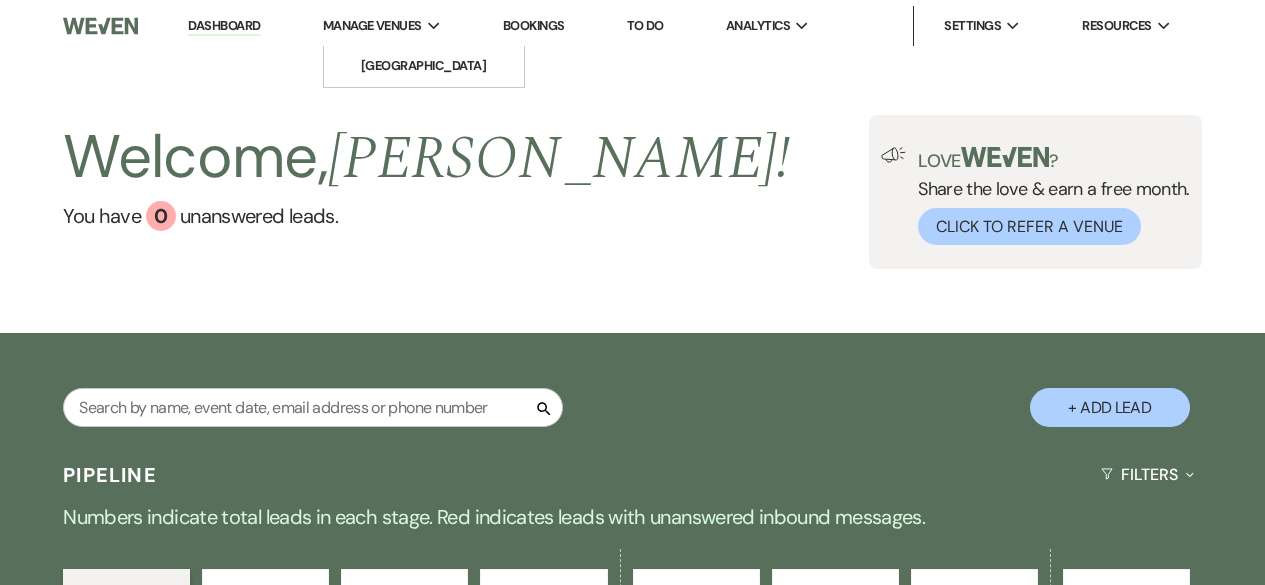 scroll, scrollTop: 0, scrollLeft: 0, axis: both 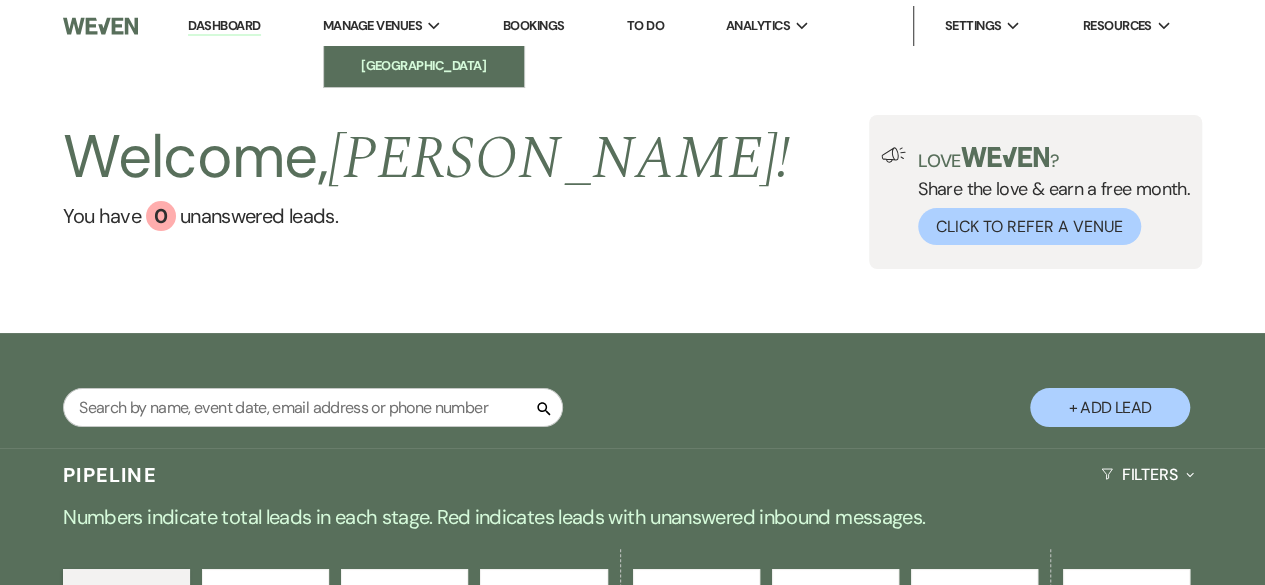 click on "[GEOGRAPHIC_DATA]" at bounding box center [424, 66] 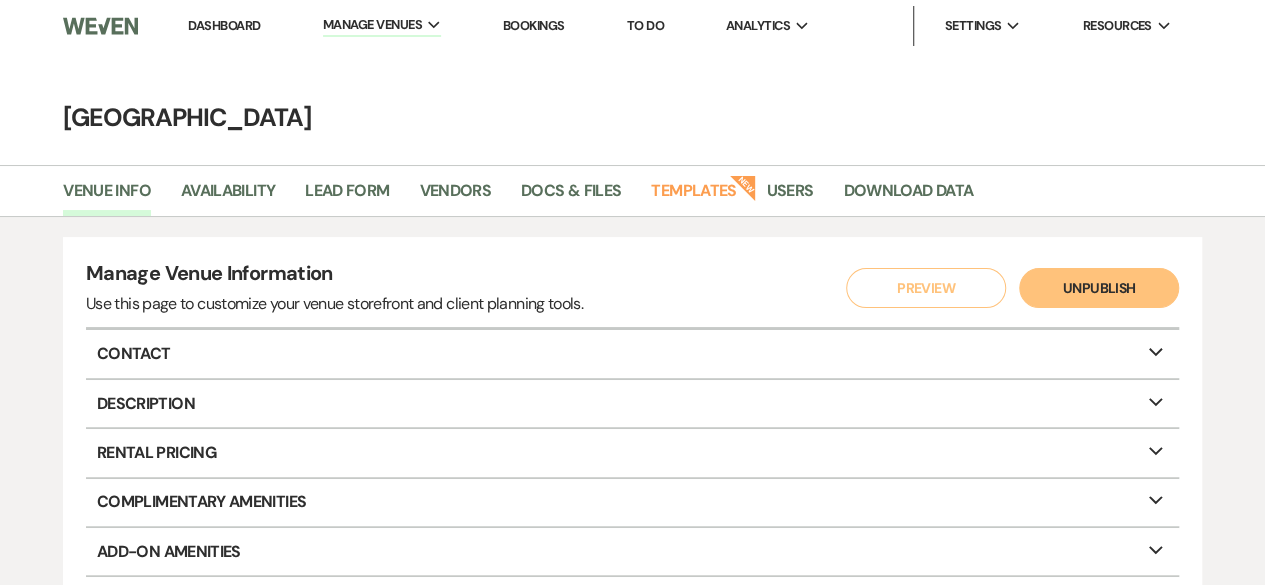 click on "Bookings" at bounding box center [534, 25] 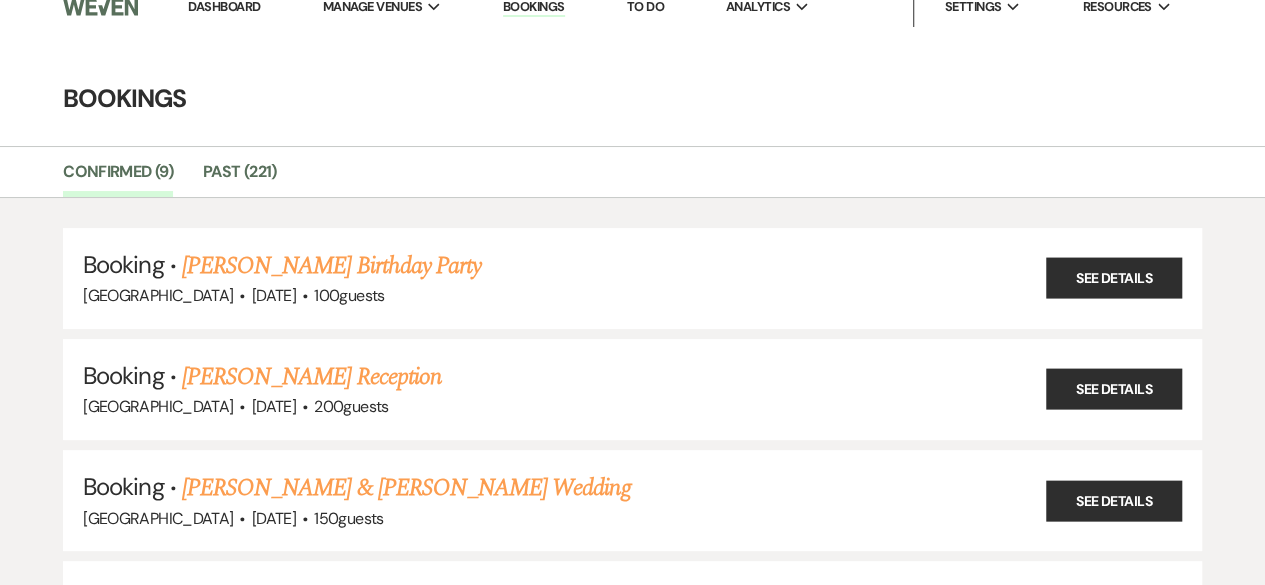 scroll, scrollTop: 18, scrollLeft: 0, axis: vertical 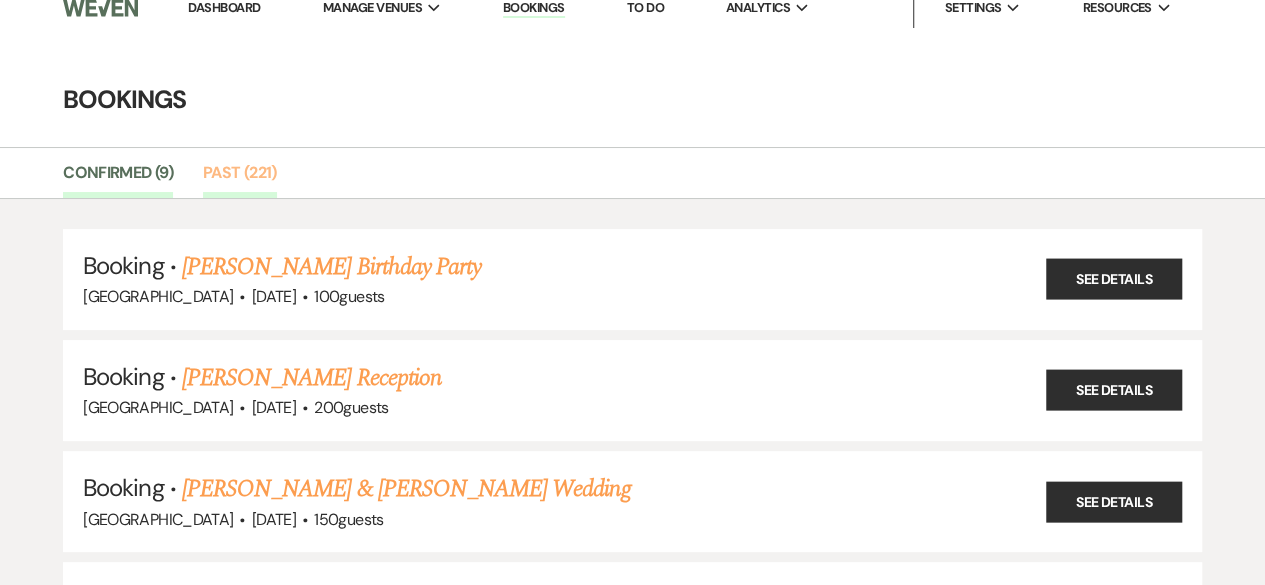 click on "Past (221)" at bounding box center [240, 179] 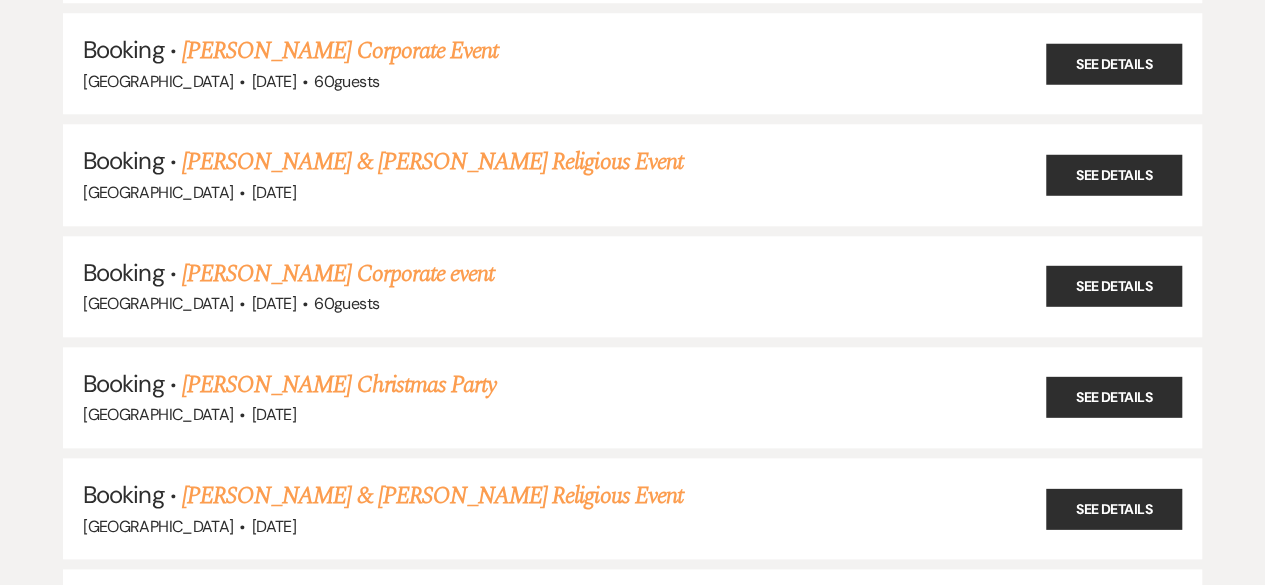 scroll, scrollTop: 16028, scrollLeft: 0, axis: vertical 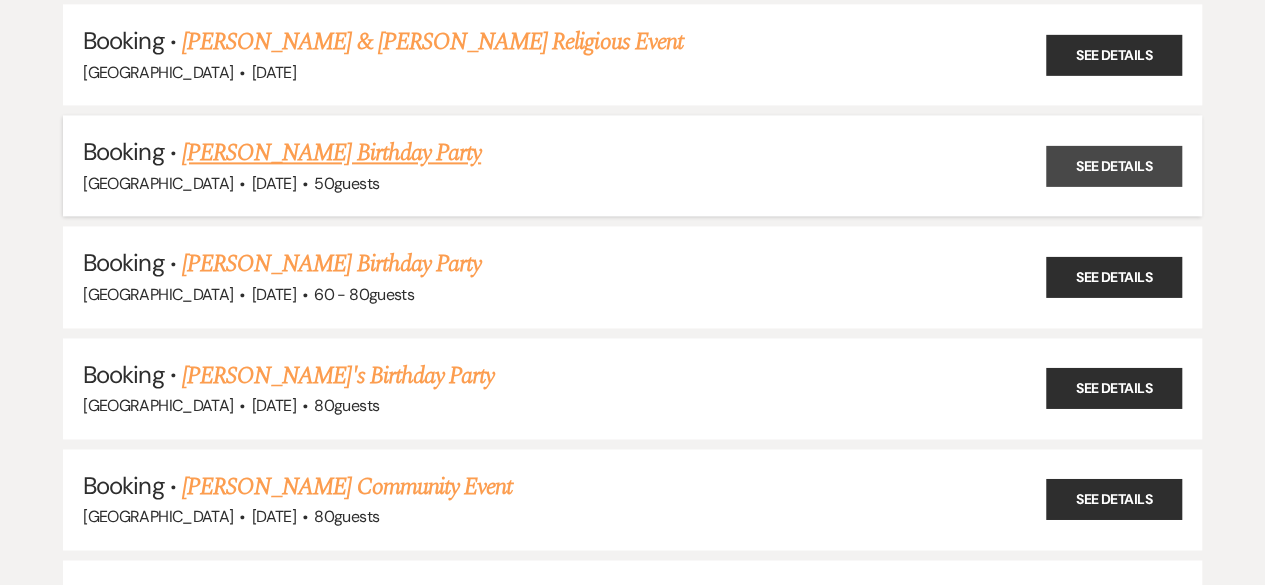 click on "See Details" at bounding box center [1114, 165] 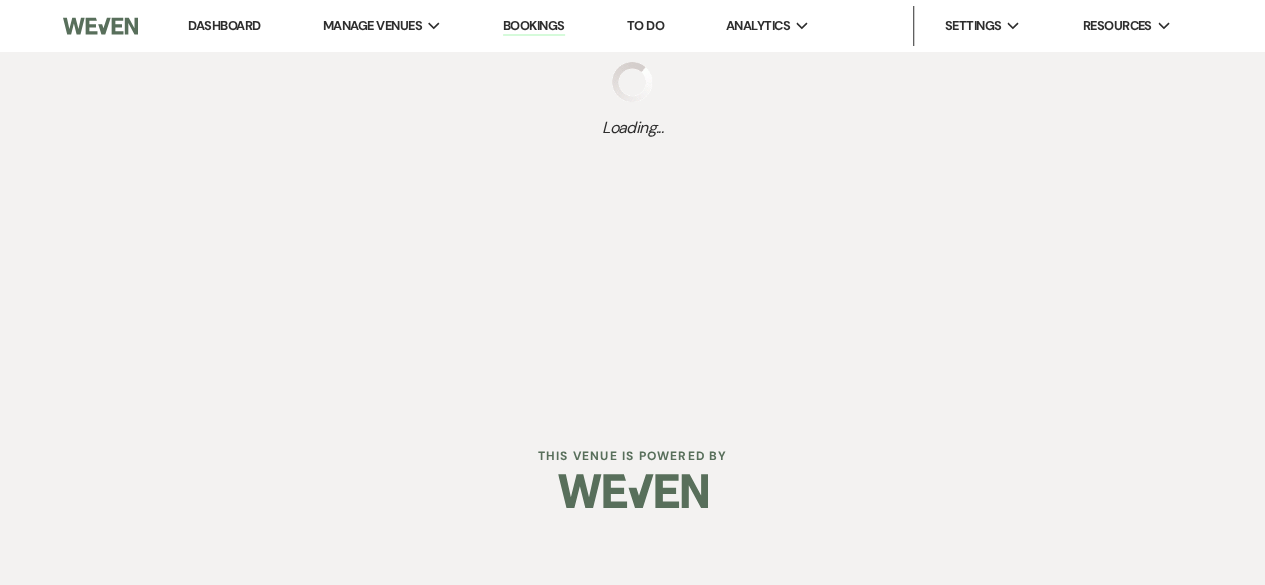 scroll, scrollTop: 0, scrollLeft: 0, axis: both 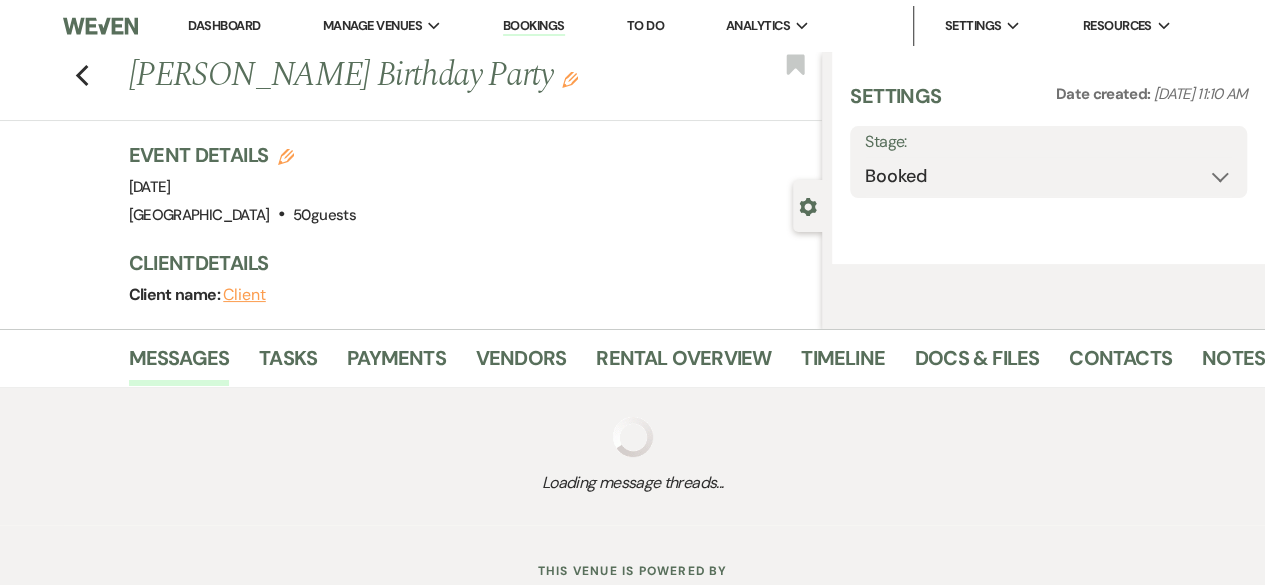 select on "5" 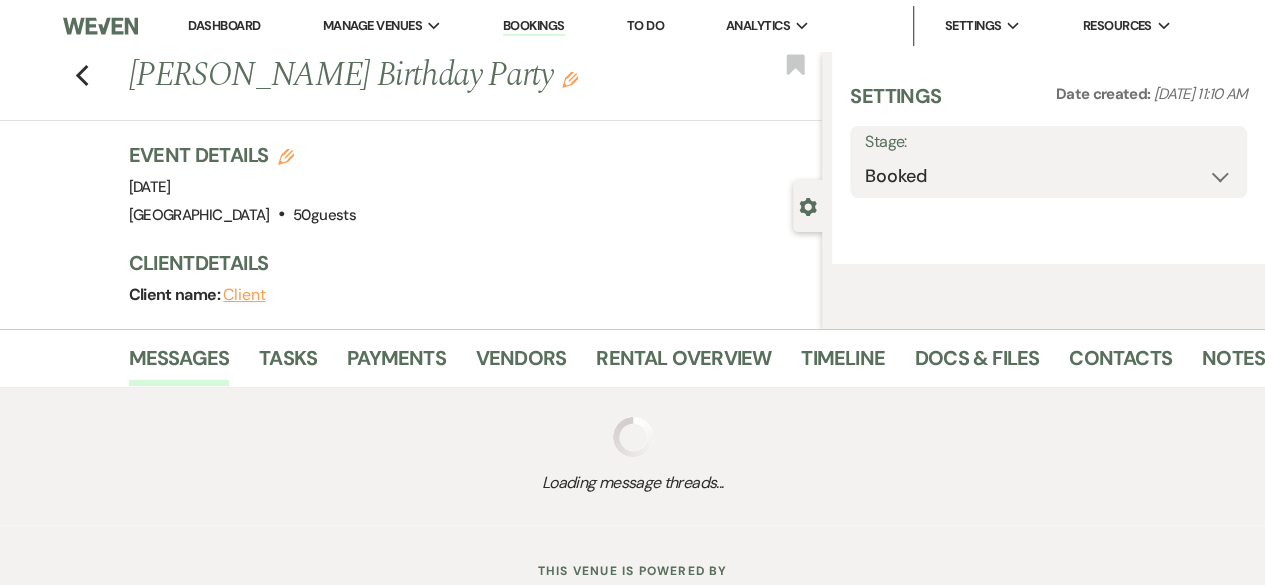 select on "4" 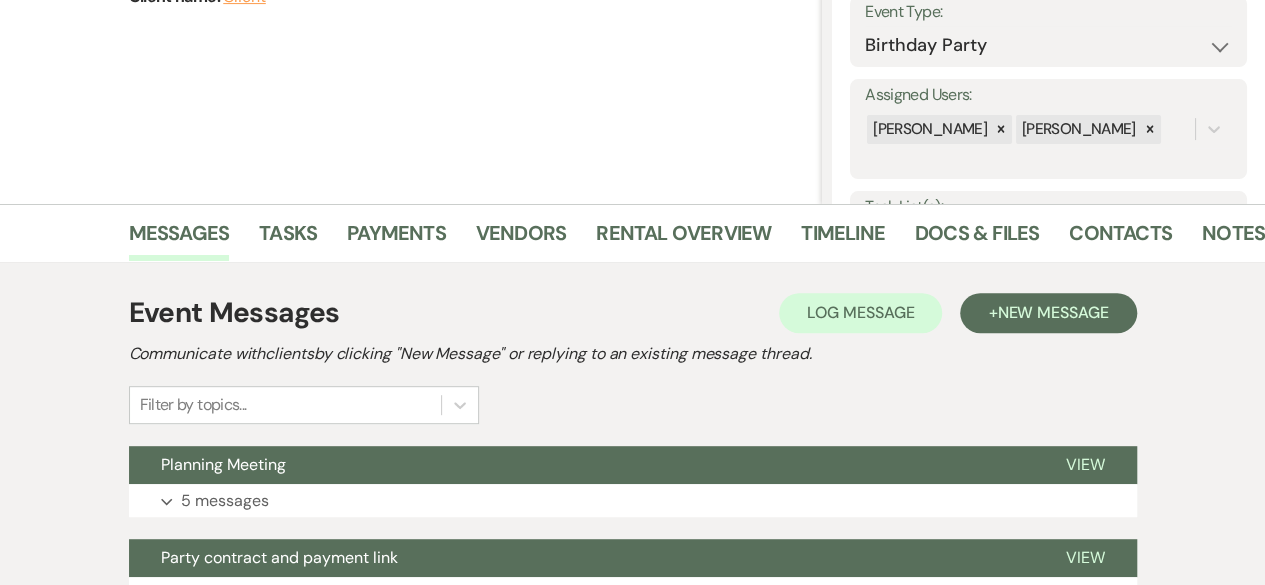 scroll, scrollTop: 300, scrollLeft: 0, axis: vertical 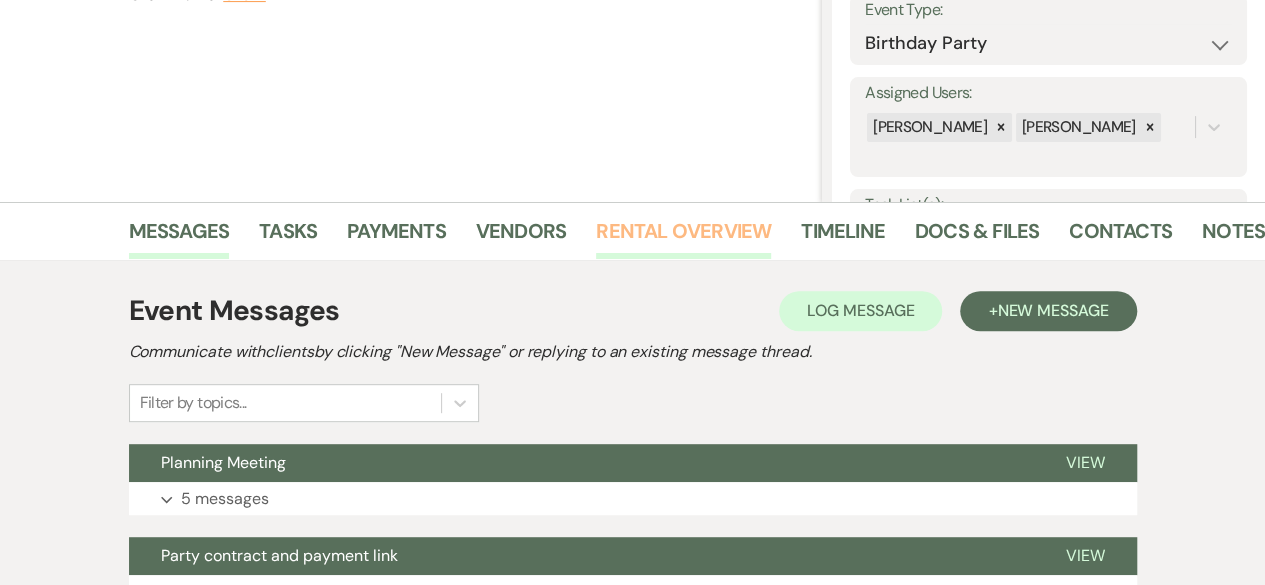 click on "Rental Overview" at bounding box center (683, 237) 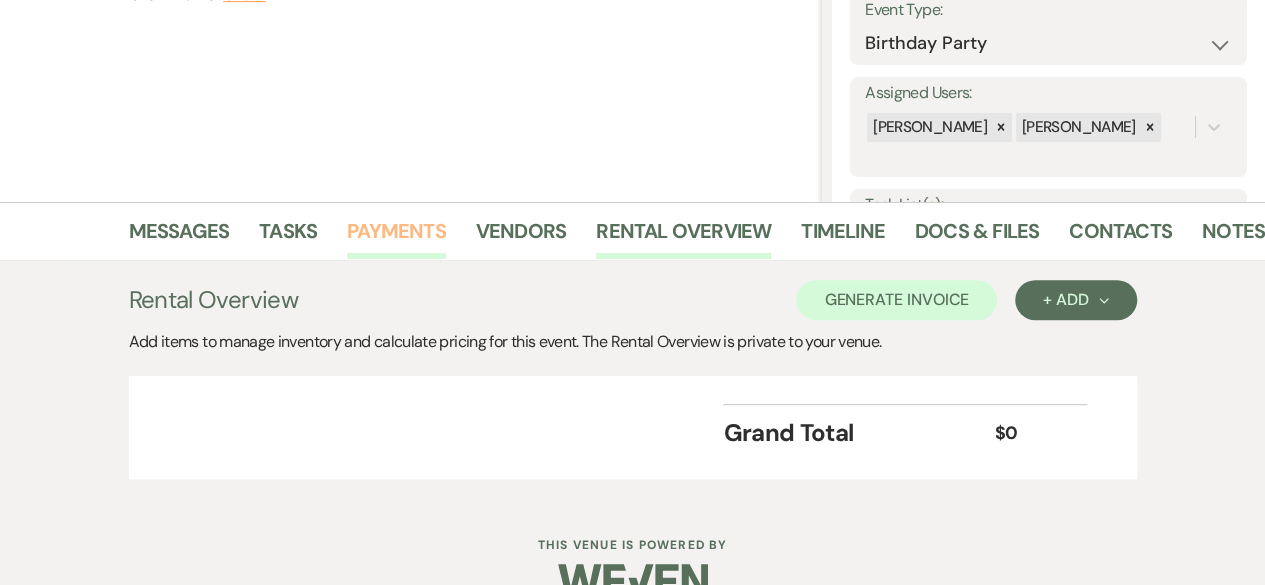 click on "Payments" at bounding box center [396, 237] 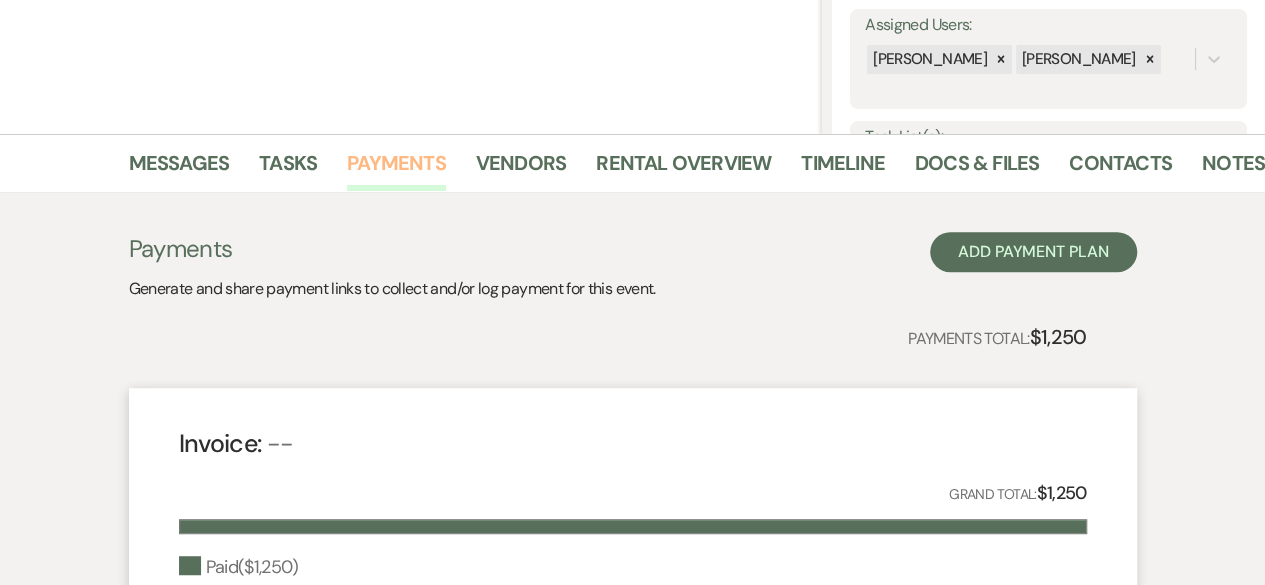 scroll, scrollTop: 364, scrollLeft: 0, axis: vertical 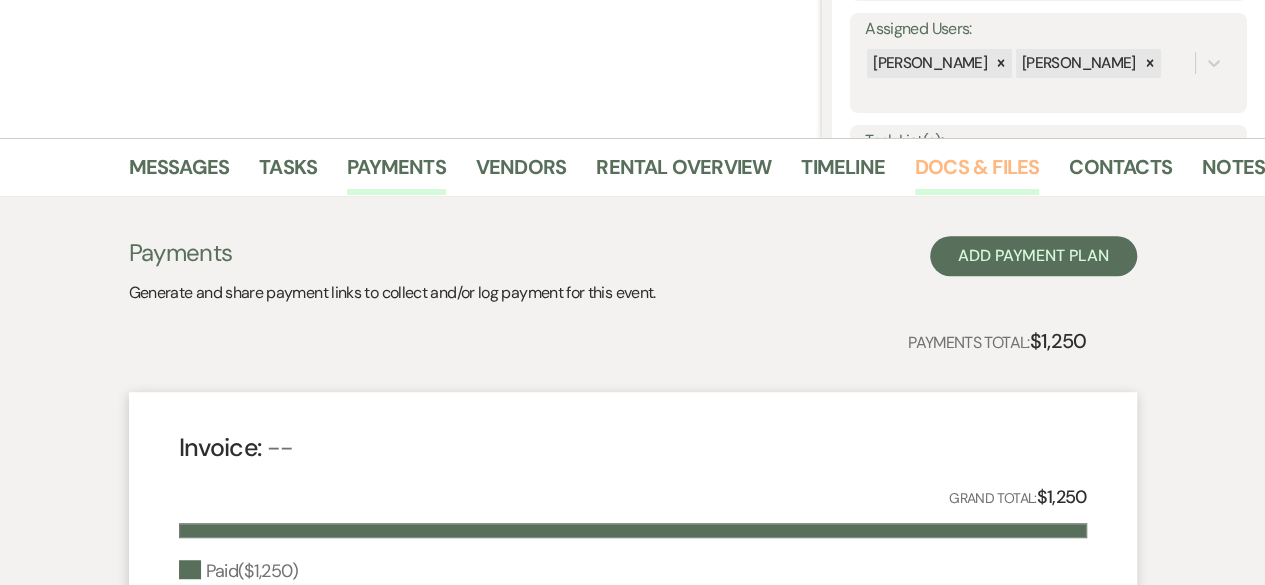click on "Docs & Files" at bounding box center (977, 173) 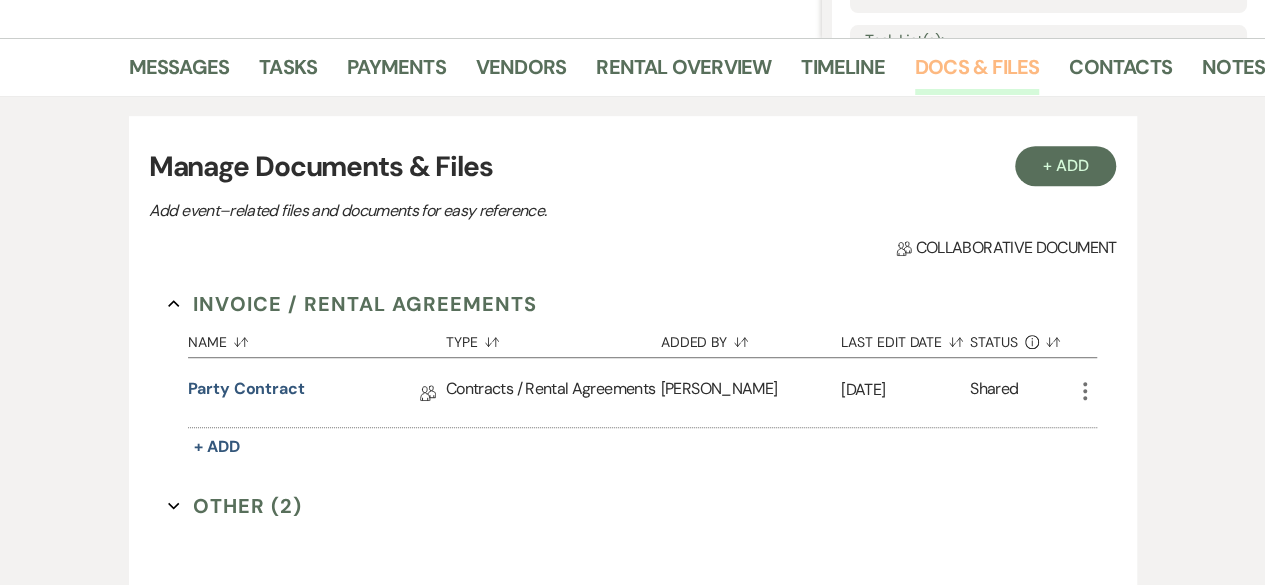 scroll, scrollTop: 465, scrollLeft: 0, axis: vertical 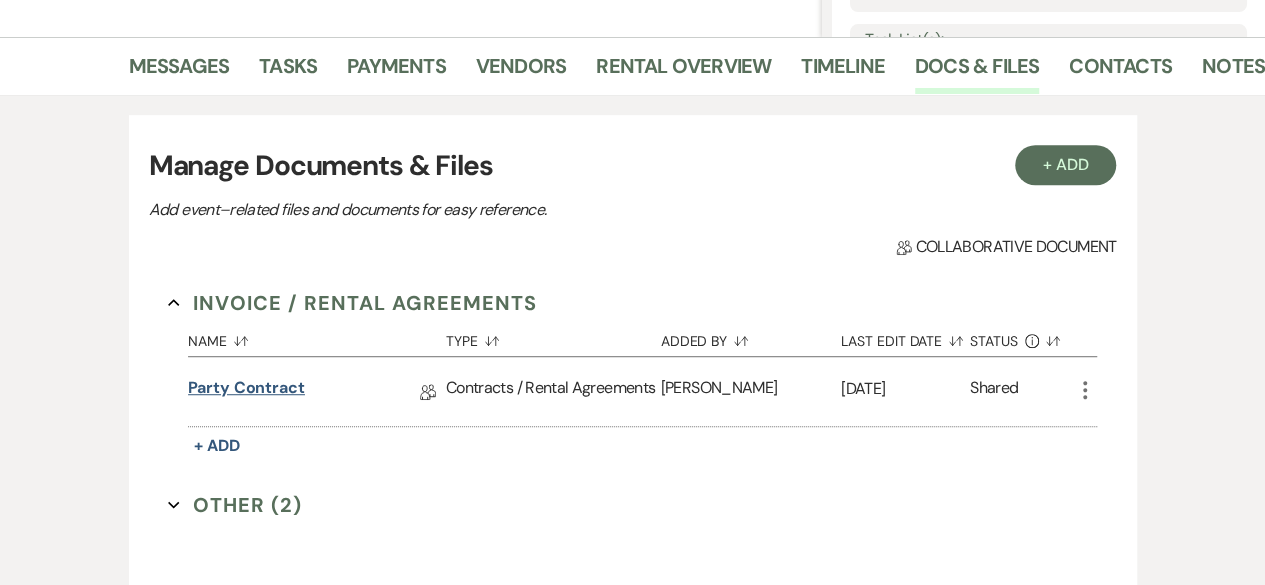 click on "Party contract" at bounding box center [246, 391] 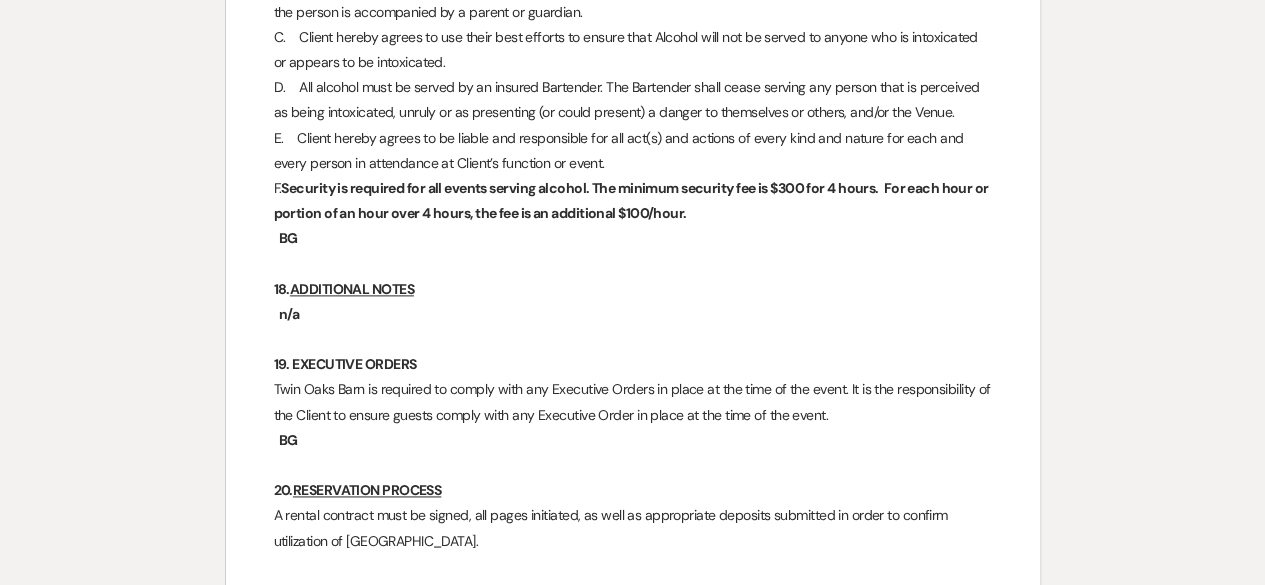 scroll, scrollTop: 4953, scrollLeft: 0, axis: vertical 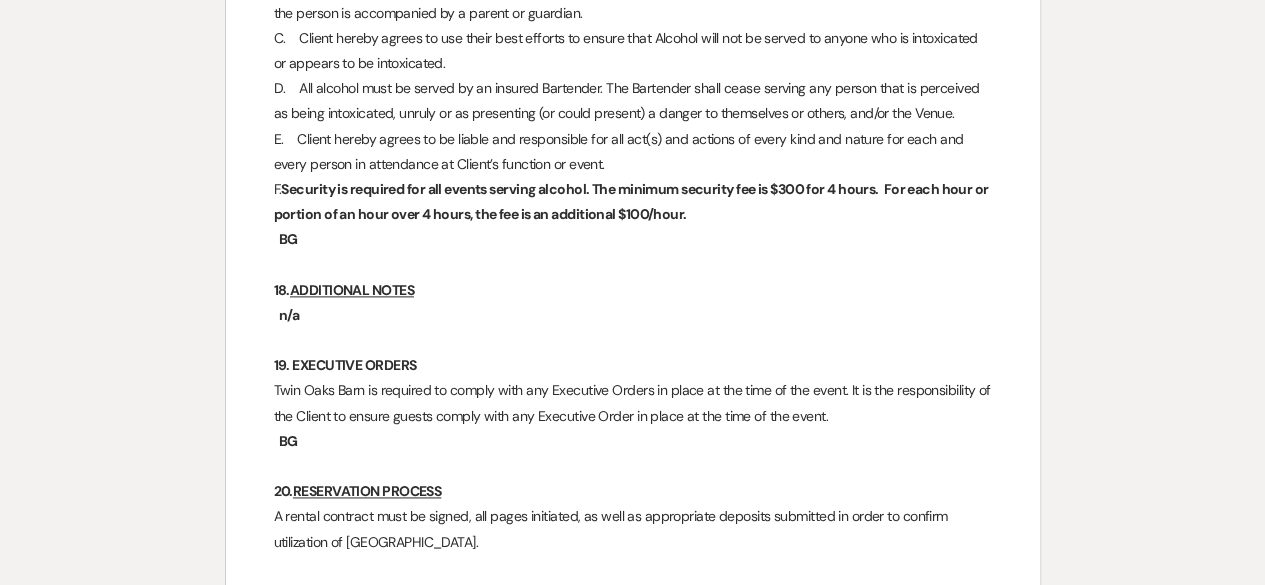 select on "5" 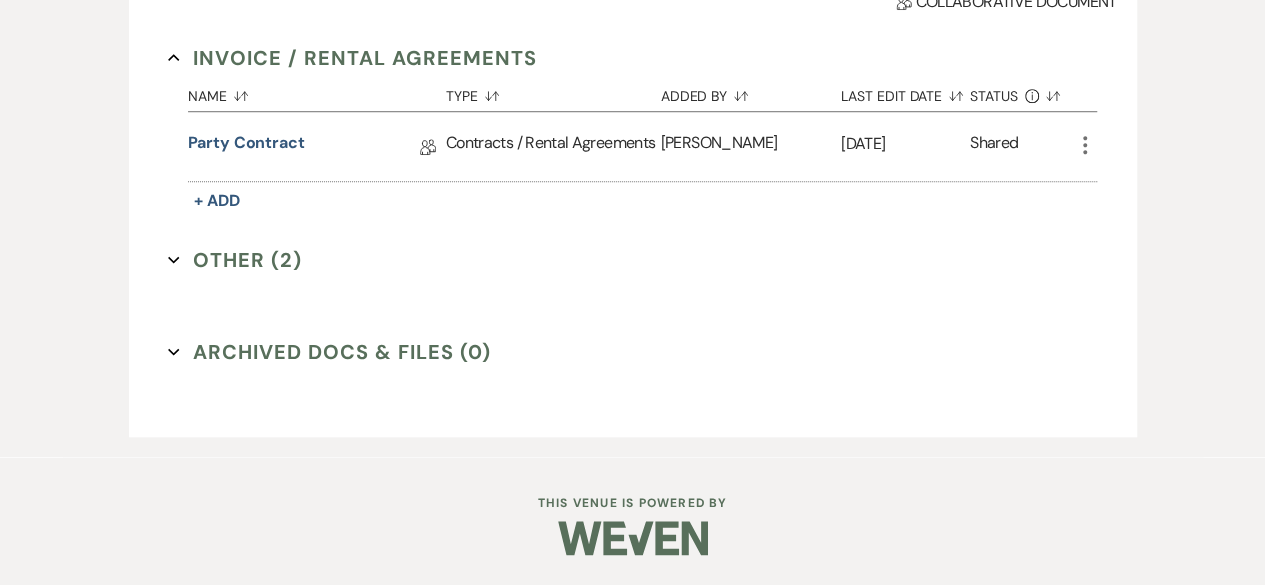 scroll, scrollTop: 465, scrollLeft: 0, axis: vertical 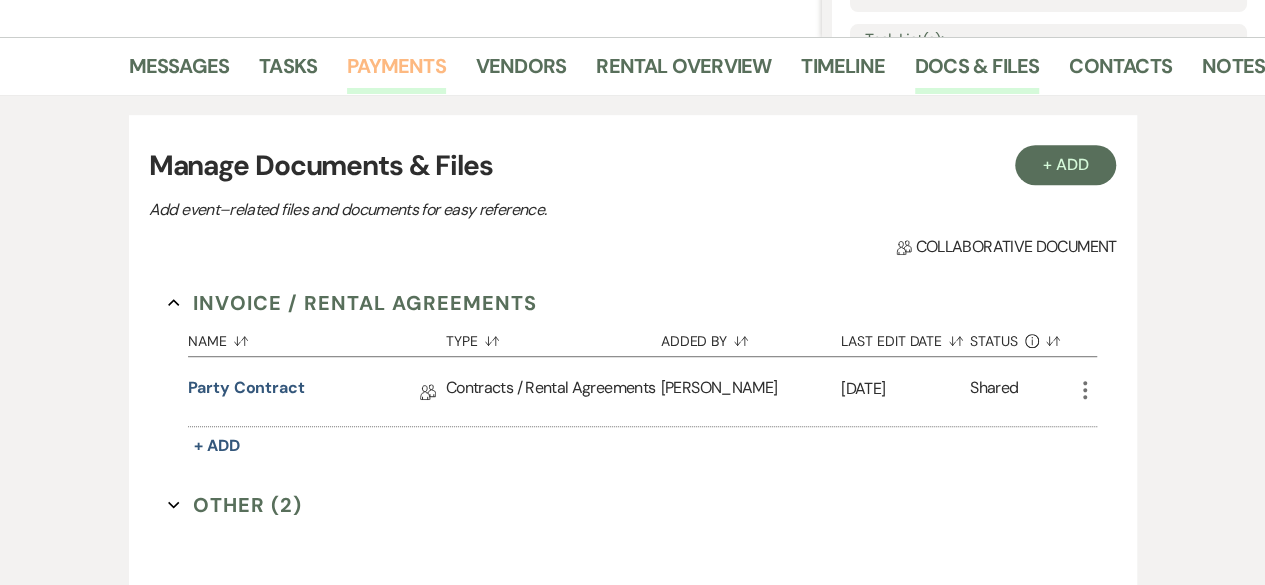click on "Payments" at bounding box center [396, 72] 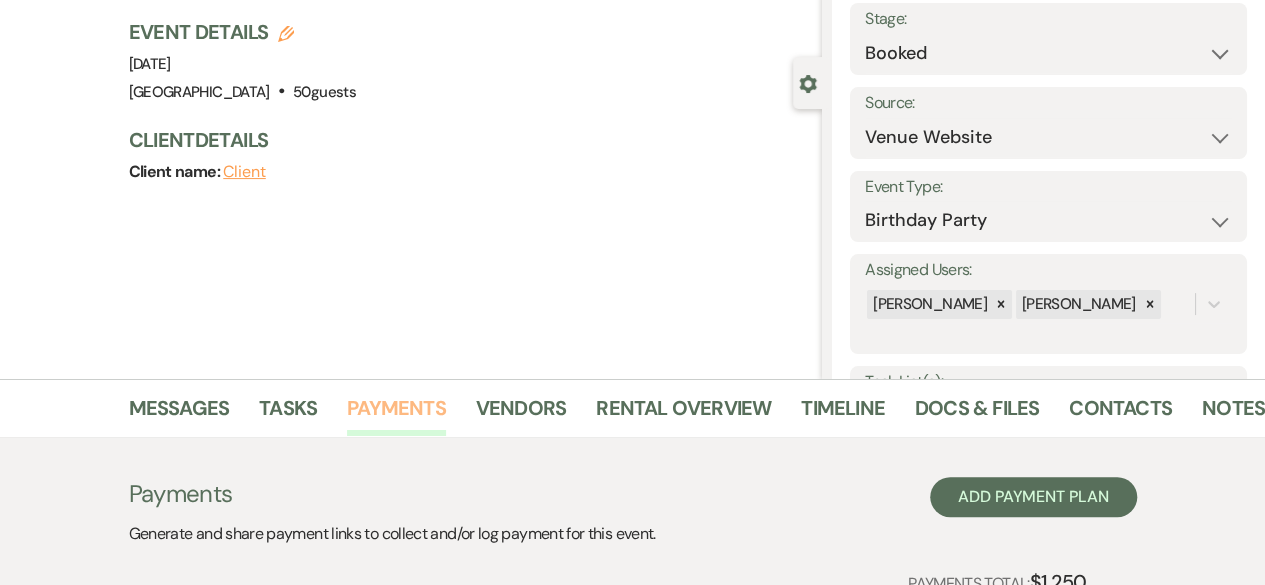 scroll, scrollTop: 0, scrollLeft: 0, axis: both 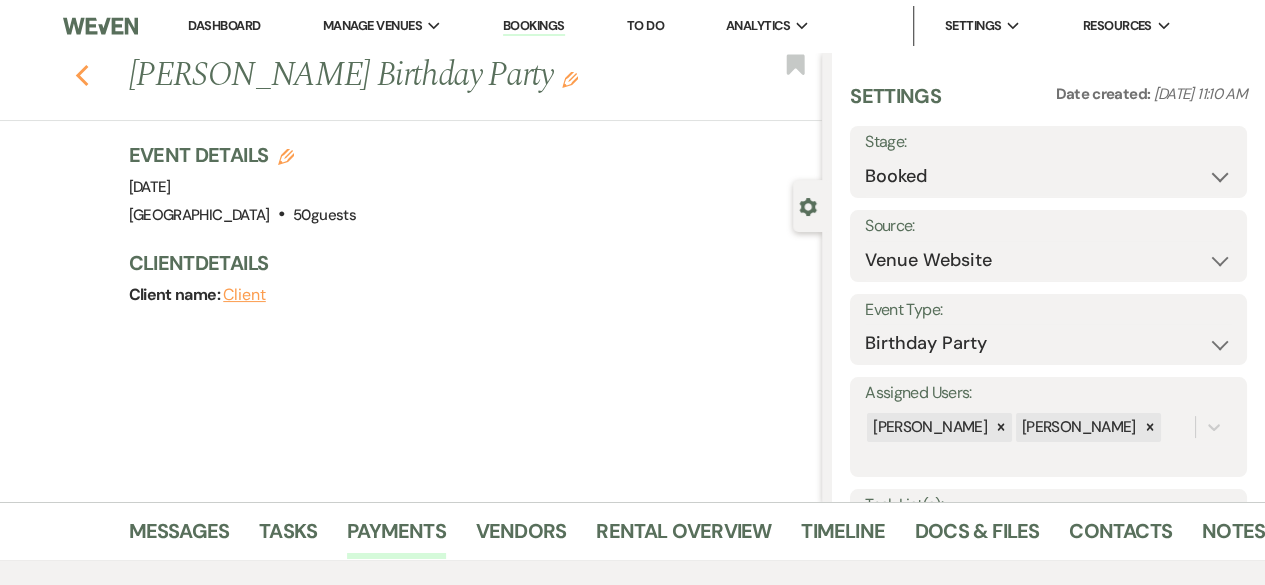 click on "Previous" 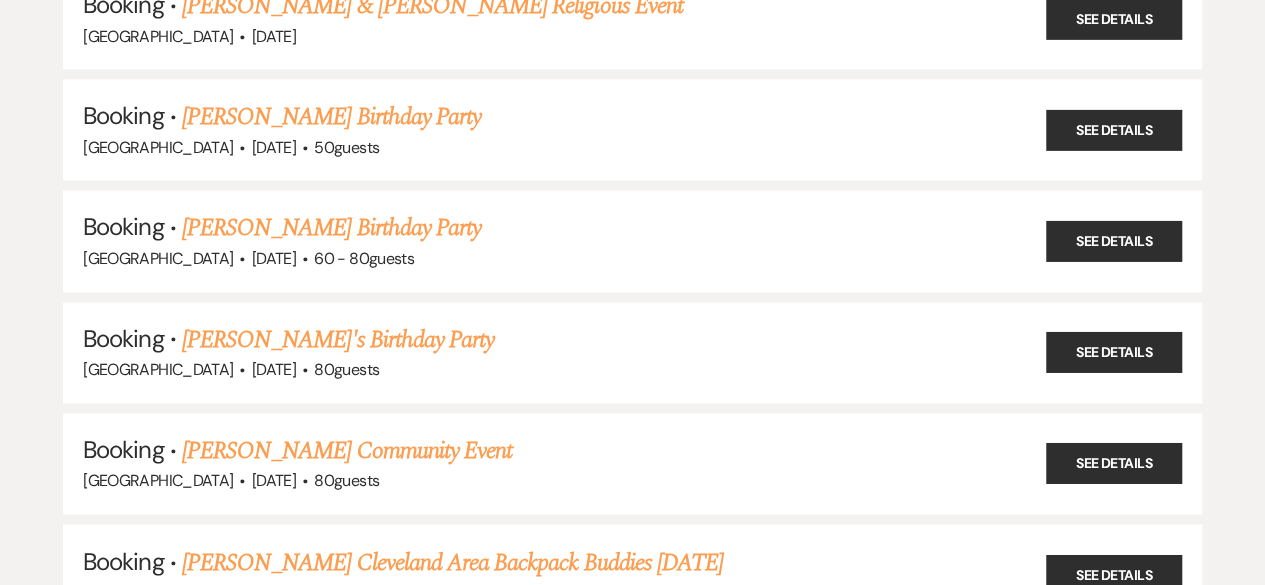 scroll, scrollTop: 16585, scrollLeft: 0, axis: vertical 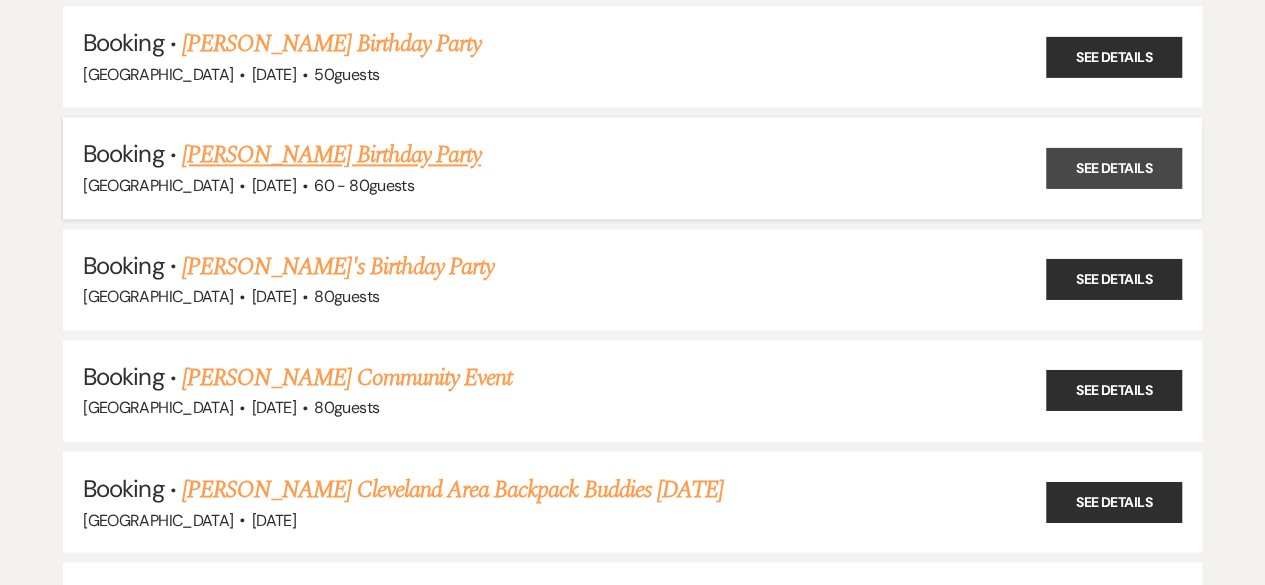 click on "See Details" at bounding box center [1114, 167] 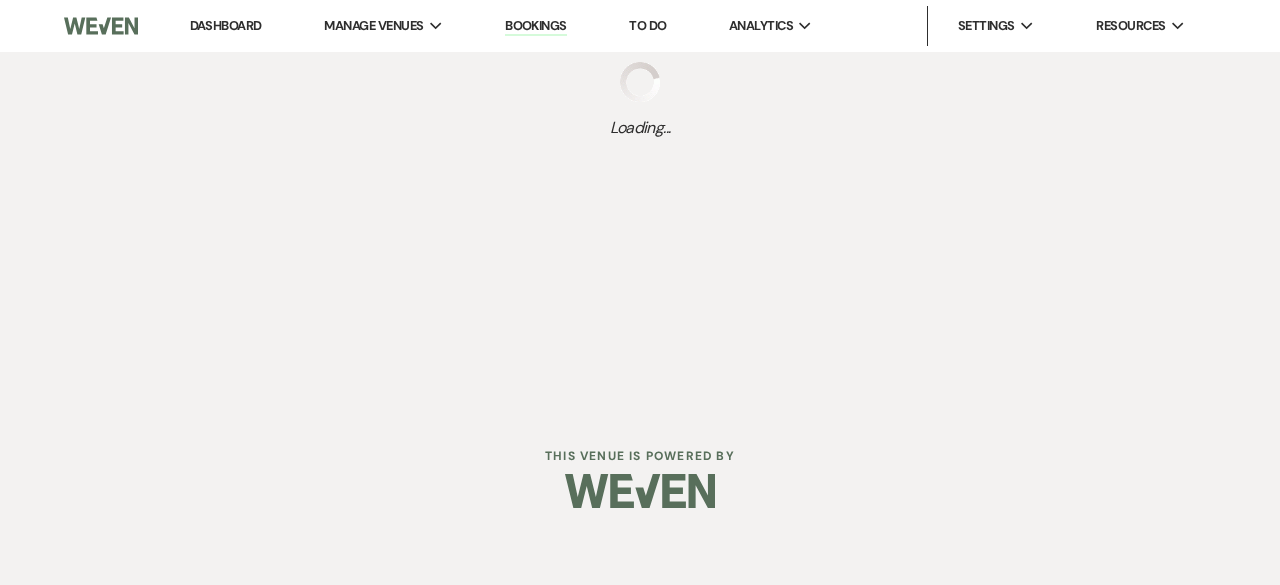 select on "14" 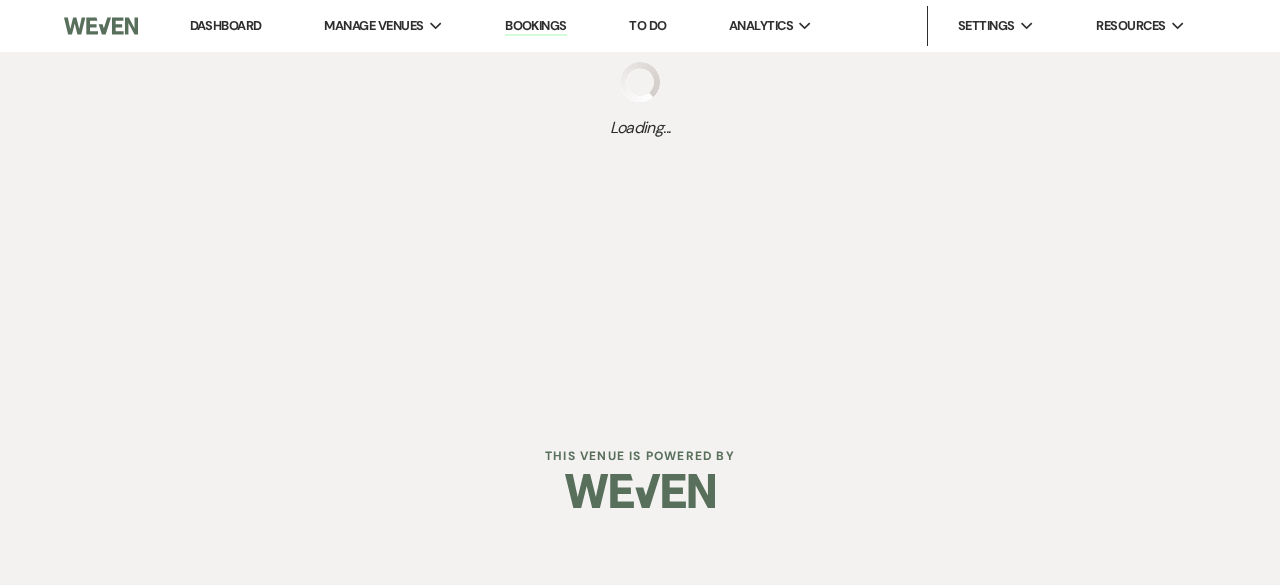 select on "4" 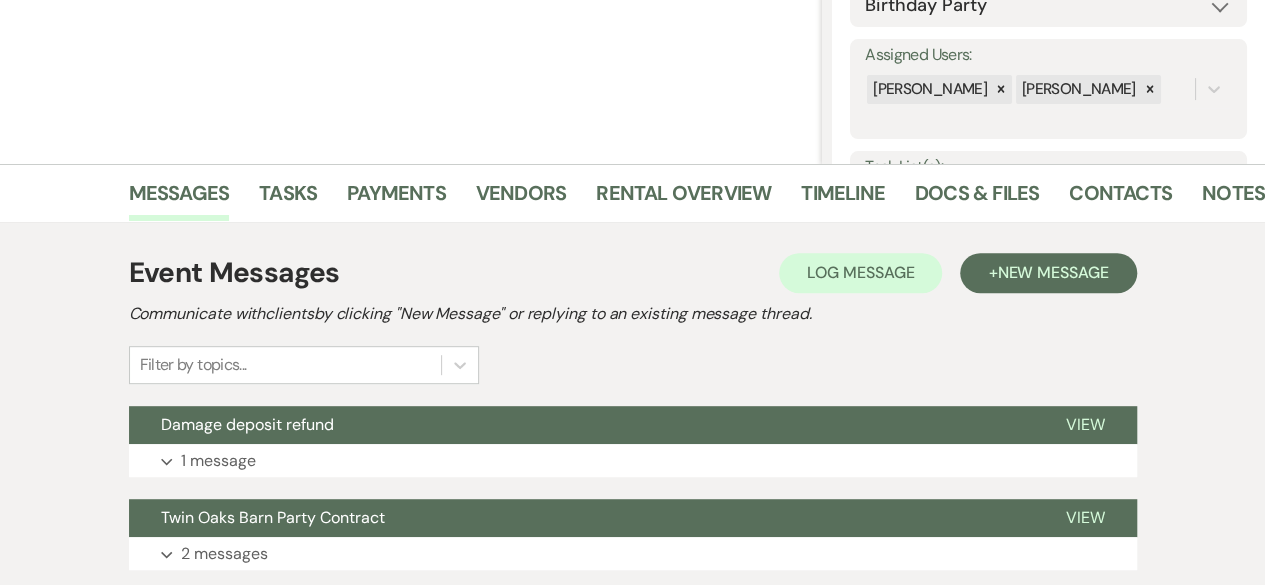 scroll, scrollTop: 348, scrollLeft: 0, axis: vertical 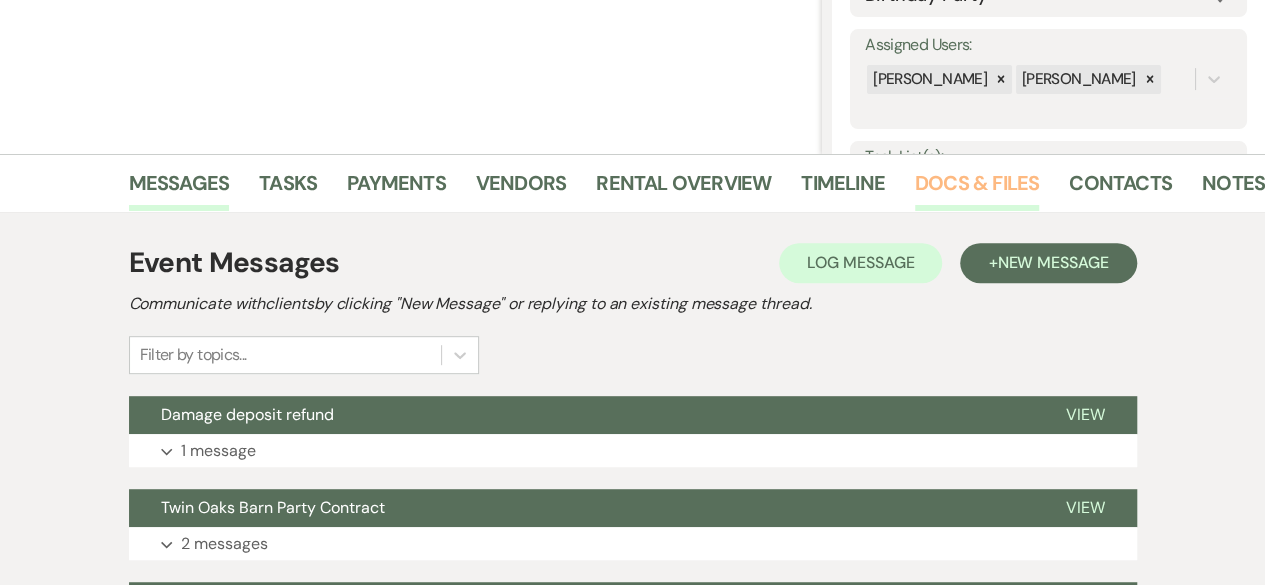 click on "Docs & Files" at bounding box center (977, 189) 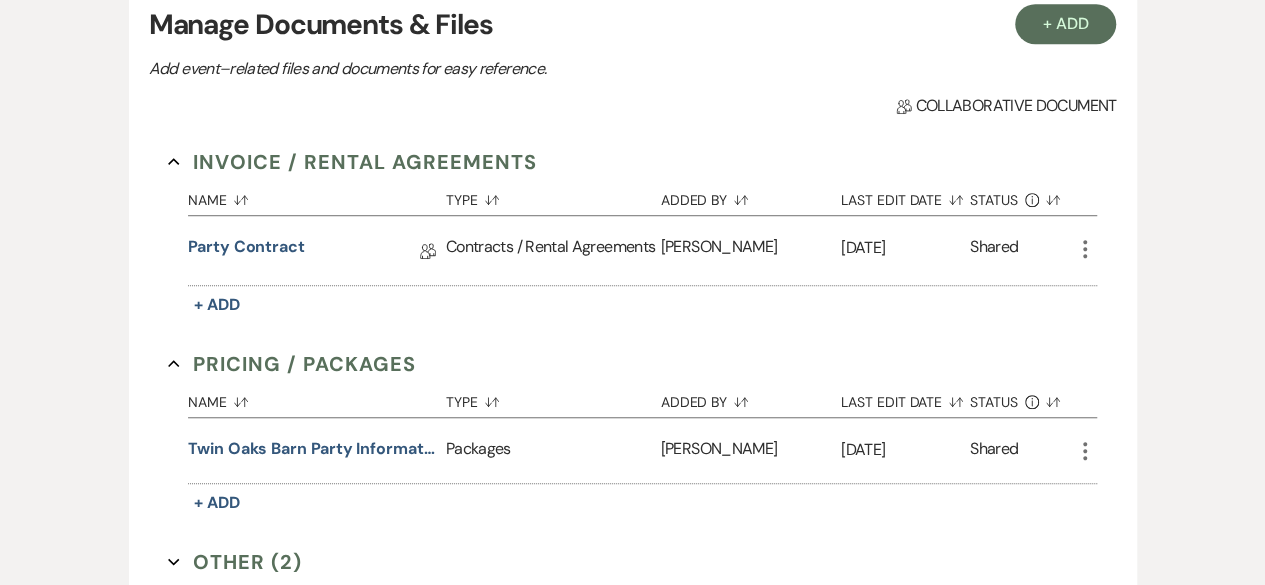 scroll, scrollTop: 608, scrollLeft: 0, axis: vertical 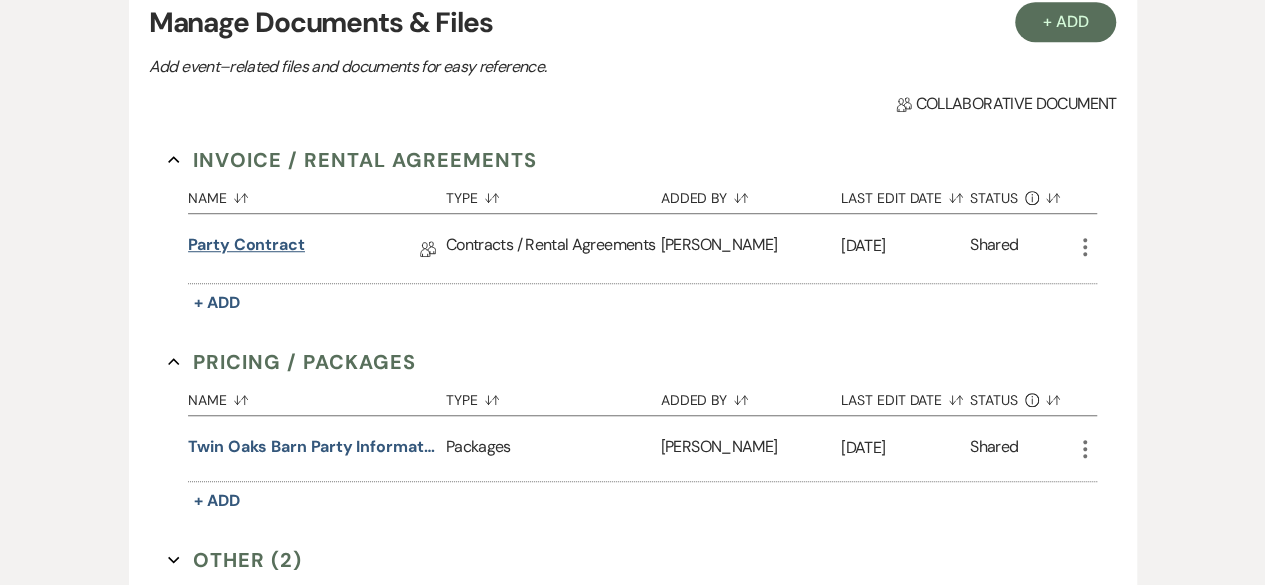 click on "Party contract" at bounding box center (246, 248) 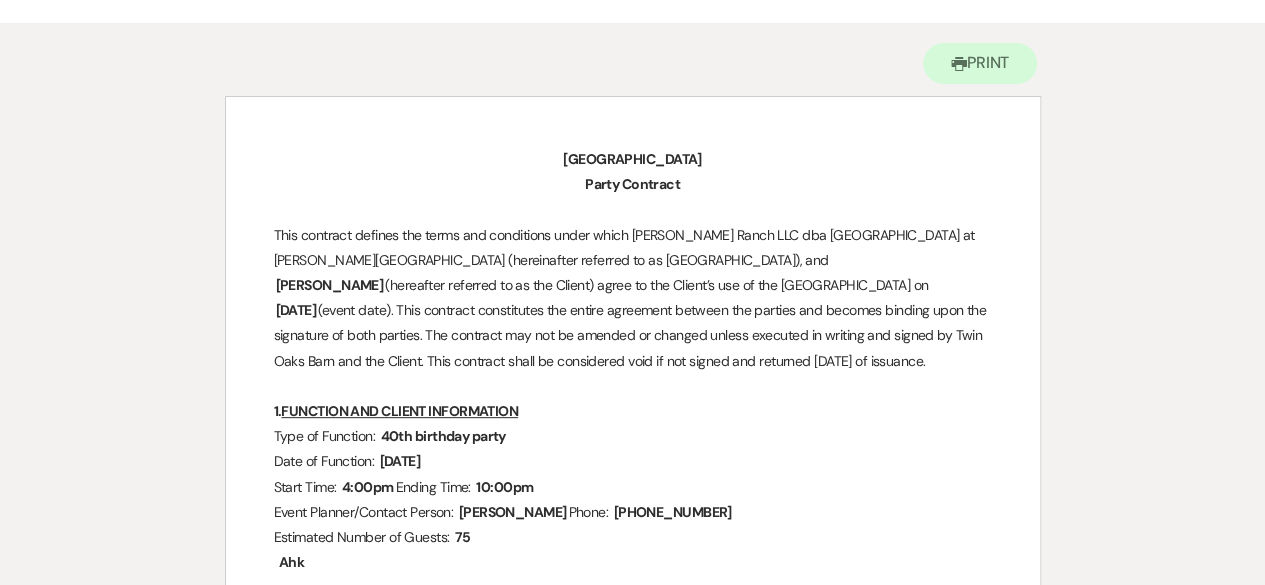 scroll, scrollTop: 0, scrollLeft: 0, axis: both 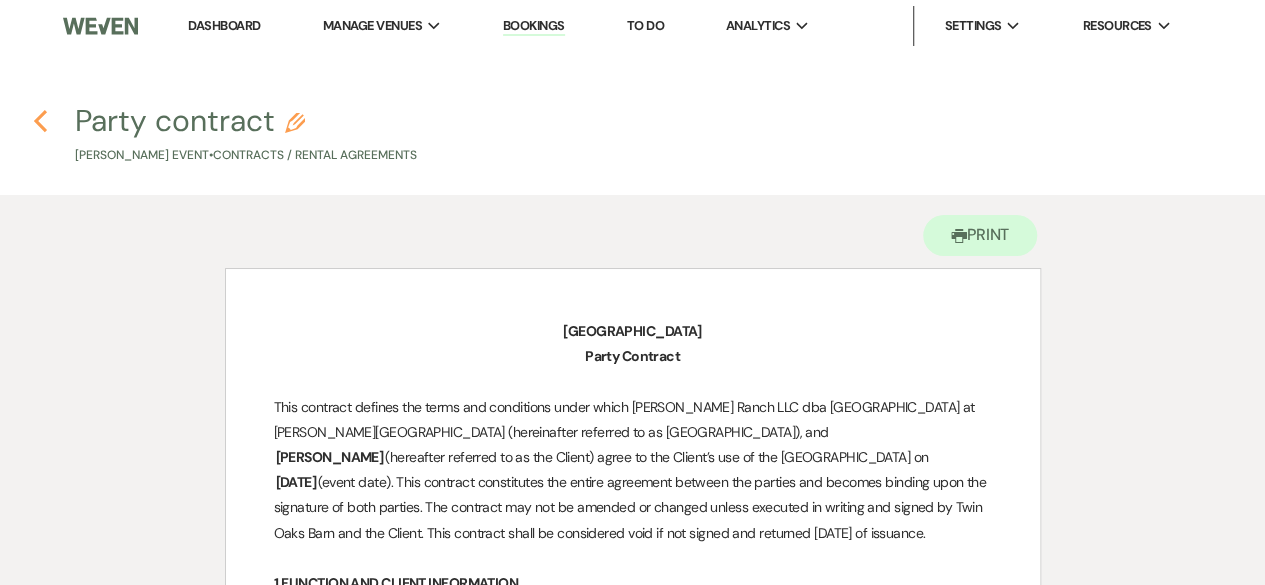 click 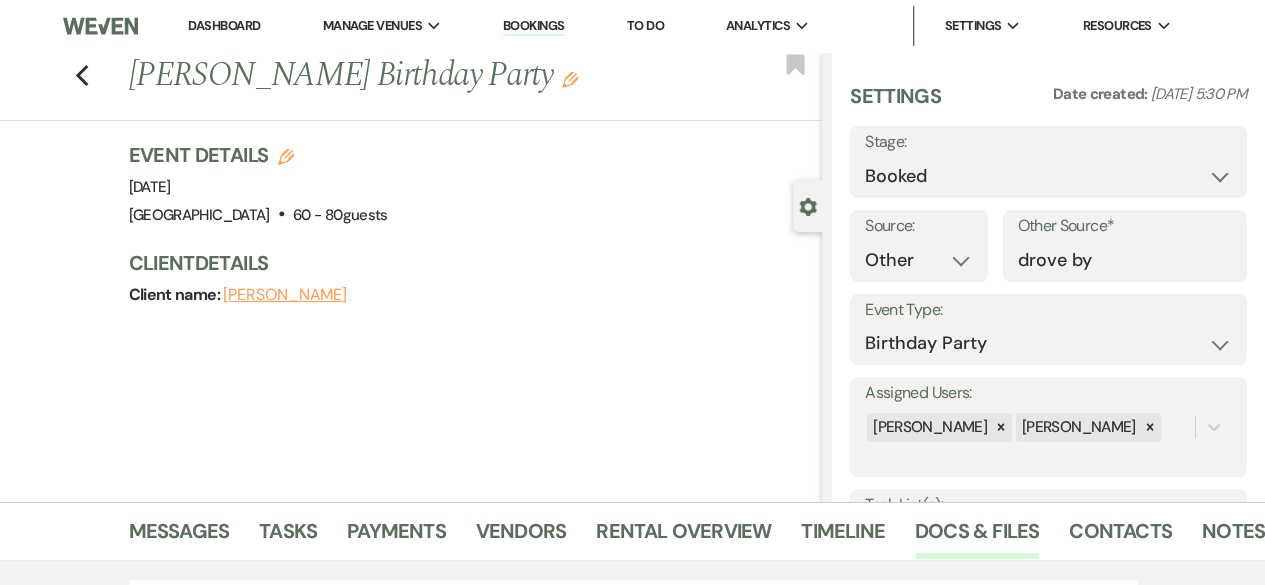 scroll, scrollTop: 608, scrollLeft: 0, axis: vertical 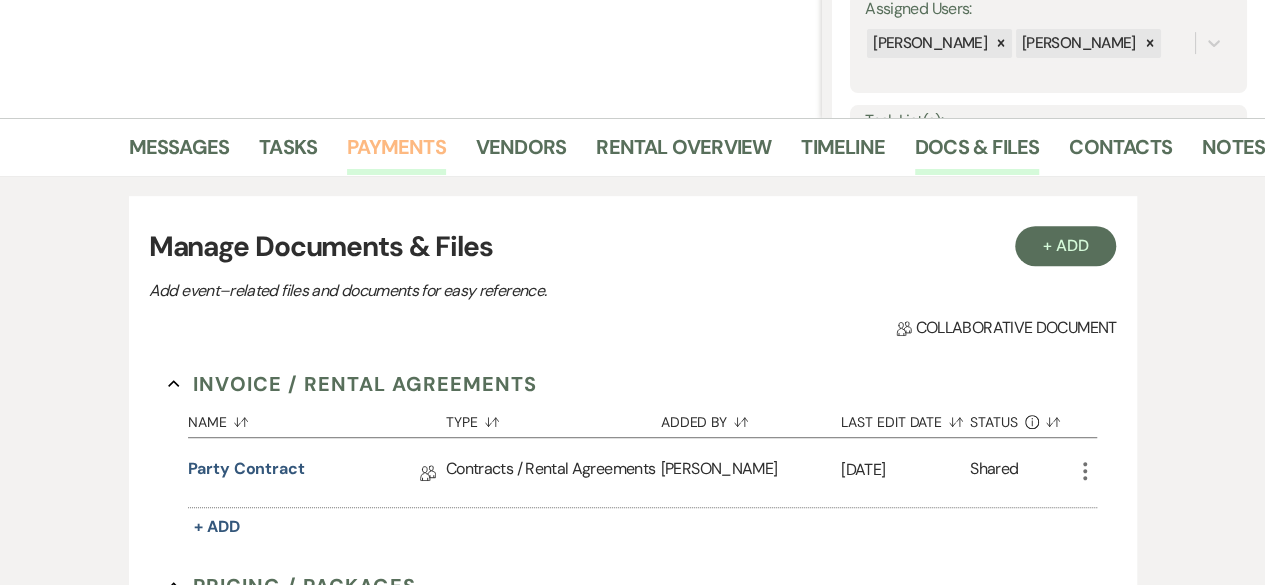 click on "Payments" at bounding box center [396, 153] 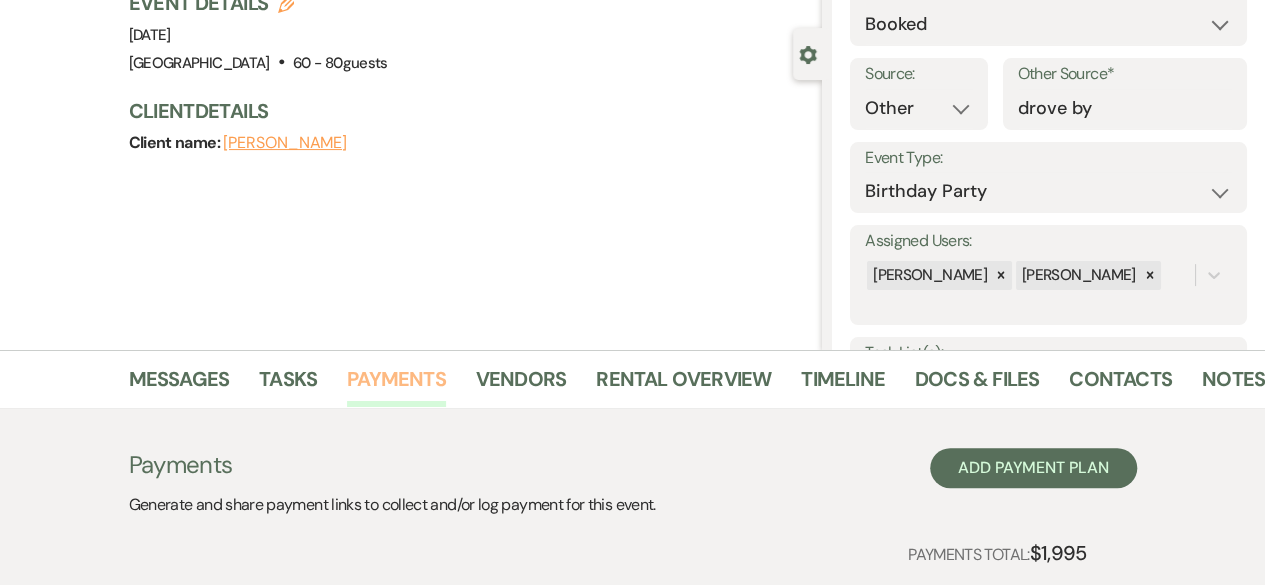 scroll, scrollTop: 0, scrollLeft: 0, axis: both 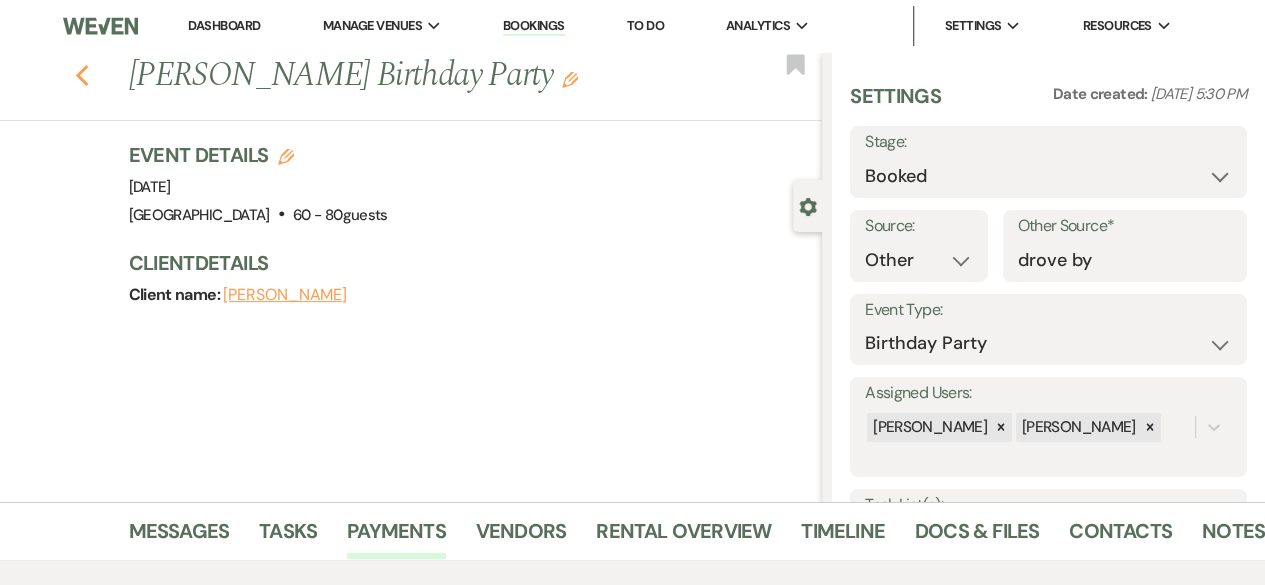 click on "Previous" 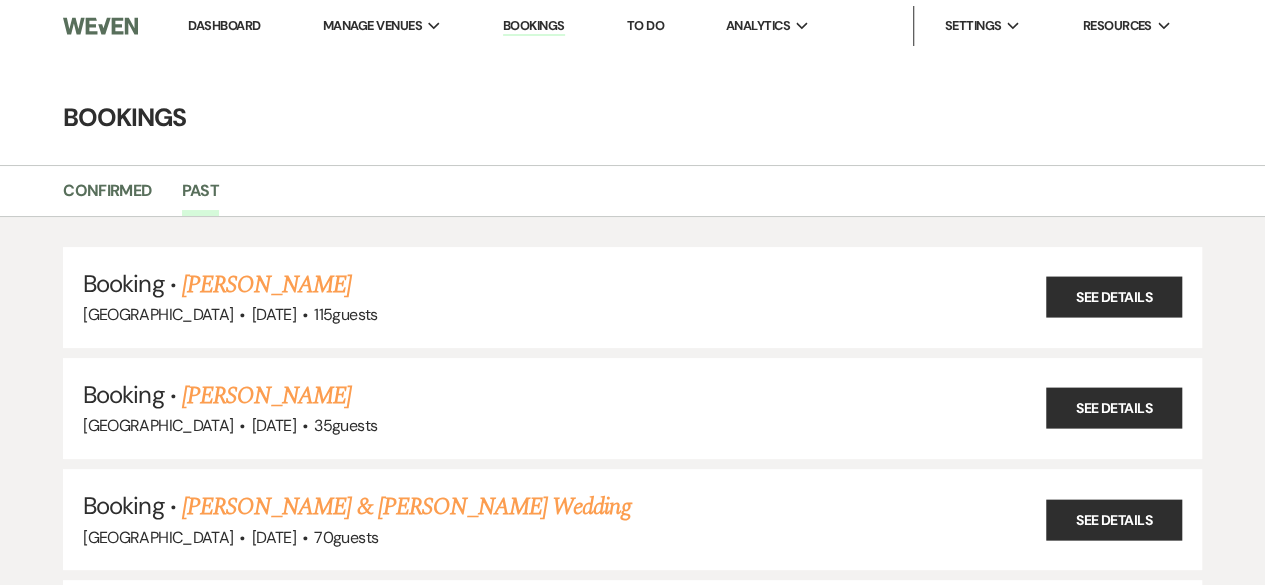 scroll, scrollTop: 16585, scrollLeft: 0, axis: vertical 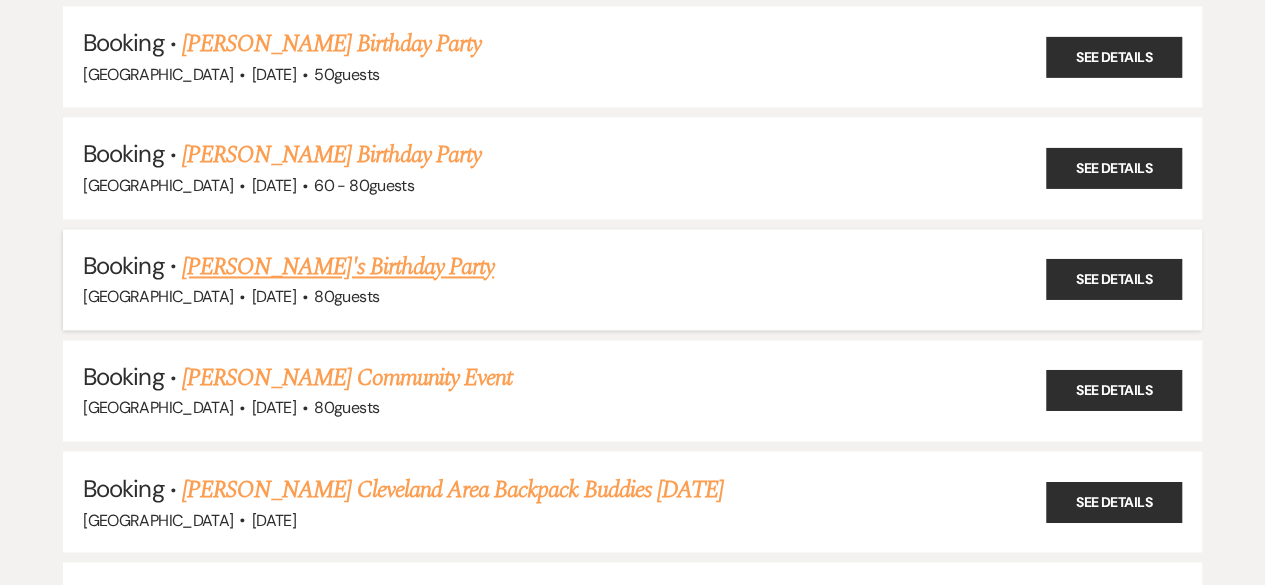 click on "[PERSON_NAME]'s Birthday Party" at bounding box center (338, 267) 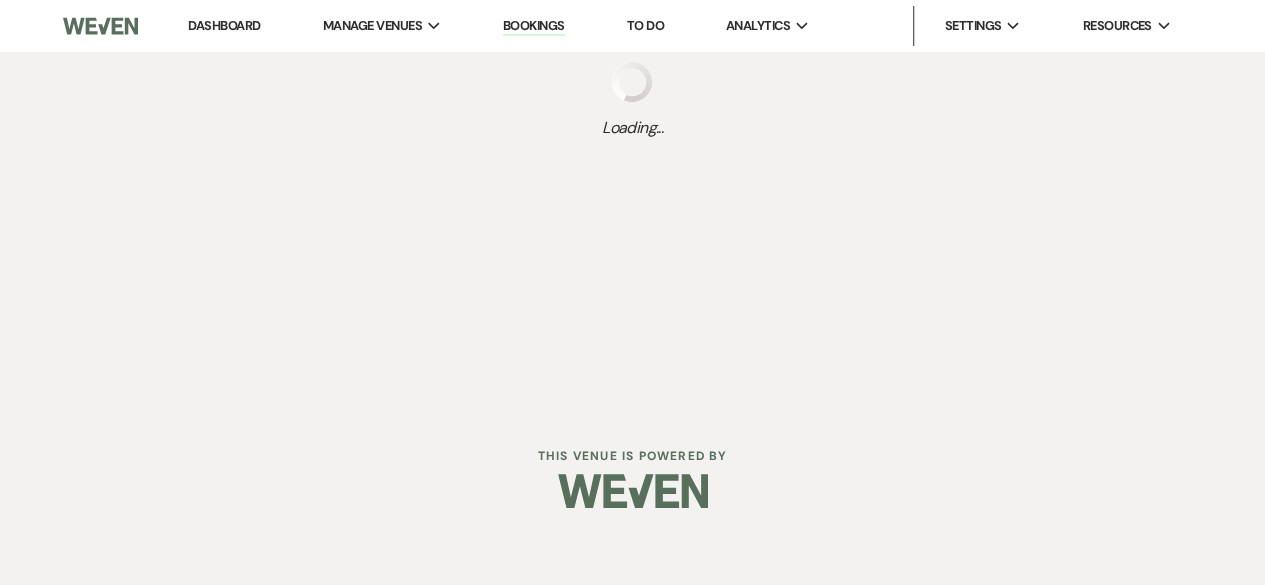 scroll, scrollTop: 0, scrollLeft: 0, axis: both 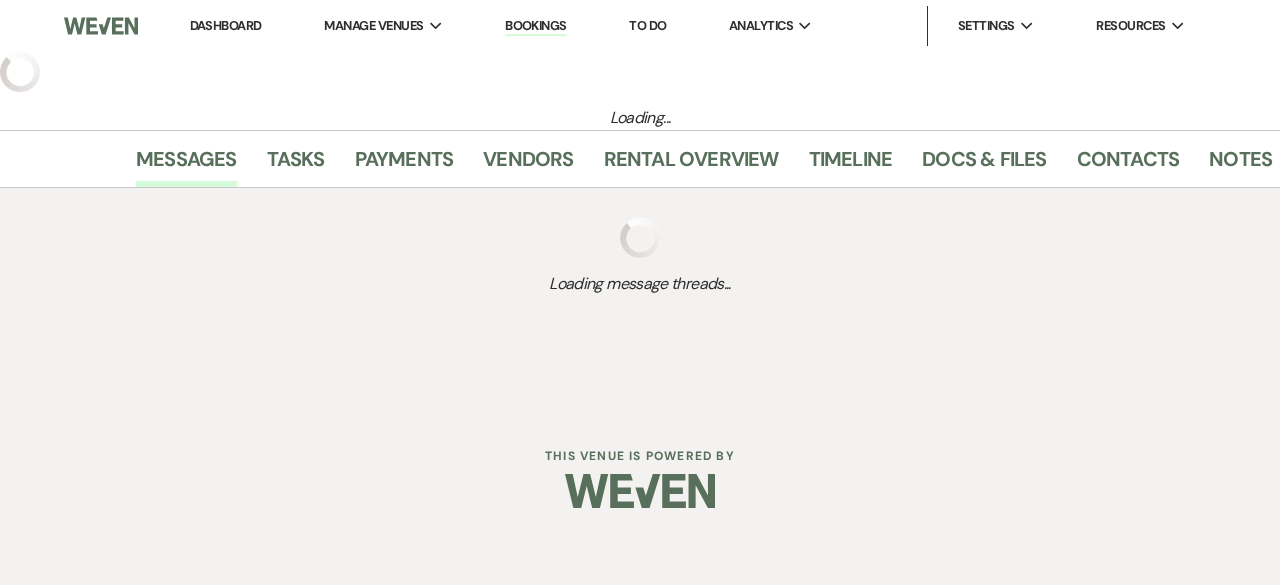 select on "5" 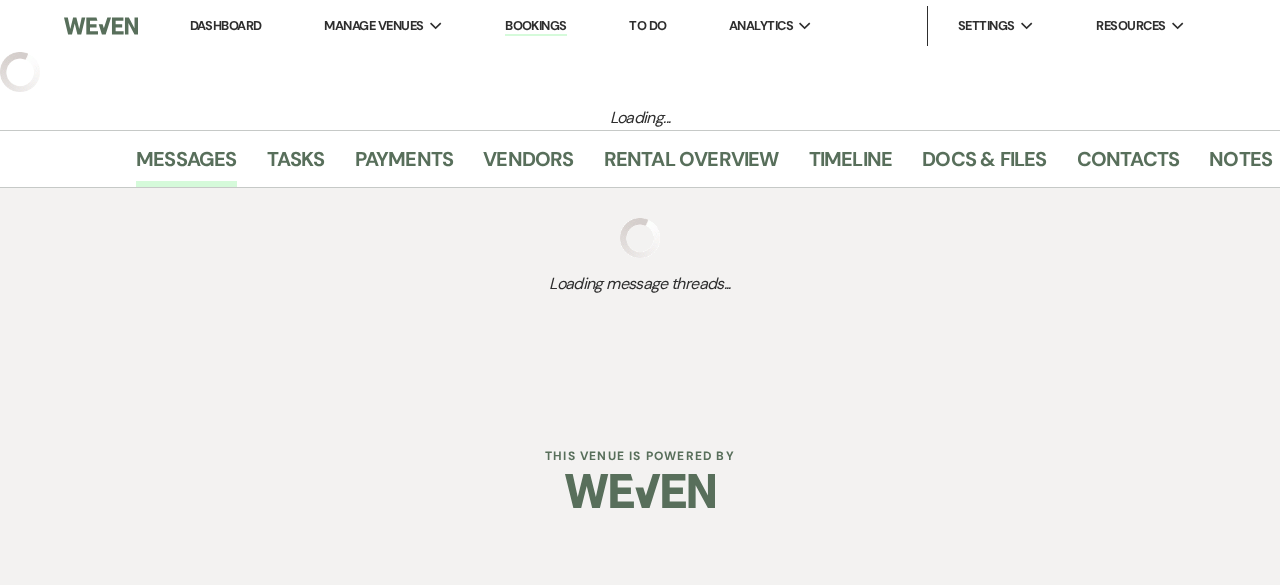 select on "4" 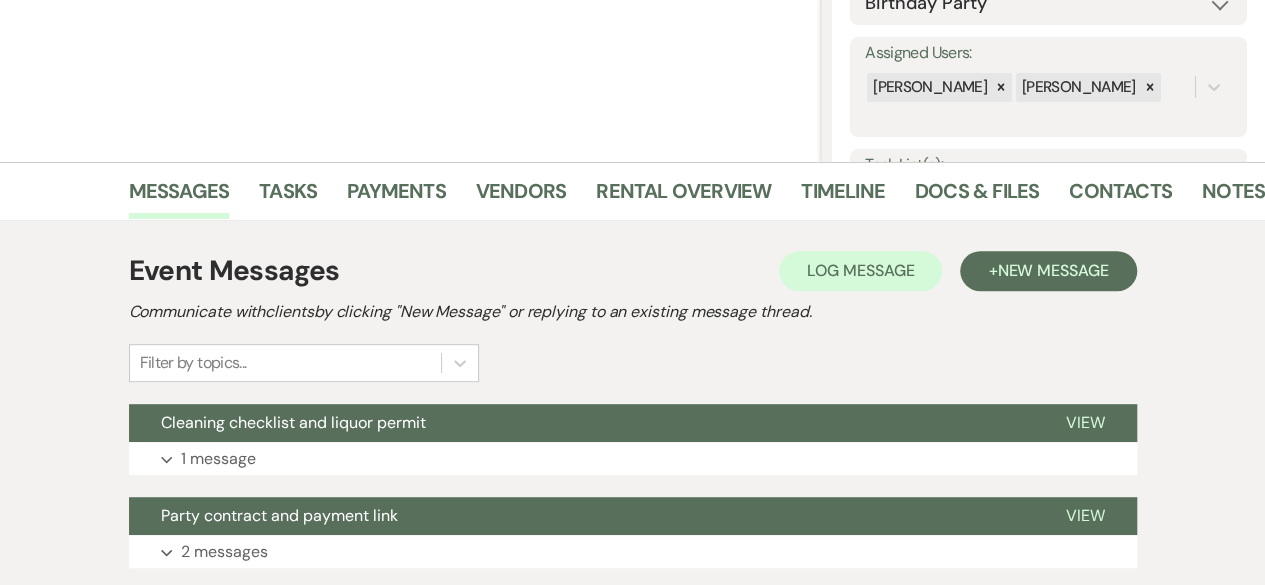 scroll, scrollTop: 344, scrollLeft: 0, axis: vertical 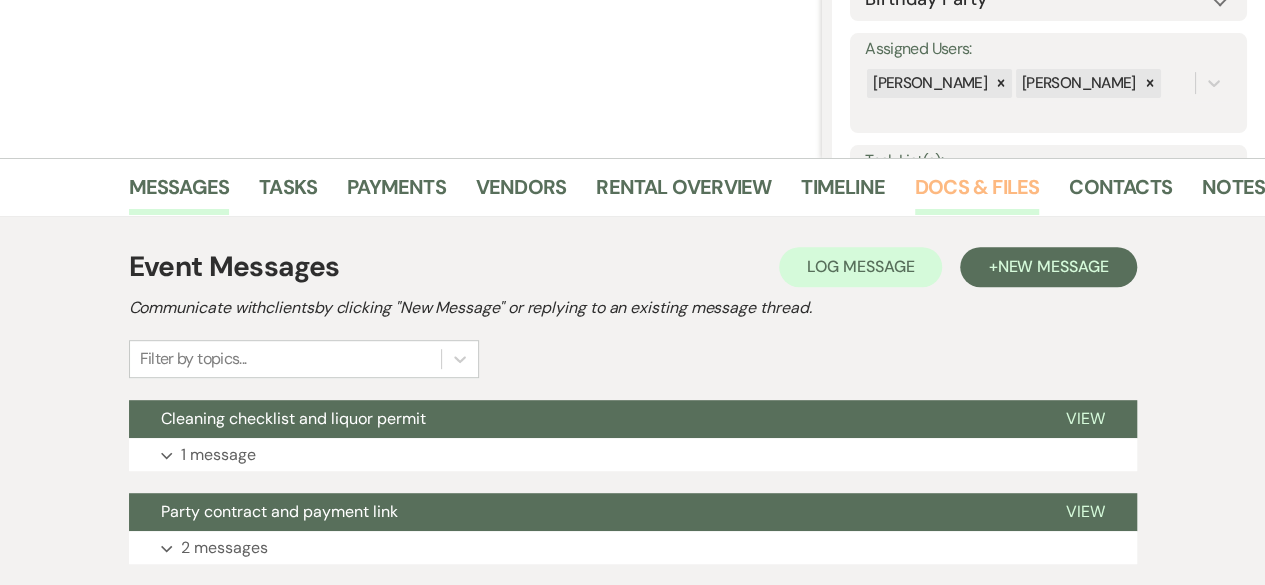 click on "Docs & Files" at bounding box center [977, 193] 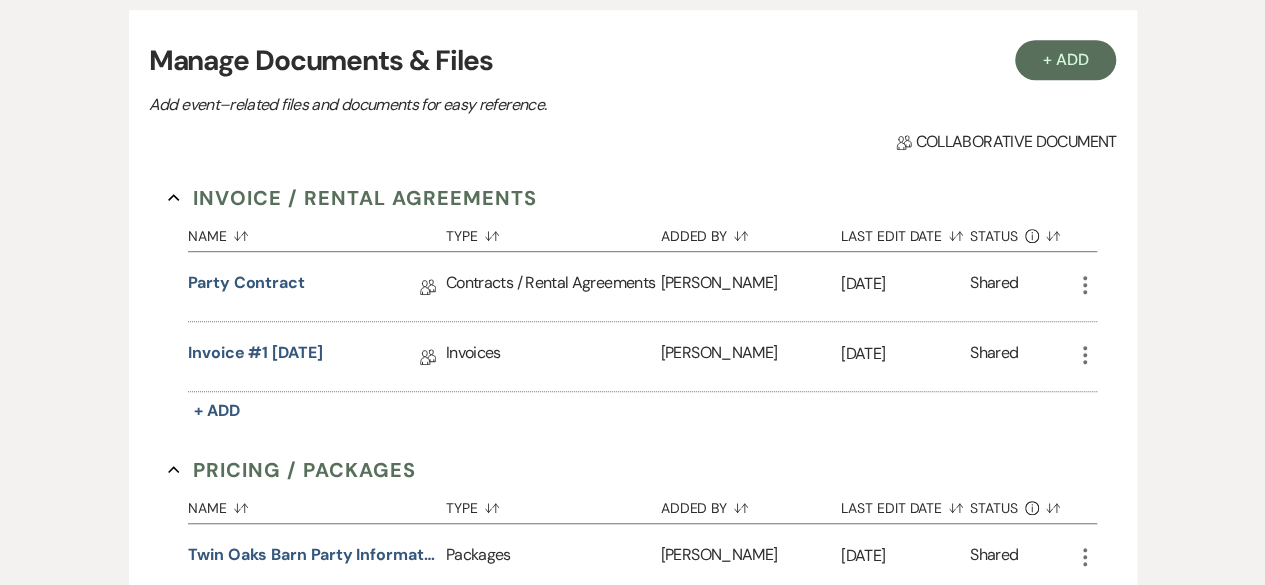 scroll, scrollTop: 598, scrollLeft: 0, axis: vertical 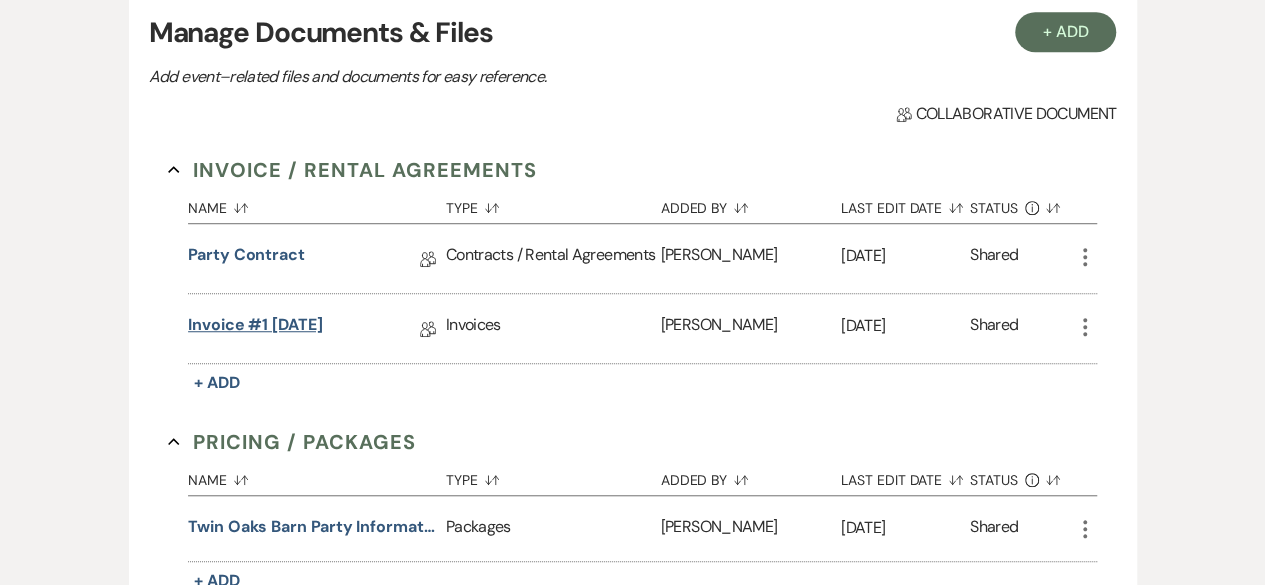 click on "Invoice #1 [DATE]" at bounding box center (255, 328) 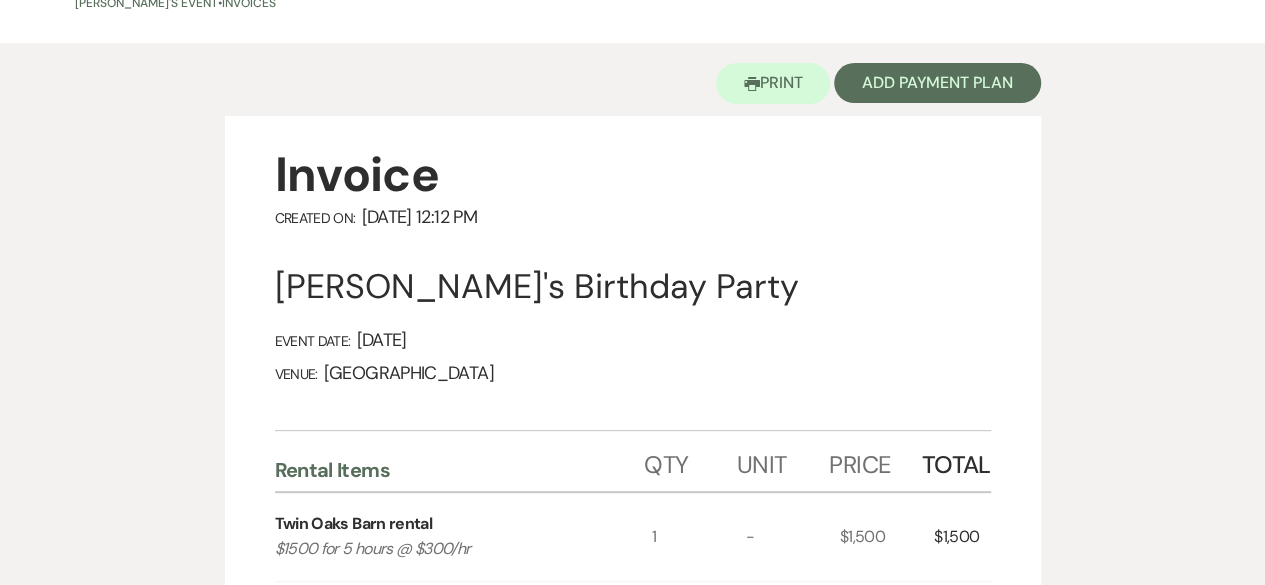 scroll, scrollTop: 0, scrollLeft: 0, axis: both 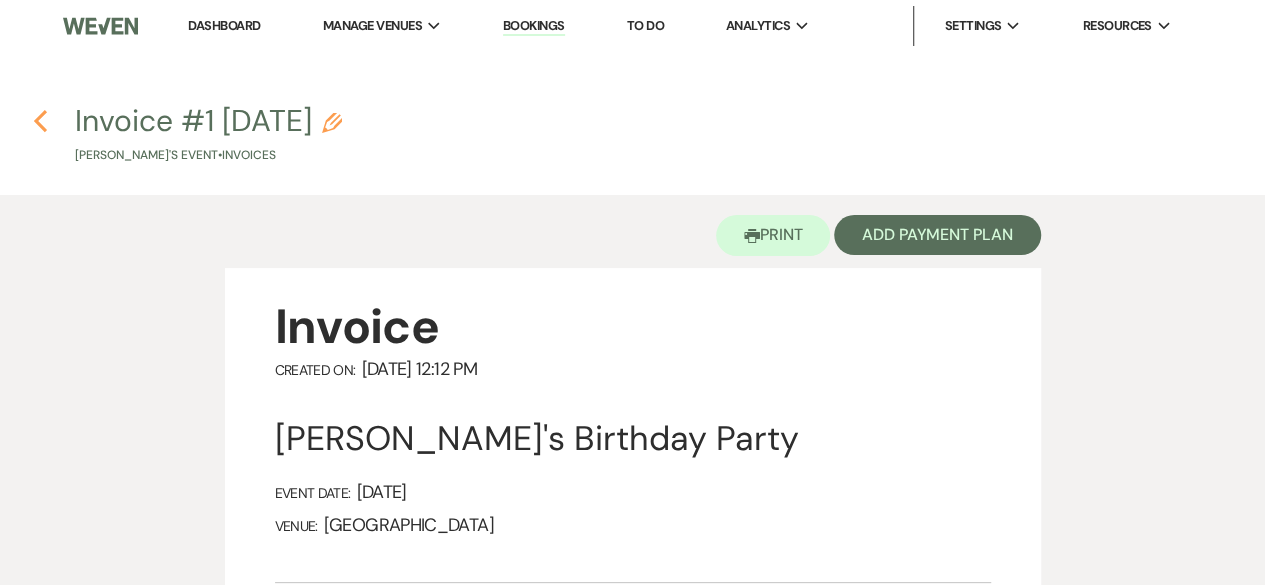 click on "Previous" 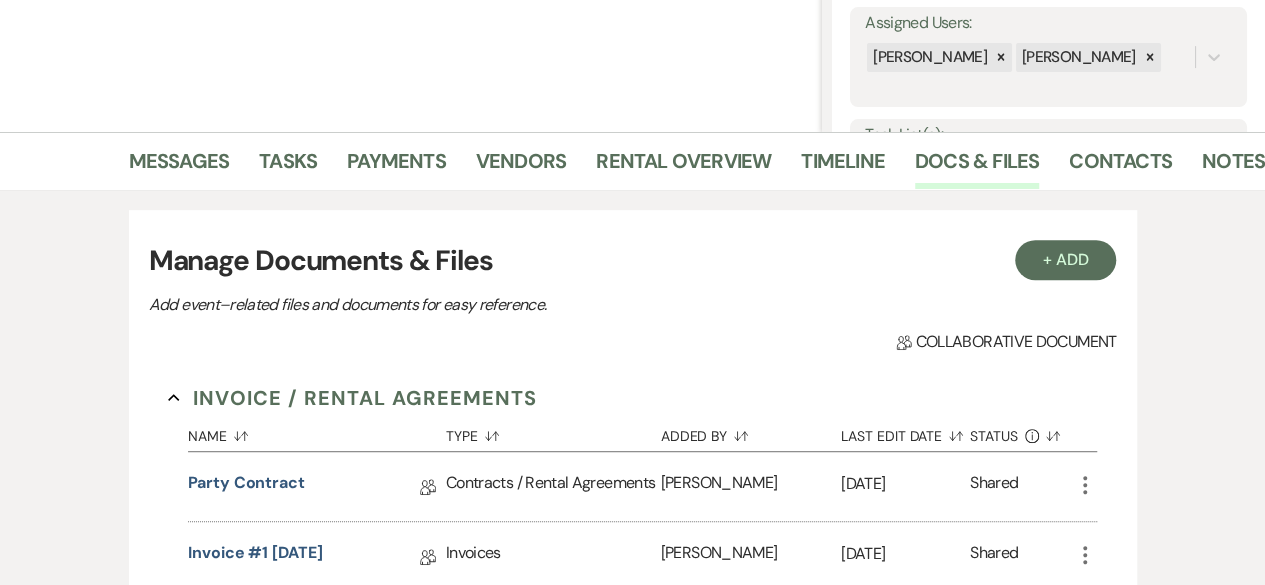 scroll, scrollTop: 0, scrollLeft: 0, axis: both 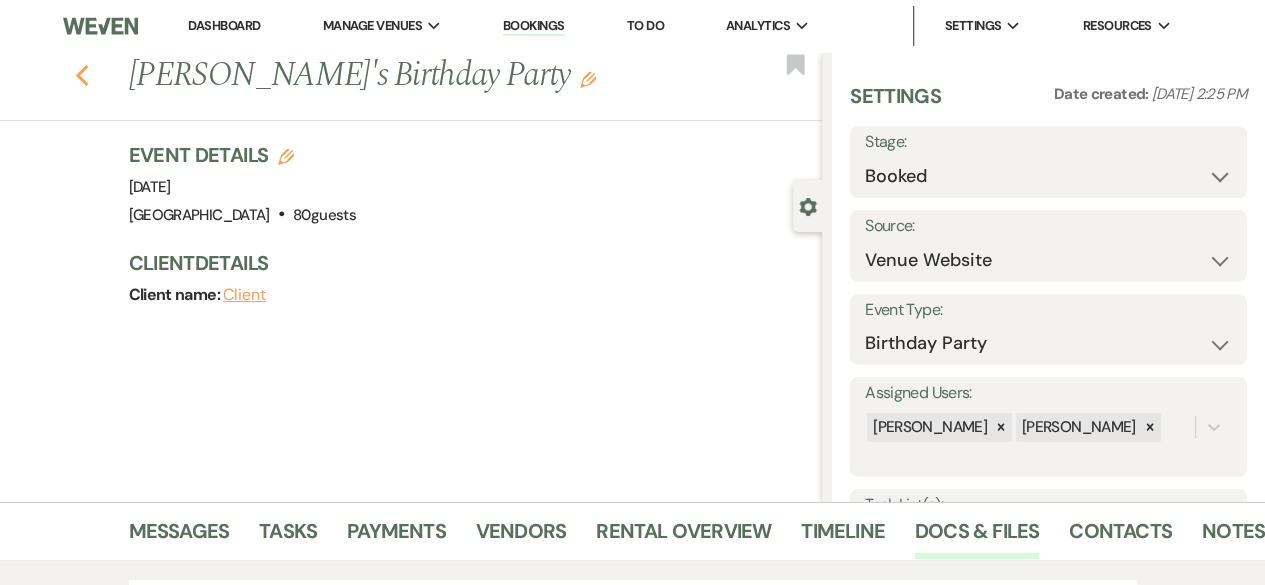 click 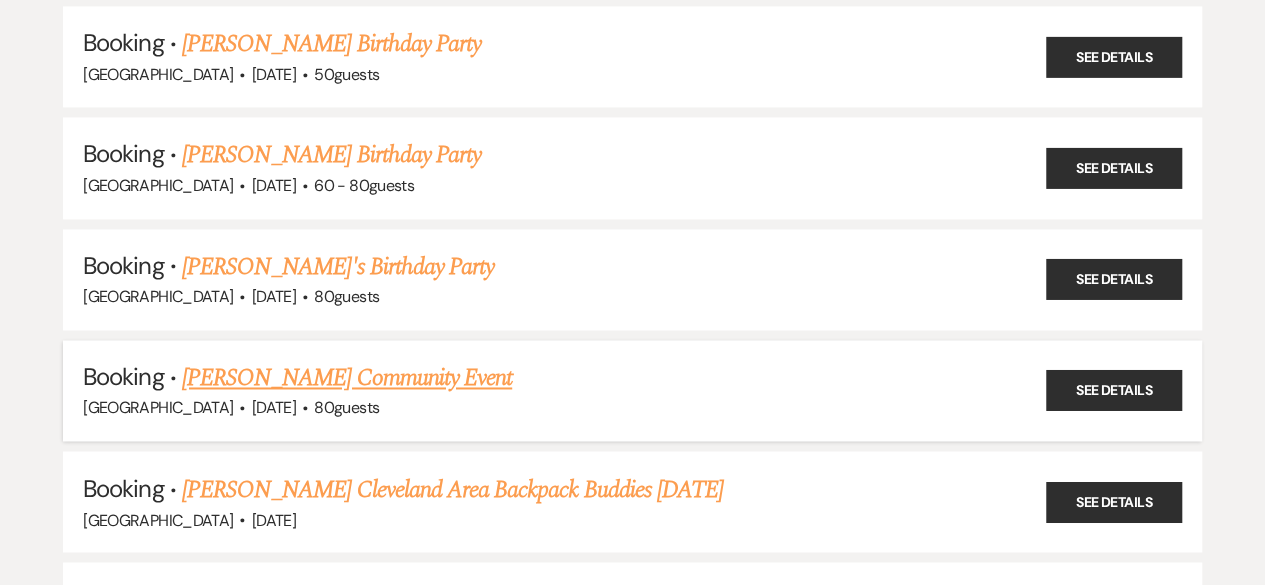 click on "[PERSON_NAME] Community Event" at bounding box center [347, 378] 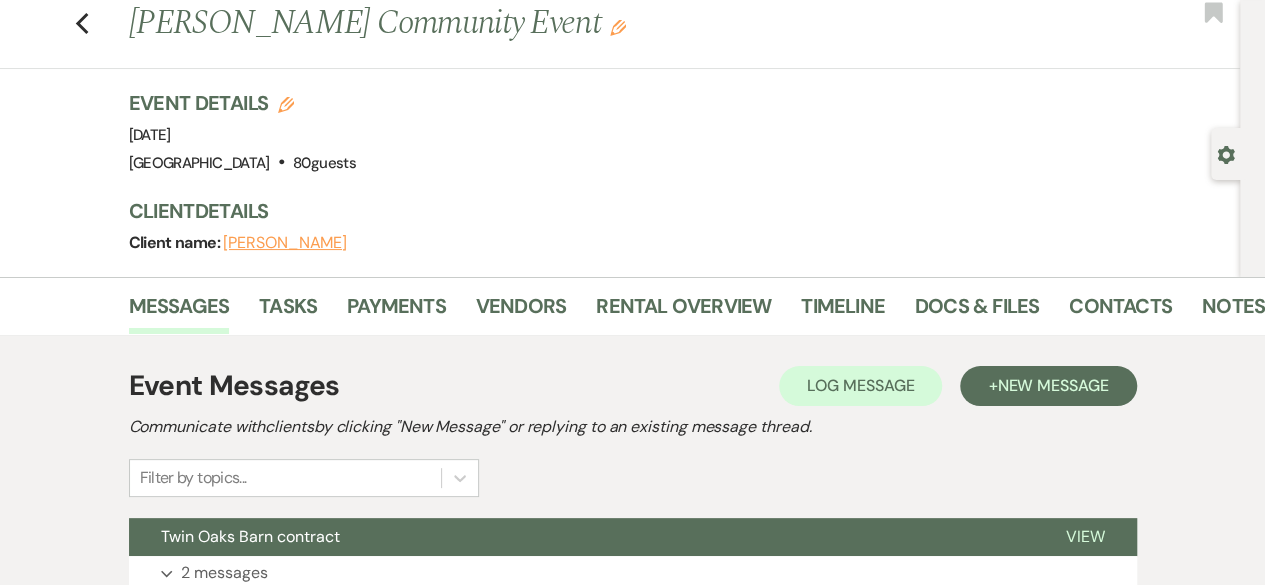 scroll, scrollTop: 0, scrollLeft: 0, axis: both 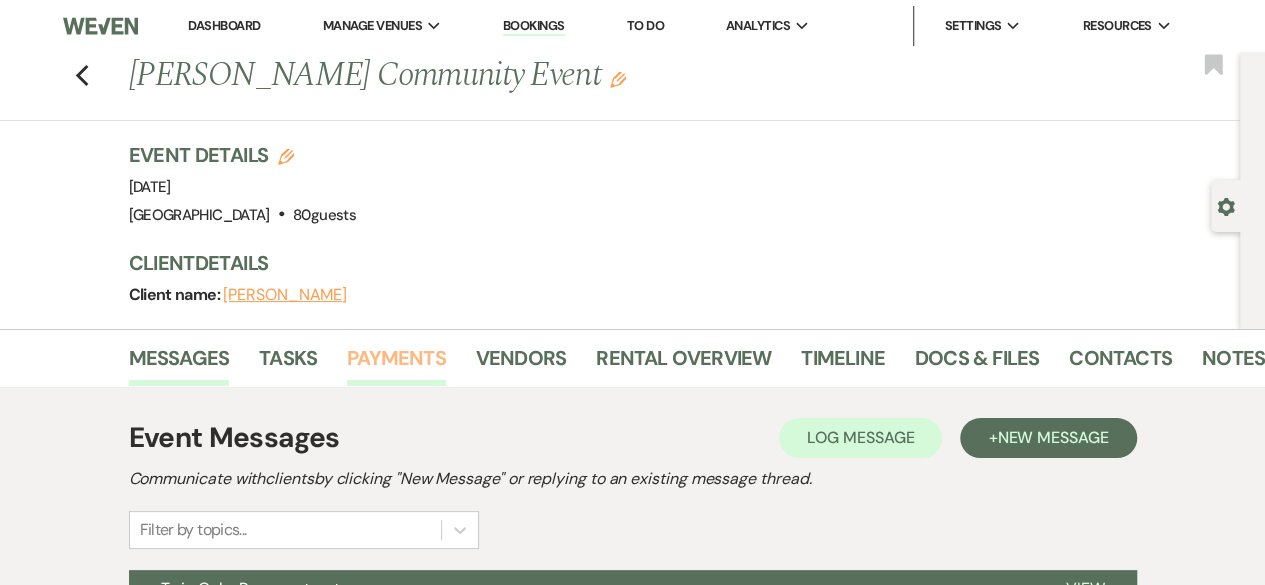 click on "Payments" at bounding box center [396, 364] 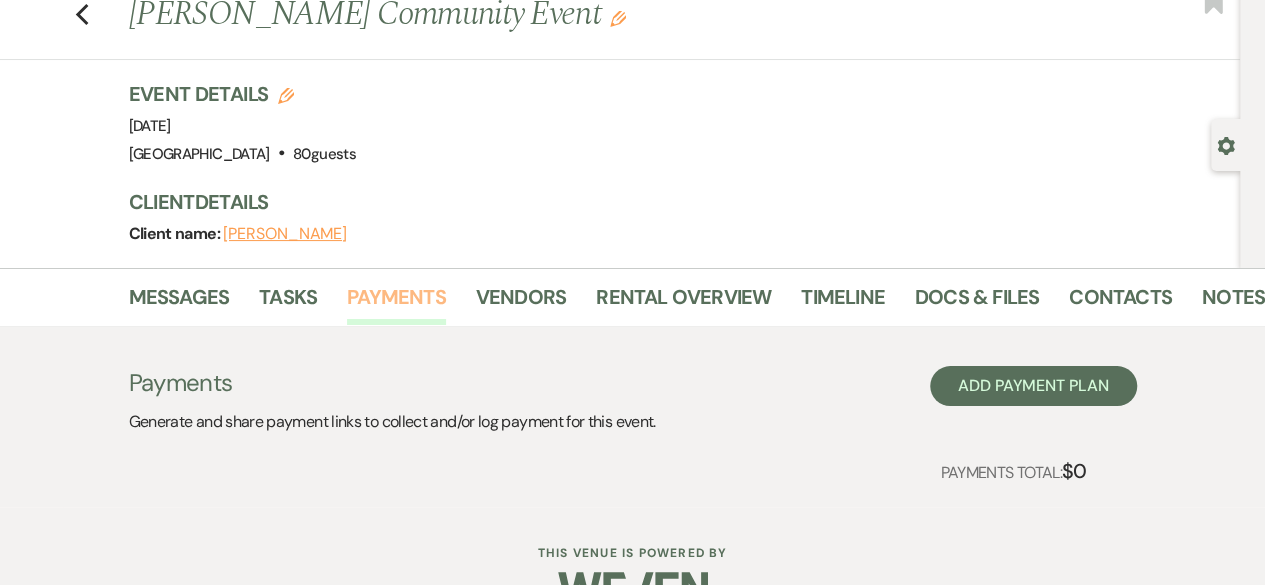 scroll, scrollTop: 0, scrollLeft: 0, axis: both 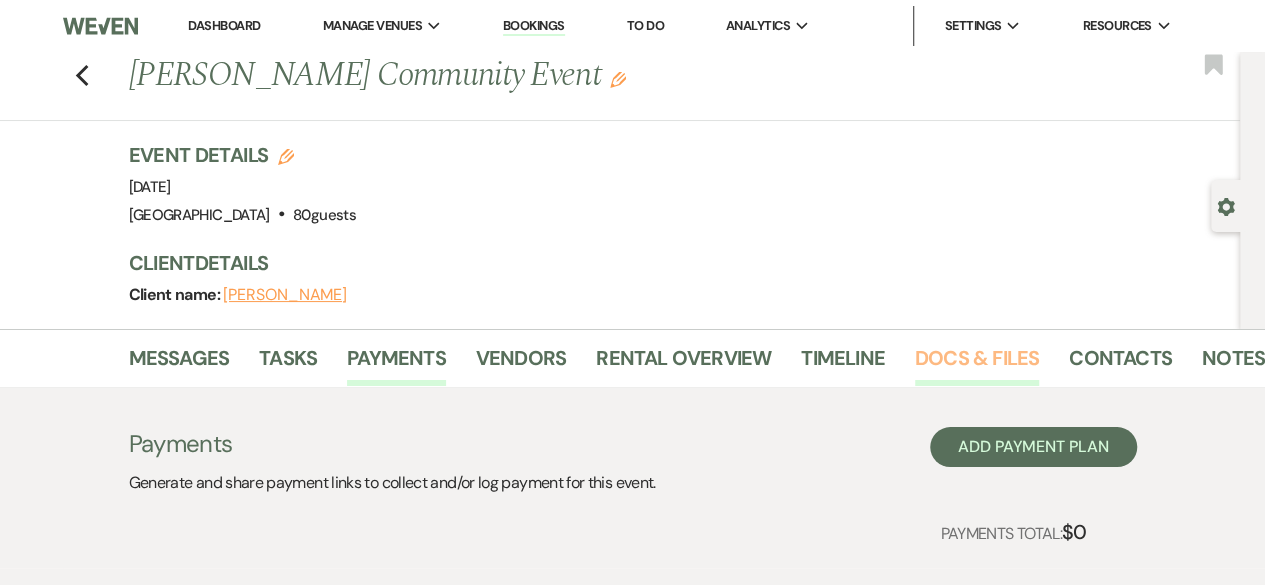 click on "Docs & Files" at bounding box center (977, 364) 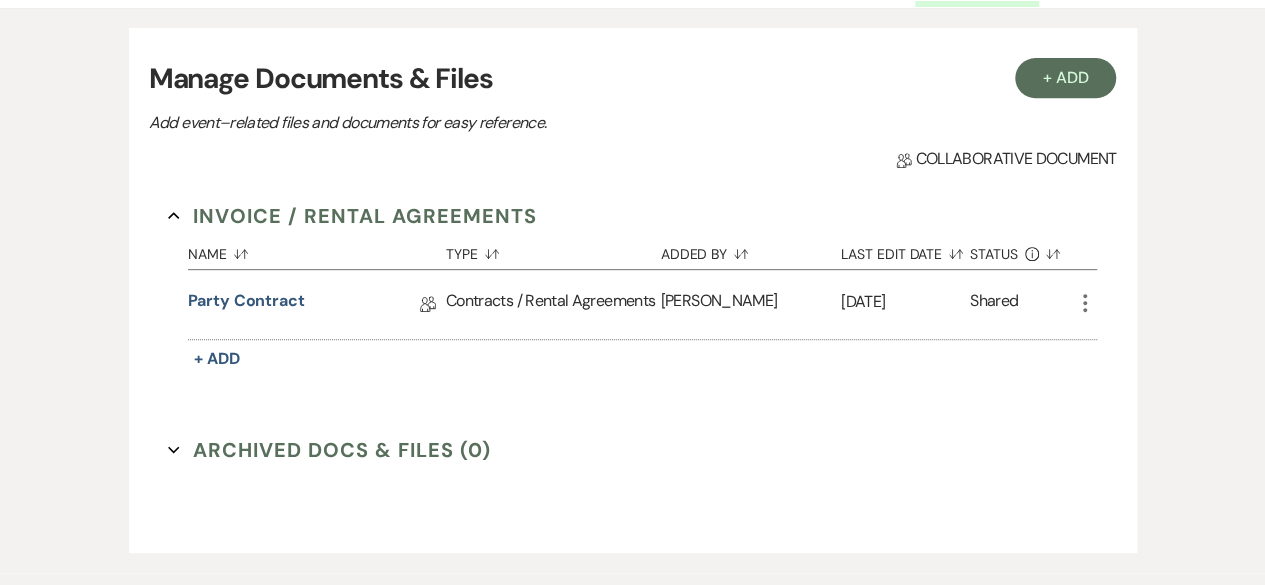 scroll, scrollTop: 380, scrollLeft: 0, axis: vertical 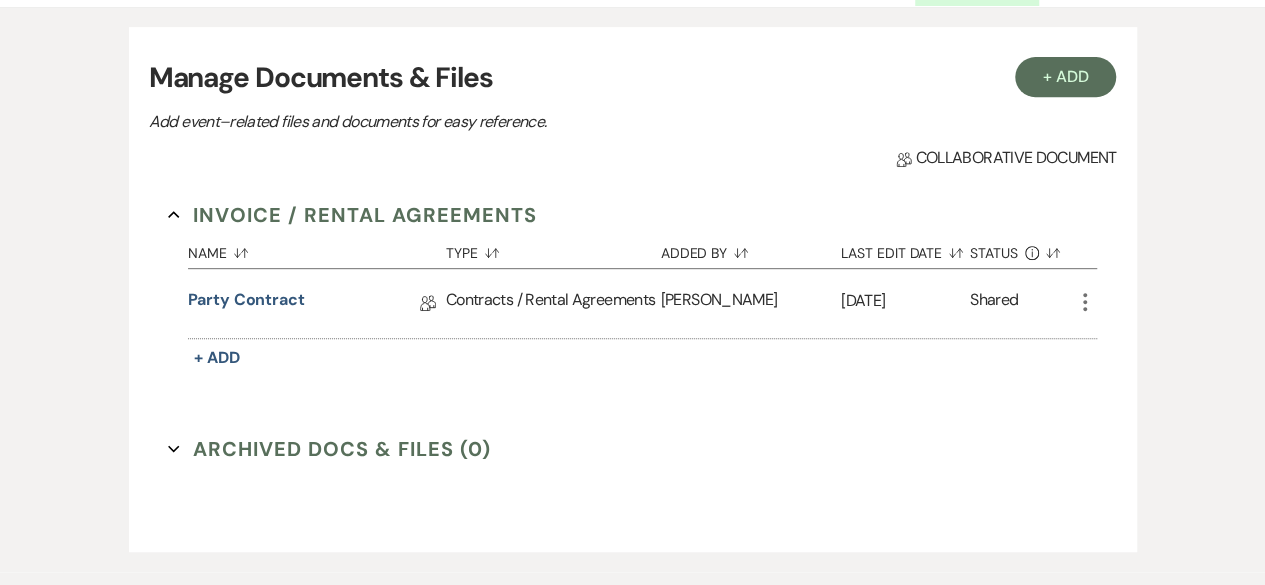 click on "Contracts / Rental Agreements" at bounding box center (553, 303) 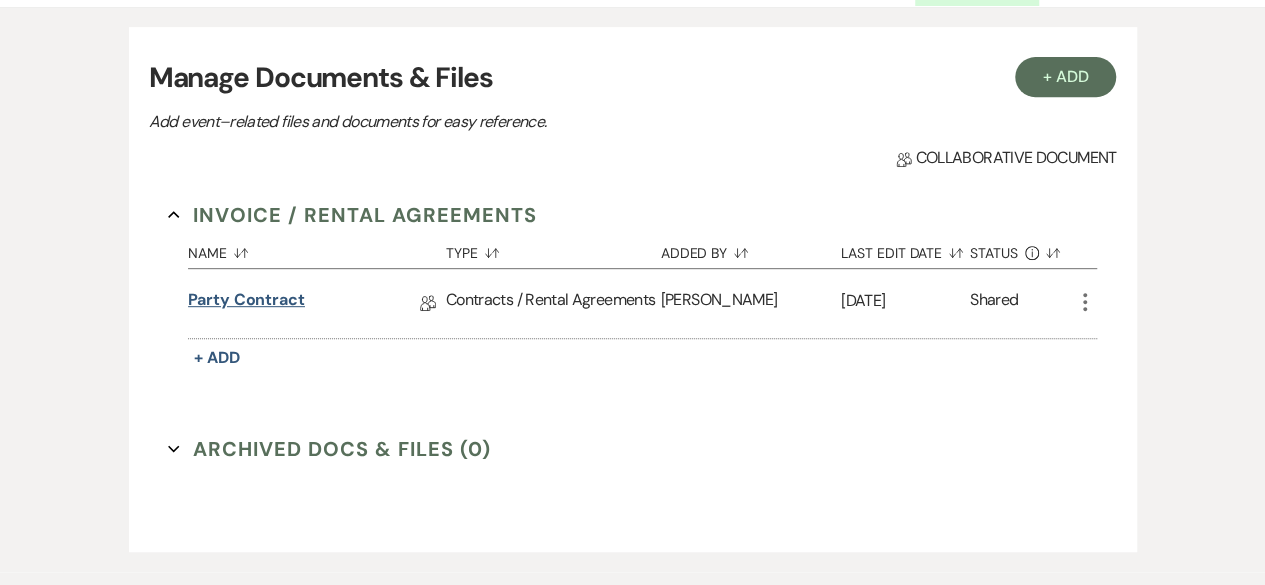 click on "Party contract" at bounding box center (246, 303) 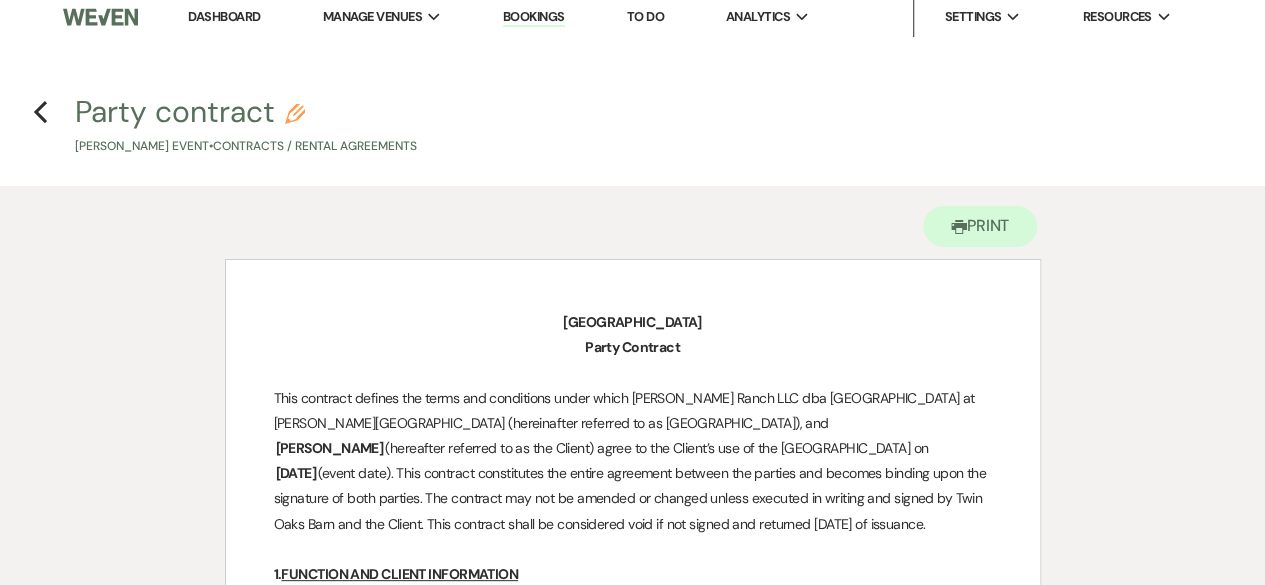 scroll, scrollTop: 0, scrollLeft: 0, axis: both 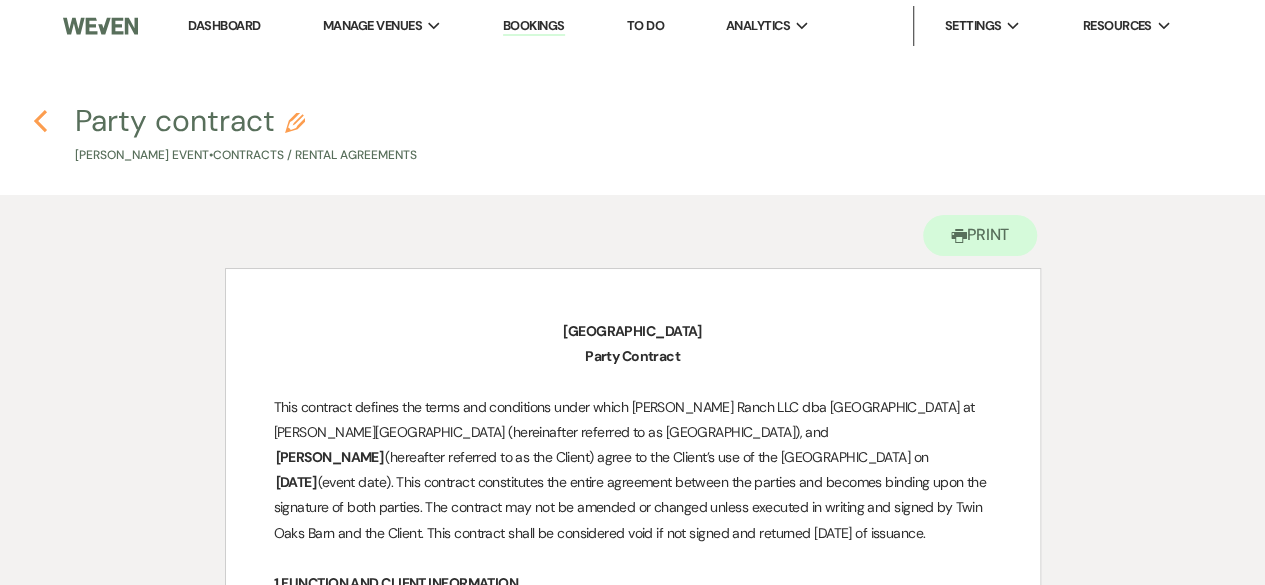 click on "Previous" 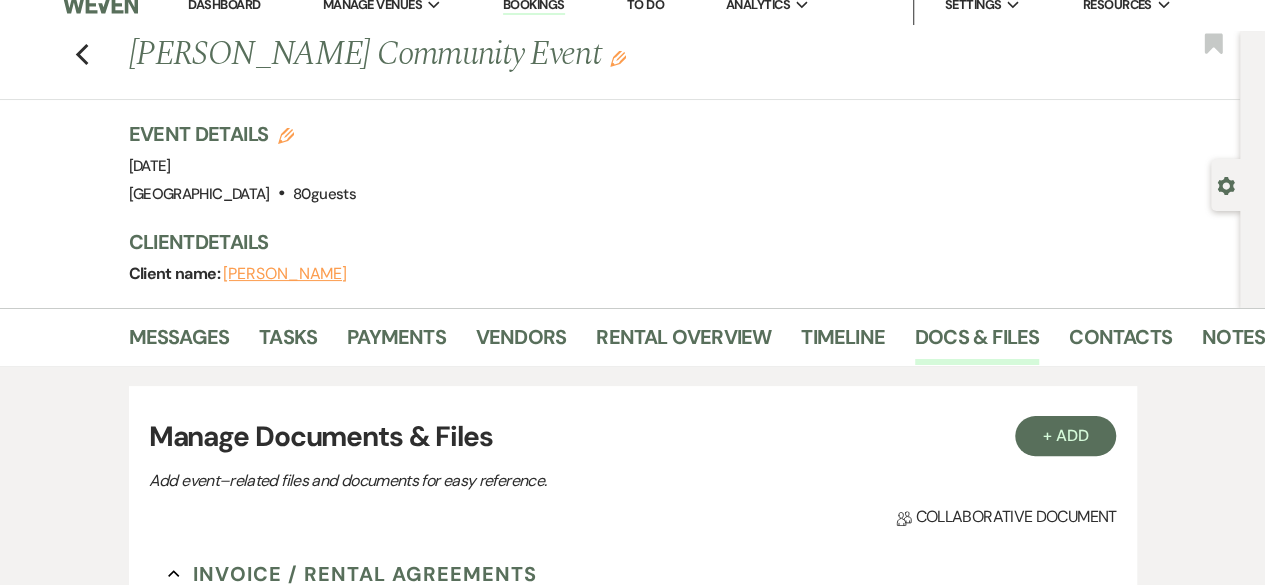 scroll, scrollTop: 4, scrollLeft: 0, axis: vertical 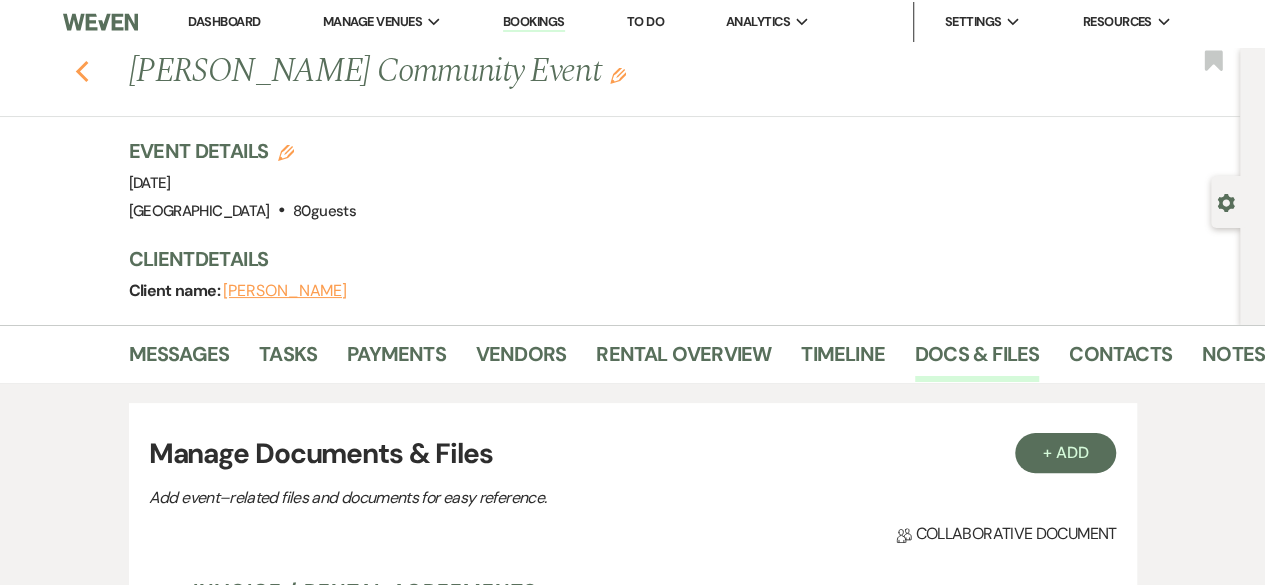 click 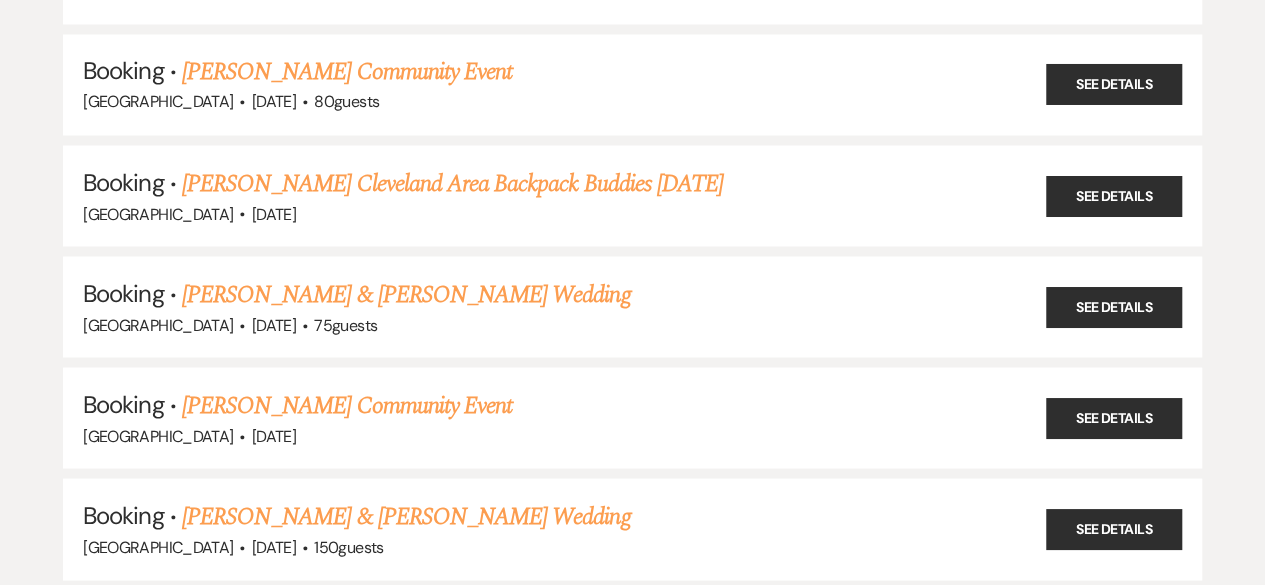 scroll, scrollTop: 16900, scrollLeft: 0, axis: vertical 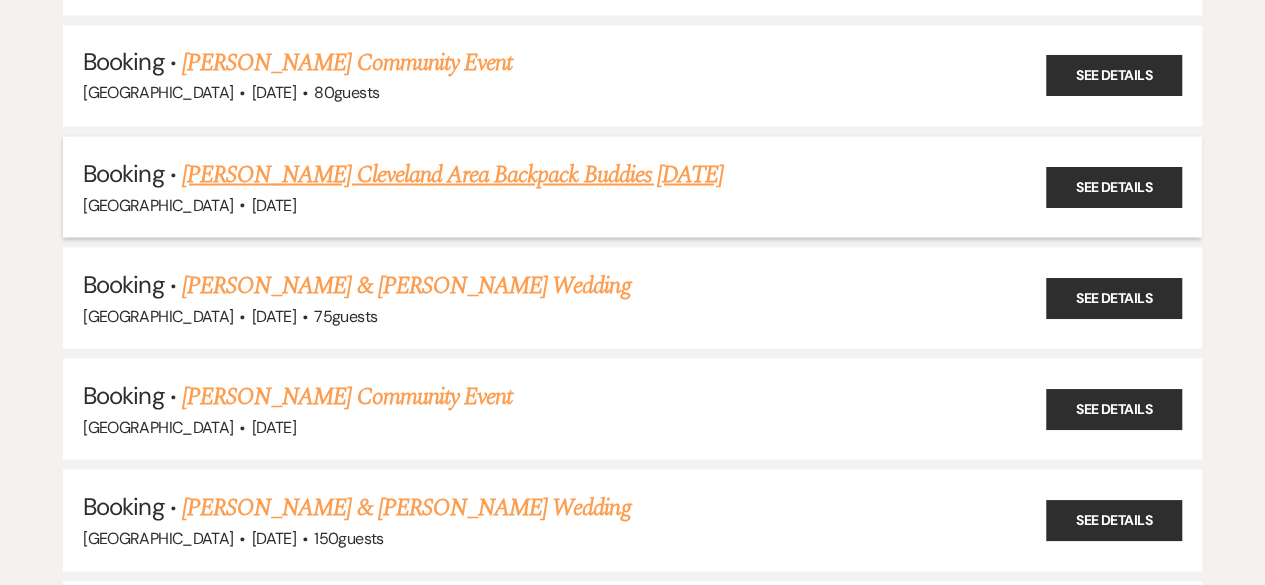 click on "[PERSON_NAME] Cleveland Area Backpack Buddies [DATE]" at bounding box center [452, 174] 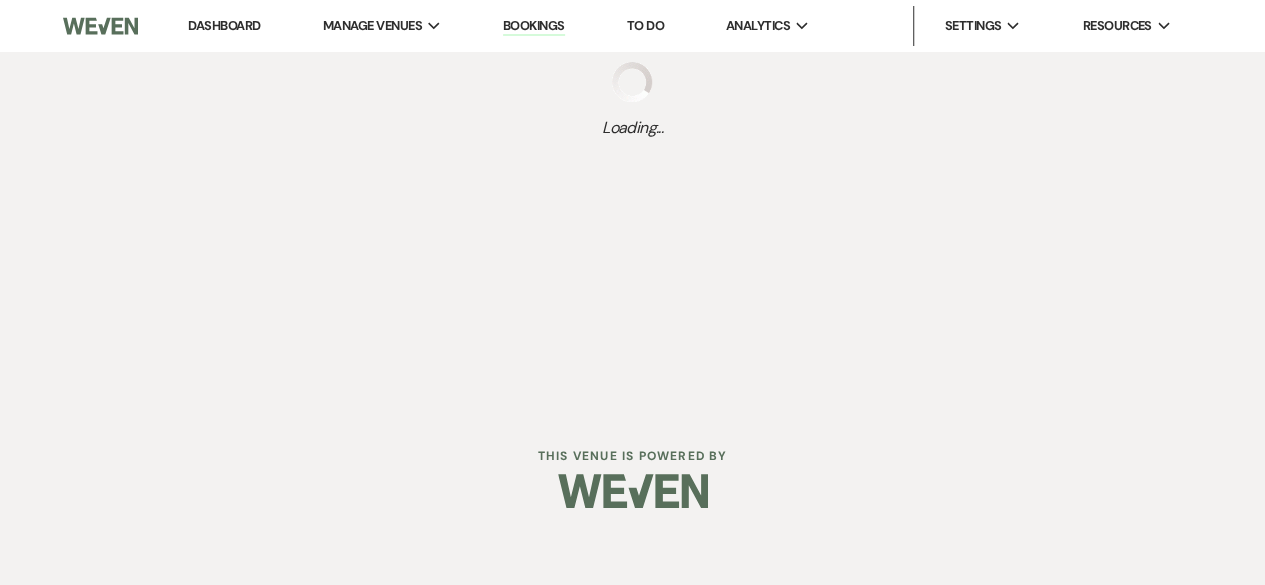 scroll, scrollTop: 0, scrollLeft: 0, axis: both 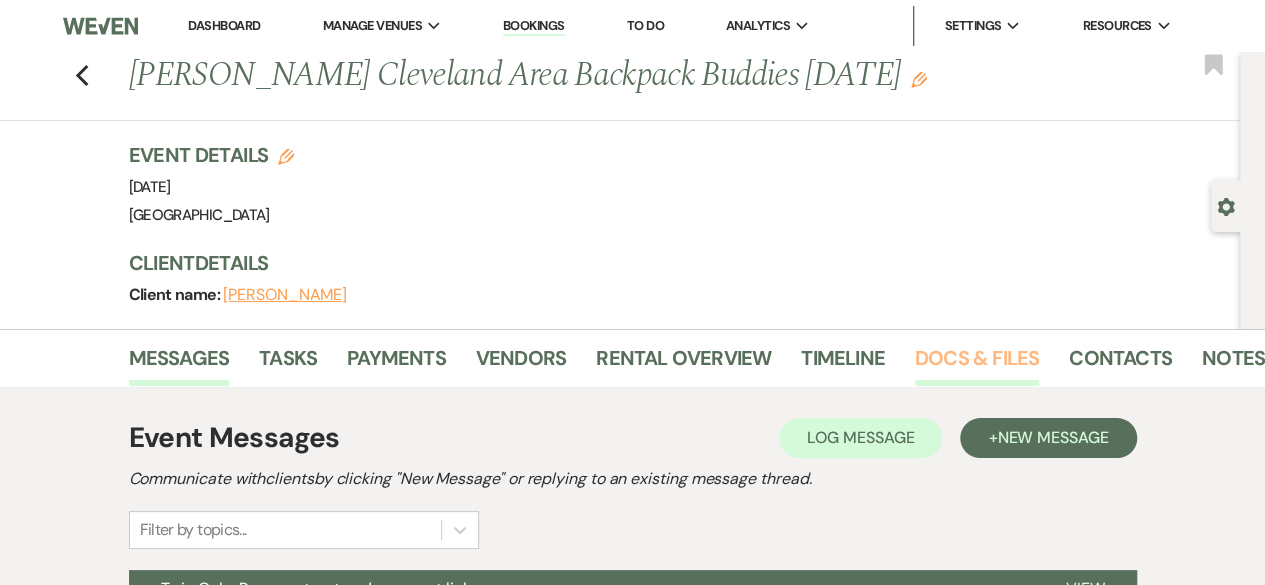 click on "Docs & Files" at bounding box center [977, 364] 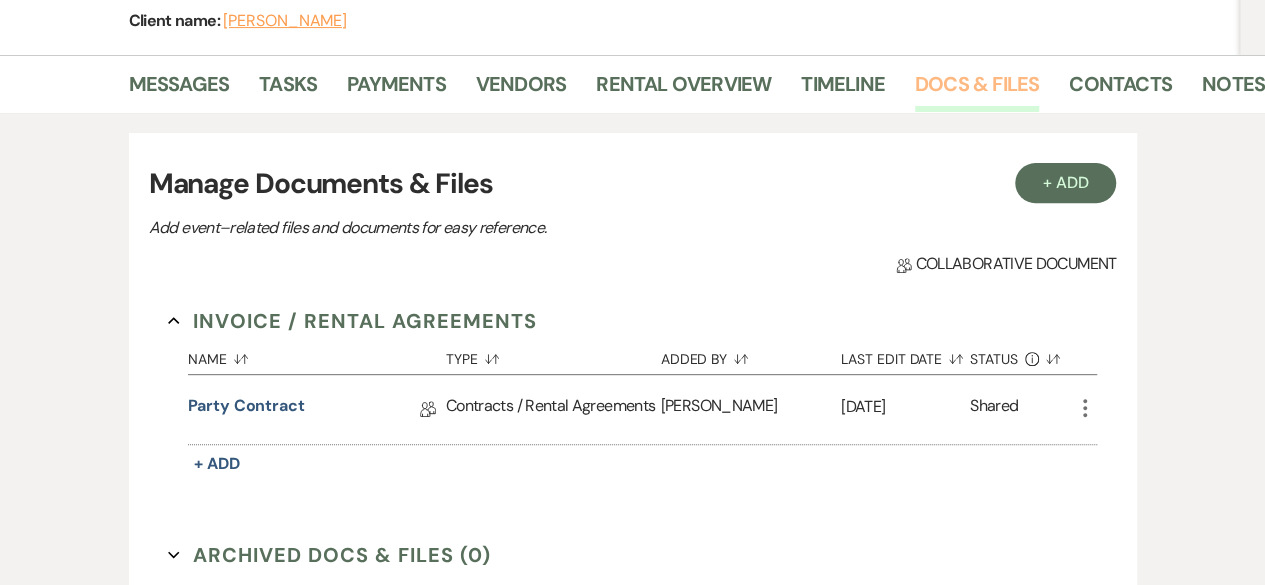 scroll, scrollTop: 275, scrollLeft: 0, axis: vertical 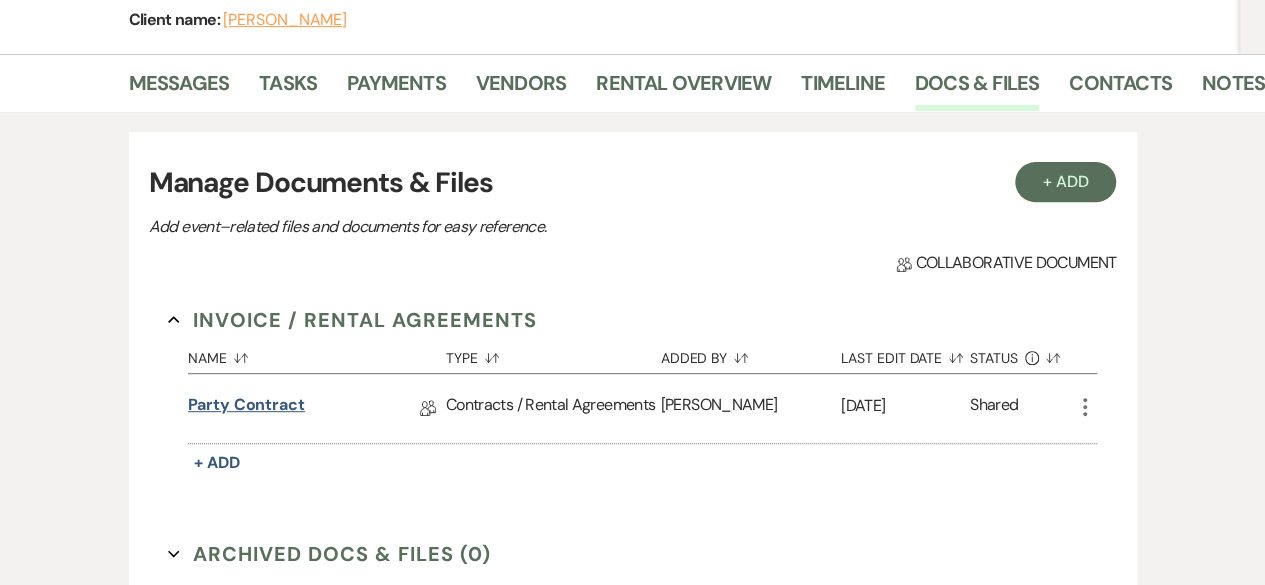 click on "Party contract" at bounding box center [246, 408] 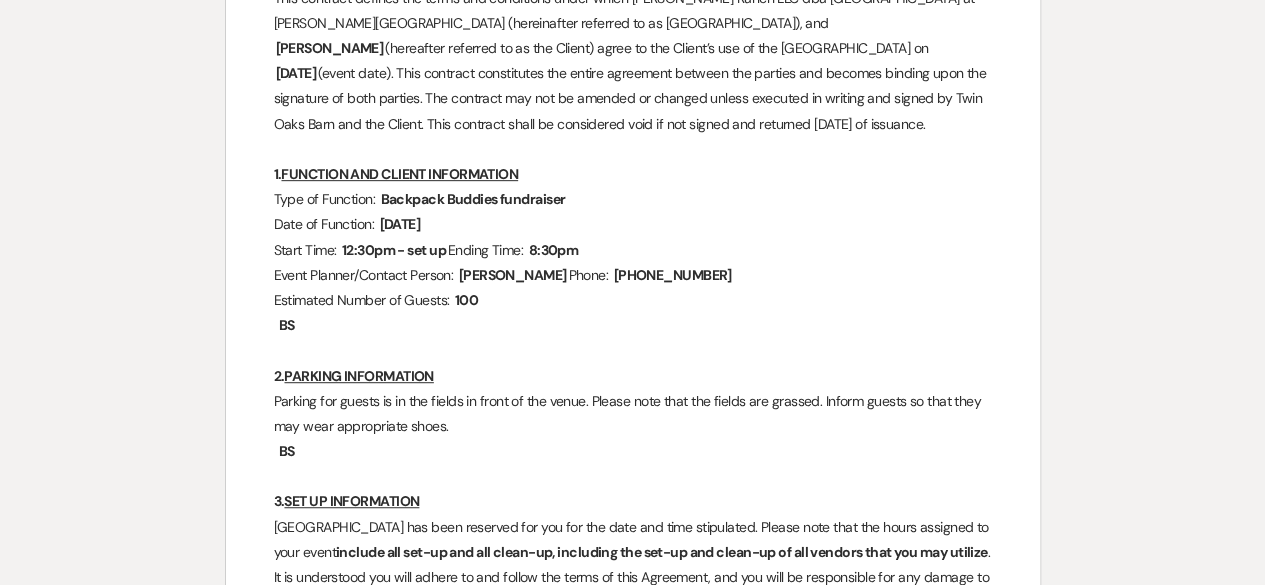 scroll, scrollTop: 0, scrollLeft: 0, axis: both 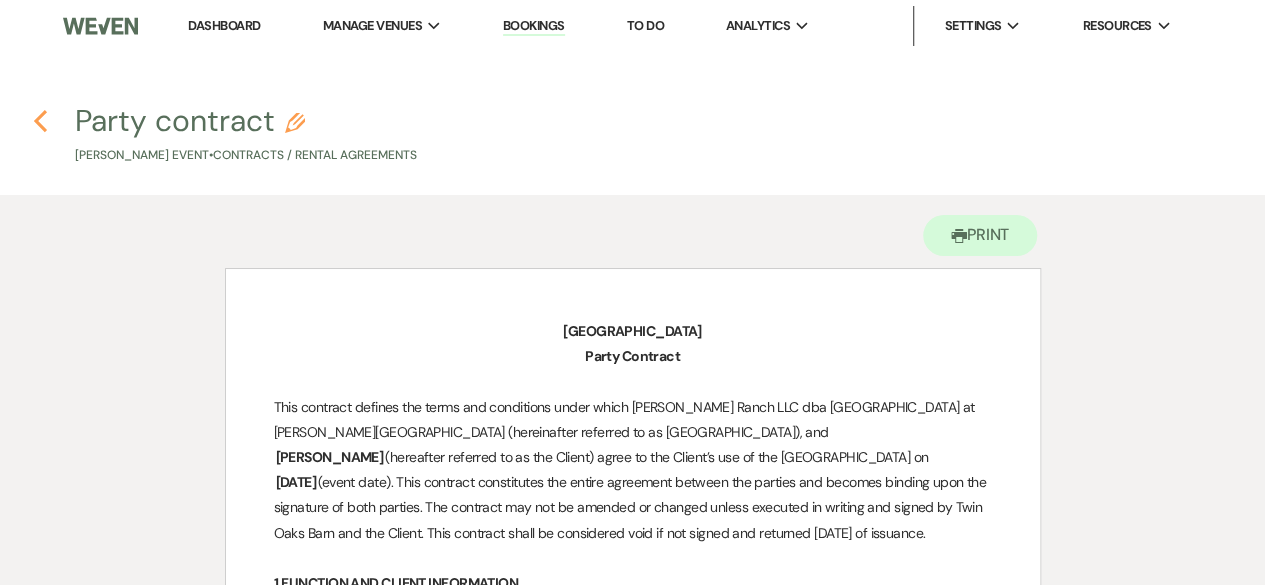 click on "Previous" 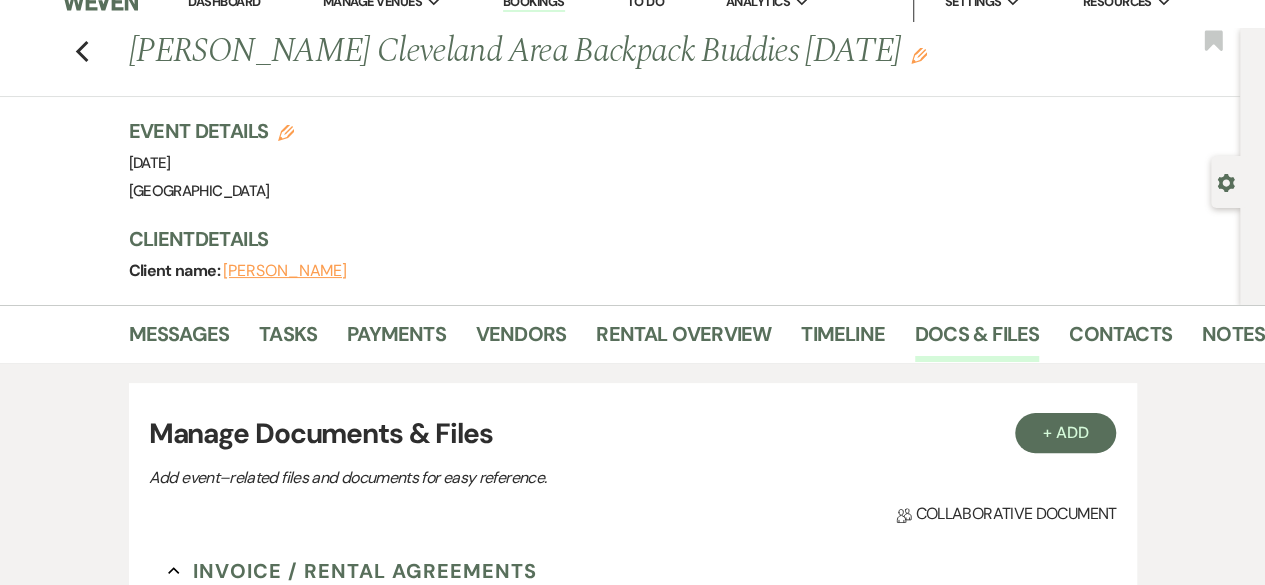 scroll, scrollTop: 0, scrollLeft: 0, axis: both 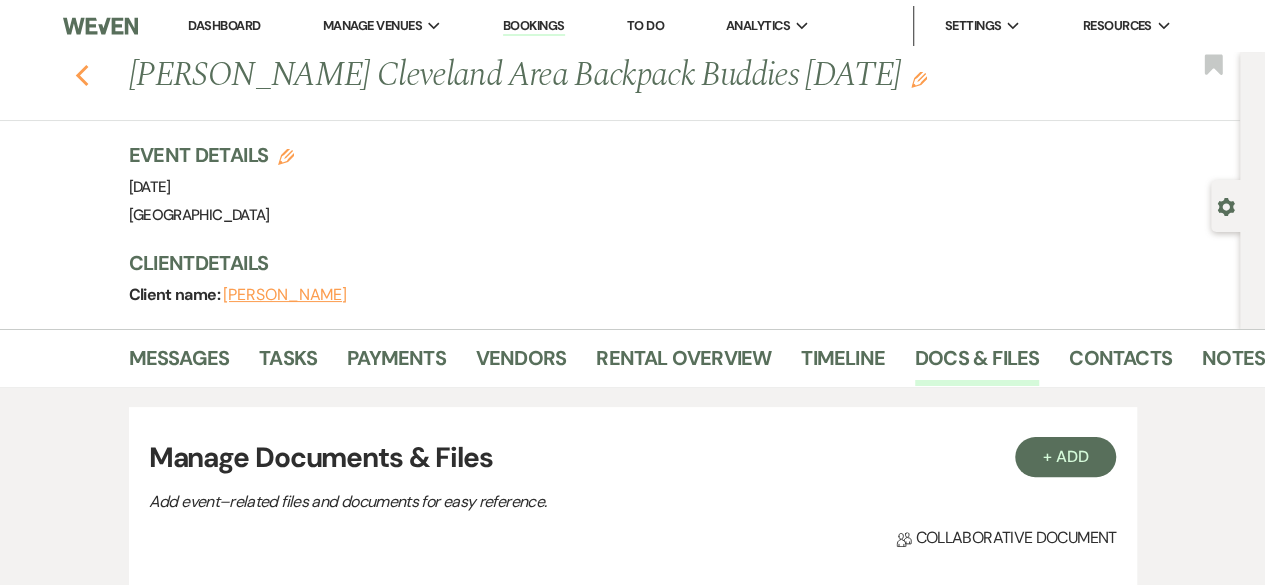 click on "Previous" 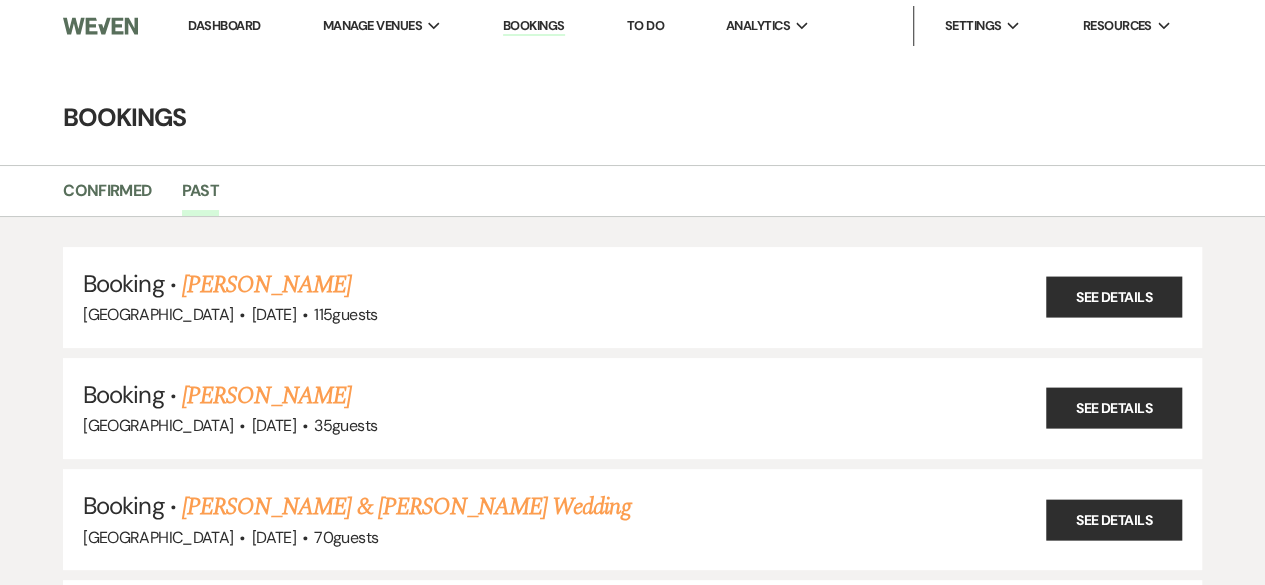 scroll, scrollTop: 16900, scrollLeft: 0, axis: vertical 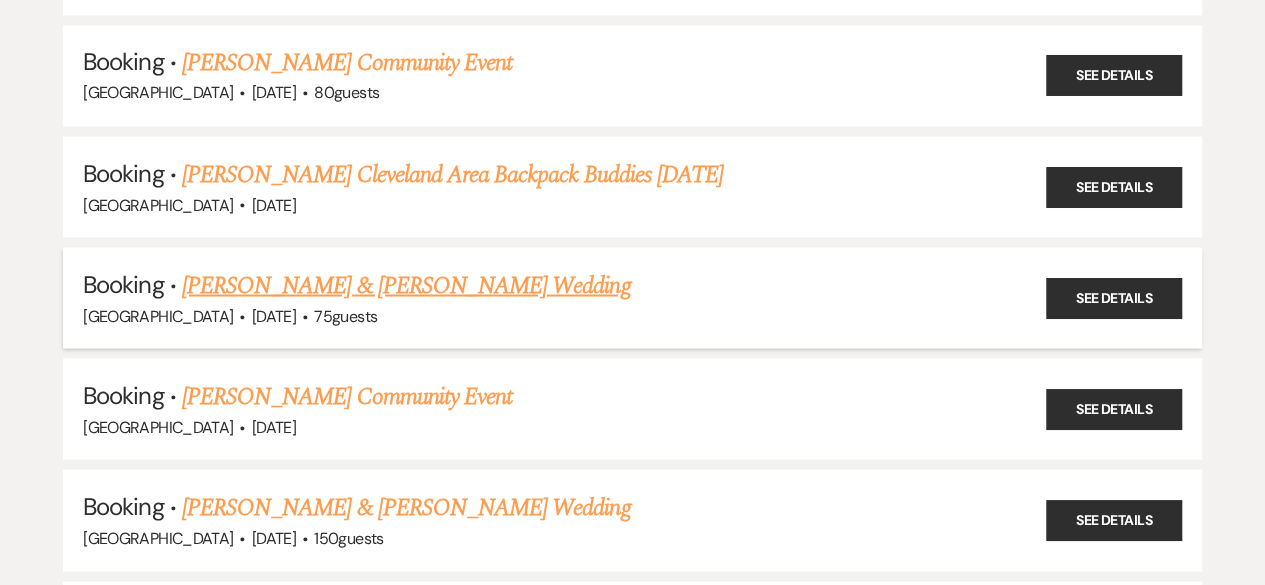 click on "[PERSON_NAME] & [PERSON_NAME] Wedding" at bounding box center [406, 285] 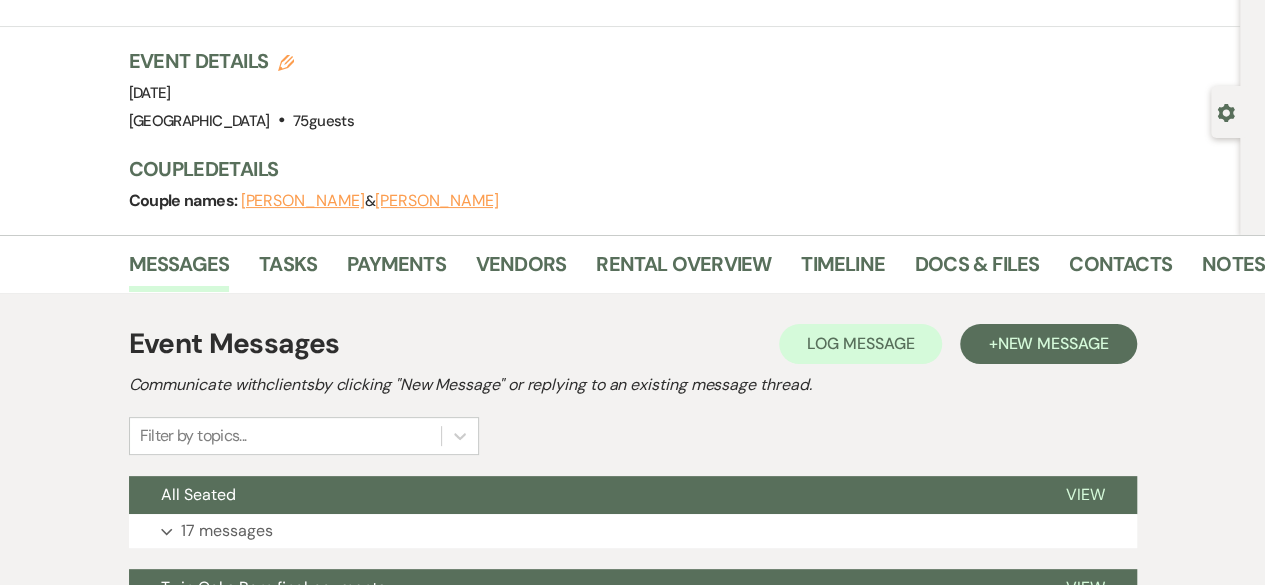 scroll, scrollTop: 94, scrollLeft: 0, axis: vertical 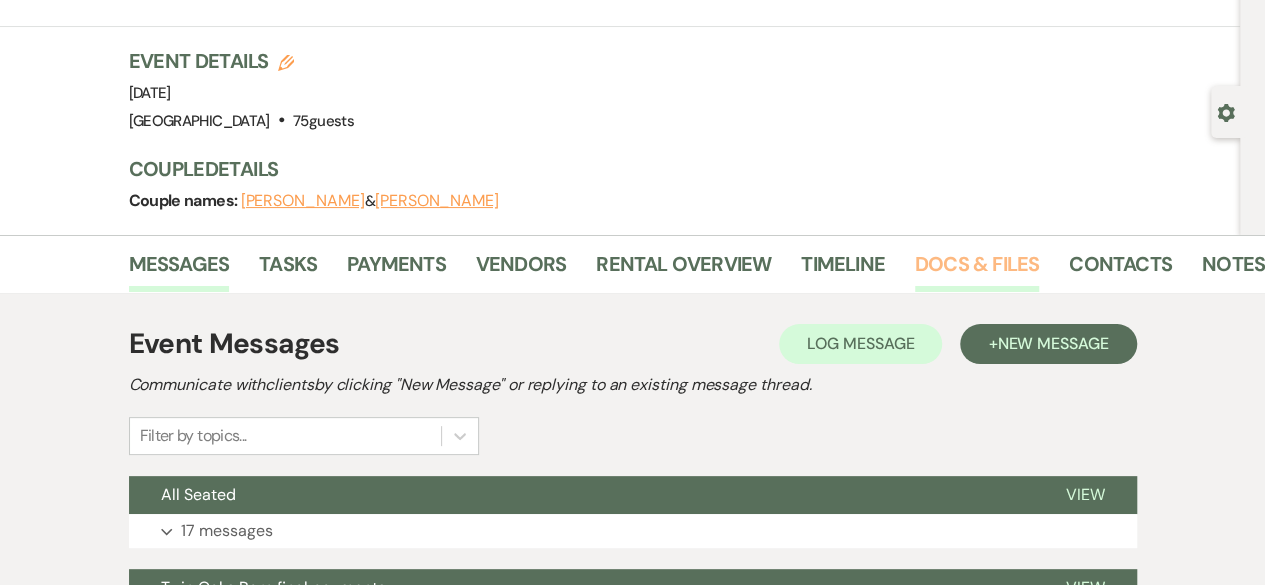 click on "Docs & Files" at bounding box center (977, 270) 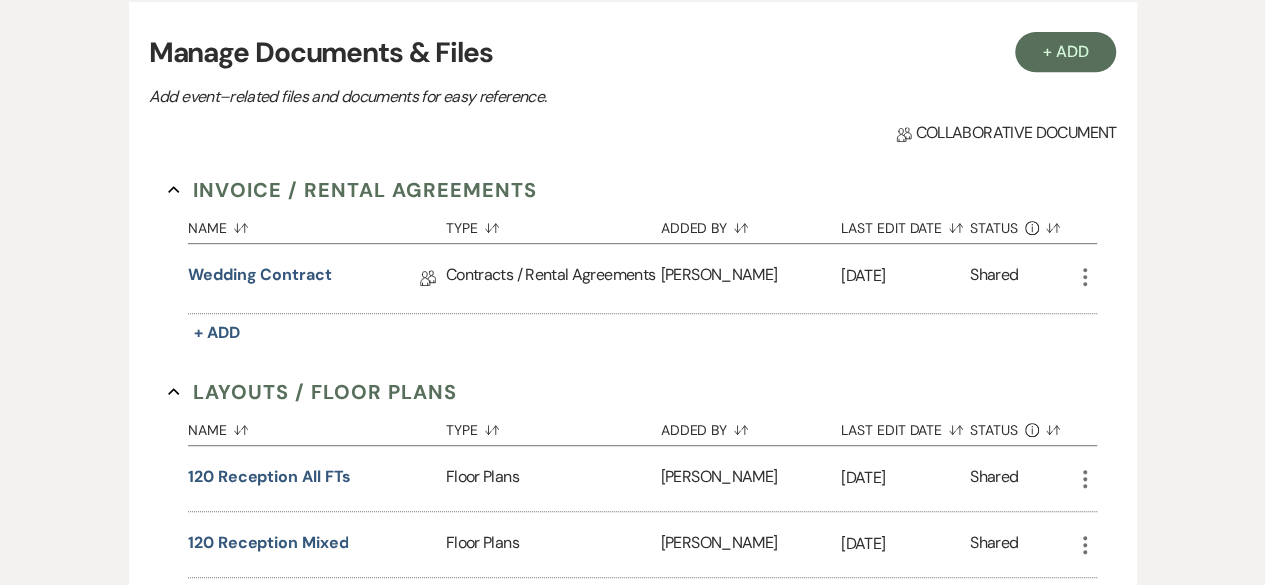 scroll, scrollTop: 410, scrollLeft: 0, axis: vertical 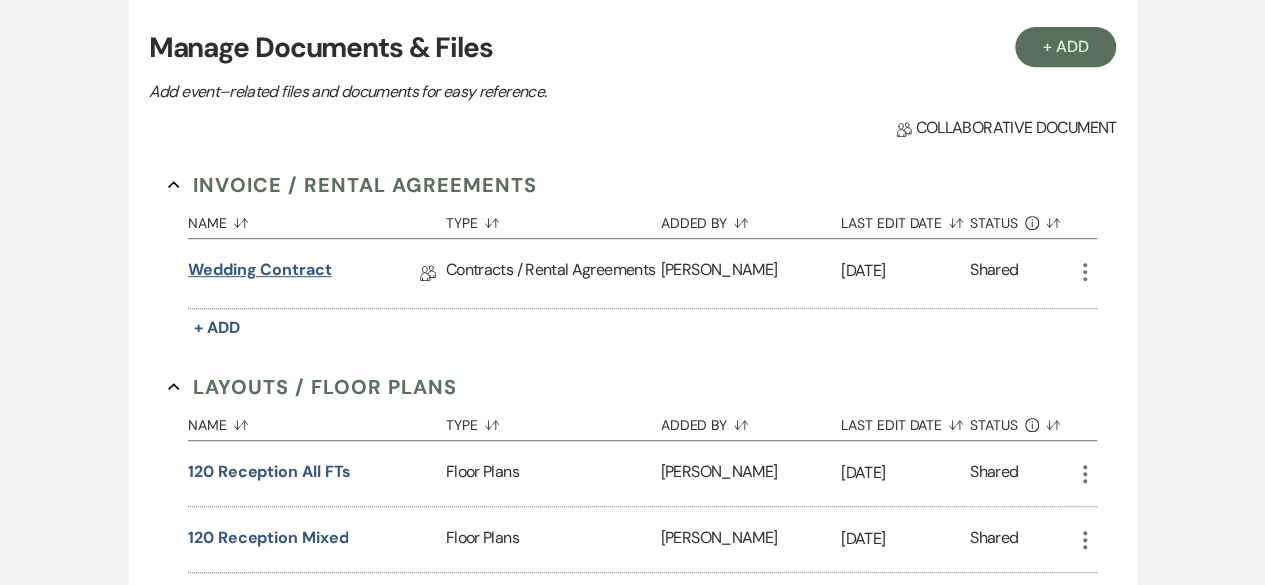 click on "Wedding Contract" at bounding box center [260, 273] 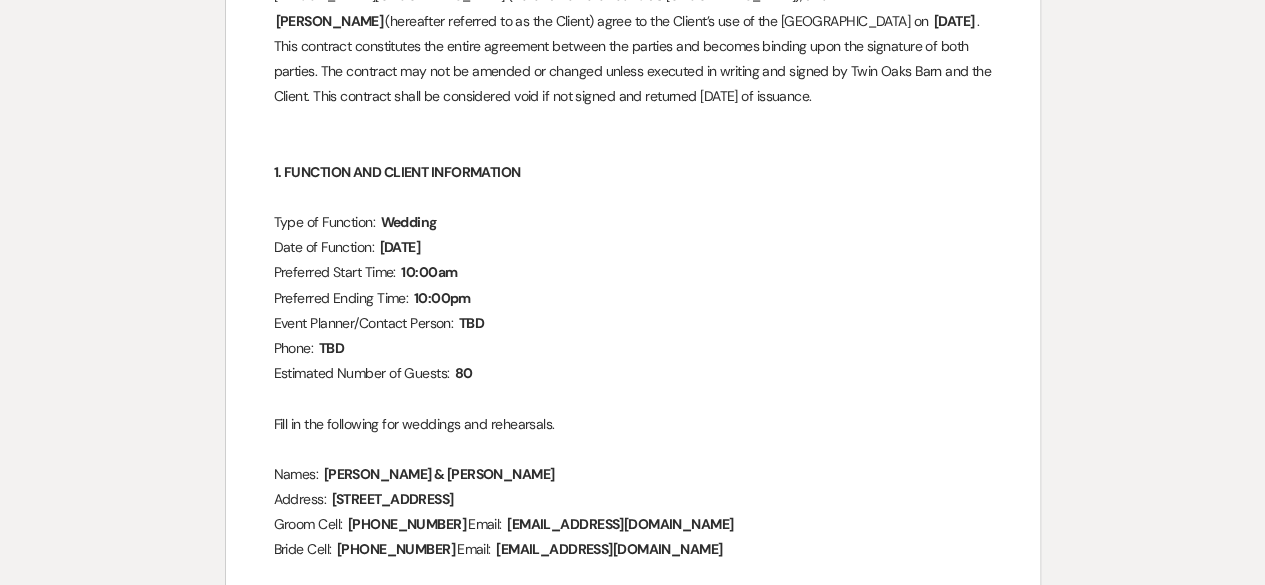 scroll, scrollTop: 0, scrollLeft: 0, axis: both 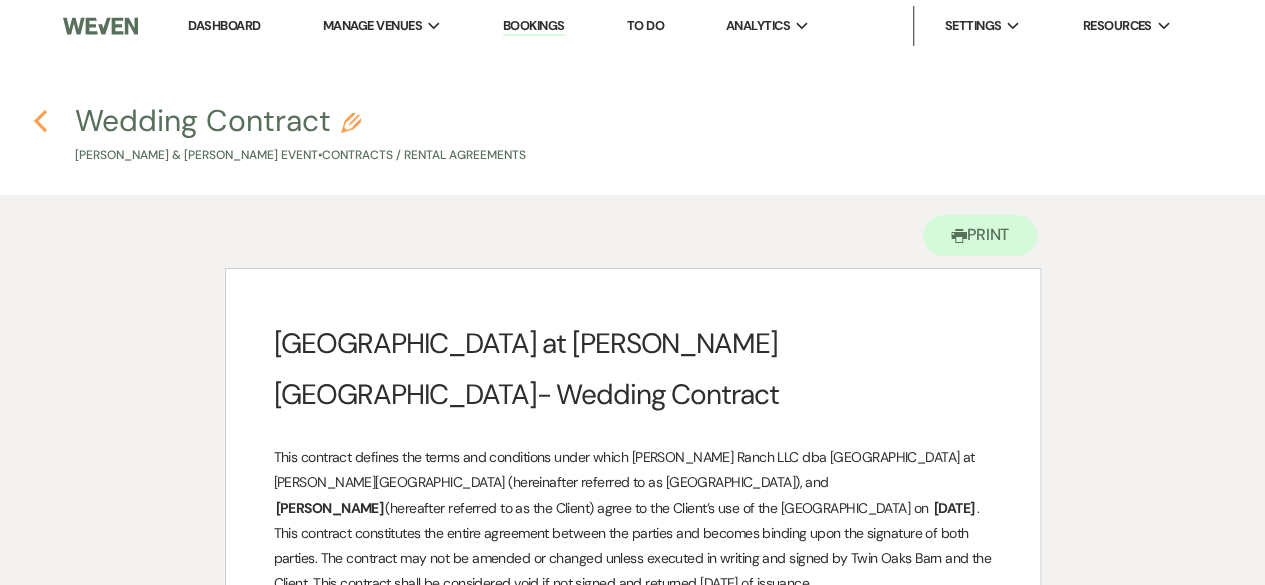 click on "Previous" 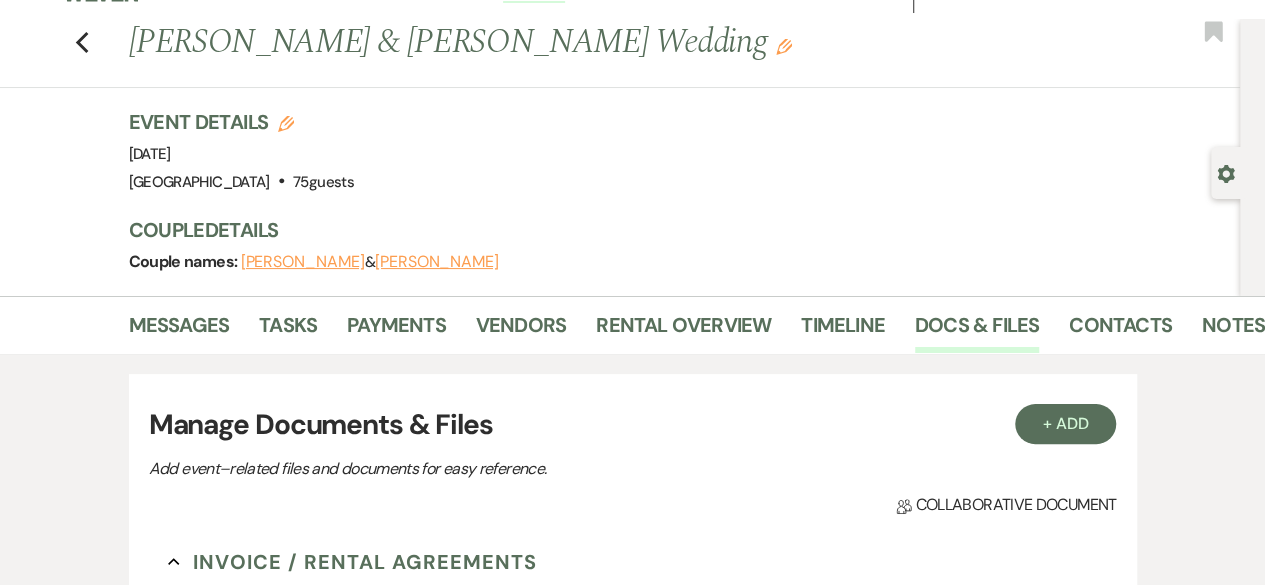 scroll, scrollTop: 30, scrollLeft: 0, axis: vertical 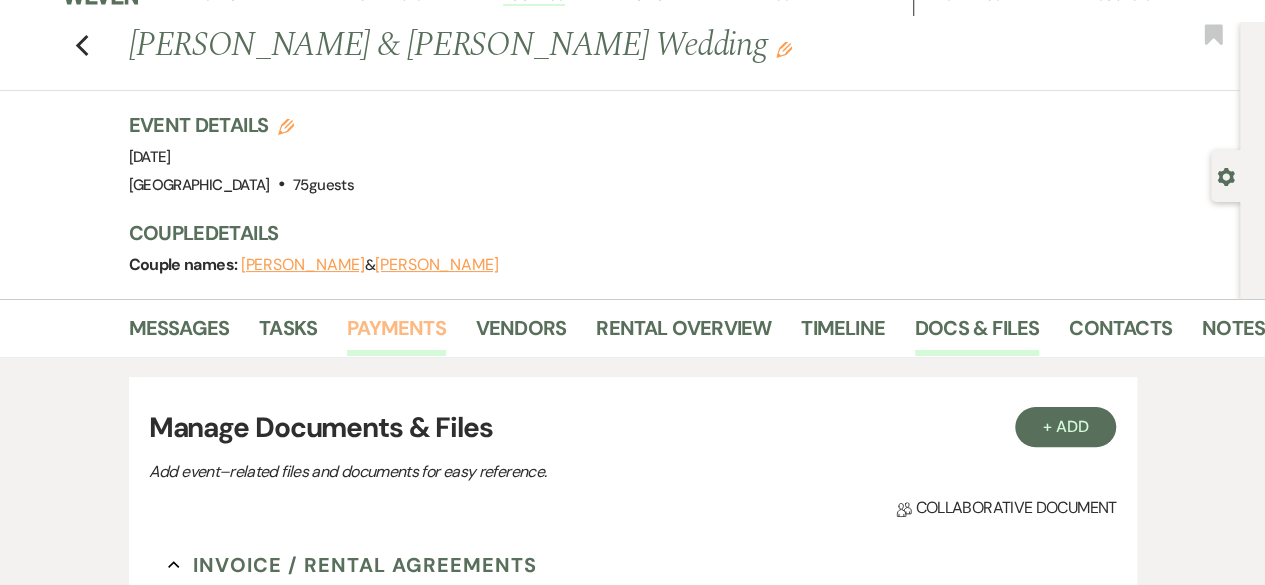 click on "Payments" at bounding box center (396, 334) 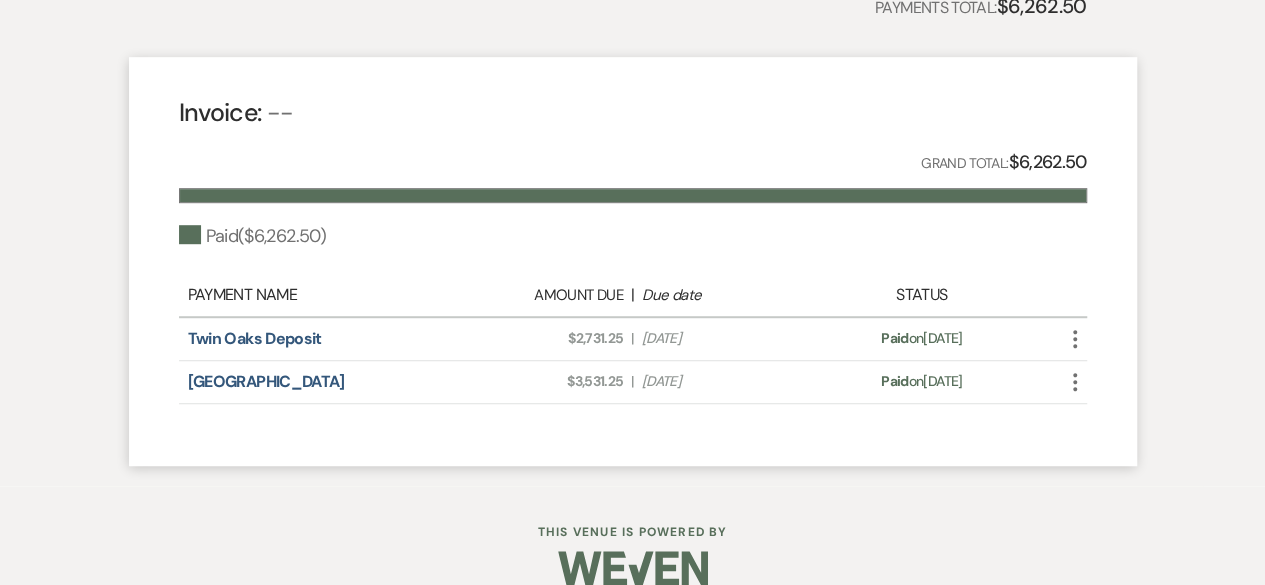 scroll, scrollTop: 529, scrollLeft: 0, axis: vertical 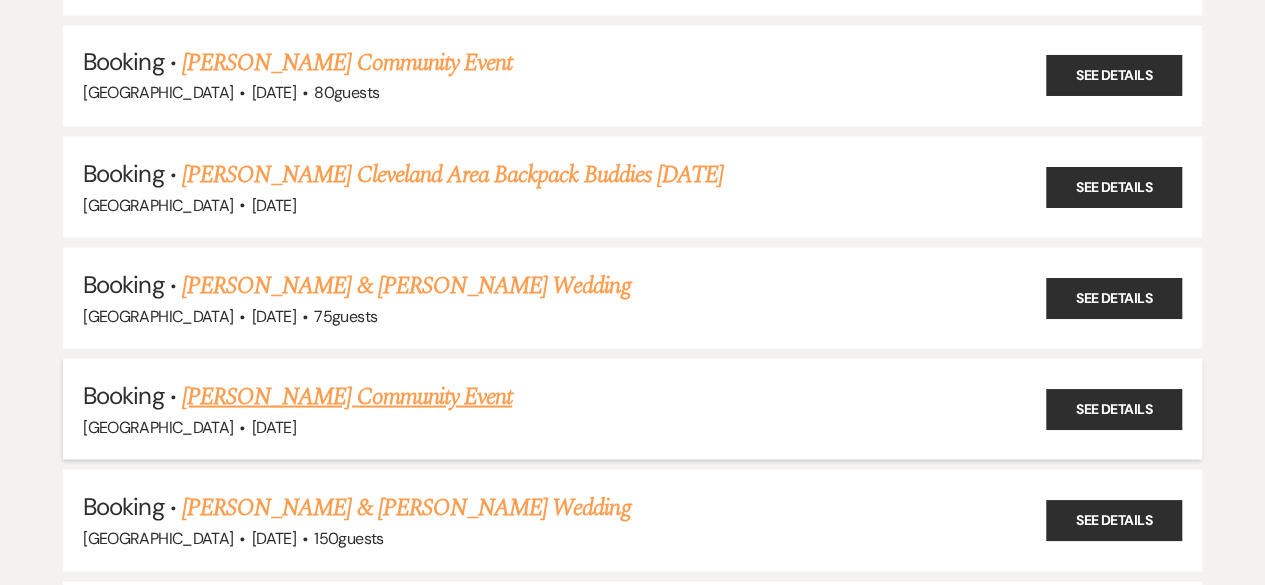 click on "[PERSON_NAME] Community Event" at bounding box center (347, 396) 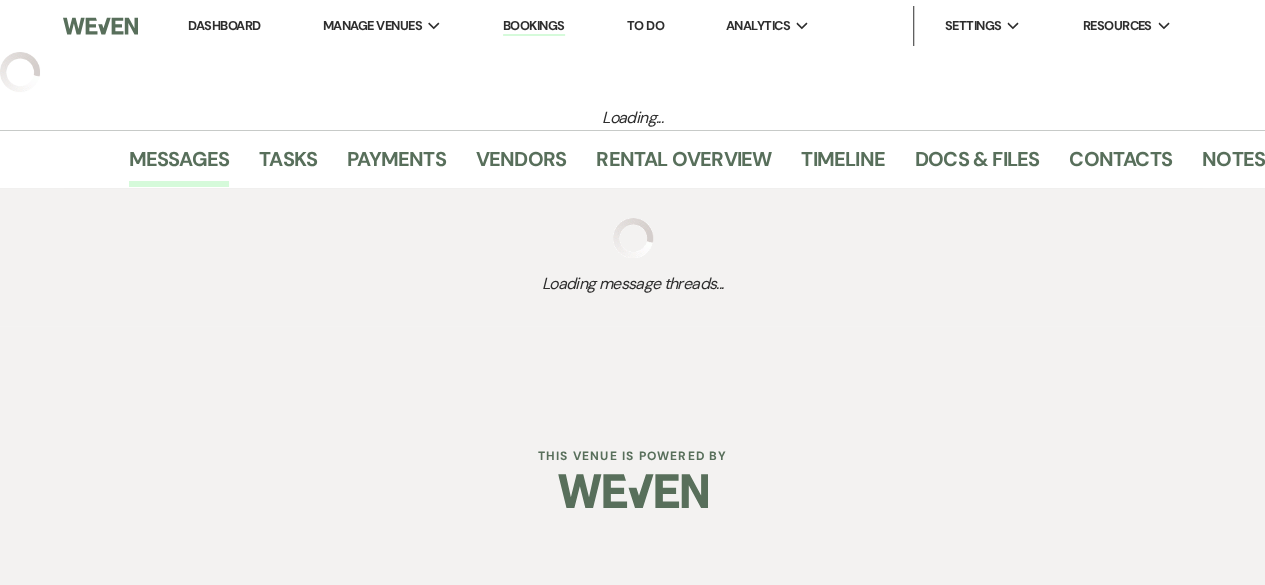scroll, scrollTop: 0, scrollLeft: 0, axis: both 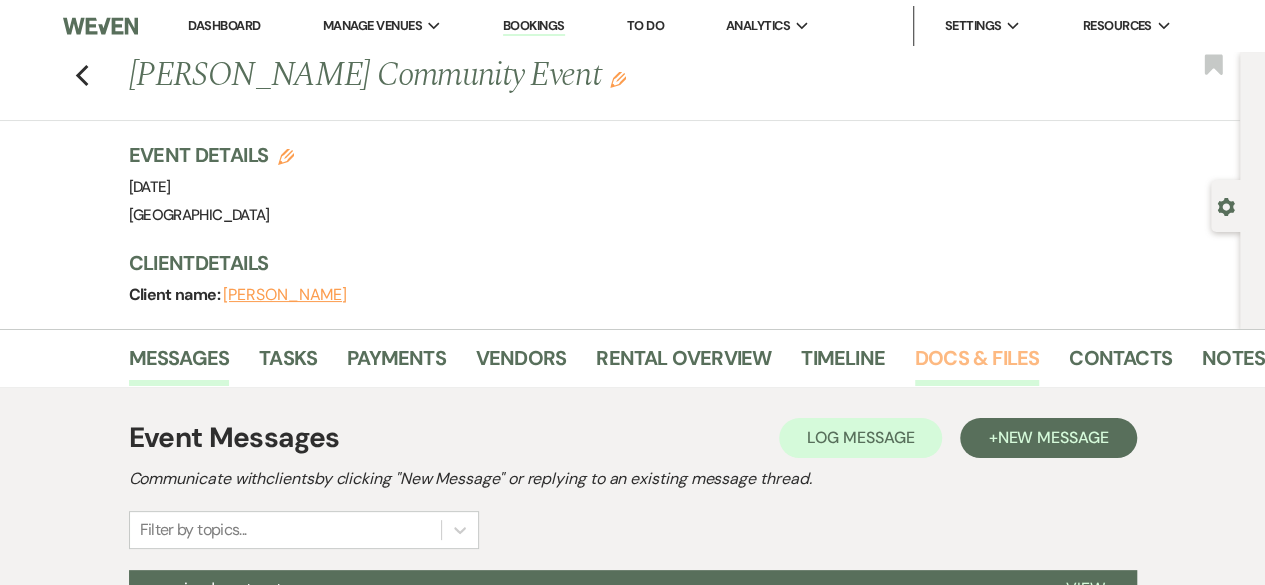 click on "Docs & Files" at bounding box center [977, 364] 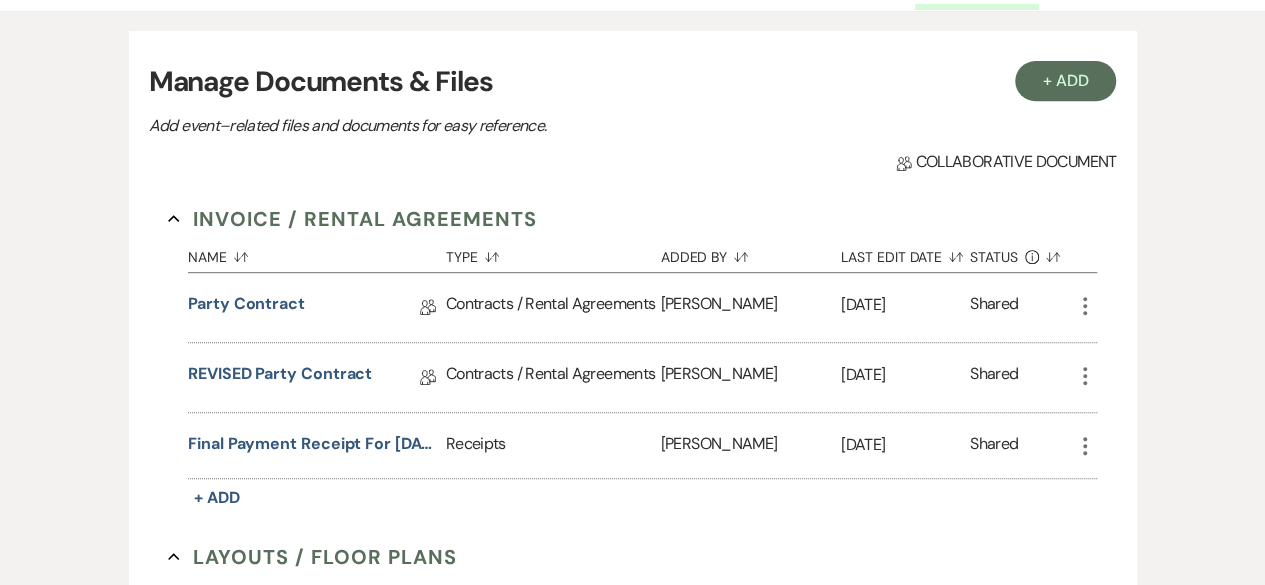 scroll, scrollTop: 378, scrollLeft: 0, axis: vertical 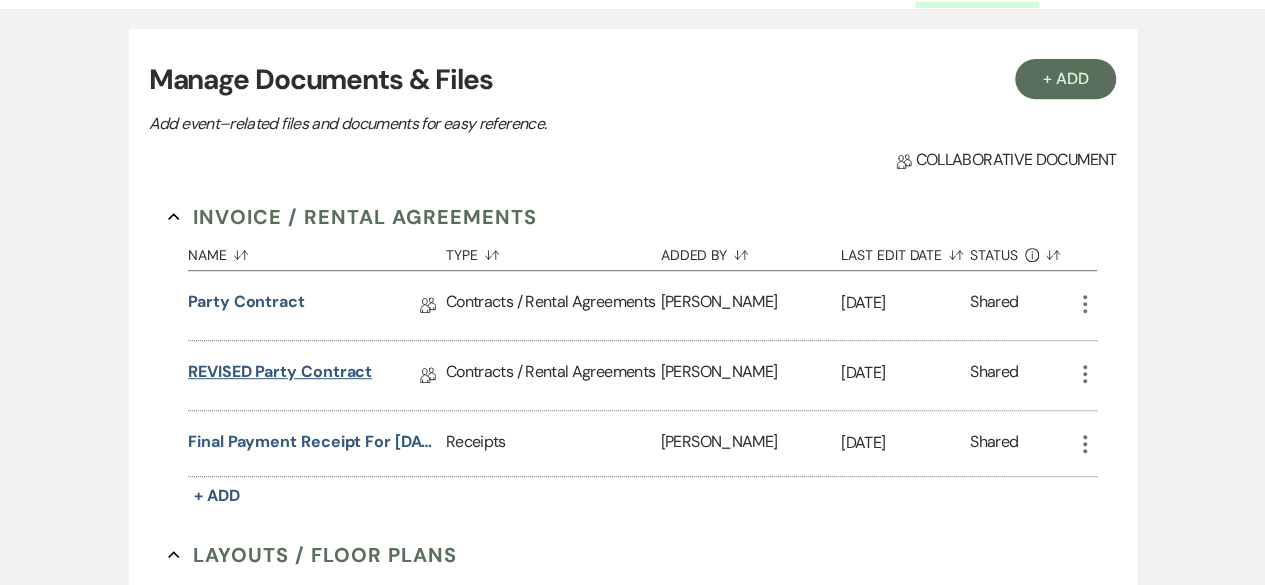 click on "REVISED Party contract" at bounding box center (280, 375) 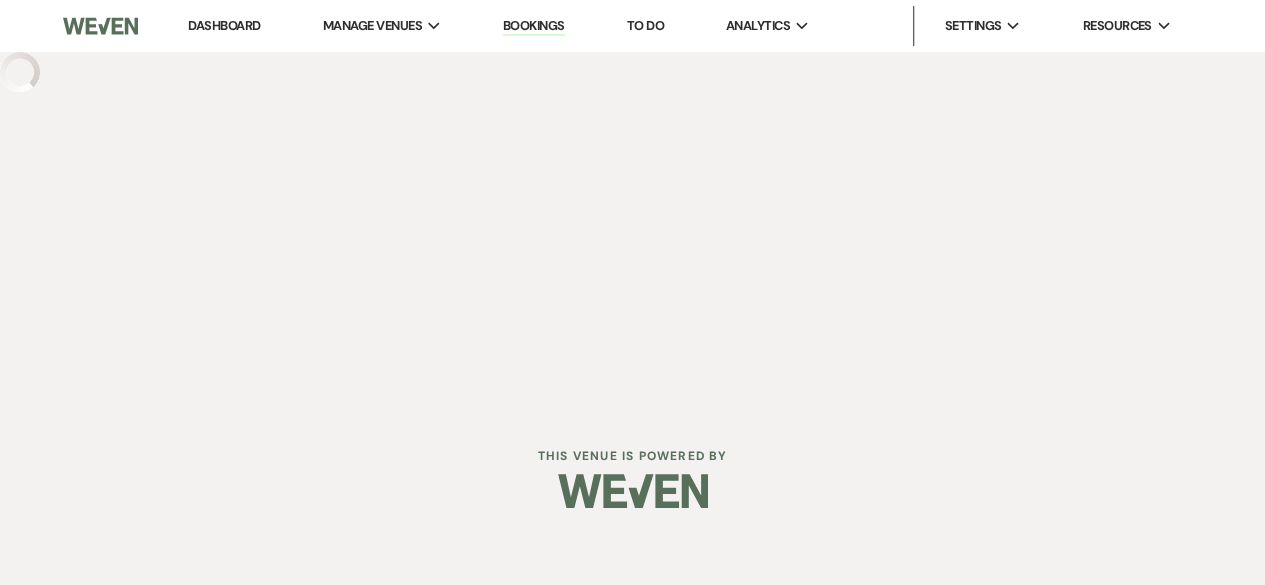 scroll, scrollTop: 0, scrollLeft: 0, axis: both 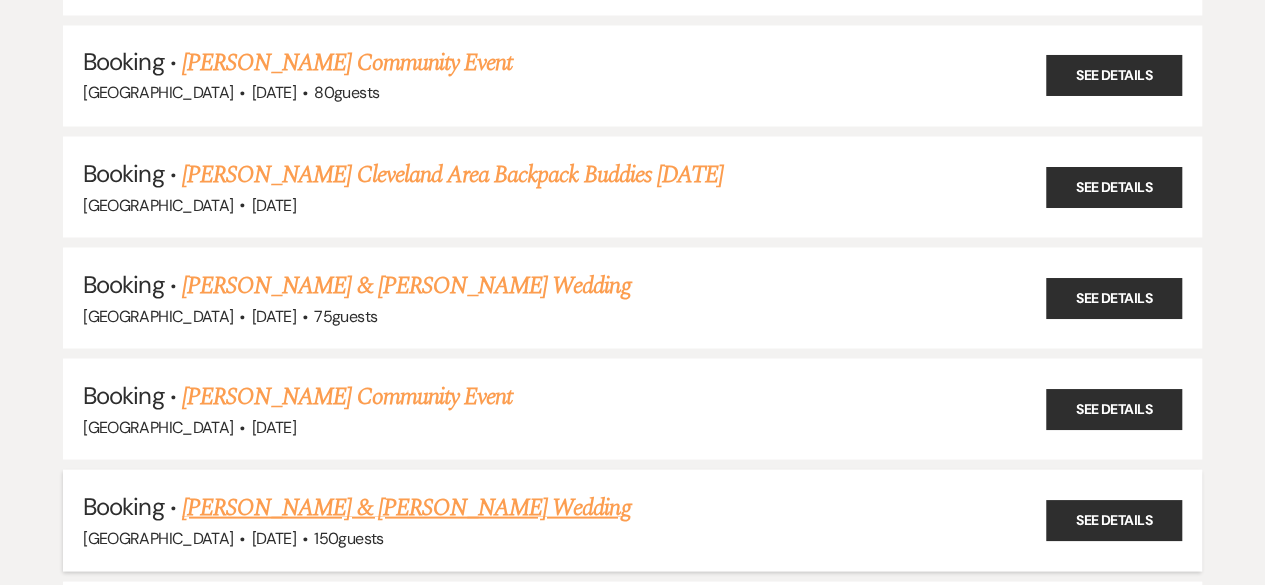 click on "[PERSON_NAME] & [PERSON_NAME] Wedding" at bounding box center [406, 507] 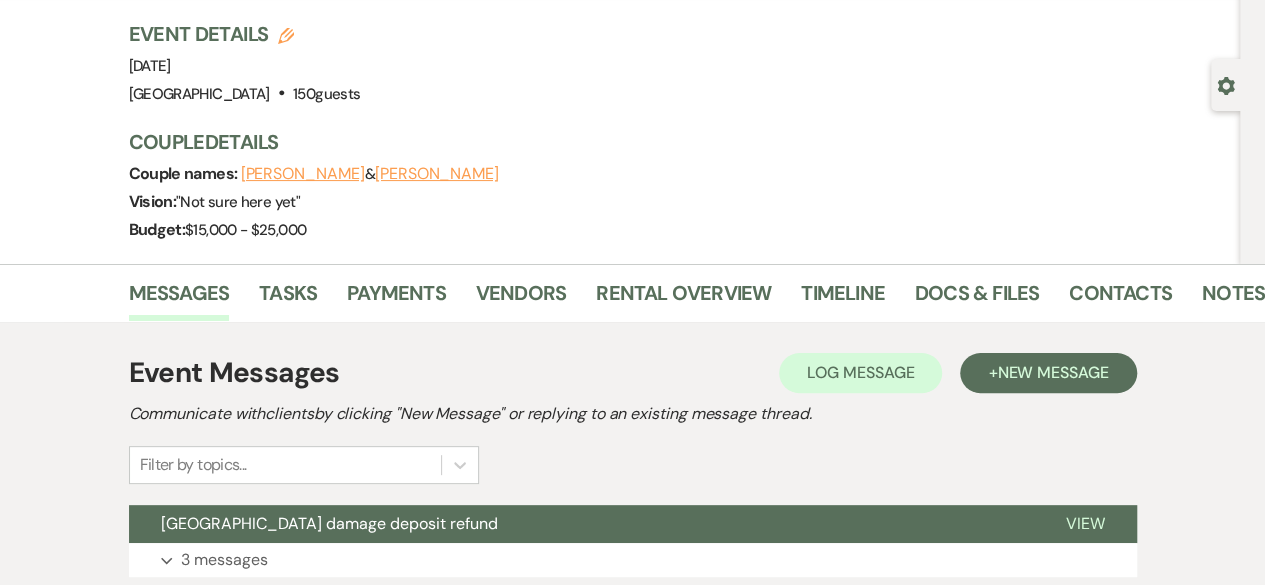 scroll, scrollTop: 122, scrollLeft: 0, axis: vertical 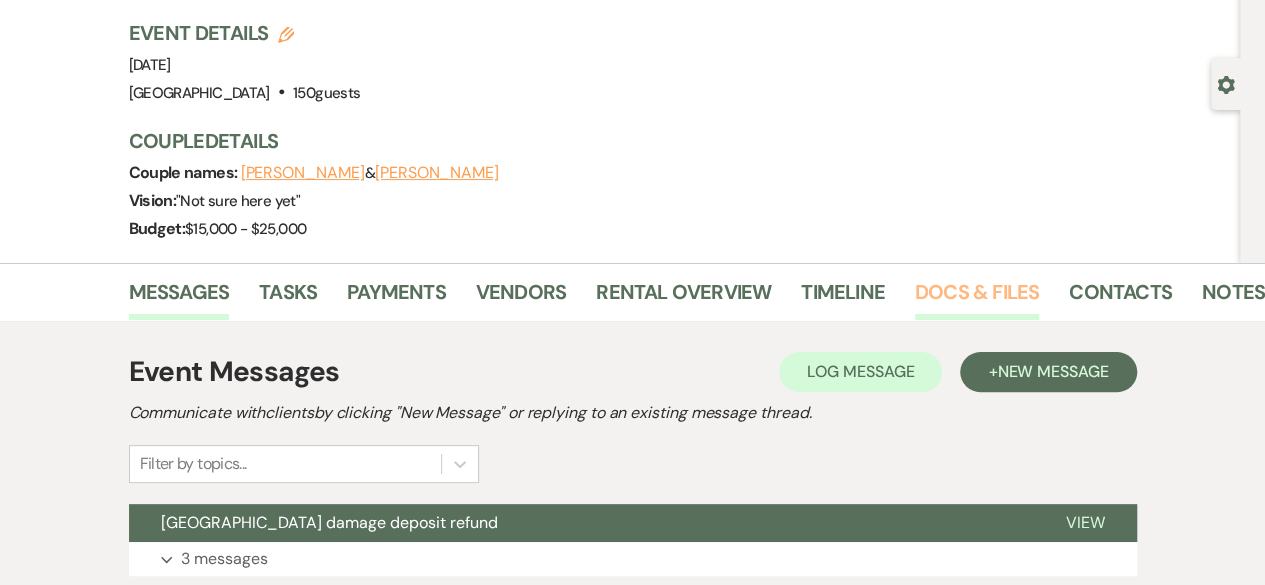 click on "Docs & Files" at bounding box center [977, 298] 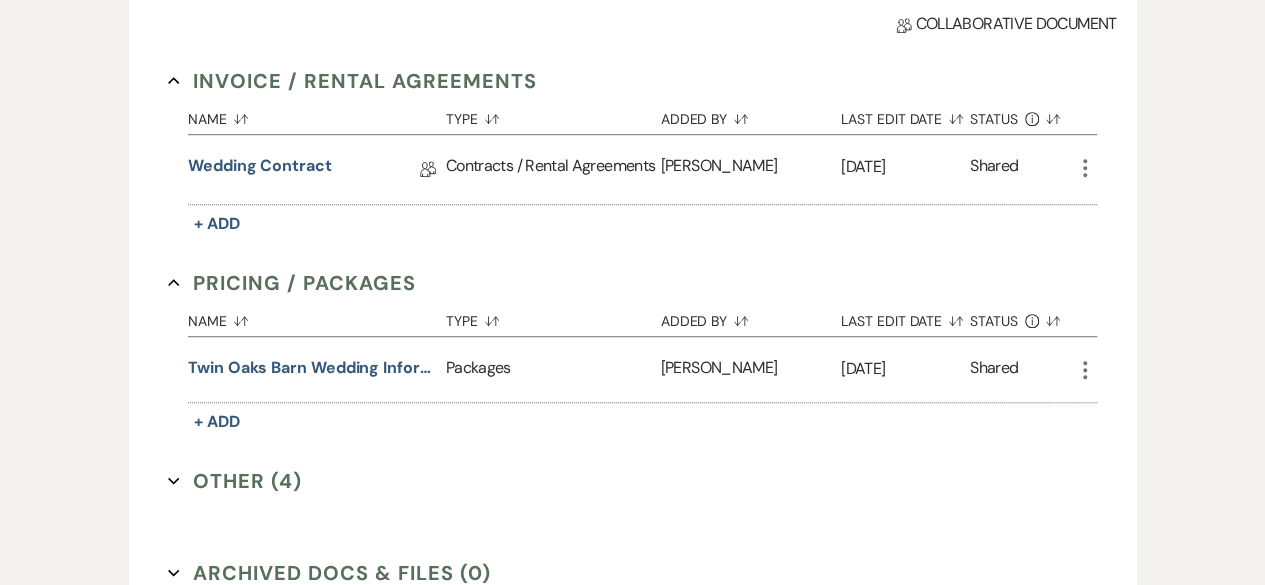 scroll, scrollTop: 572, scrollLeft: 0, axis: vertical 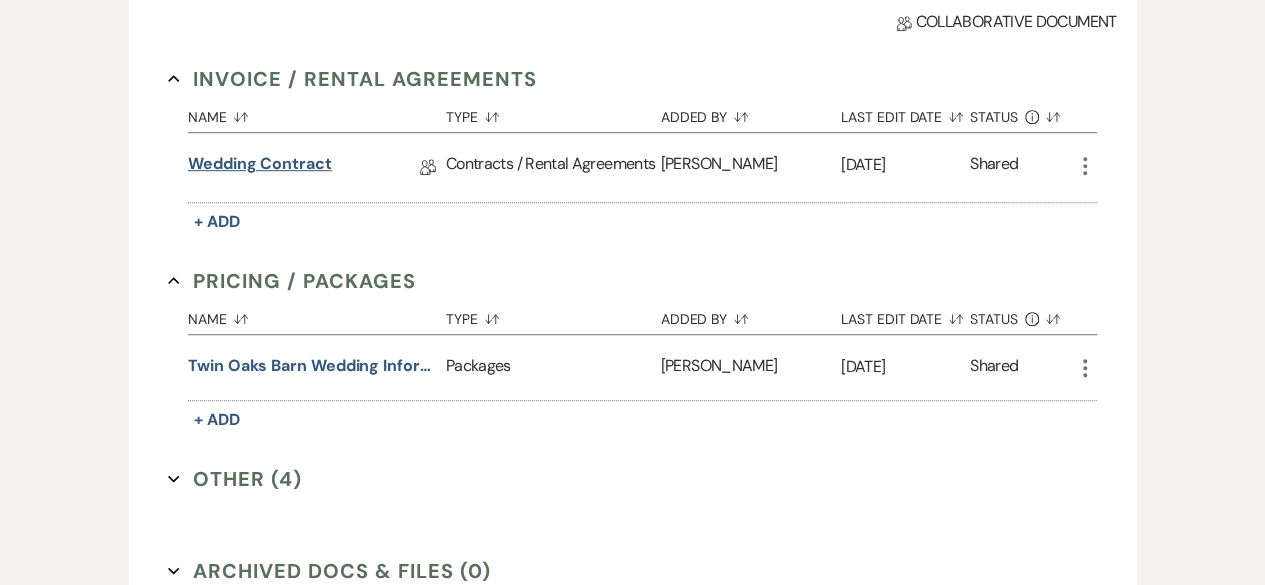 click on "Wedding Contract" at bounding box center [260, 167] 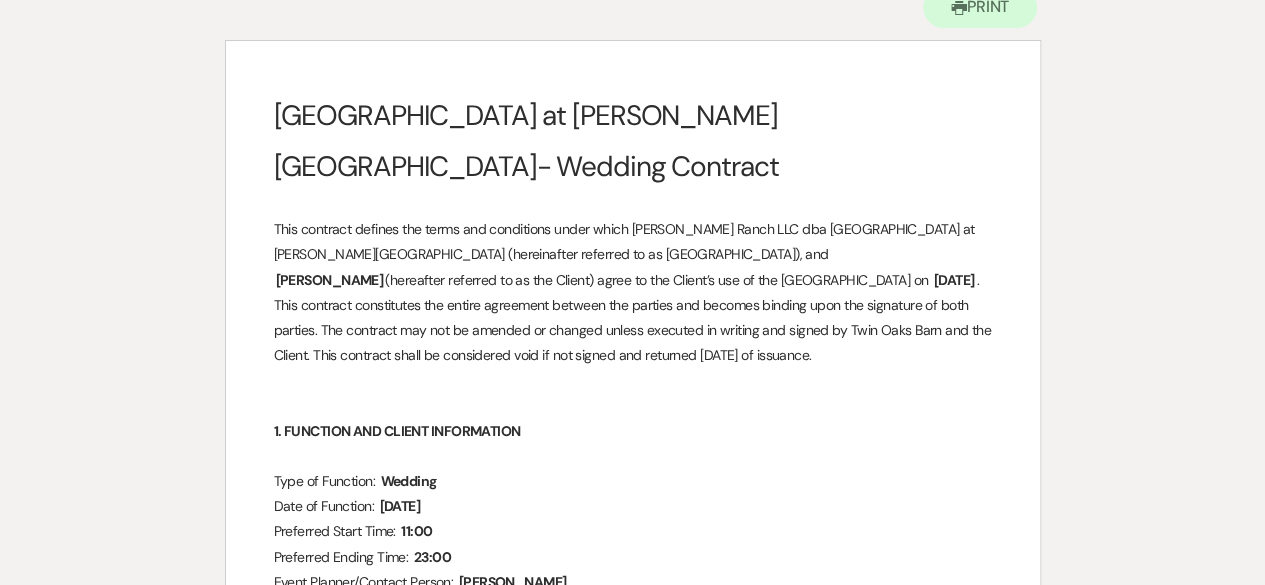 scroll, scrollTop: 0, scrollLeft: 0, axis: both 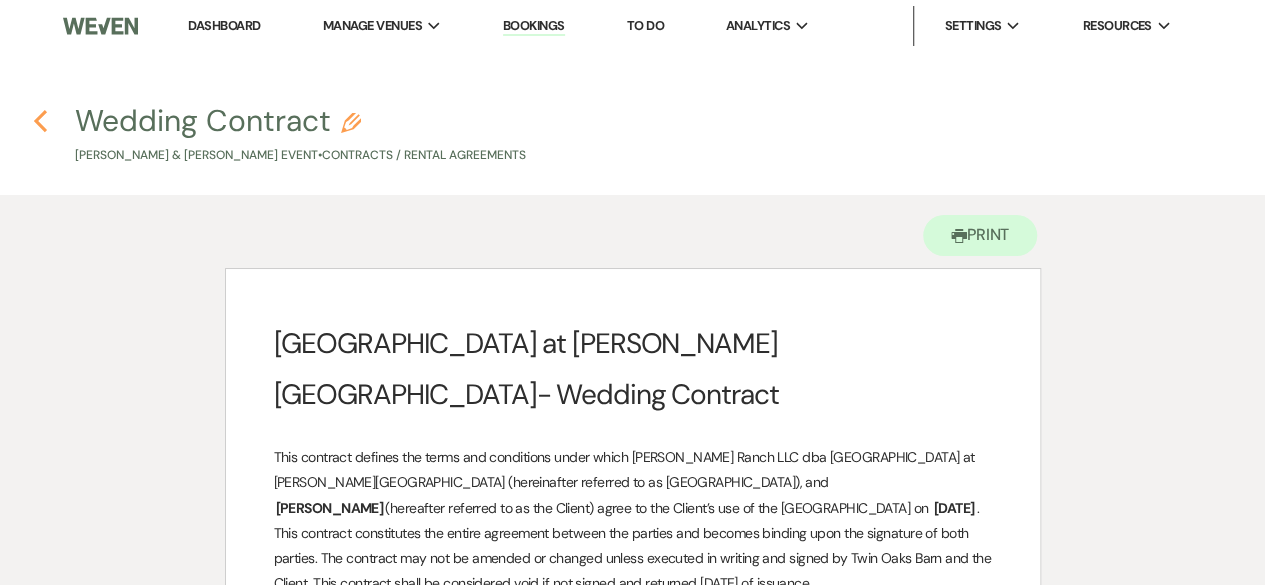 click on "Previous" 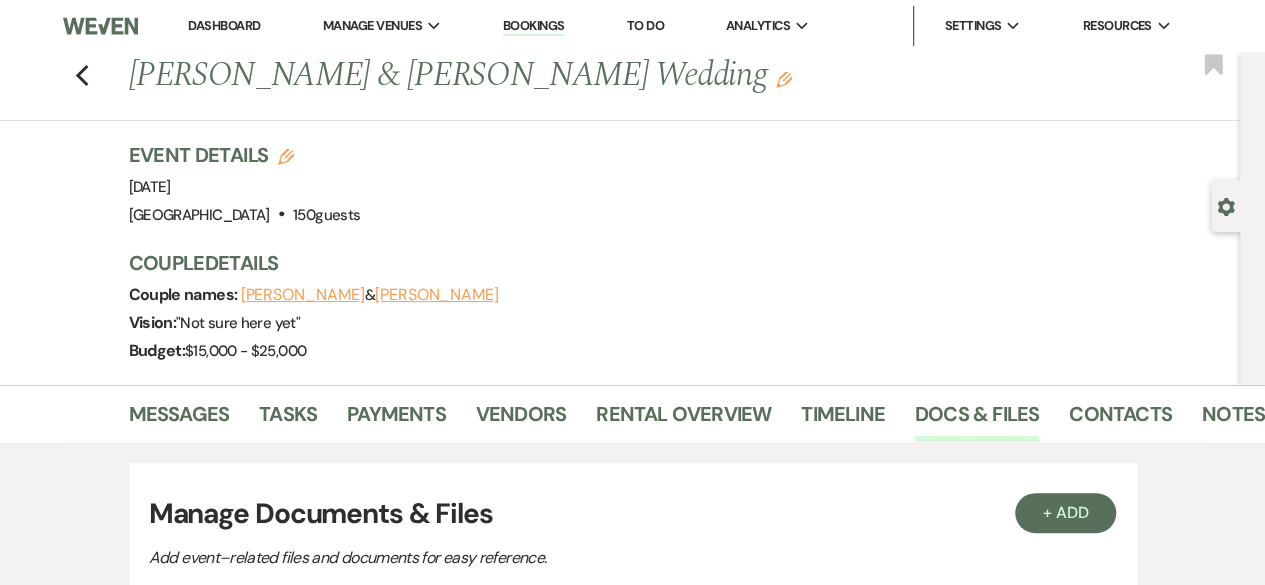 scroll, scrollTop: 572, scrollLeft: 0, axis: vertical 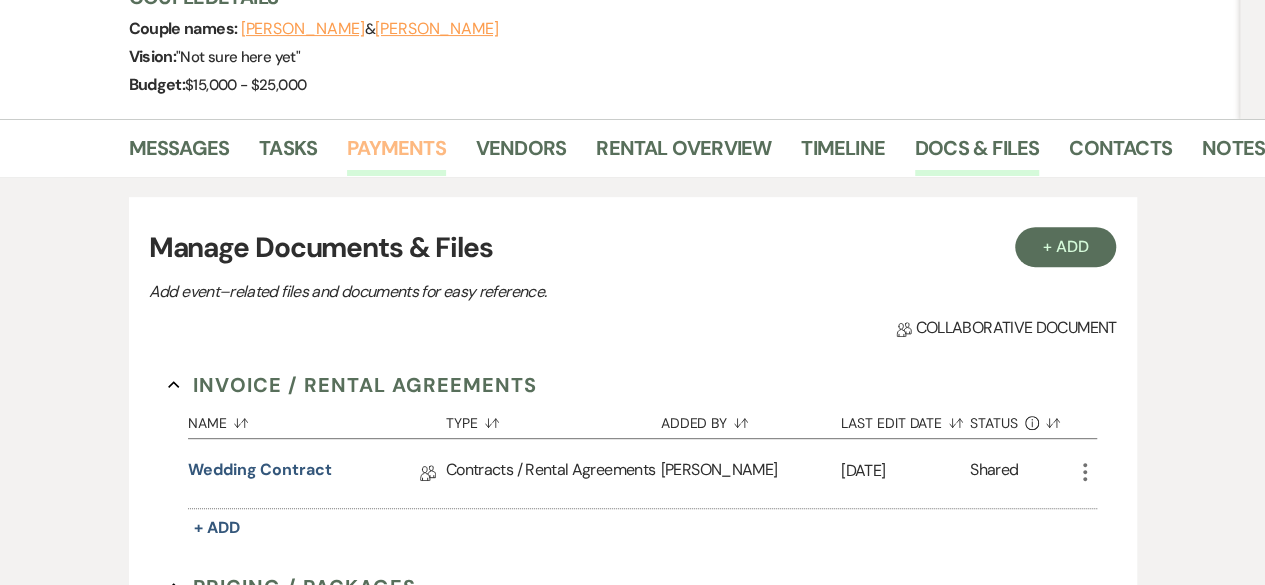 click on "Payments" at bounding box center (396, 154) 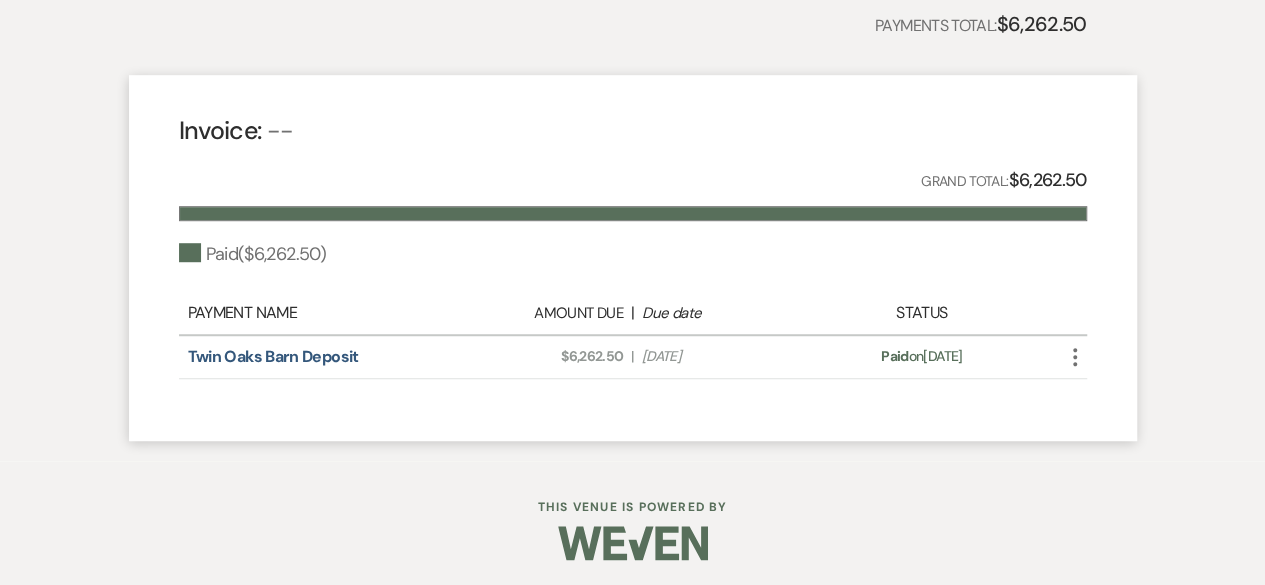 scroll, scrollTop: 566, scrollLeft: 0, axis: vertical 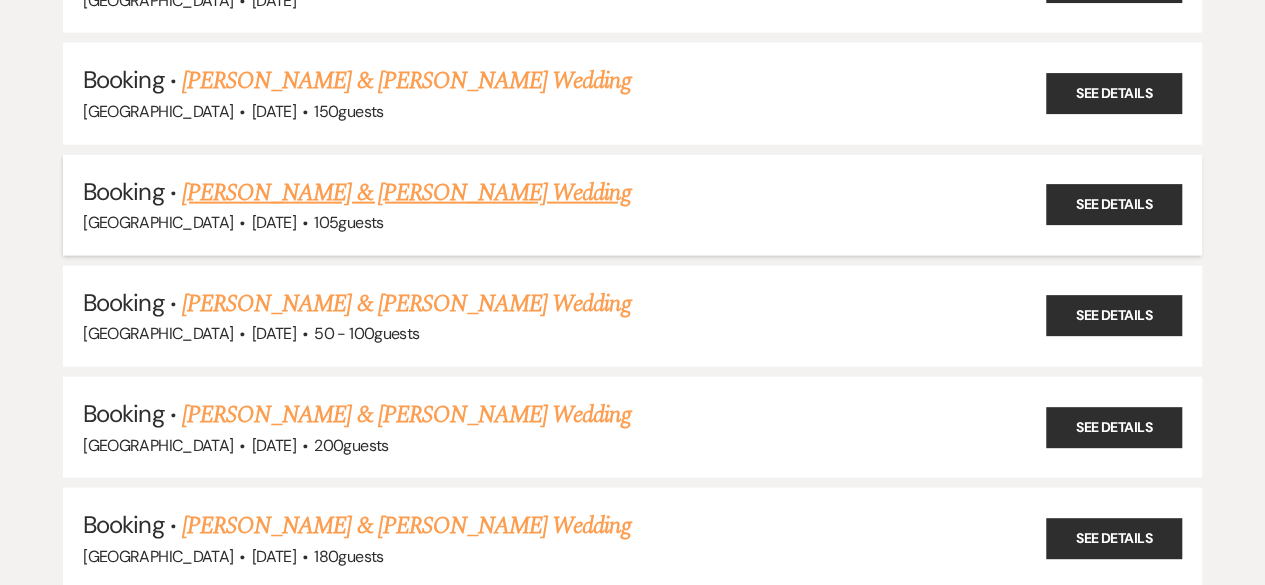 click on "[PERSON_NAME] & [PERSON_NAME] Wedding" at bounding box center [406, 193] 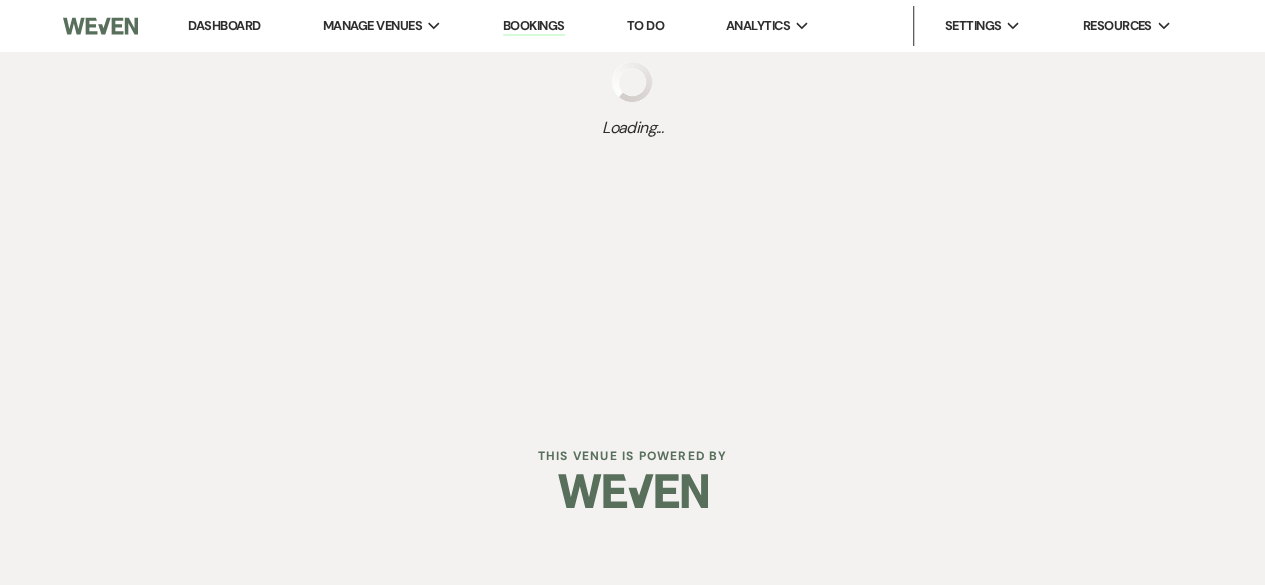scroll, scrollTop: 0, scrollLeft: 0, axis: both 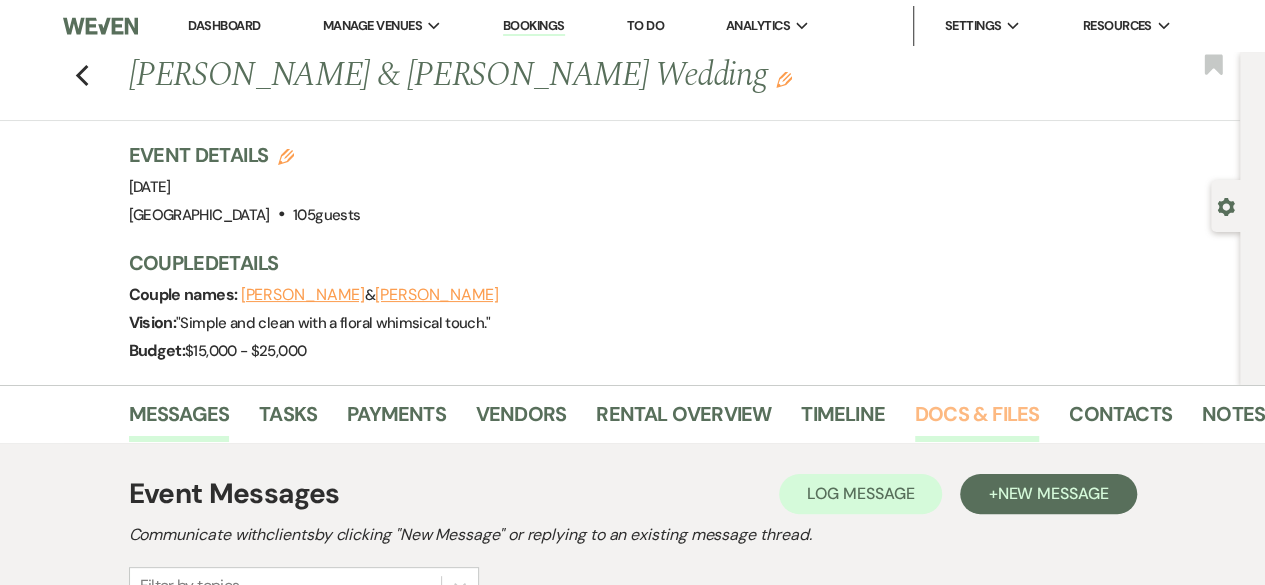 click on "Docs & Files" at bounding box center [977, 420] 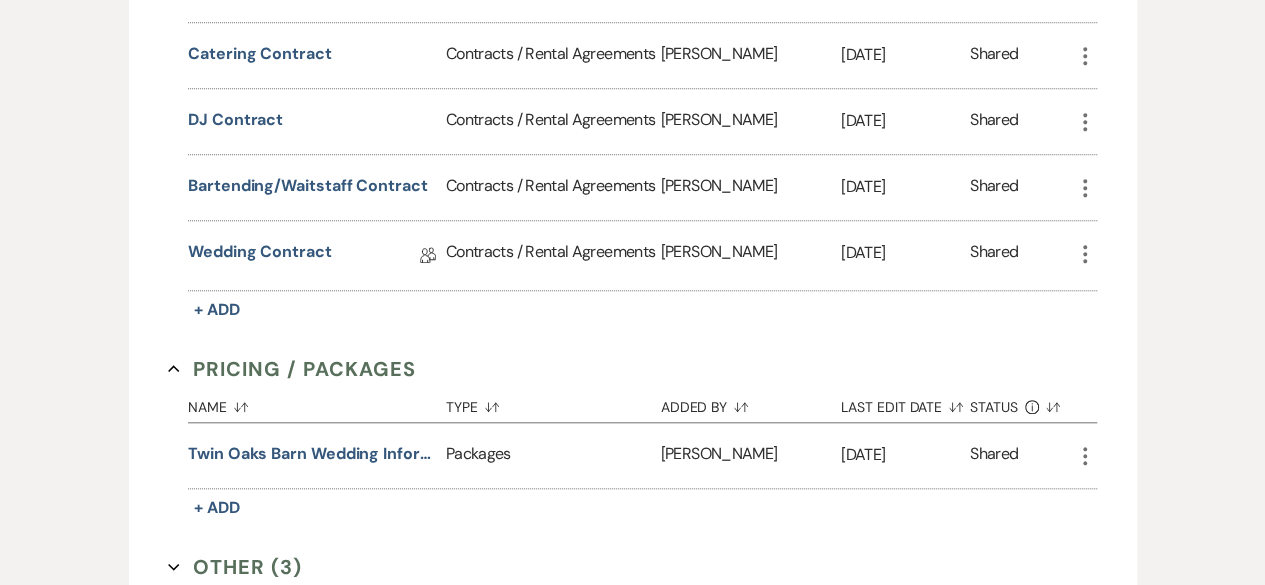 scroll, scrollTop: 817, scrollLeft: 0, axis: vertical 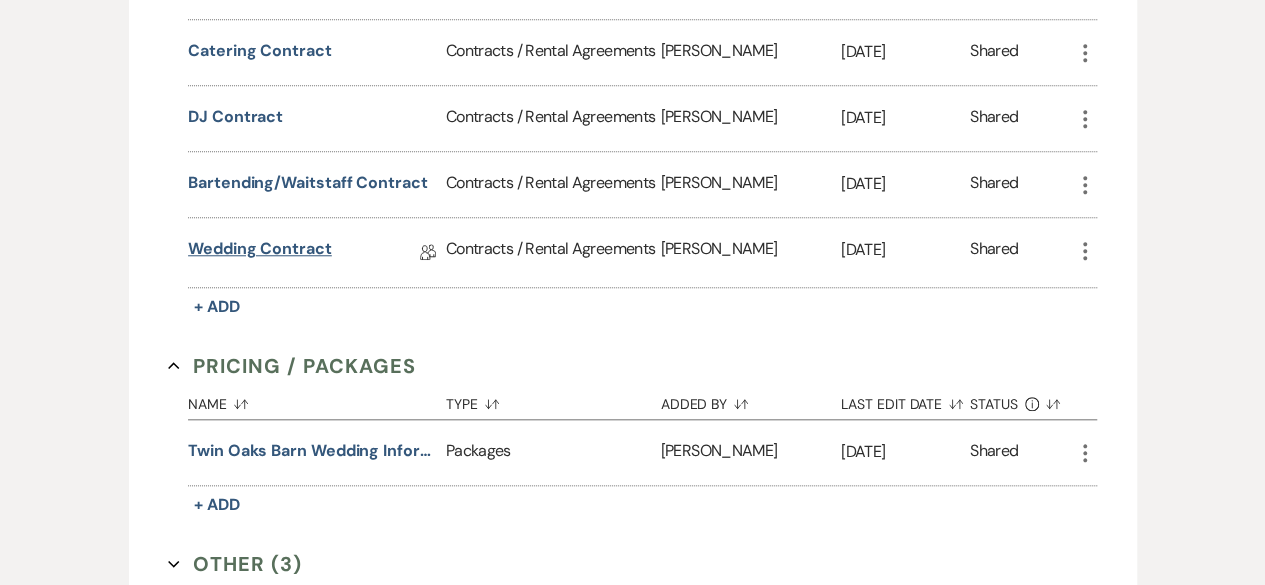 click on "Wedding Contract" at bounding box center (260, 252) 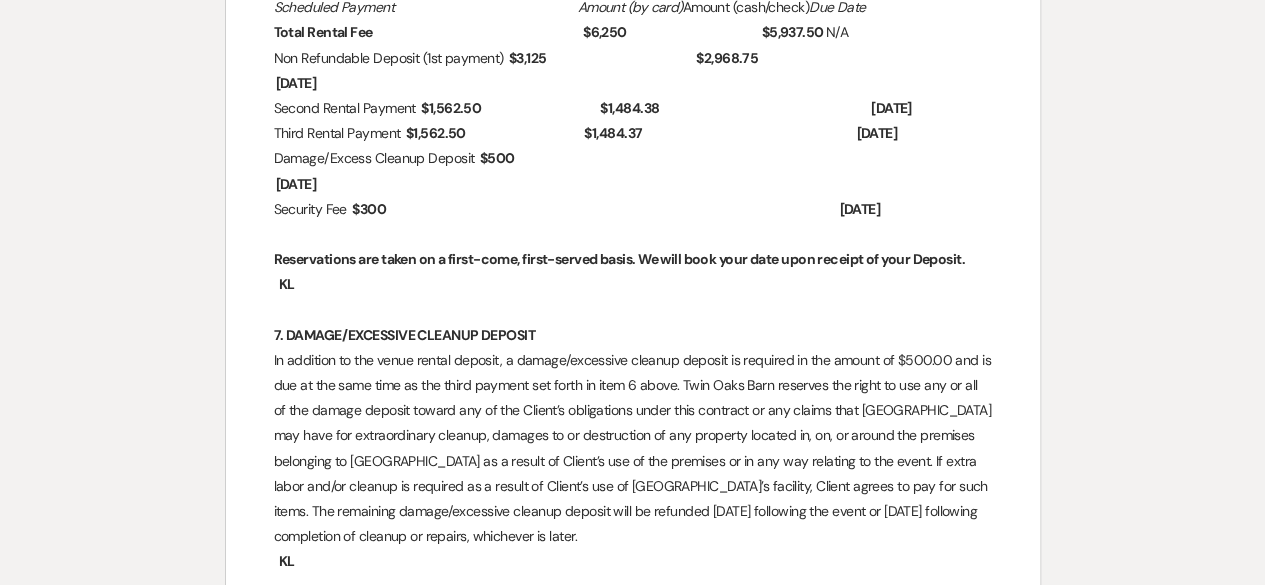 scroll, scrollTop: 2214, scrollLeft: 0, axis: vertical 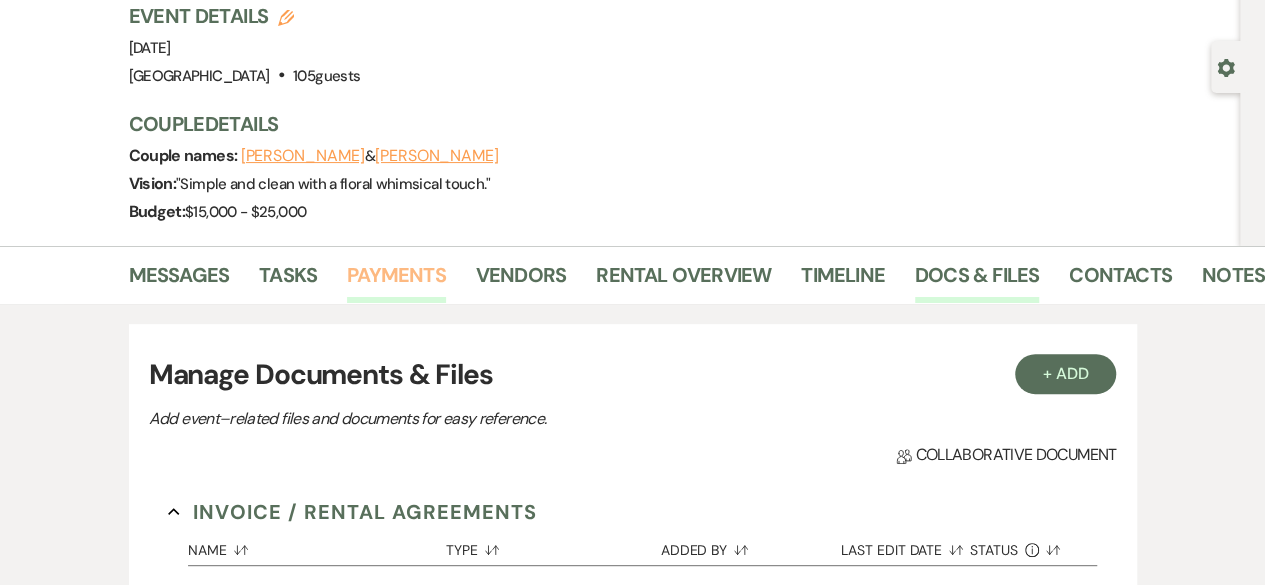 click on "Payments" at bounding box center (396, 281) 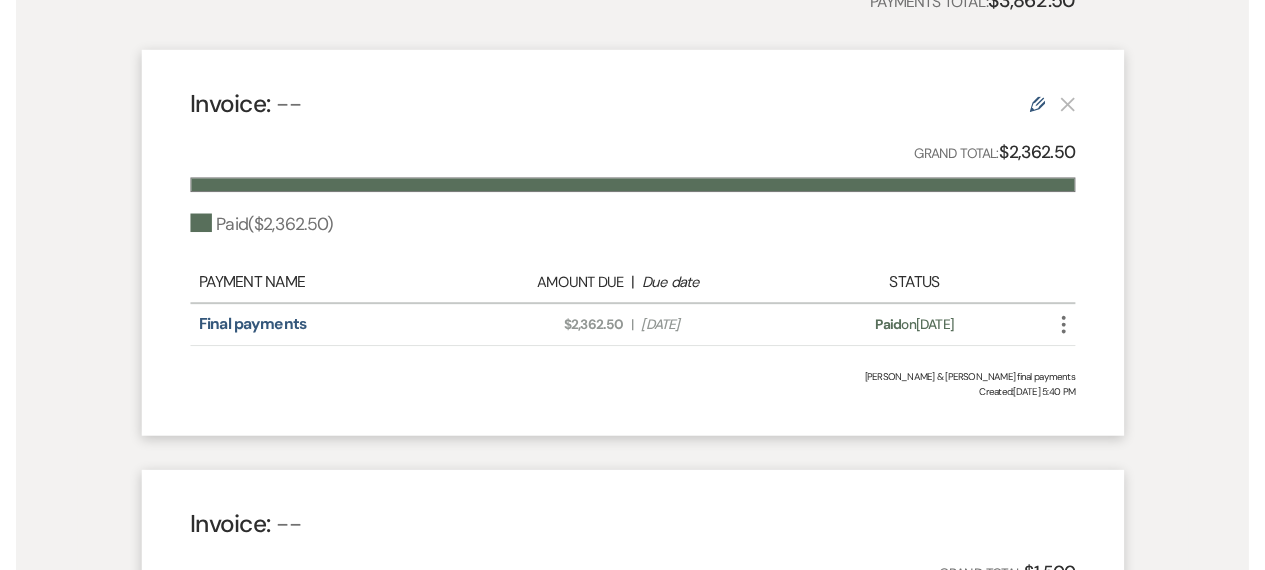 scroll, scrollTop: 581, scrollLeft: 0, axis: vertical 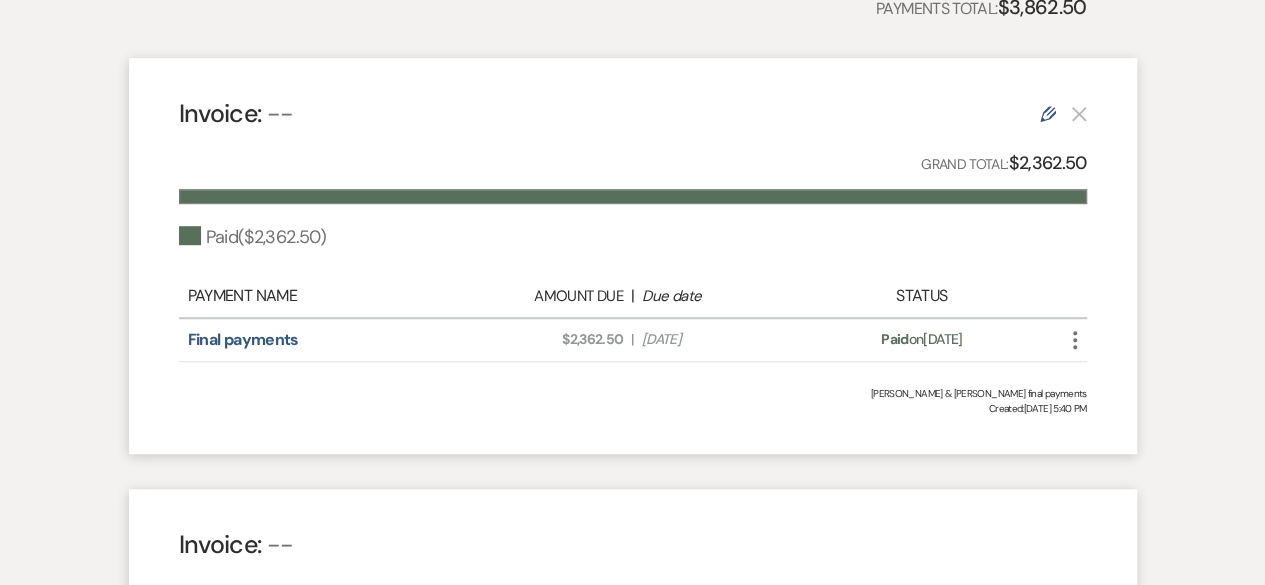 click 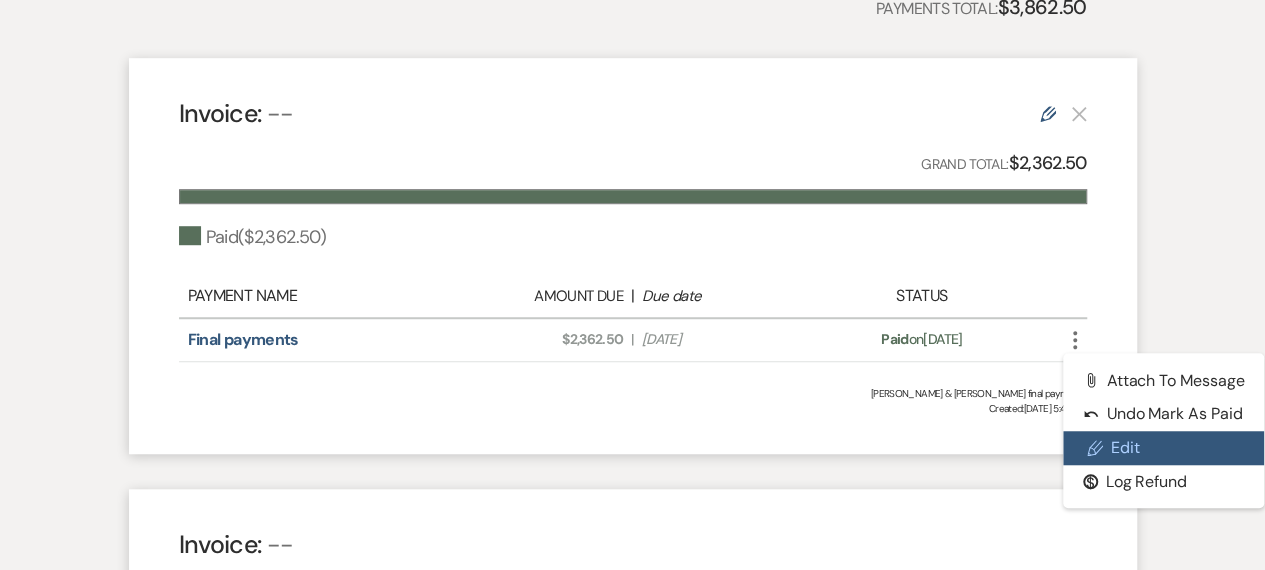 click on "Pencil Edit" at bounding box center (1164, 448) 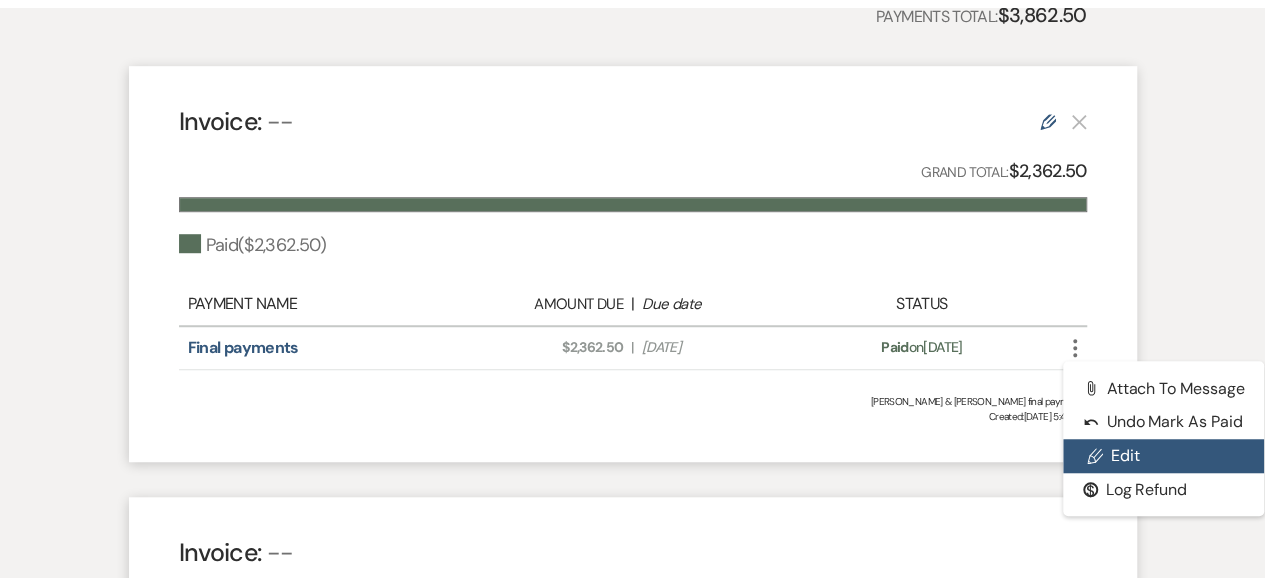 scroll, scrollTop: 0, scrollLeft: 0, axis: both 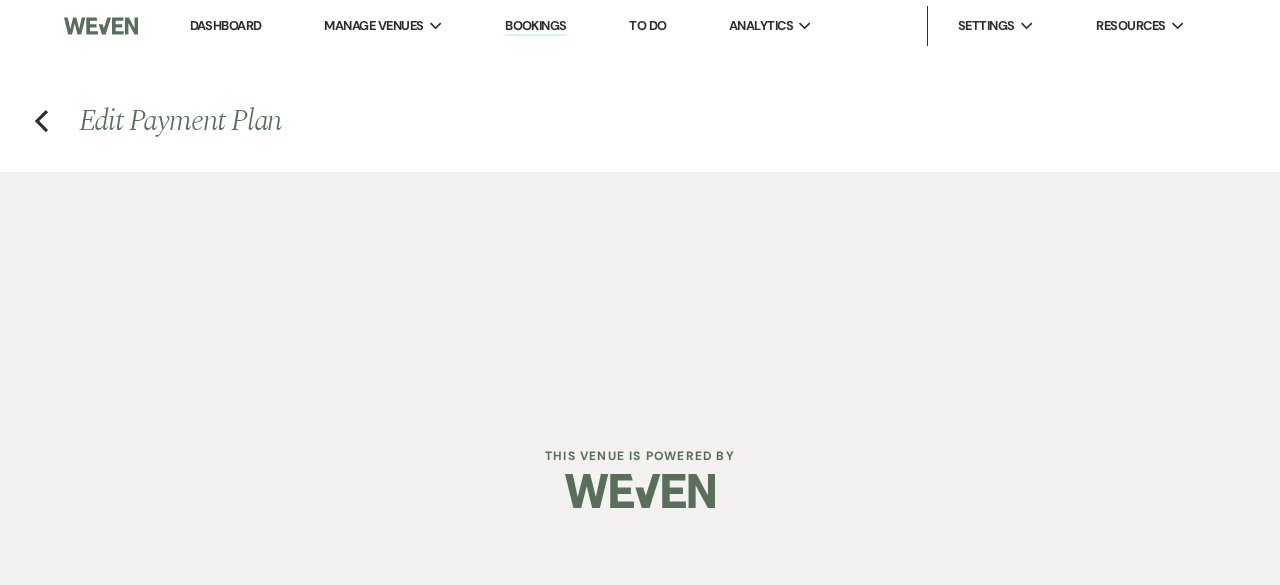 select on "1" 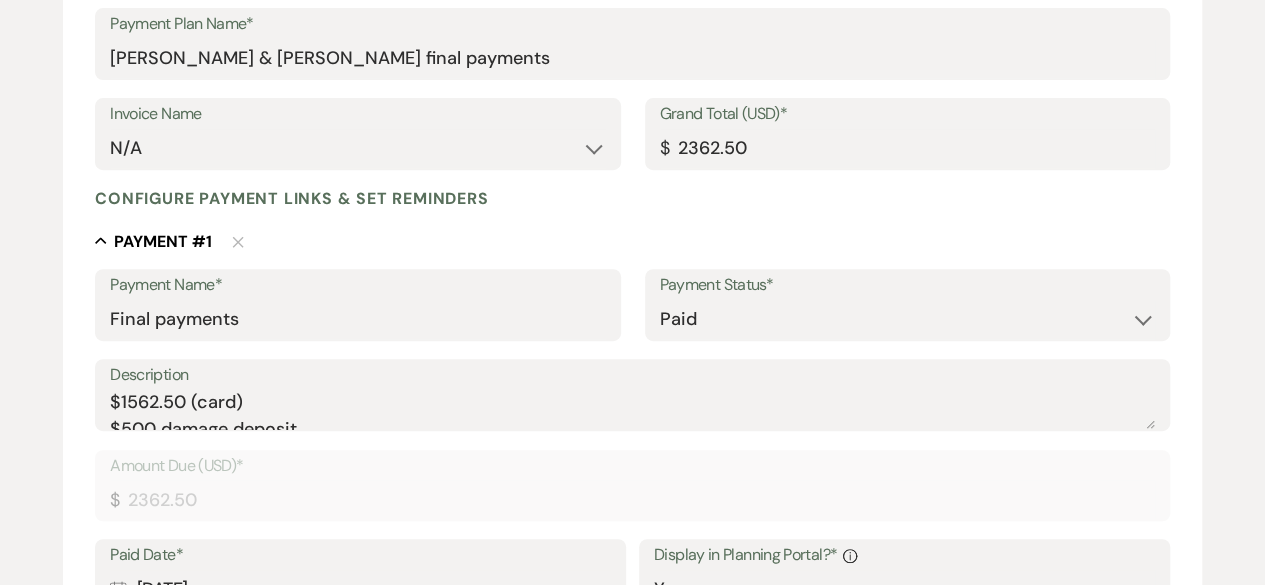 scroll, scrollTop: 350, scrollLeft: 0, axis: vertical 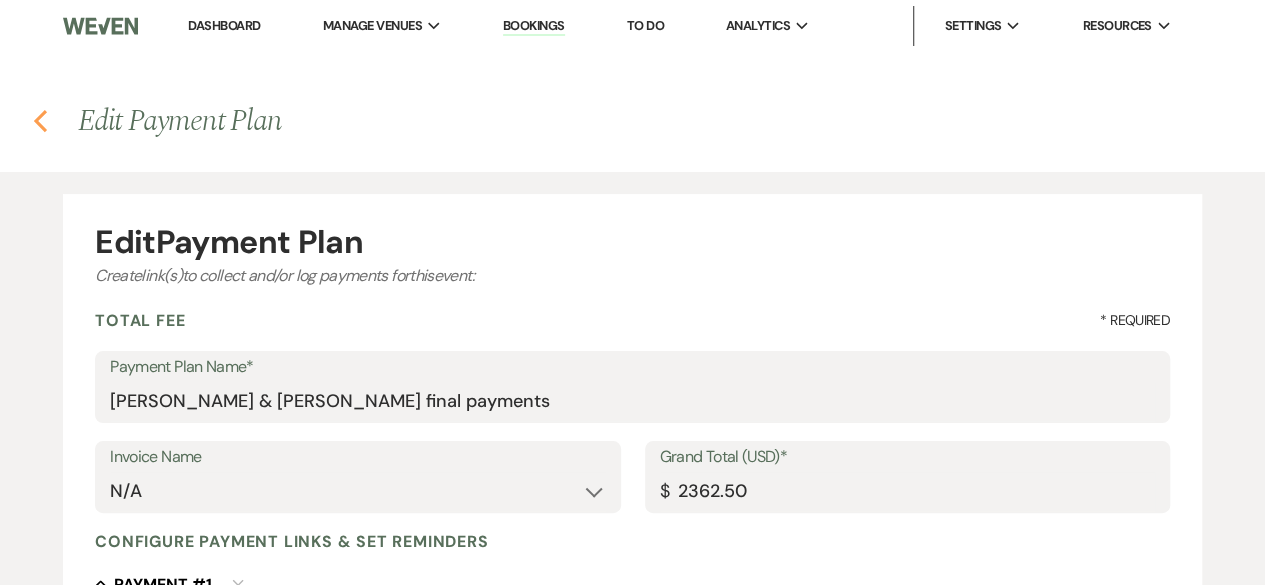 click on "Previous" 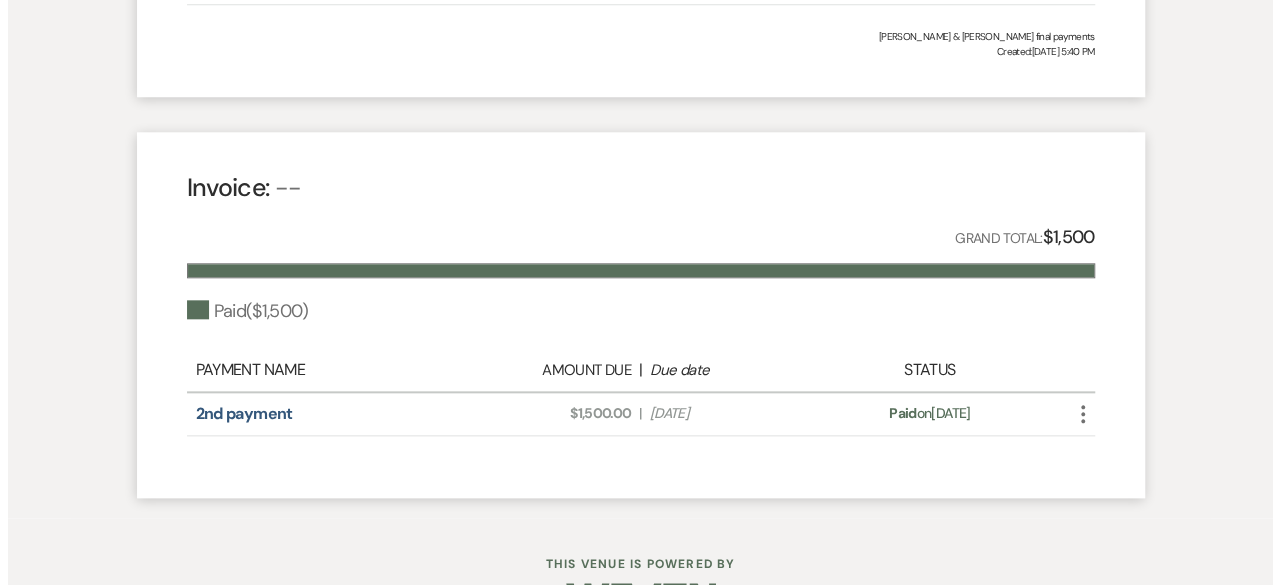 scroll, scrollTop: 998, scrollLeft: 0, axis: vertical 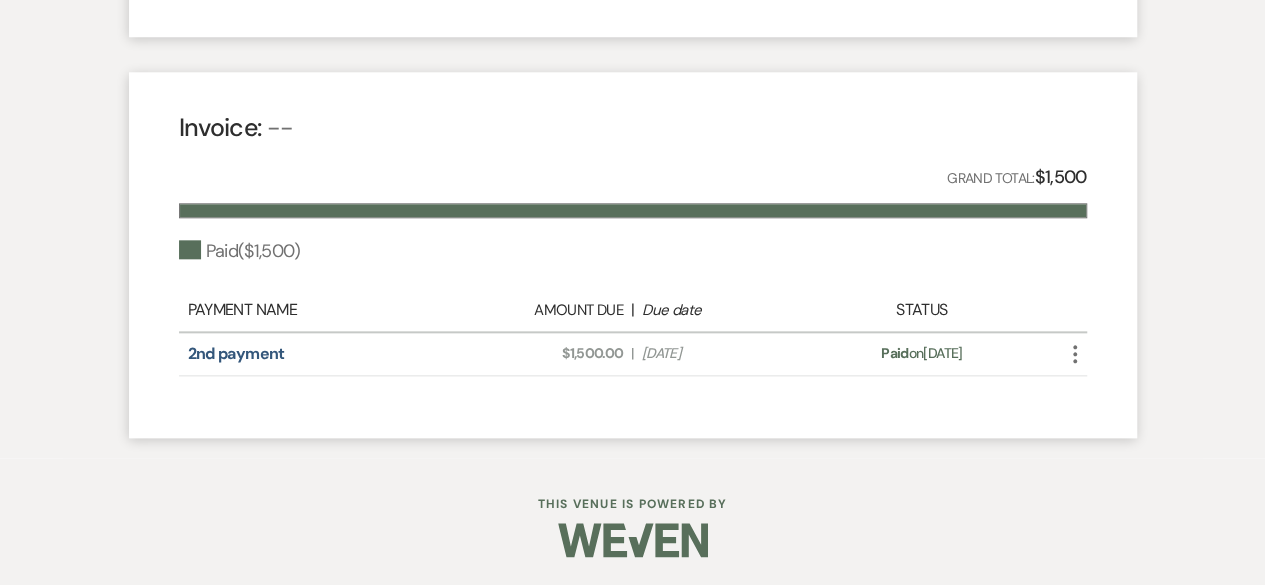 click 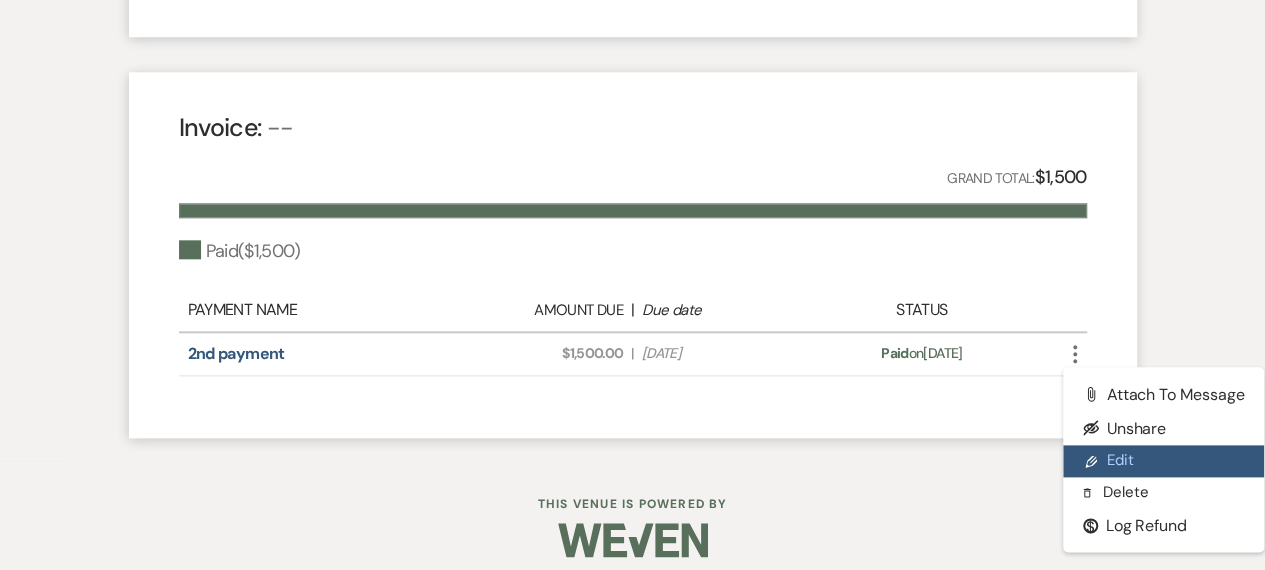 click on "Pencil  Edit" at bounding box center [1164, 461] 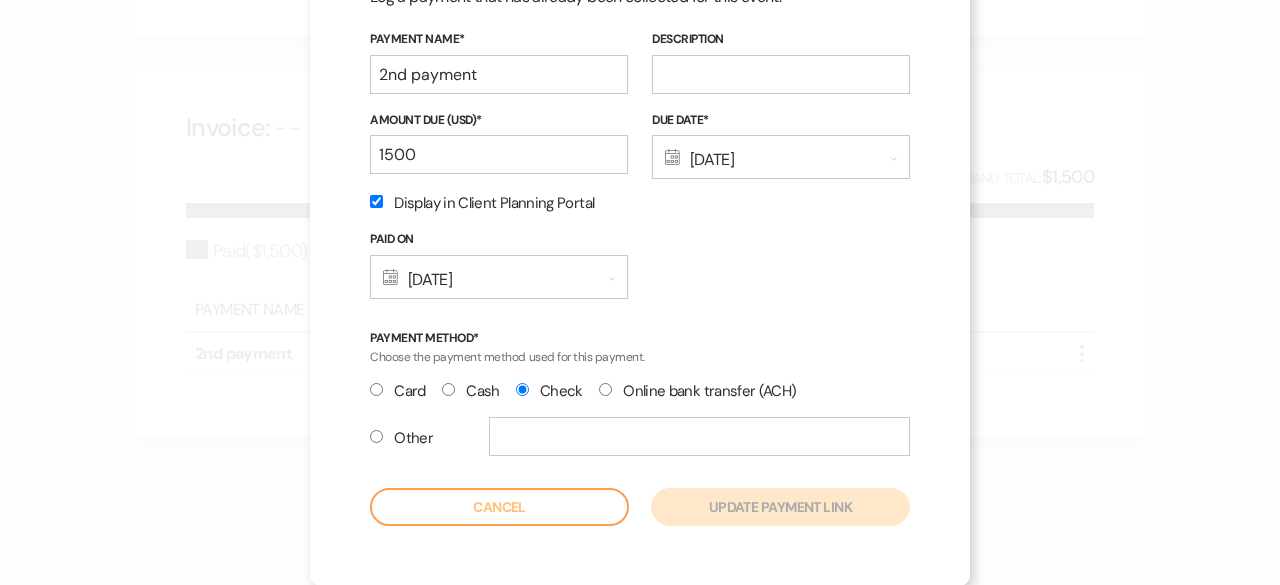 scroll, scrollTop: 0, scrollLeft: 0, axis: both 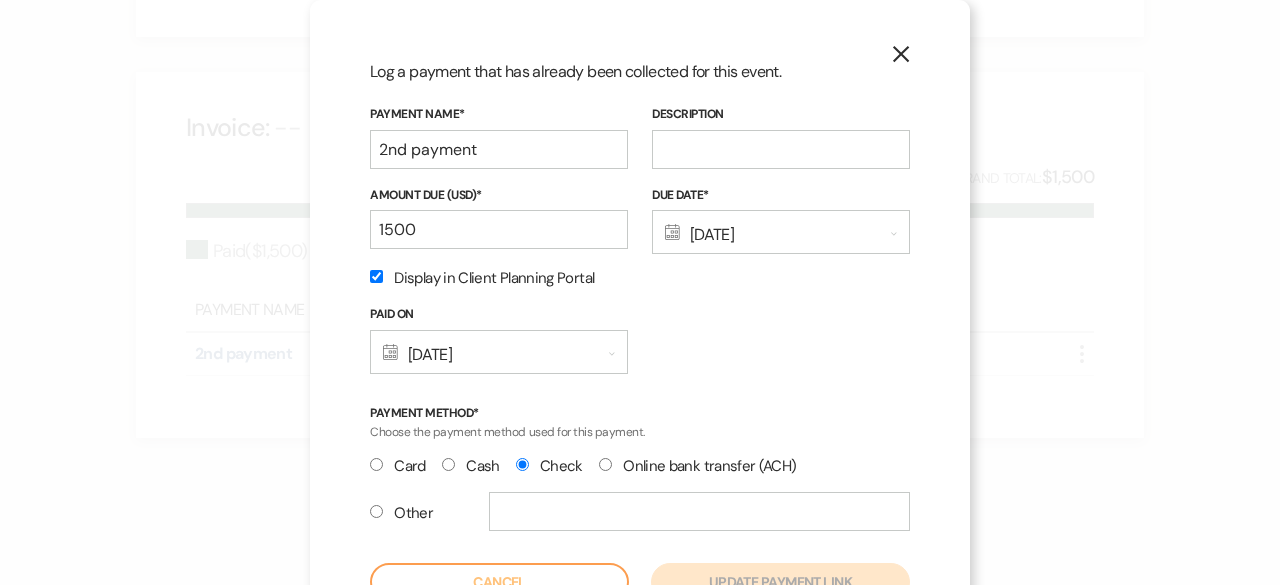 click 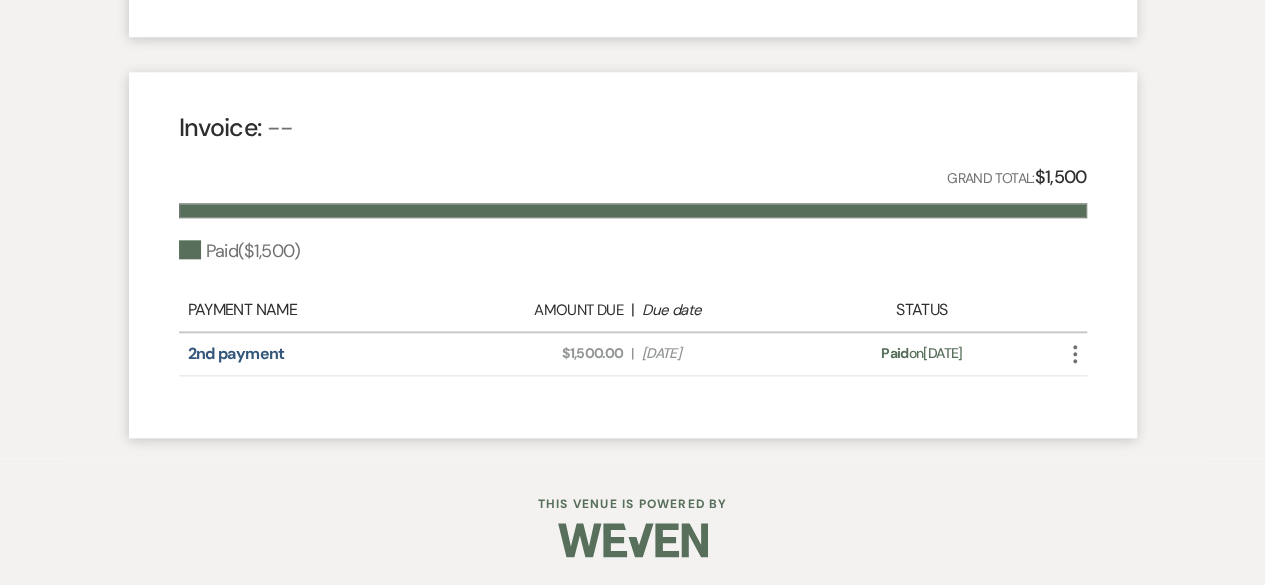 click on "More" 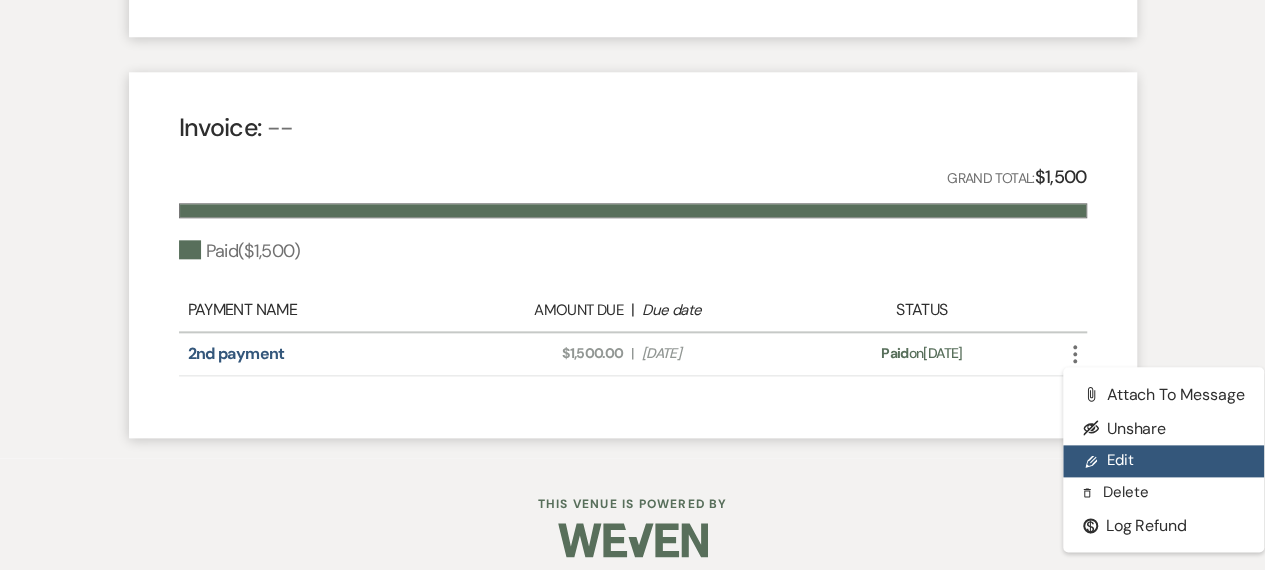 click on "Pencil  Edit" at bounding box center (1164, 461) 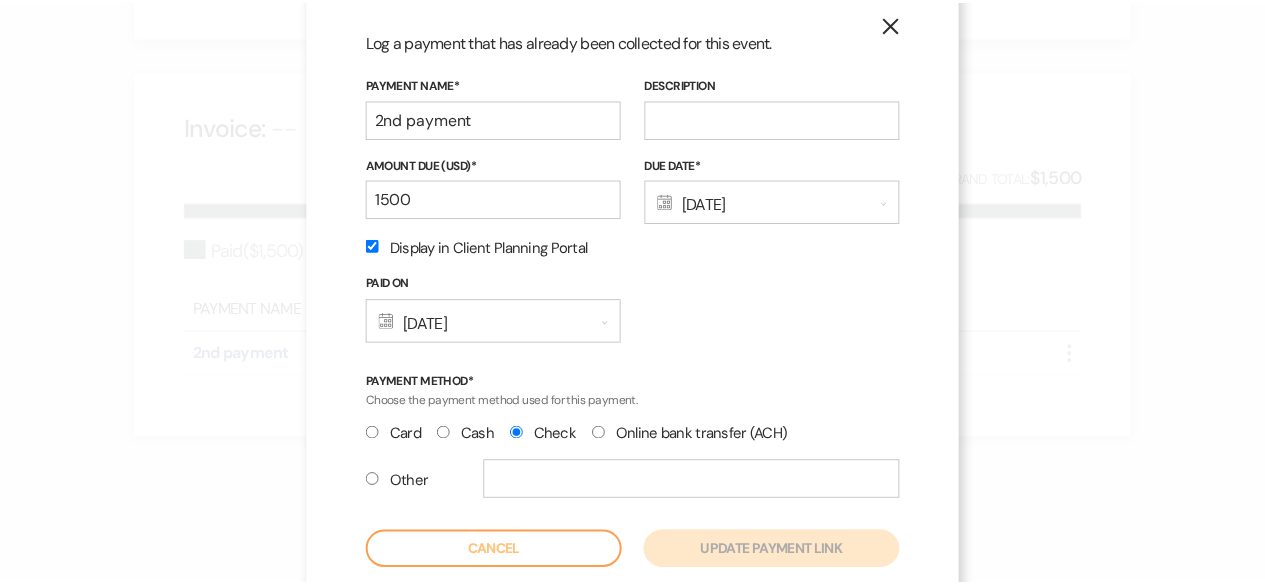 scroll, scrollTop: 0, scrollLeft: 0, axis: both 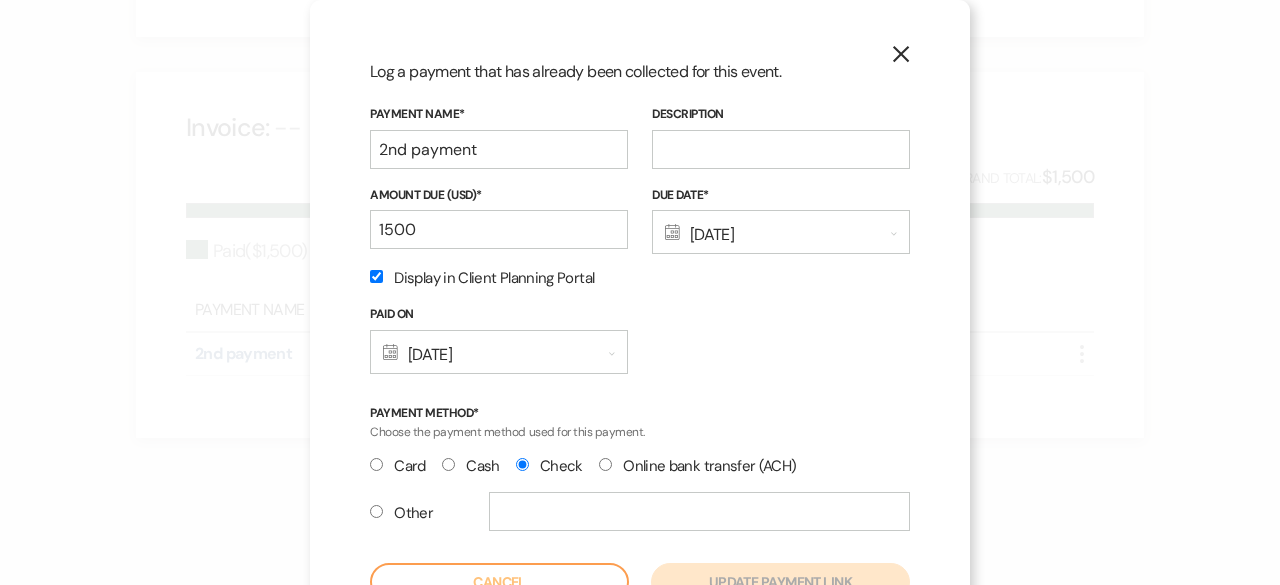 click on "X" 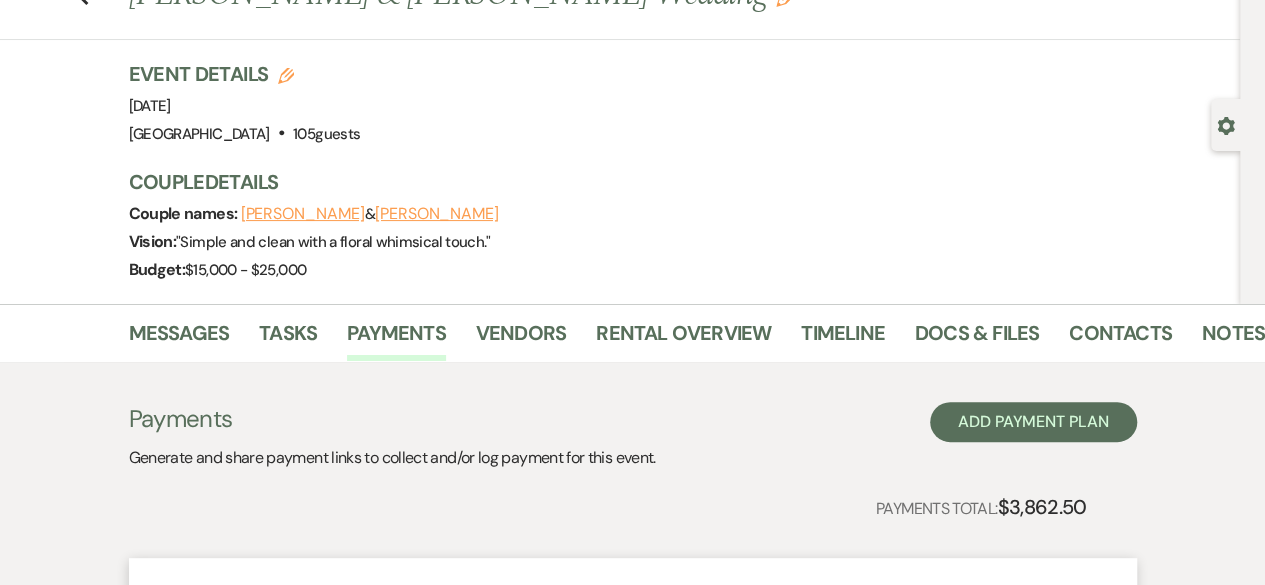 scroll, scrollTop: 0, scrollLeft: 0, axis: both 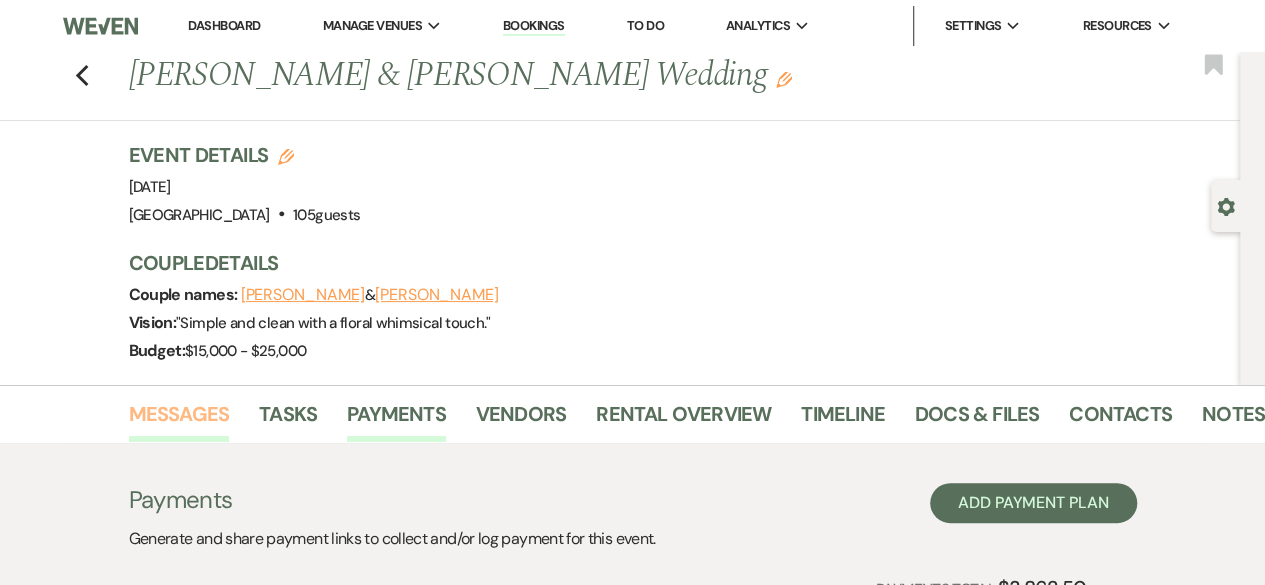 click on "Messages" at bounding box center (179, 420) 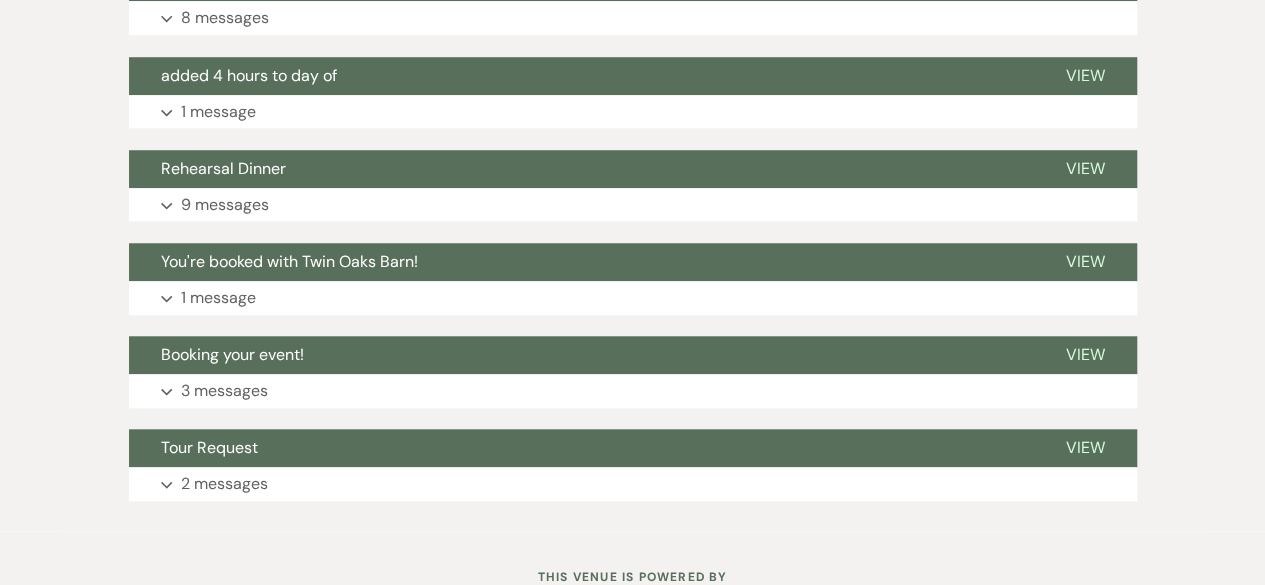 scroll, scrollTop: 757, scrollLeft: 0, axis: vertical 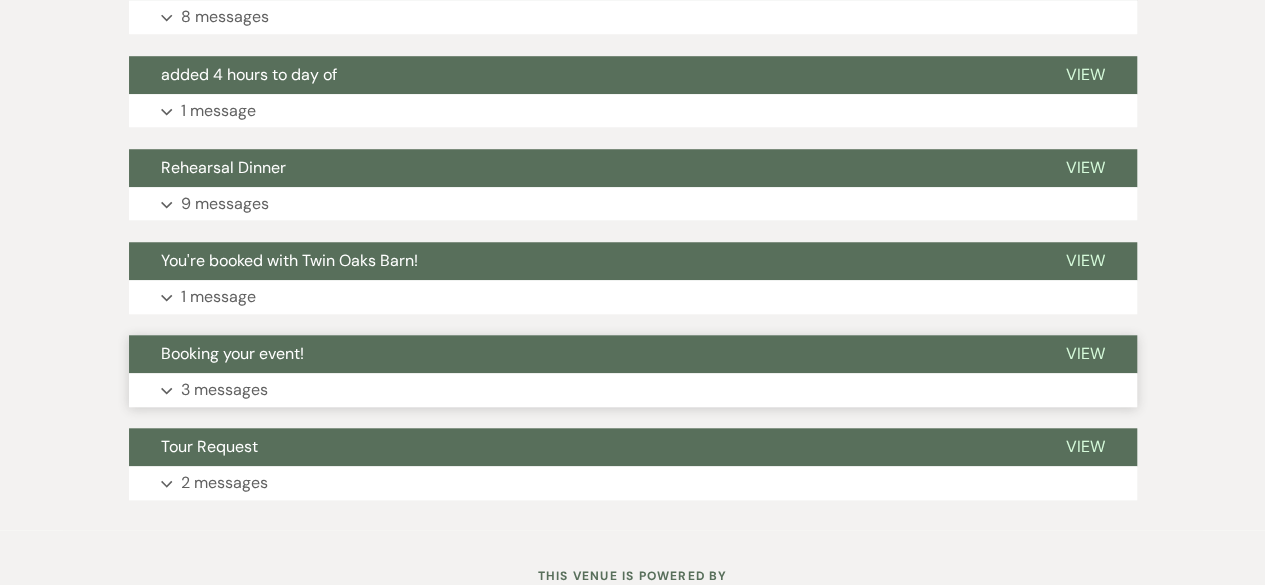 click on "Booking your event!" at bounding box center (232, 353) 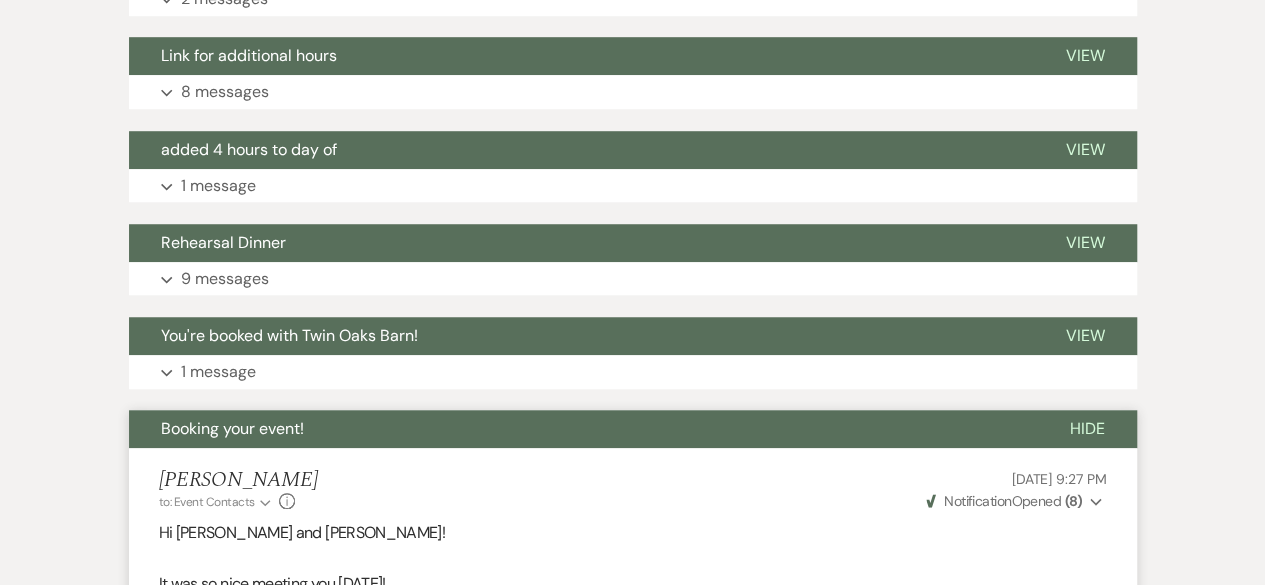 scroll, scrollTop: 675, scrollLeft: 0, axis: vertical 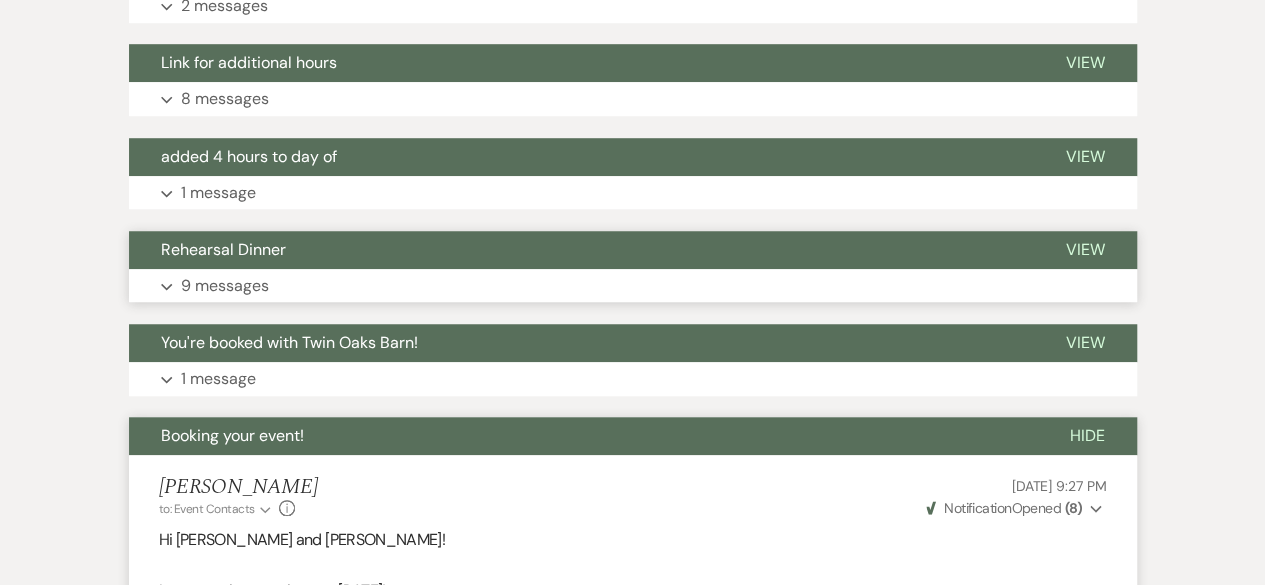click on "9 messages" at bounding box center [225, 286] 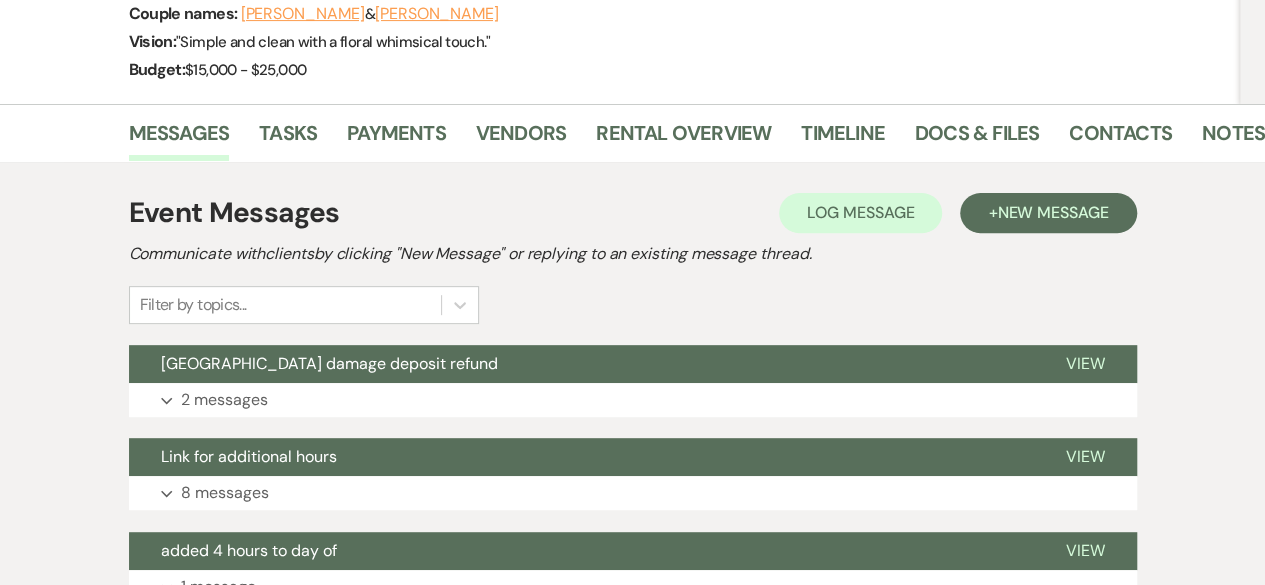 scroll, scrollTop: 280, scrollLeft: 0, axis: vertical 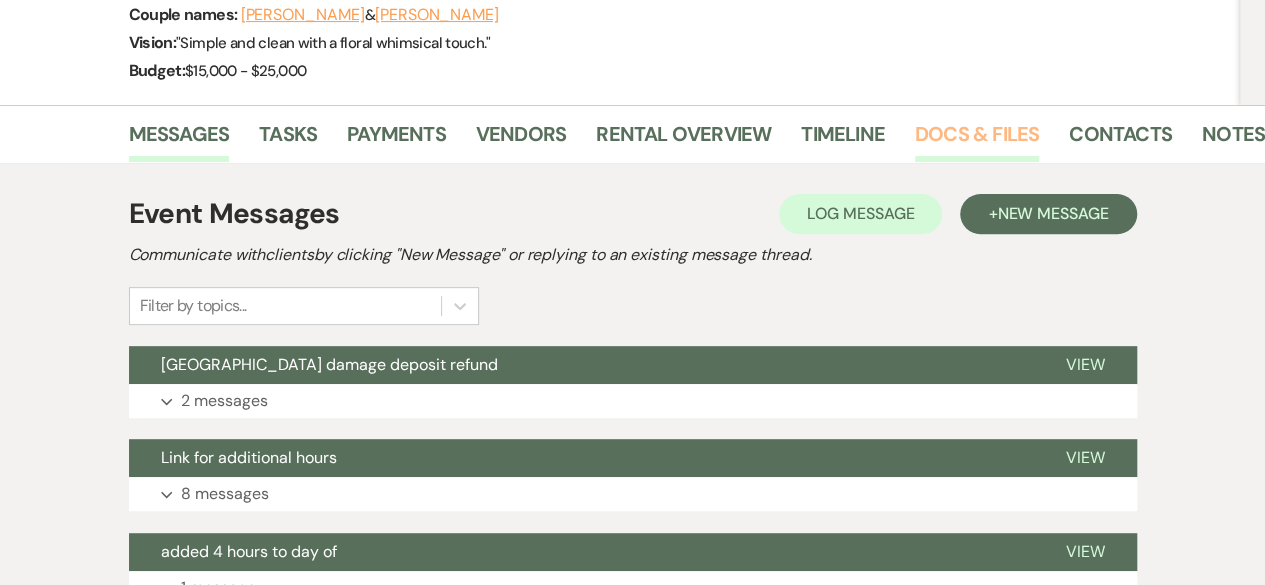 click on "Docs & Files" at bounding box center (977, 140) 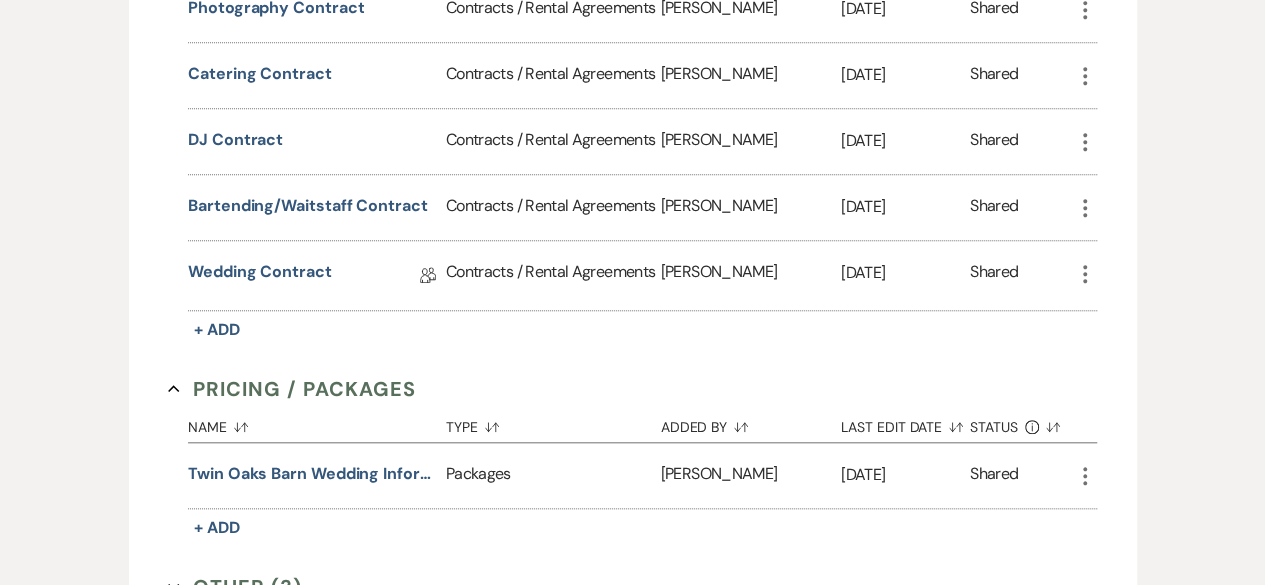 scroll, scrollTop: 838, scrollLeft: 0, axis: vertical 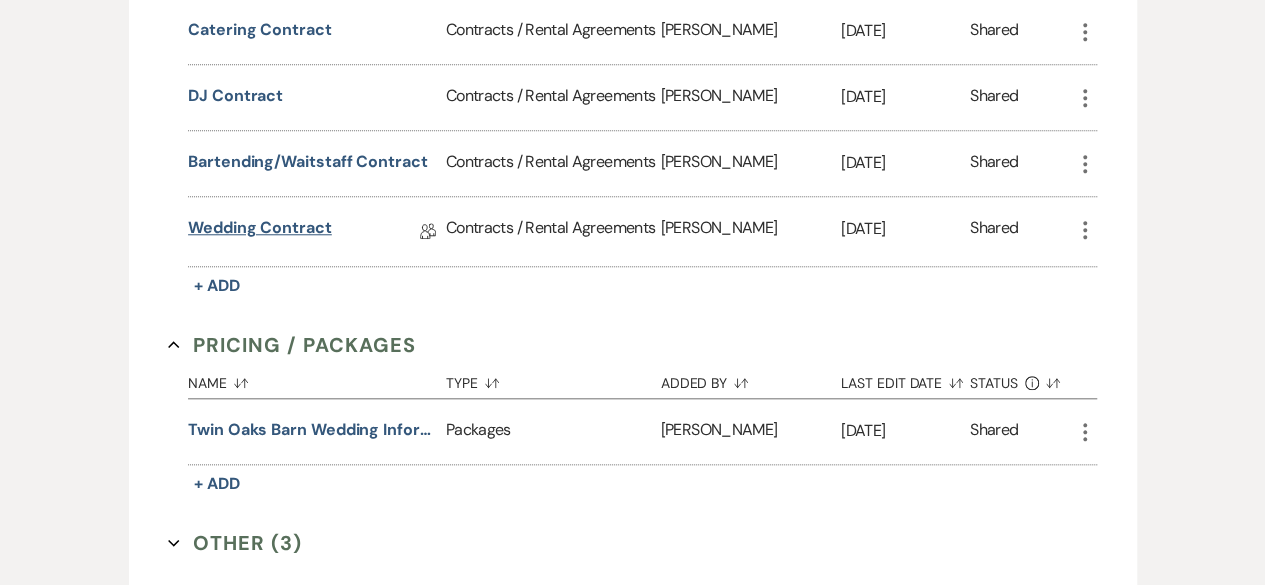 click on "Wedding Contract" at bounding box center (260, 231) 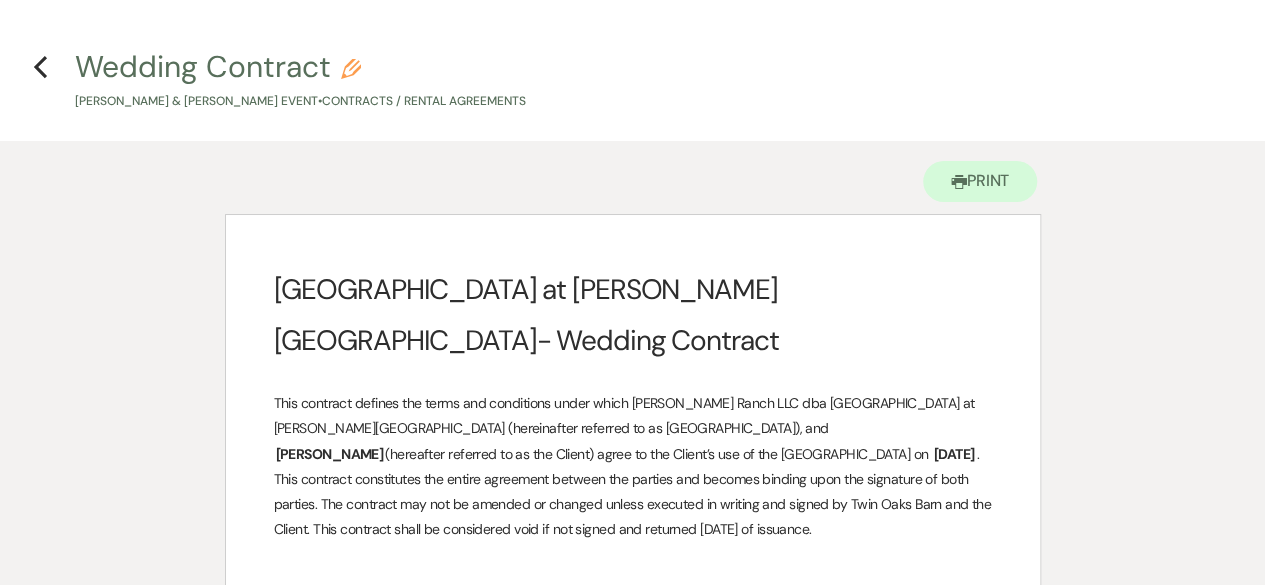 scroll, scrollTop: 0, scrollLeft: 0, axis: both 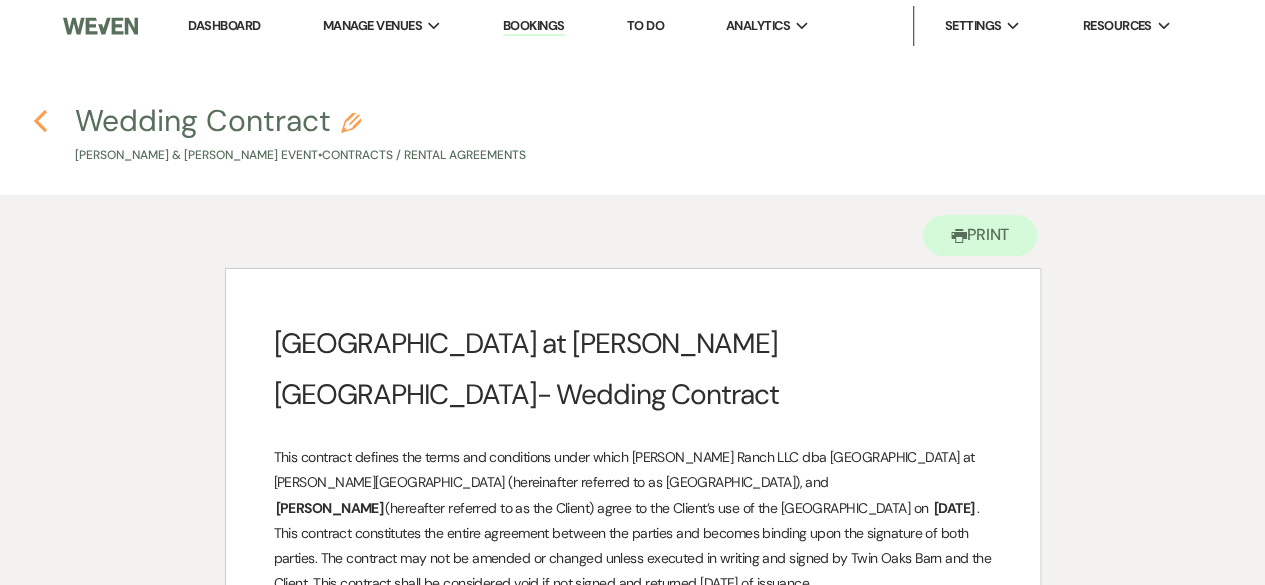 click on "Previous" 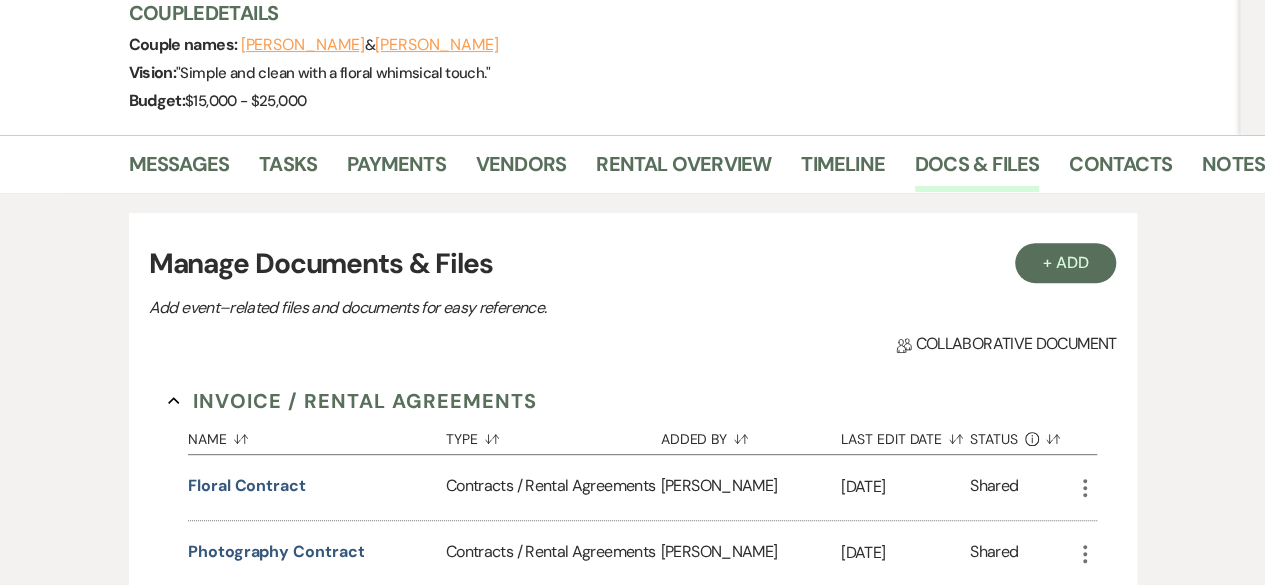 scroll, scrollTop: 0, scrollLeft: 0, axis: both 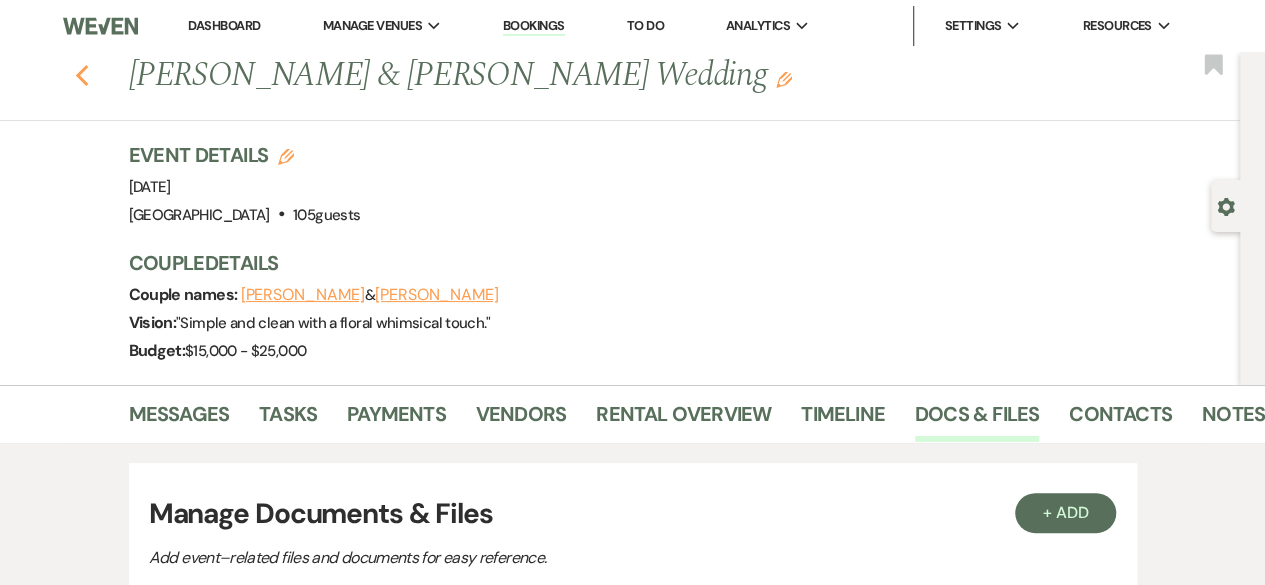 click 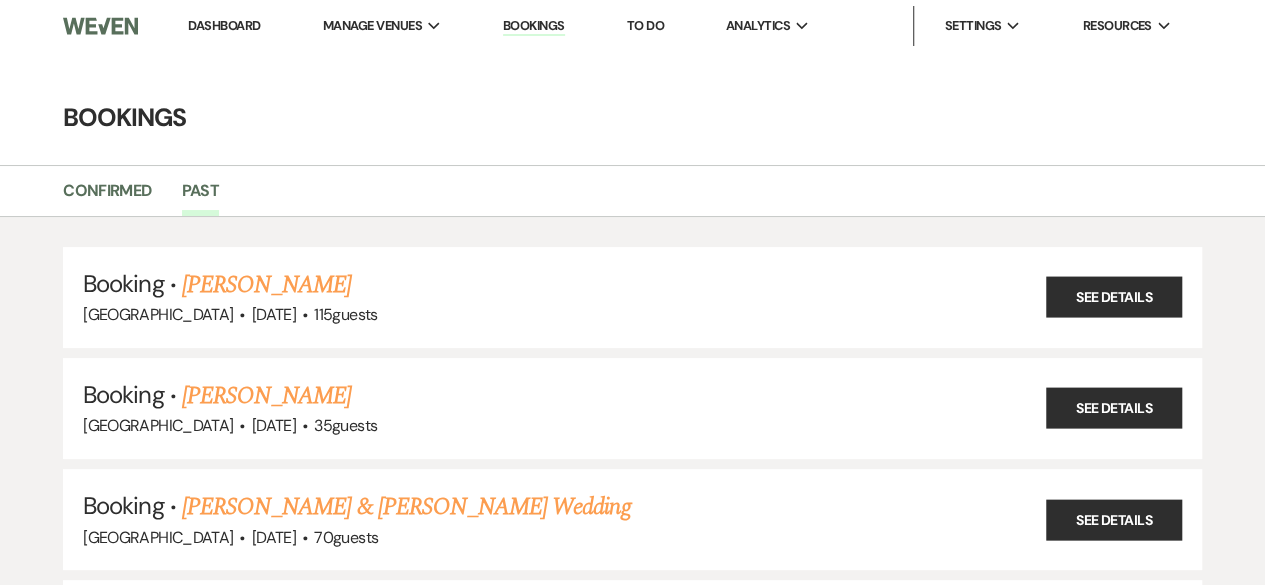 scroll, scrollTop: 17326, scrollLeft: 0, axis: vertical 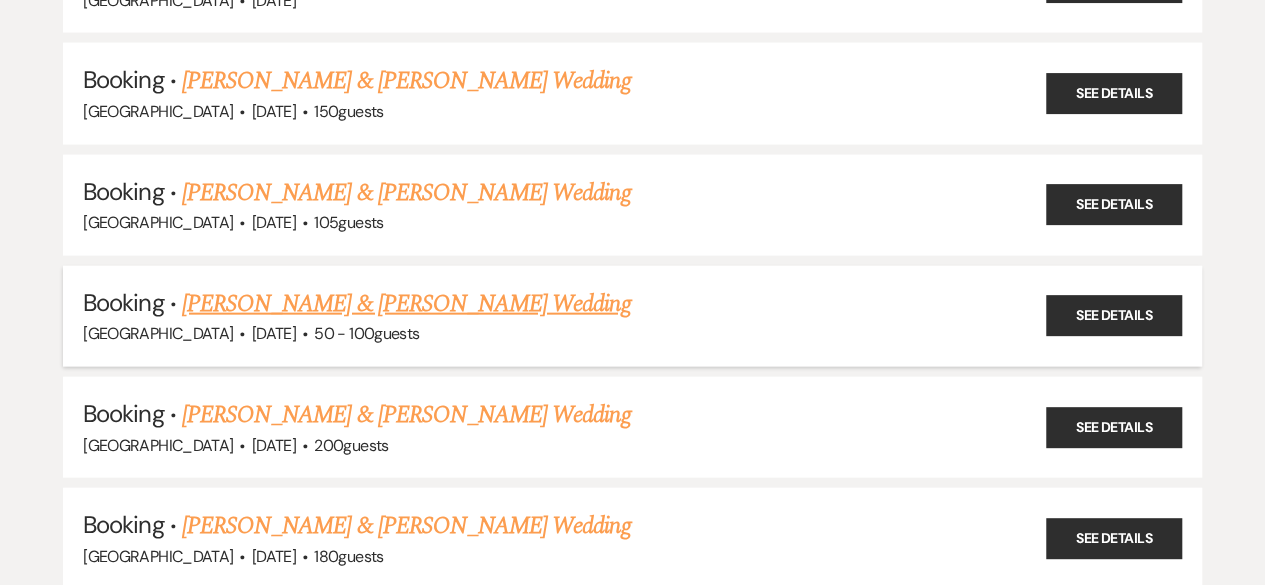 click on "[PERSON_NAME] & [PERSON_NAME] Wedding" at bounding box center [406, 304] 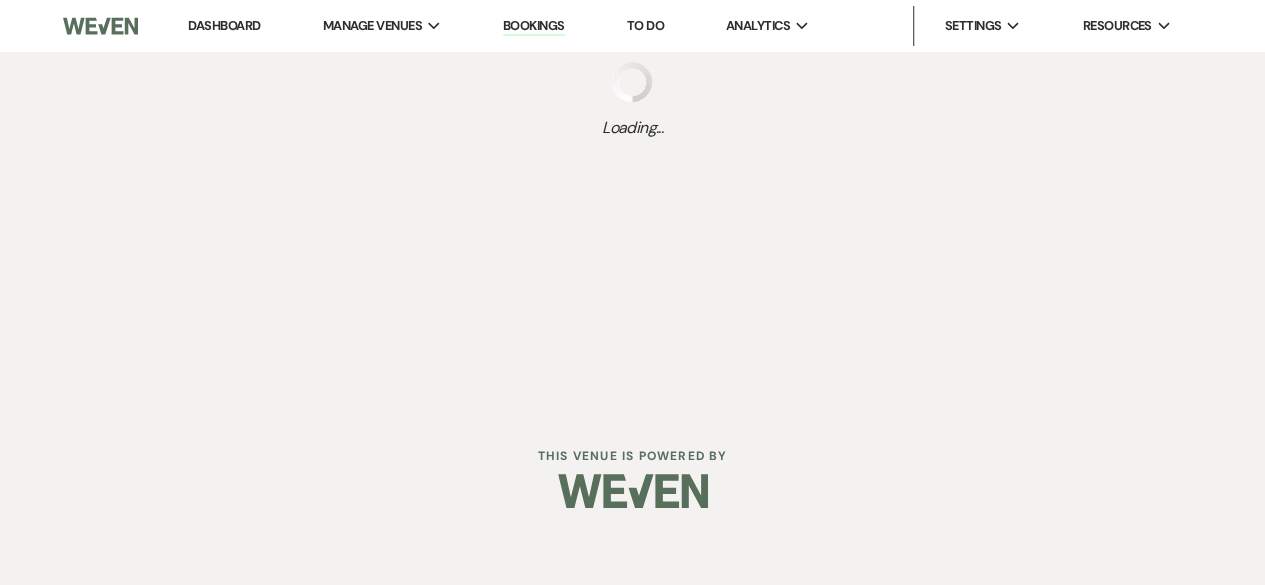 scroll, scrollTop: 0, scrollLeft: 0, axis: both 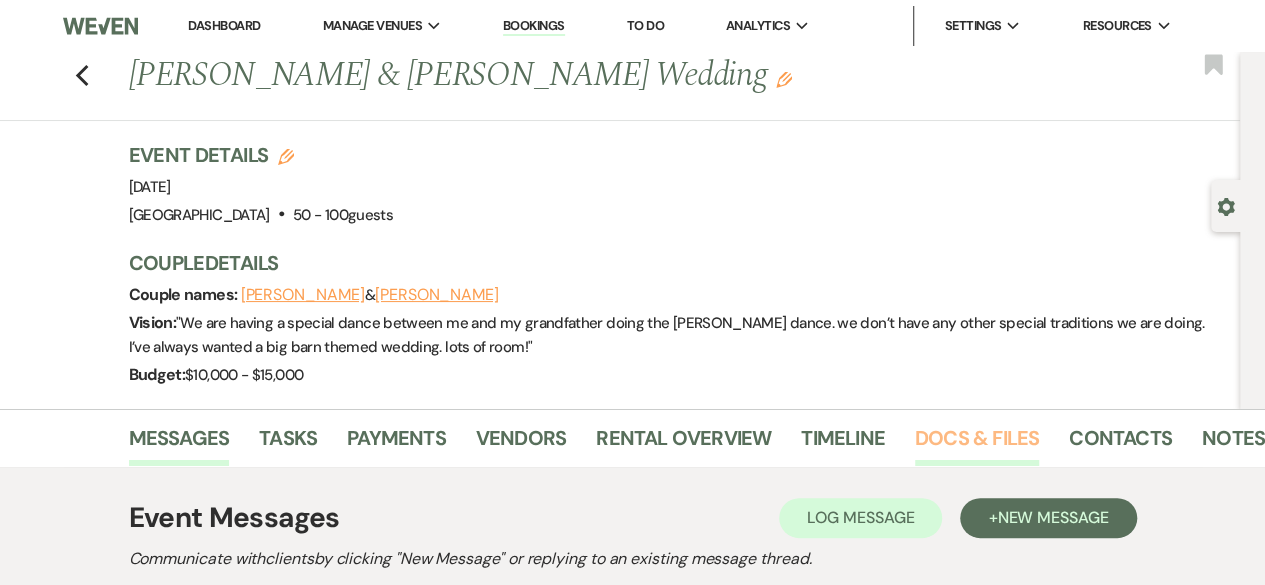 click on "Docs & Files" at bounding box center [977, 444] 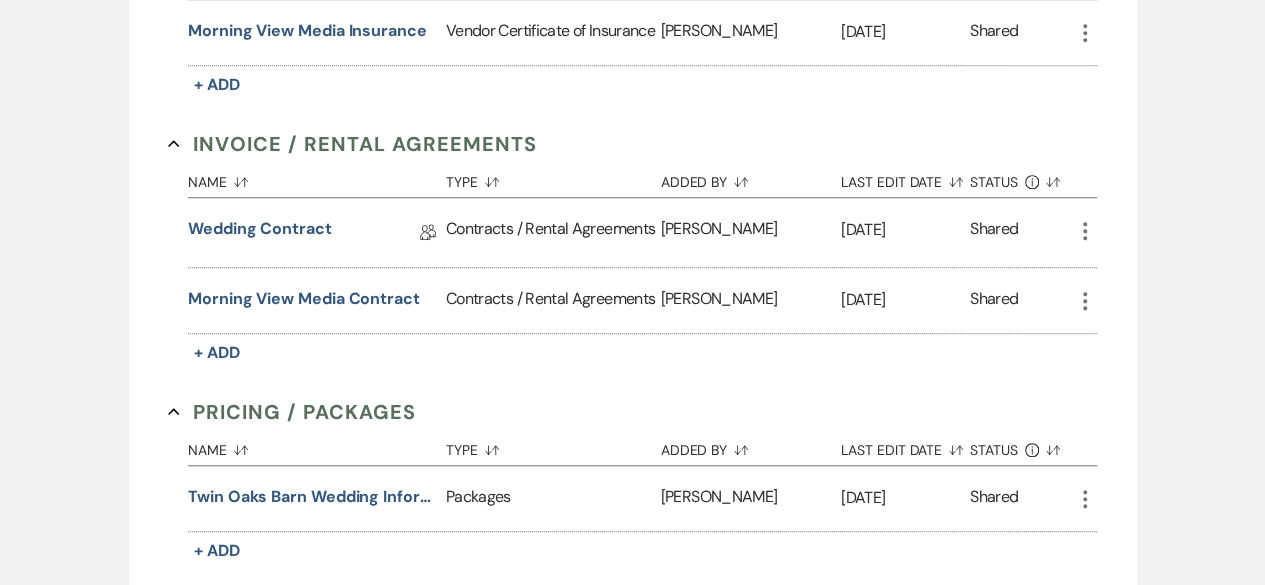scroll, scrollTop: 734, scrollLeft: 0, axis: vertical 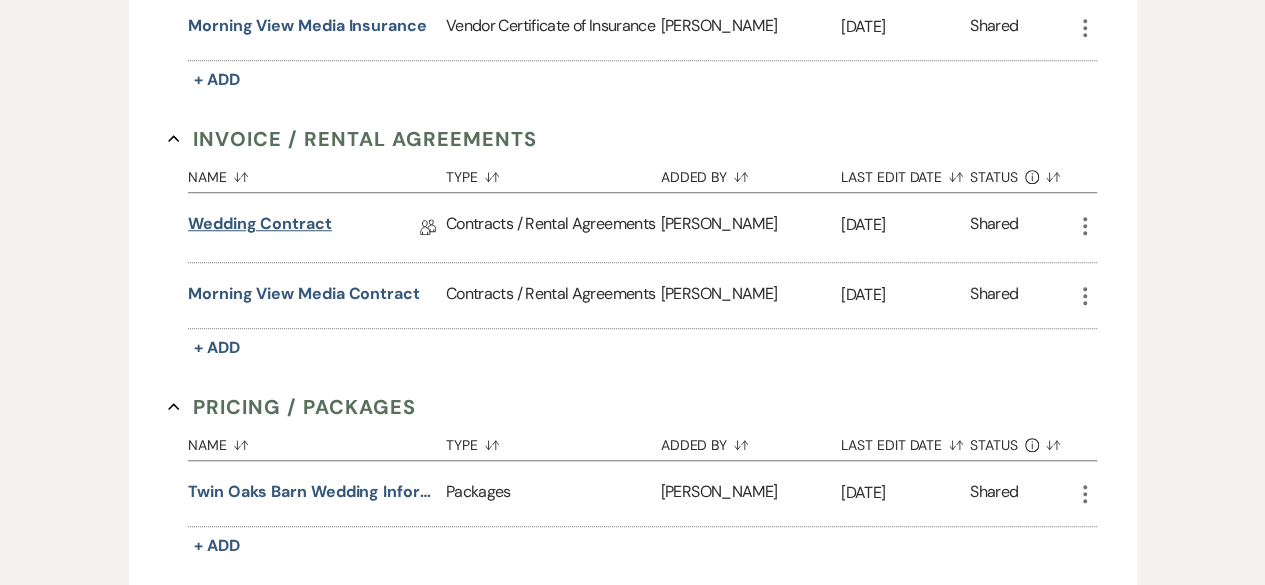 click on "Wedding Contract" at bounding box center (260, 227) 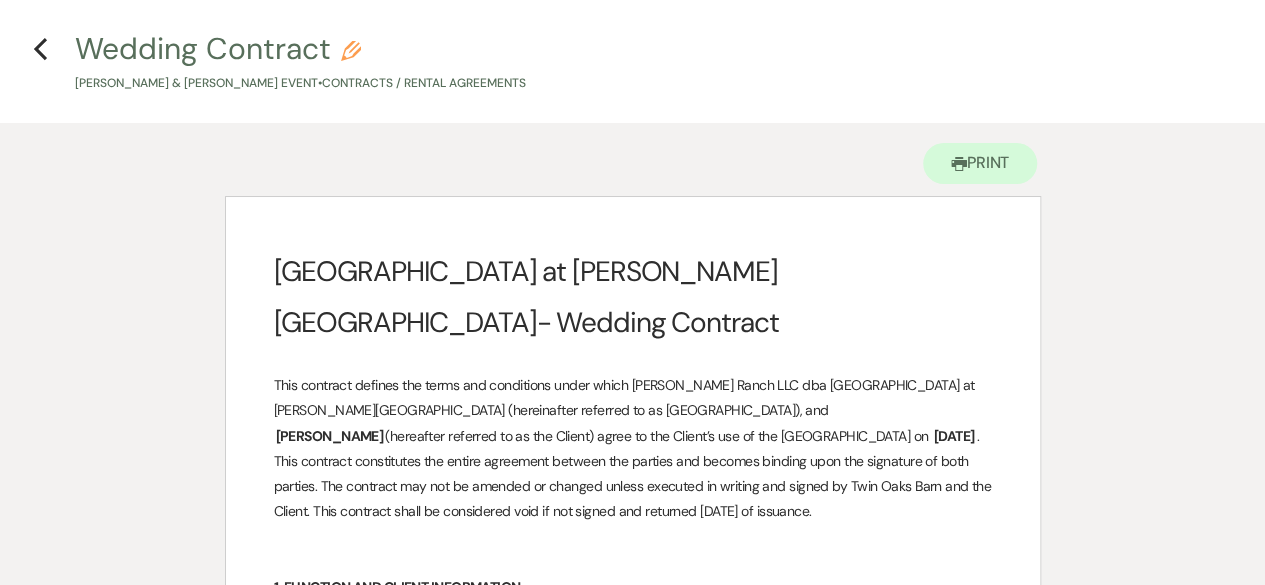 scroll, scrollTop: 0, scrollLeft: 0, axis: both 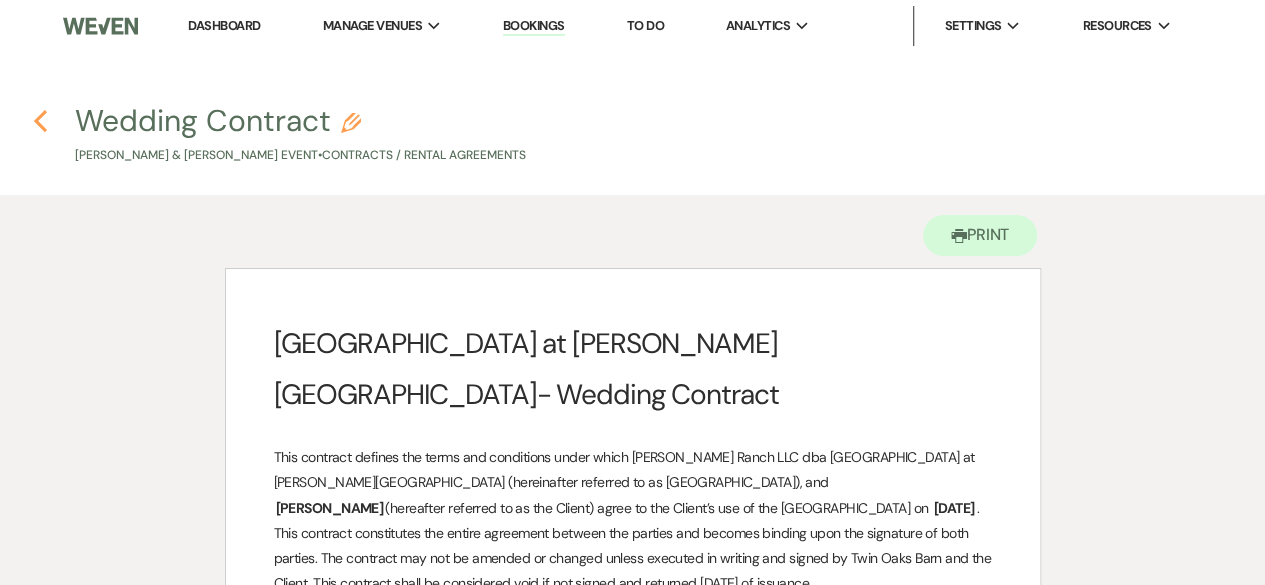 click 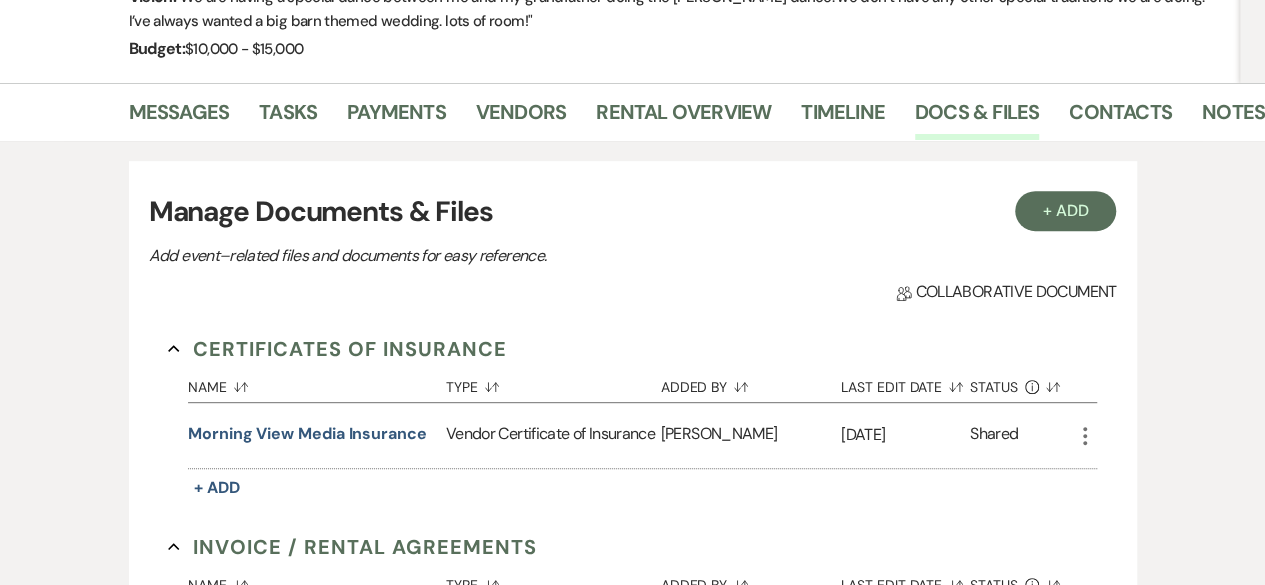 scroll, scrollTop: 324, scrollLeft: 0, axis: vertical 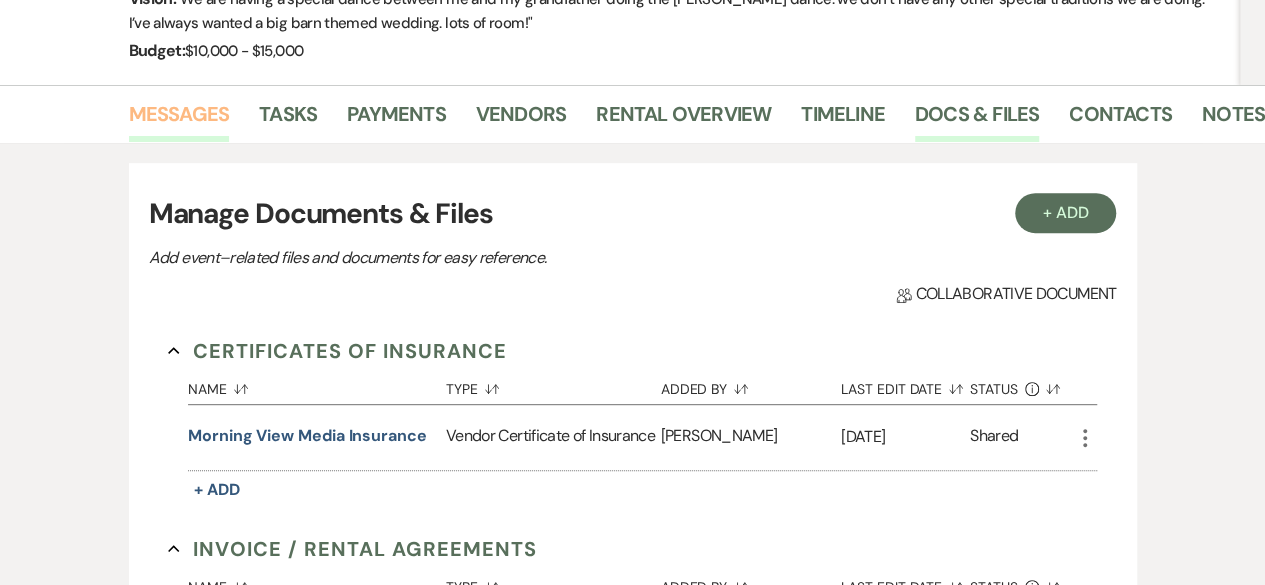 click on "Messages" at bounding box center [179, 120] 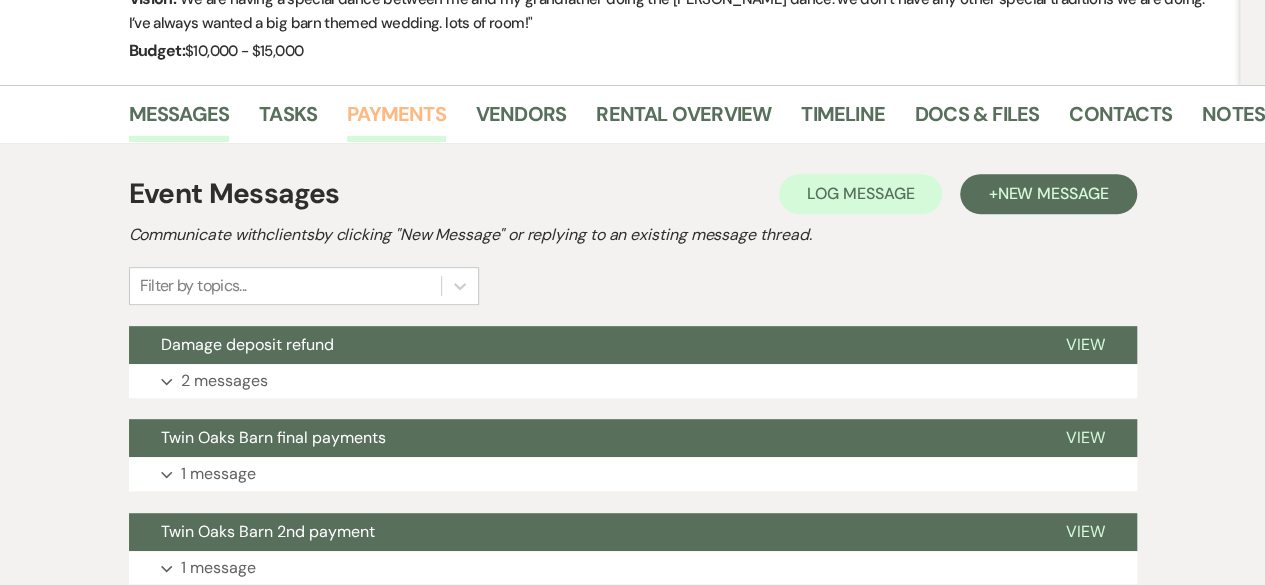 click on "Payments" at bounding box center (396, 120) 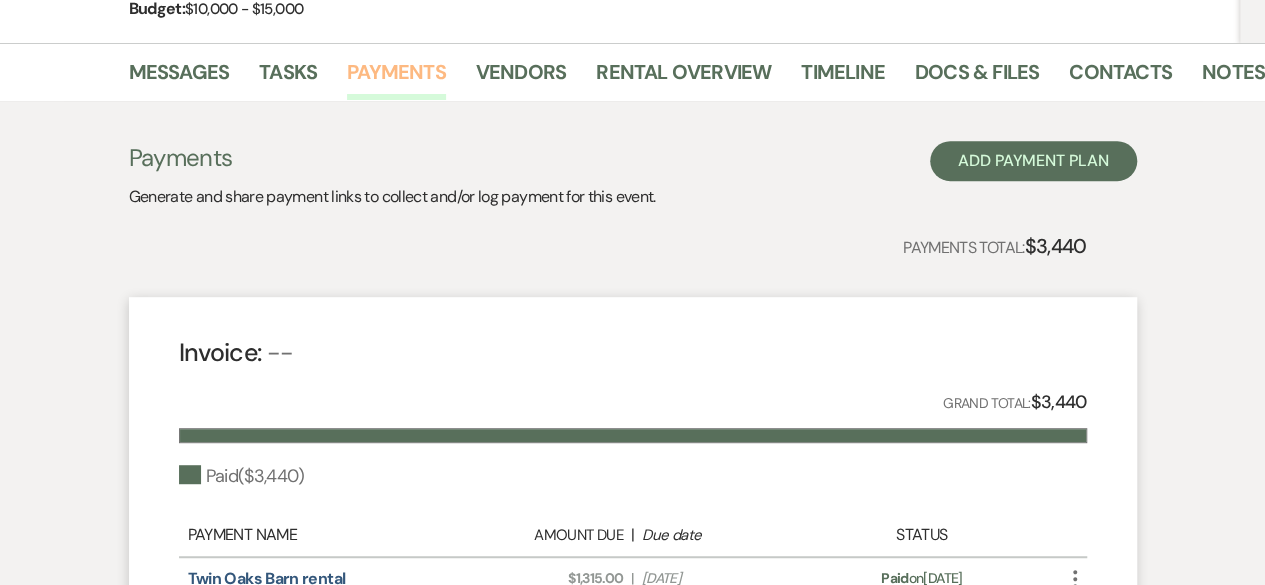 scroll, scrollTop: 634, scrollLeft: 0, axis: vertical 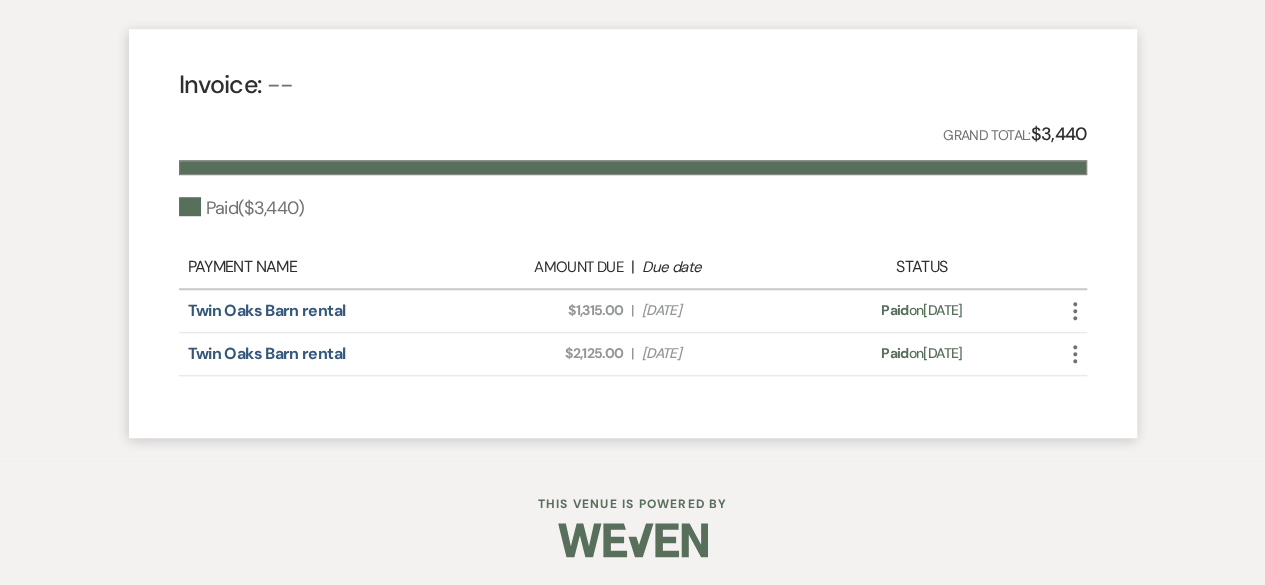 click 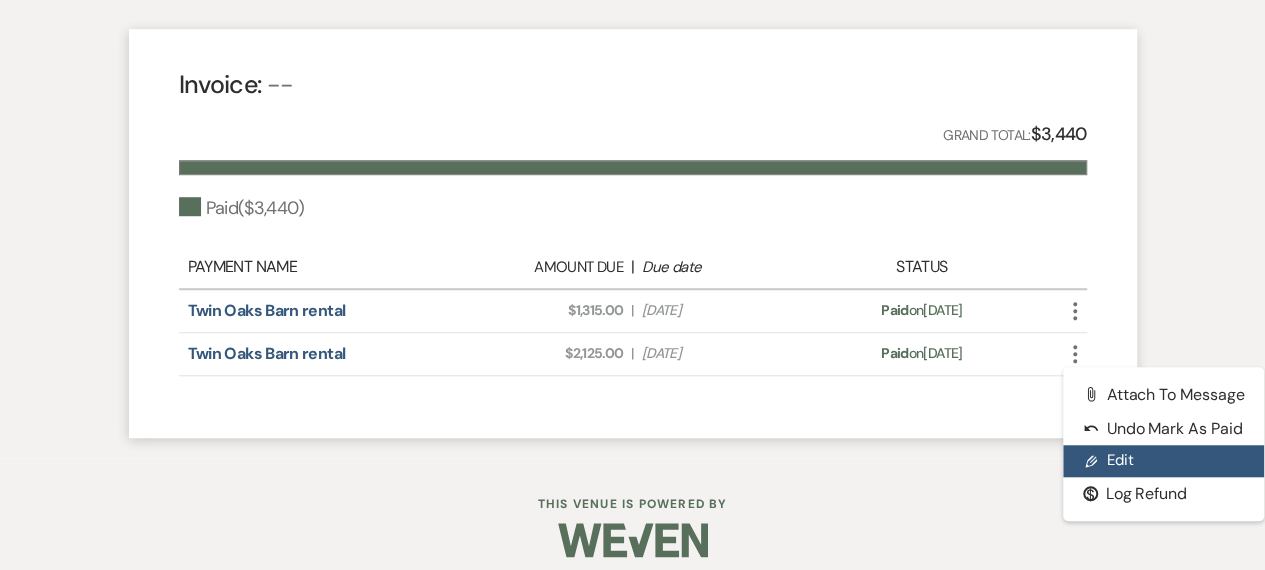 click on "Pencil  Edit" at bounding box center [1164, 461] 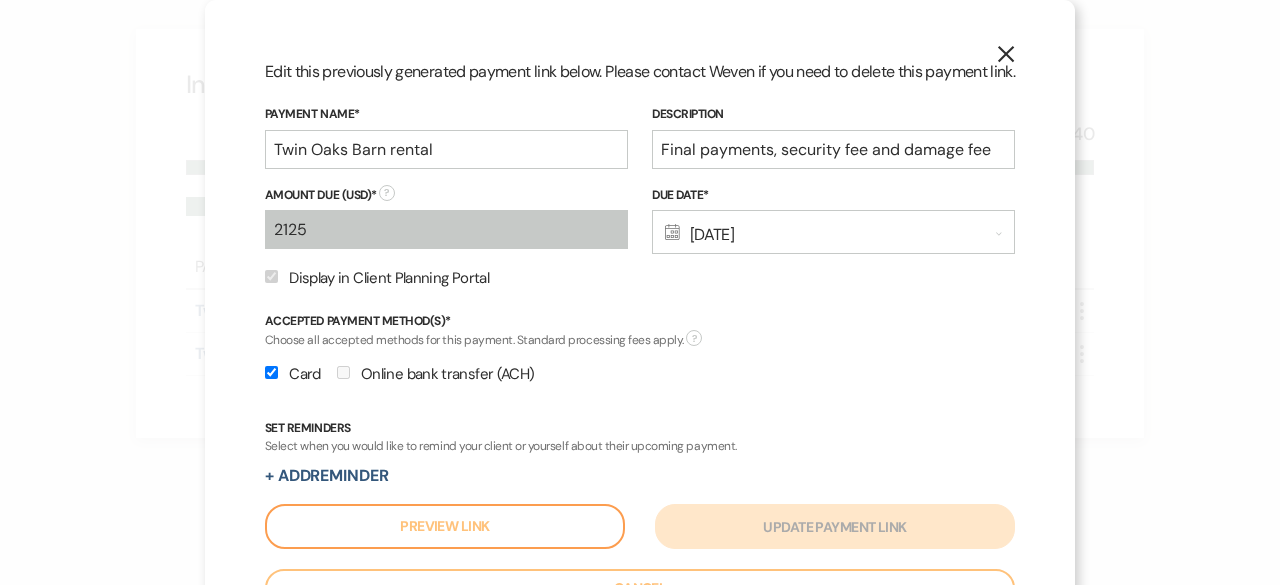 click on "X" 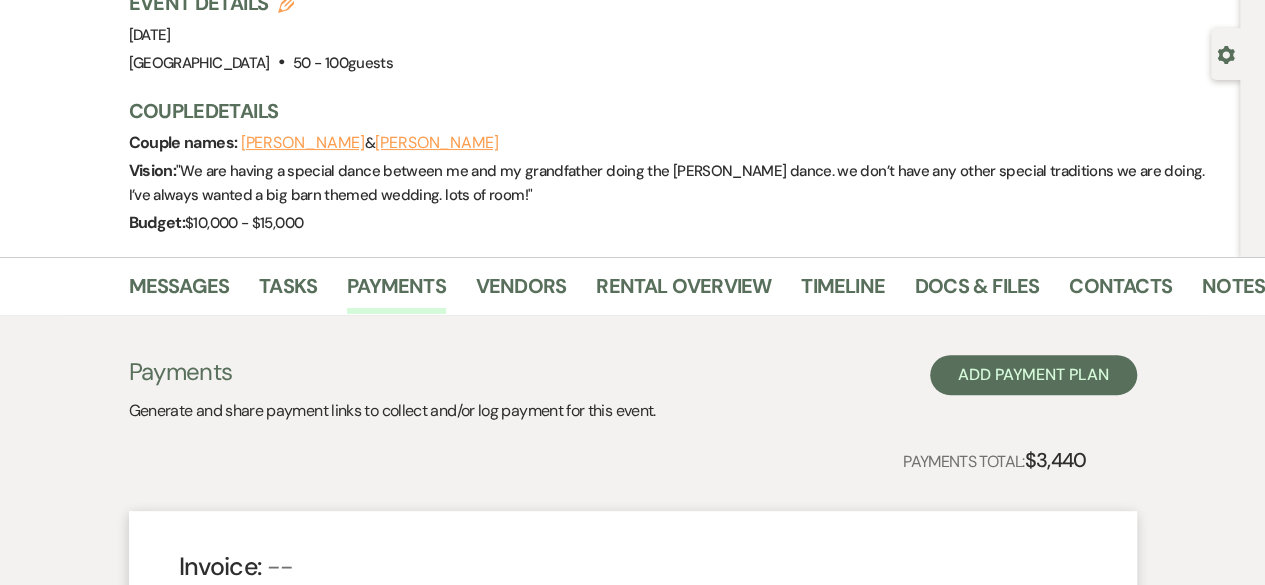 scroll, scrollTop: 0, scrollLeft: 0, axis: both 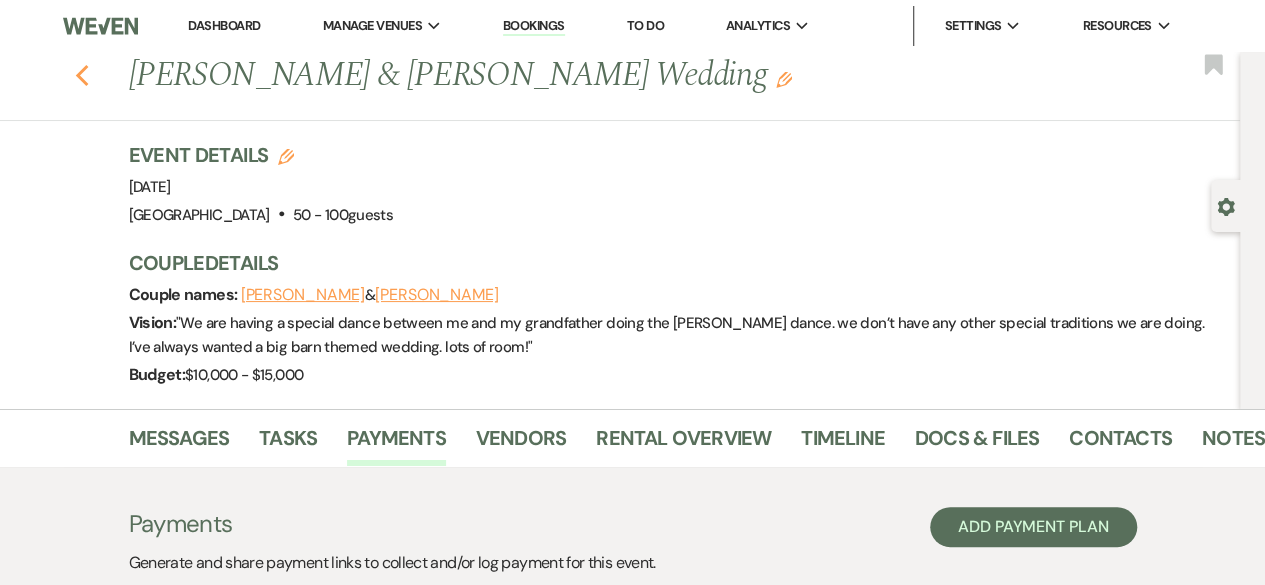 click on "Previous" 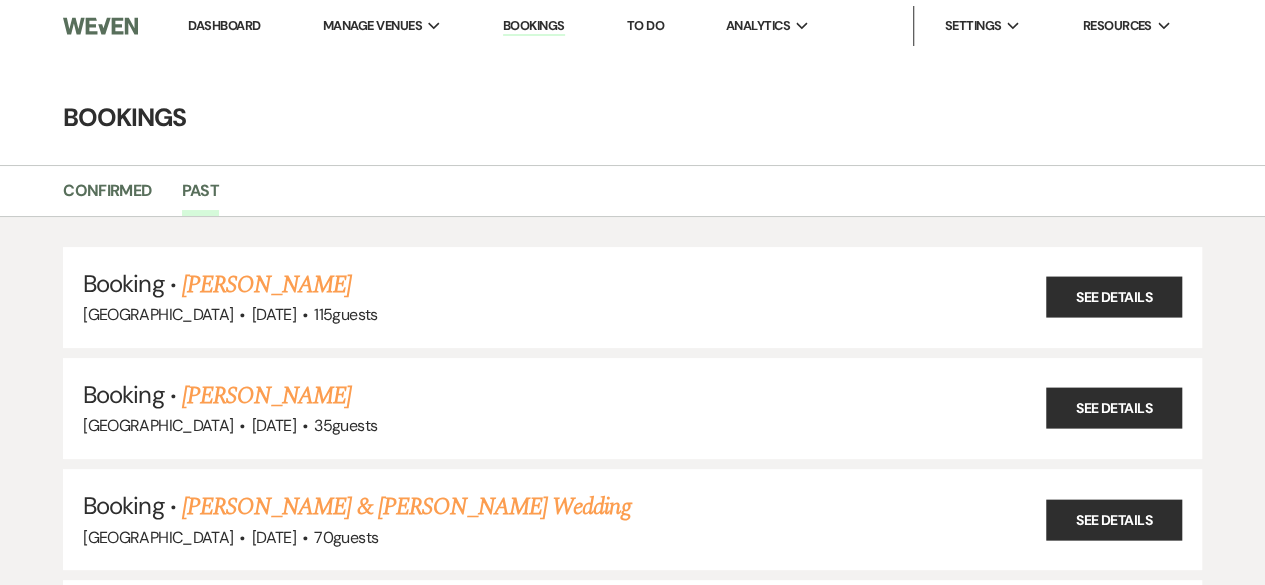 scroll, scrollTop: 17326, scrollLeft: 0, axis: vertical 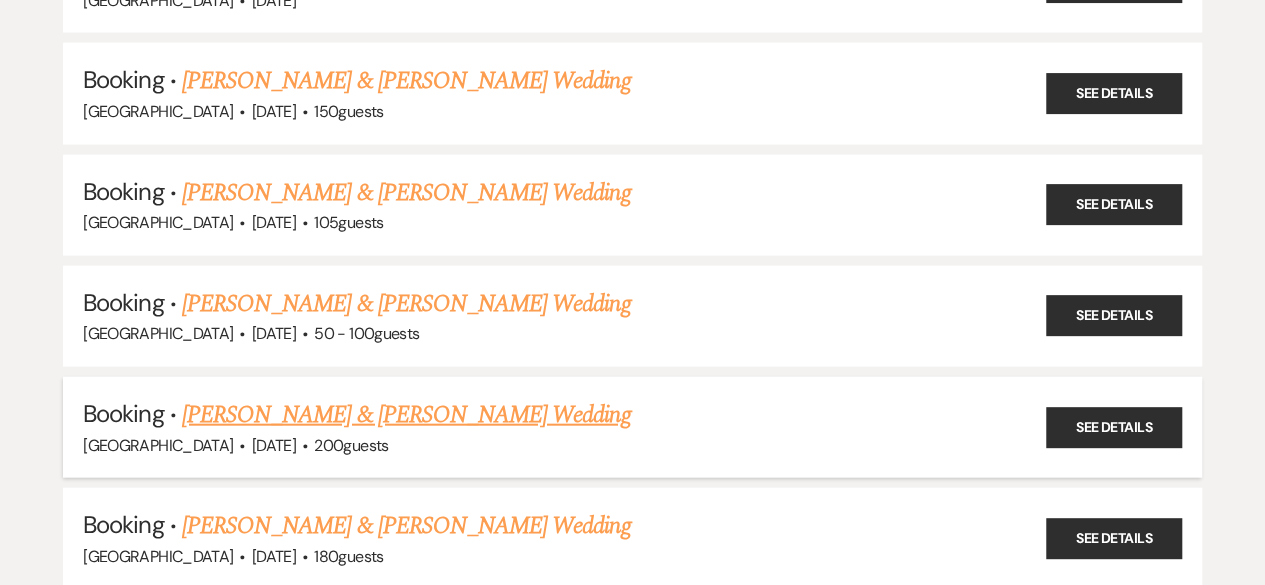 click on "[PERSON_NAME] & [PERSON_NAME] Wedding" at bounding box center [406, 415] 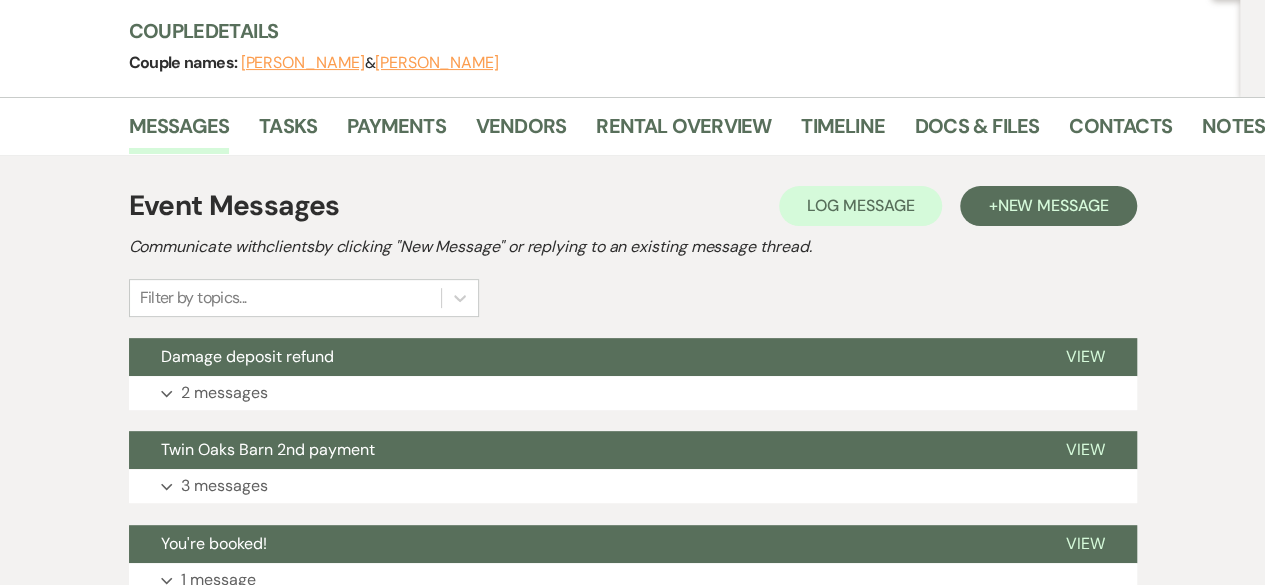 scroll, scrollTop: 242, scrollLeft: 0, axis: vertical 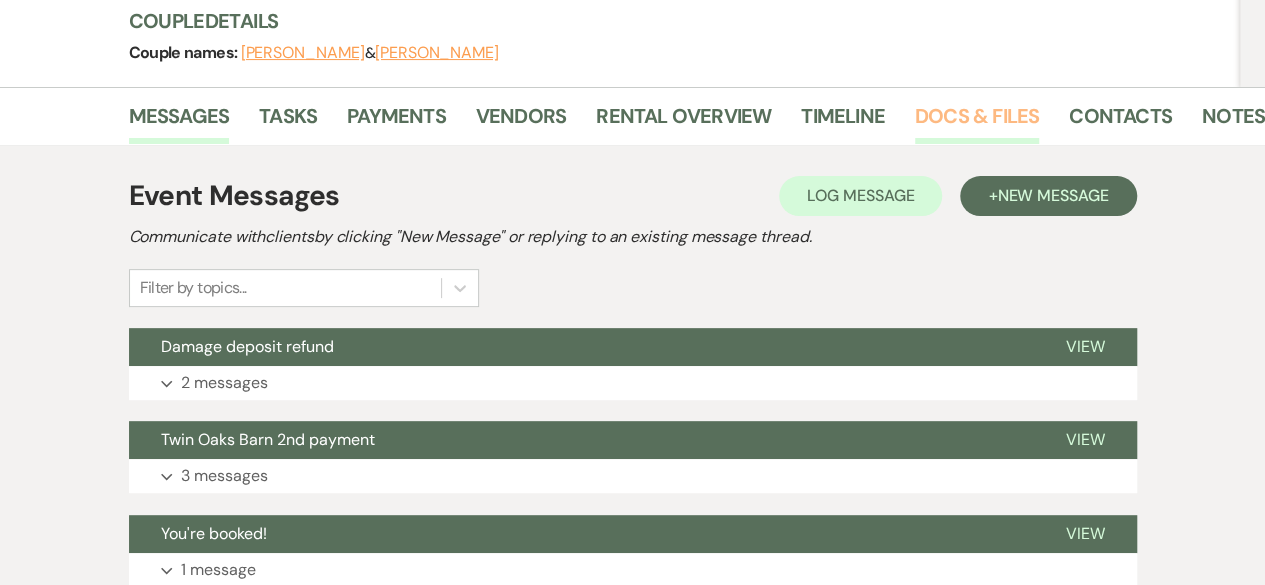 click on "Docs & Files" at bounding box center [977, 122] 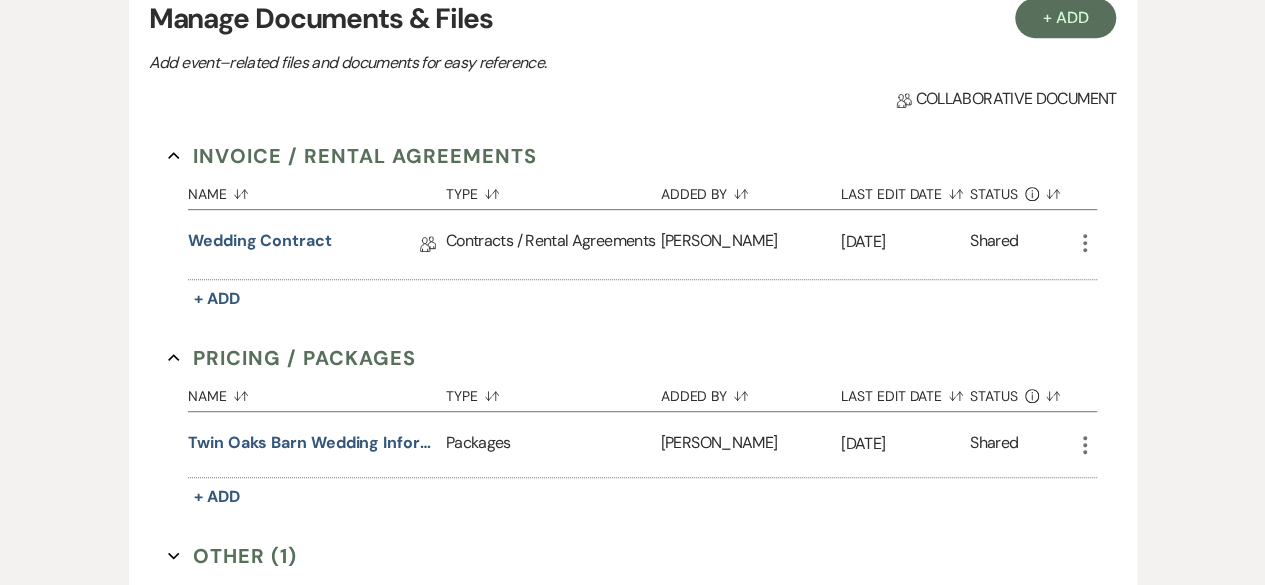 scroll, scrollTop: 445, scrollLeft: 0, axis: vertical 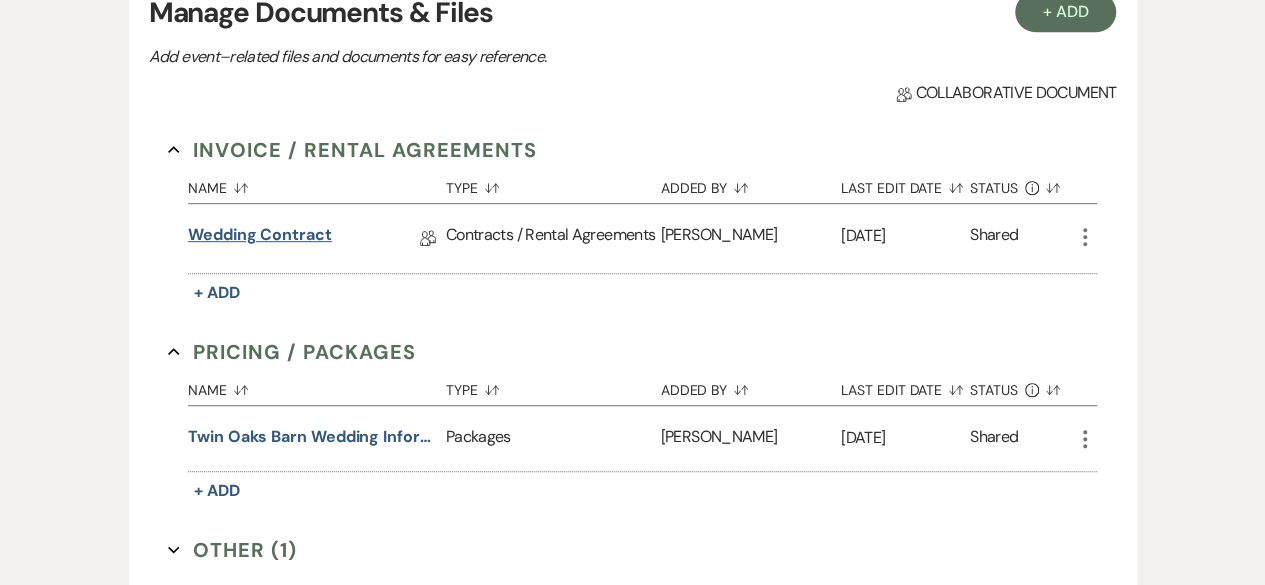 click on "Wedding Contract" at bounding box center [260, 238] 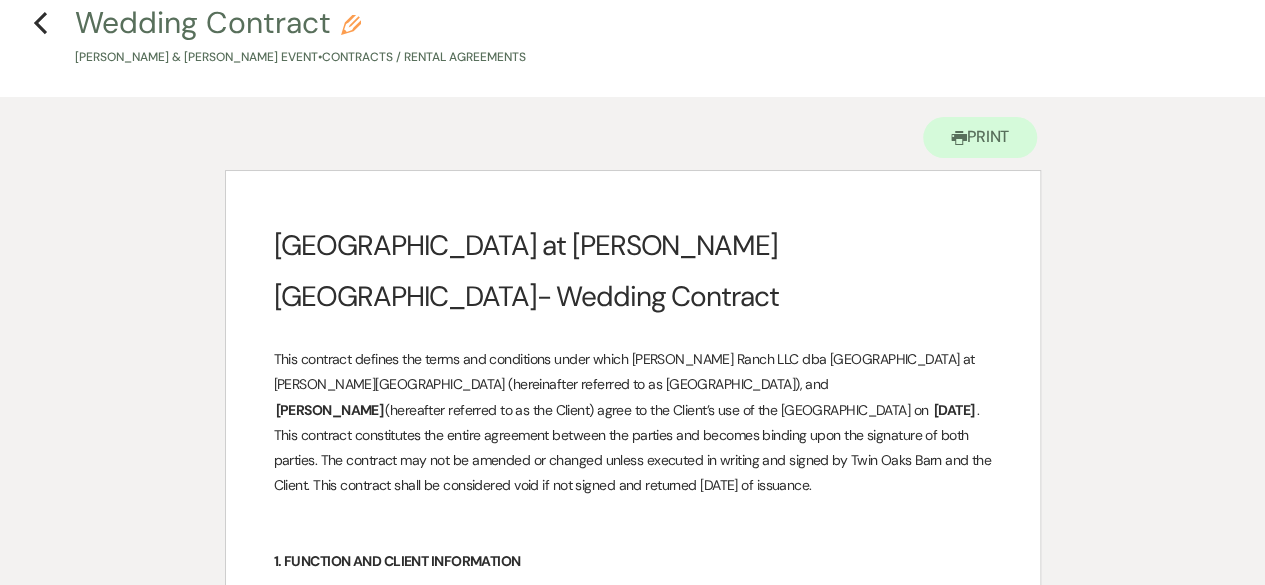 scroll, scrollTop: 0, scrollLeft: 0, axis: both 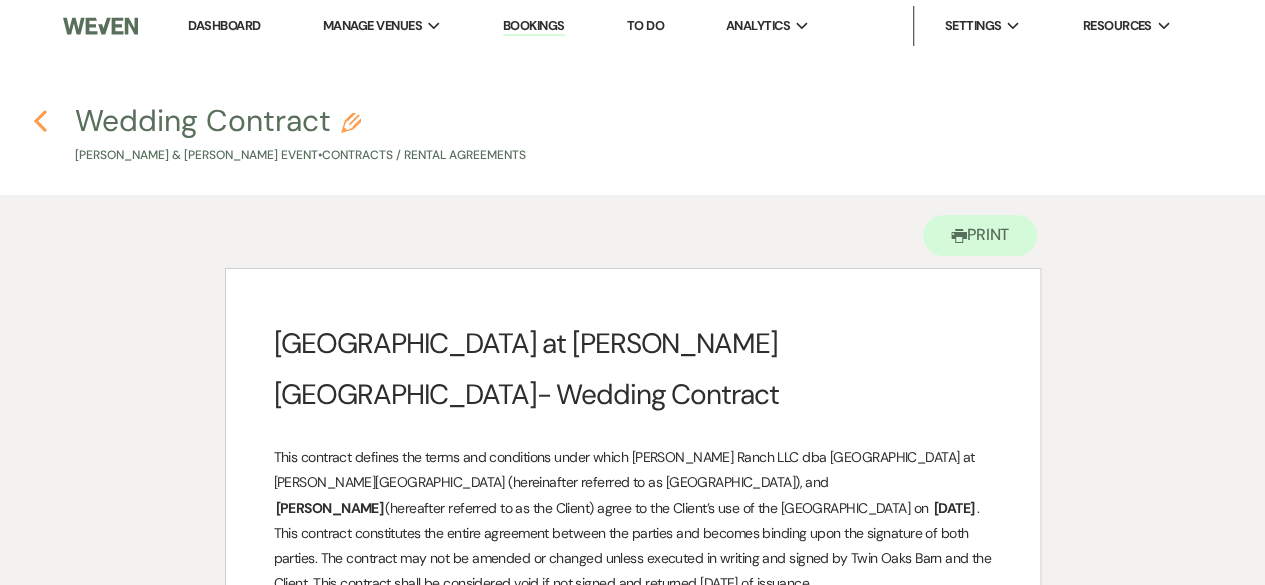 click on "Previous" 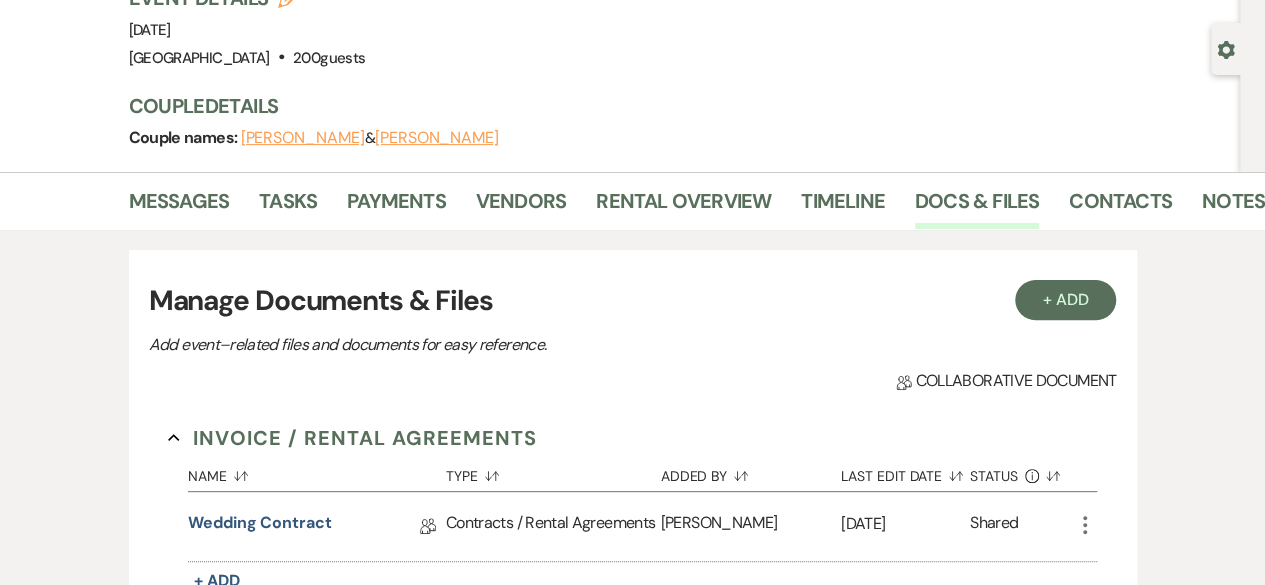 scroll, scrollTop: 156, scrollLeft: 0, axis: vertical 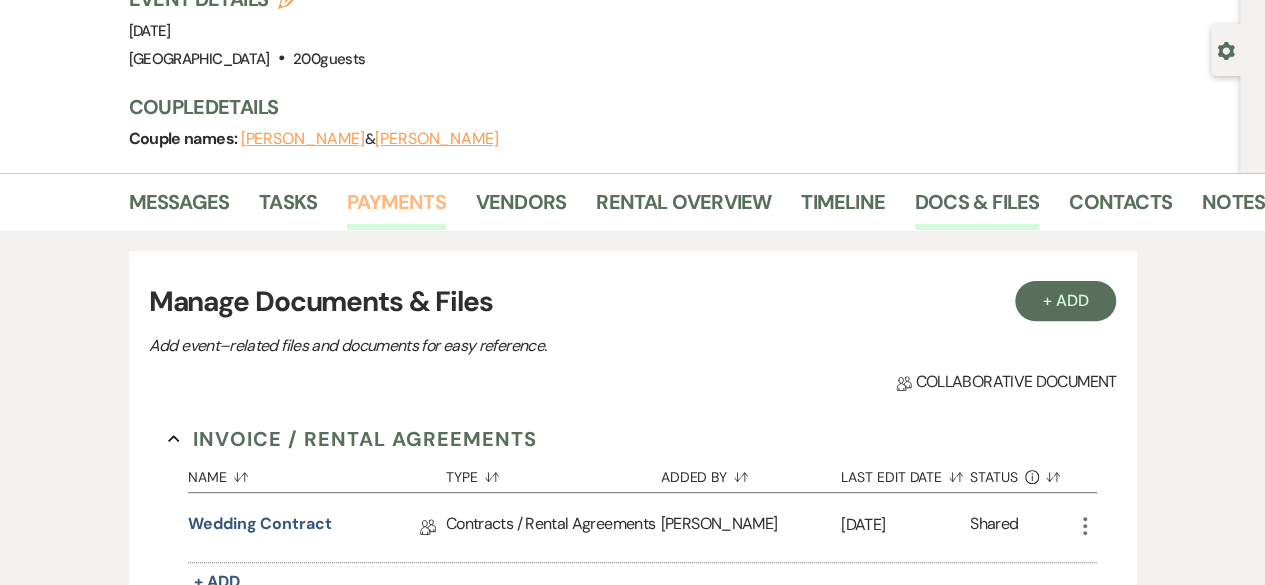 click on "Payments" at bounding box center (396, 208) 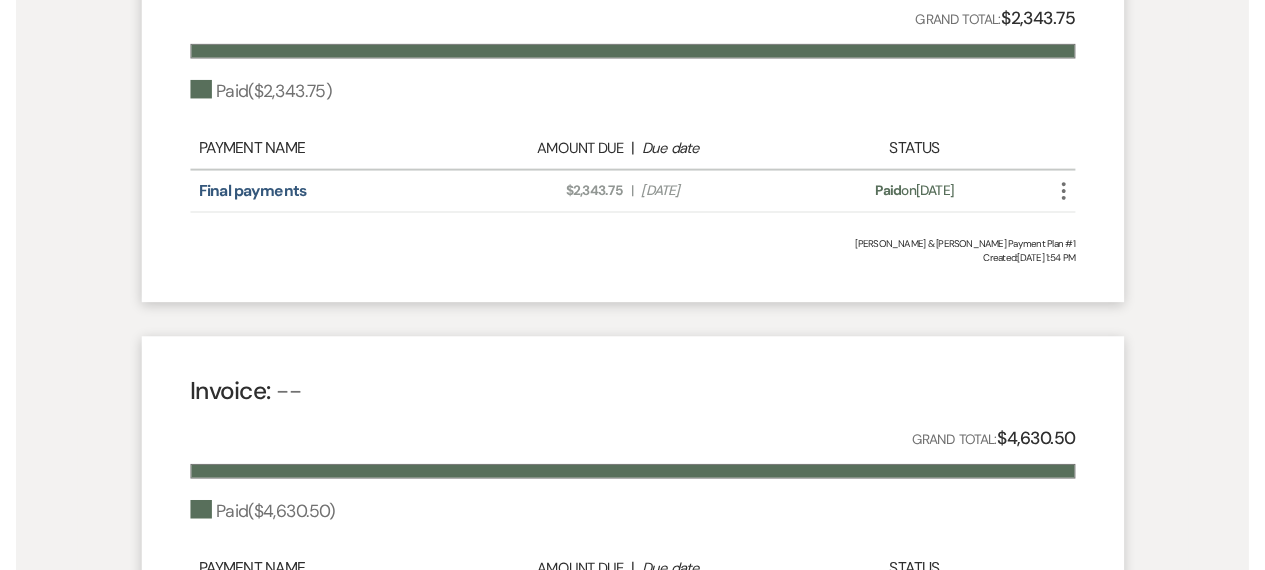 scroll, scrollTop: 672, scrollLeft: 0, axis: vertical 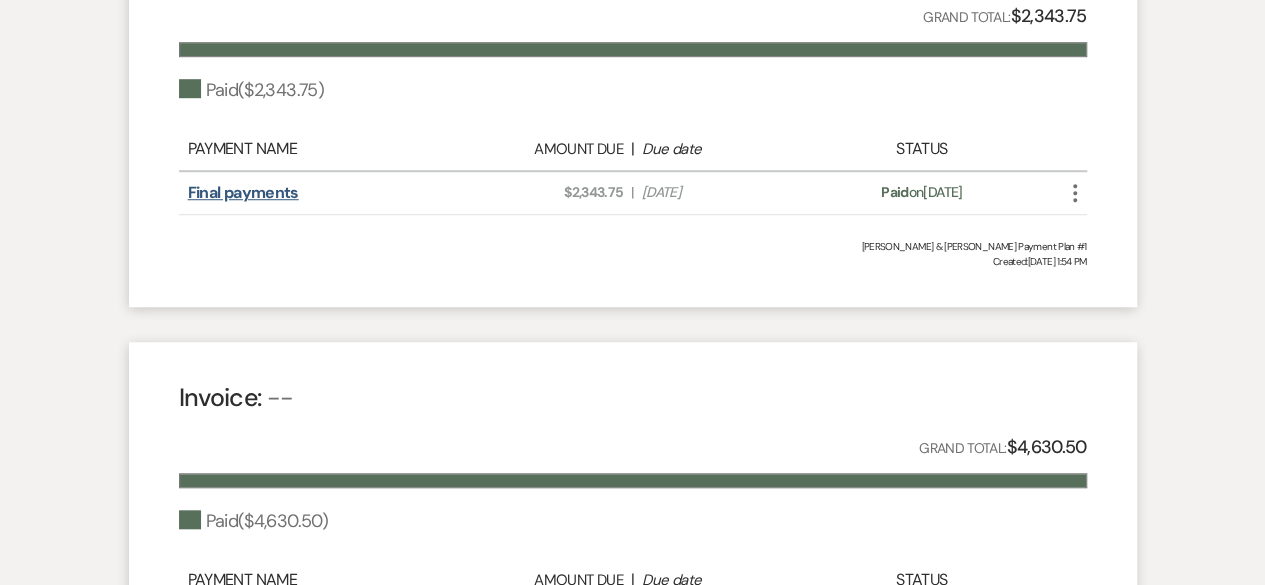 click on "Final payments" at bounding box center [243, 192] 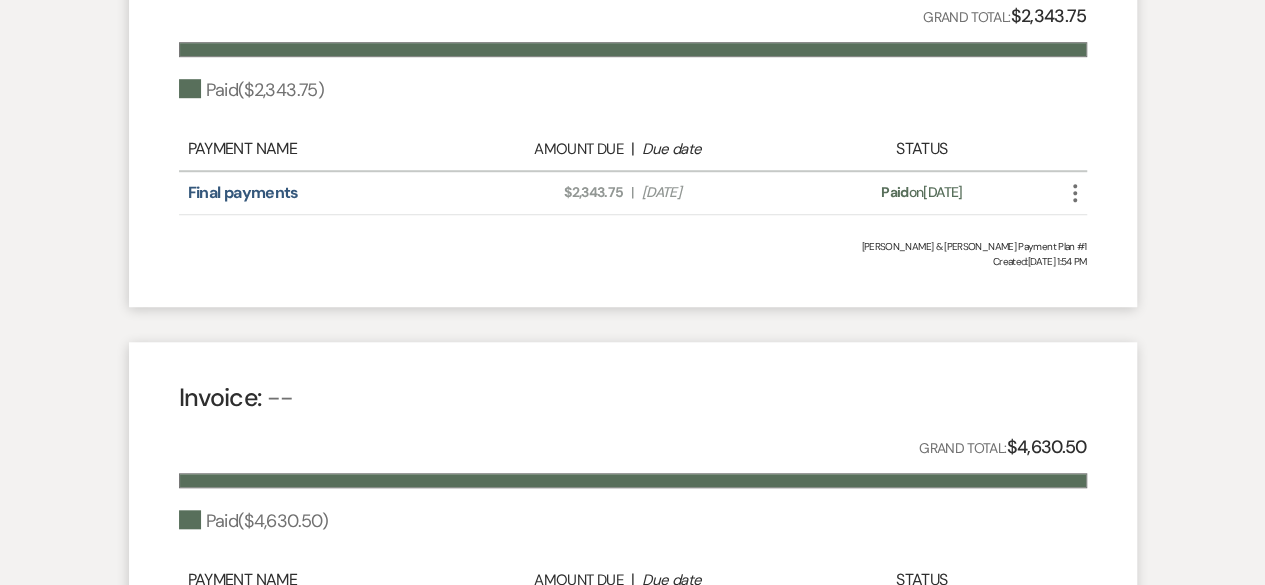 click 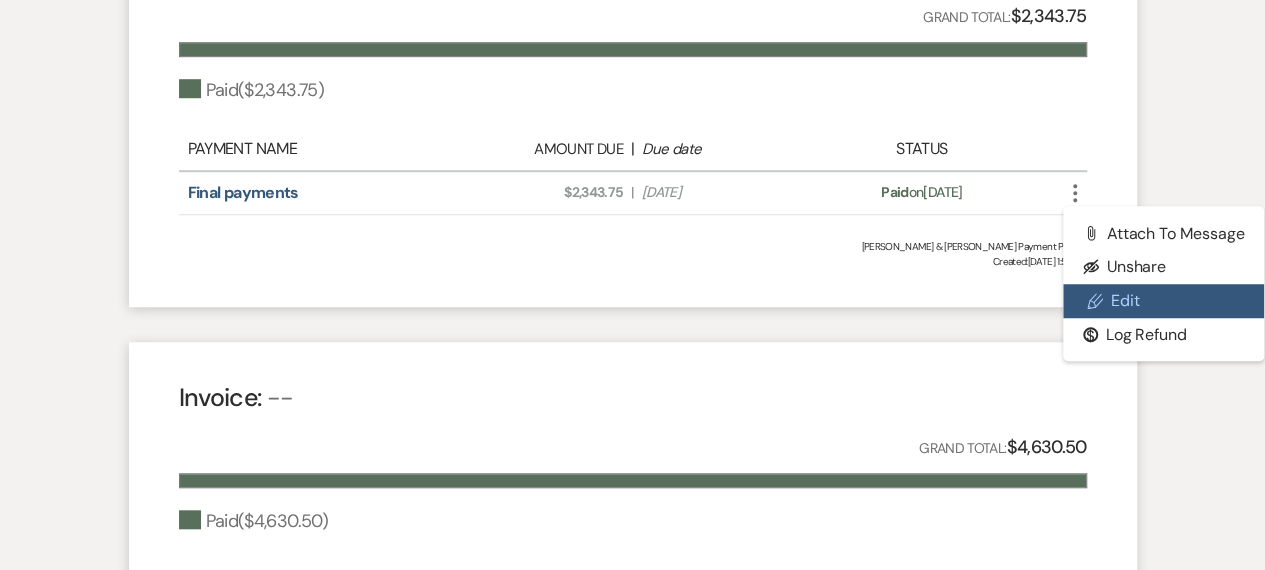 click on "Pencil Edit" at bounding box center [1164, 301] 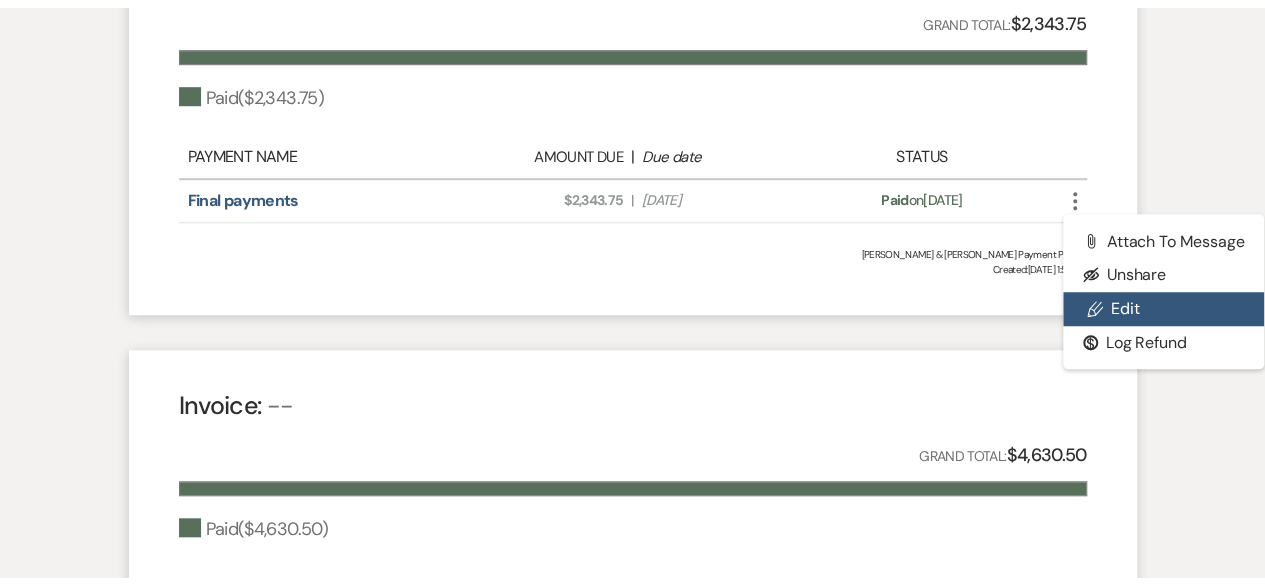 scroll, scrollTop: 0, scrollLeft: 0, axis: both 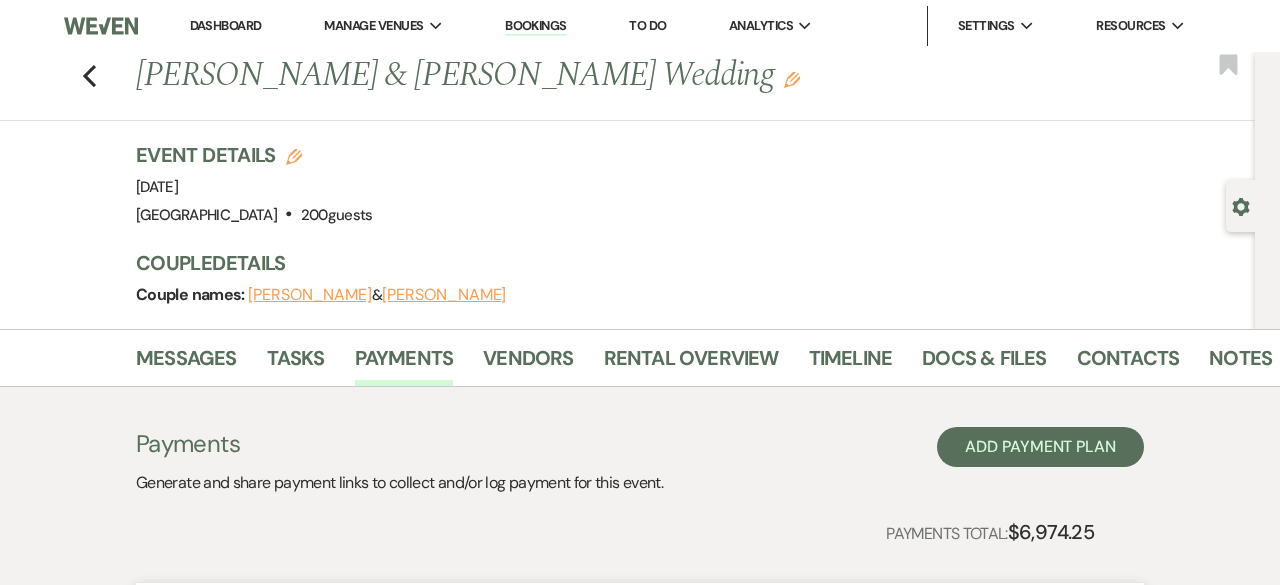 select on "1" 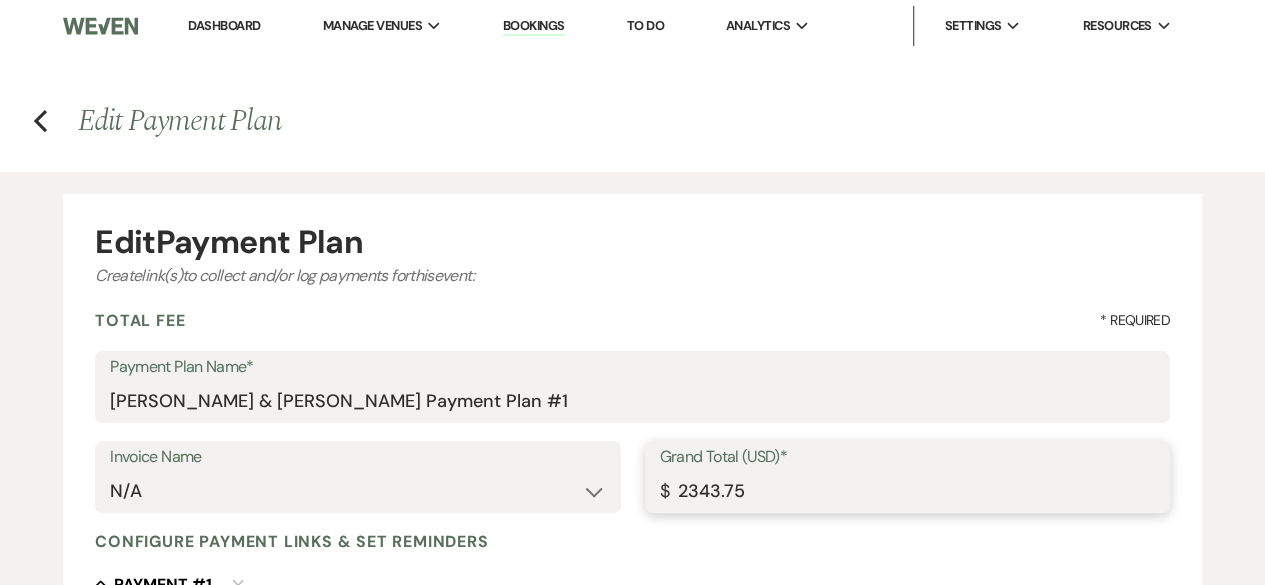 click on "2343.75" at bounding box center (907, 491) 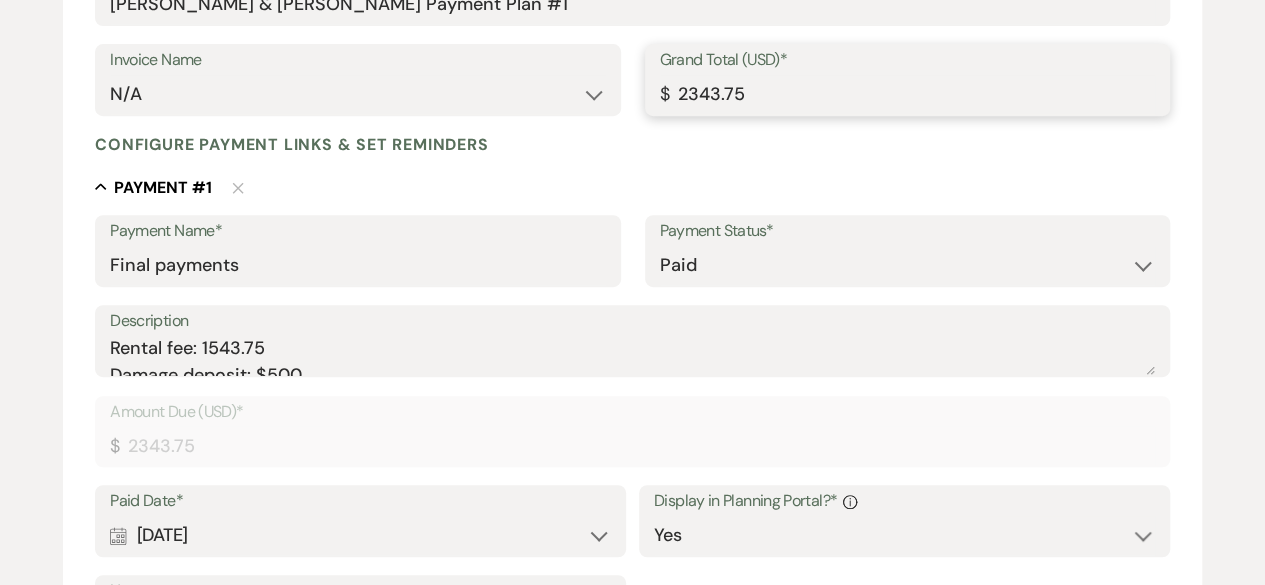 scroll, scrollTop: 436, scrollLeft: 0, axis: vertical 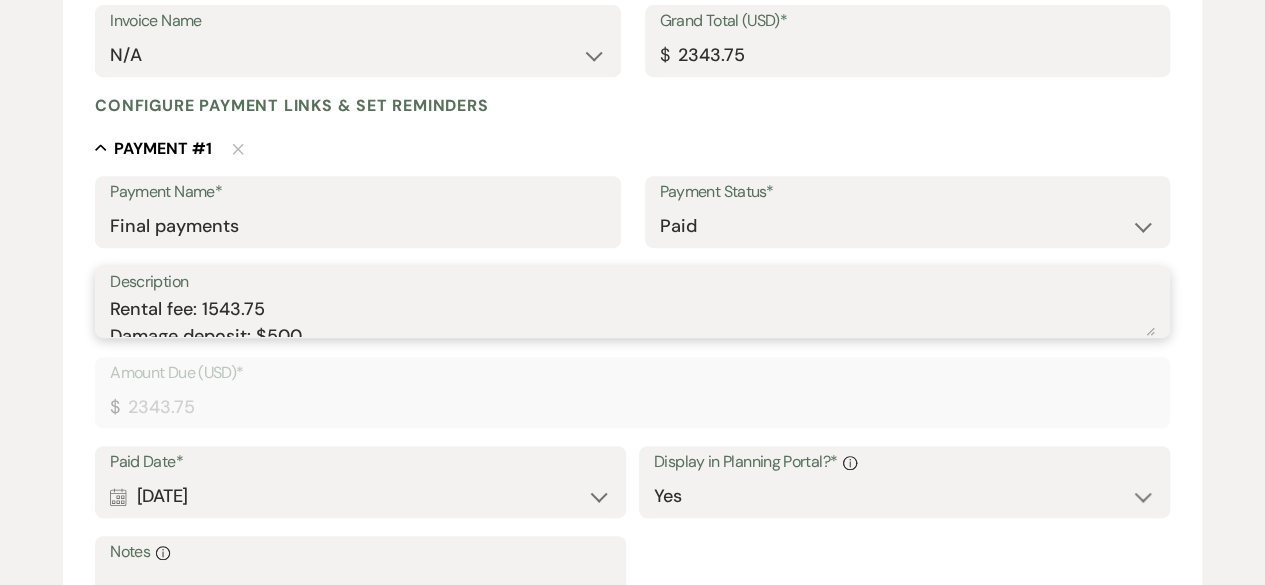click on "Rental fee: 1543.75
Damage deposit: $500
Security fee: 300" at bounding box center [632, 316] 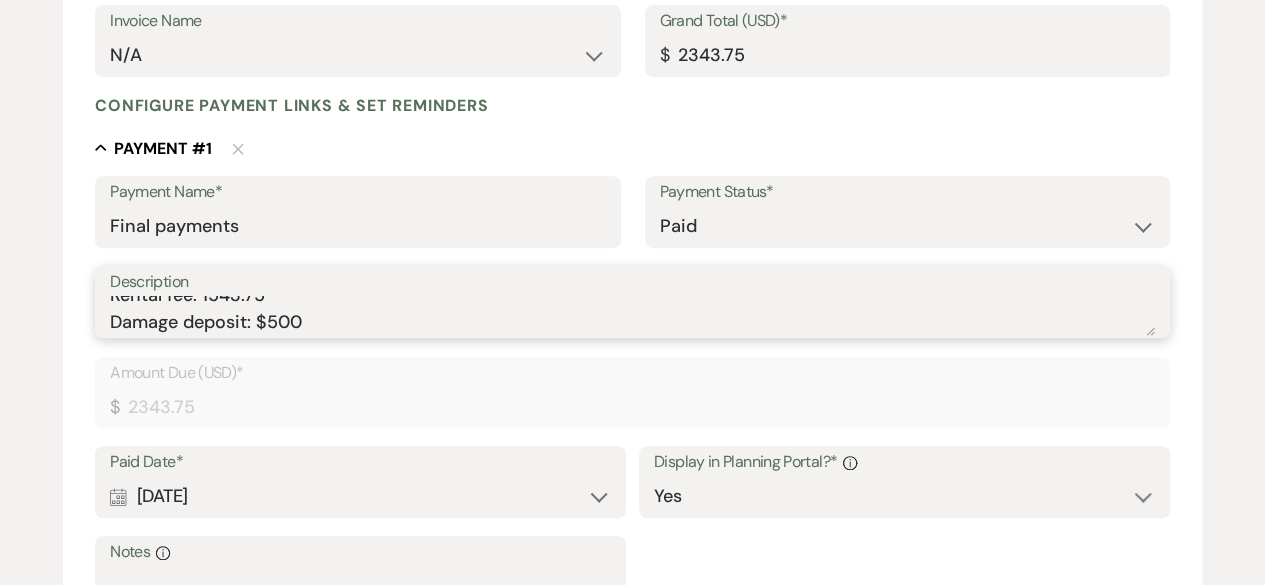 scroll, scrollTop: 0, scrollLeft: 0, axis: both 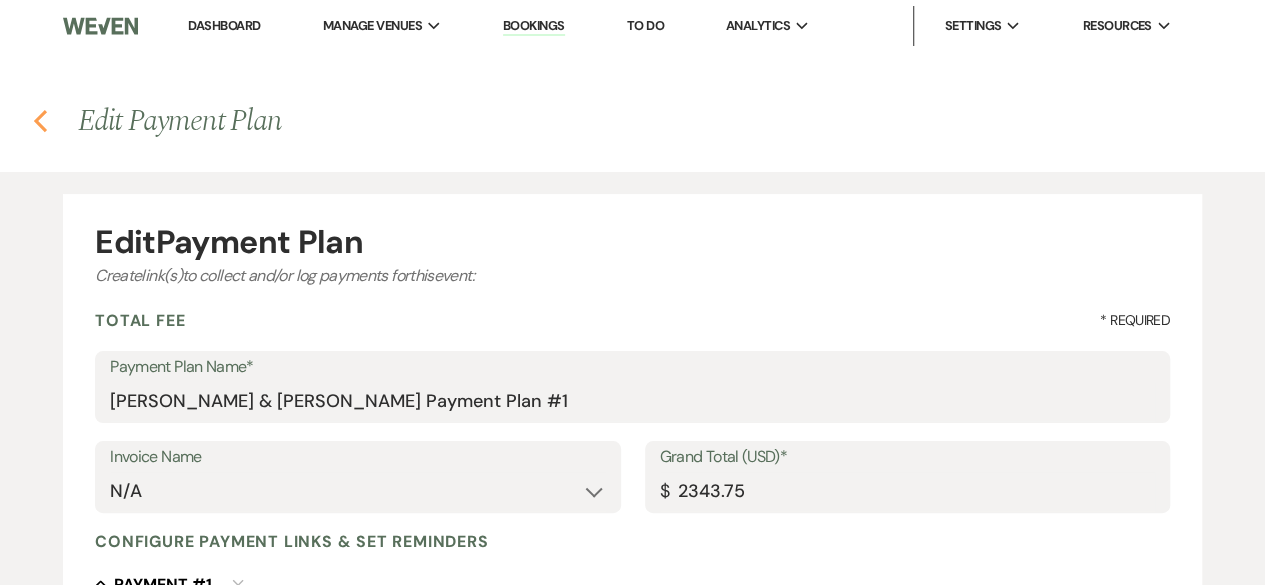 click on "Previous" 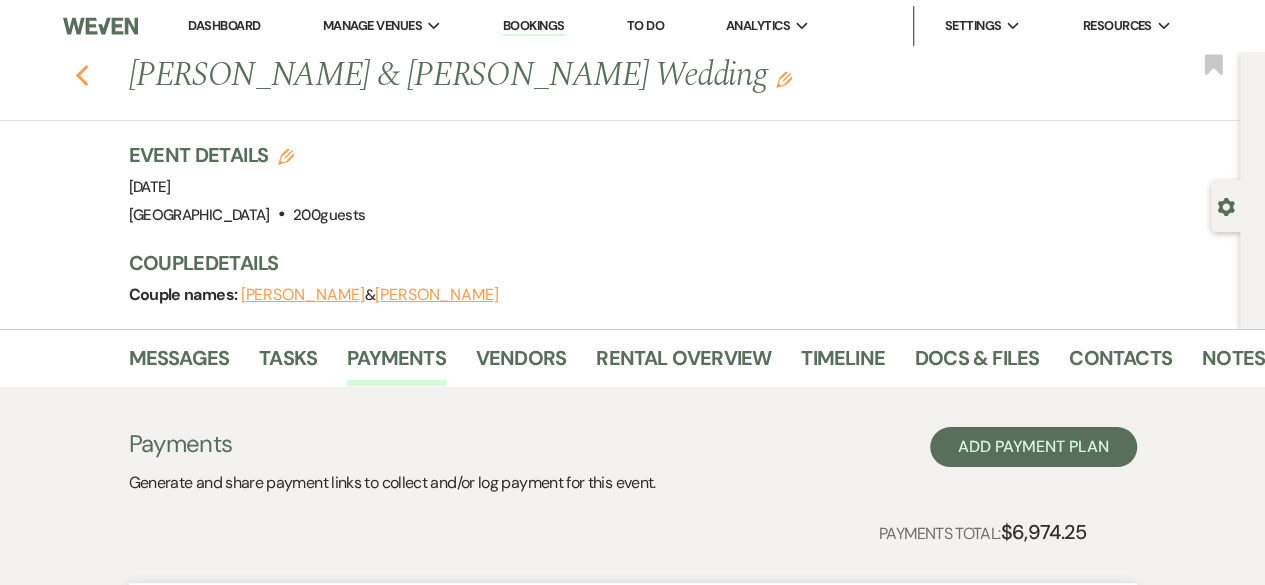 click on "Previous" 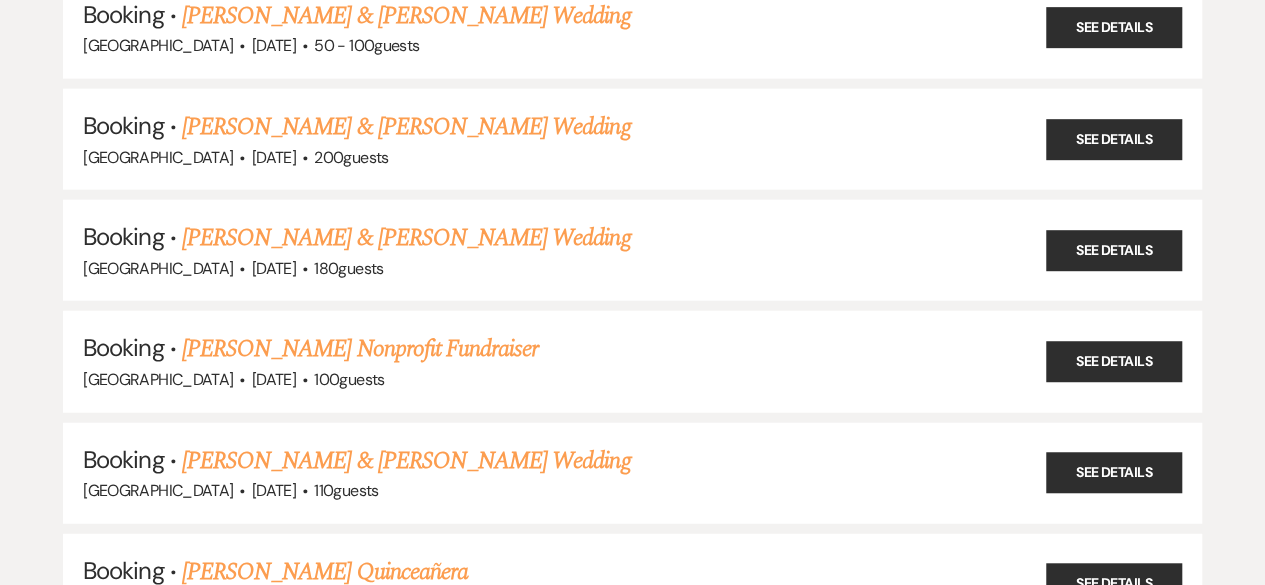 scroll, scrollTop: 17614, scrollLeft: 0, axis: vertical 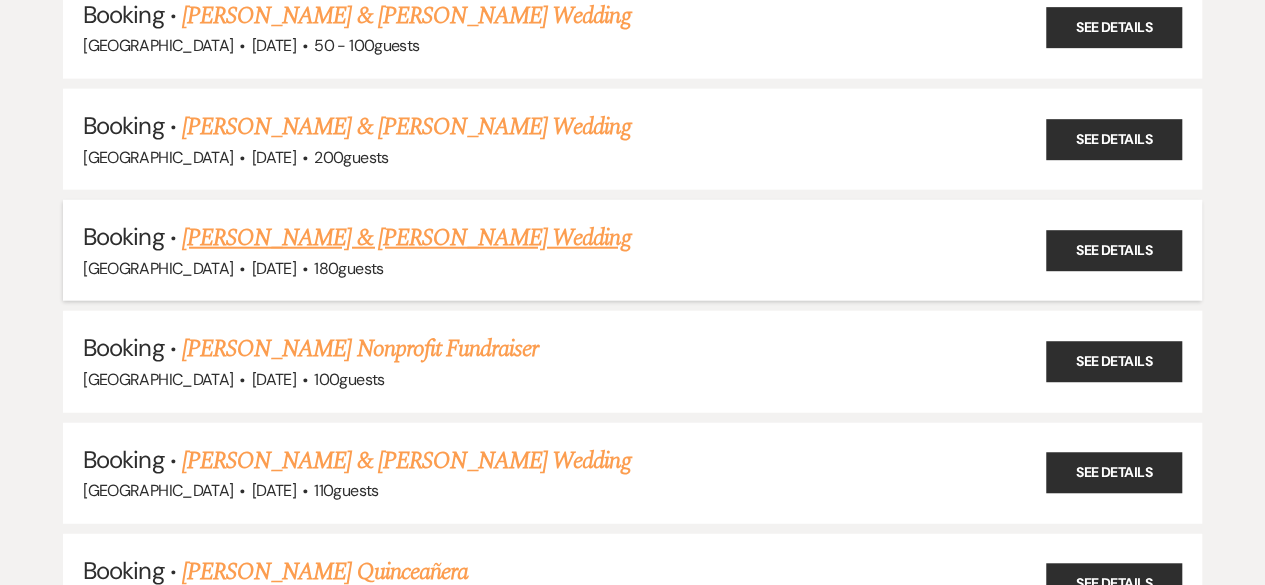 click on "[PERSON_NAME] & [PERSON_NAME] Wedding" at bounding box center (406, 238) 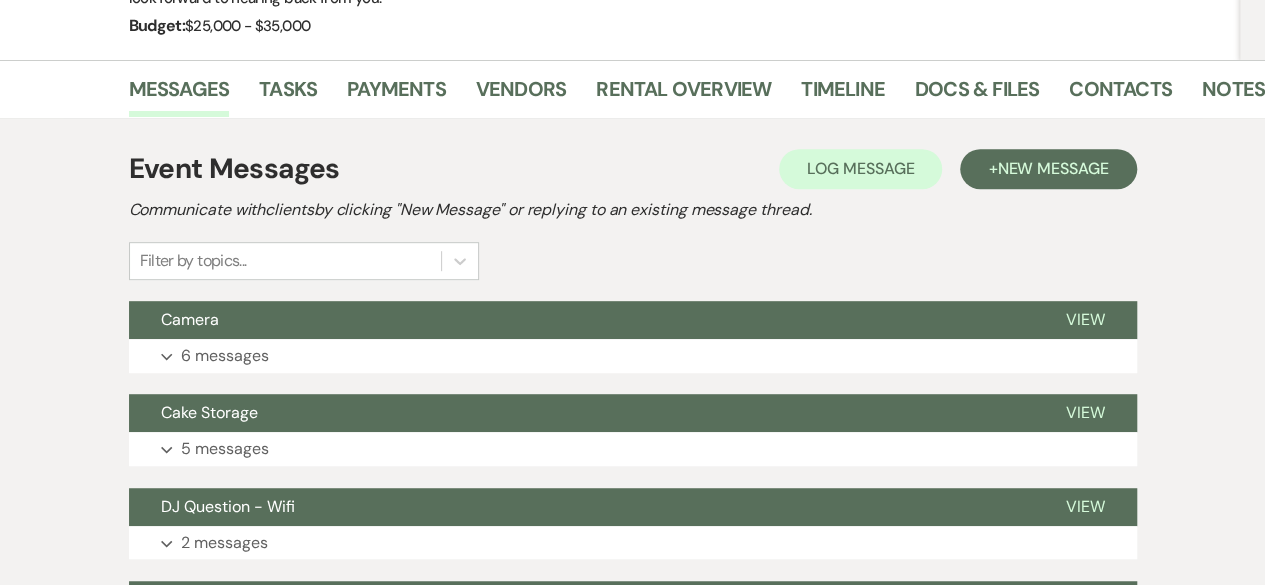 scroll, scrollTop: 426, scrollLeft: 0, axis: vertical 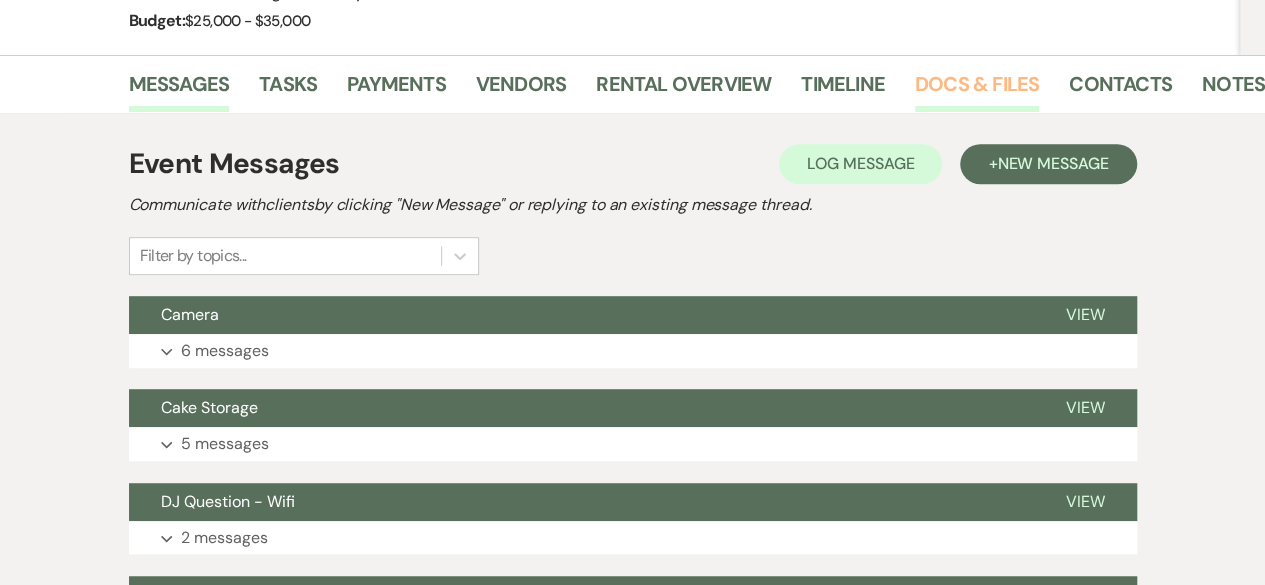 click on "Docs & Files" at bounding box center [977, 90] 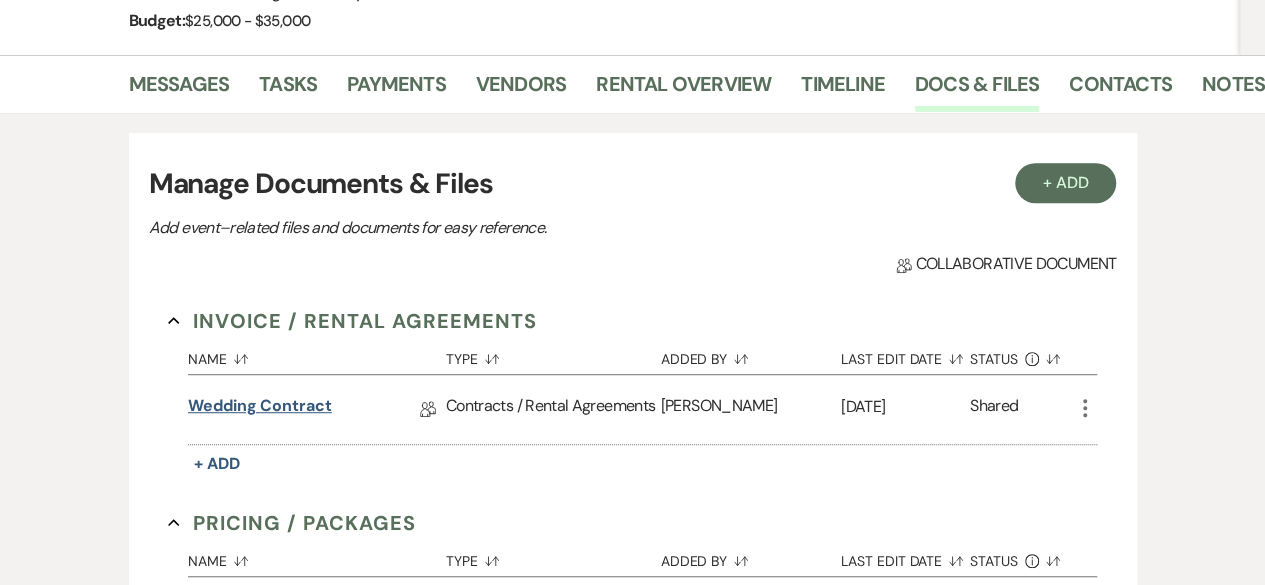 click on "Wedding Contract" at bounding box center [260, 409] 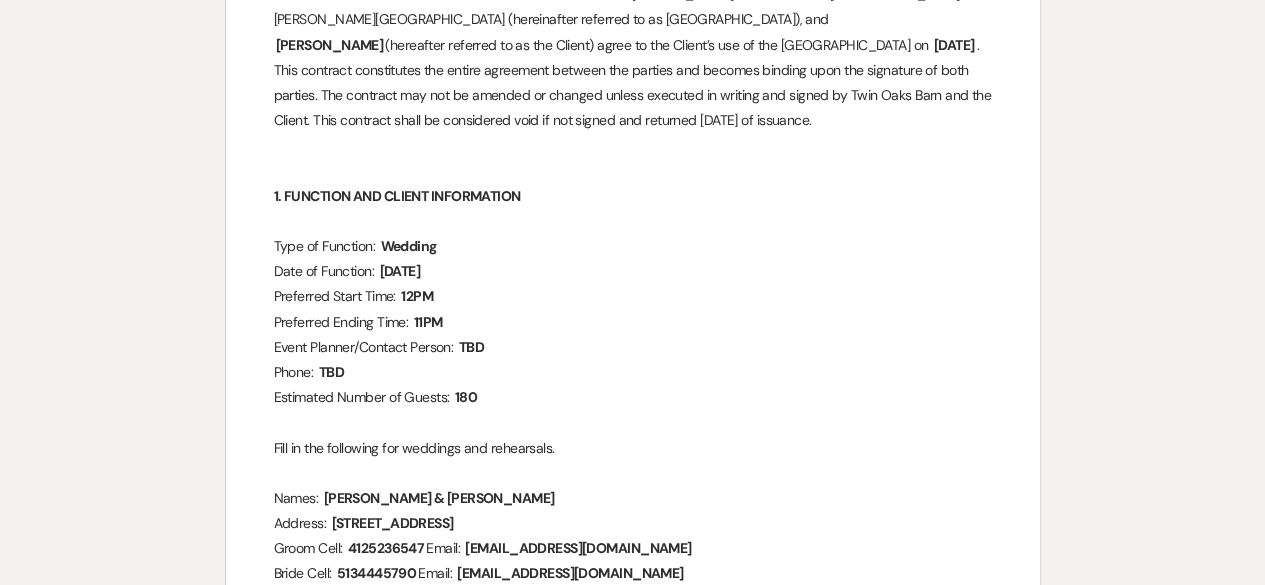 scroll, scrollTop: 0, scrollLeft: 0, axis: both 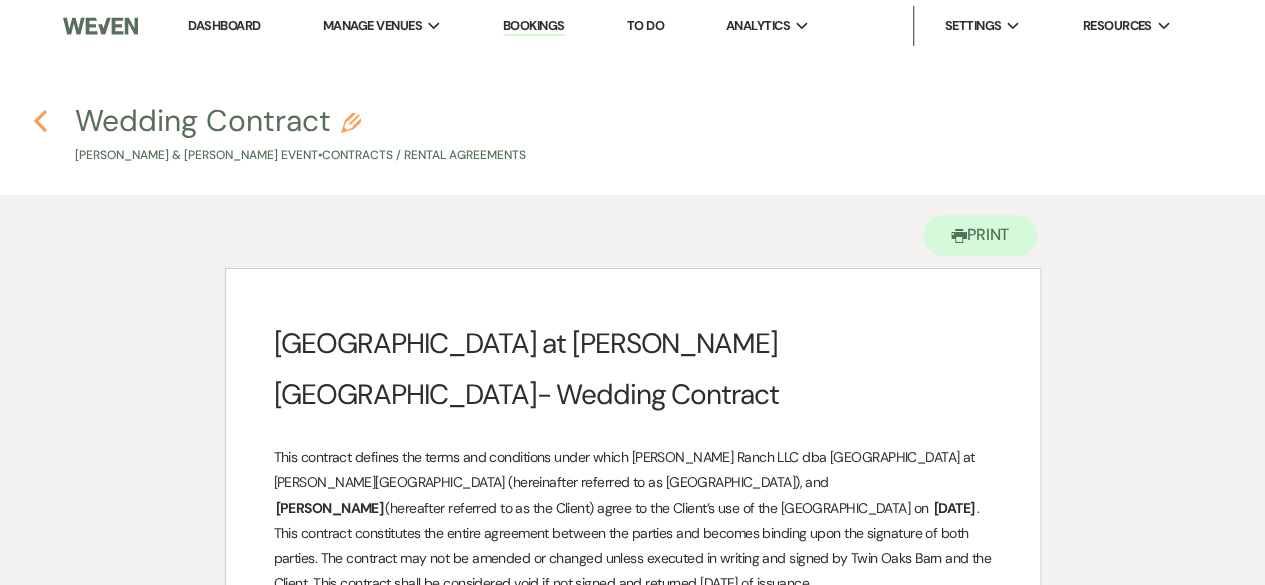 click 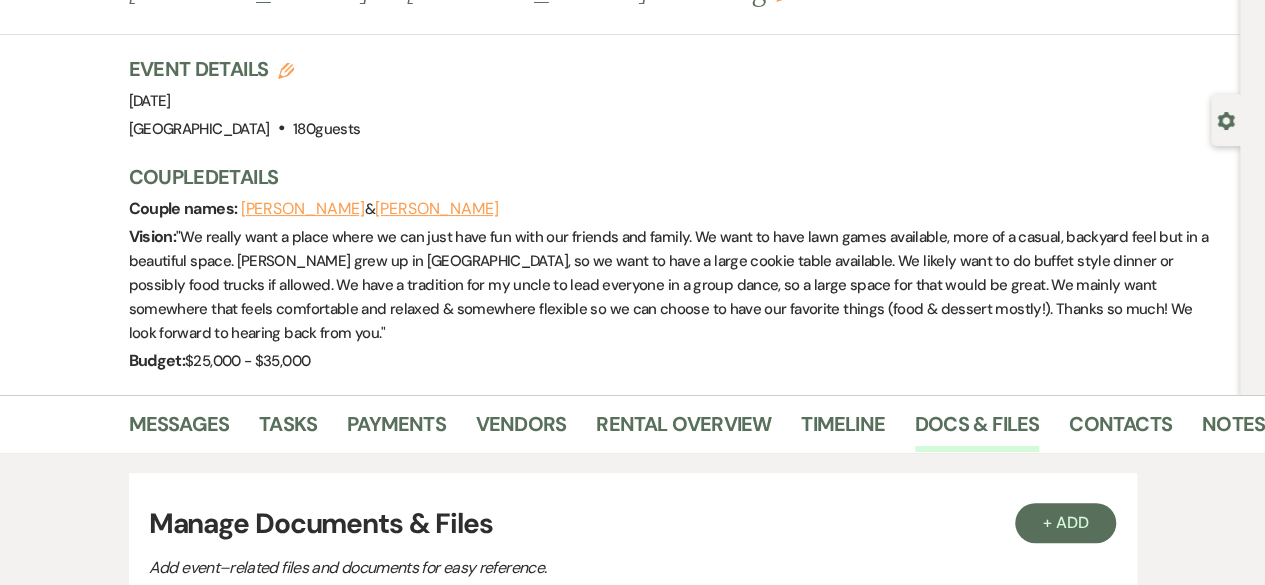 scroll, scrollTop: 0, scrollLeft: 0, axis: both 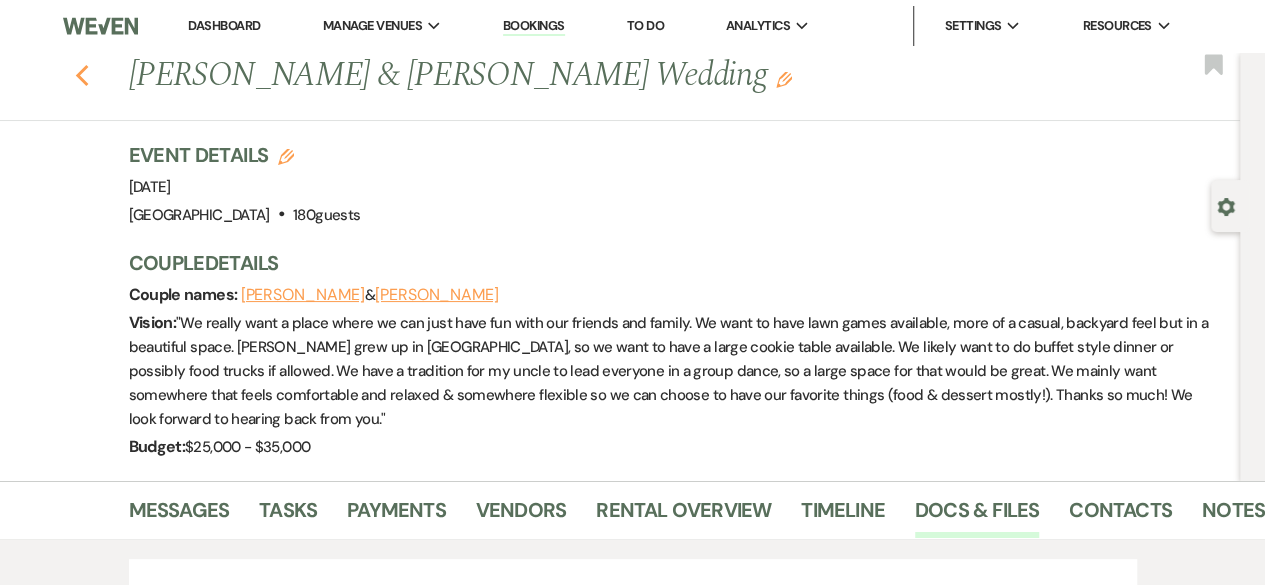 click on "Previous" 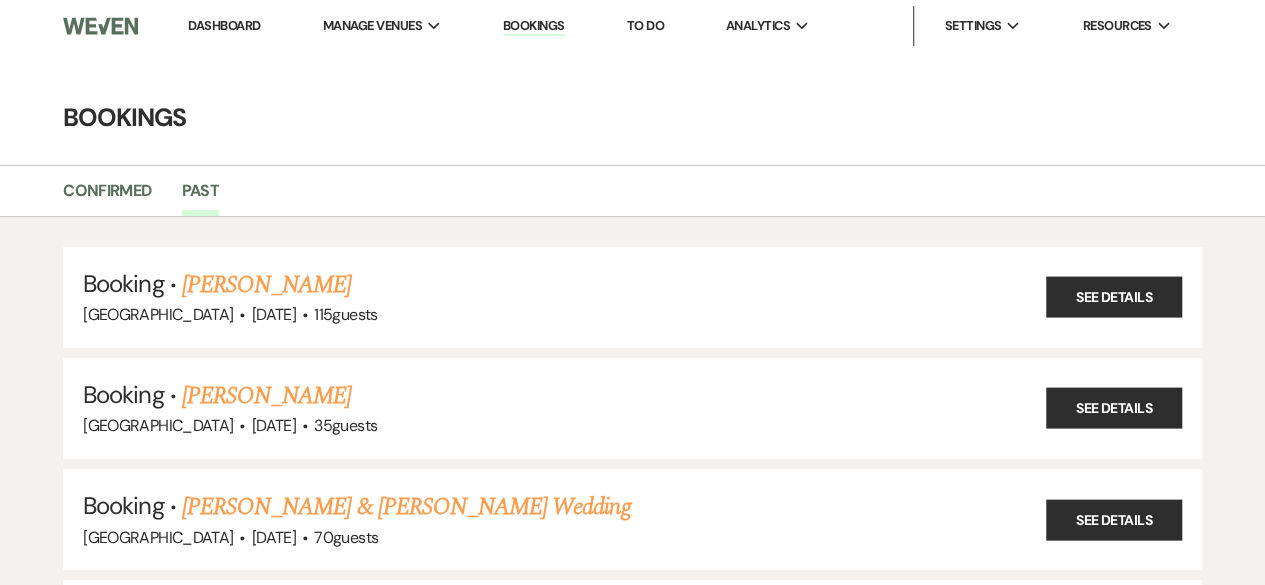 scroll, scrollTop: 17614, scrollLeft: 0, axis: vertical 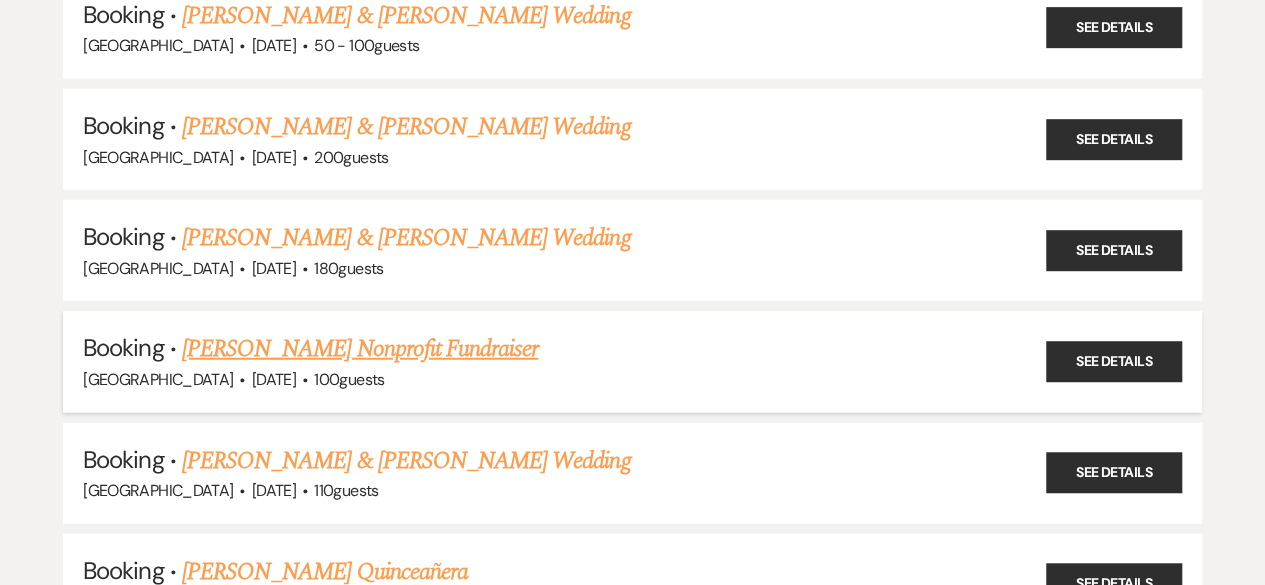 click on "[PERSON_NAME] Nonprofit Fundraiser" at bounding box center (360, 349) 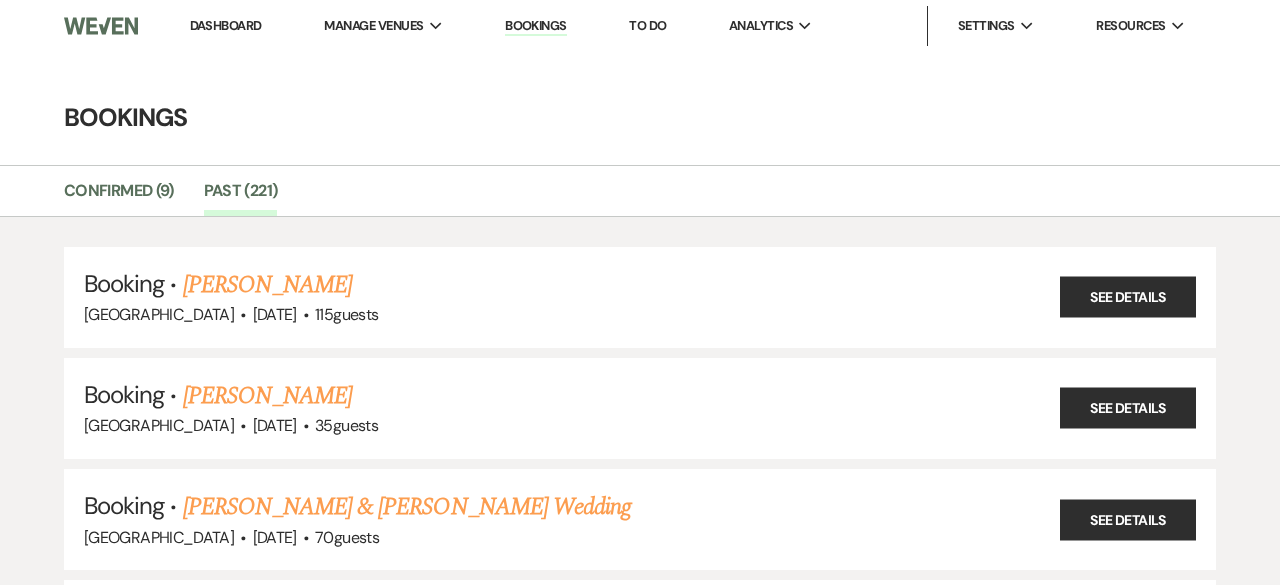 select on "5" 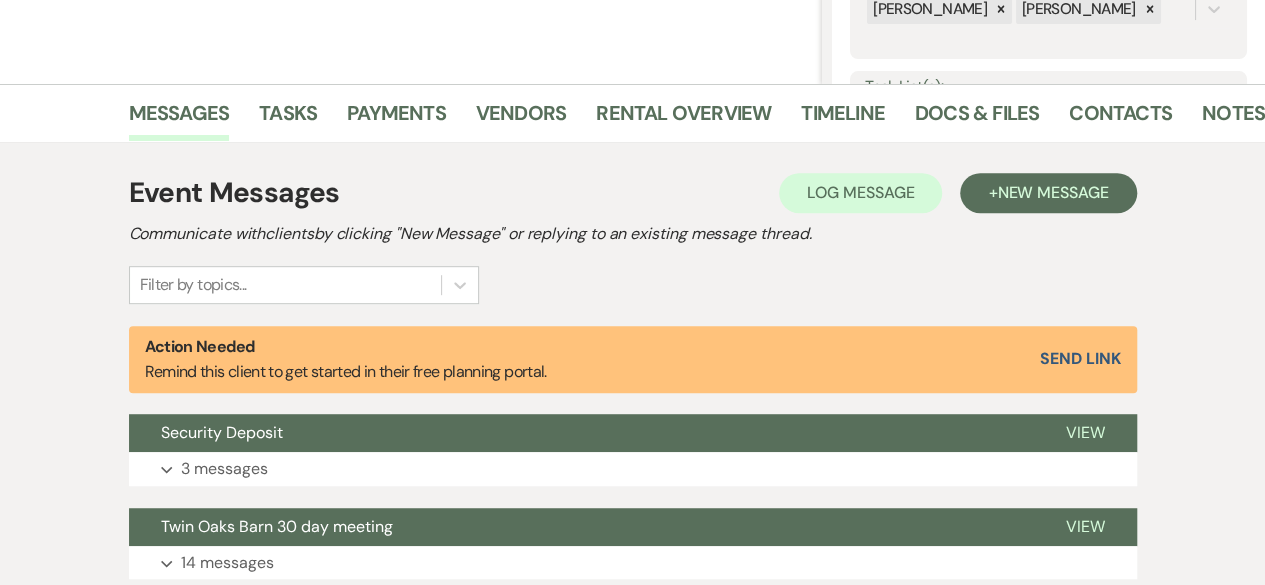 scroll, scrollTop: 433, scrollLeft: 0, axis: vertical 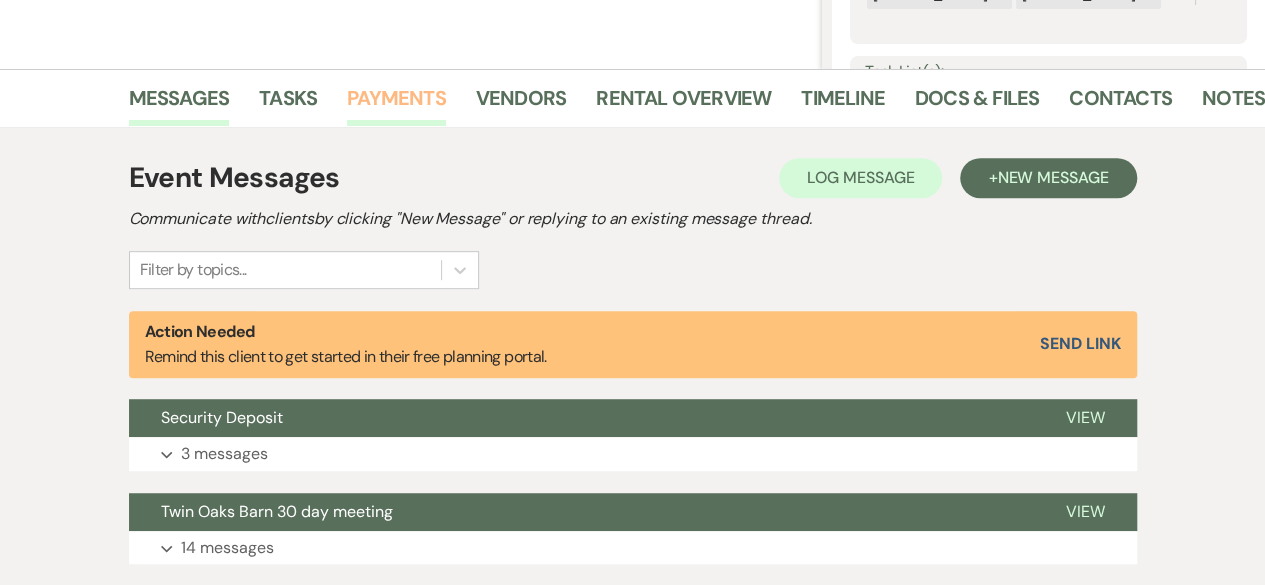 click on "Payments" at bounding box center [396, 104] 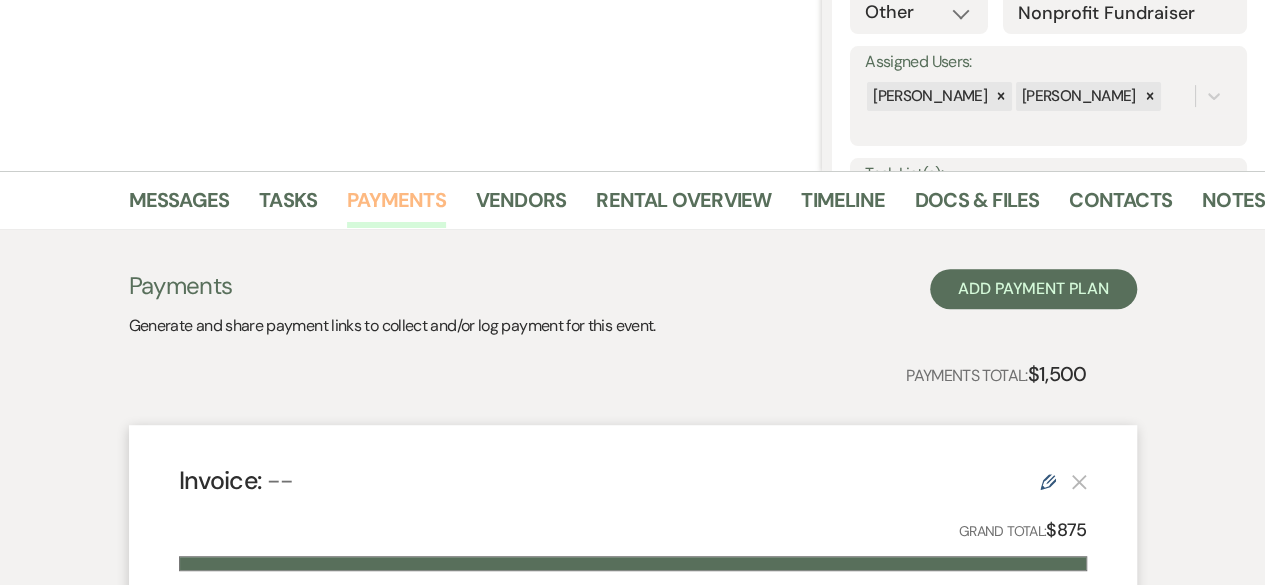 scroll, scrollTop: 325, scrollLeft: 0, axis: vertical 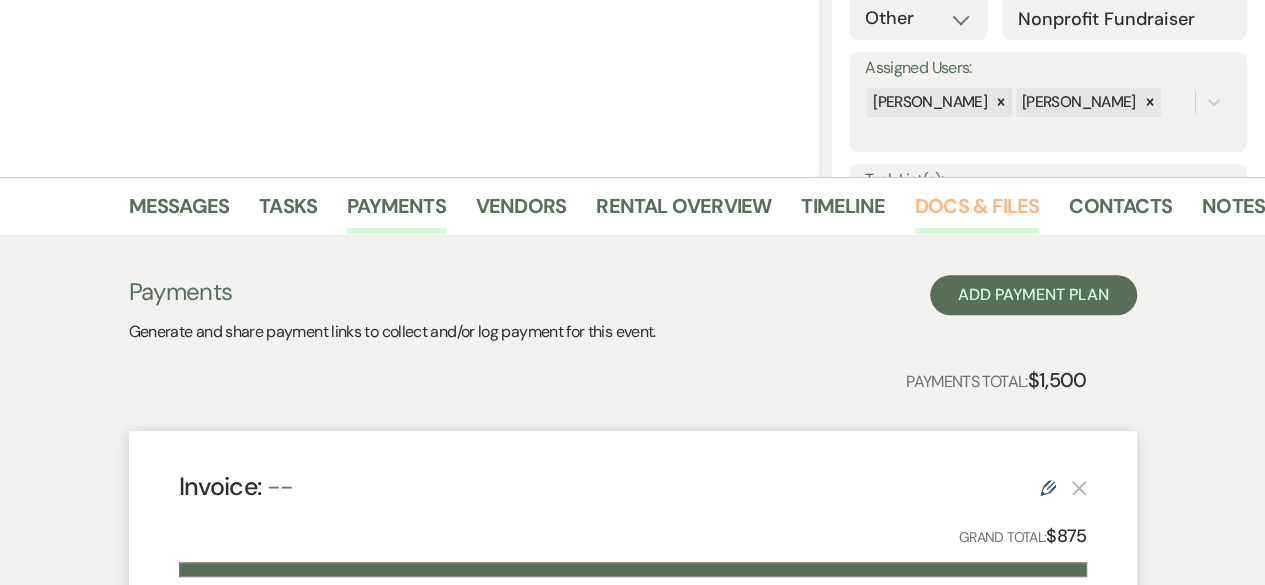 click on "Docs & Files" at bounding box center (977, 212) 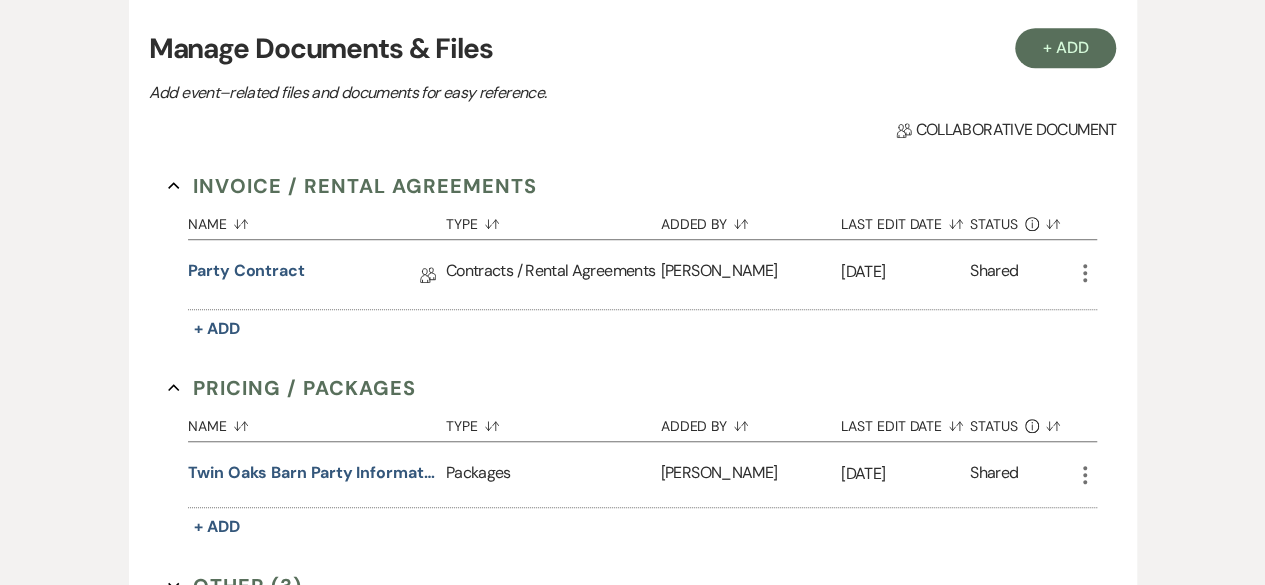 scroll, scrollTop: 583, scrollLeft: 0, axis: vertical 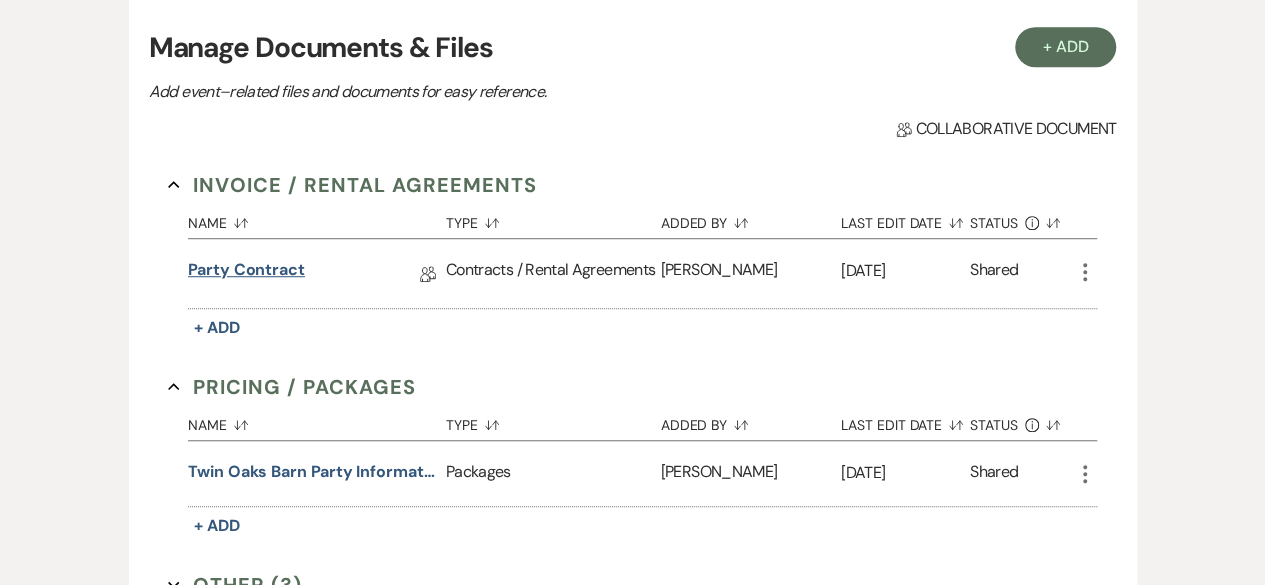 click on "Party contract" at bounding box center [246, 273] 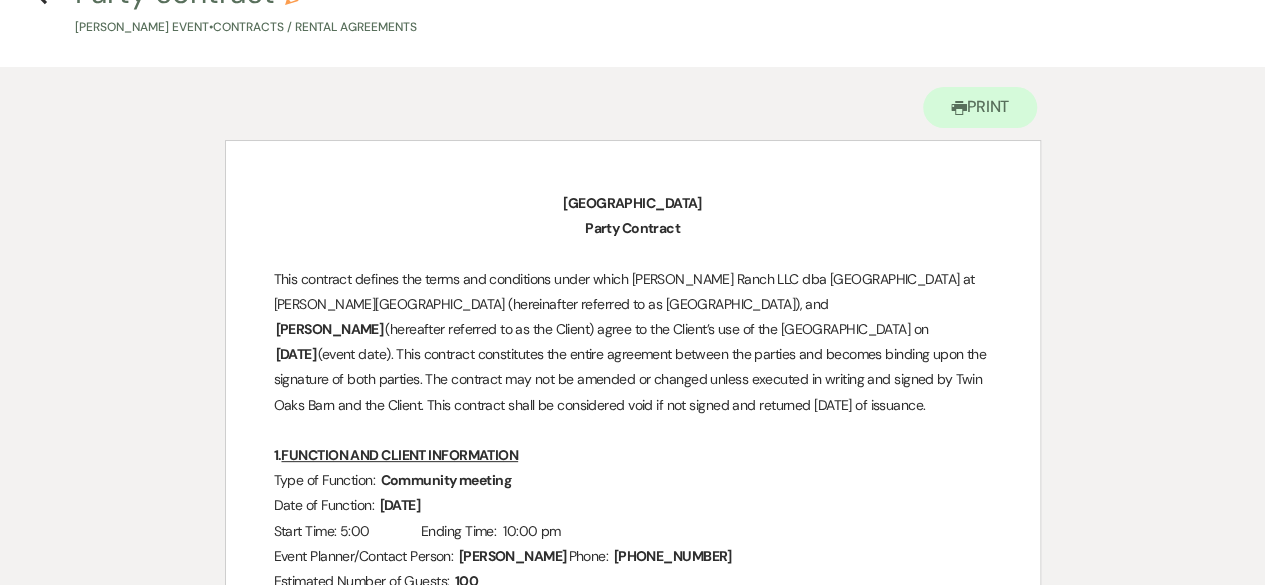 scroll, scrollTop: 0, scrollLeft: 0, axis: both 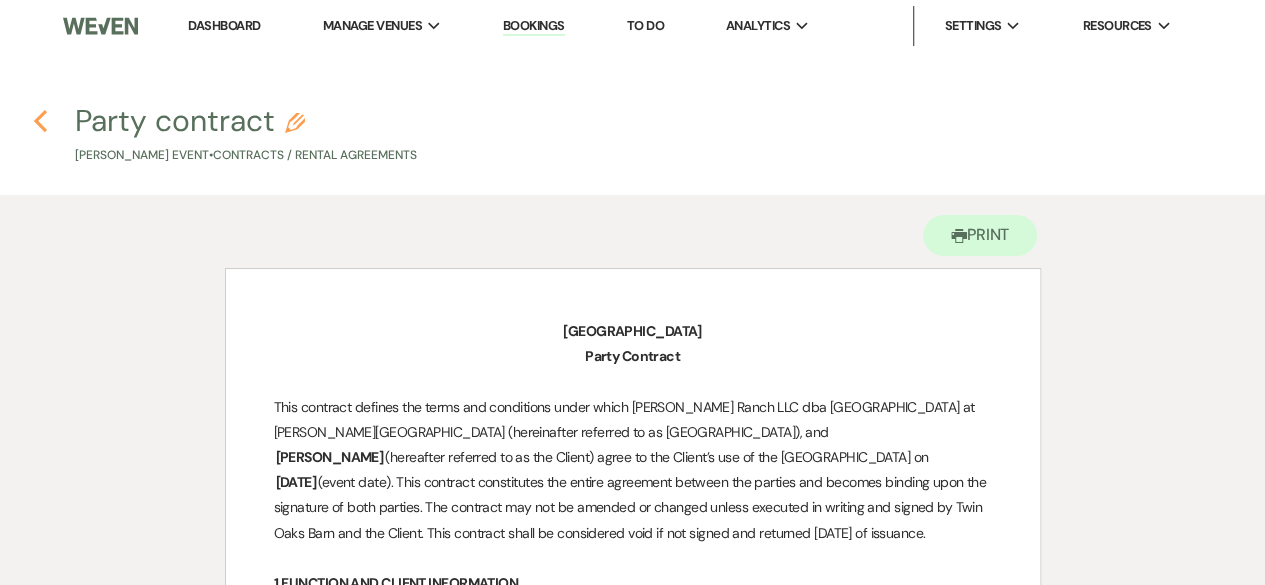 click on "Previous" 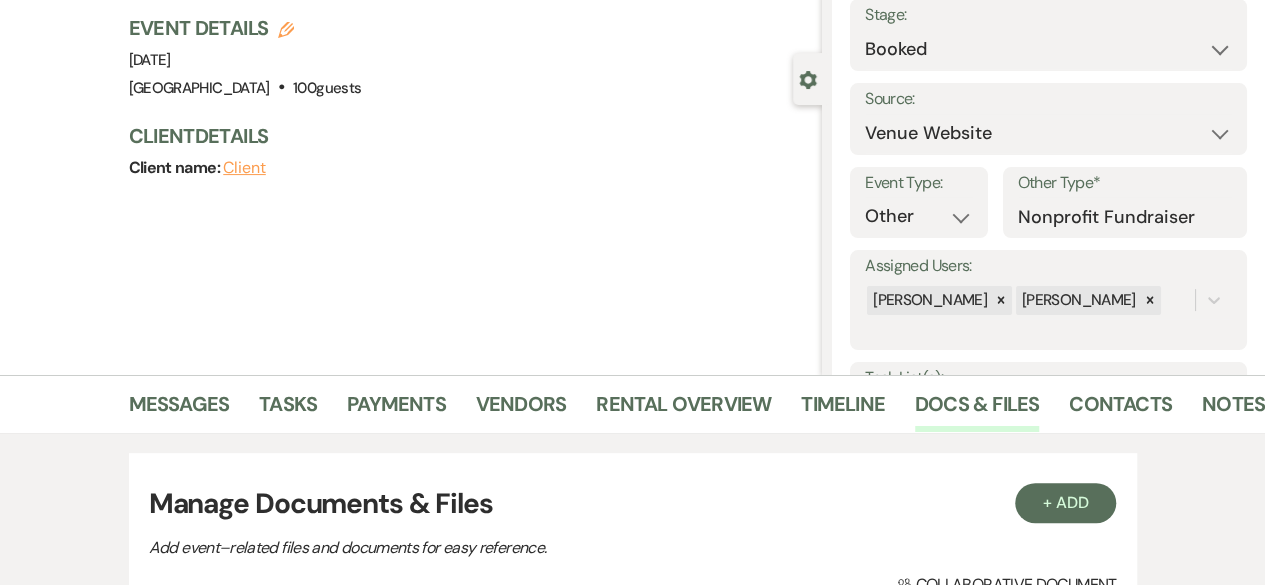 scroll, scrollTop: 0, scrollLeft: 0, axis: both 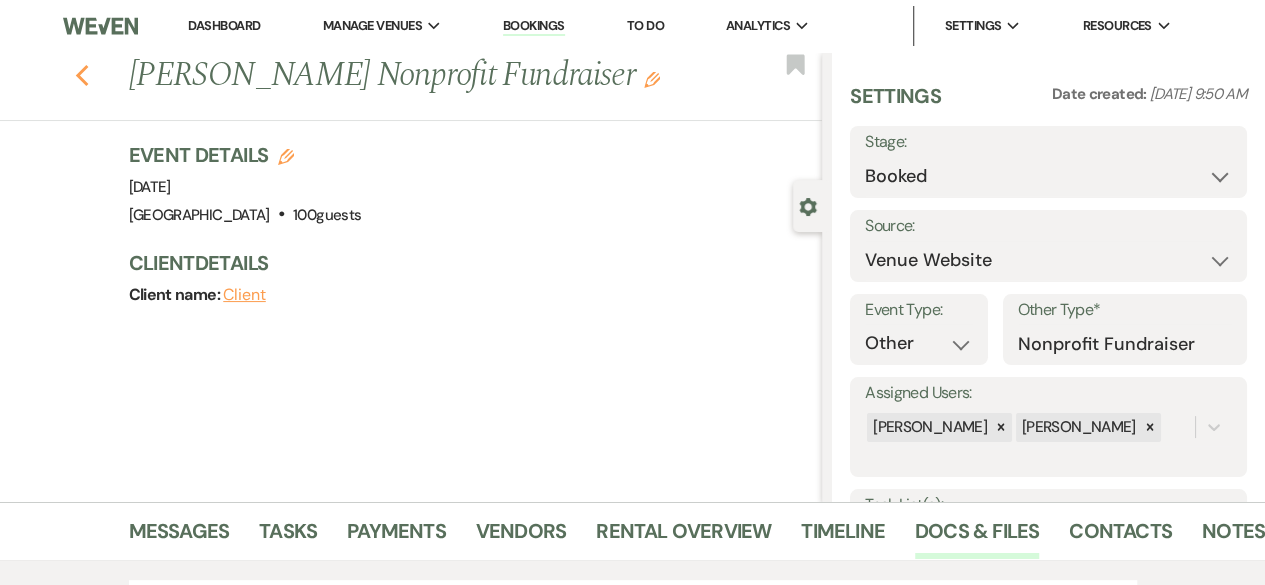 click on "Previous" 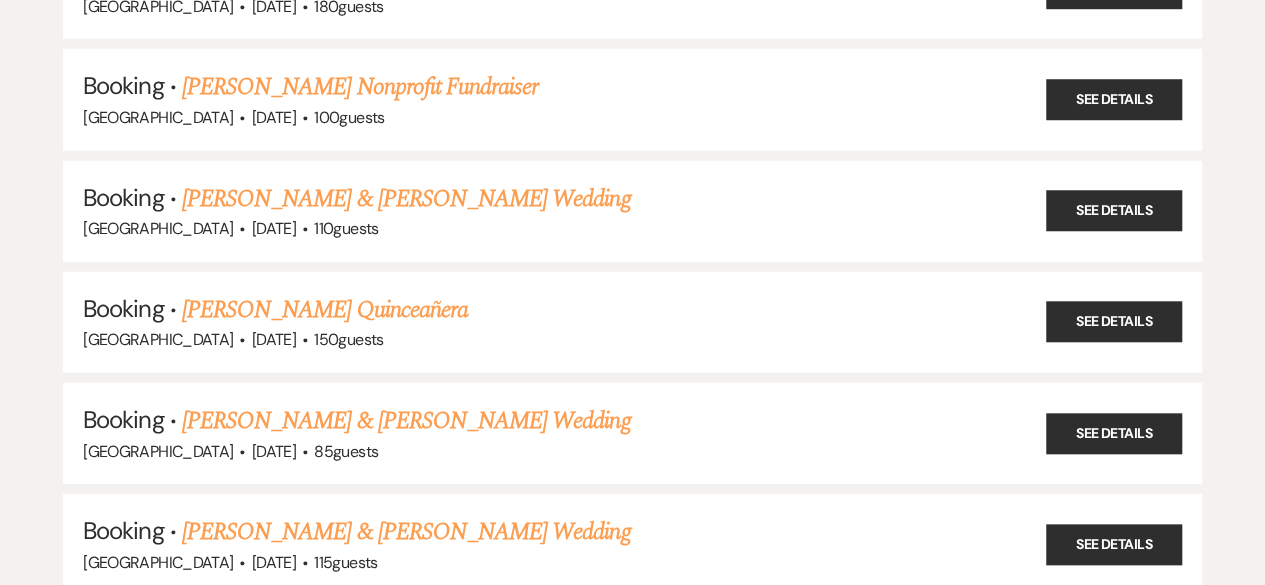 scroll, scrollTop: 17881, scrollLeft: 0, axis: vertical 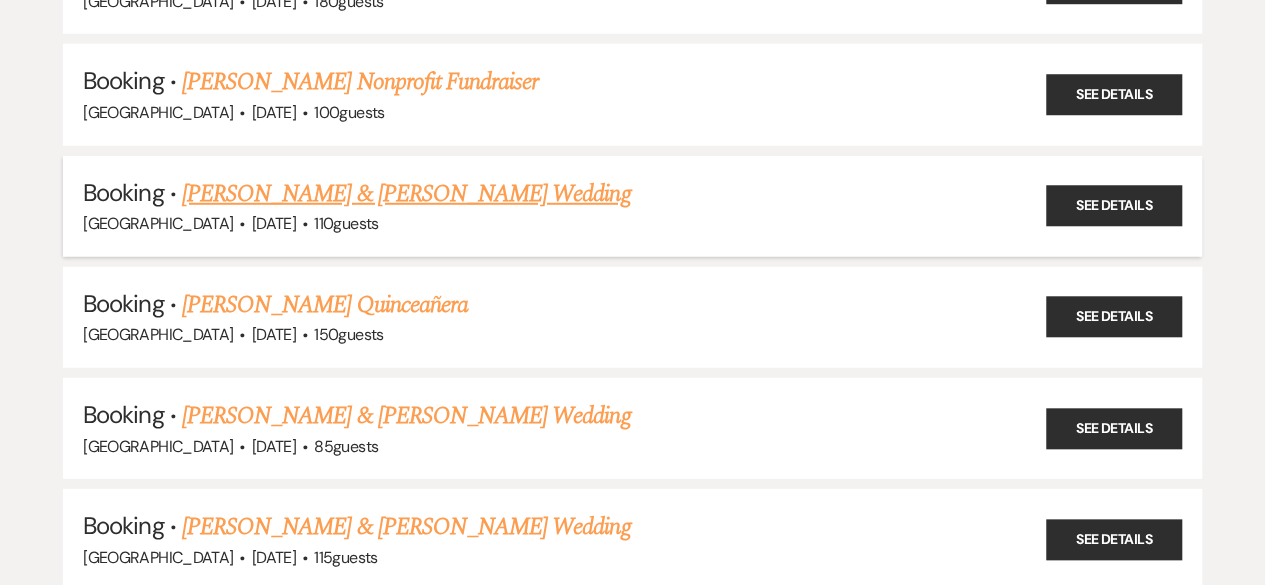 click on "[PERSON_NAME] & [PERSON_NAME] Wedding" at bounding box center (406, 194) 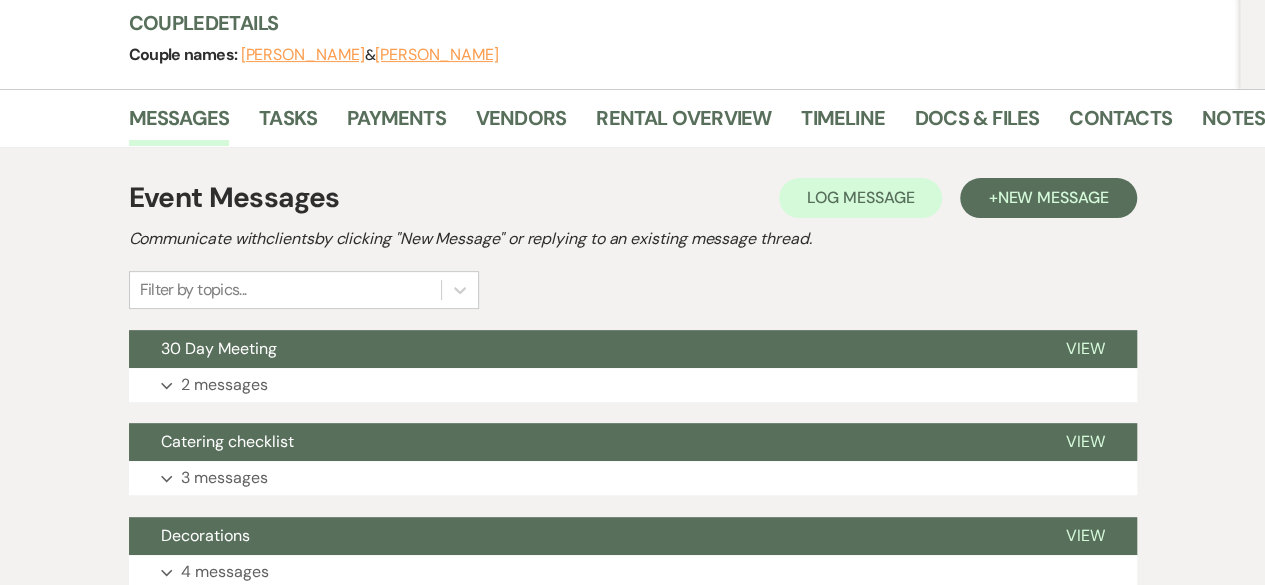 scroll, scrollTop: 241, scrollLeft: 0, axis: vertical 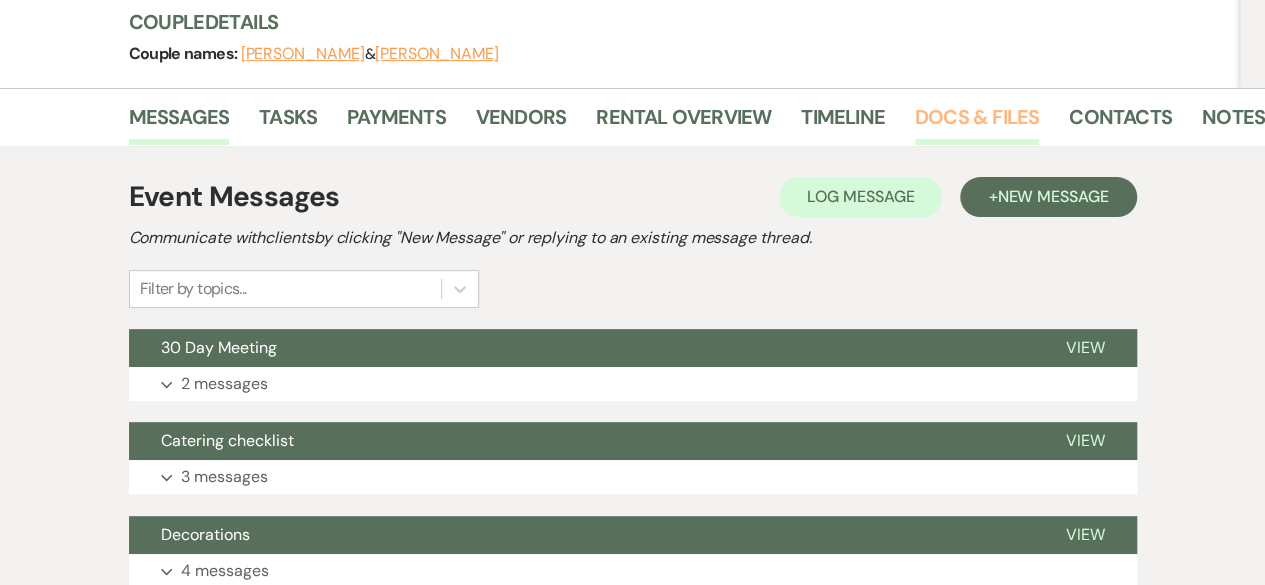 click on "Docs & Files" at bounding box center [977, 123] 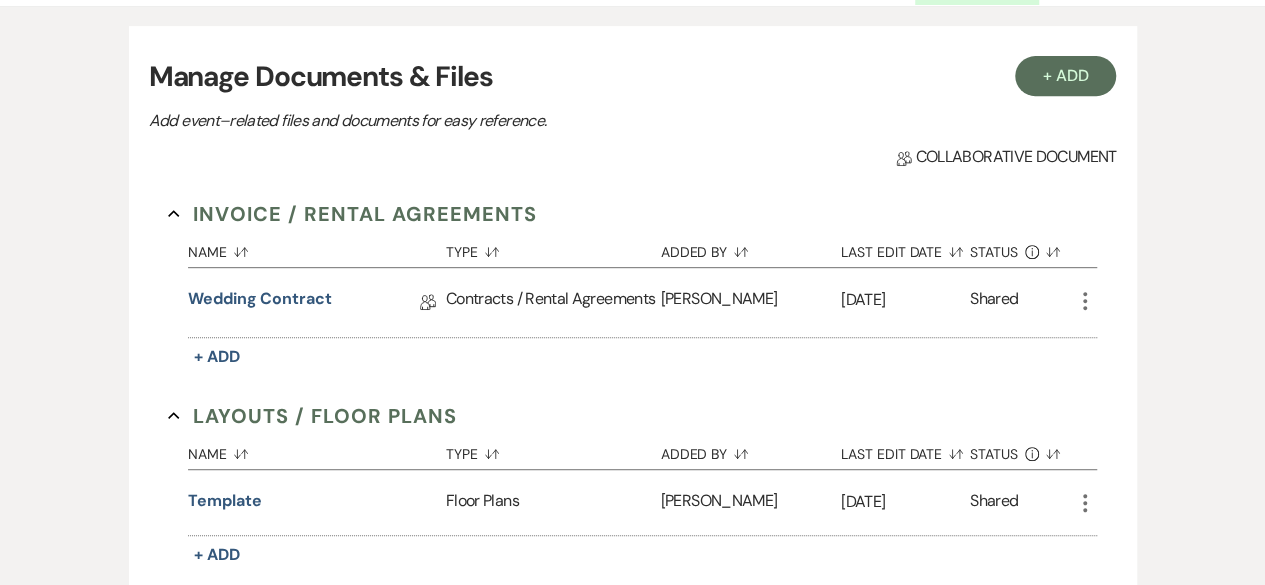 scroll, scrollTop: 396, scrollLeft: 0, axis: vertical 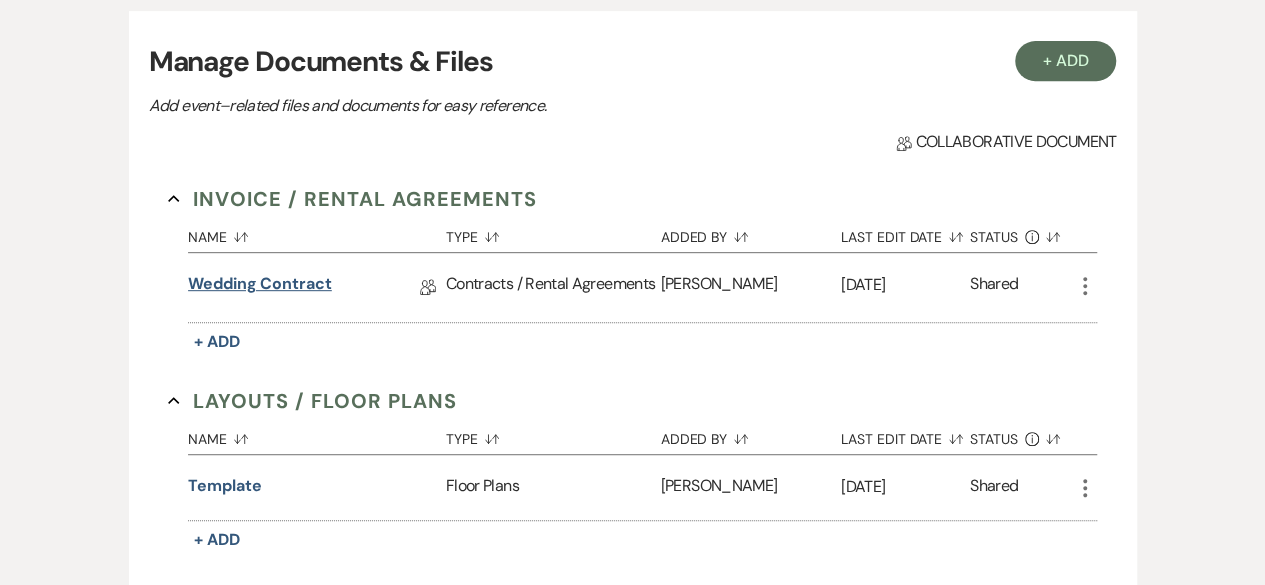 click on "Wedding Contract" at bounding box center [260, 287] 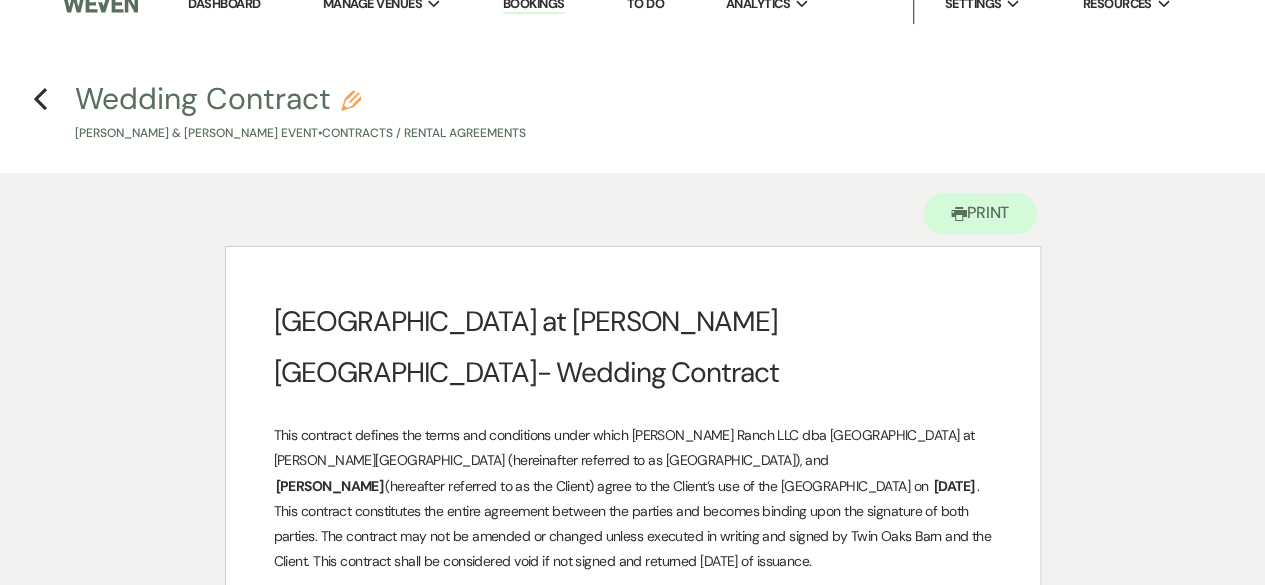 scroll, scrollTop: 0, scrollLeft: 0, axis: both 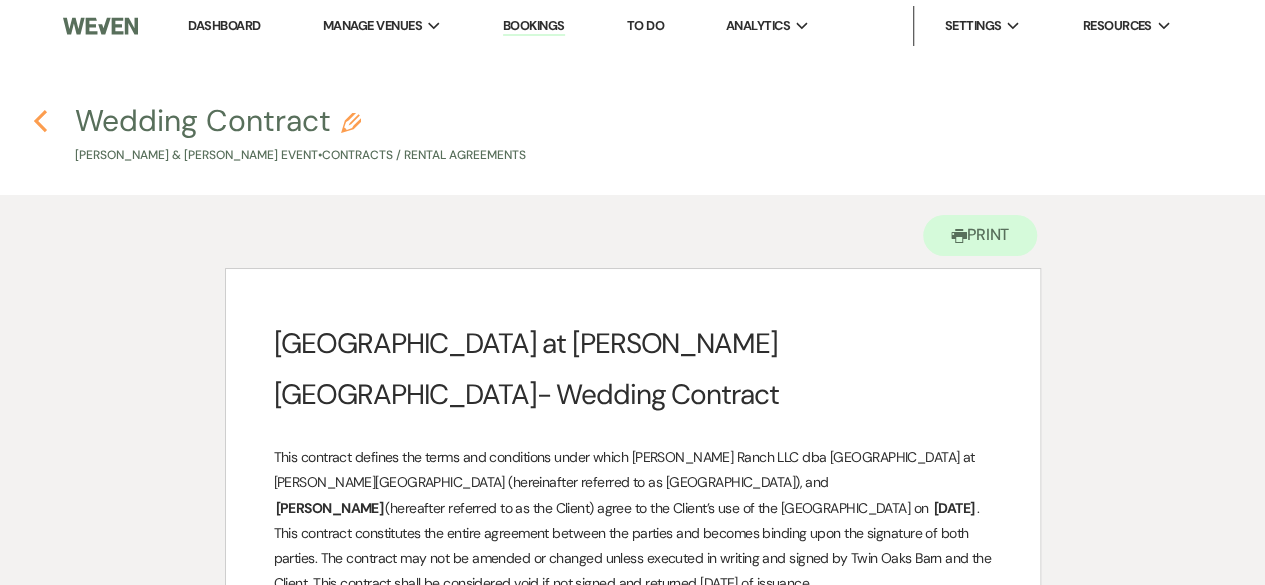 click on "Previous" 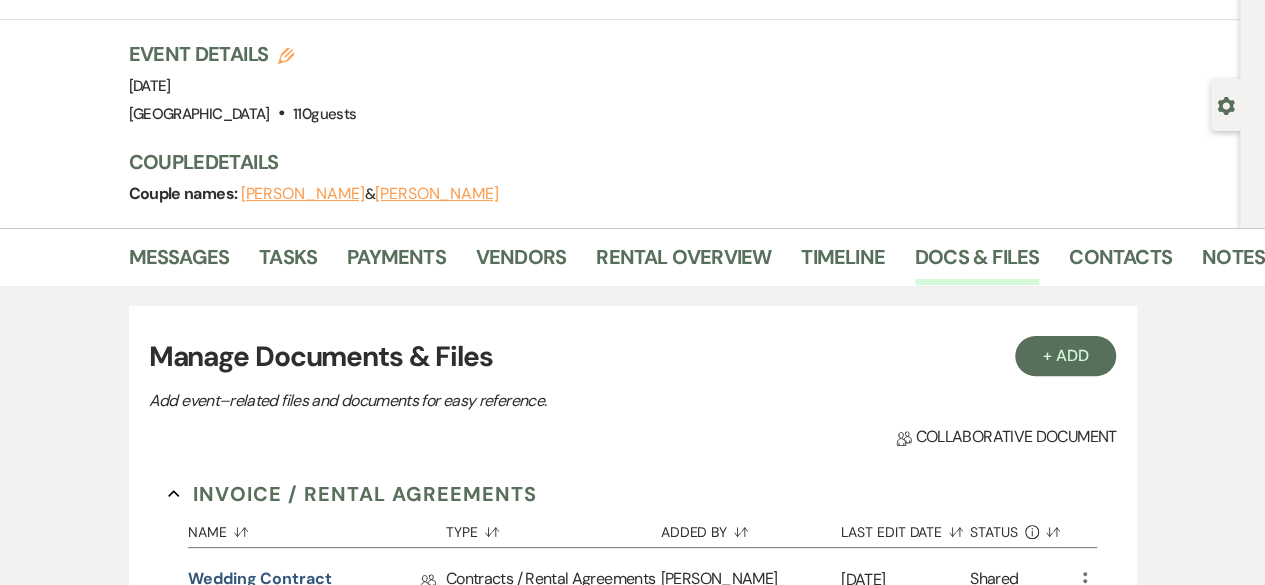 scroll, scrollTop: 0, scrollLeft: 0, axis: both 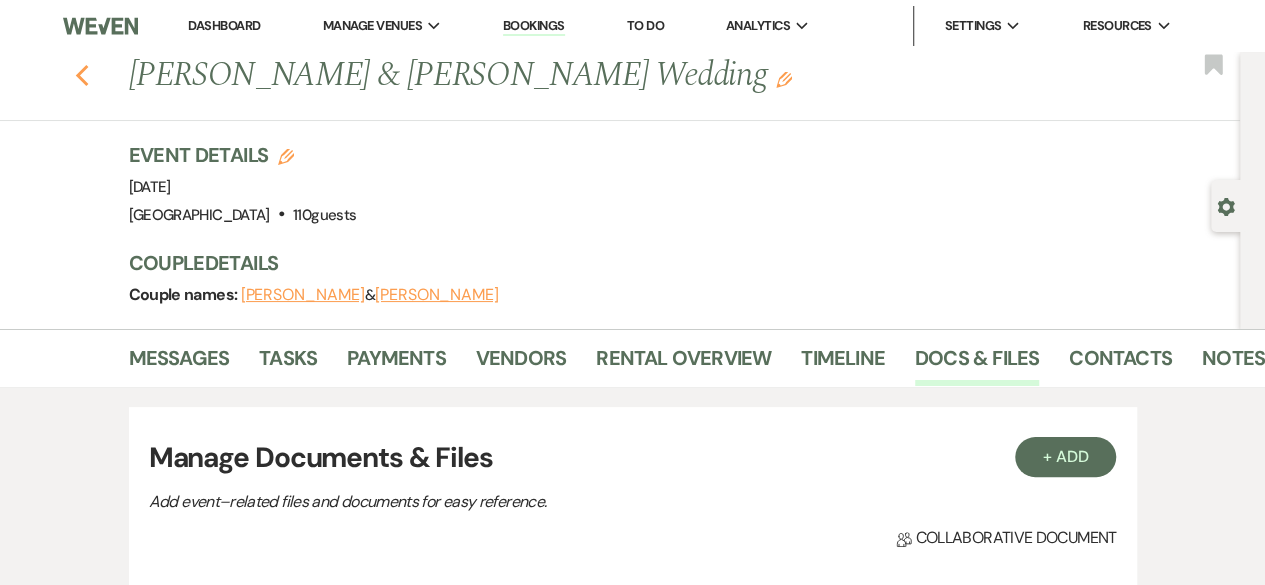 click on "Previous" 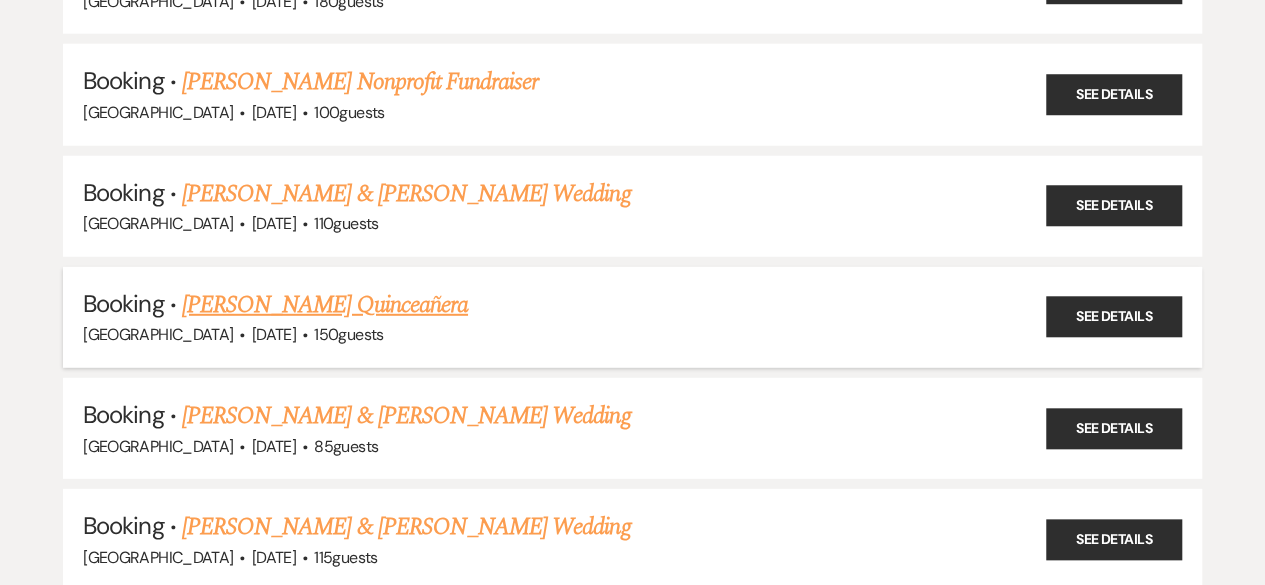 click on "[PERSON_NAME] Quinceañera" at bounding box center (325, 305) 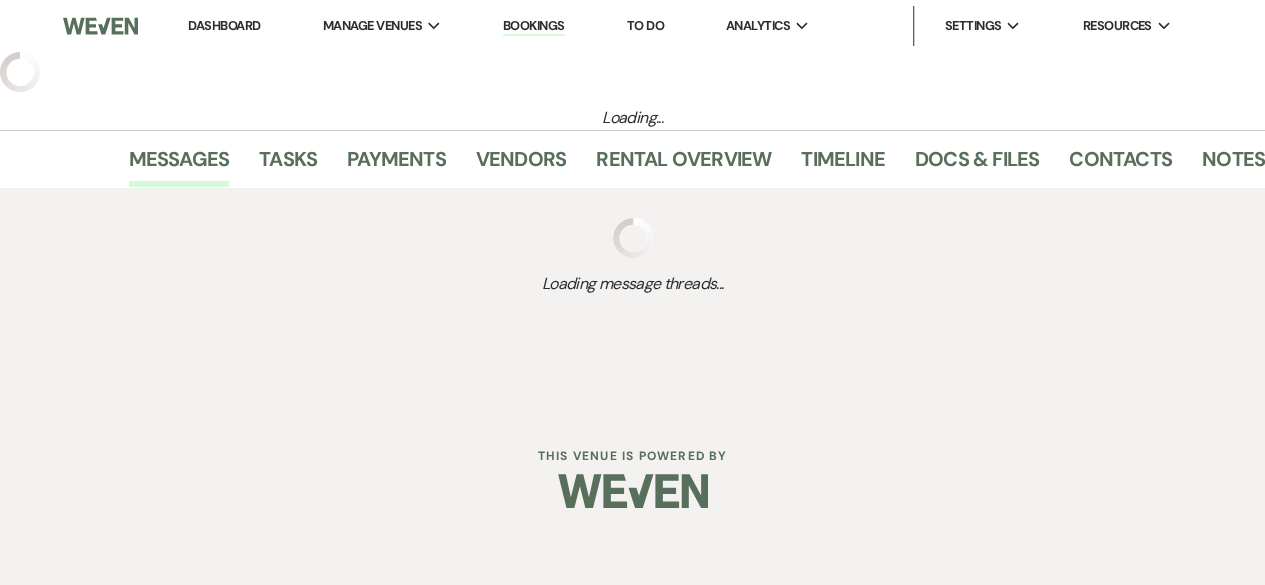 select on "5" 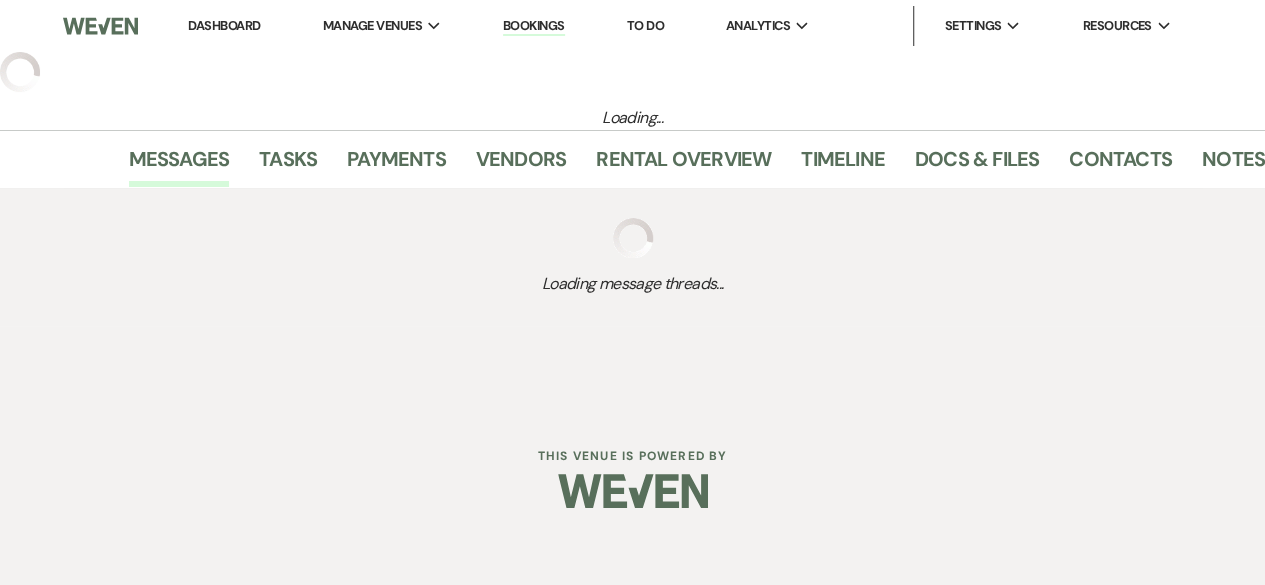 select on "15" 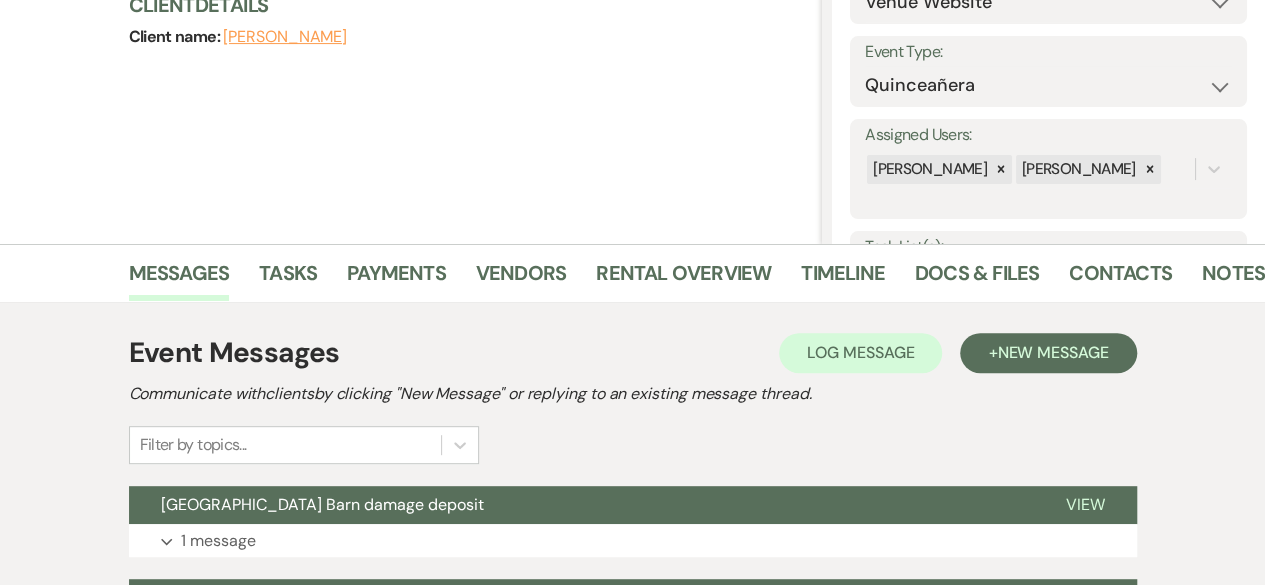 scroll, scrollTop: 264, scrollLeft: 0, axis: vertical 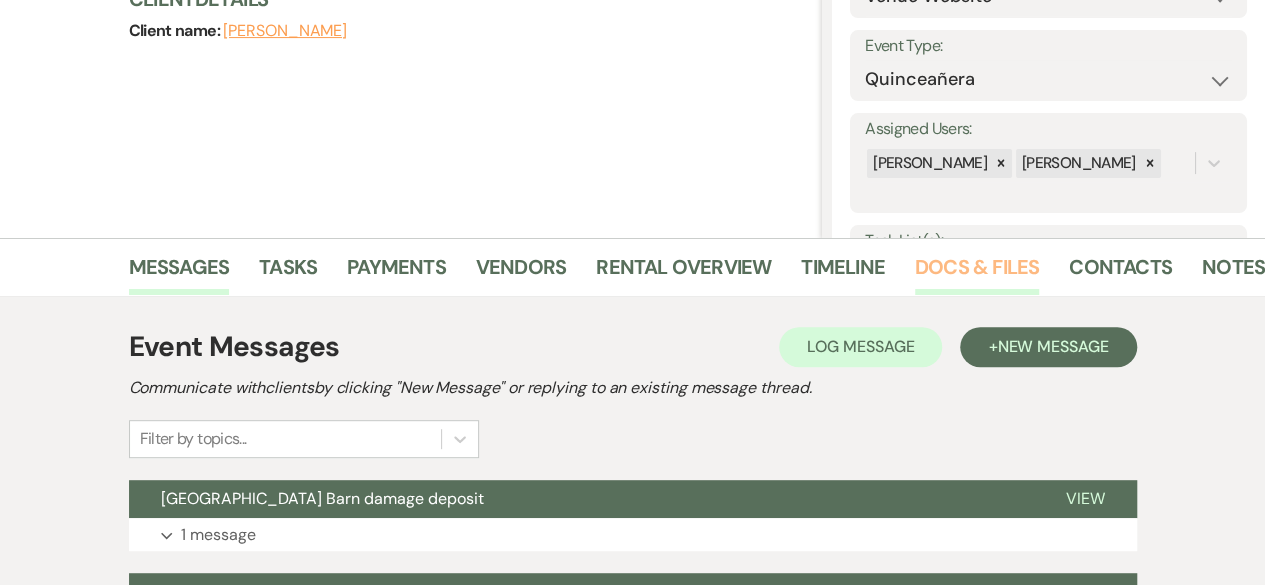 click on "Docs & Files" at bounding box center (977, 273) 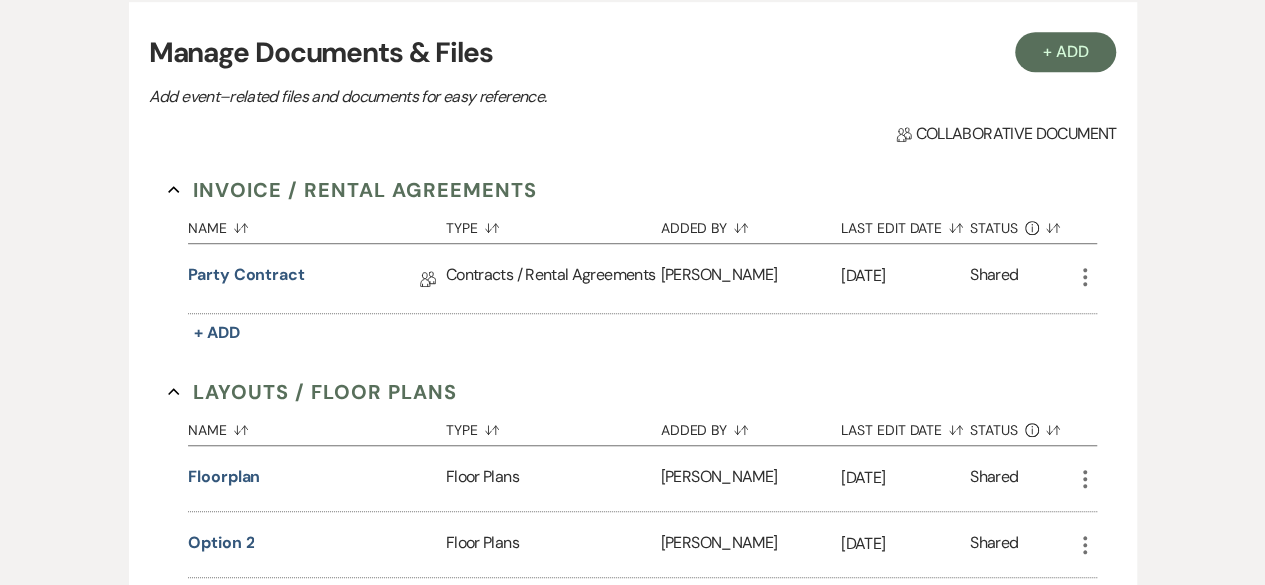 scroll, scrollTop: 584, scrollLeft: 0, axis: vertical 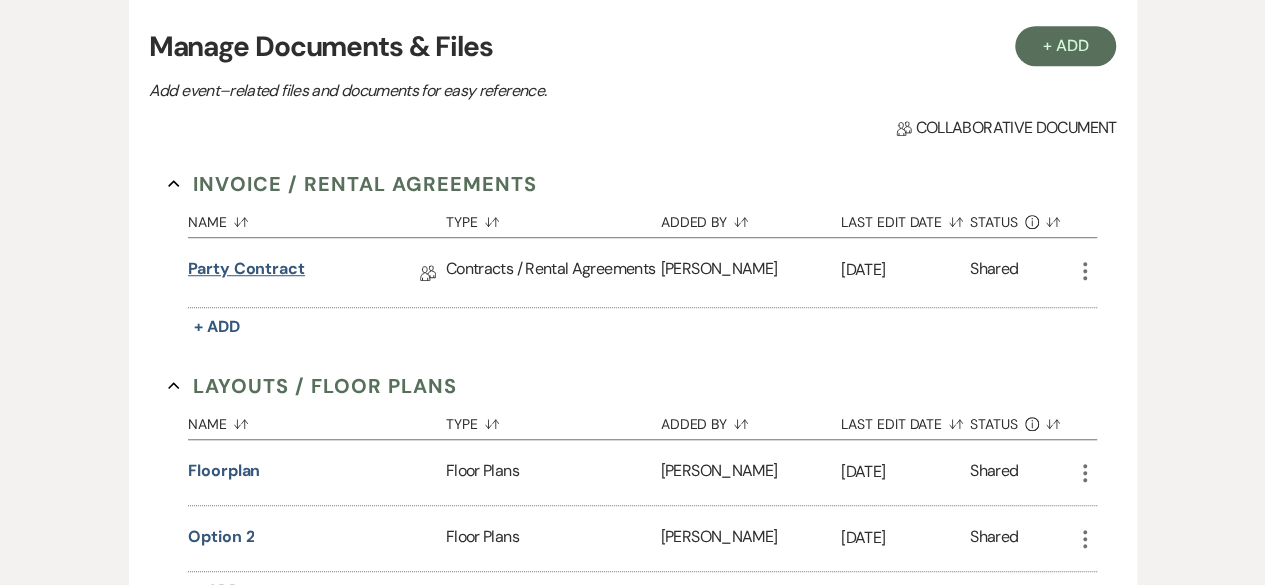 click on "Party contract" at bounding box center (246, 272) 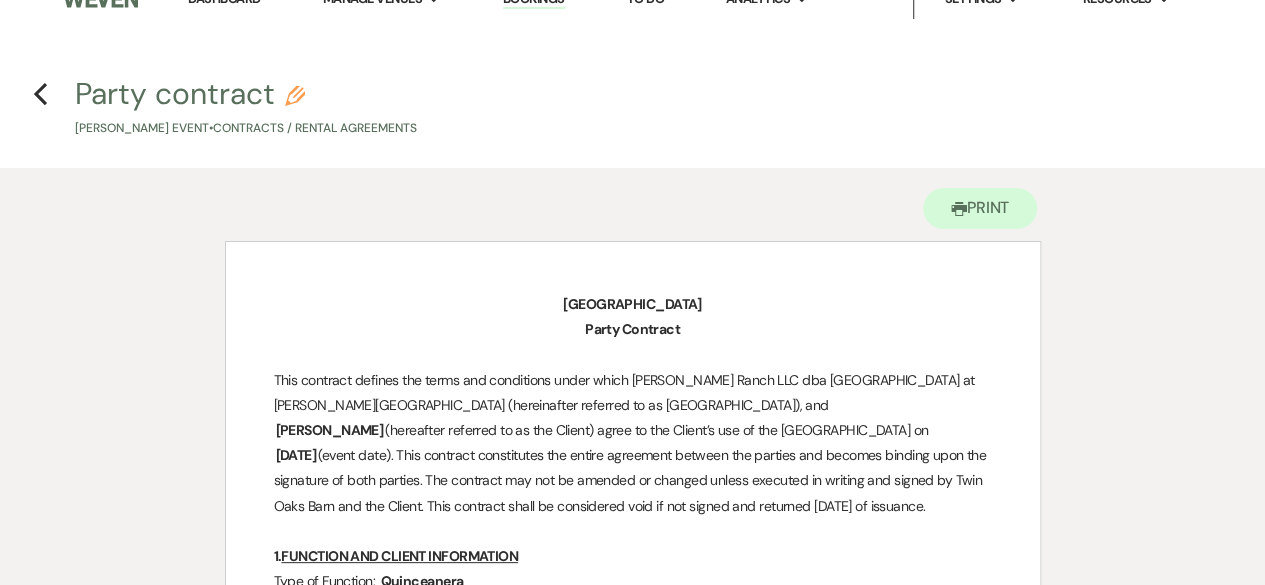 scroll, scrollTop: 0, scrollLeft: 0, axis: both 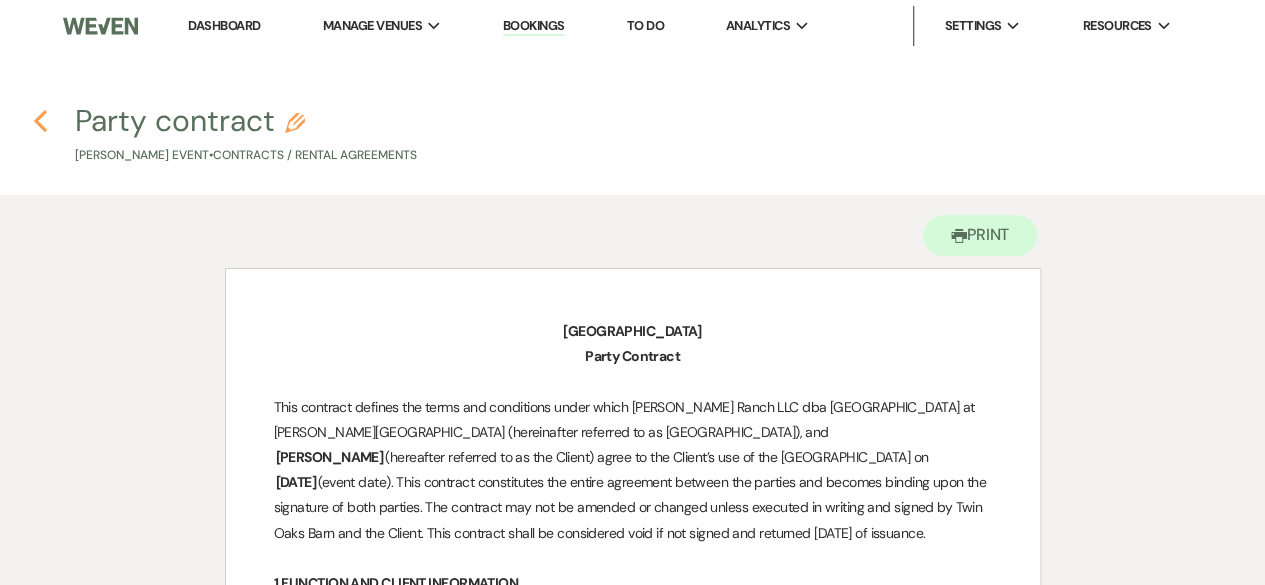 click on "Previous" 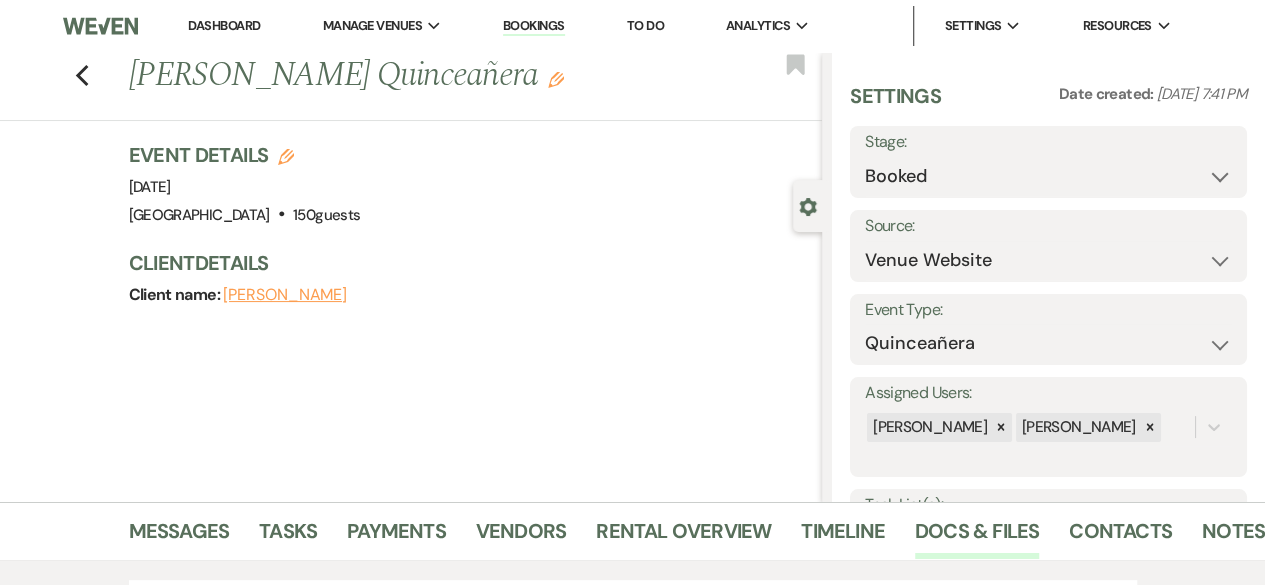 scroll, scrollTop: 584, scrollLeft: 0, axis: vertical 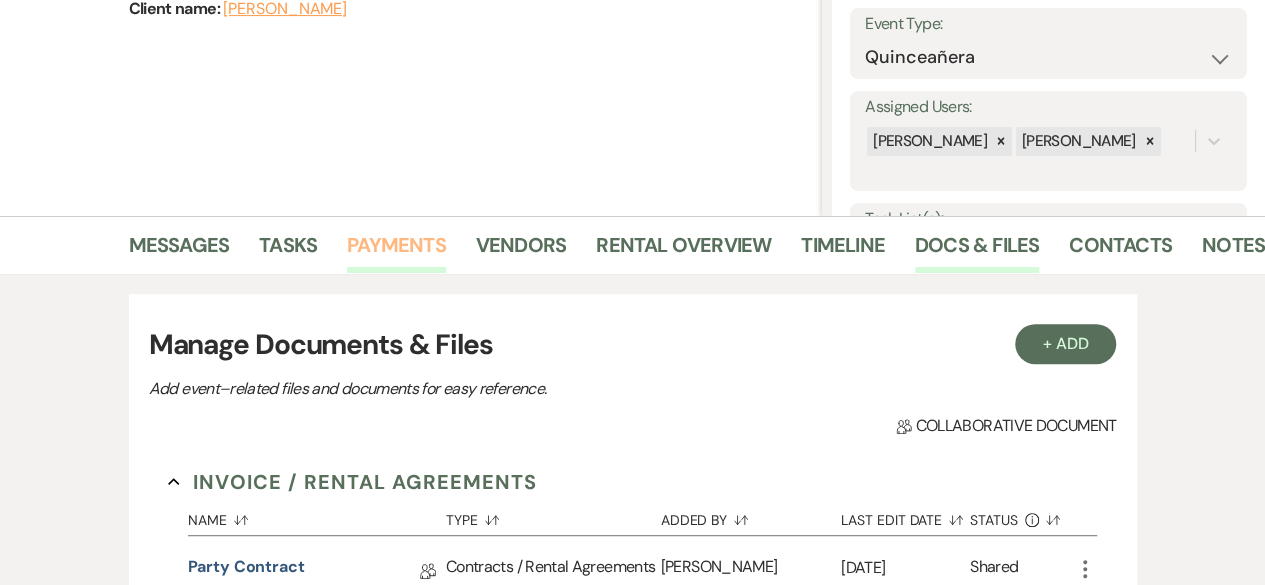 click on "Payments" at bounding box center [396, 251] 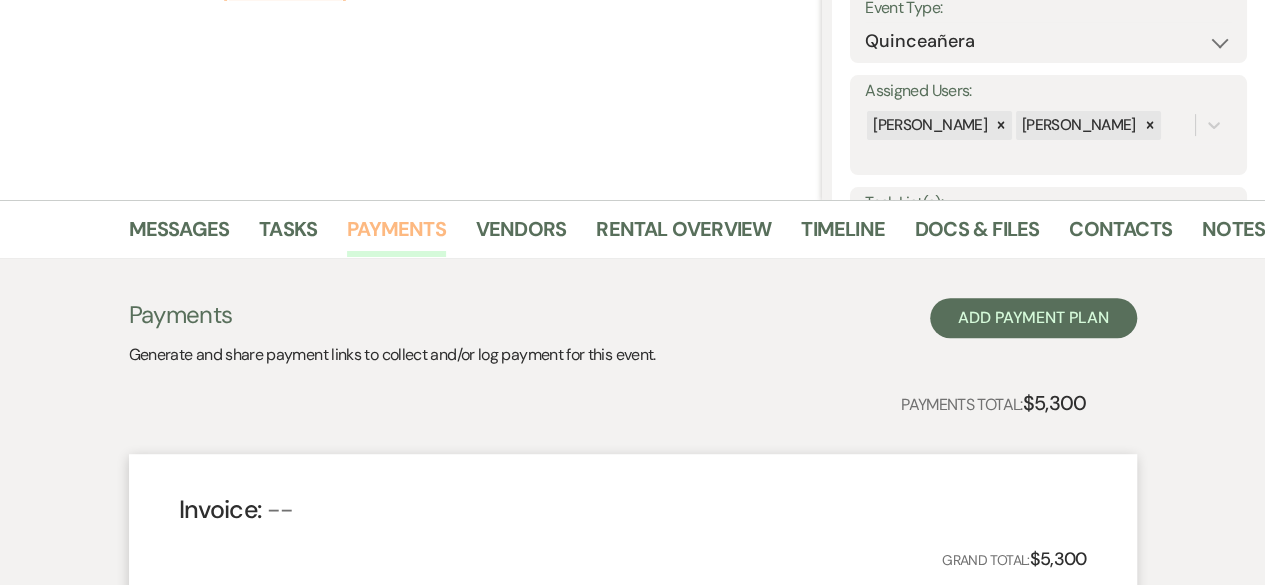 scroll, scrollTop: 0, scrollLeft: 0, axis: both 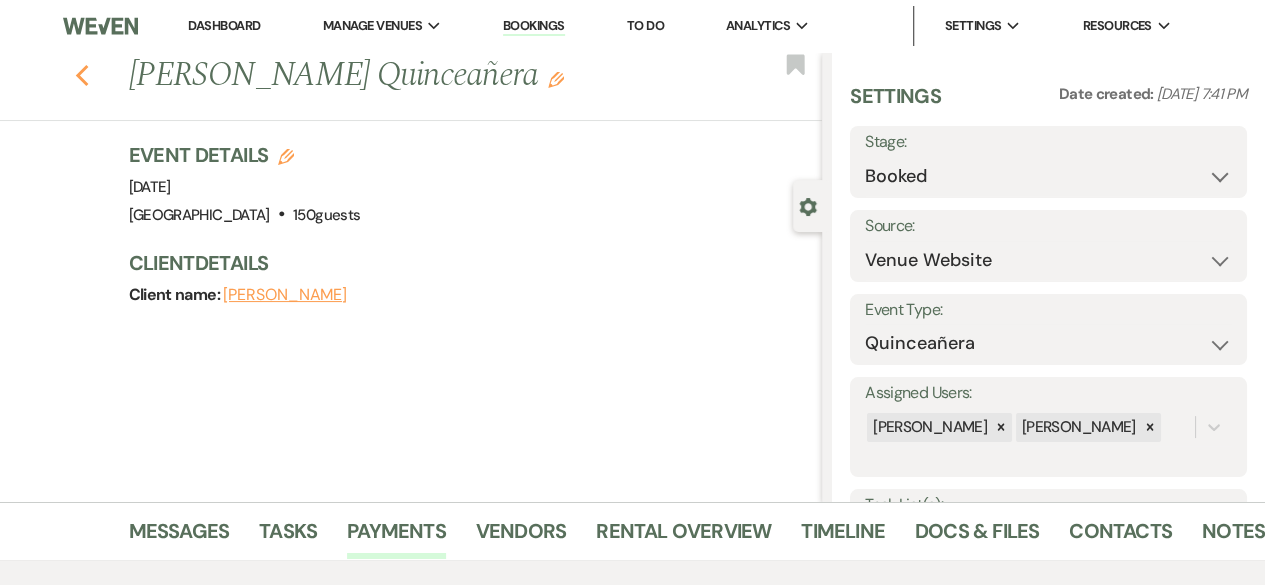 click on "Previous" 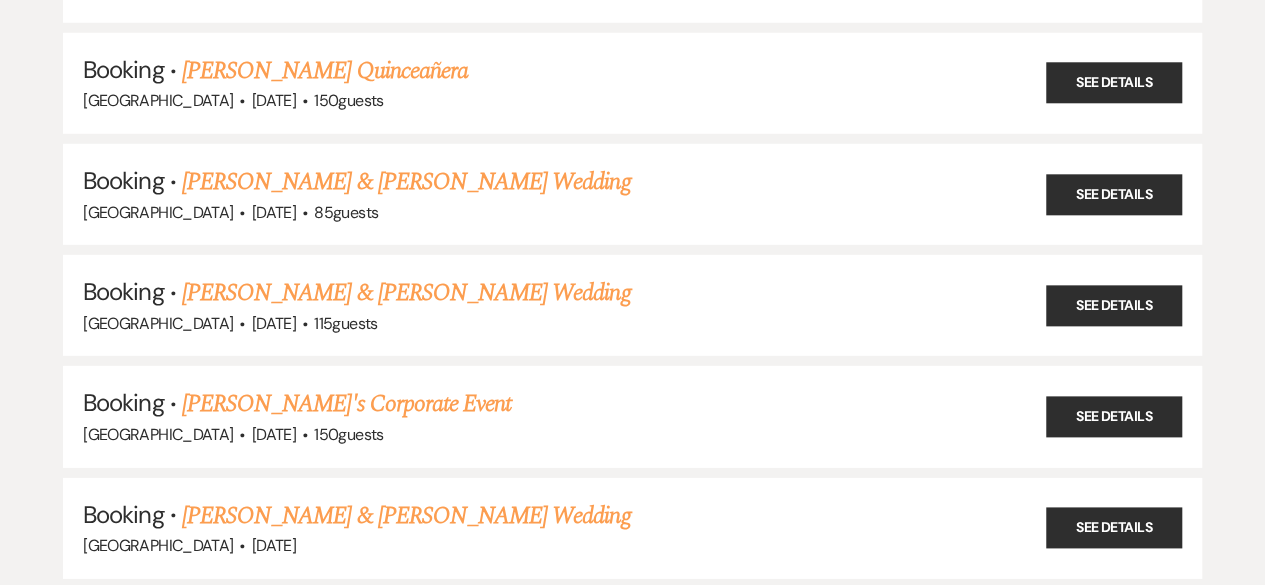 scroll, scrollTop: 18117, scrollLeft: 0, axis: vertical 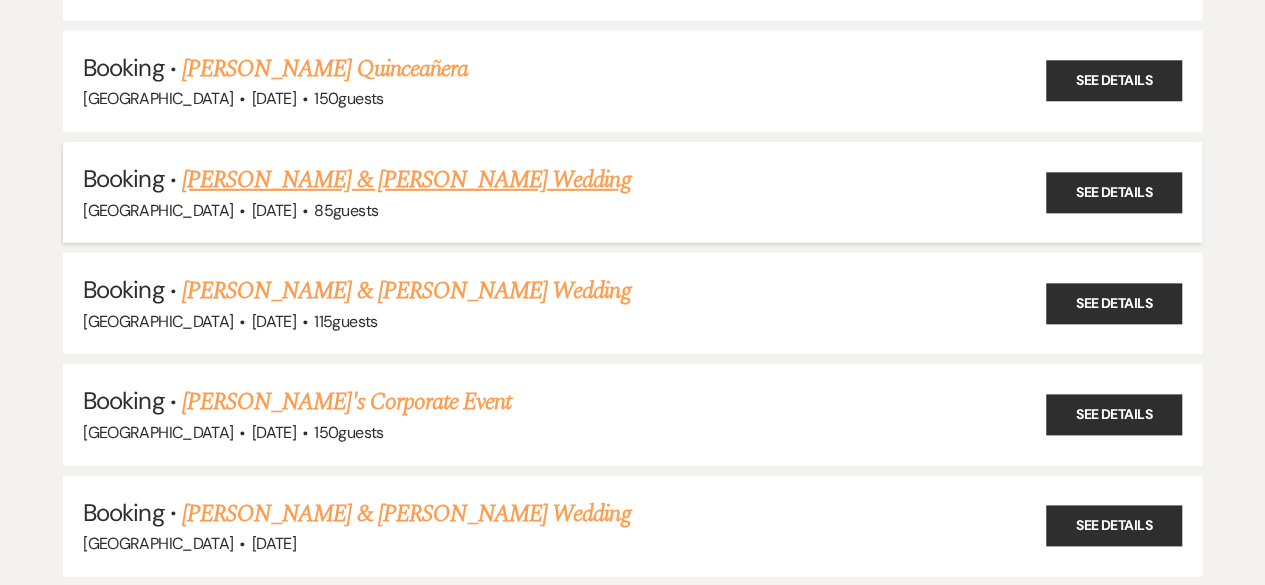 click on "[PERSON_NAME] & [PERSON_NAME] Wedding" at bounding box center (406, 180) 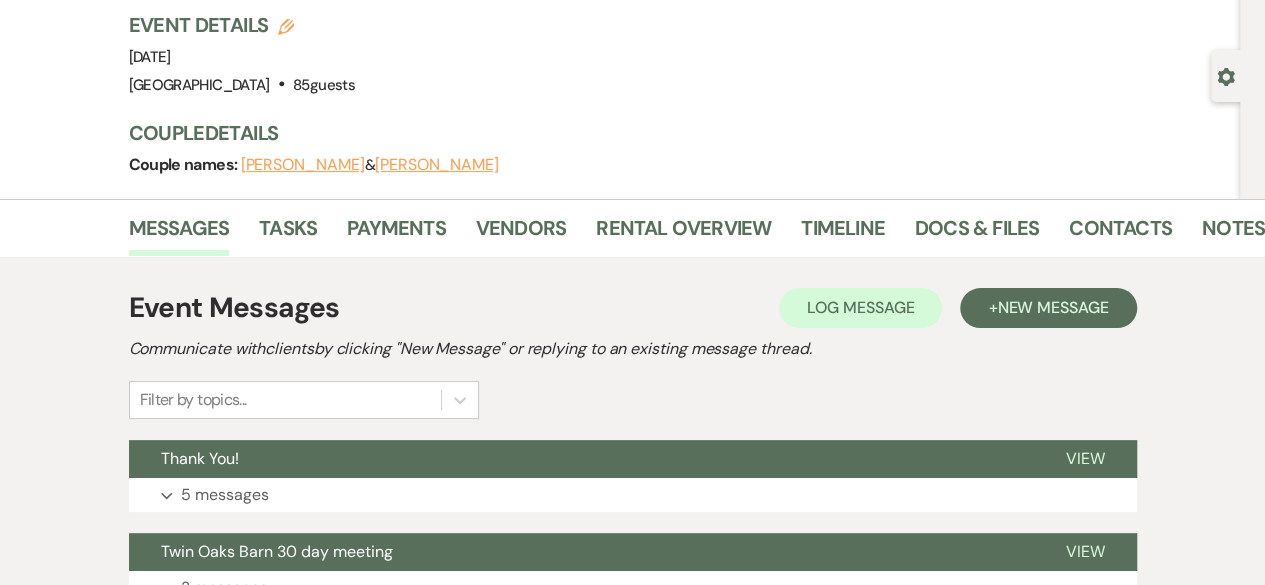 scroll, scrollTop: 148, scrollLeft: 0, axis: vertical 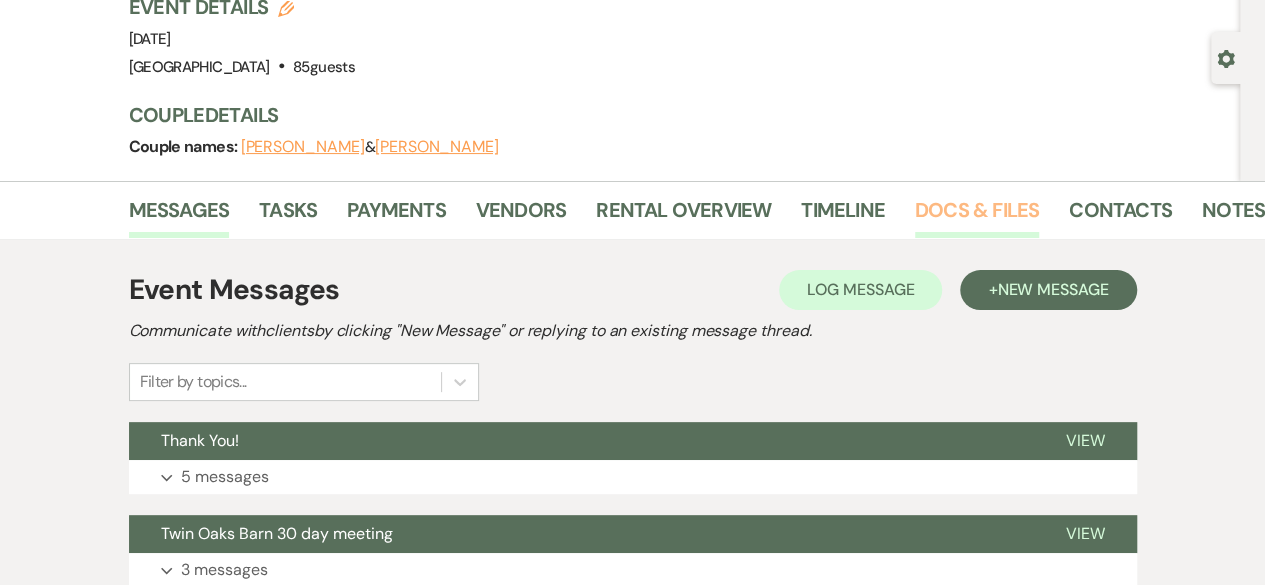click on "Docs & Files" at bounding box center (977, 216) 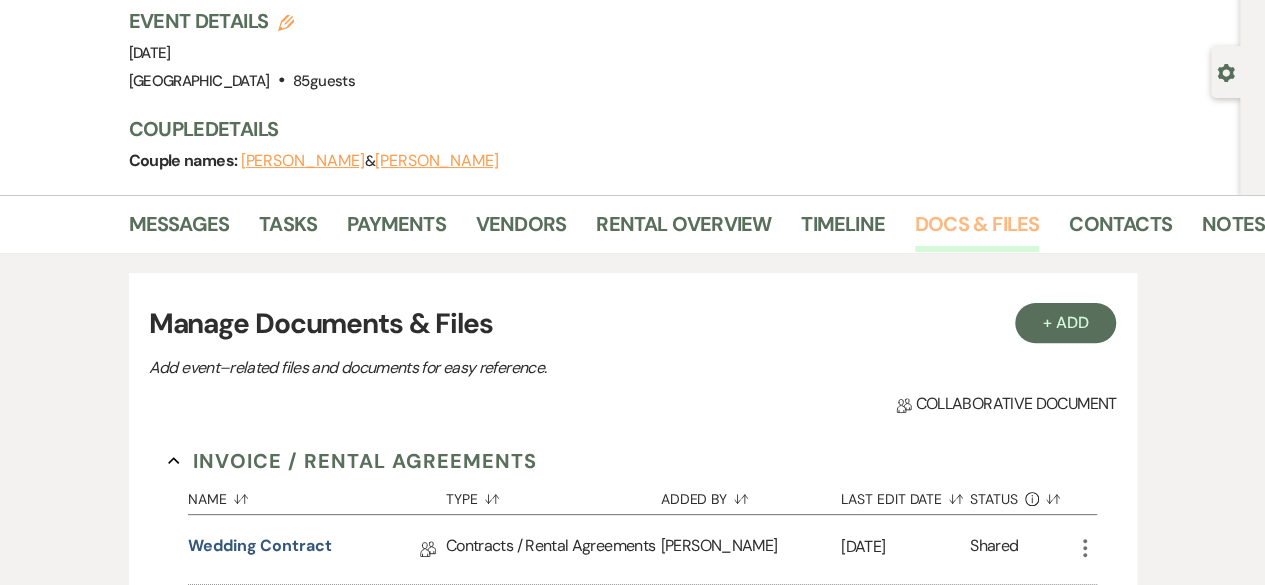 scroll, scrollTop: 108, scrollLeft: 0, axis: vertical 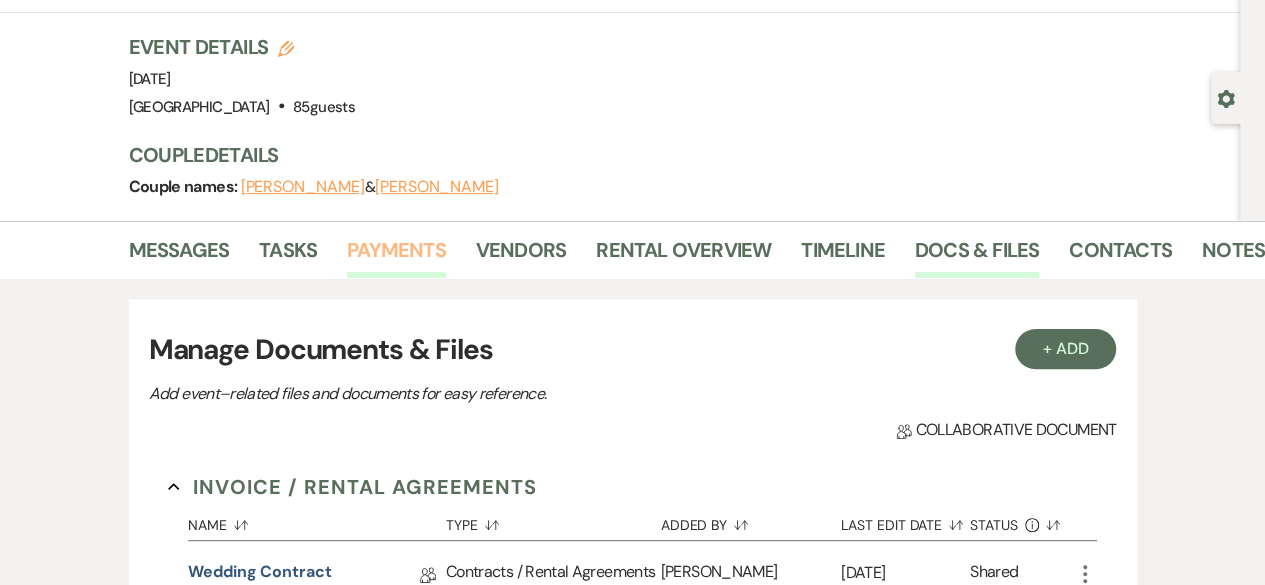 click on "Payments" at bounding box center [396, 256] 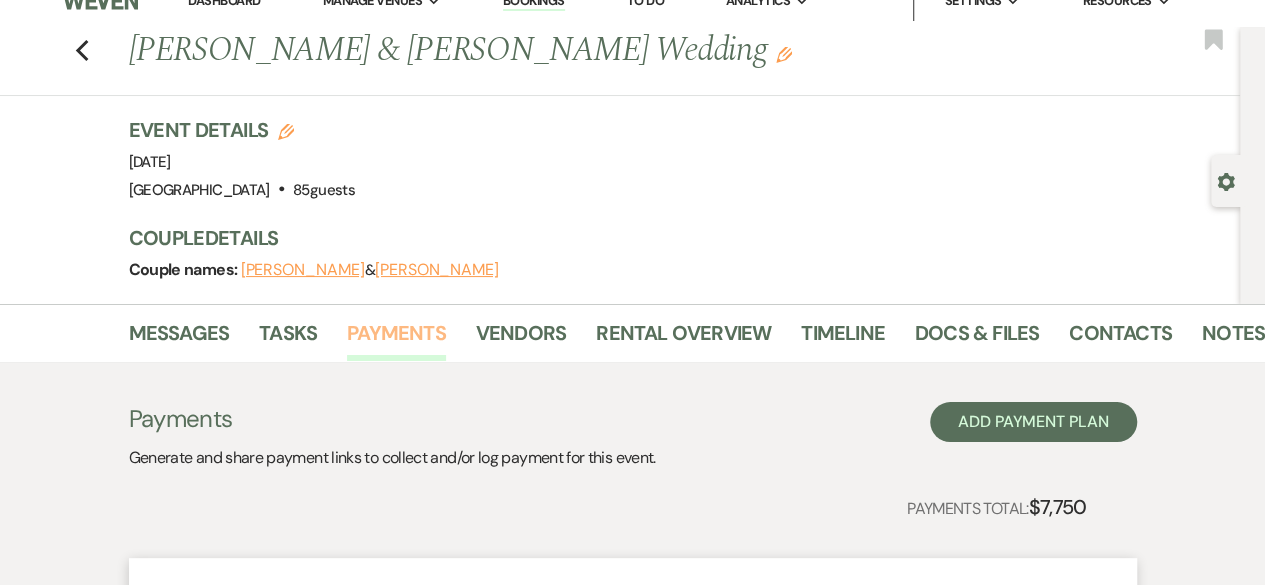scroll, scrollTop: 24, scrollLeft: 0, axis: vertical 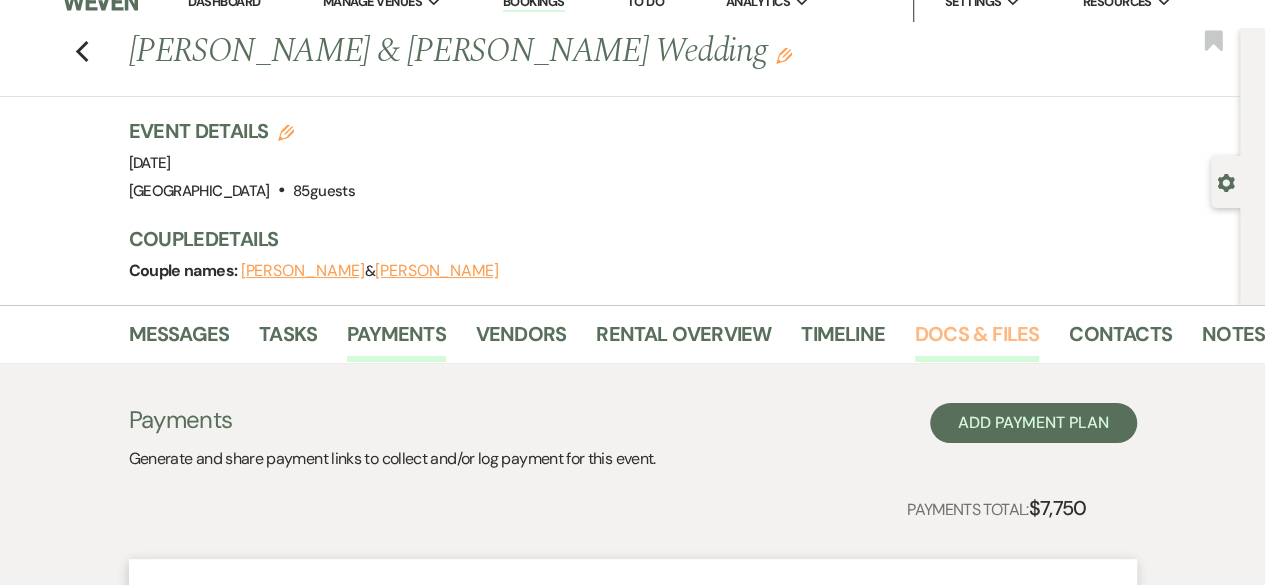 click on "Docs & Files" at bounding box center (977, 340) 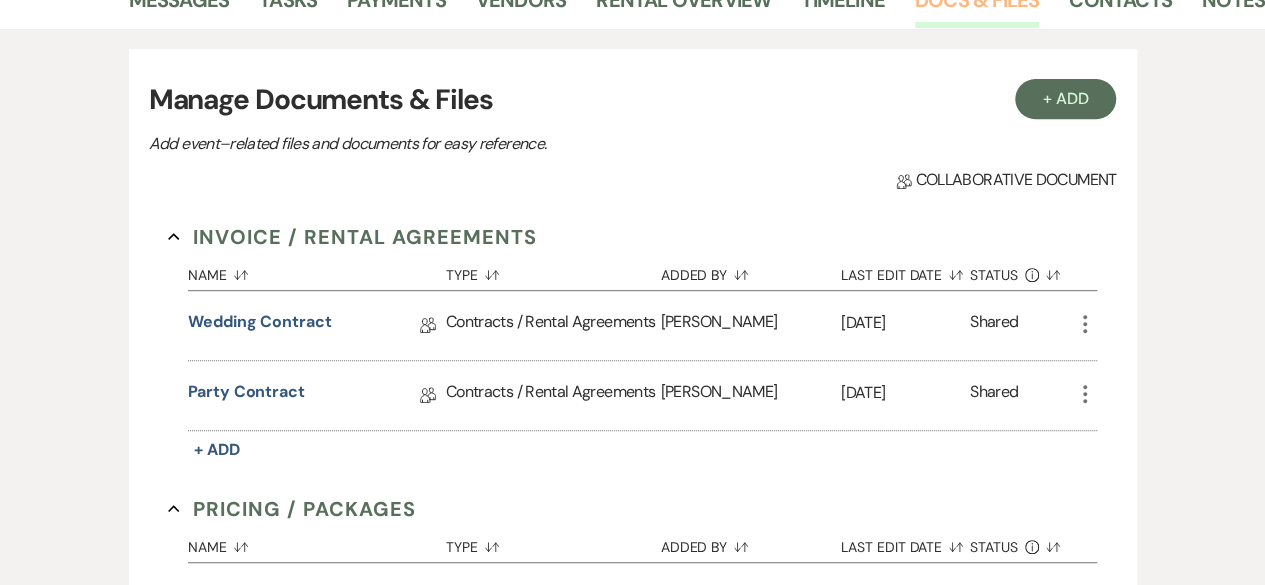 scroll, scrollTop: 360, scrollLeft: 0, axis: vertical 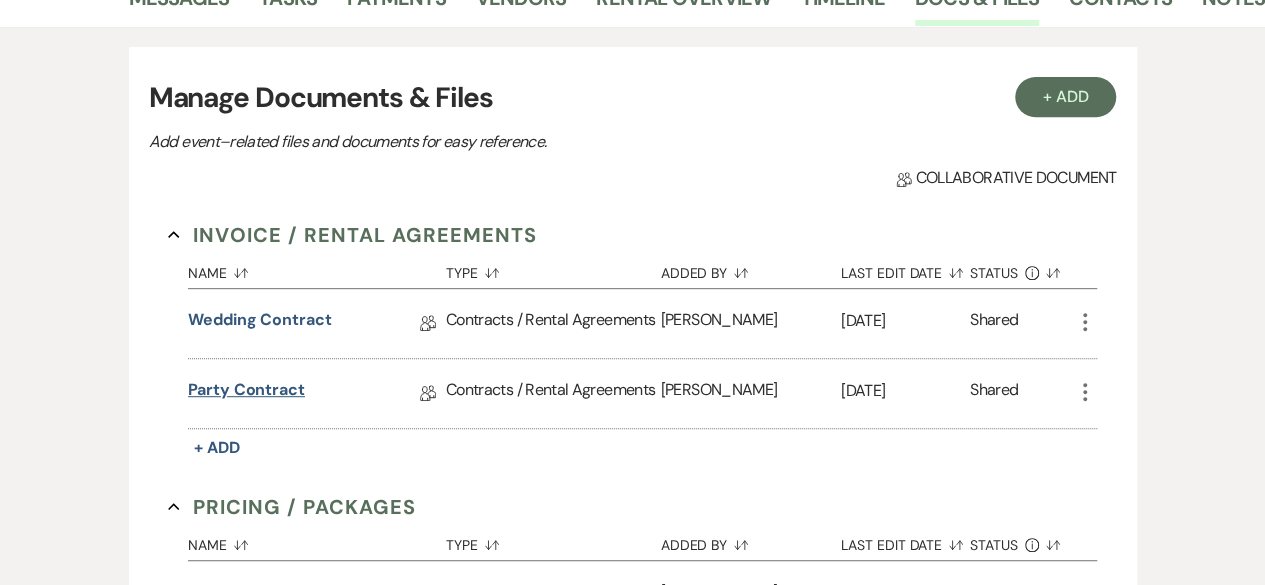 click on "Party contract" at bounding box center [246, 393] 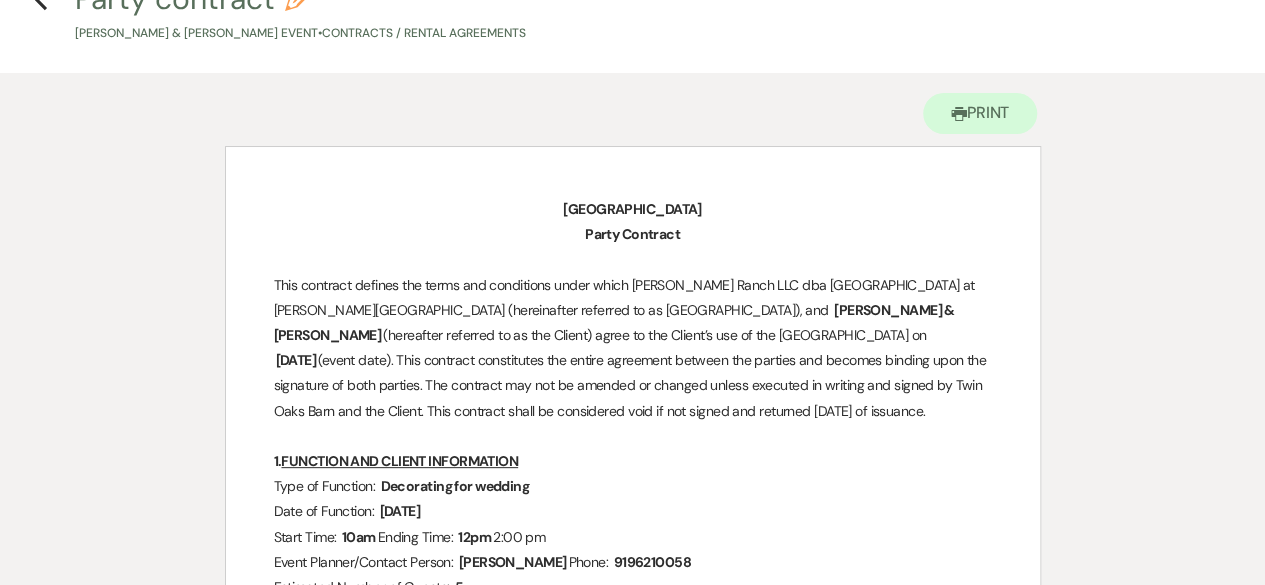 scroll, scrollTop: 0, scrollLeft: 0, axis: both 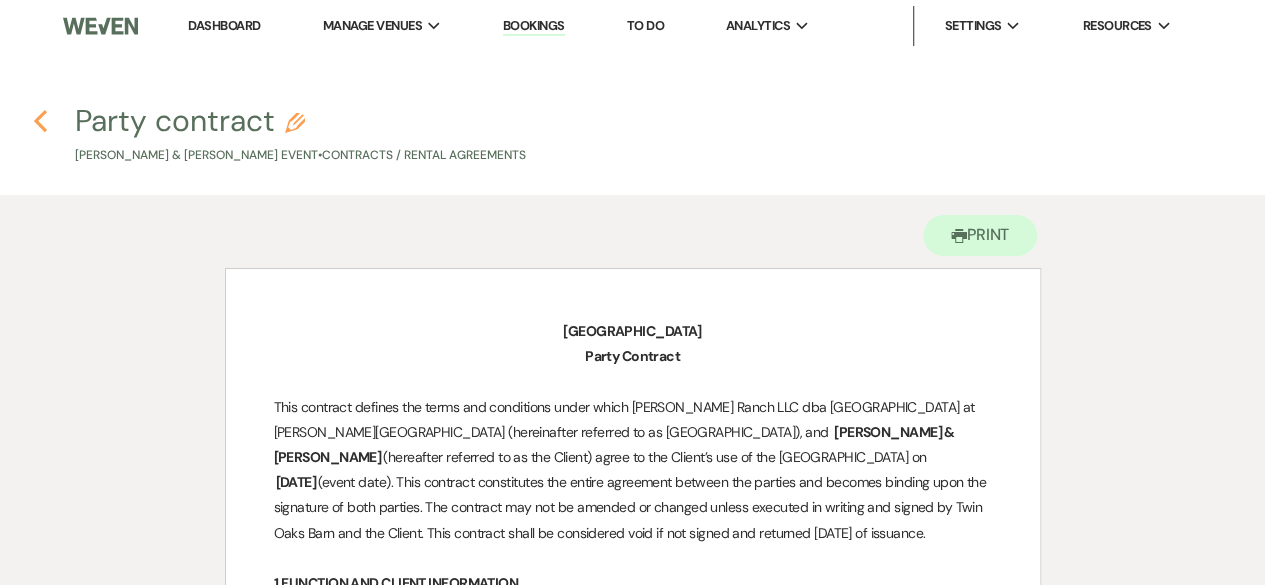 click on "Previous" 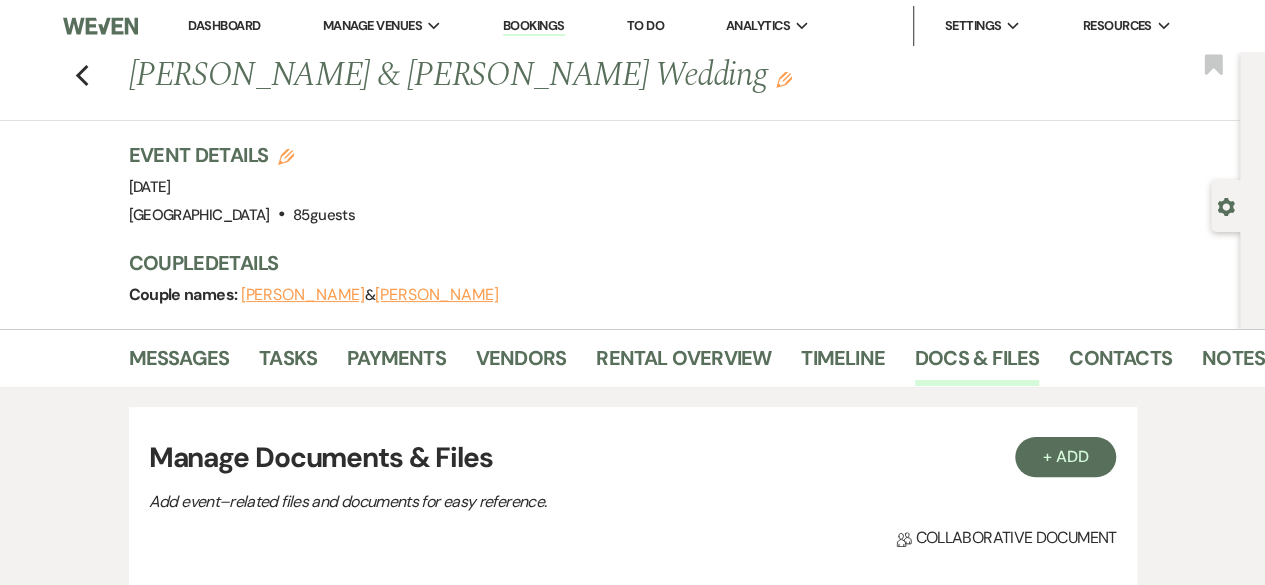 scroll, scrollTop: 360, scrollLeft: 0, axis: vertical 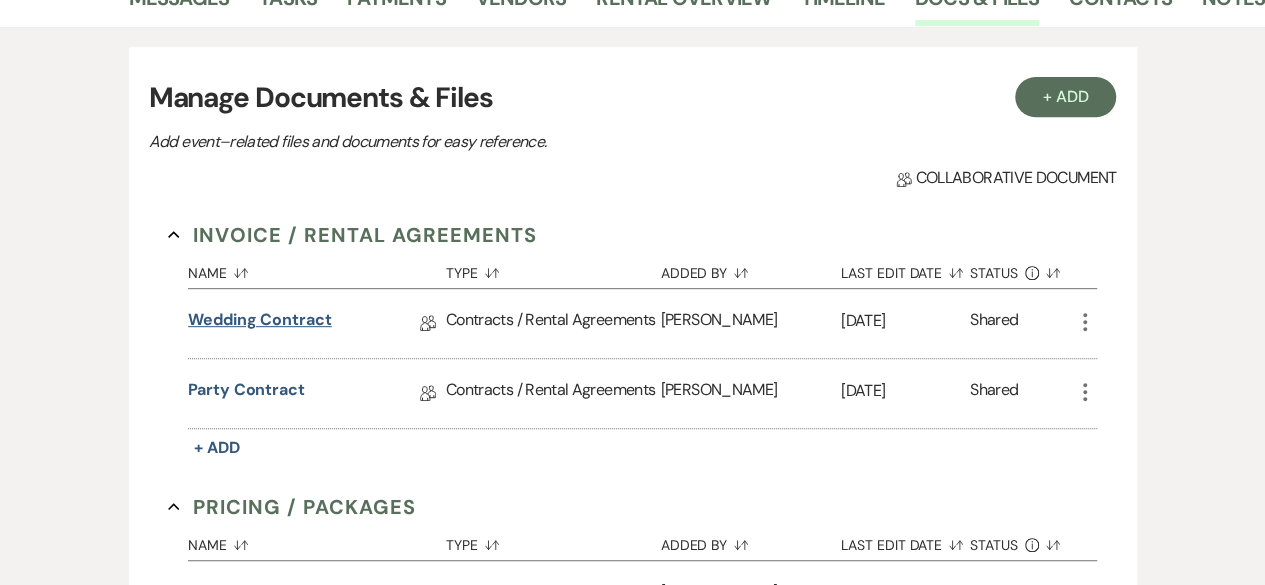 click on "Wedding Contract" at bounding box center [260, 323] 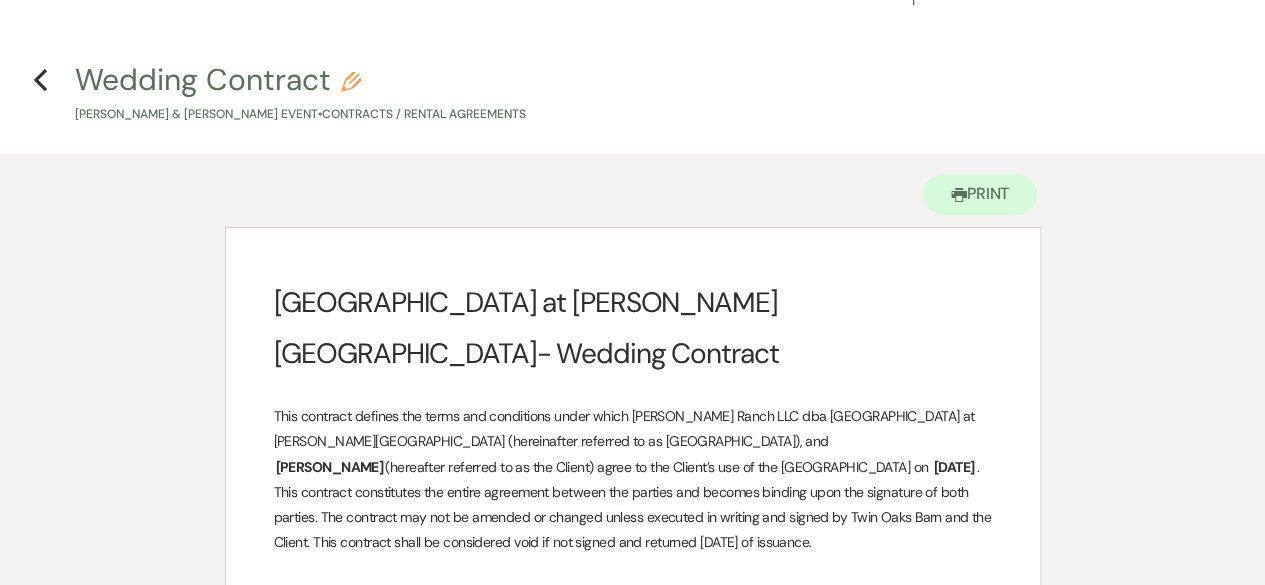 scroll, scrollTop: 0, scrollLeft: 0, axis: both 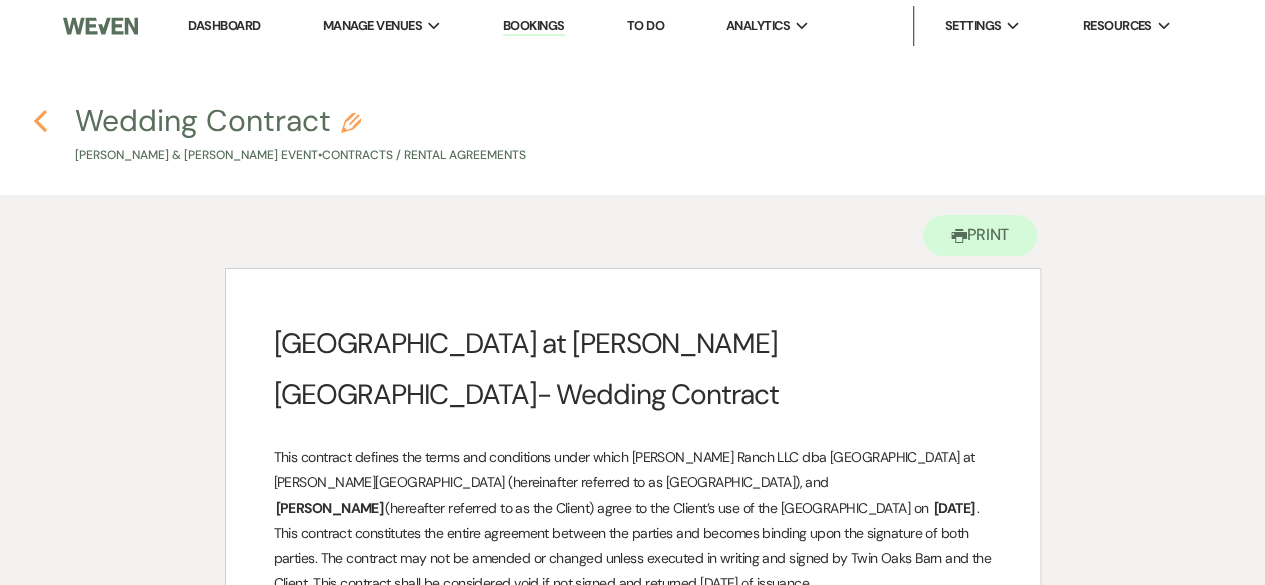 click on "Previous" 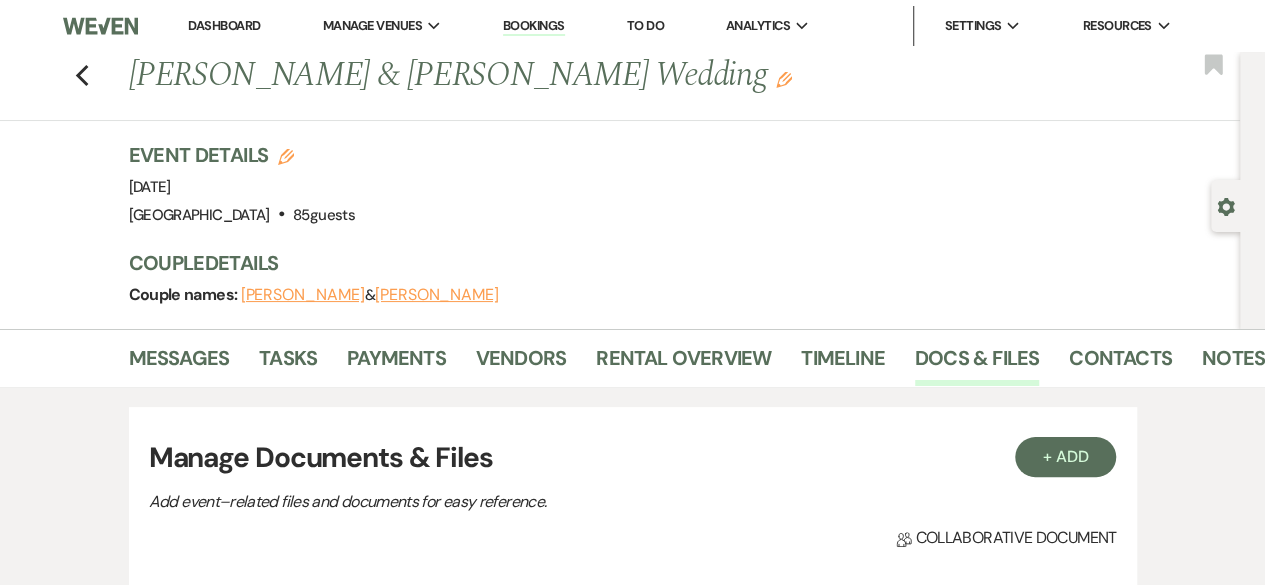 scroll, scrollTop: 360, scrollLeft: 0, axis: vertical 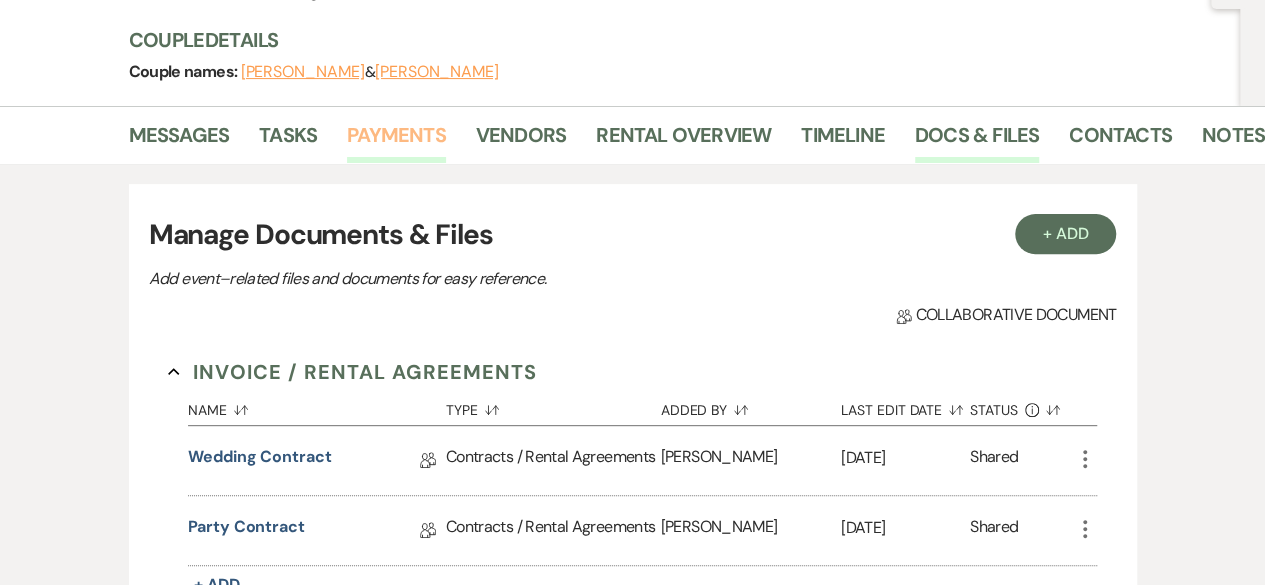 click on "Payments" at bounding box center [396, 141] 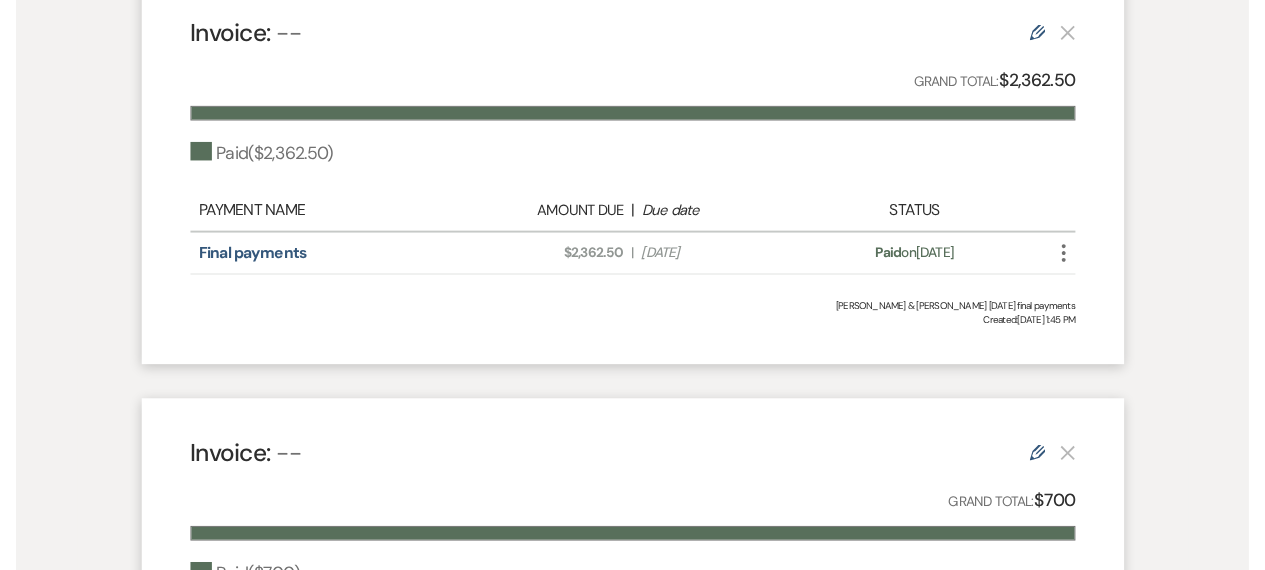 scroll, scrollTop: 604, scrollLeft: 0, axis: vertical 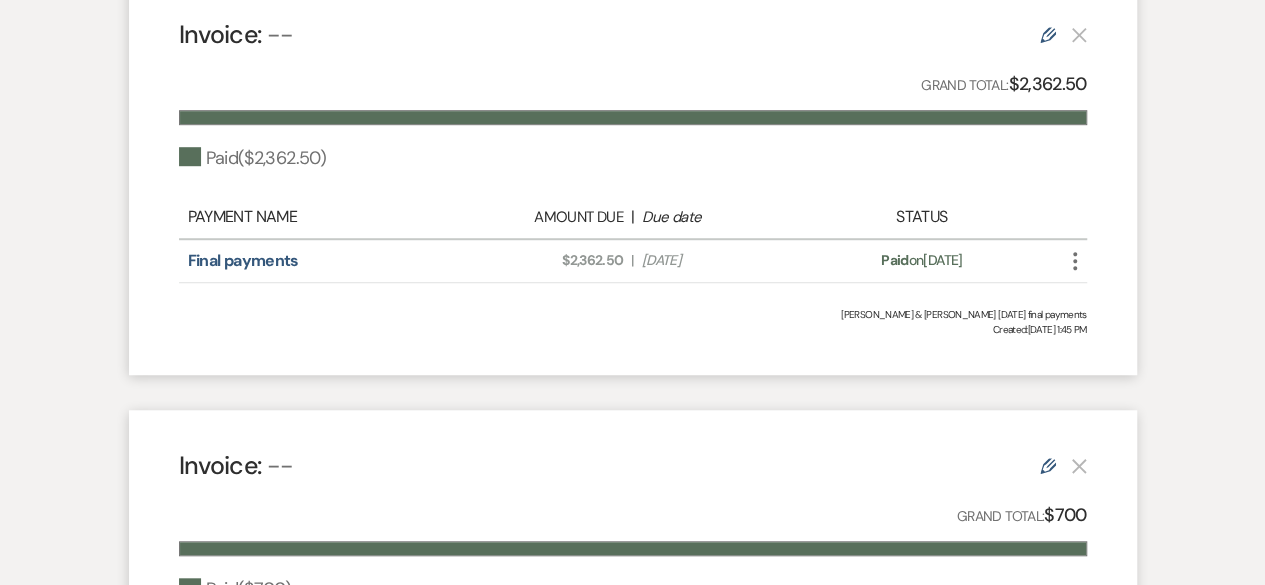 click on "More" 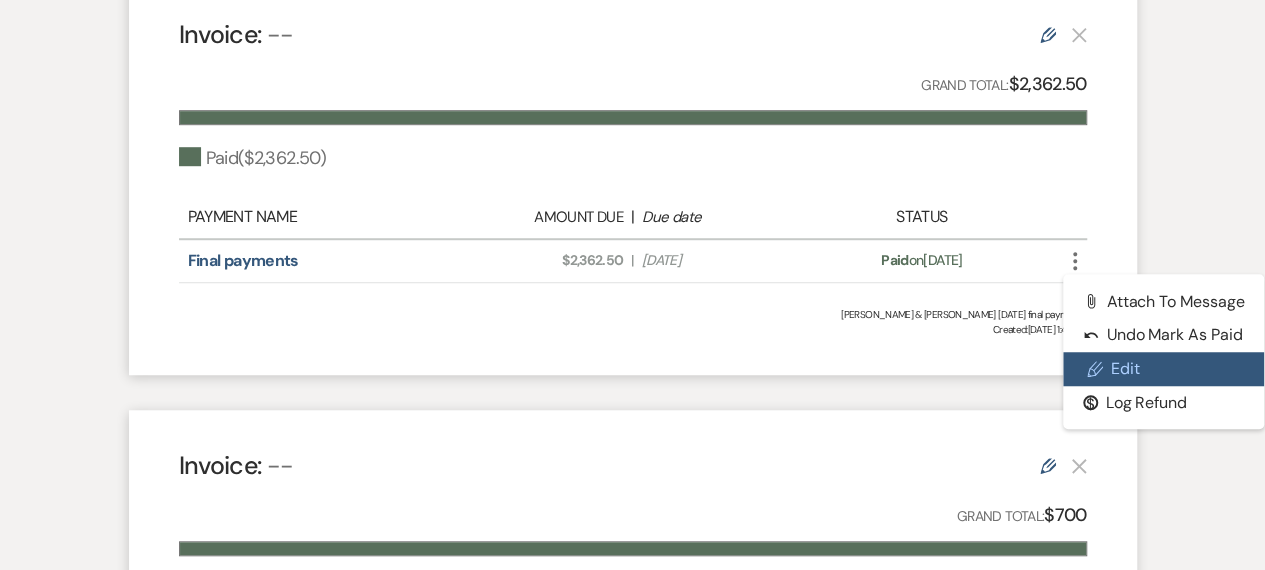 click on "Pencil Edit" at bounding box center [1164, 369] 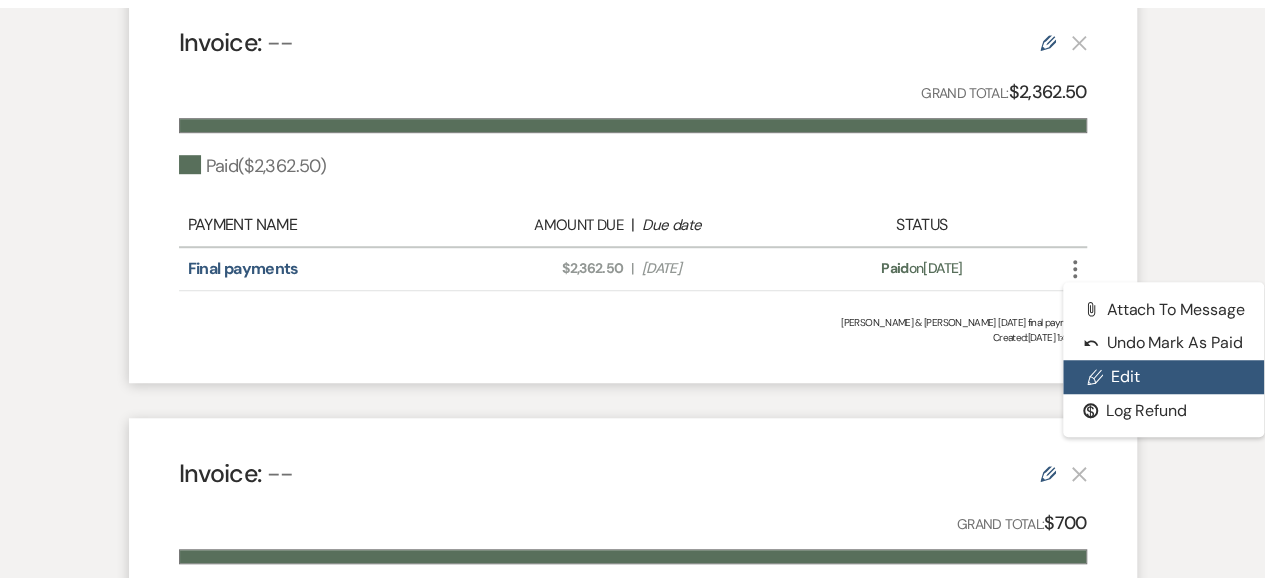 scroll, scrollTop: 0, scrollLeft: 0, axis: both 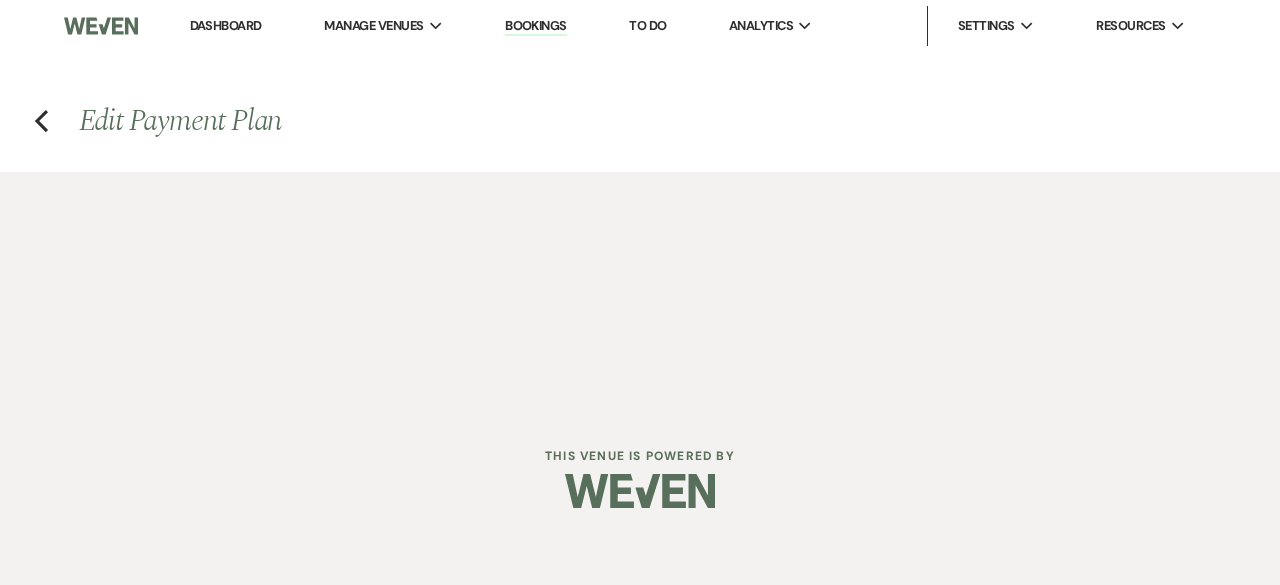 select on "1" 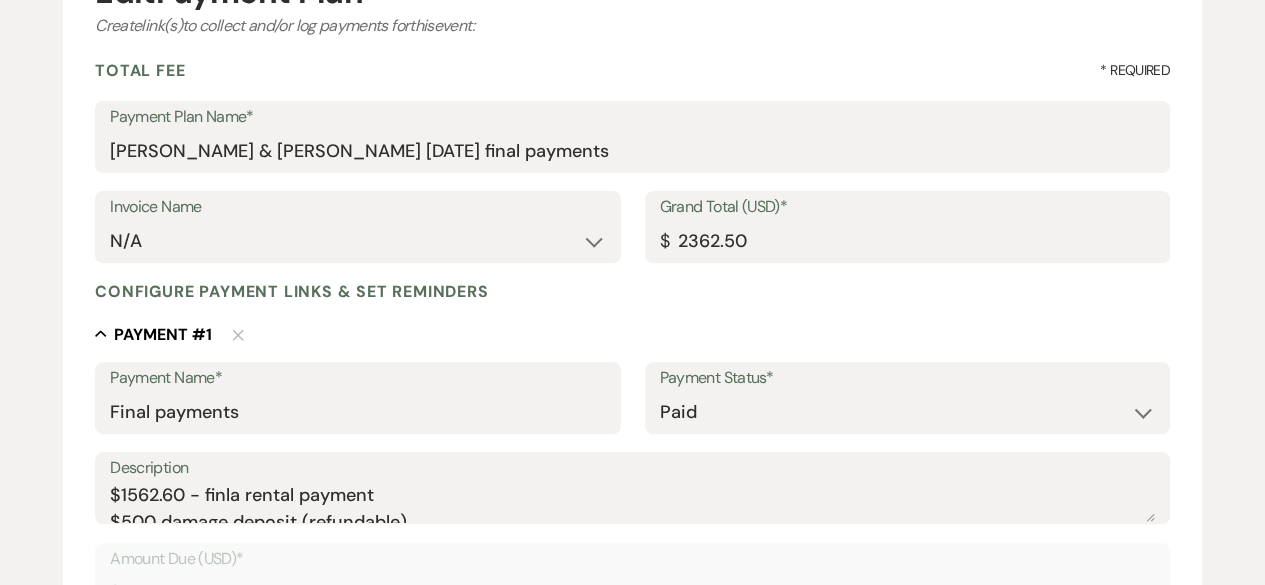 scroll, scrollTop: 251, scrollLeft: 0, axis: vertical 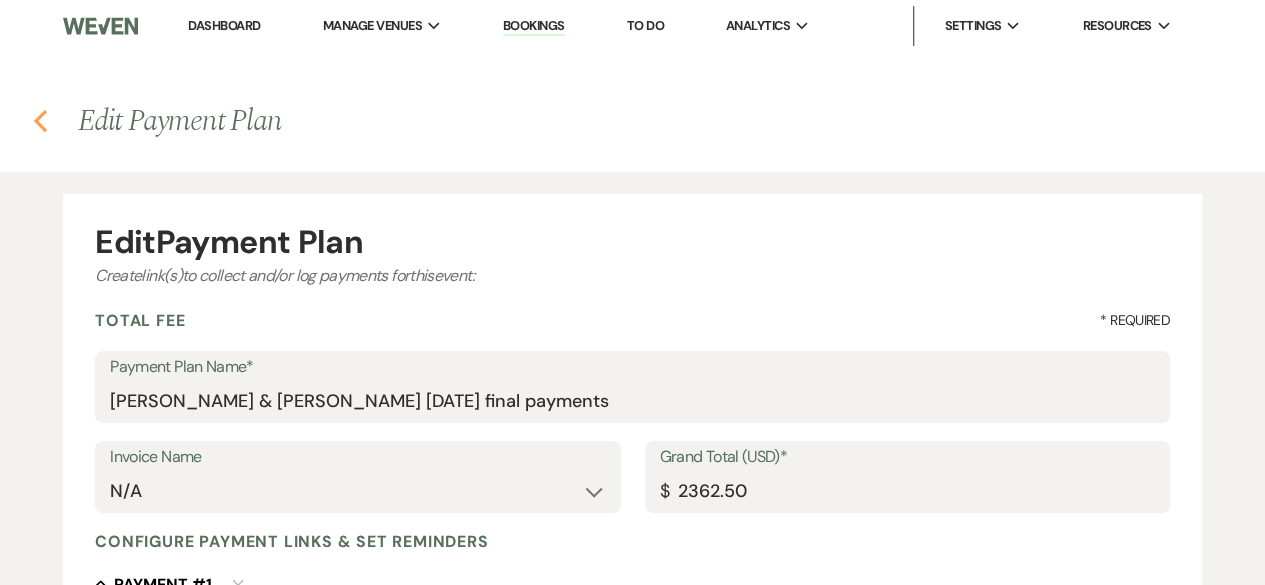 click 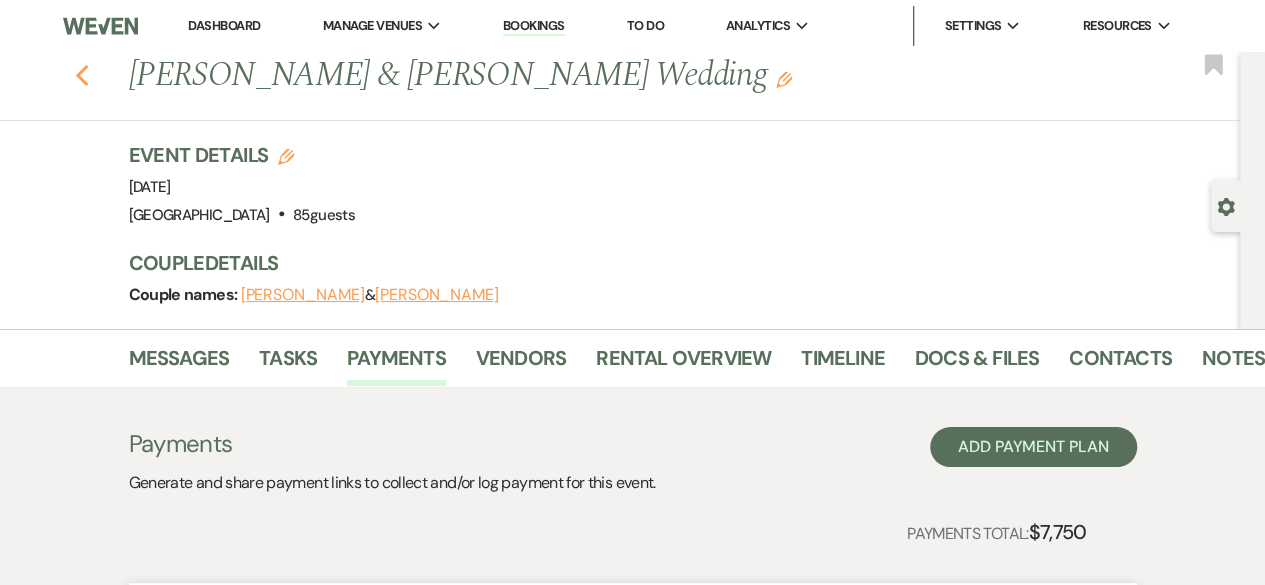 click 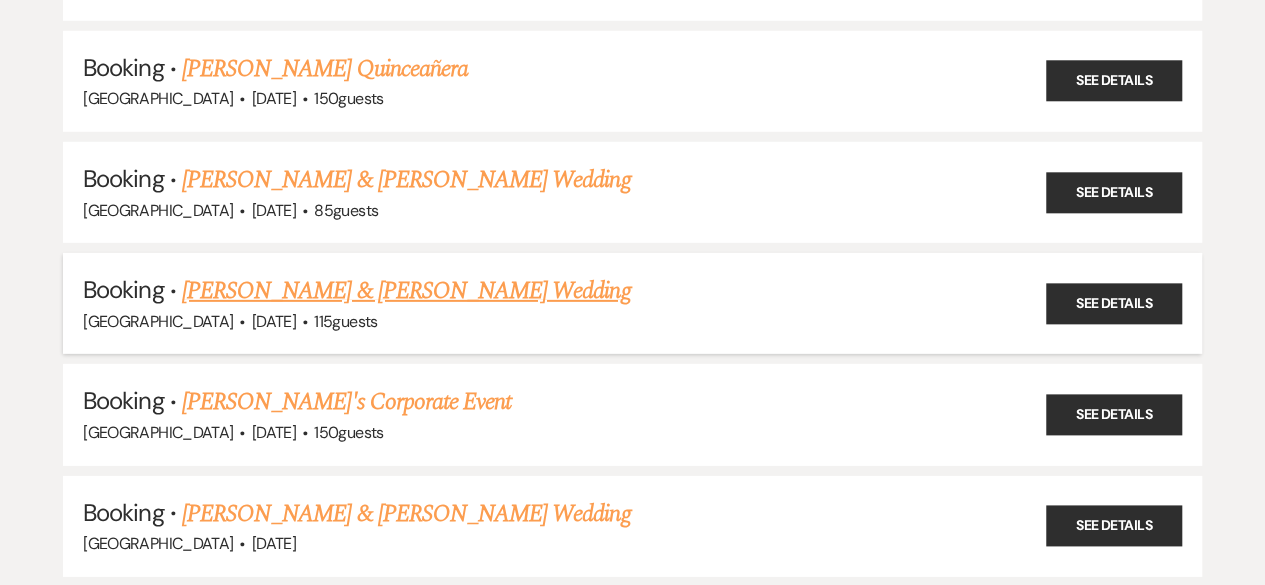 click on "[PERSON_NAME] & [PERSON_NAME] Wedding" at bounding box center [406, 291] 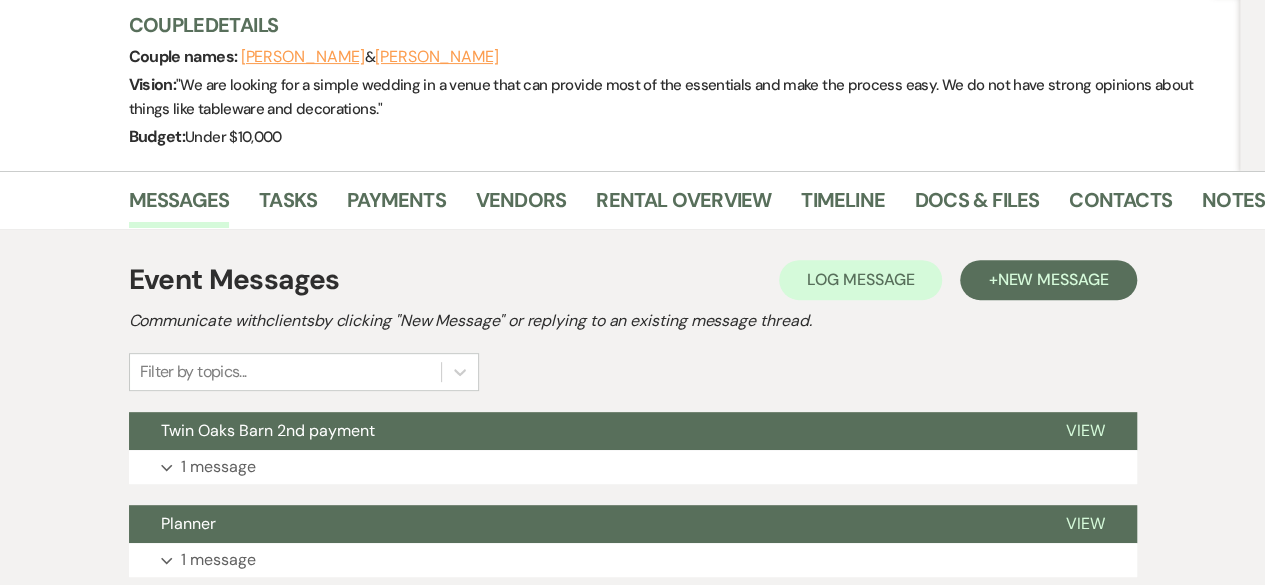 scroll, scrollTop: 240, scrollLeft: 0, axis: vertical 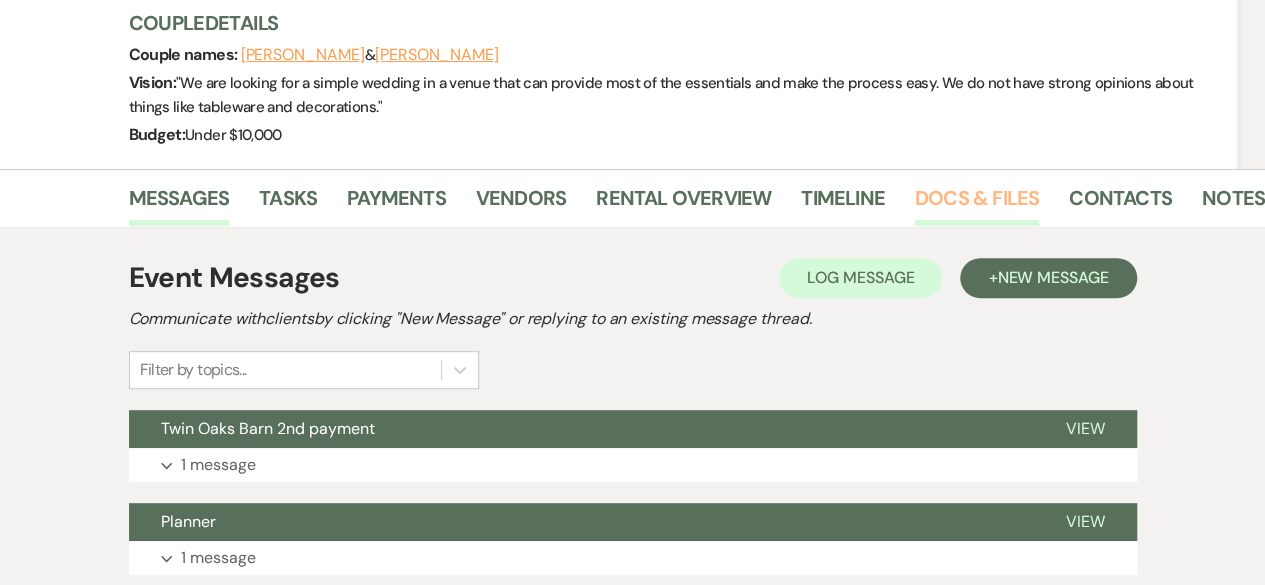 click on "Docs & Files" at bounding box center (977, 204) 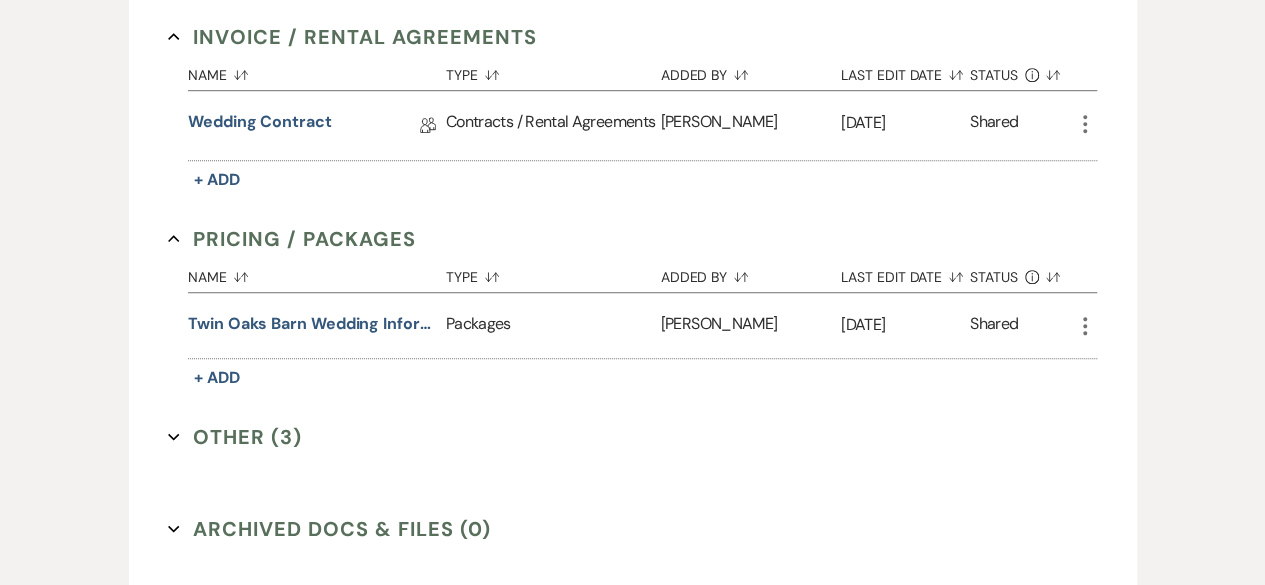 scroll, scrollTop: 652, scrollLeft: 0, axis: vertical 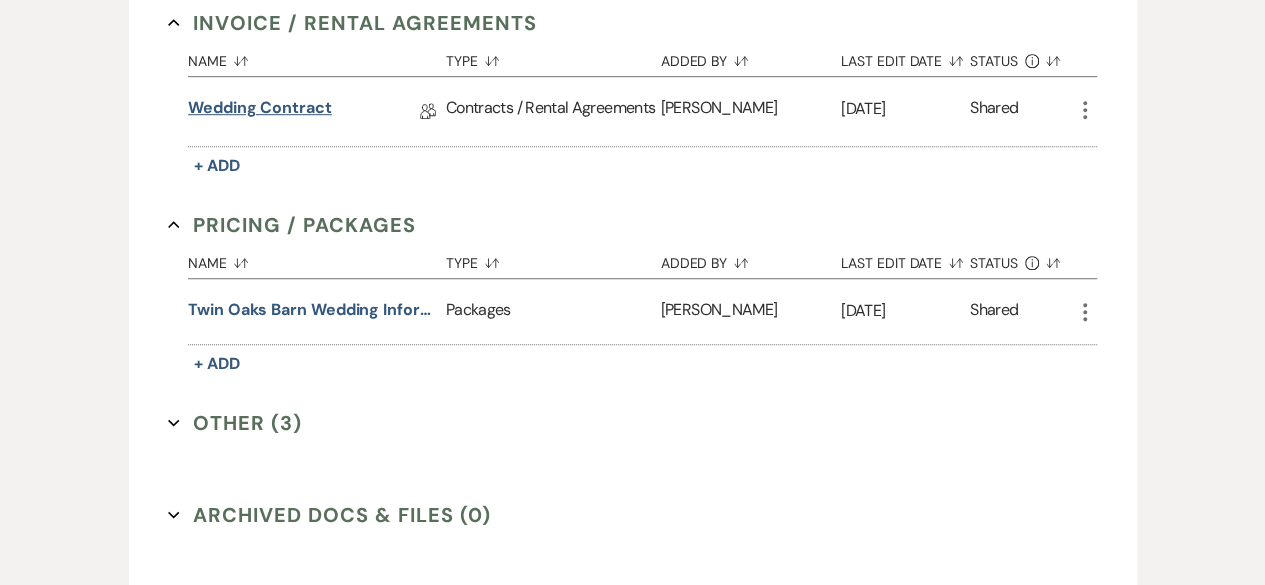 click on "Wedding Contract" at bounding box center [260, 111] 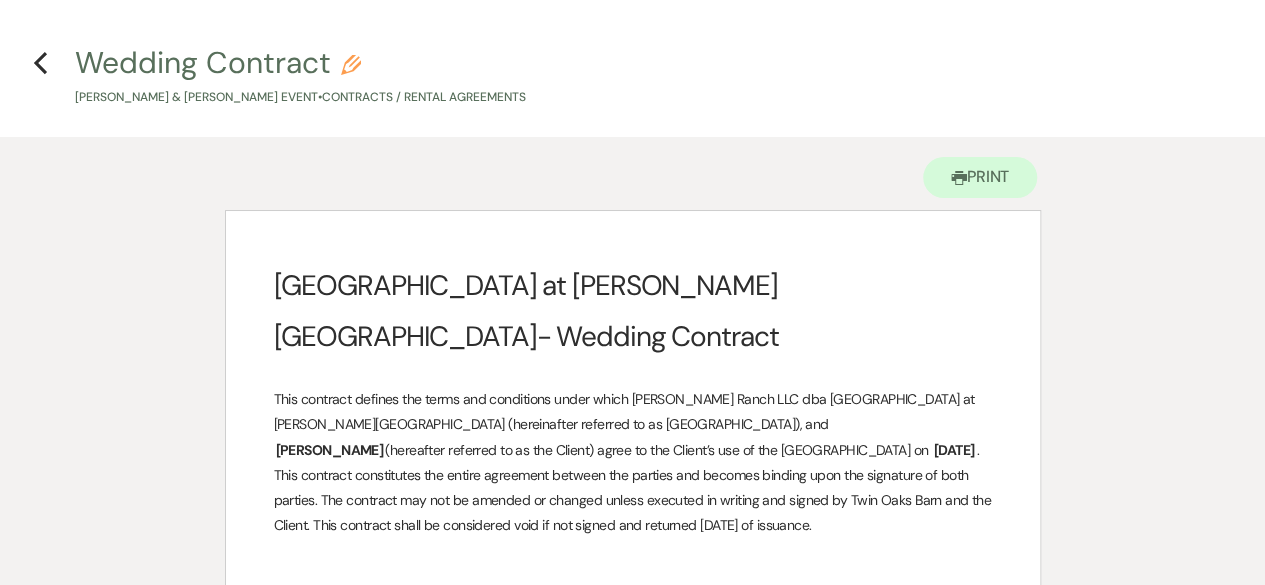 scroll, scrollTop: 0, scrollLeft: 0, axis: both 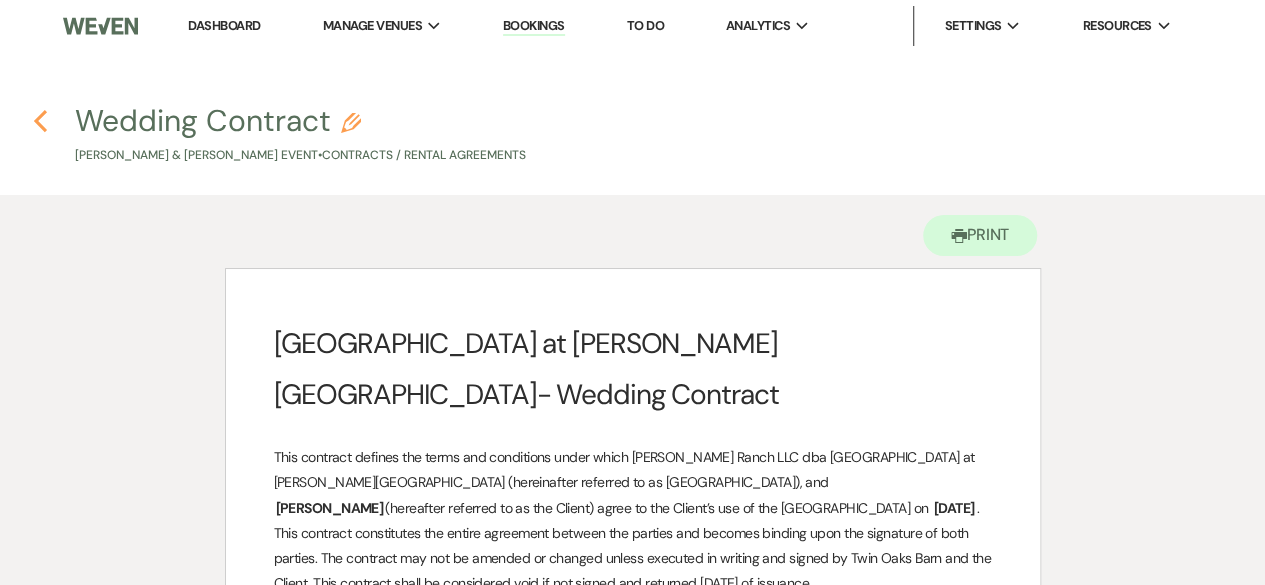 click 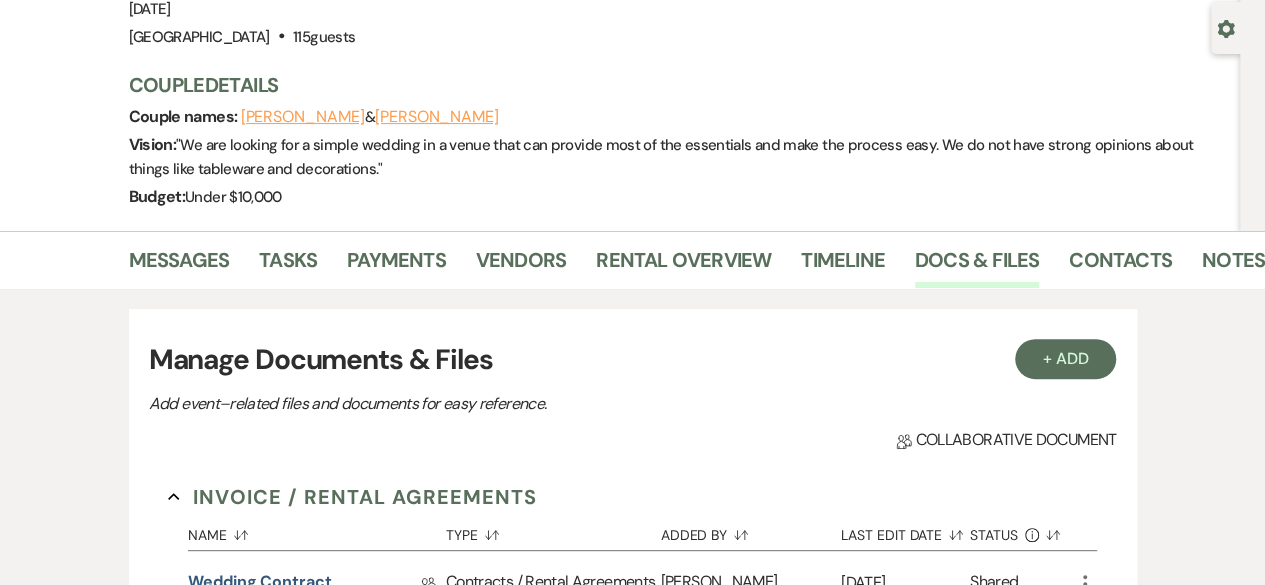 scroll, scrollTop: 0, scrollLeft: 0, axis: both 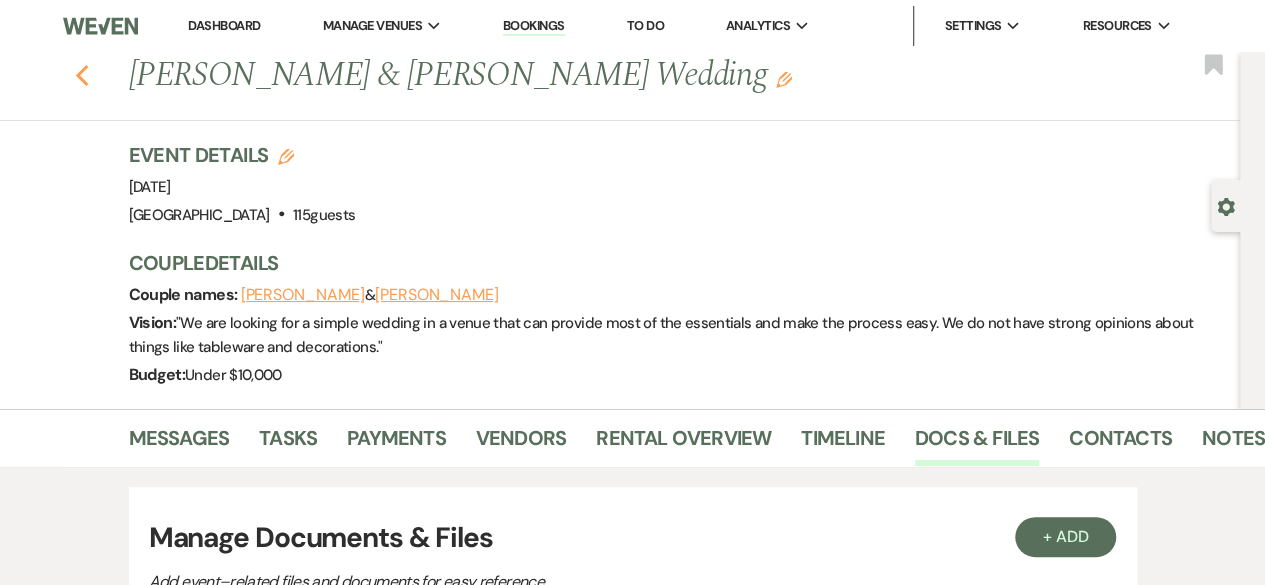 click on "Previous" 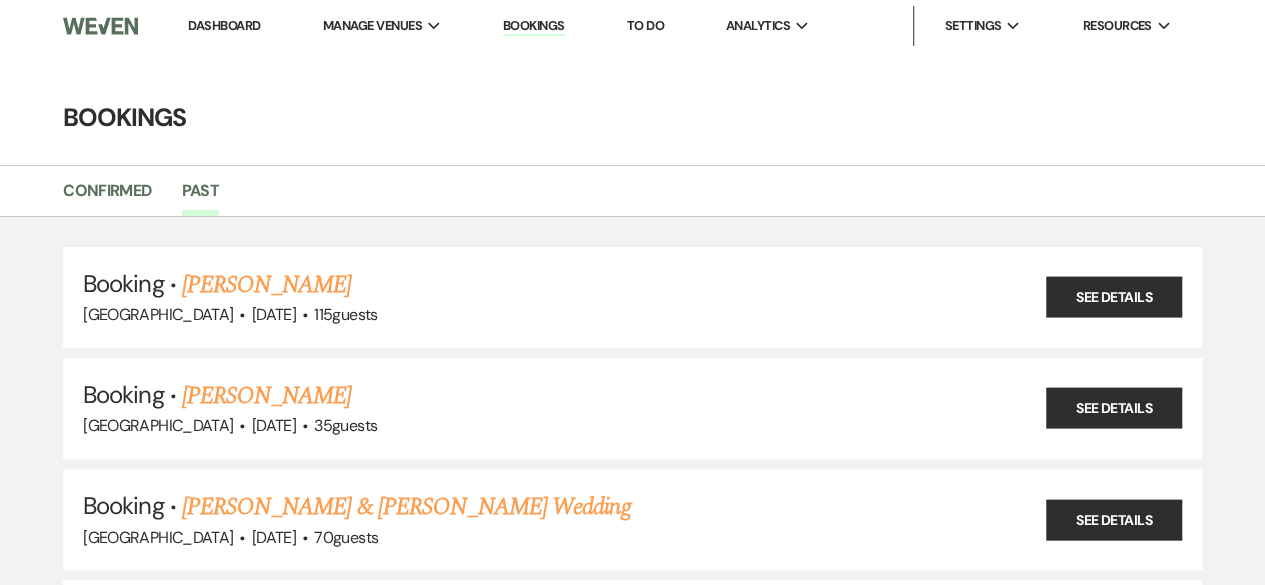 scroll, scrollTop: 18117, scrollLeft: 0, axis: vertical 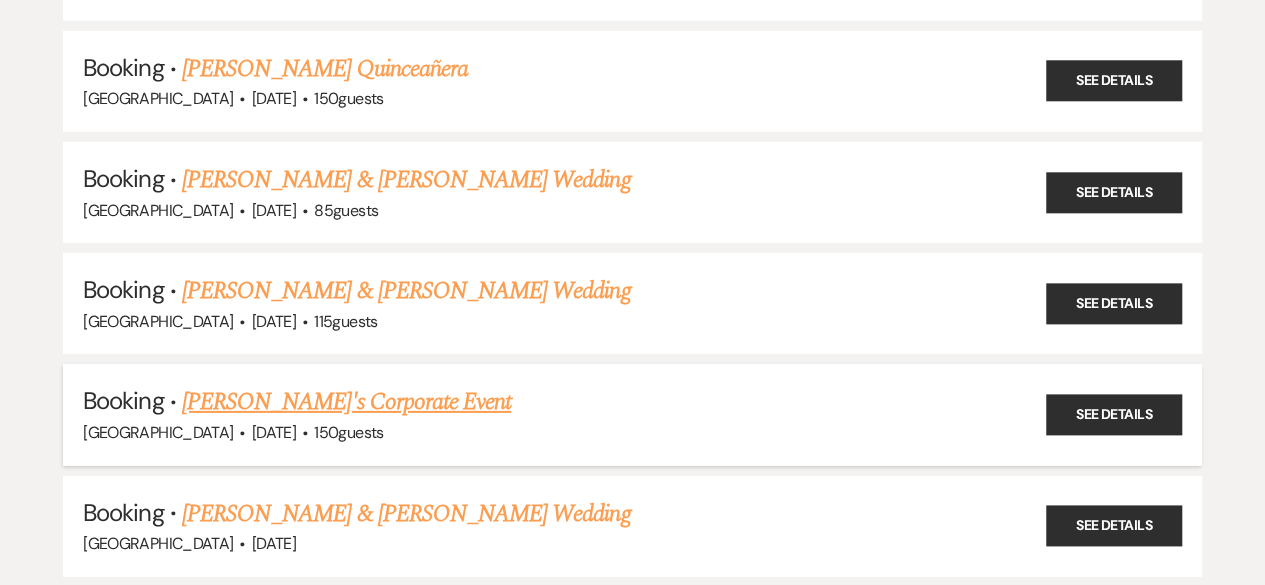 click on "[PERSON_NAME]'s Corporate Event" at bounding box center [346, 402] 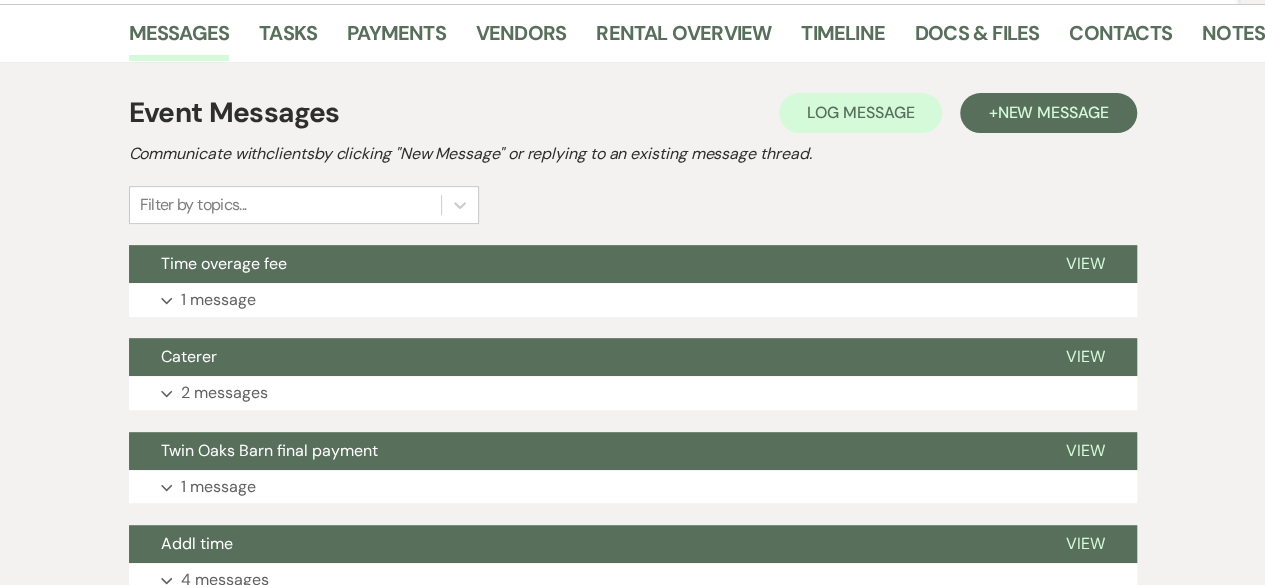 scroll, scrollTop: 326, scrollLeft: 0, axis: vertical 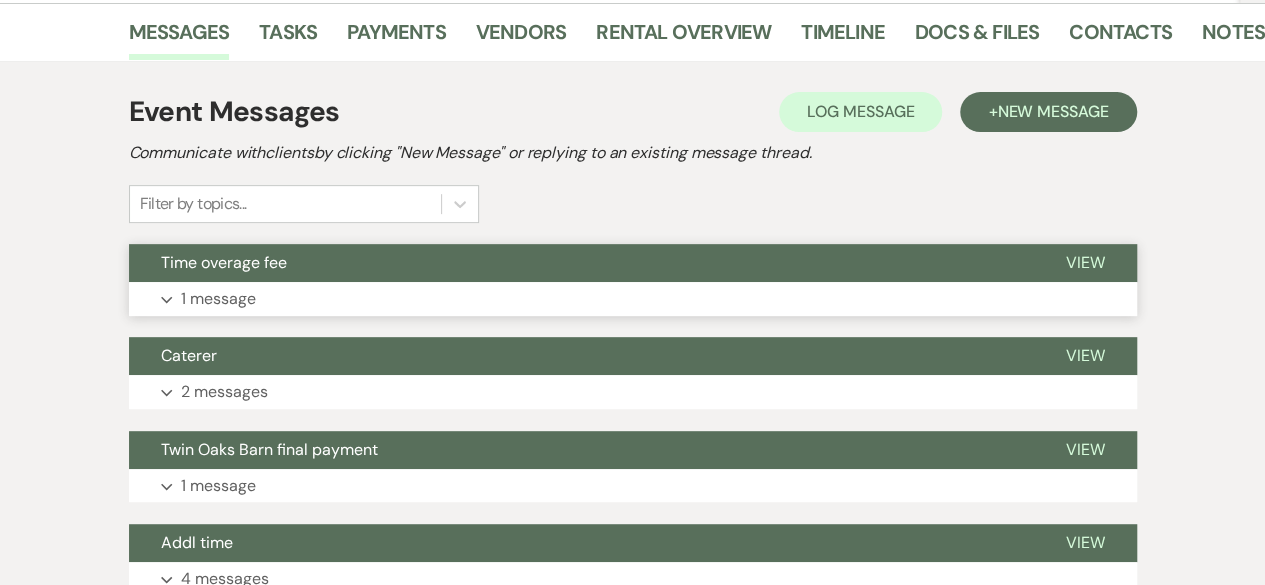 click on "1 message" at bounding box center (218, 299) 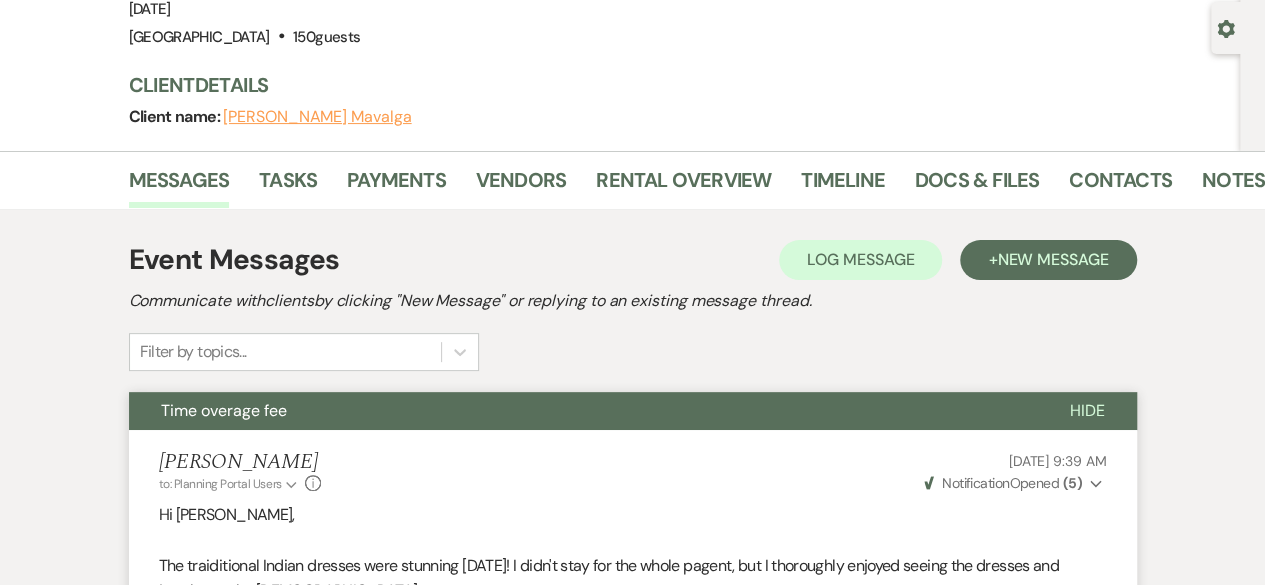 scroll, scrollTop: 172, scrollLeft: 0, axis: vertical 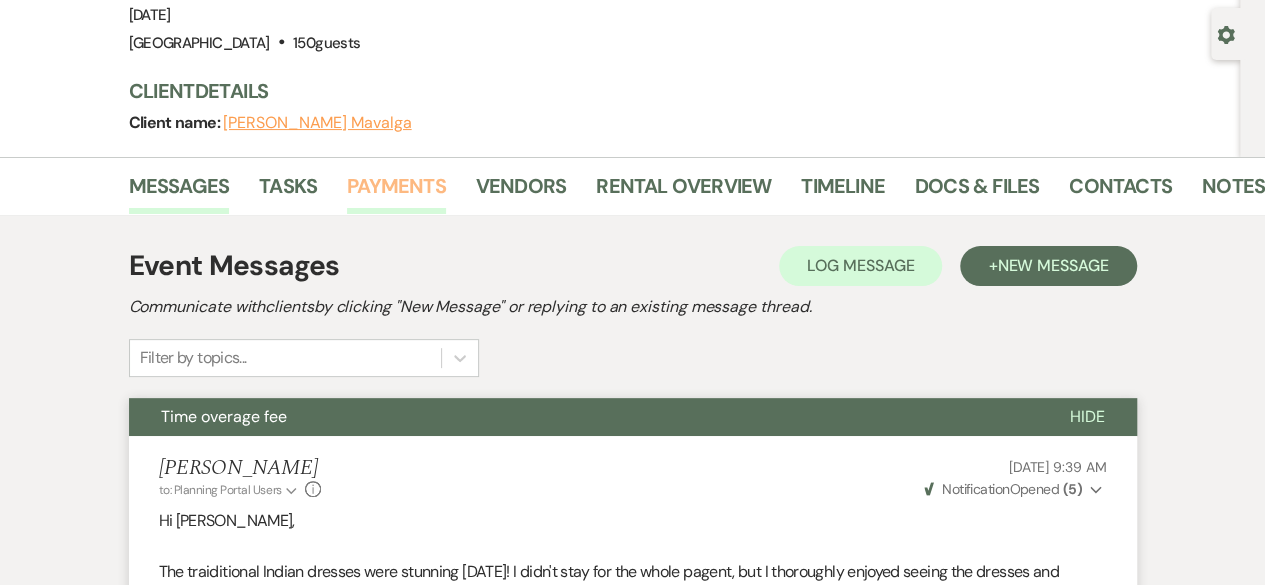 click on "Payments" at bounding box center (396, 192) 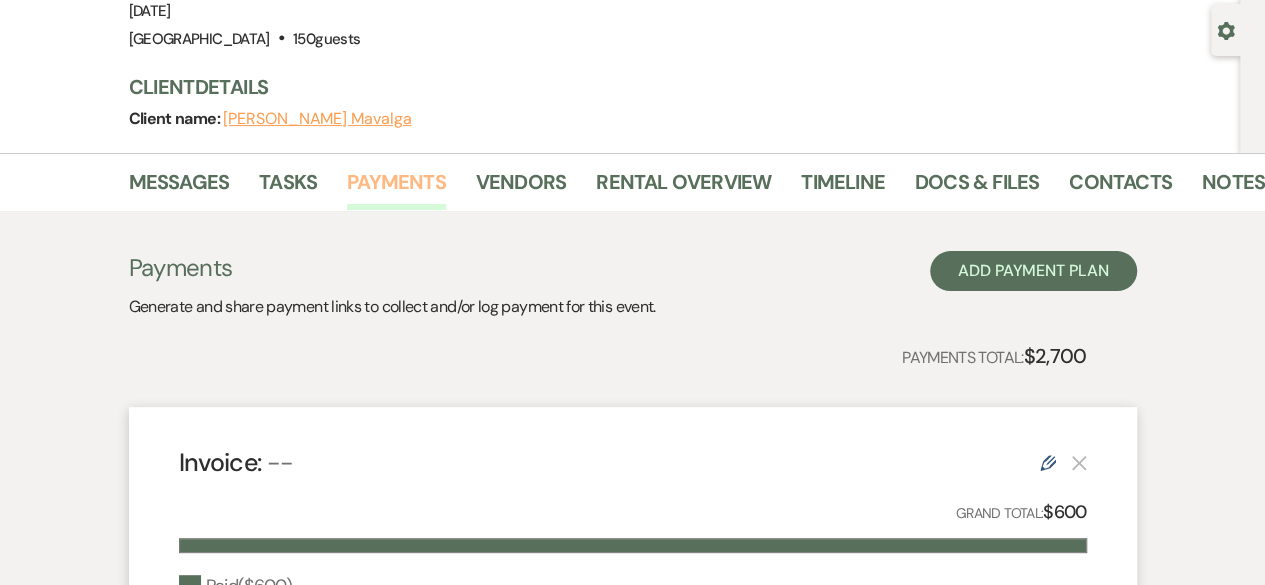 scroll, scrollTop: 174, scrollLeft: 0, axis: vertical 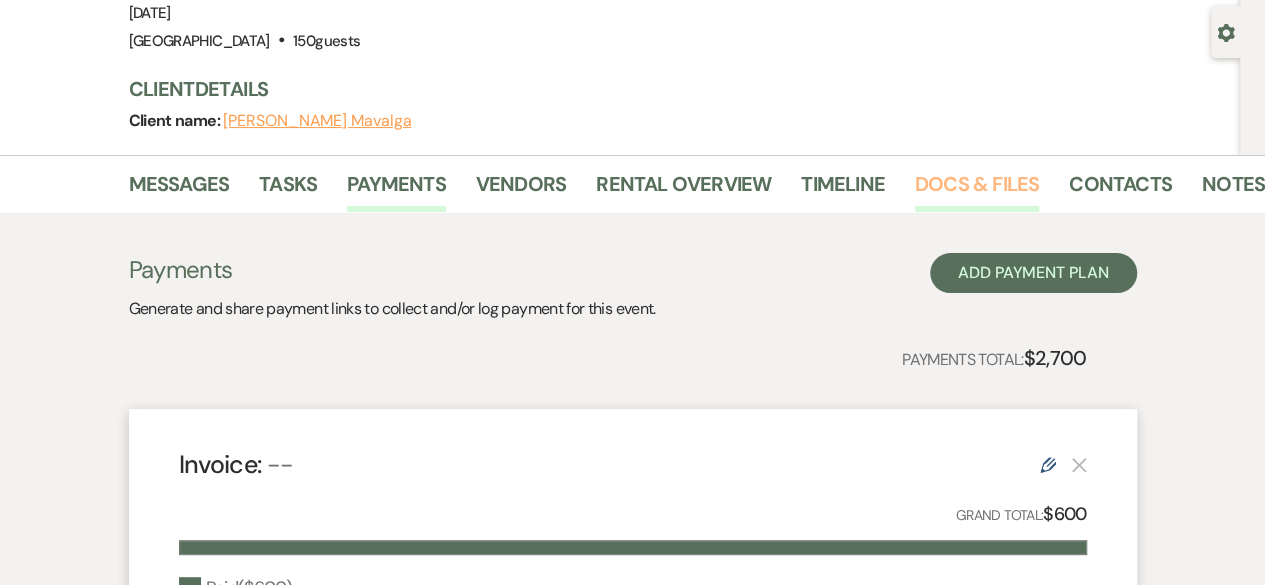 click on "Docs & Files" at bounding box center [977, 190] 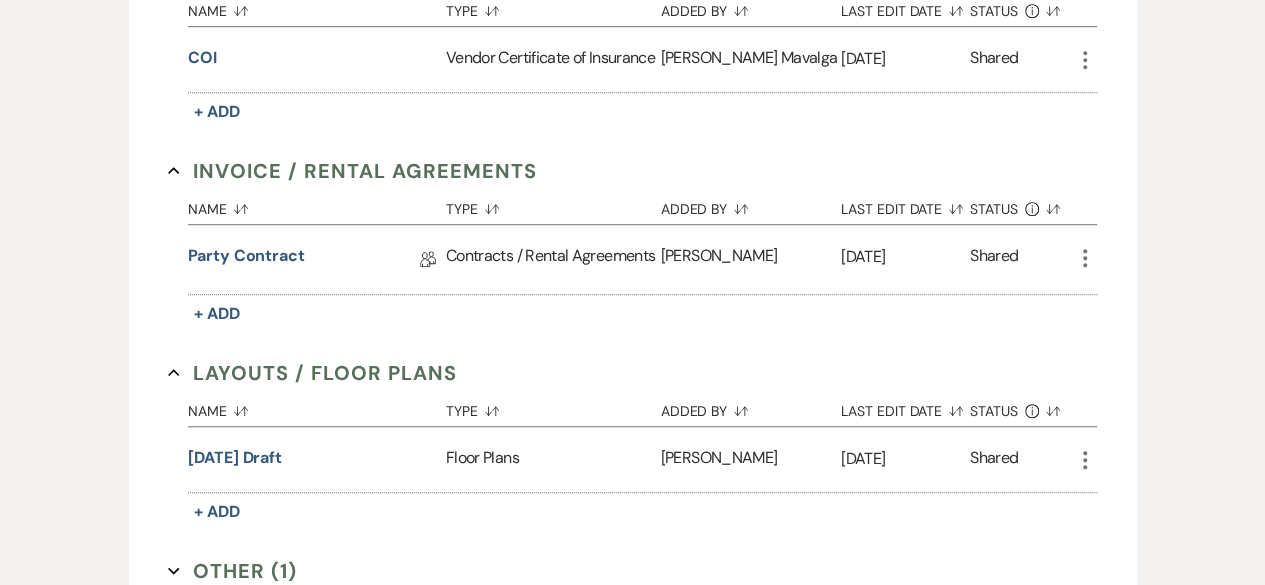 scroll, scrollTop: 638, scrollLeft: 0, axis: vertical 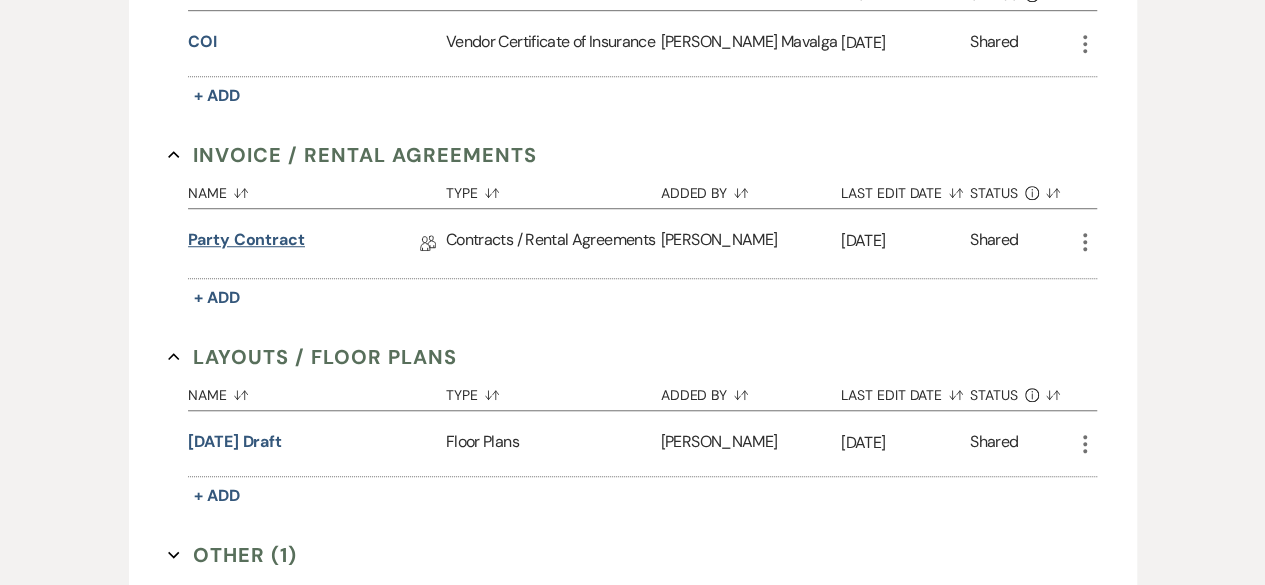 click on "Party contract" at bounding box center [246, 243] 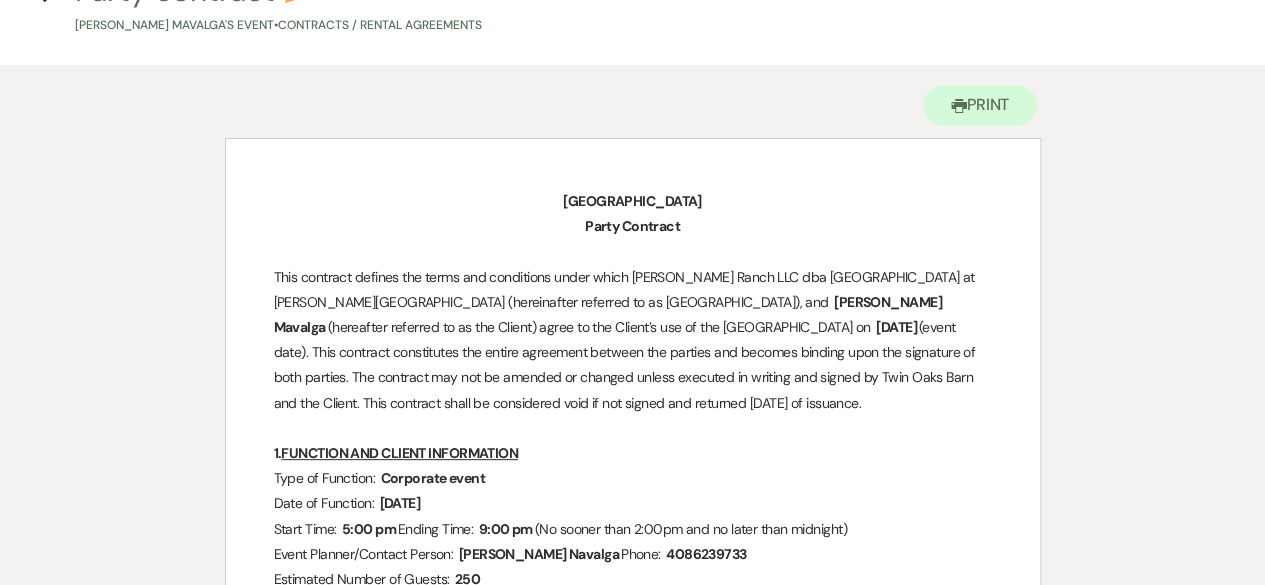 scroll, scrollTop: 0, scrollLeft: 0, axis: both 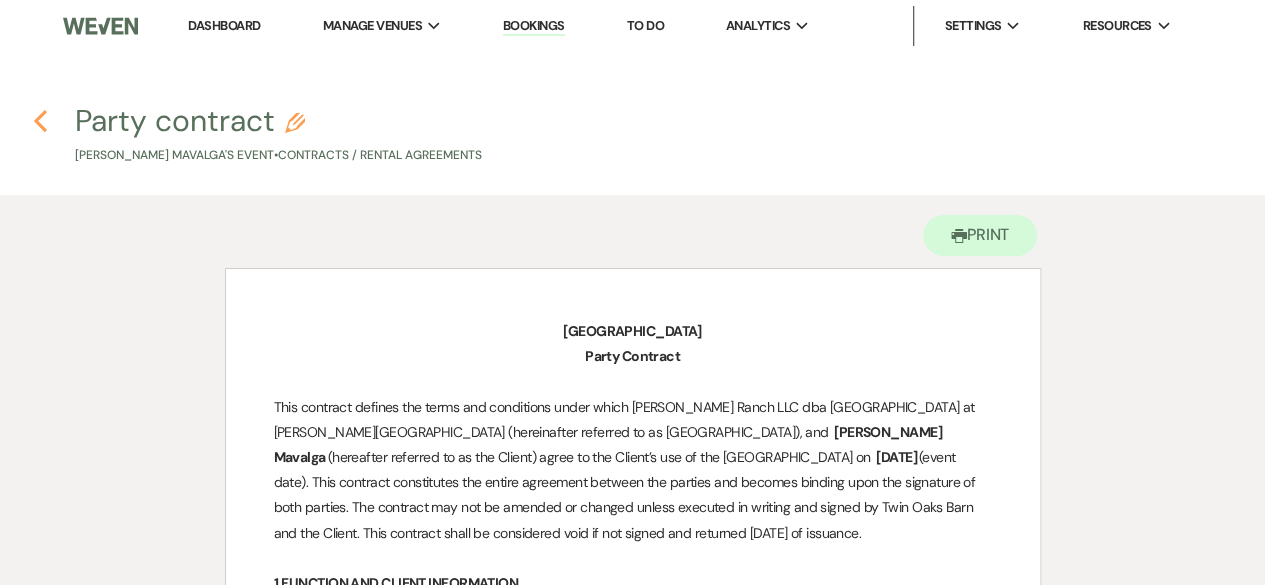 click on "Previous" 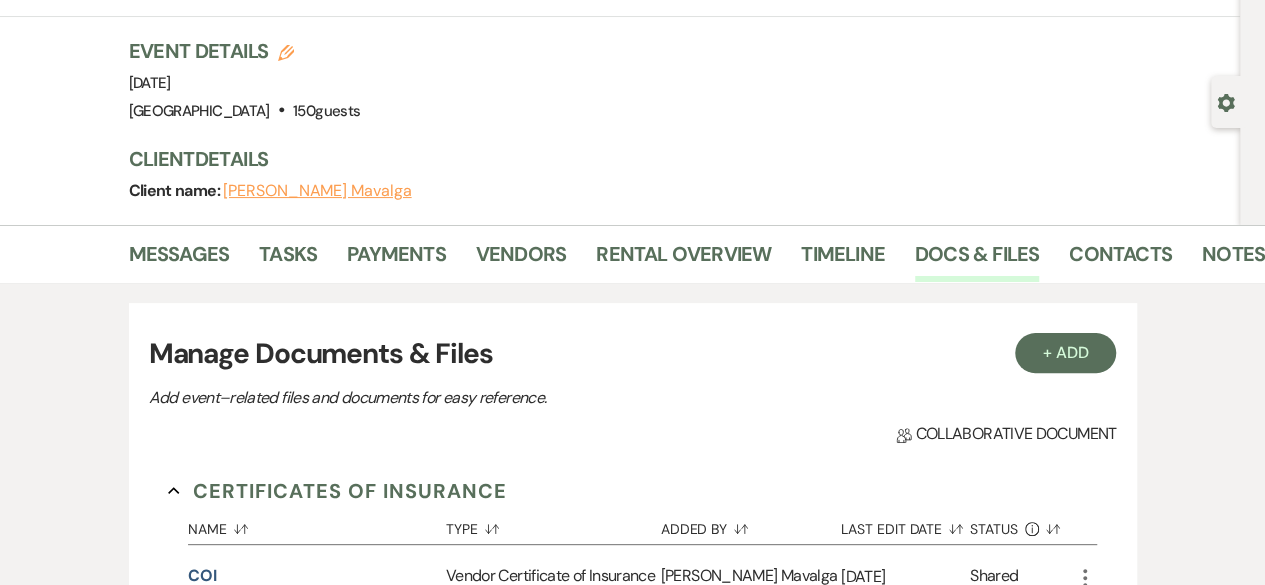 scroll, scrollTop: 0, scrollLeft: 0, axis: both 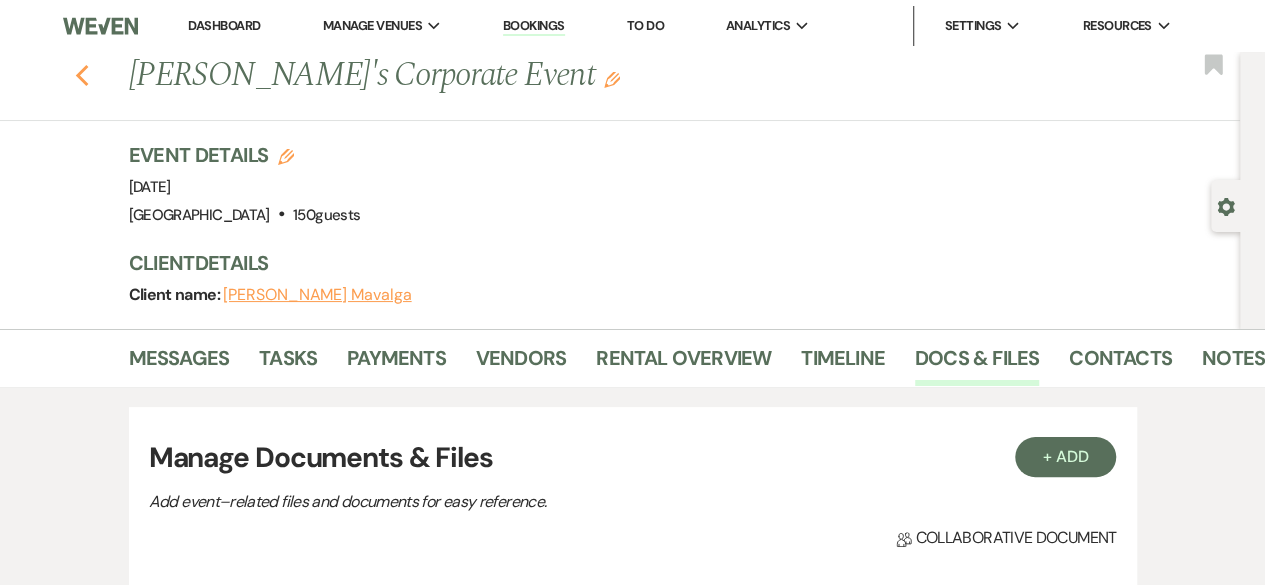 click on "Previous" 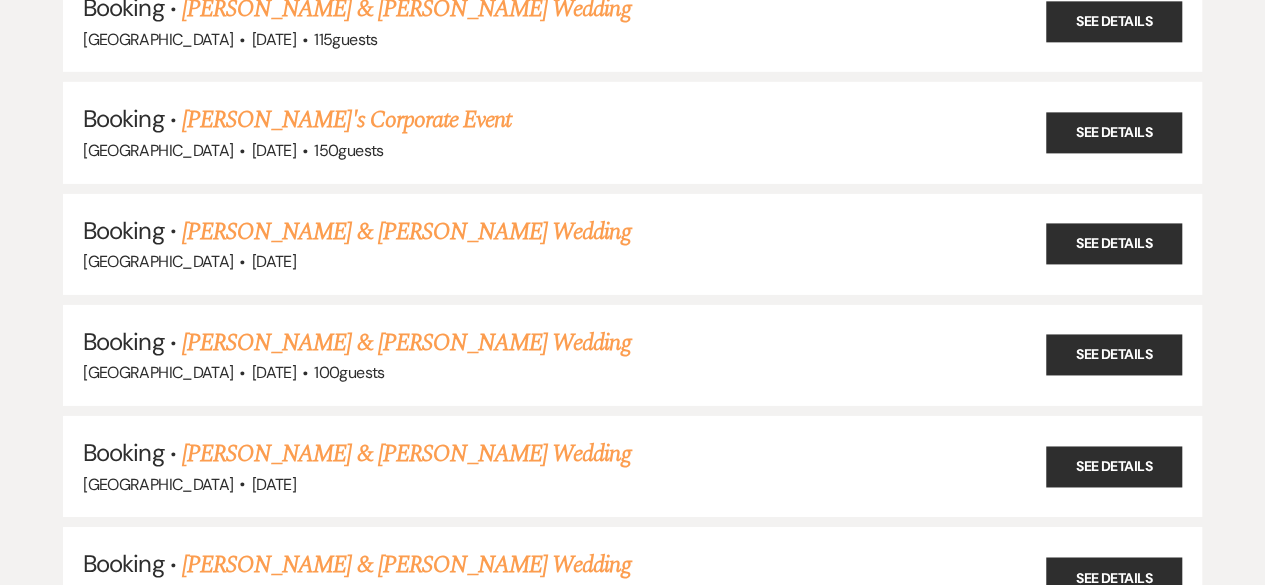 scroll, scrollTop: 18400, scrollLeft: 0, axis: vertical 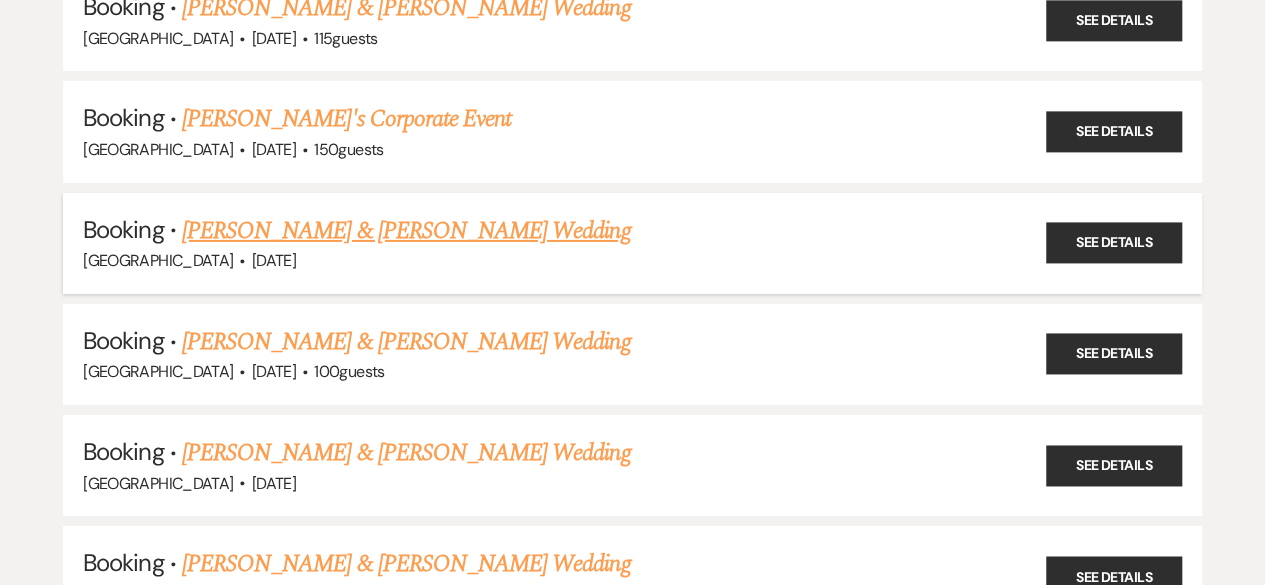 click on "[PERSON_NAME] & [PERSON_NAME] Wedding" at bounding box center (406, 231) 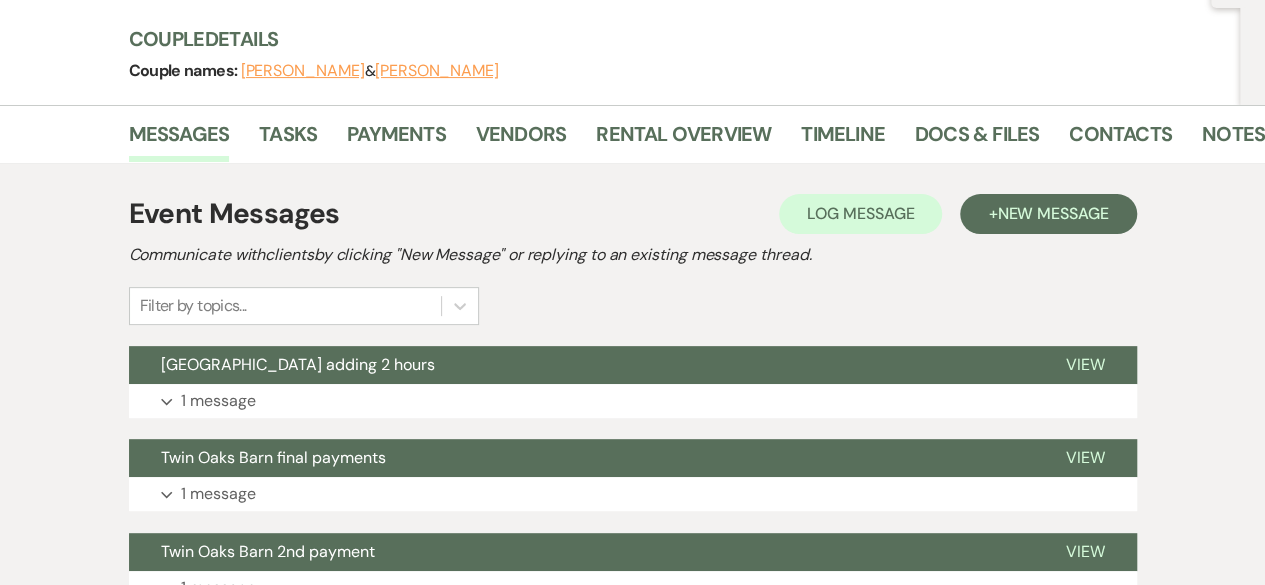 scroll, scrollTop: 227, scrollLeft: 0, axis: vertical 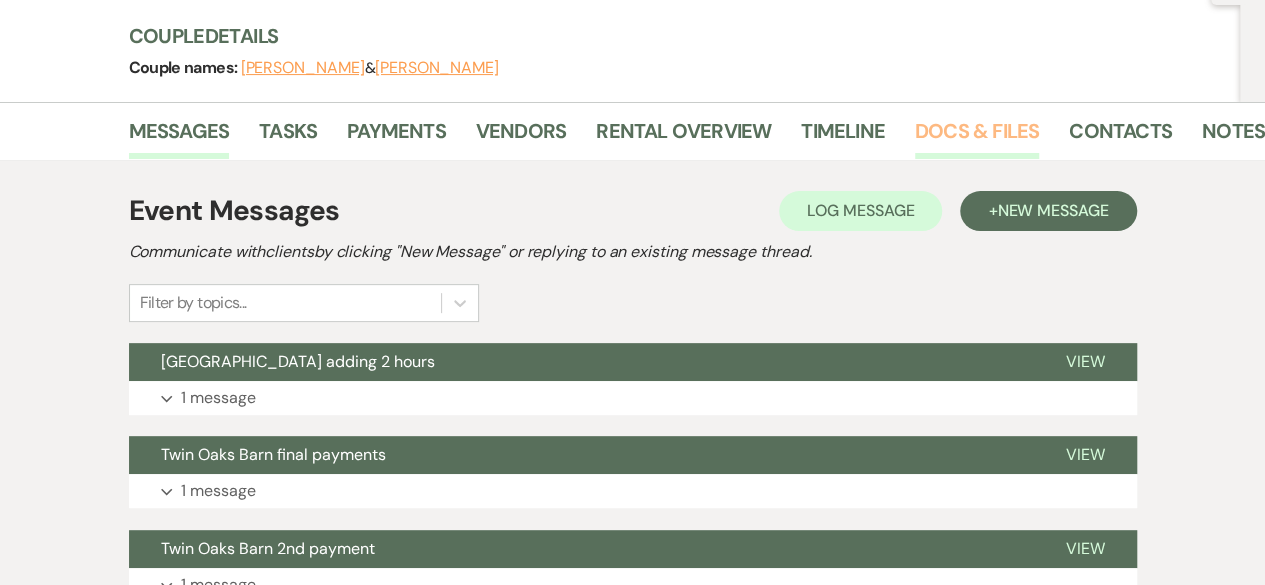 click on "Docs & Files" at bounding box center [977, 137] 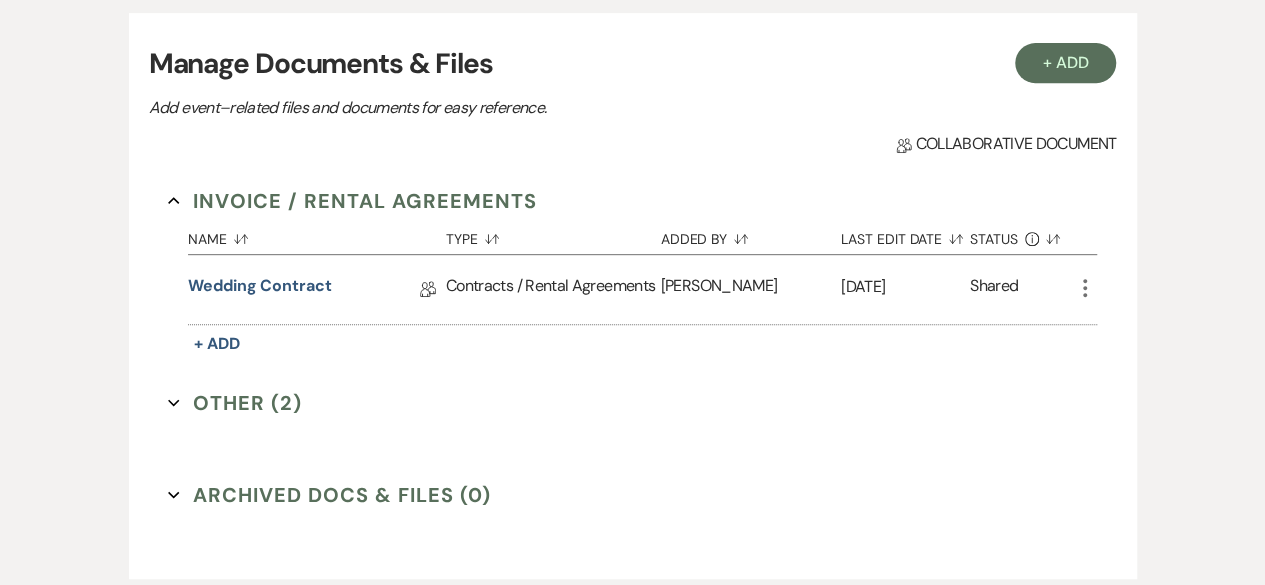 scroll, scrollTop: 398, scrollLeft: 0, axis: vertical 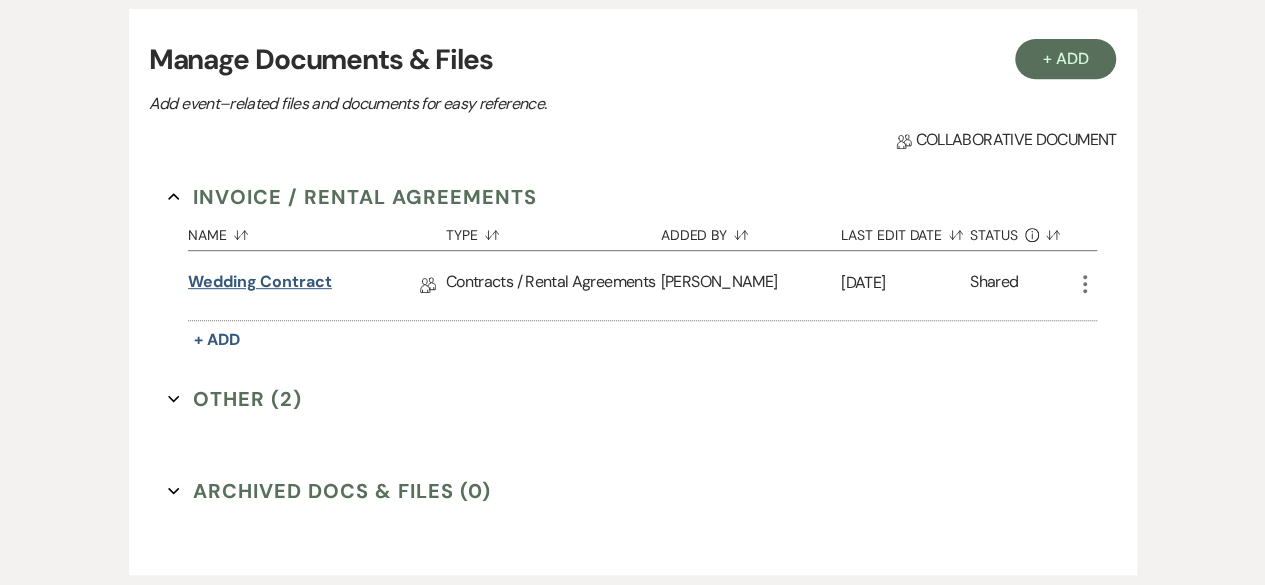 click on "Wedding Contract" at bounding box center [260, 285] 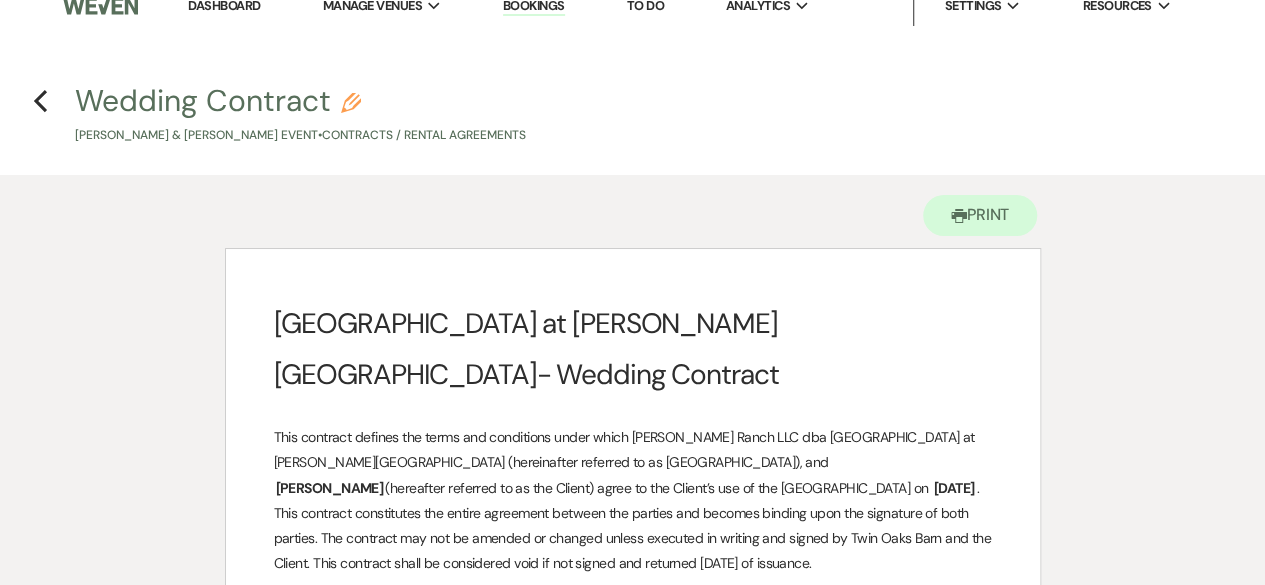 scroll, scrollTop: 0, scrollLeft: 0, axis: both 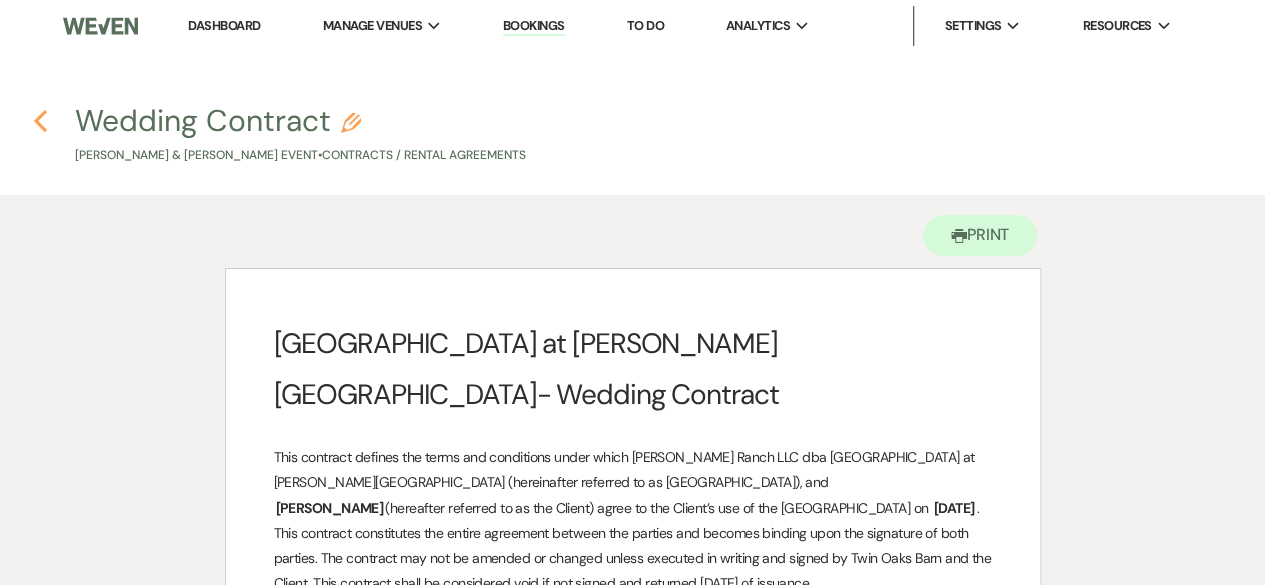 click on "Previous" 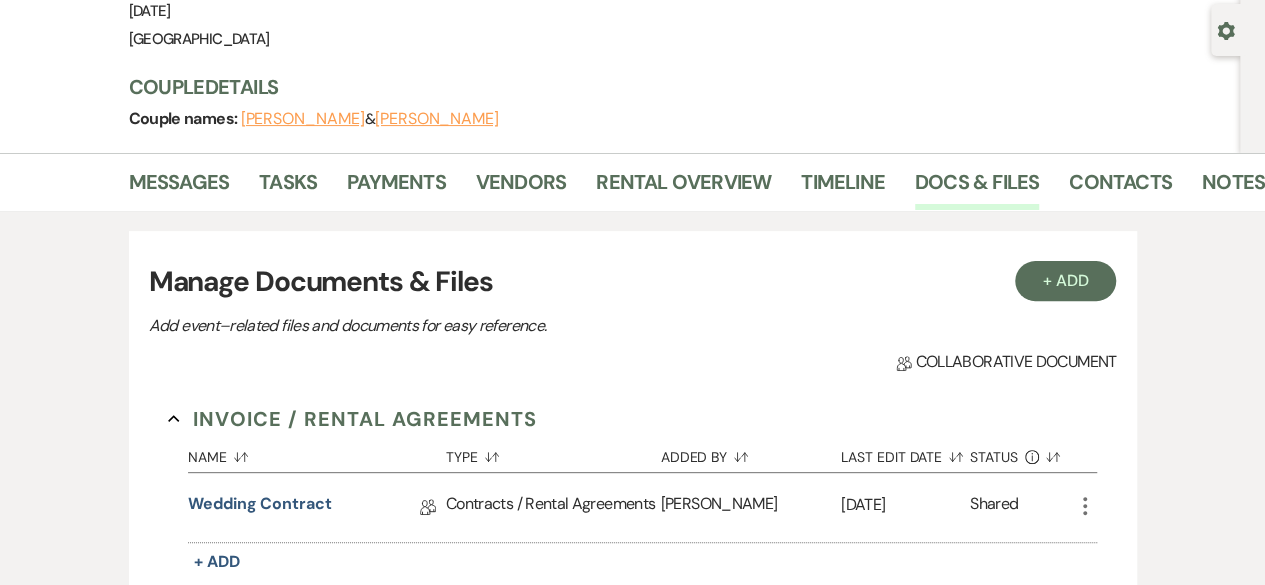 scroll, scrollTop: 158, scrollLeft: 0, axis: vertical 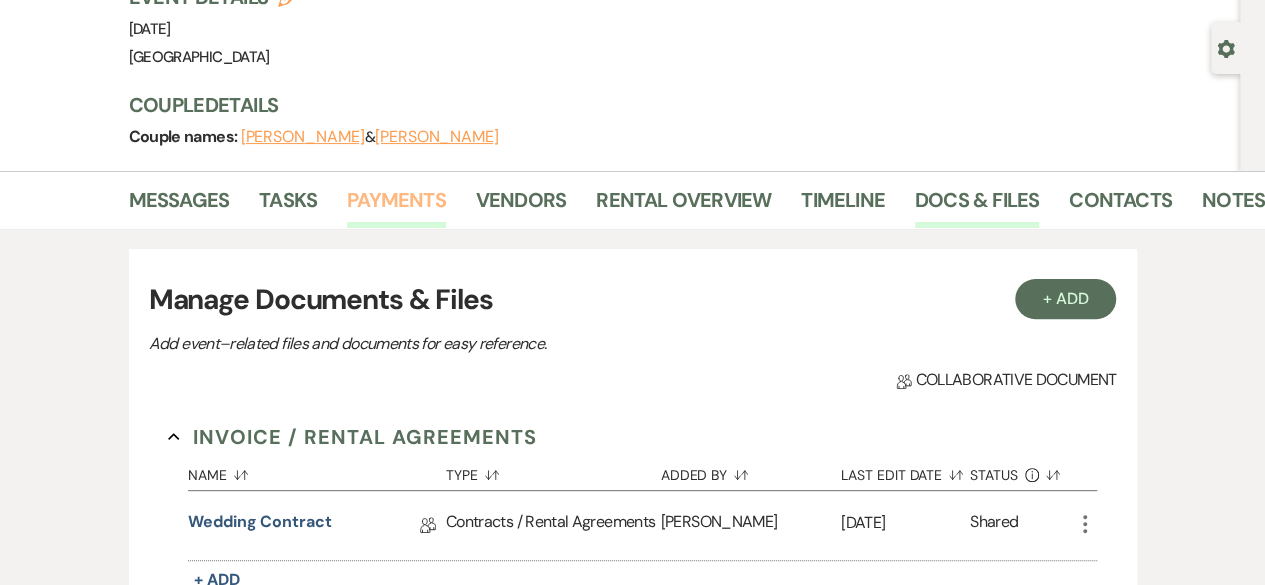 click on "Payments" at bounding box center [396, 206] 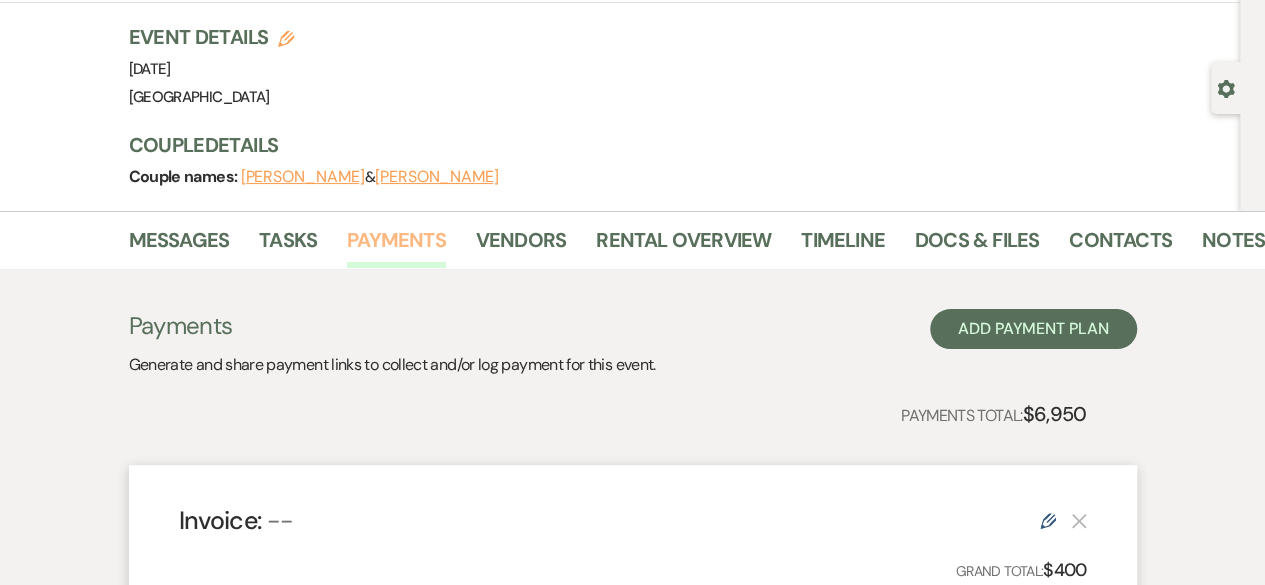 scroll, scrollTop: 0, scrollLeft: 0, axis: both 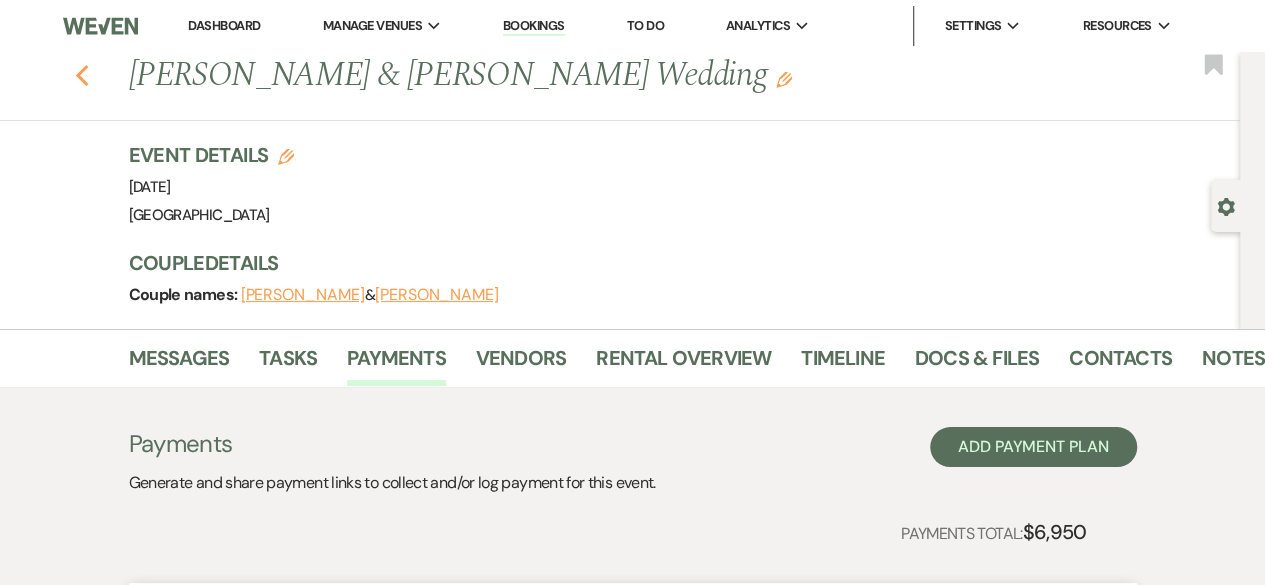 click 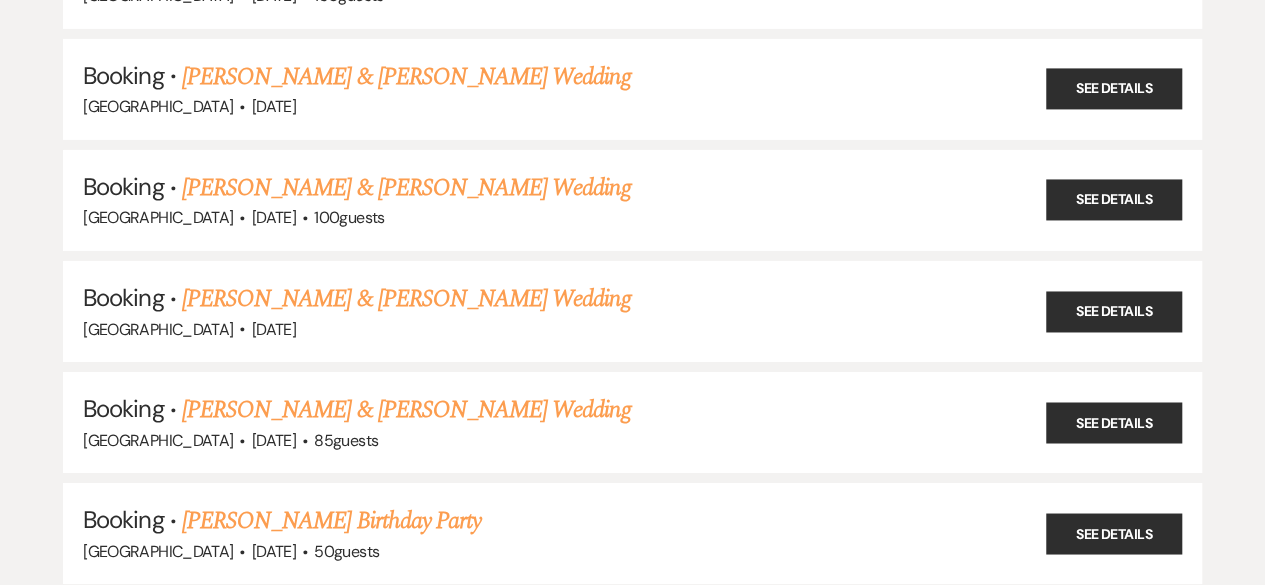 scroll, scrollTop: 18568, scrollLeft: 0, axis: vertical 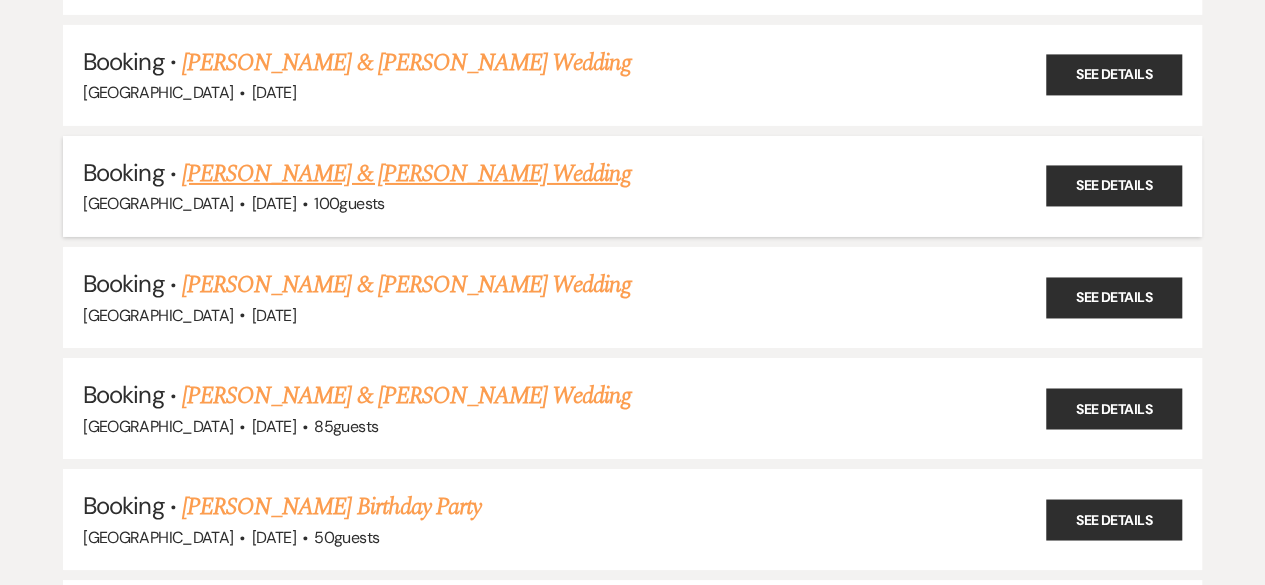 click on "[PERSON_NAME] & [PERSON_NAME] Wedding" at bounding box center [406, 174] 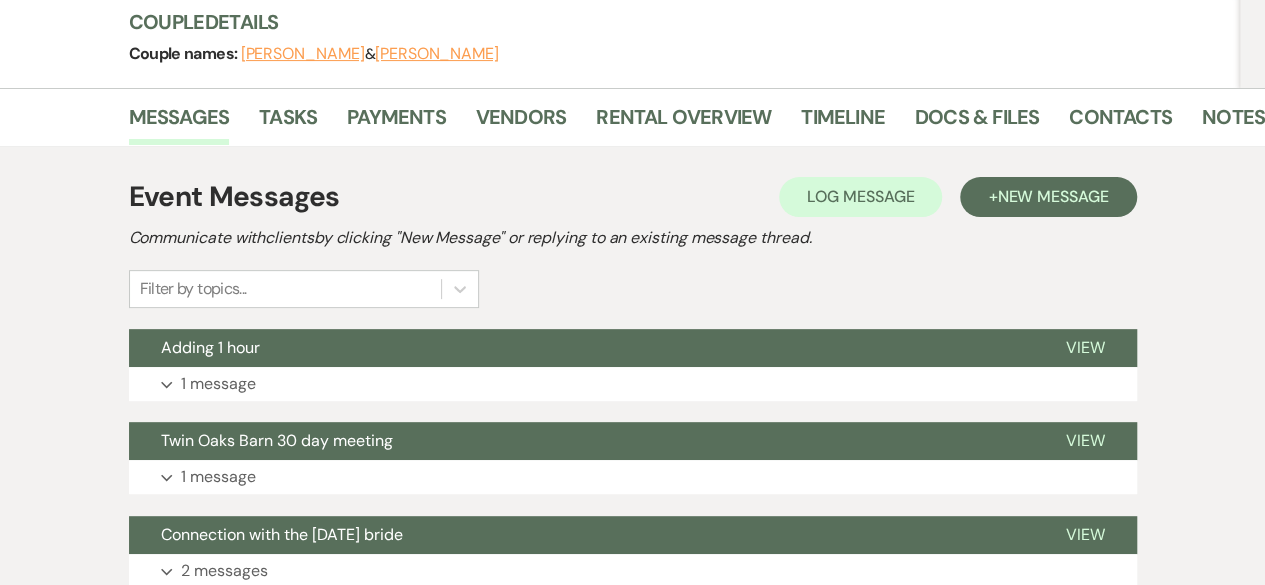 scroll, scrollTop: 240, scrollLeft: 0, axis: vertical 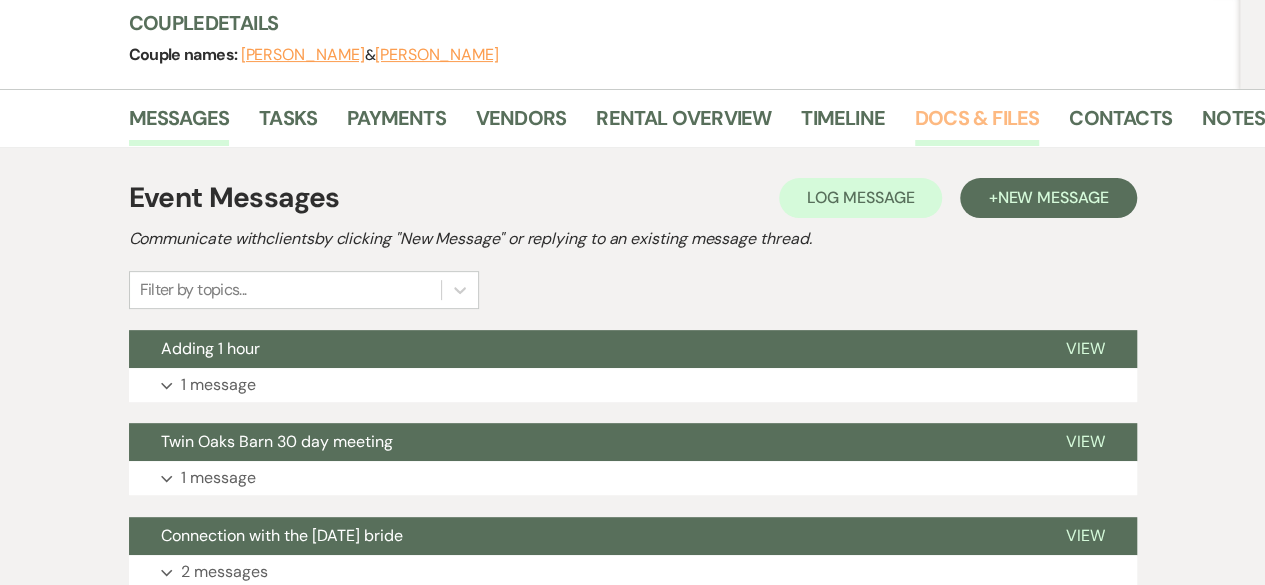 click on "Docs & Files" at bounding box center (977, 124) 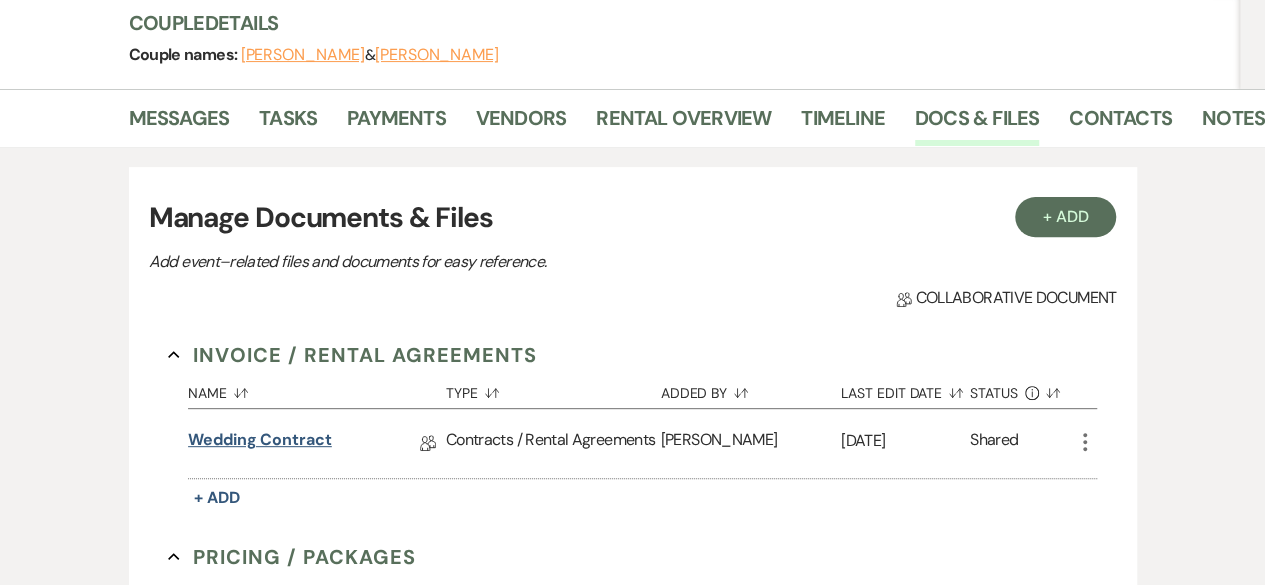 click on "Wedding Contract" at bounding box center (260, 443) 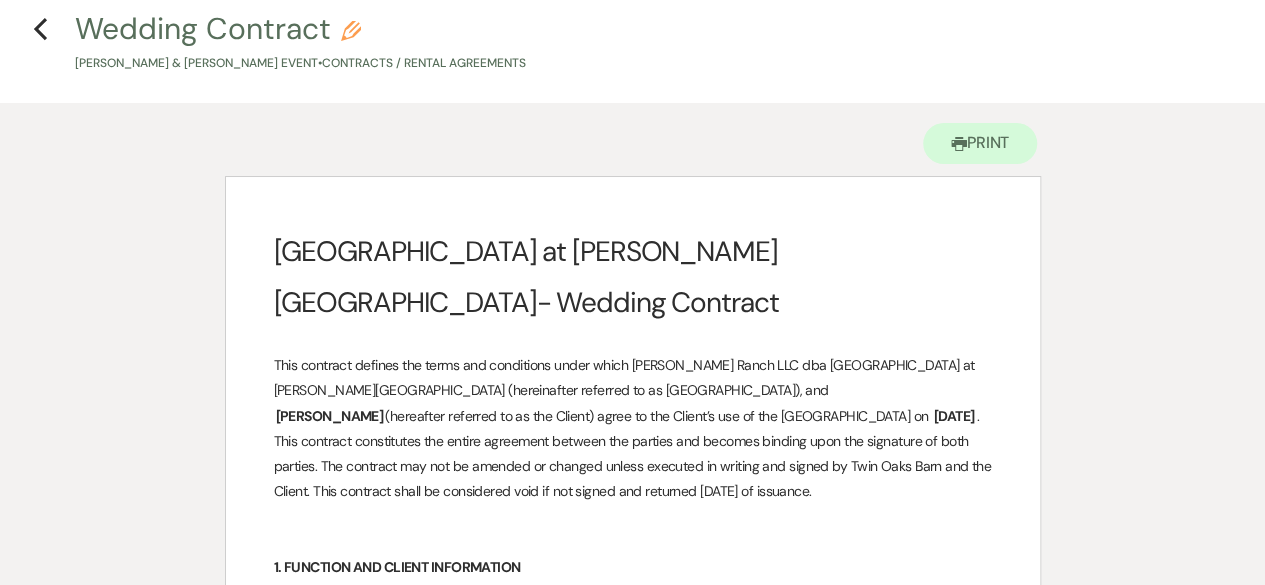 scroll, scrollTop: 0, scrollLeft: 0, axis: both 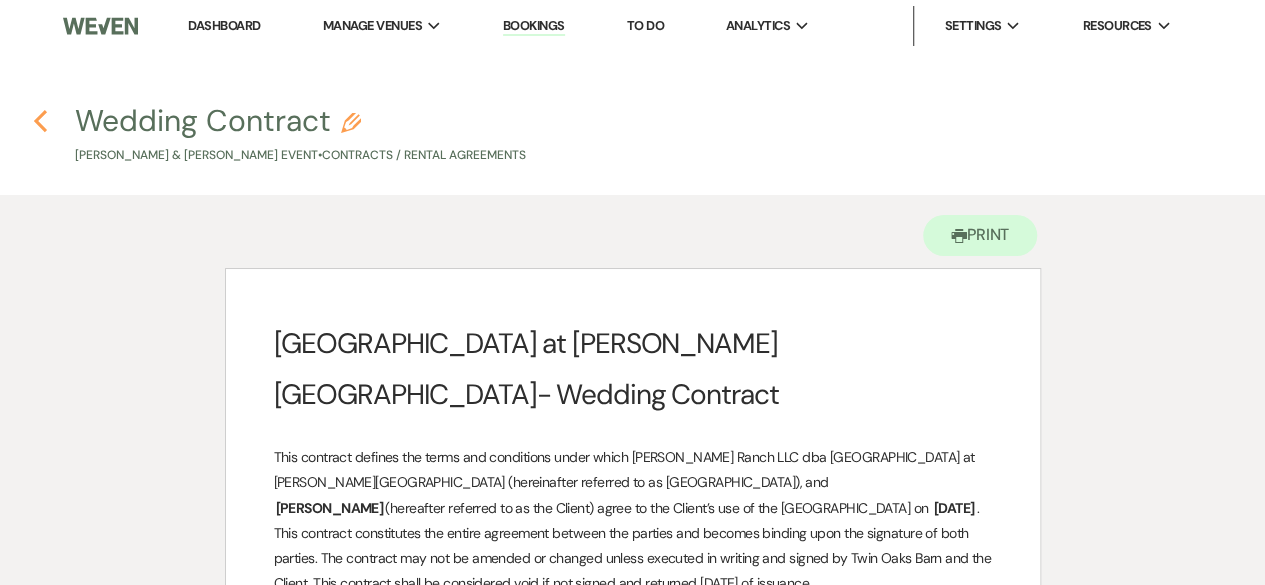 click on "Previous" 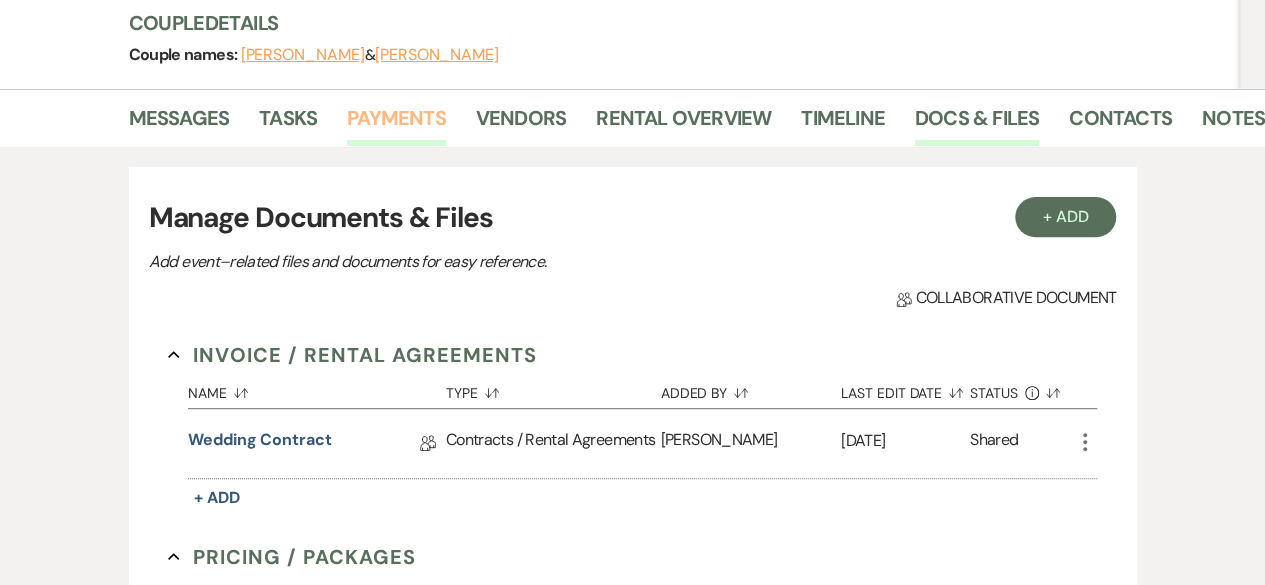 click on "Payments" at bounding box center (396, 124) 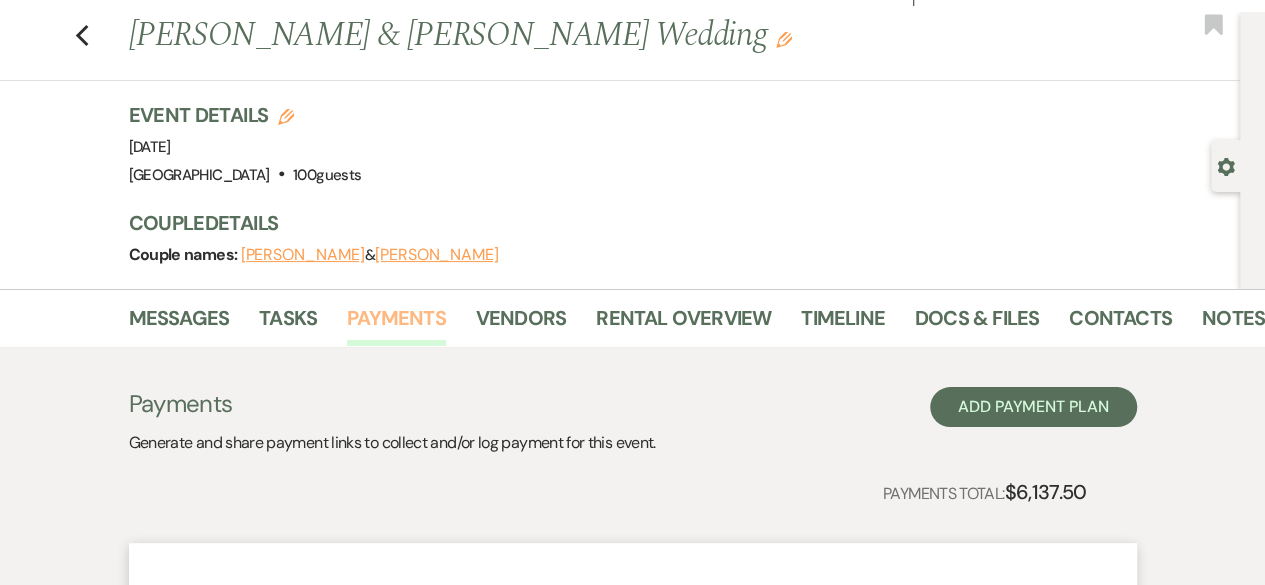scroll, scrollTop: 0, scrollLeft: 0, axis: both 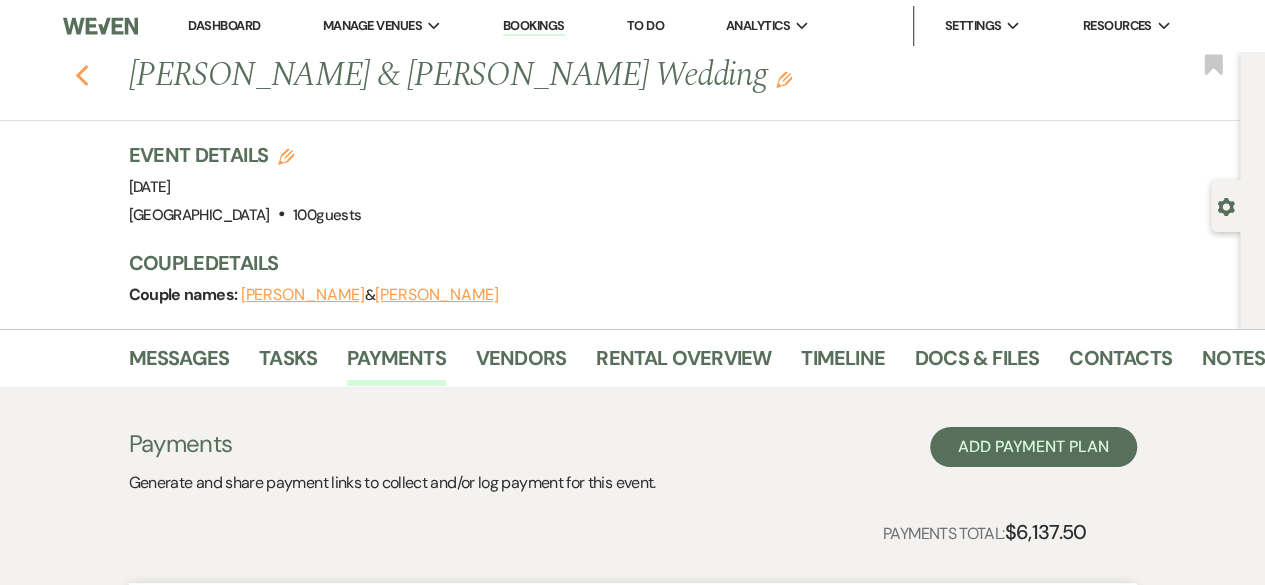 click on "Previous" 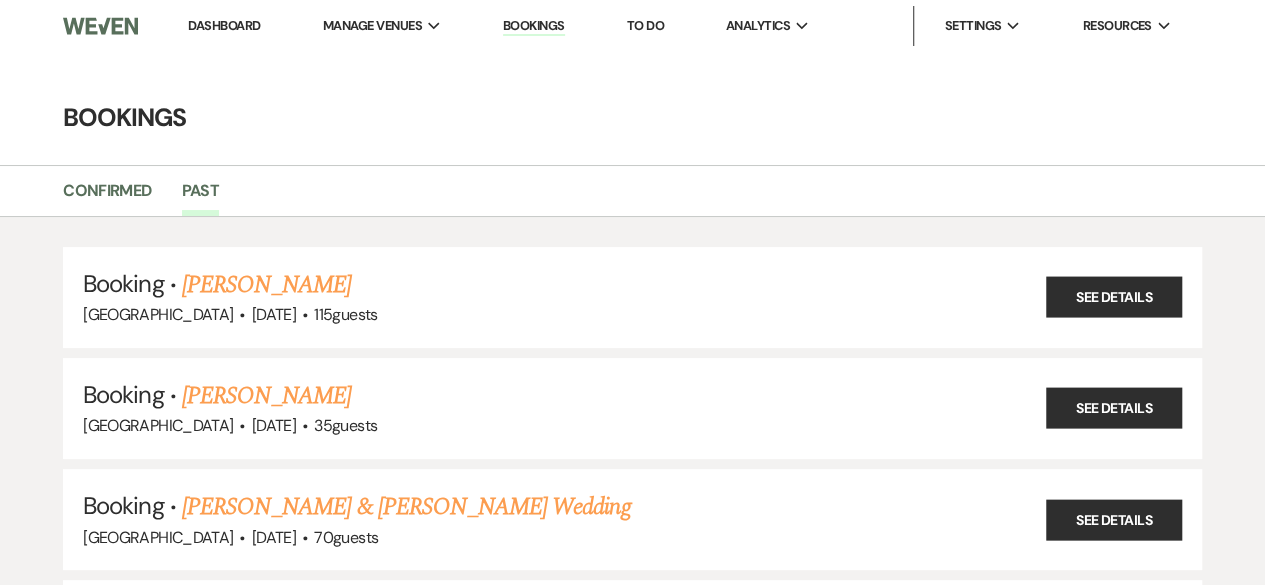 scroll, scrollTop: 18568, scrollLeft: 0, axis: vertical 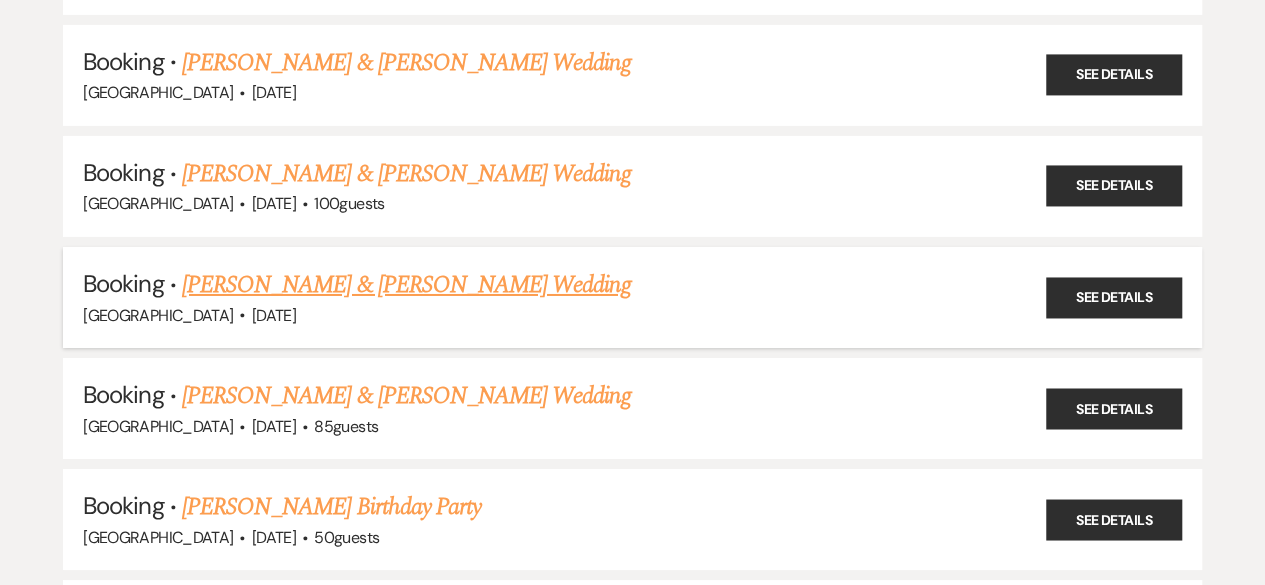 click on "[PERSON_NAME] & [PERSON_NAME] Wedding" at bounding box center (406, 285) 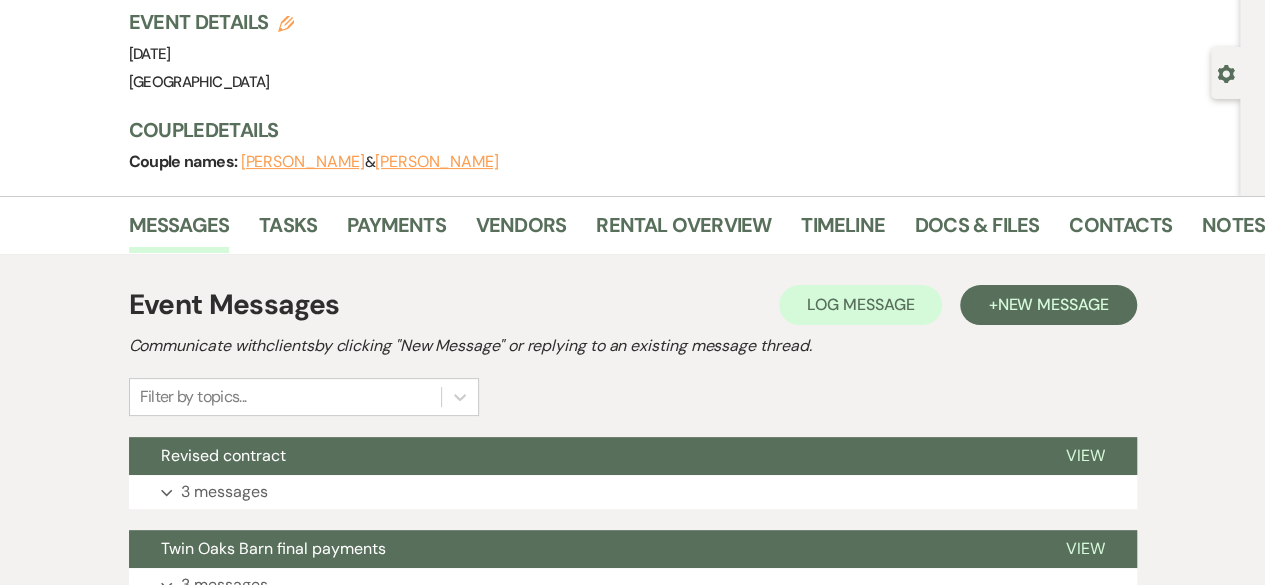 scroll, scrollTop: 125, scrollLeft: 0, axis: vertical 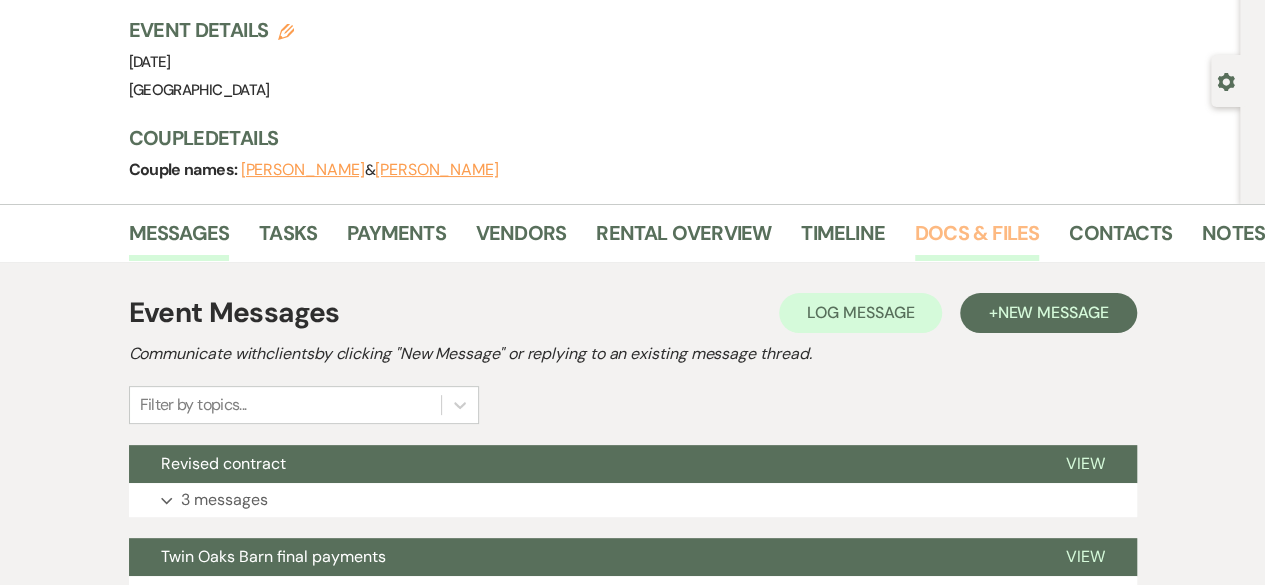 click on "Docs & Files" at bounding box center (977, 239) 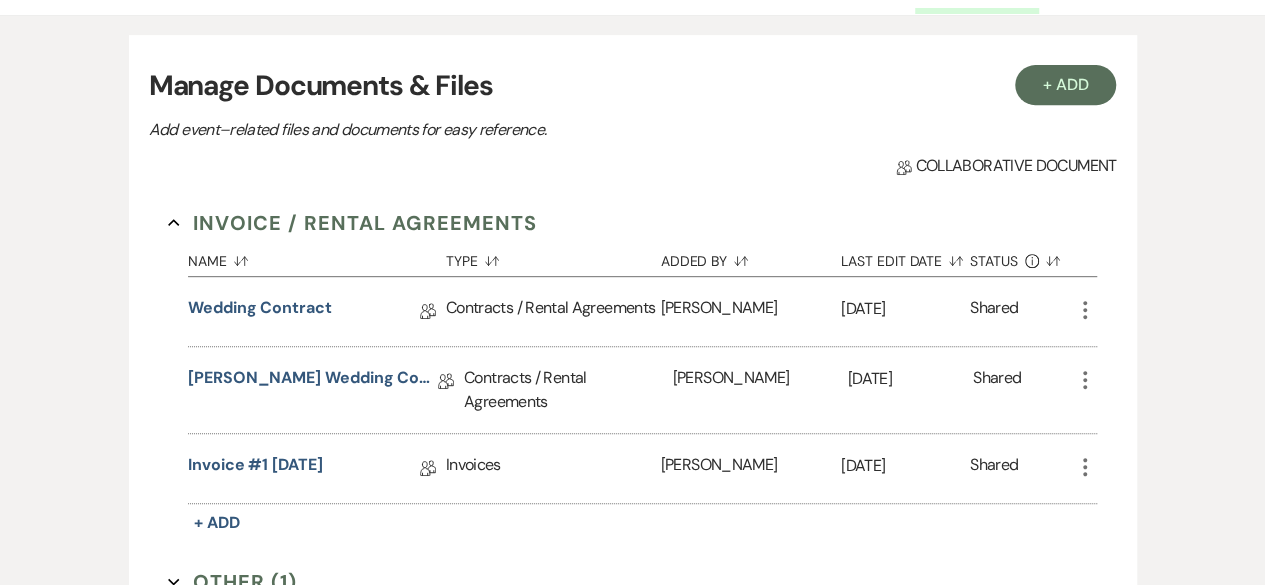 scroll, scrollTop: 420, scrollLeft: 0, axis: vertical 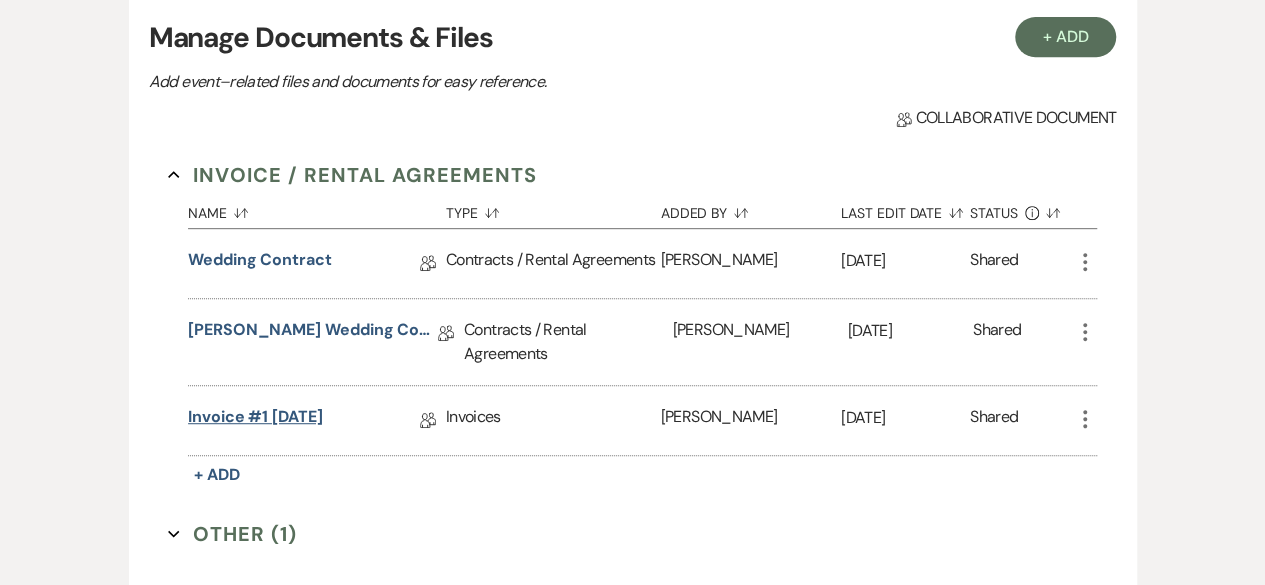 click on "Invoice #1 [DATE]" at bounding box center (255, 420) 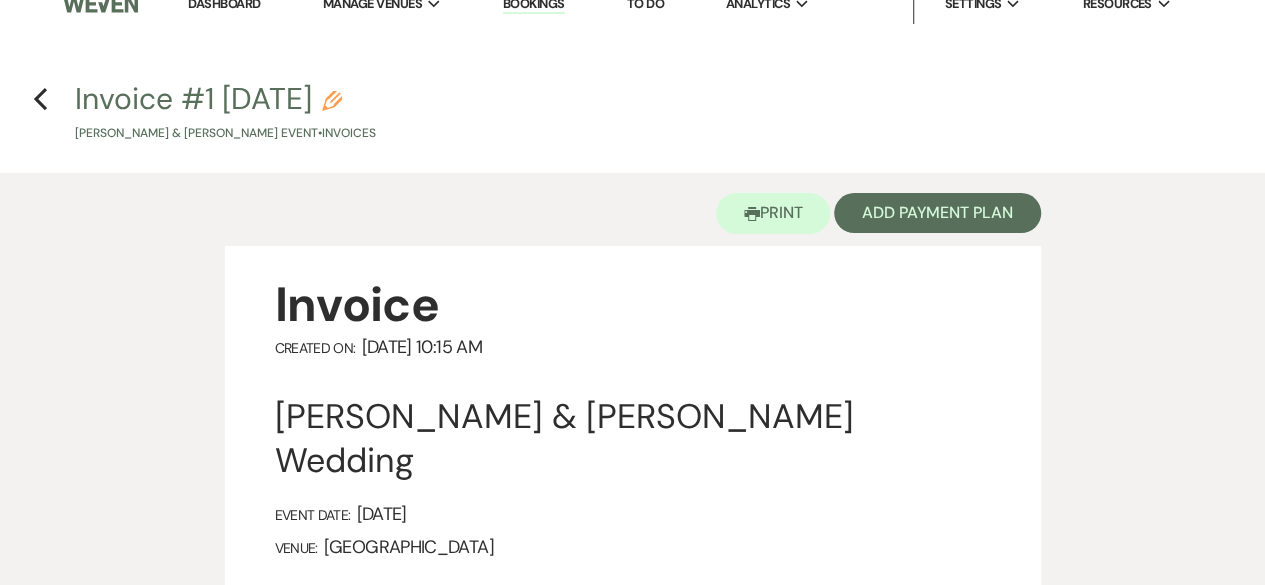scroll, scrollTop: 0, scrollLeft: 0, axis: both 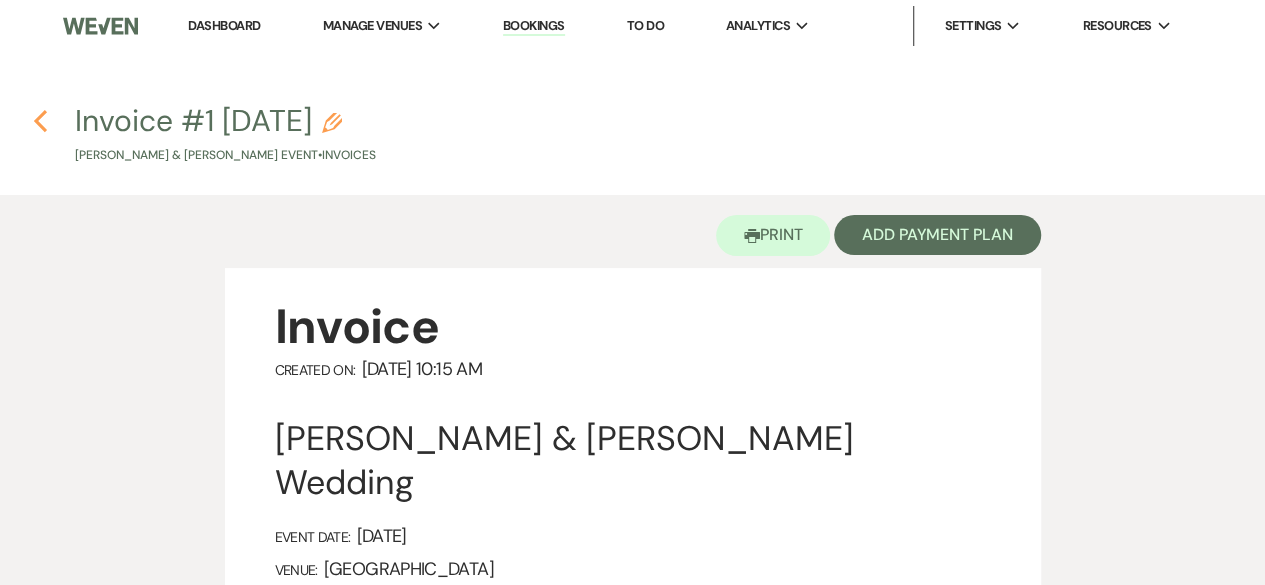 click on "Previous" 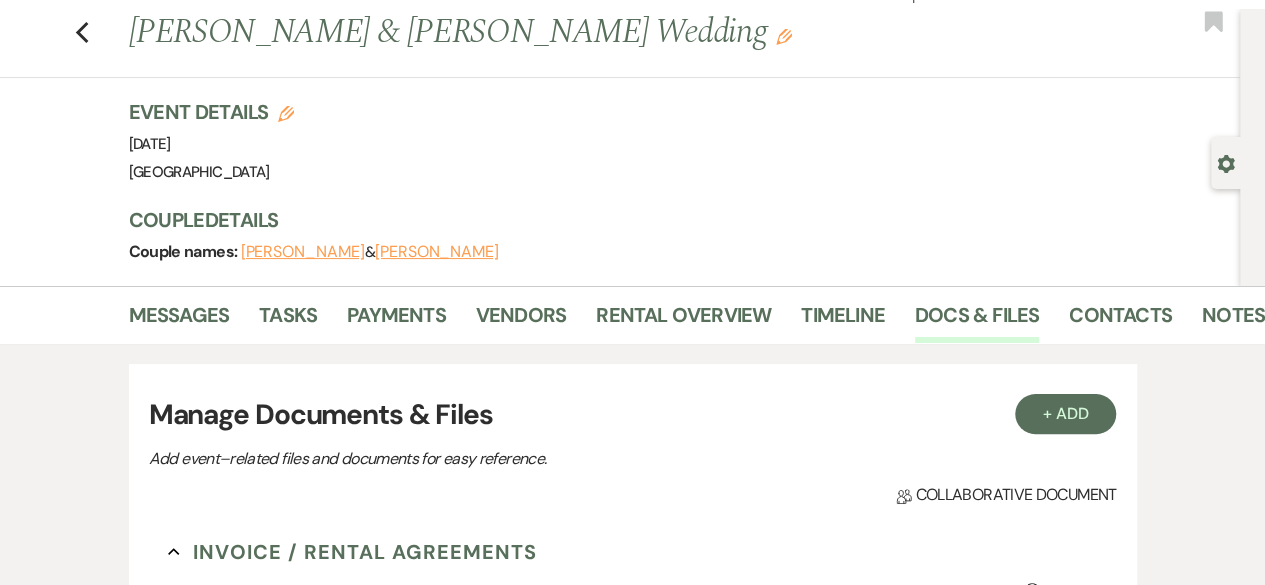 scroll, scrollTop: 0, scrollLeft: 0, axis: both 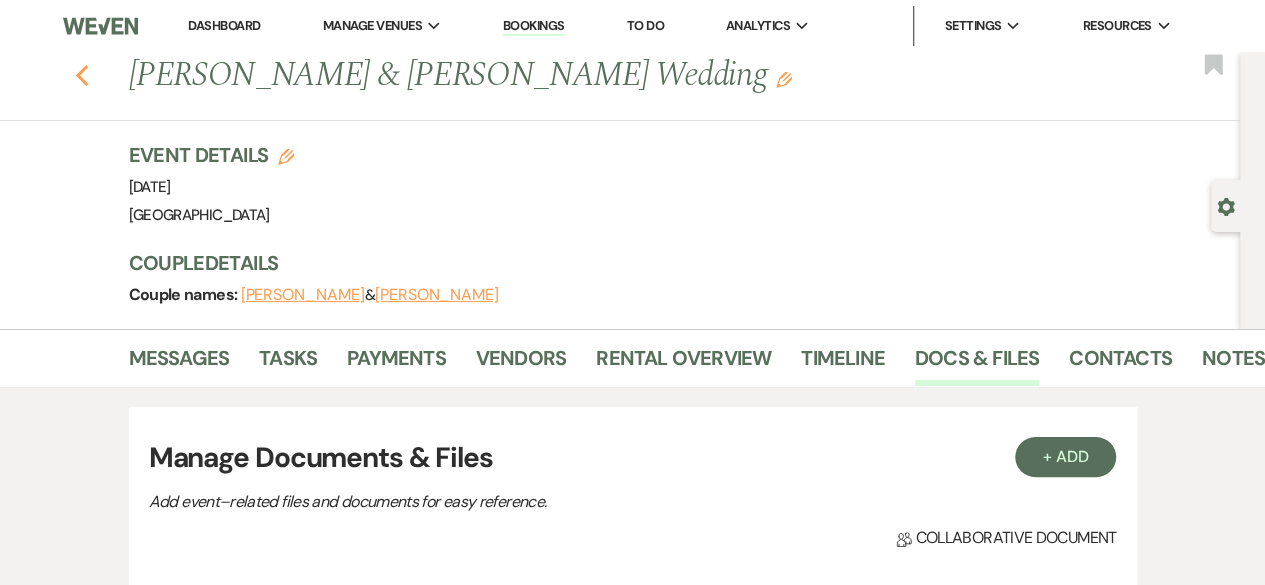 click on "Previous" 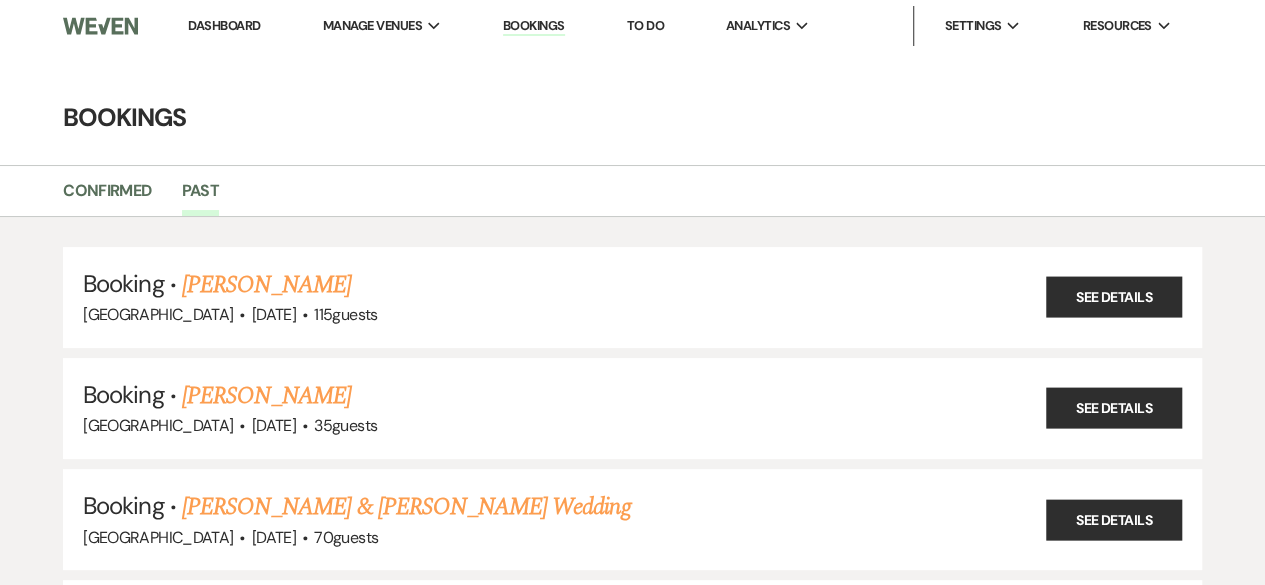 scroll, scrollTop: 18568, scrollLeft: 0, axis: vertical 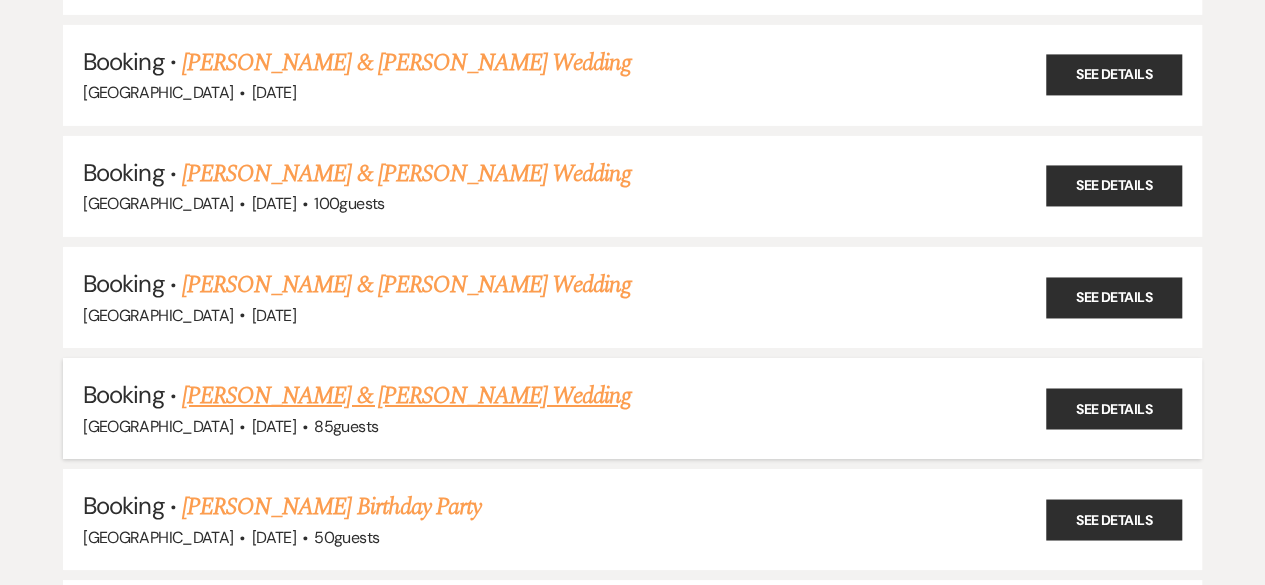 click on "[PERSON_NAME] & [PERSON_NAME] Wedding" at bounding box center [406, 396] 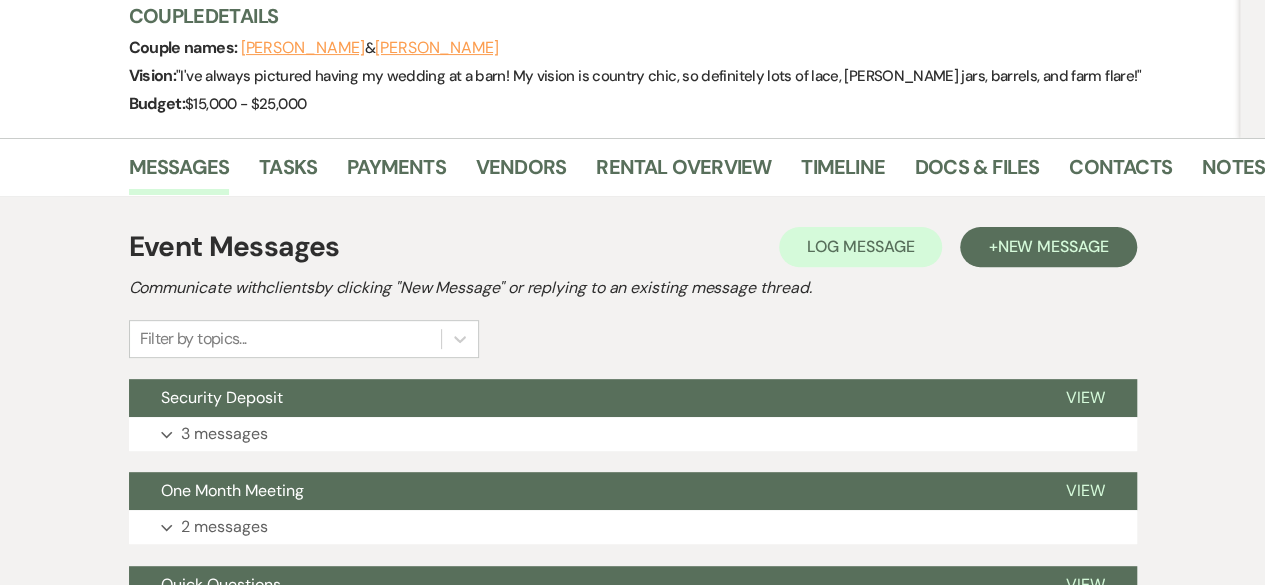 scroll, scrollTop: 248, scrollLeft: 0, axis: vertical 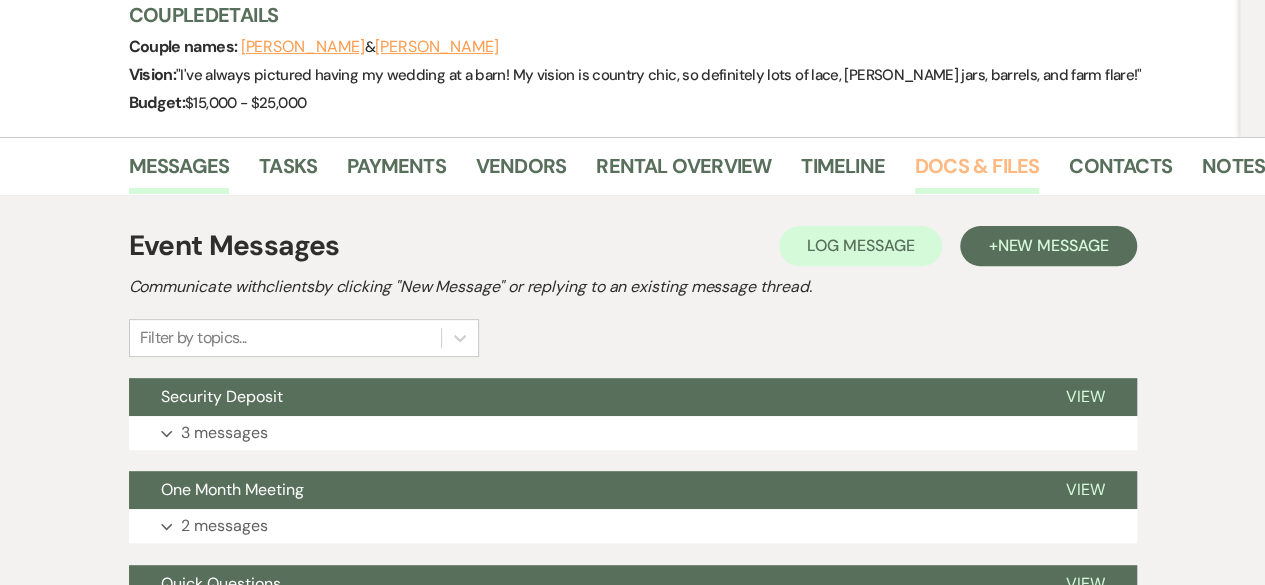 click on "Docs & Files" at bounding box center [977, 172] 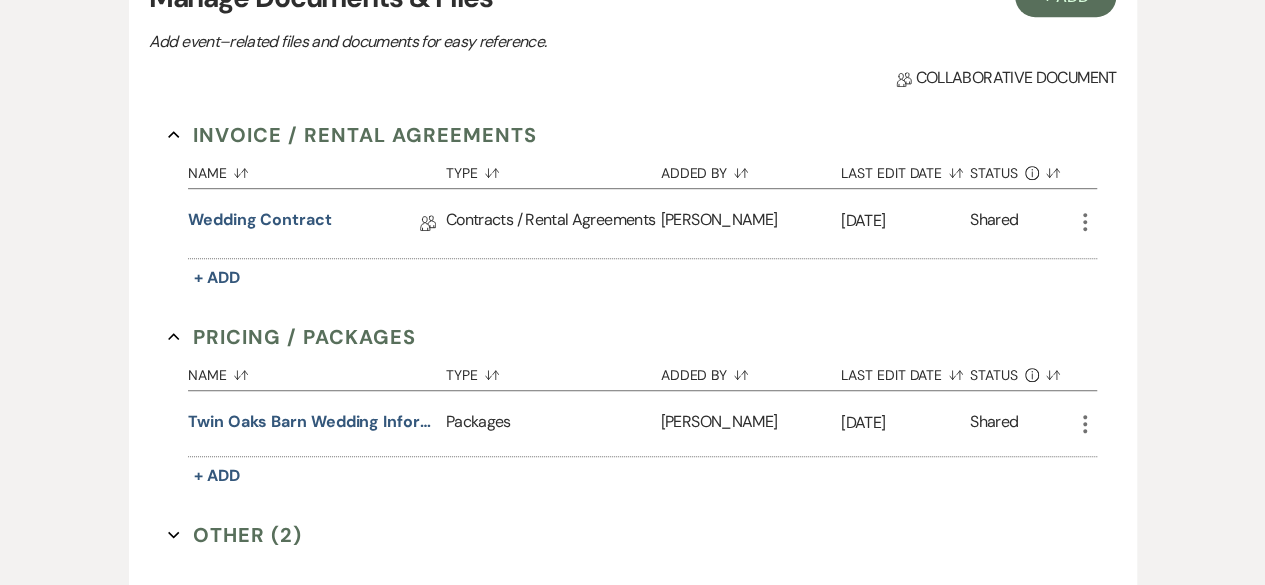 scroll, scrollTop: 518, scrollLeft: 0, axis: vertical 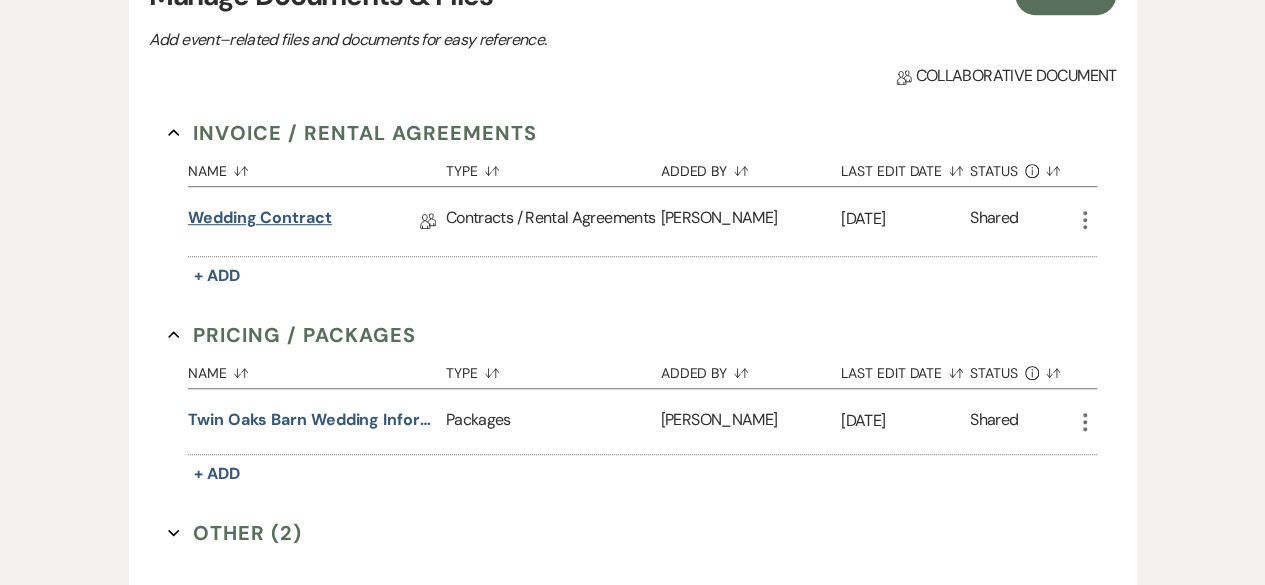 click on "Wedding Contract" at bounding box center (260, 221) 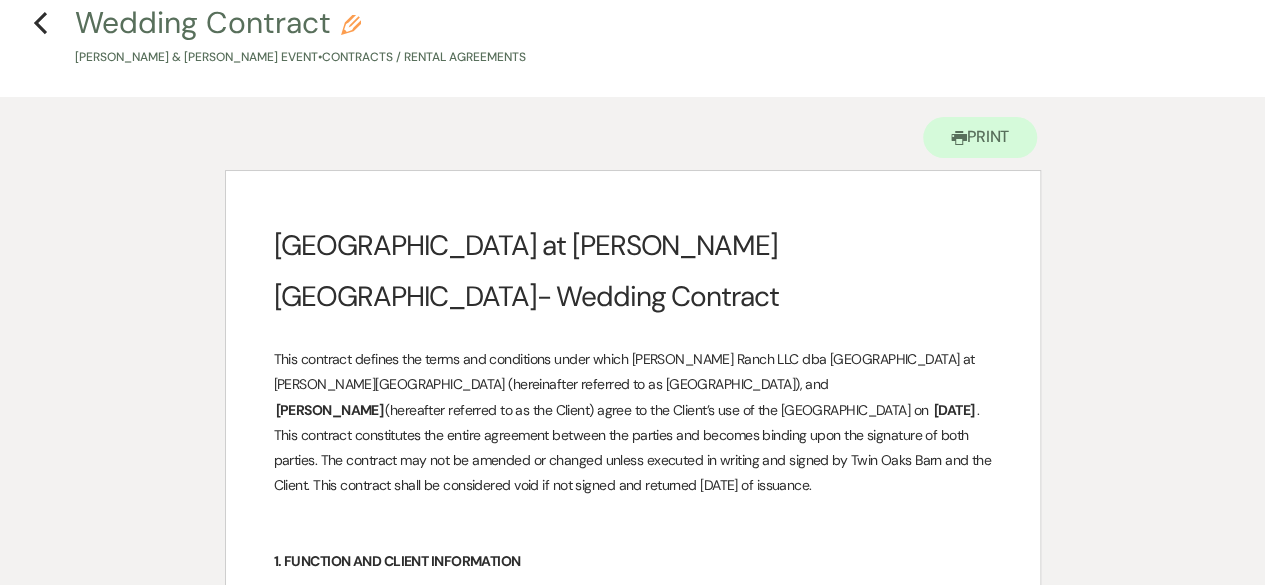 scroll, scrollTop: 0, scrollLeft: 0, axis: both 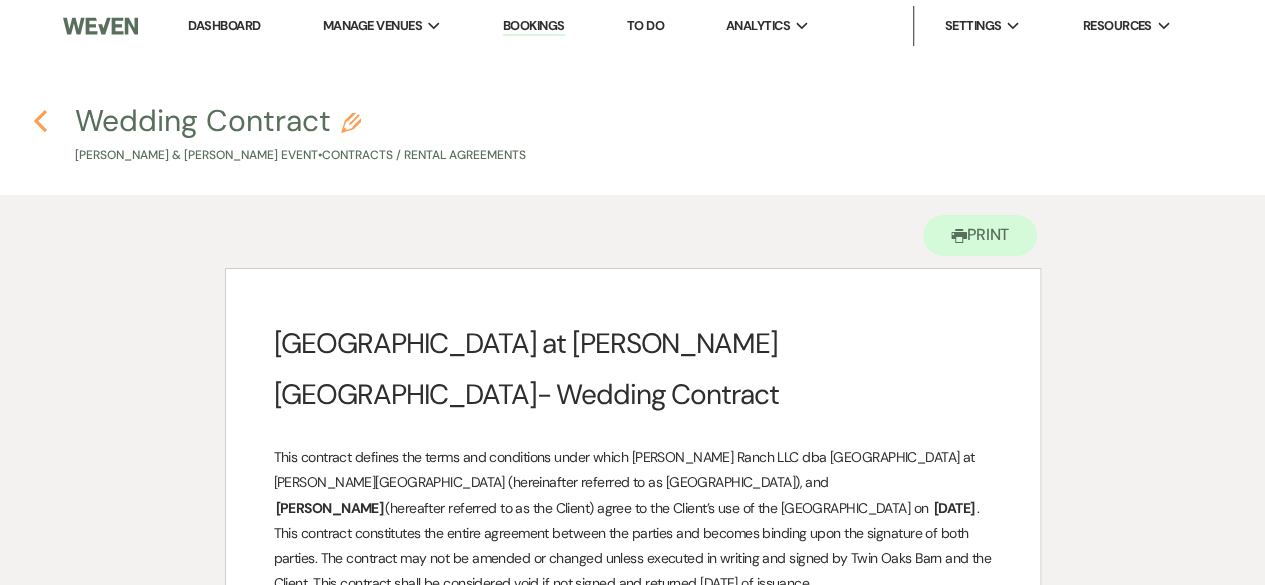 click on "Previous" 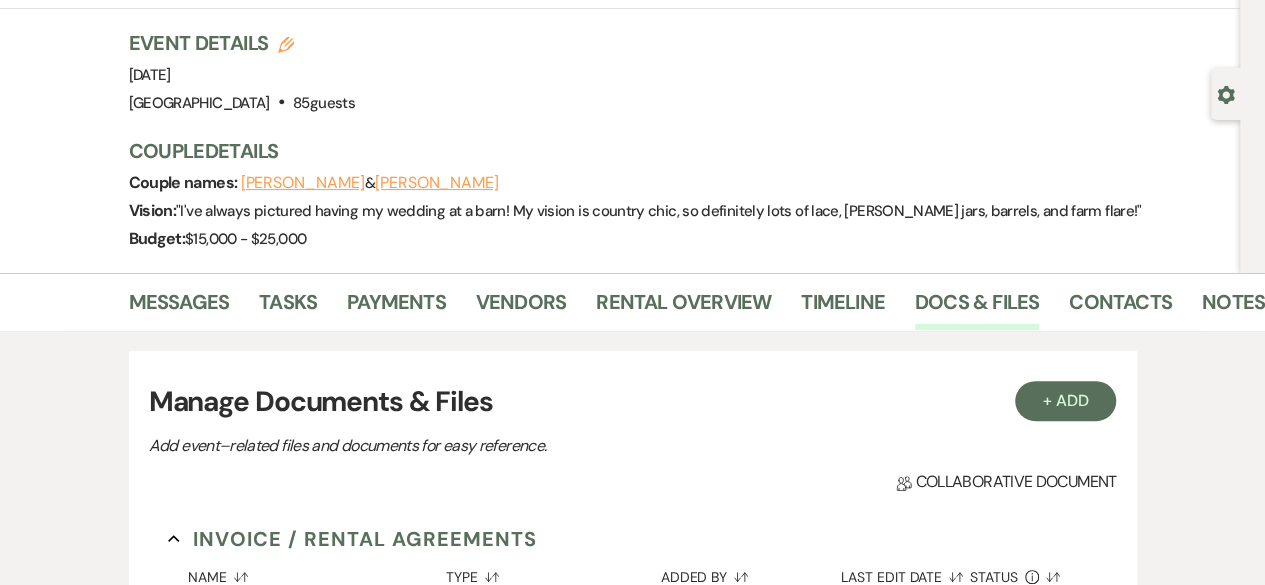 scroll, scrollTop: 0, scrollLeft: 0, axis: both 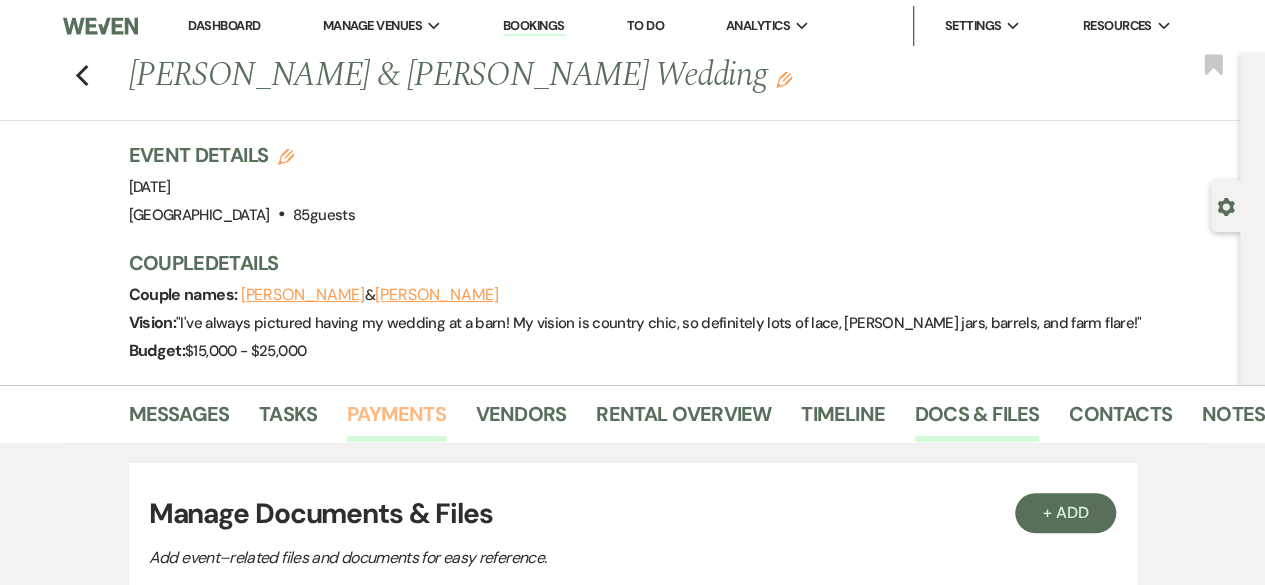 click on "Payments" at bounding box center [396, 420] 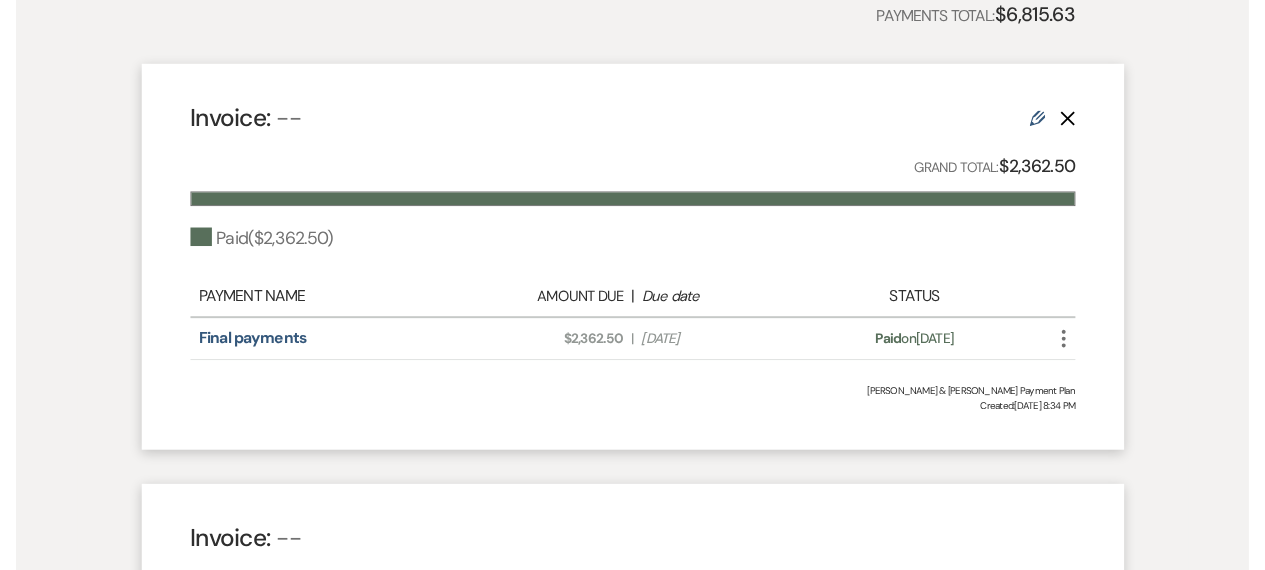 scroll, scrollTop: 566, scrollLeft: 0, axis: vertical 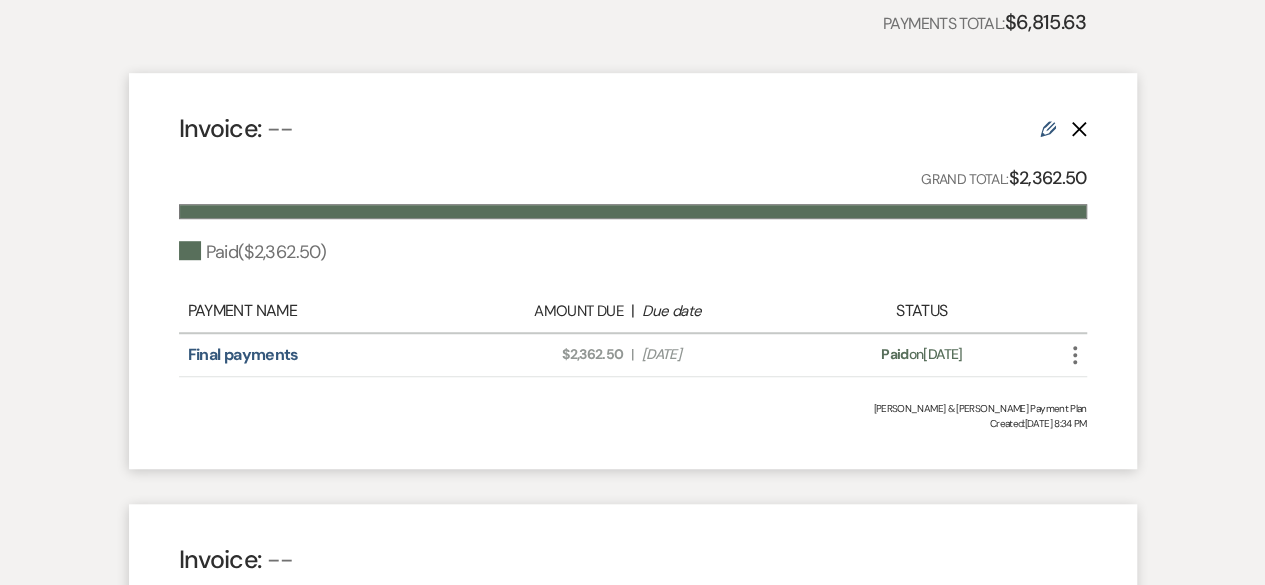 click 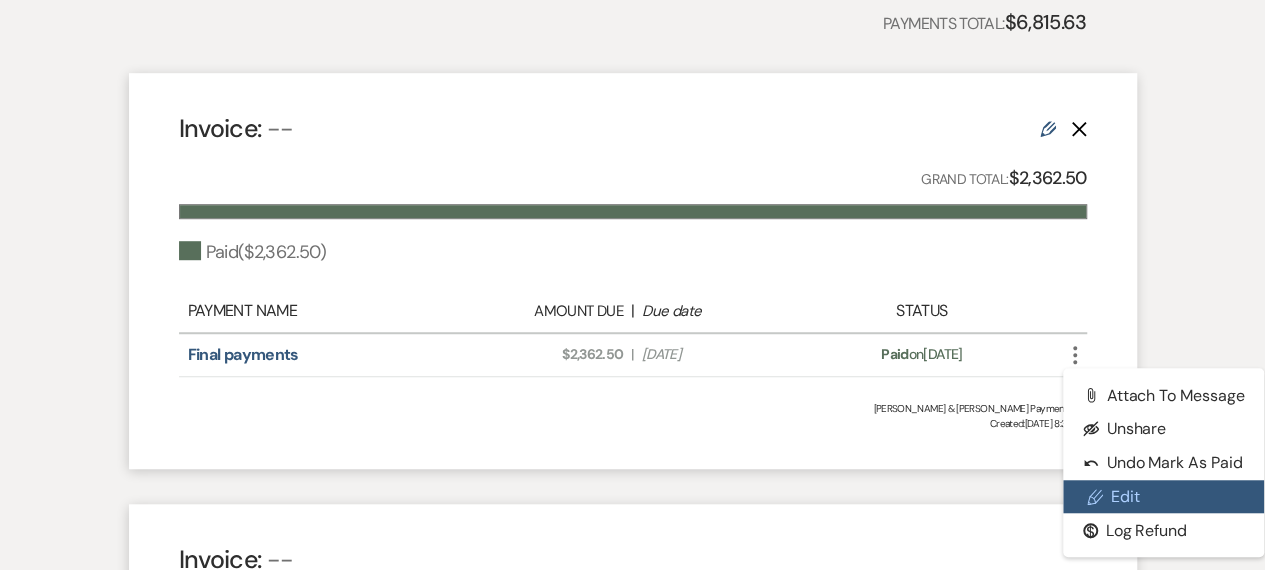 click on "Pencil Edit" at bounding box center [1164, 497] 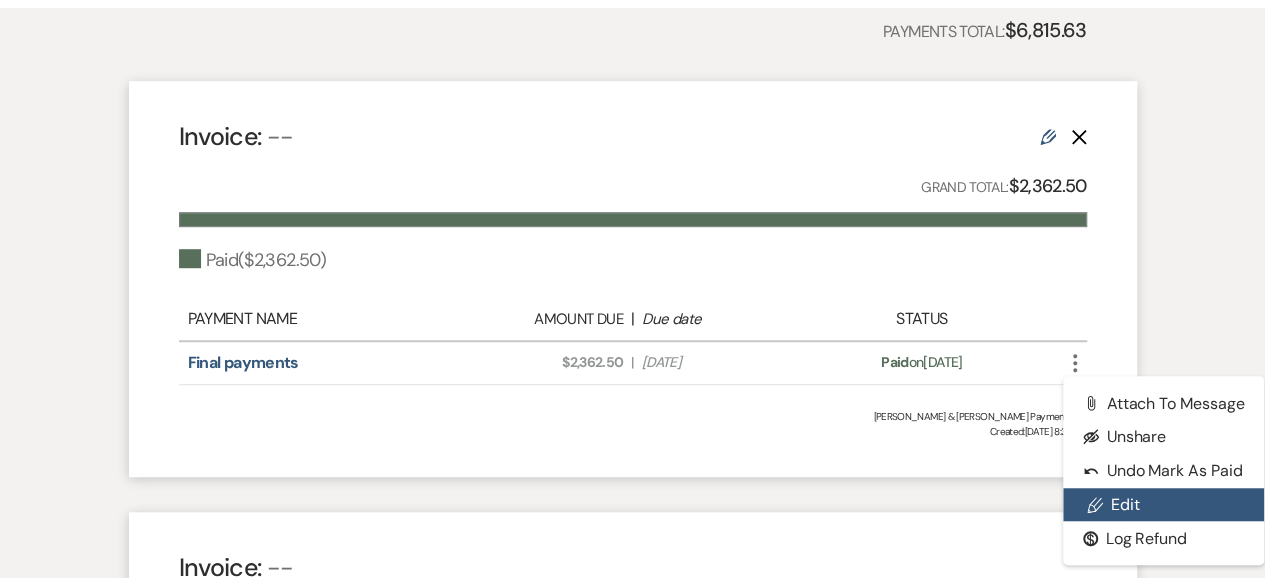 scroll, scrollTop: 0, scrollLeft: 0, axis: both 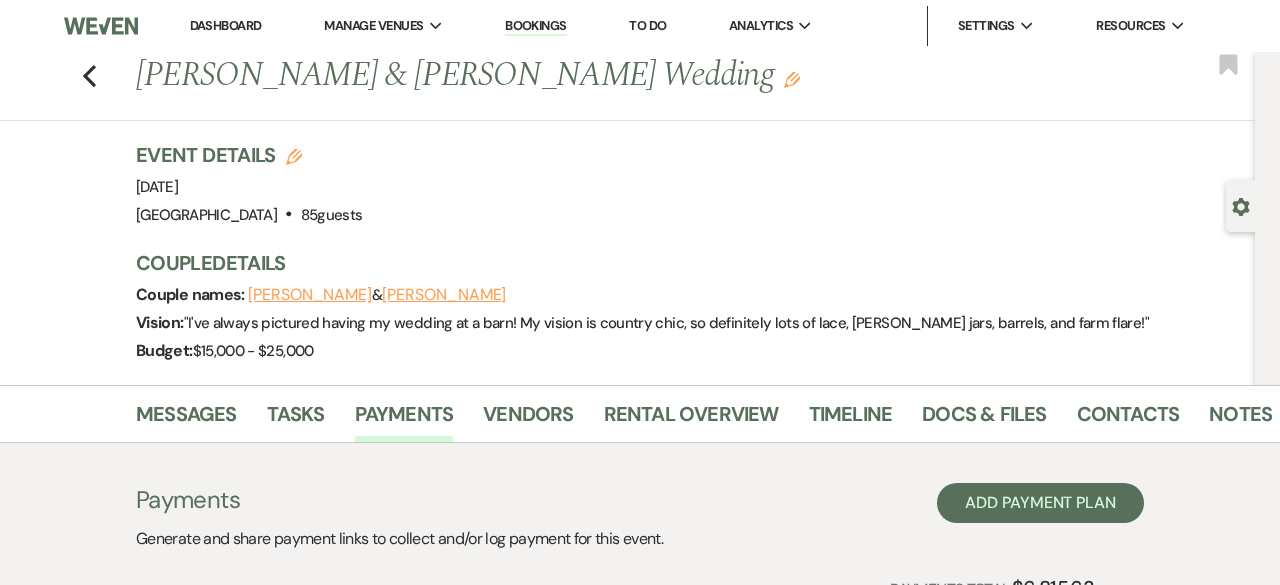 select on "1" 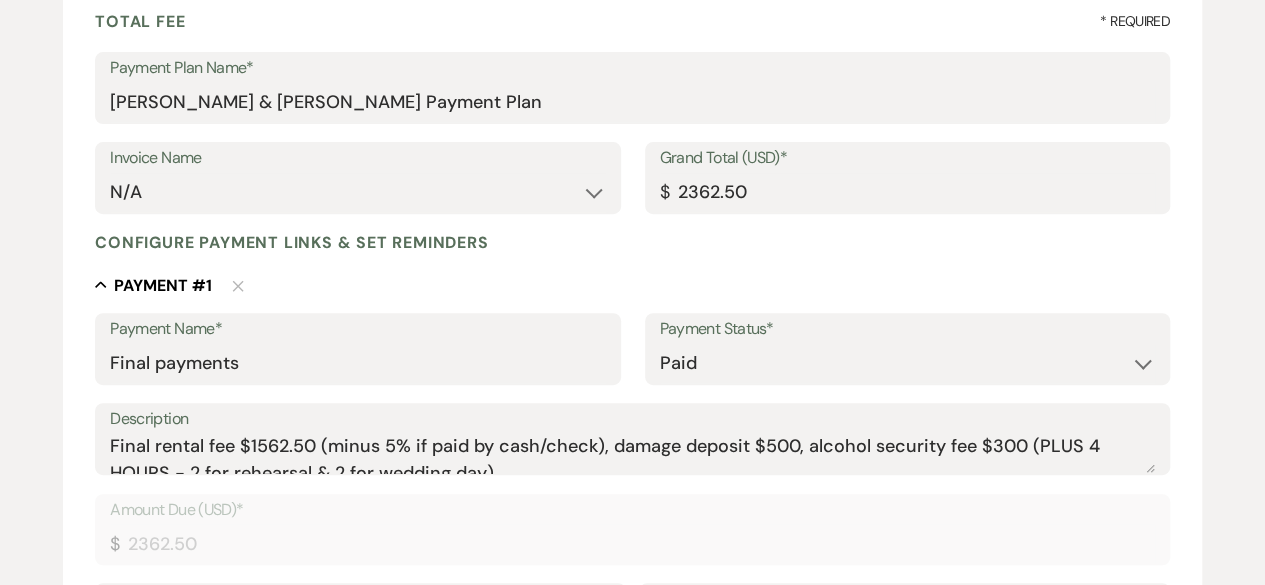 scroll, scrollTop: 302, scrollLeft: 0, axis: vertical 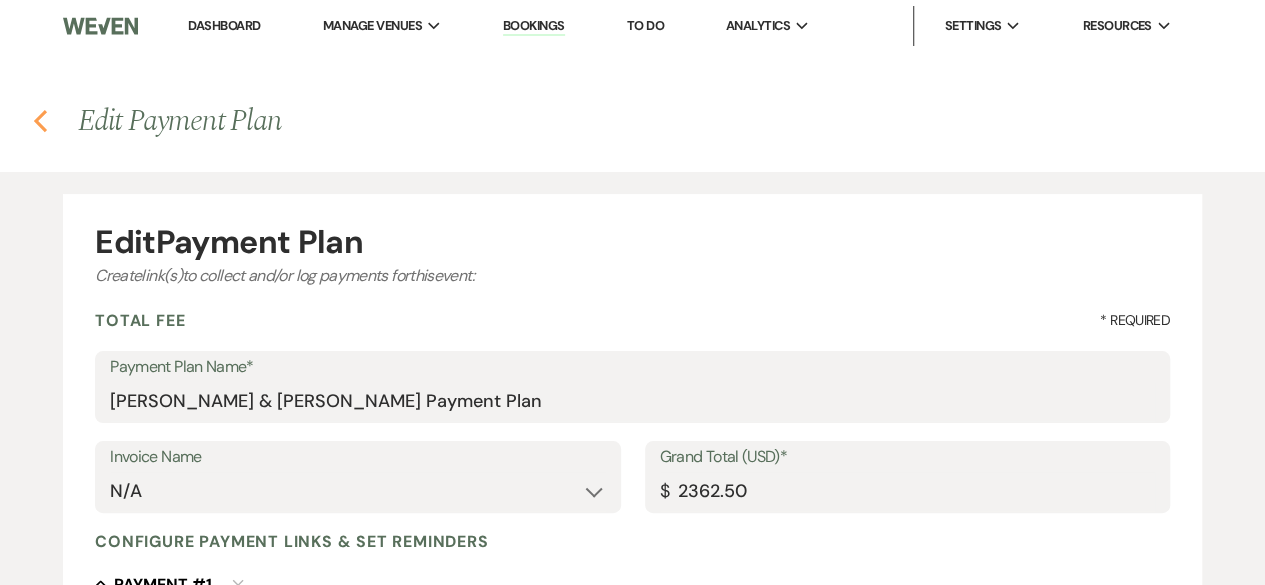 click on "Previous" 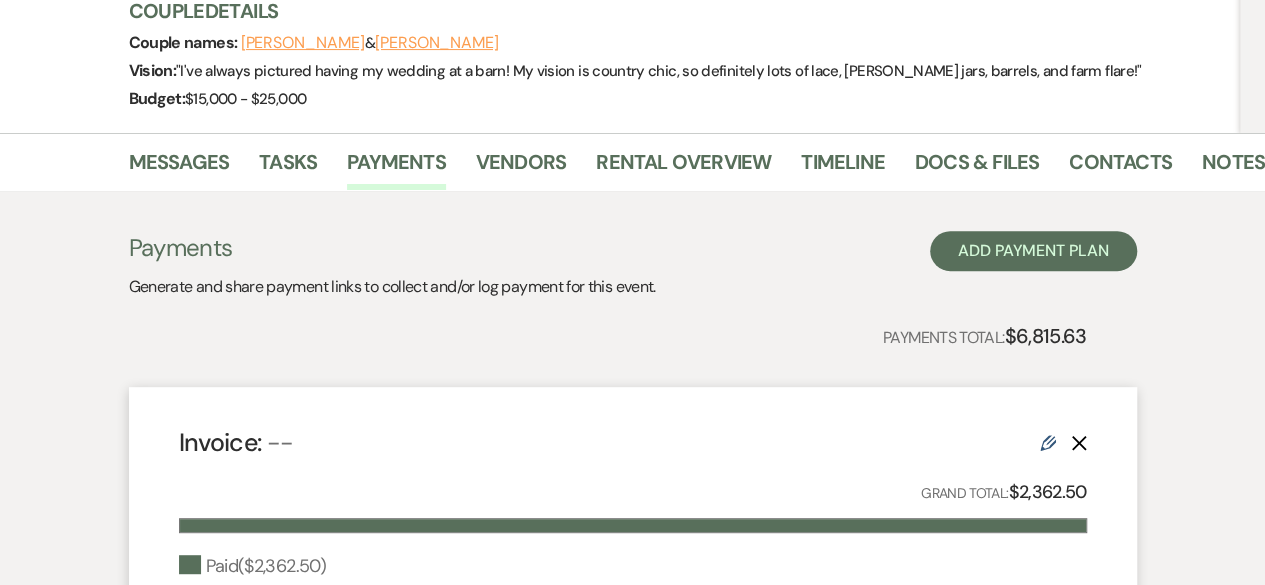 scroll, scrollTop: 0, scrollLeft: 0, axis: both 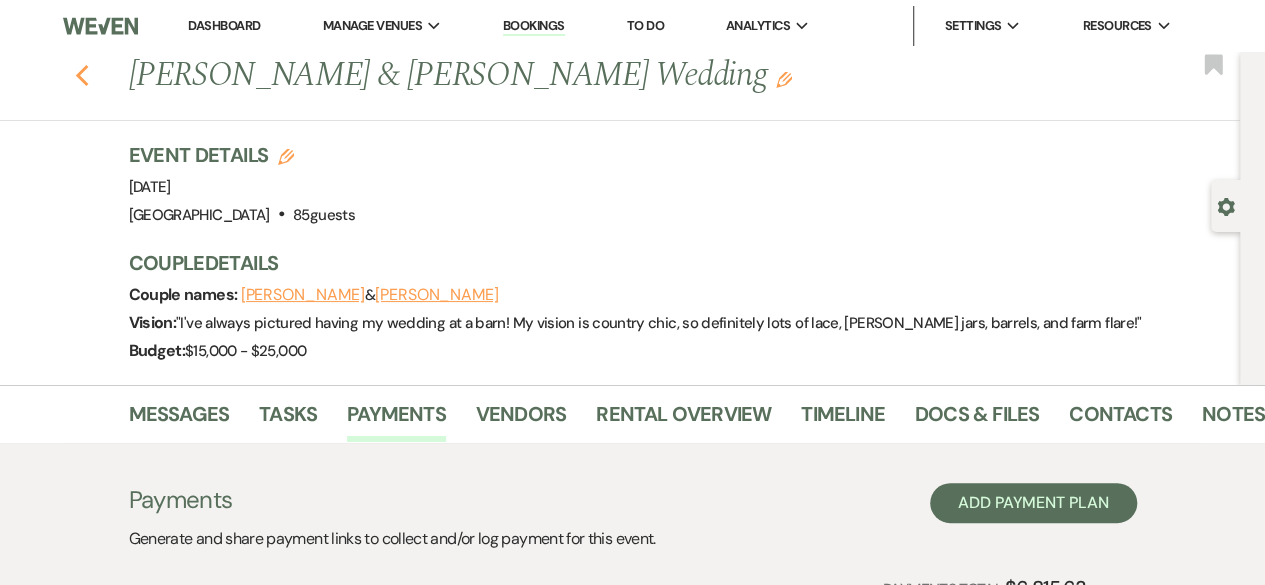 click 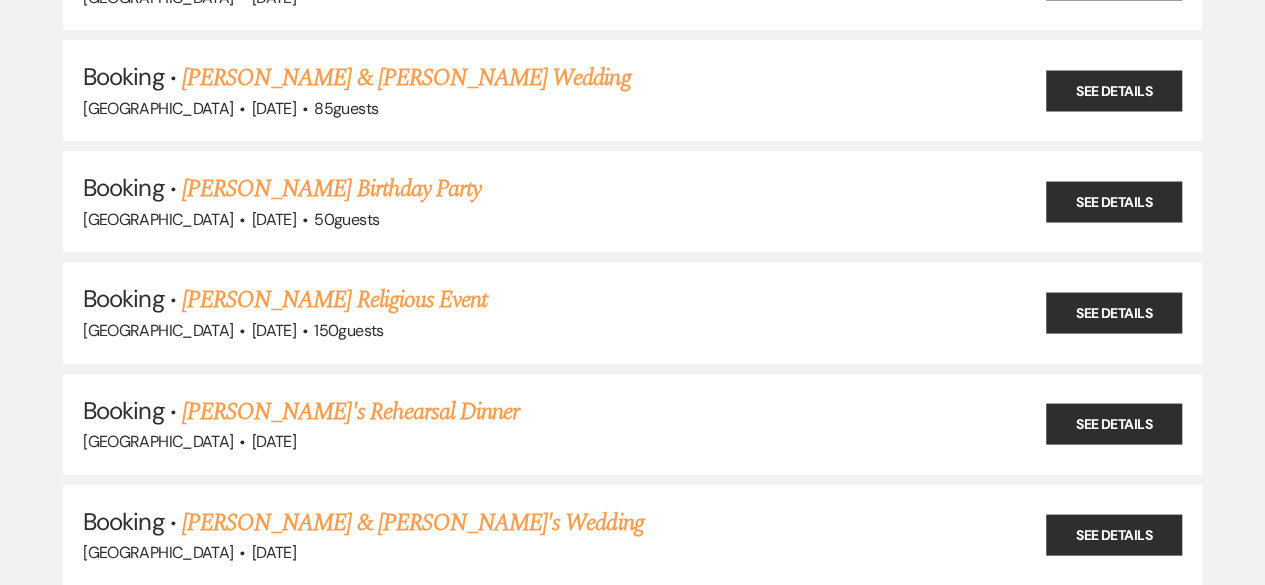 scroll, scrollTop: 18894, scrollLeft: 0, axis: vertical 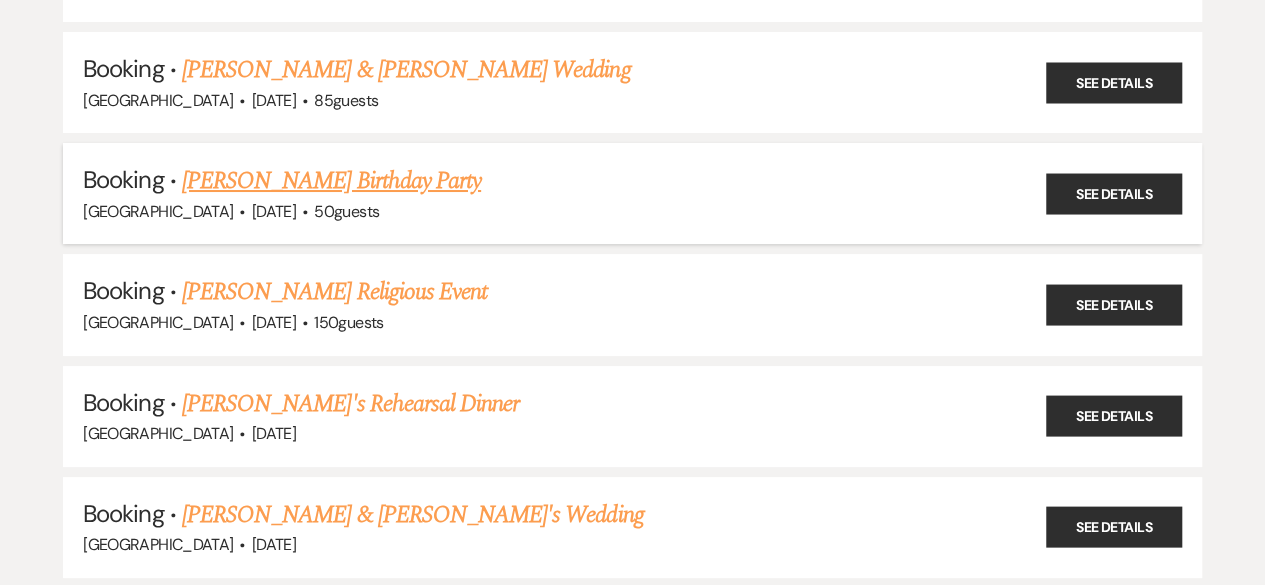 click on "[PERSON_NAME] Birthday Party" at bounding box center [331, 181] 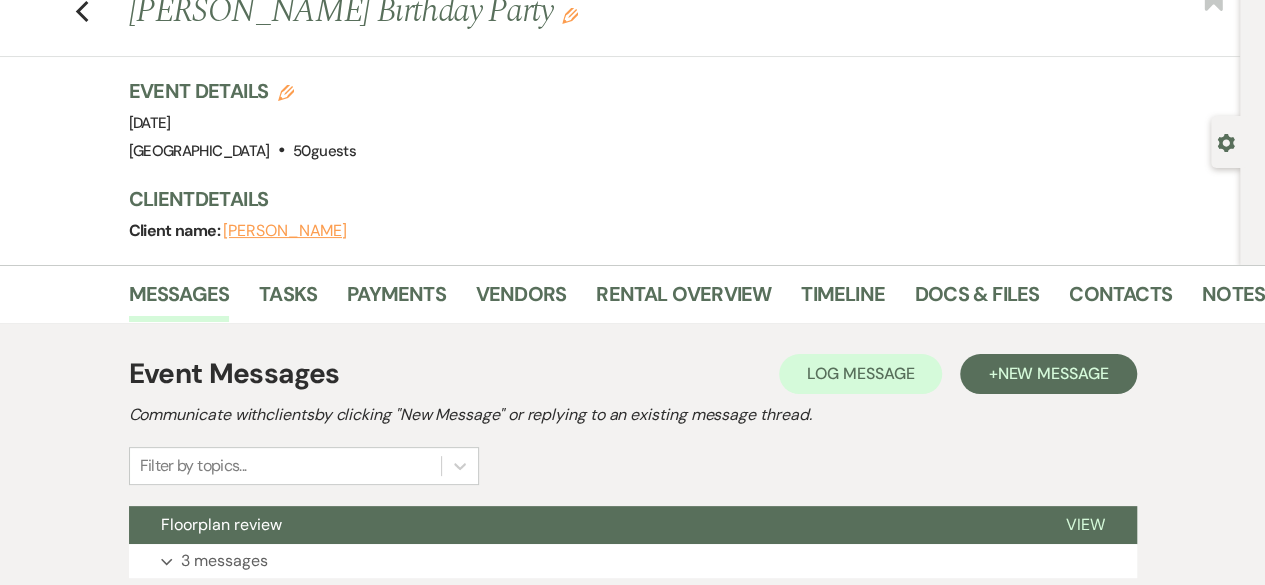 scroll, scrollTop: 62, scrollLeft: 0, axis: vertical 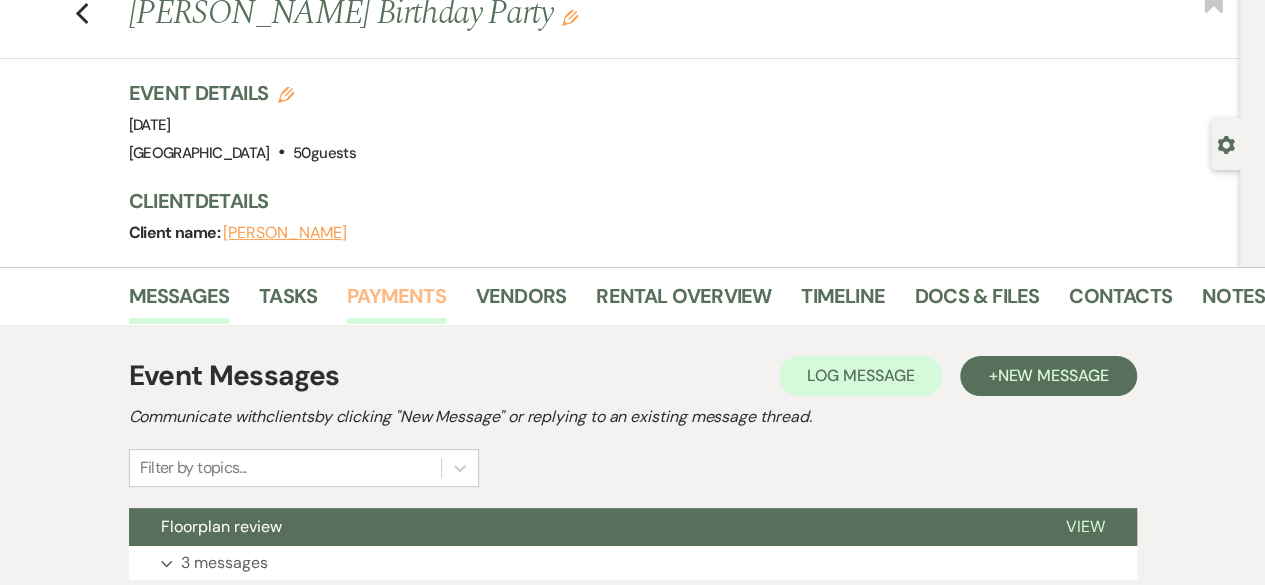 click on "Payments" at bounding box center (396, 302) 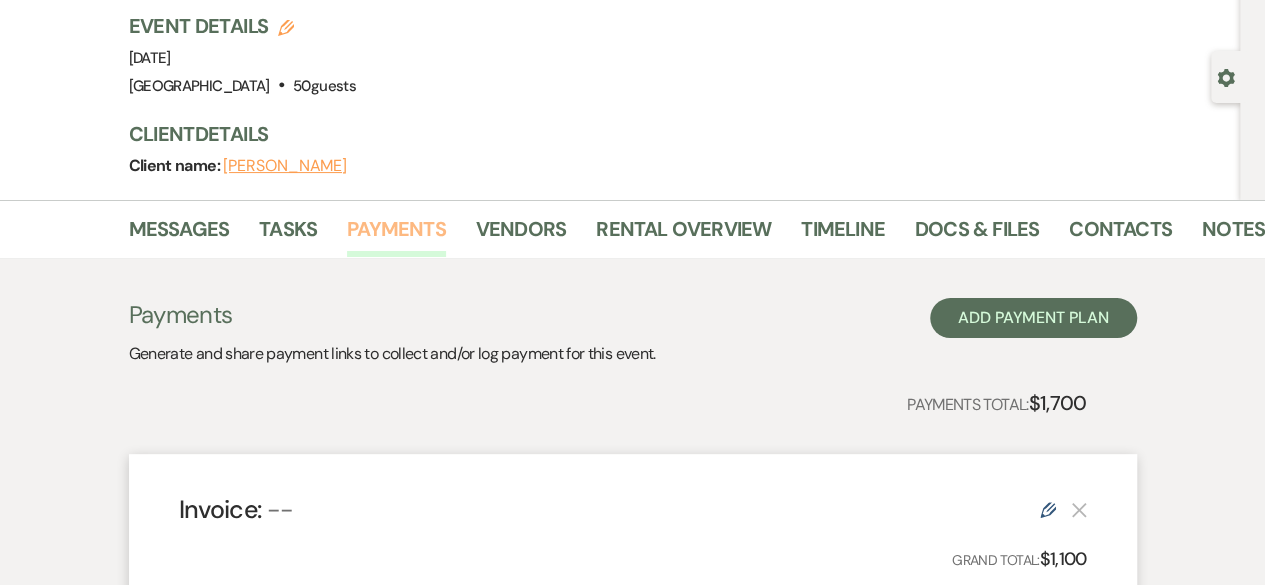 scroll, scrollTop: 128, scrollLeft: 0, axis: vertical 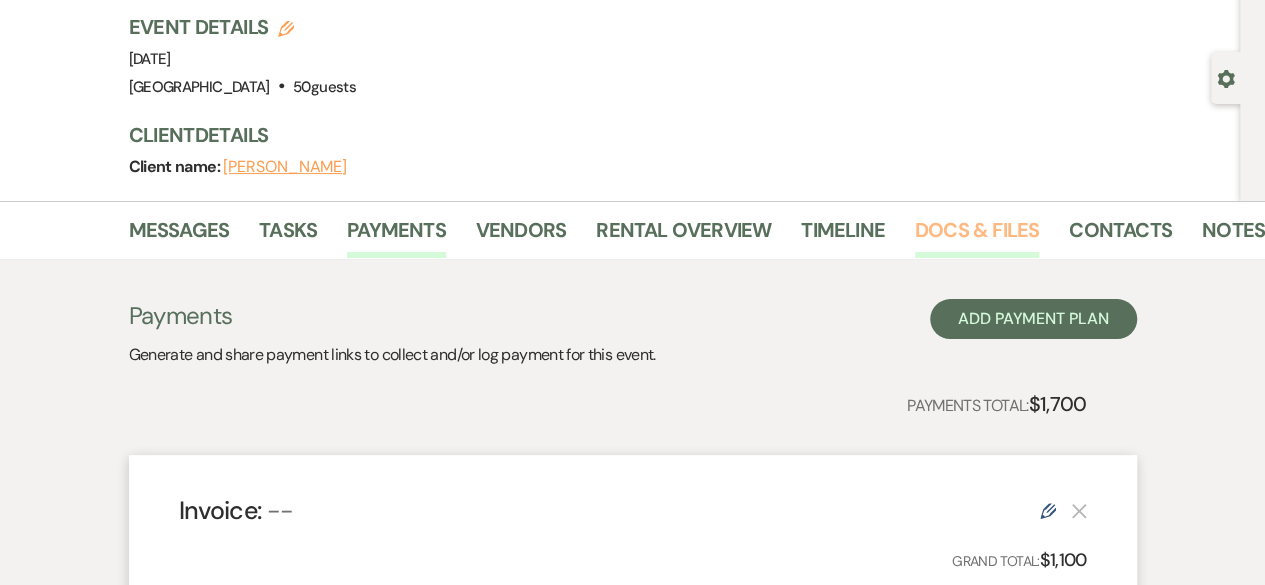 click on "Docs & Files" at bounding box center [977, 236] 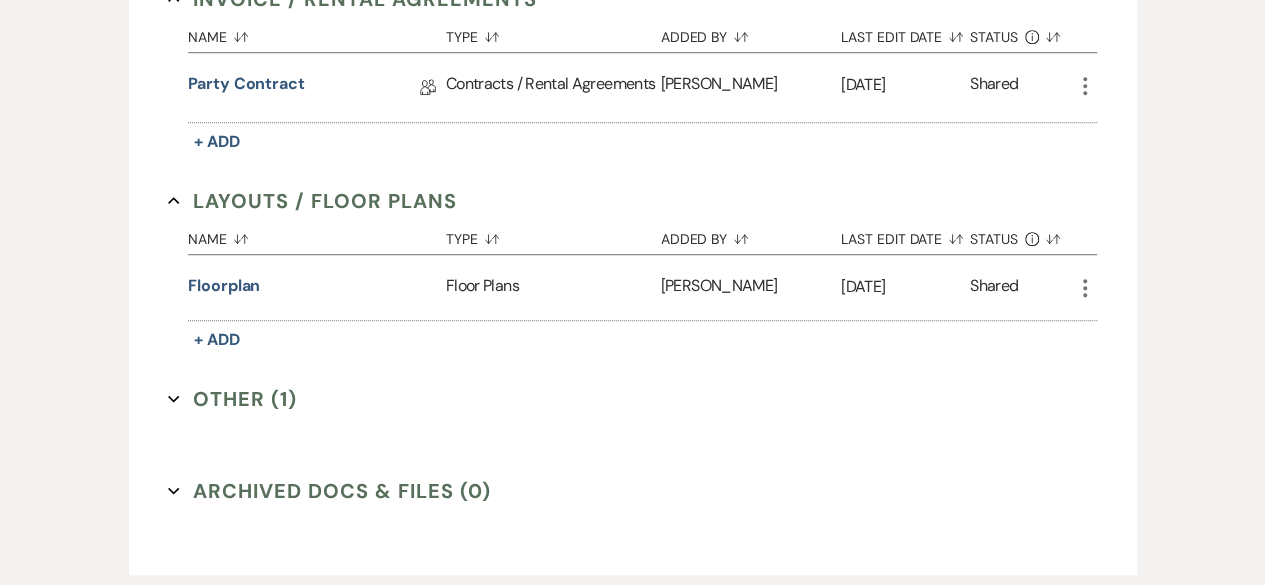 scroll, scrollTop: 598, scrollLeft: 0, axis: vertical 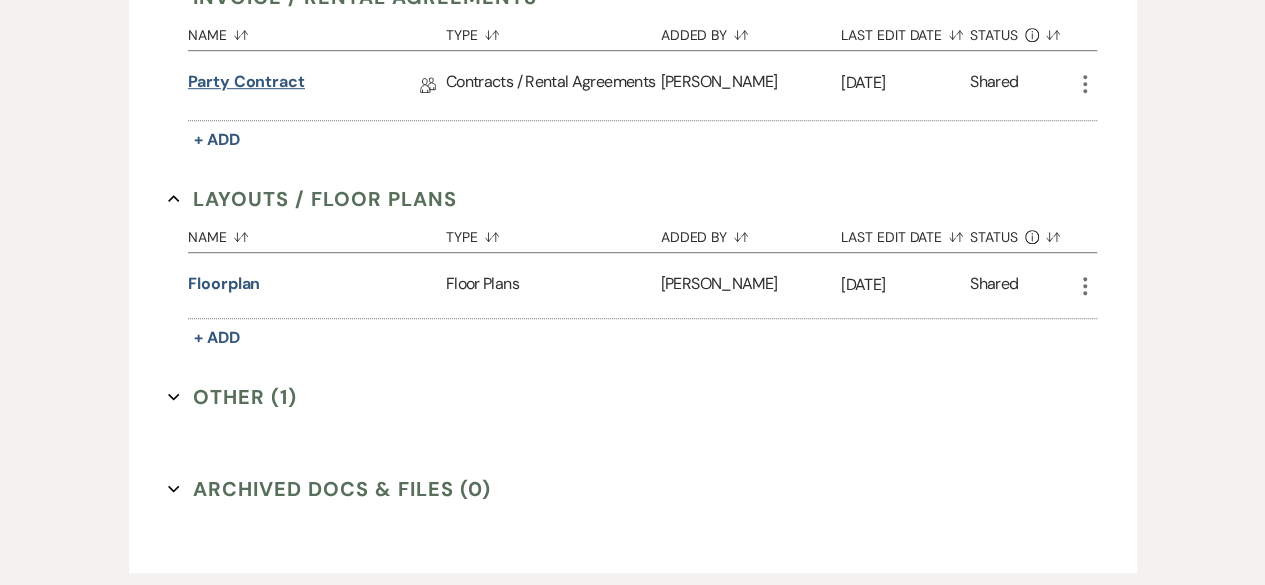 click on "Party contract" at bounding box center (246, 85) 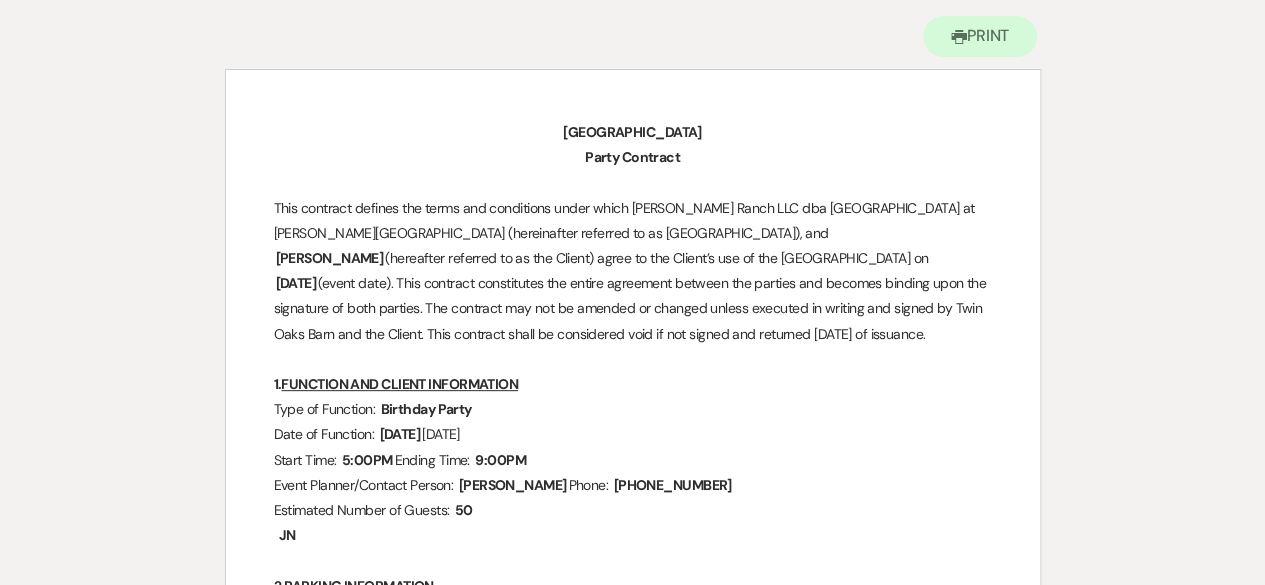 scroll, scrollTop: 0, scrollLeft: 0, axis: both 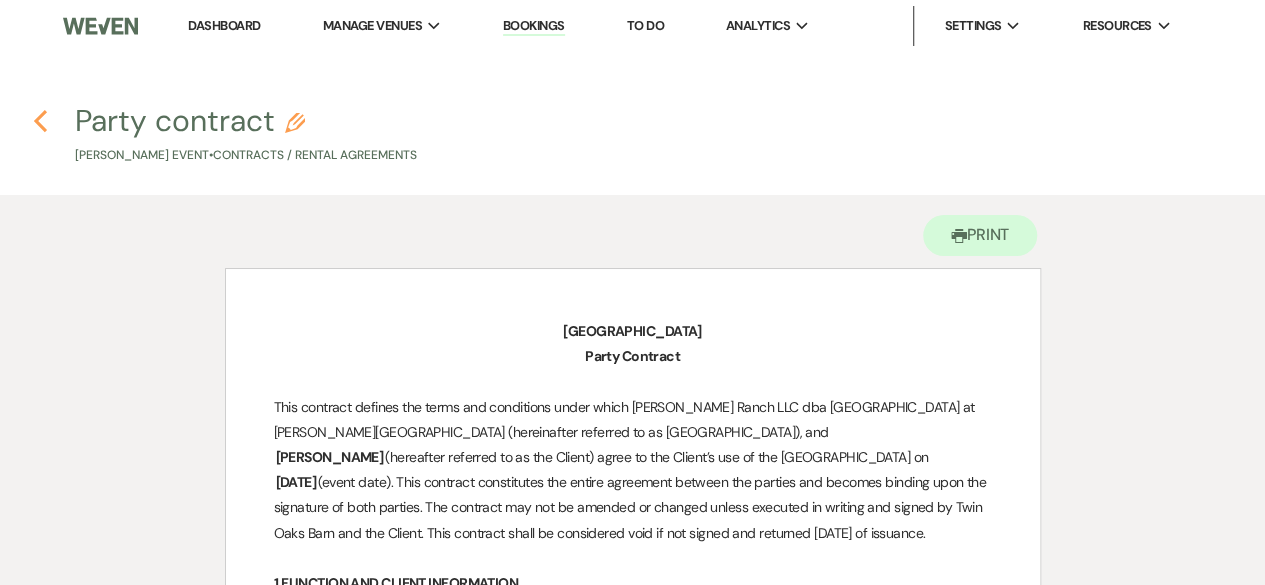 click 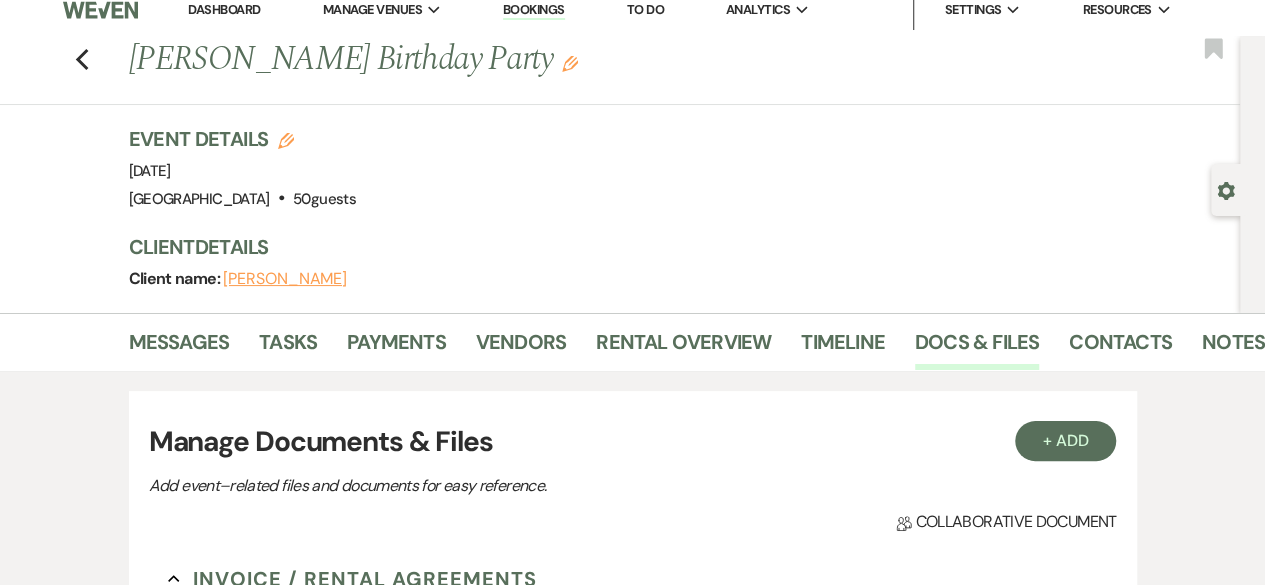 scroll, scrollTop: 0, scrollLeft: 0, axis: both 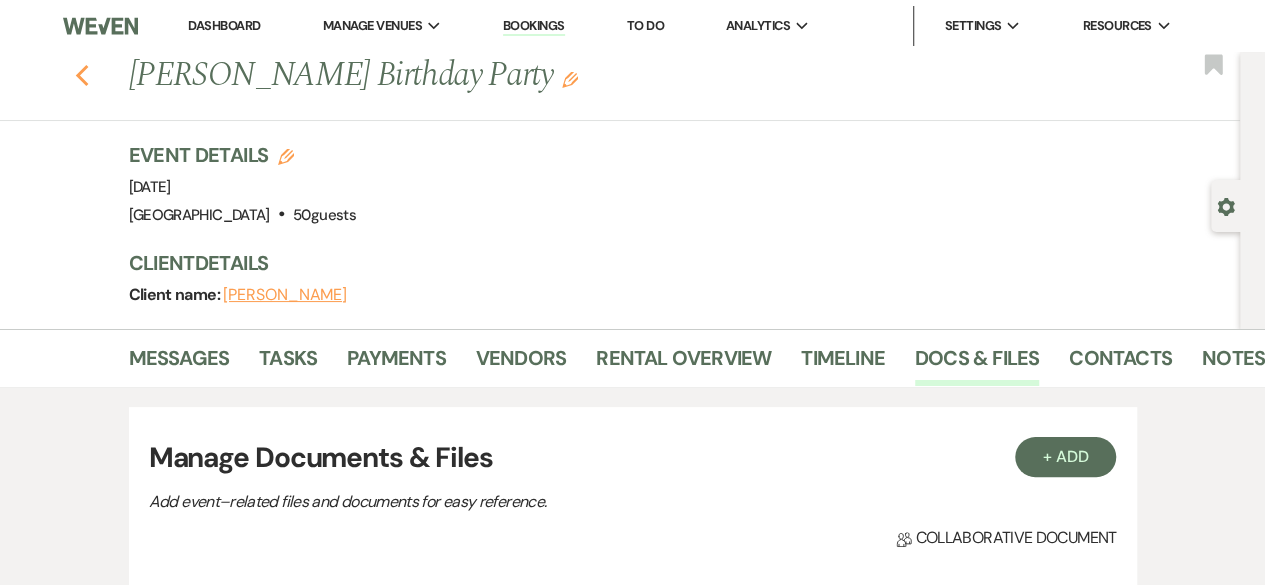 click on "Previous" 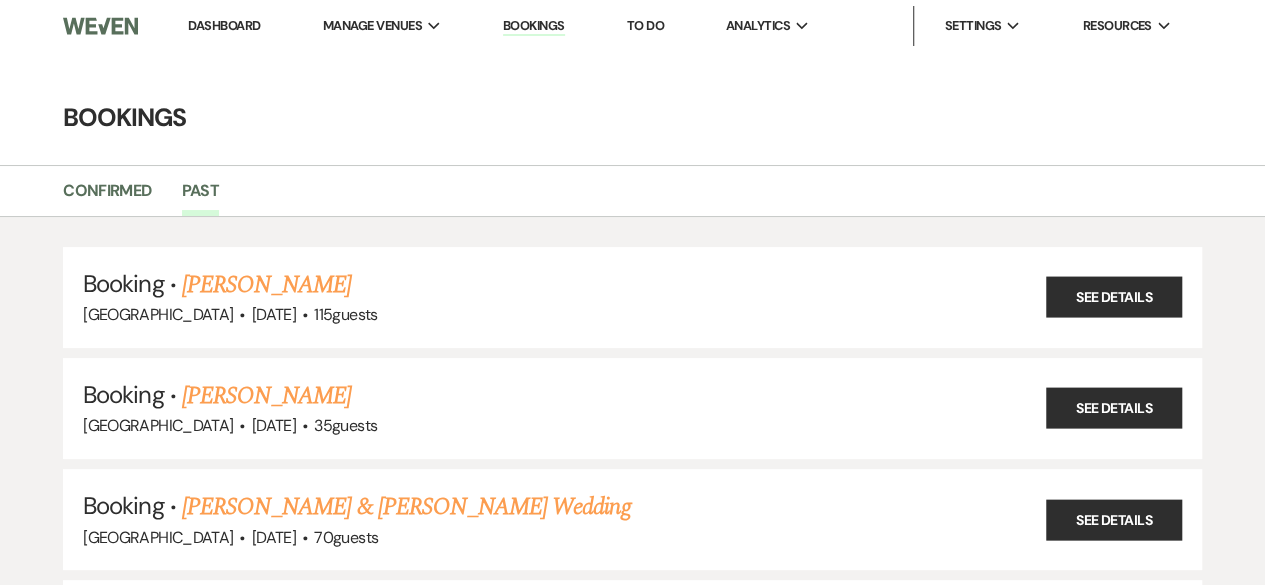 scroll, scrollTop: 18894, scrollLeft: 0, axis: vertical 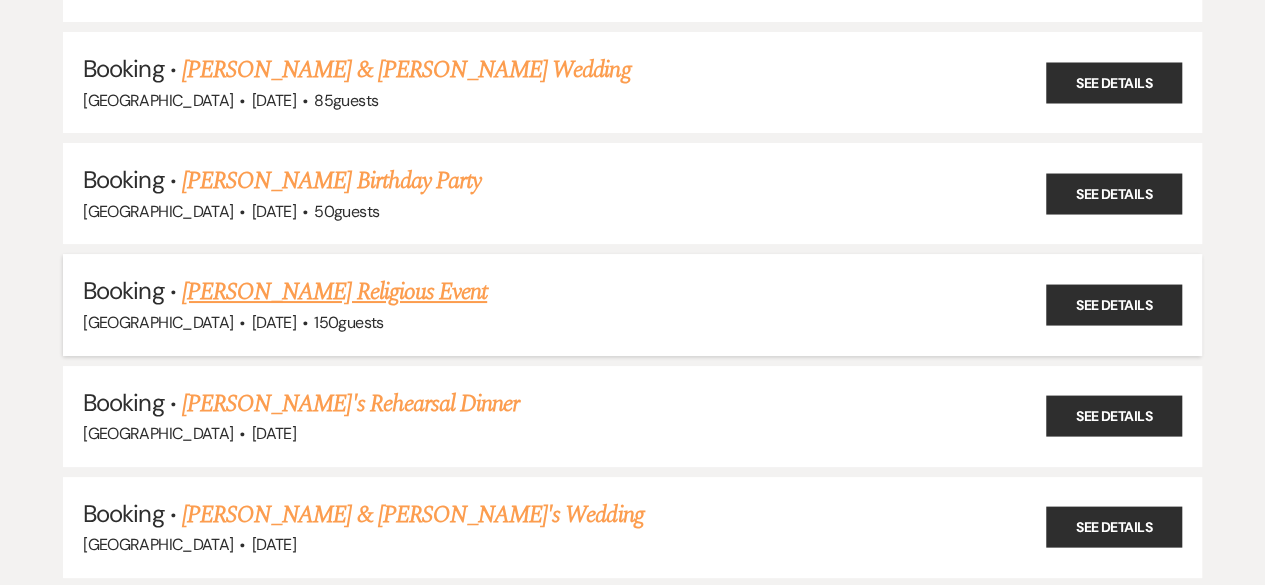 click on "[PERSON_NAME] Religious Event" at bounding box center (334, 292) 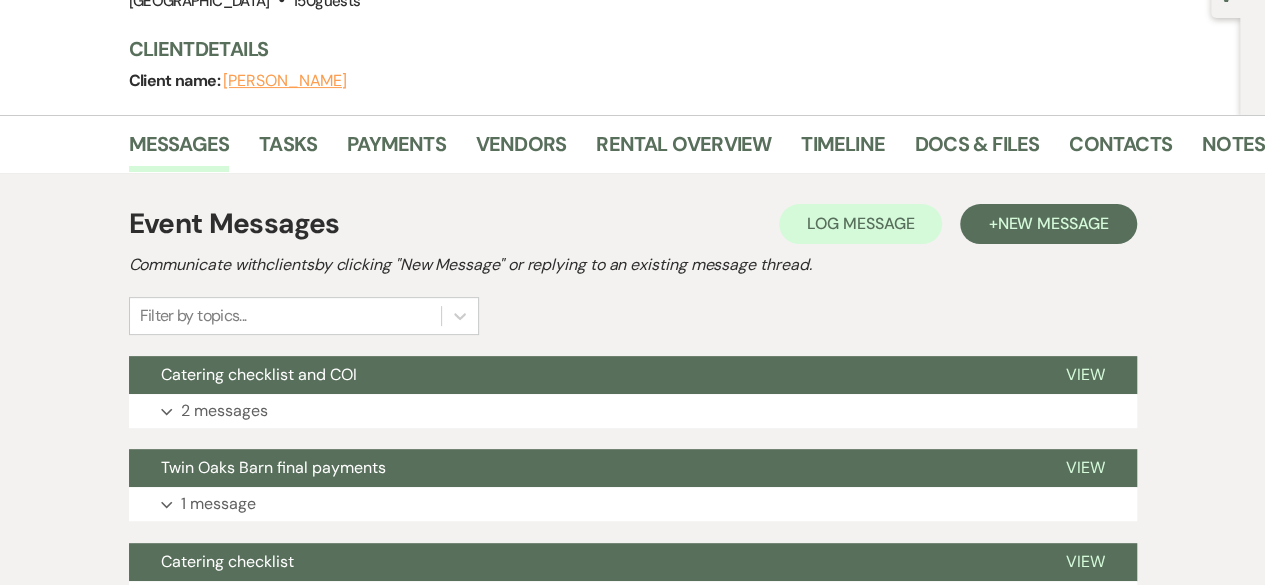 scroll, scrollTop: 216, scrollLeft: 0, axis: vertical 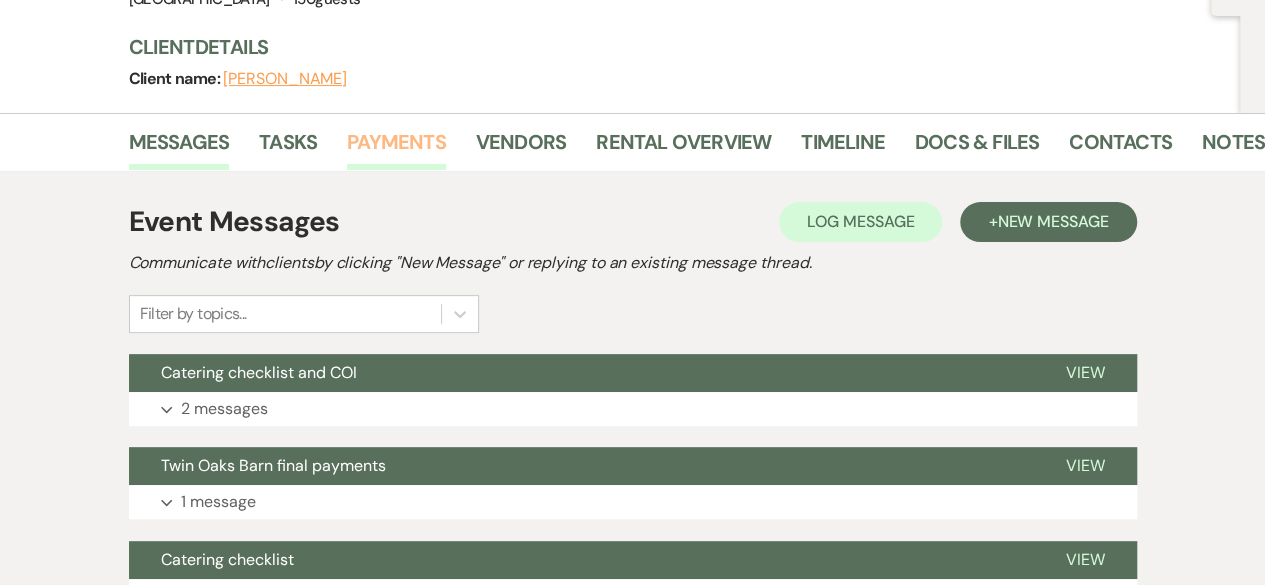 click on "Payments" at bounding box center (396, 148) 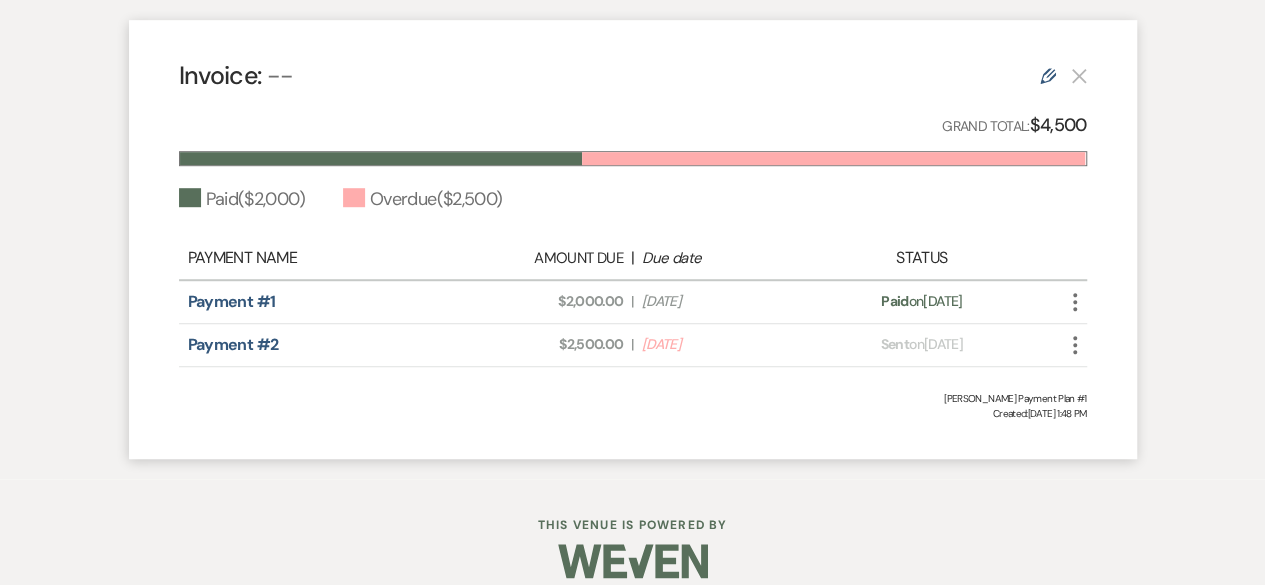scroll, scrollTop: 566, scrollLeft: 0, axis: vertical 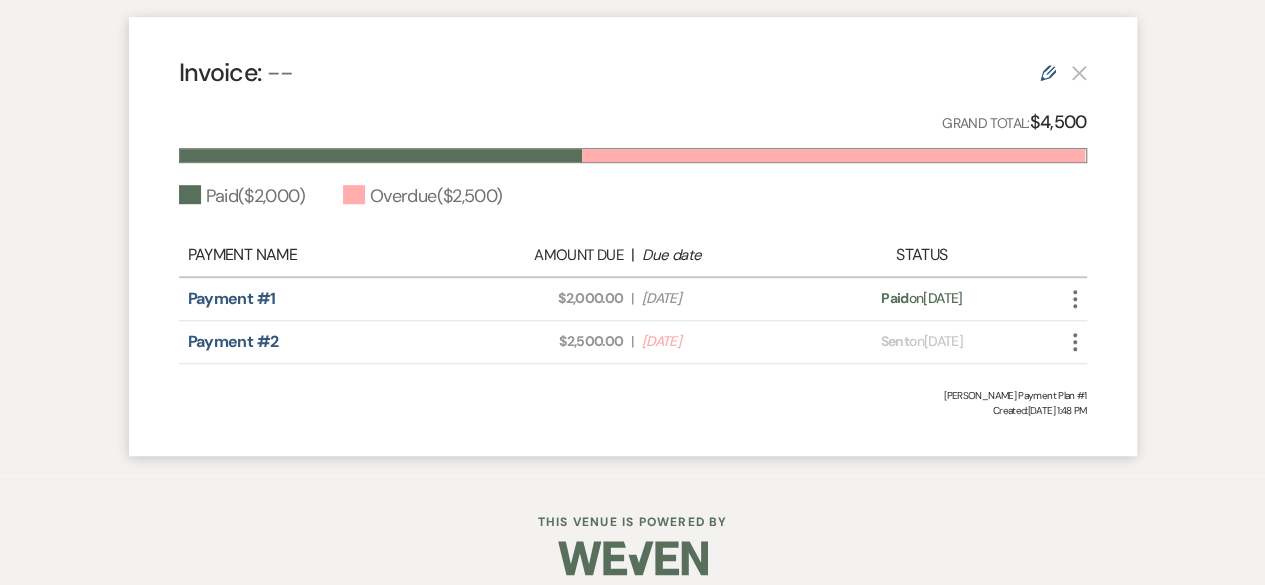 click 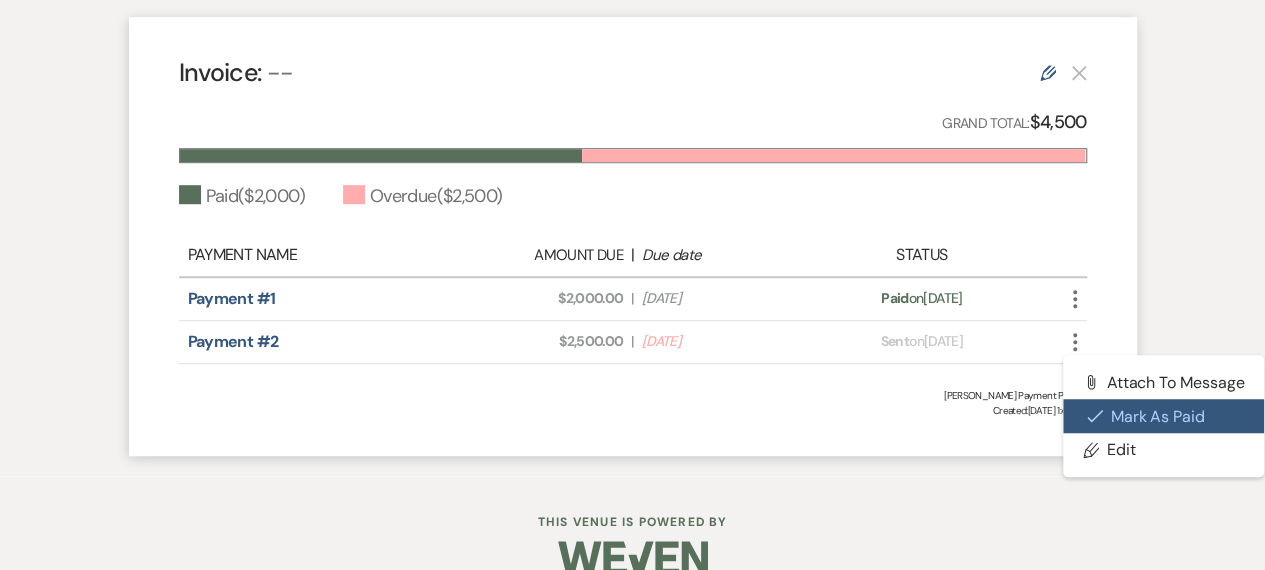 click on "Check [PERSON_NAME] [PERSON_NAME] as Paid" at bounding box center (1164, 416) 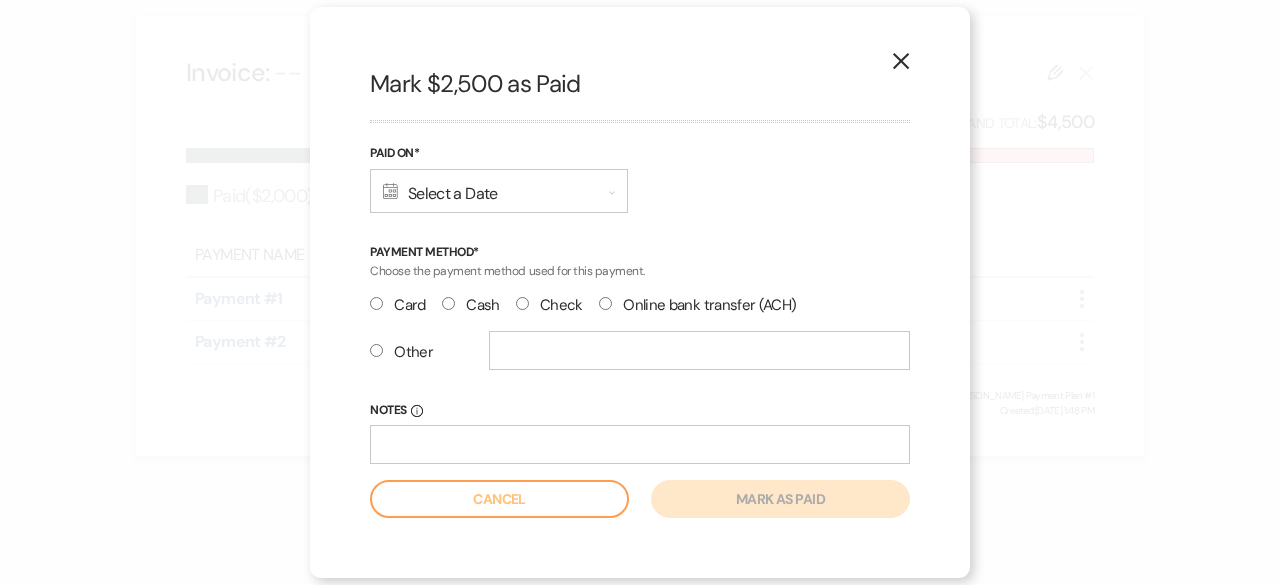click on "Calendar Select a Date Expand" at bounding box center [499, 191] 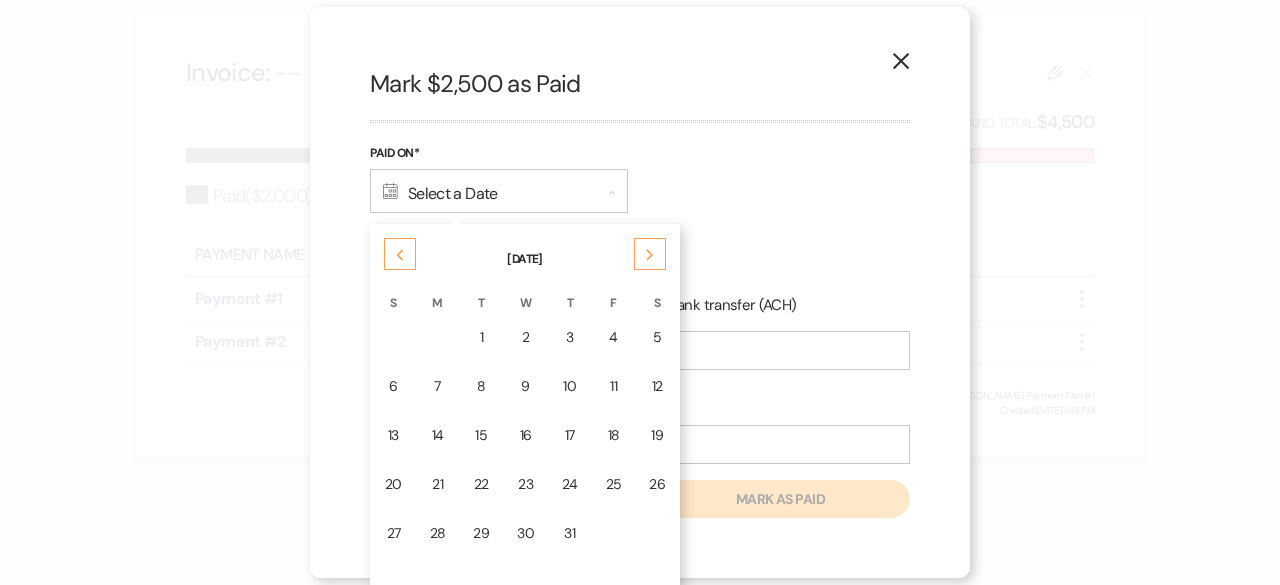 click 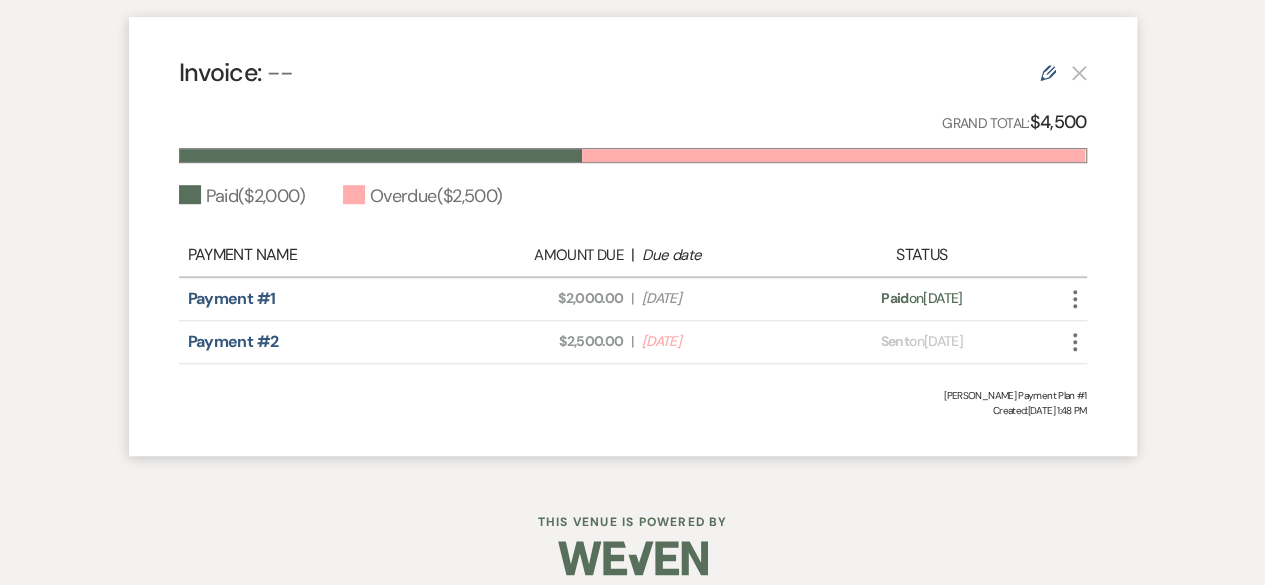 click 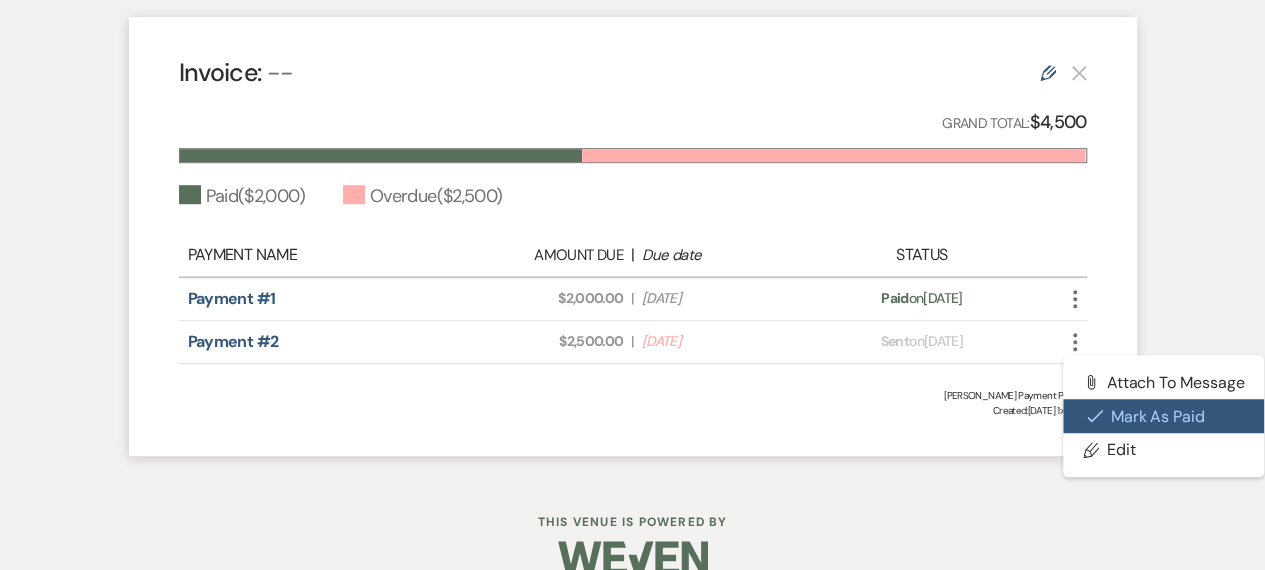 click on "Check [PERSON_NAME] [PERSON_NAME] as Paid" at bounding box center [1164, 416] 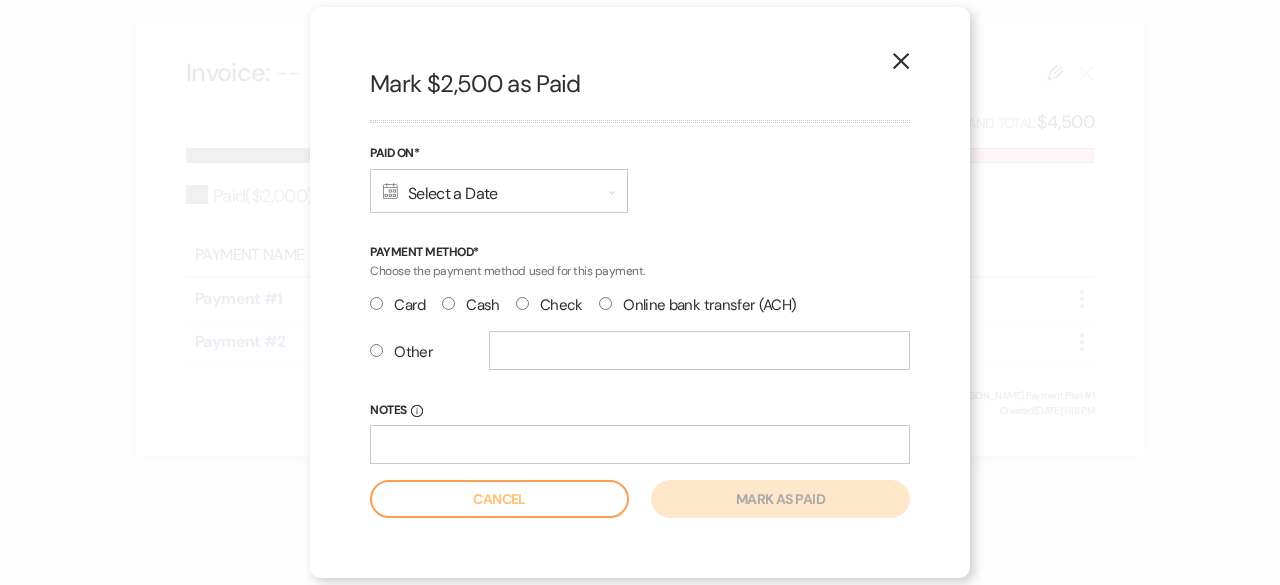 click on "Calendar Select a Date Expand" at bounding box center [499, 191] 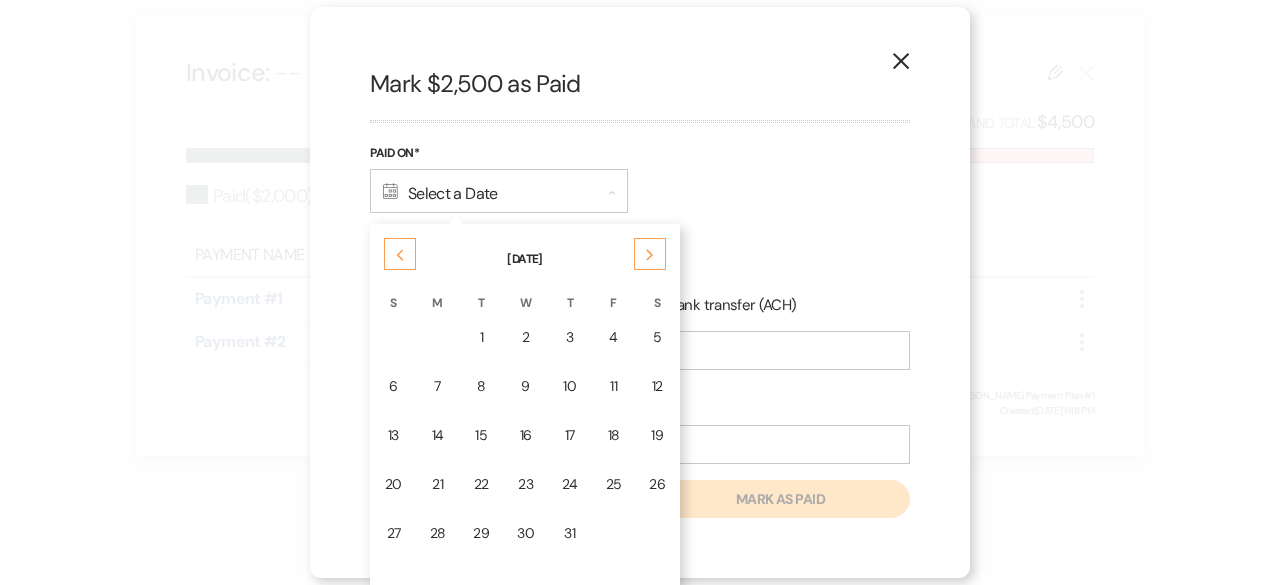 click on "Previous" 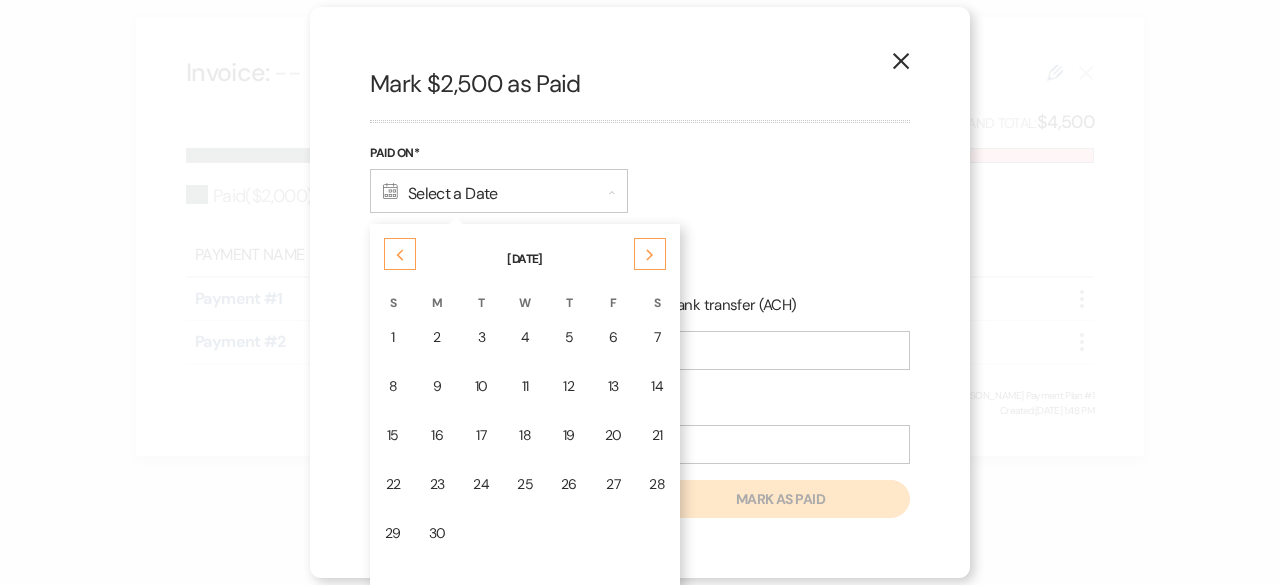 click on "Previous" 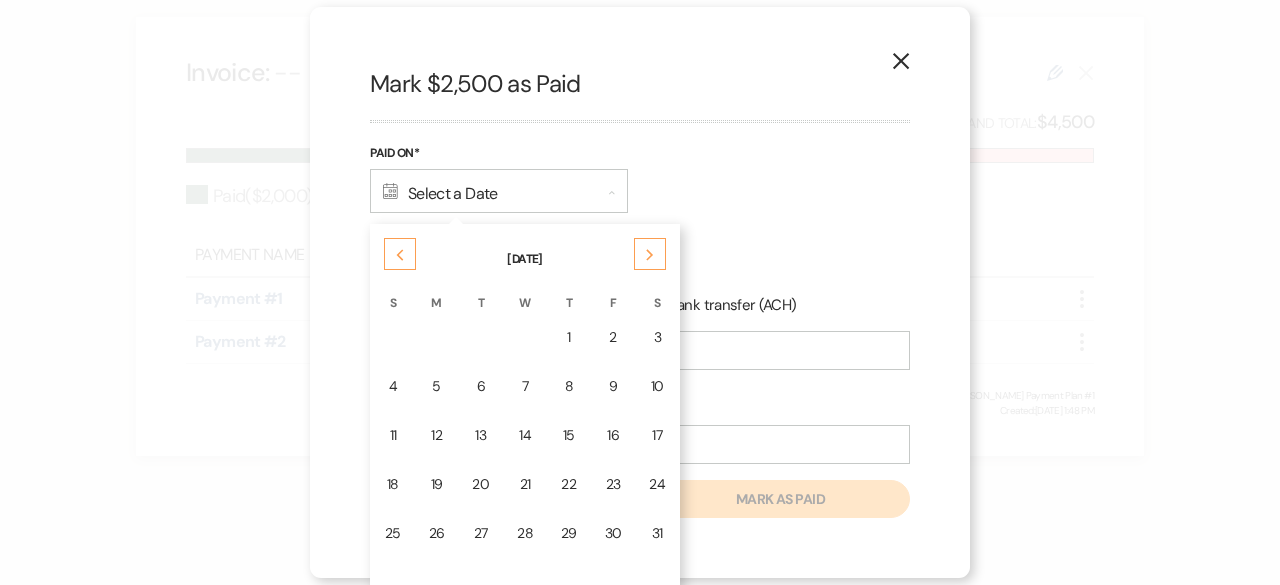 click on "Next" 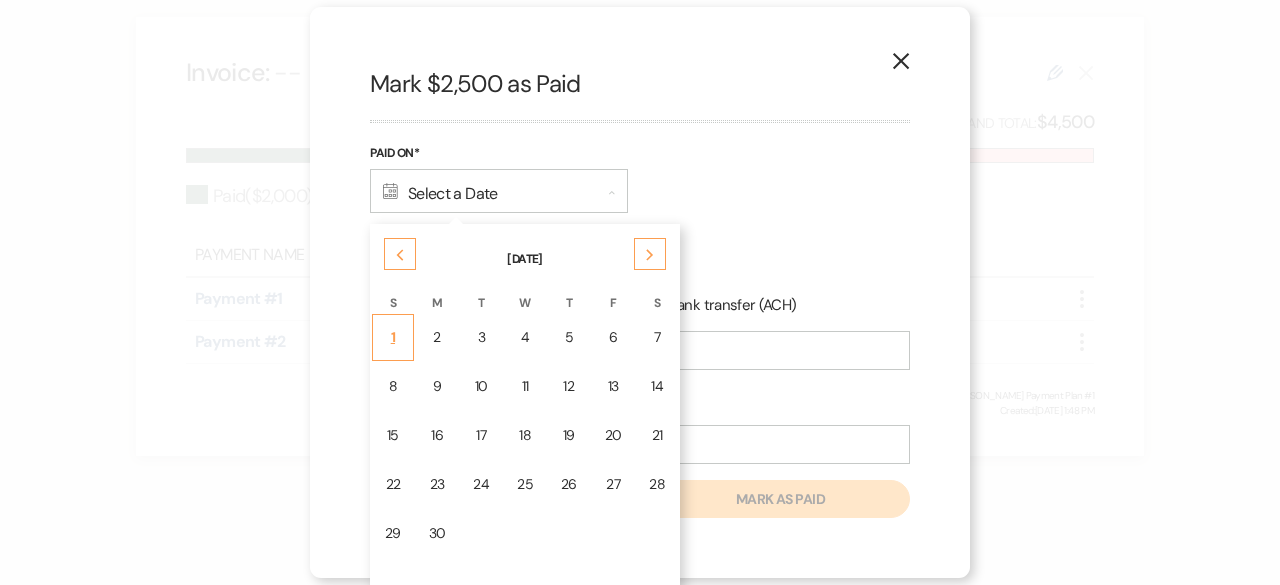 click on "1" at bounding box center [393, 337] 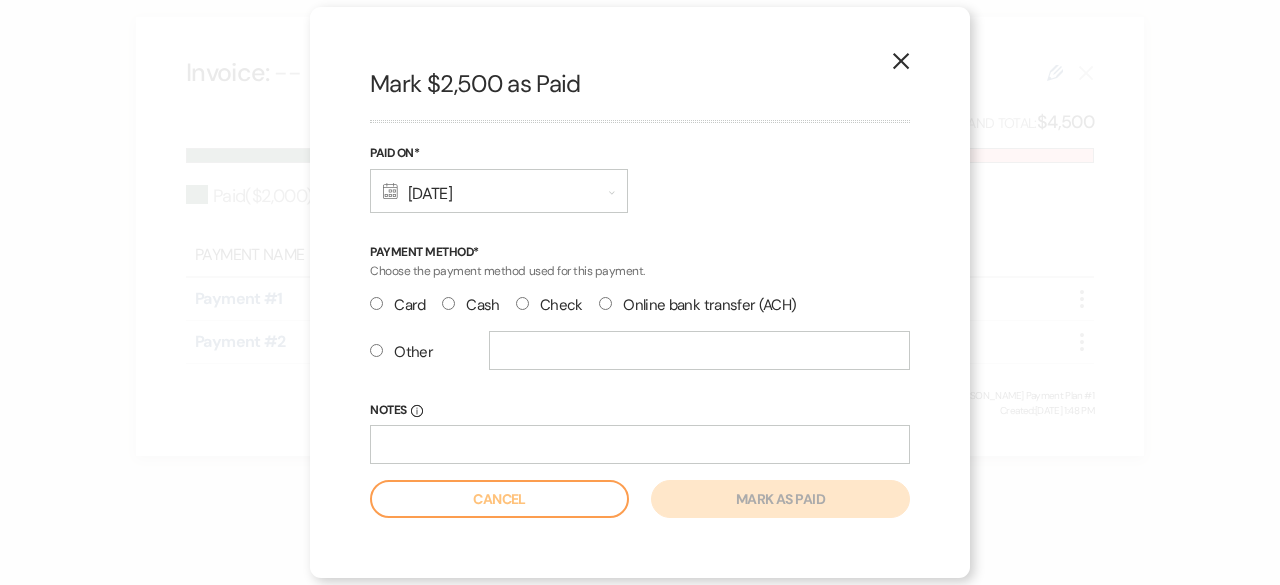 click on "Check" at bounding box center [522, 303] 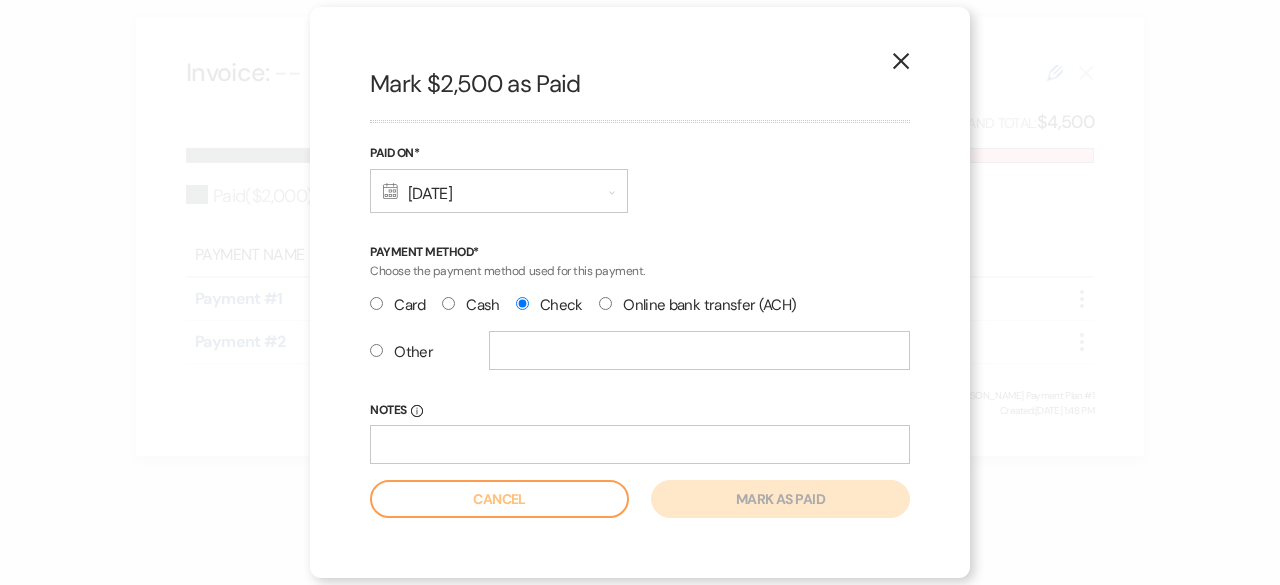 radio on "true" 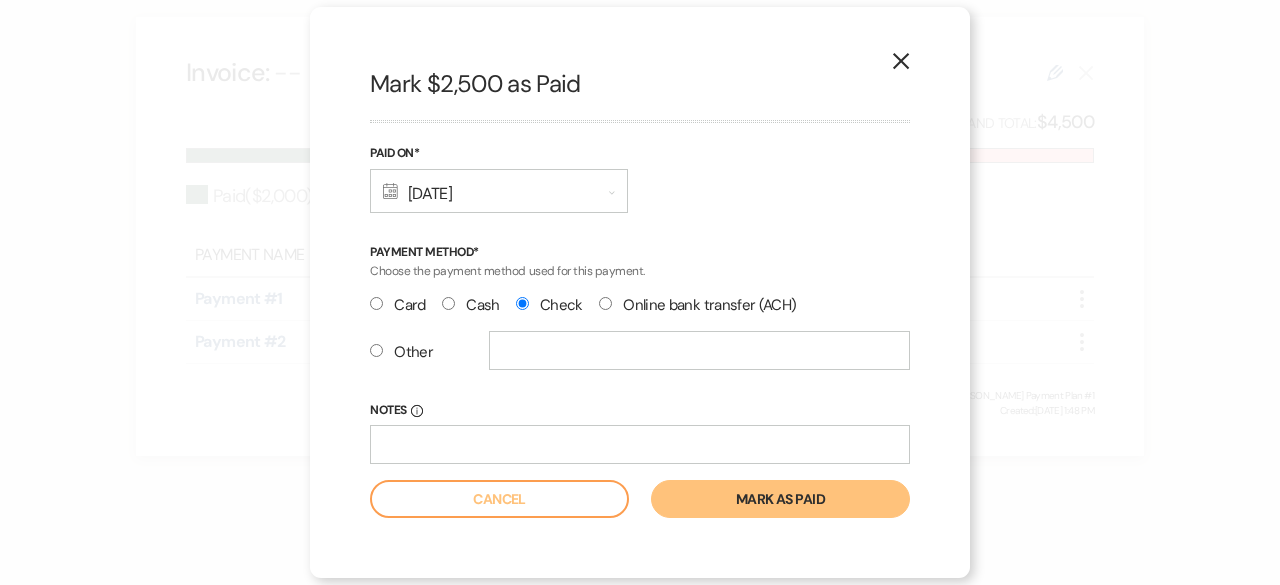 click on "Mark as paid" at bounding box center (780, 499) 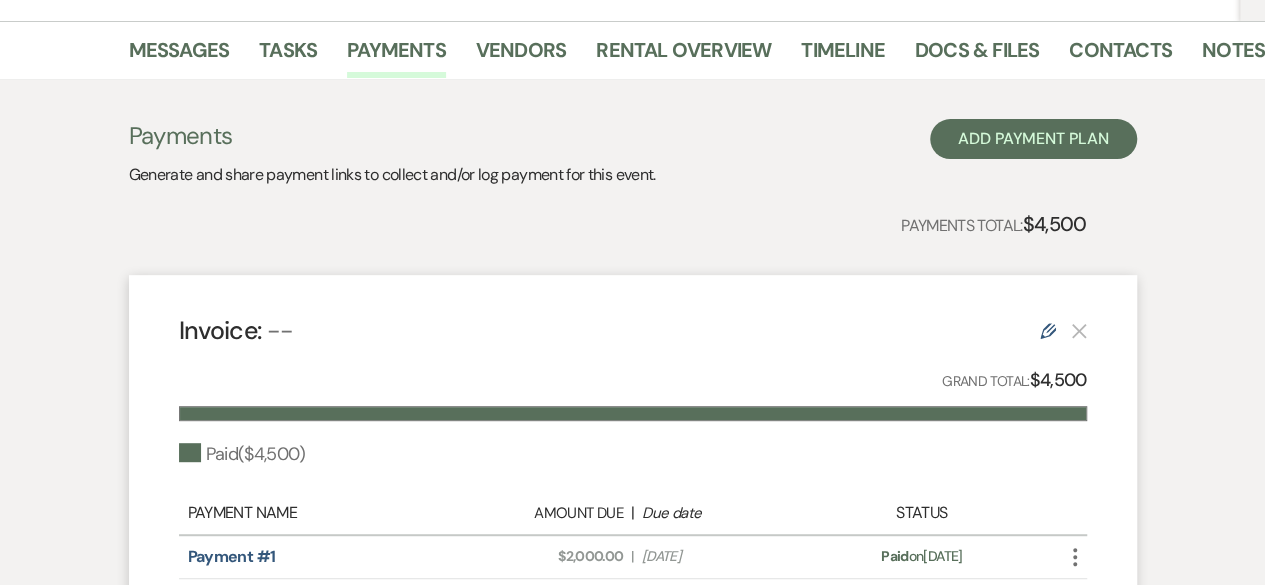 scroll, scrollTop: 306, scrollLeft: 0, axis: vertical 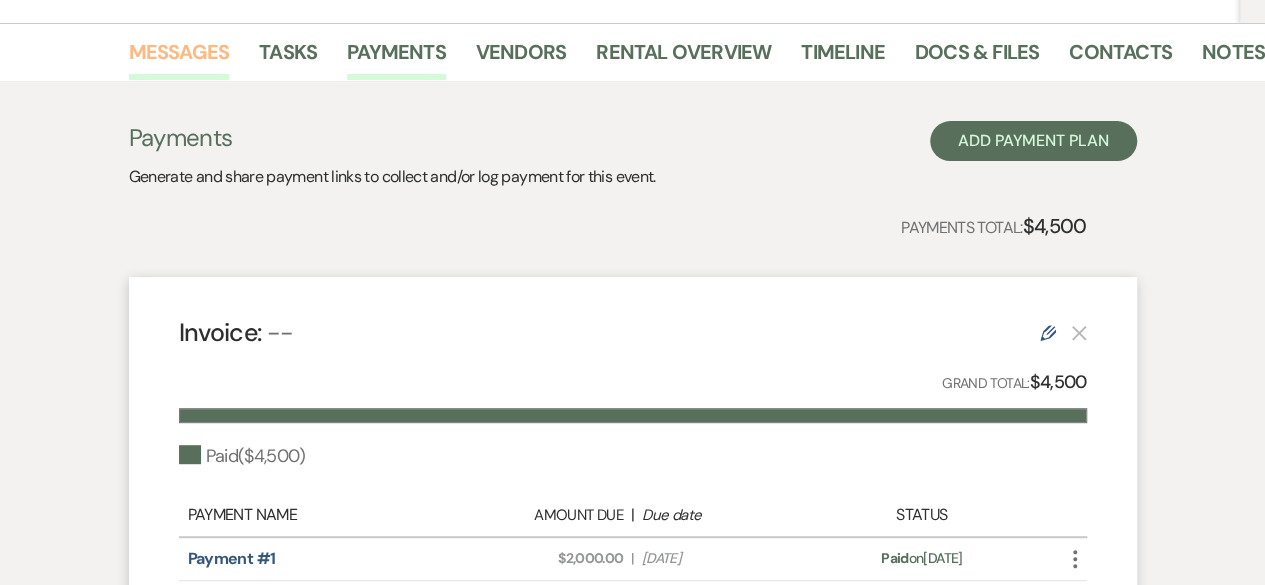 click on "Messages" at bounding box center [179, 58] 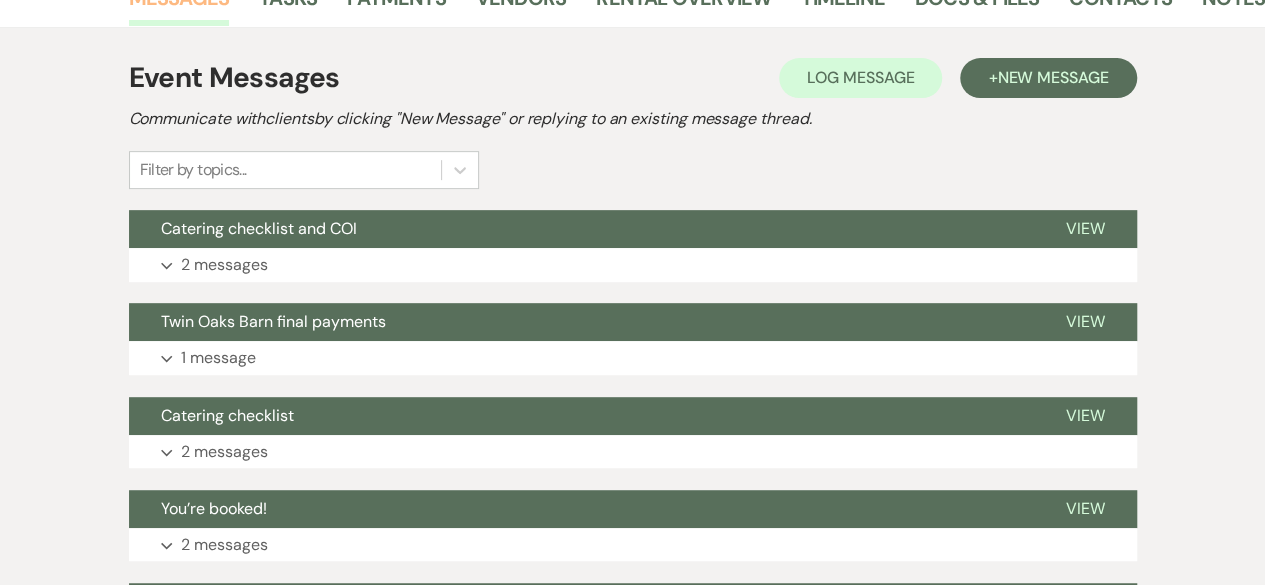 scroll, scrollTop: 401, scrollLeft: 0, axis: vertical 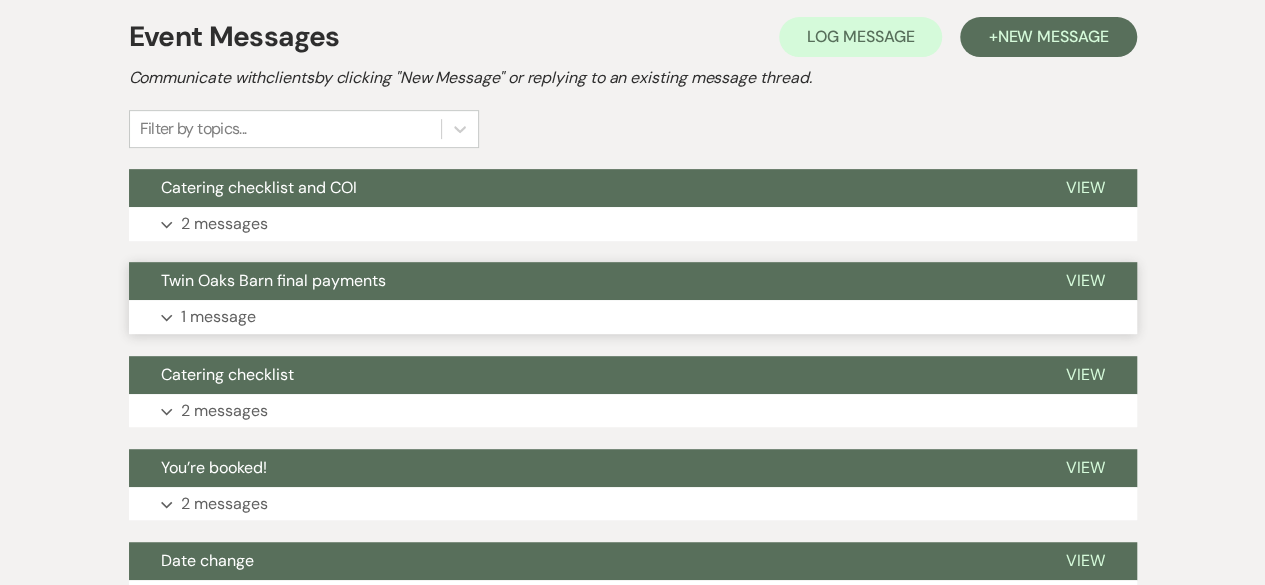 click on "1 message" at bounding box center [218, 317] 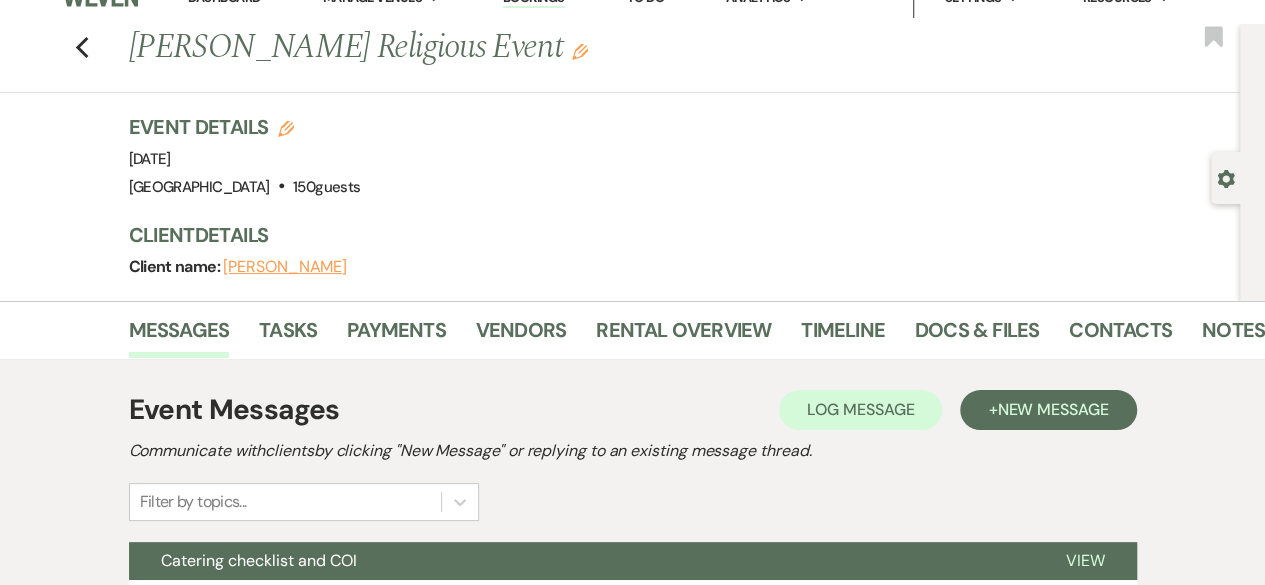 scroll, scrollTop: 27, scrollLeft: 0, axis: vertical 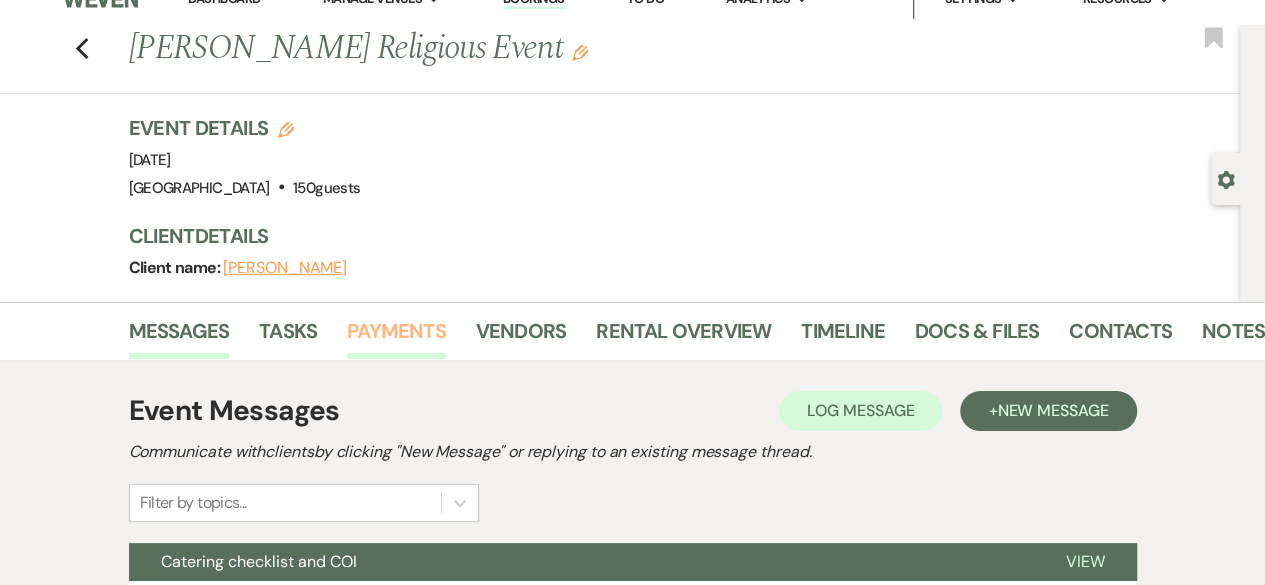 click on "Payments" at bounding box center [396, 337] 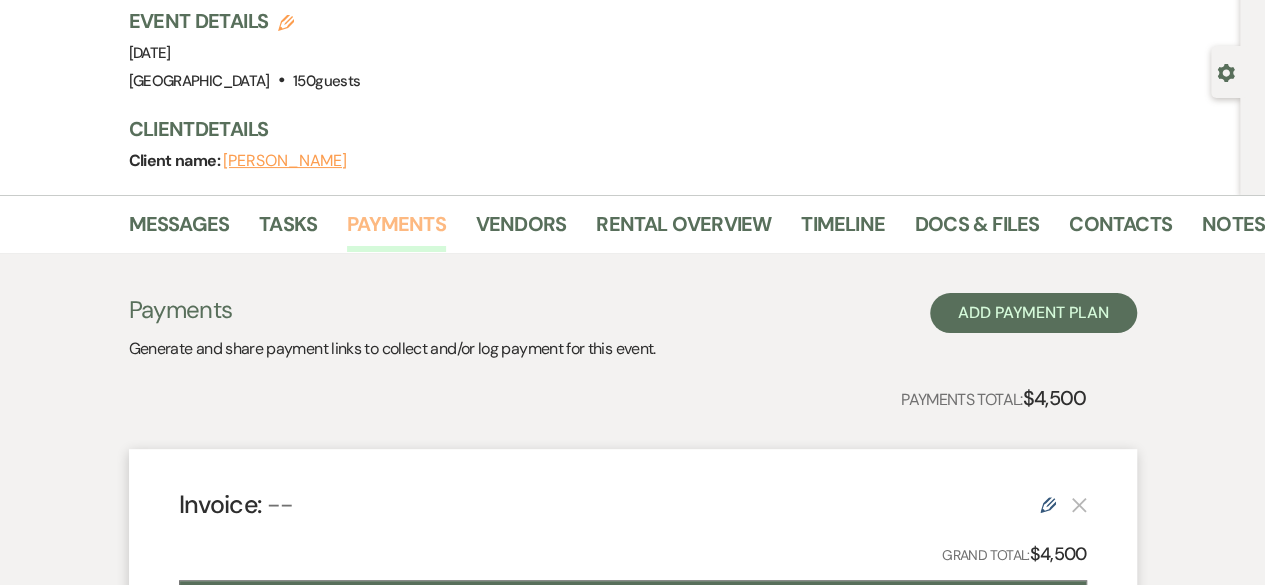 scroll, scrollTop: 0, scrollLeft: 0, axis: both 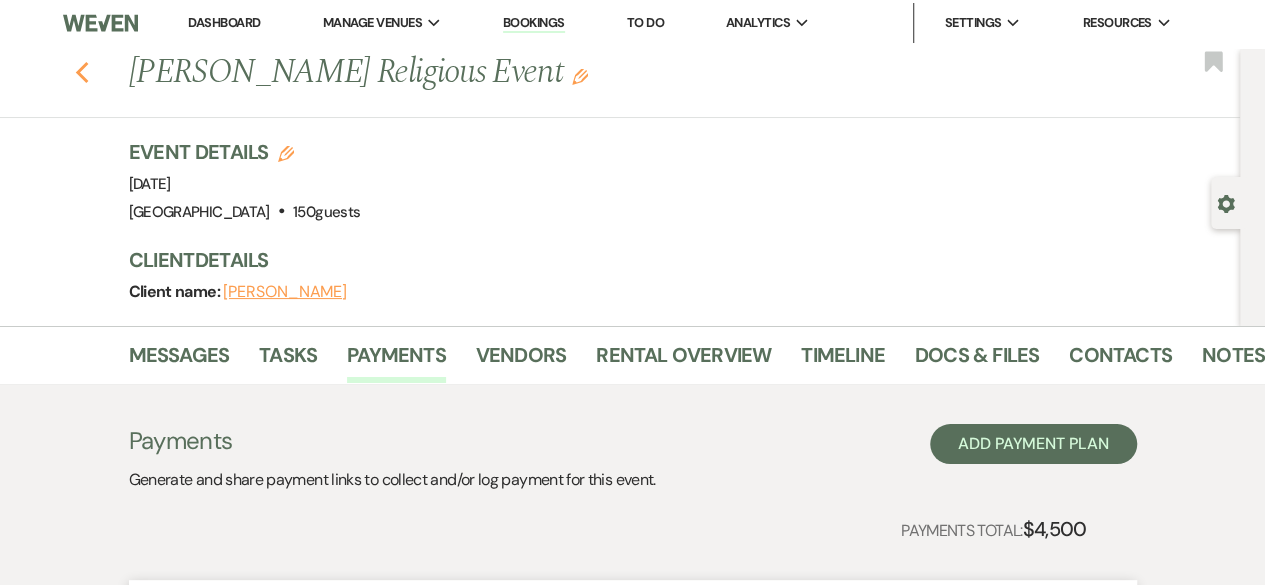 click on "Previous" 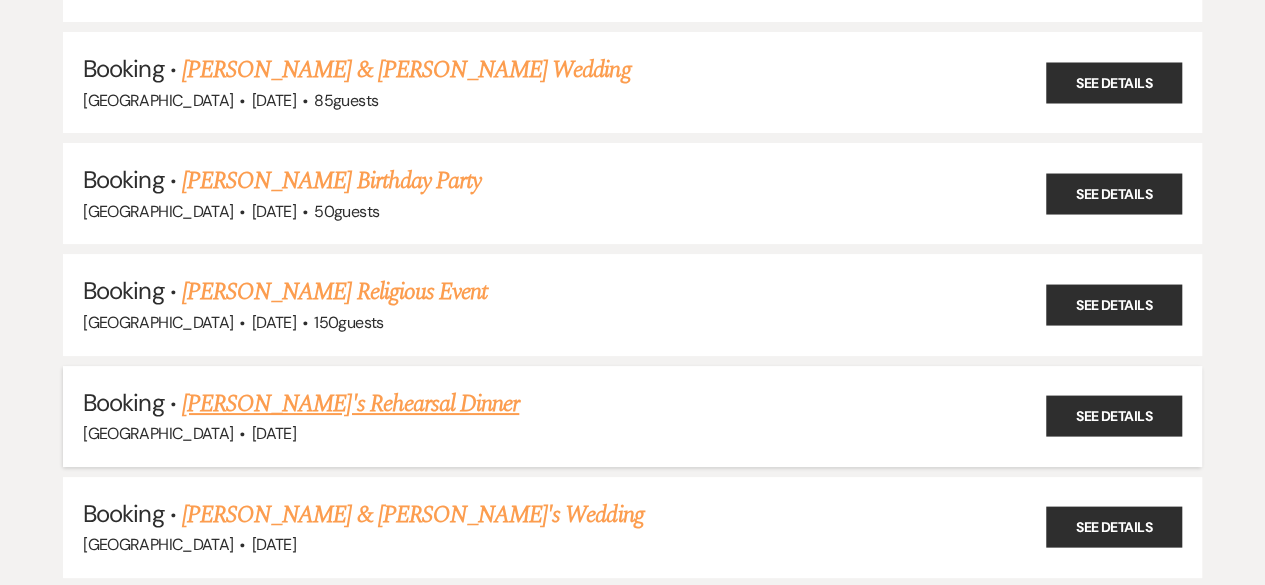 click on "[PERSON_NAME]'s Rehearsal Dinner" at bounding box center [350, 404] 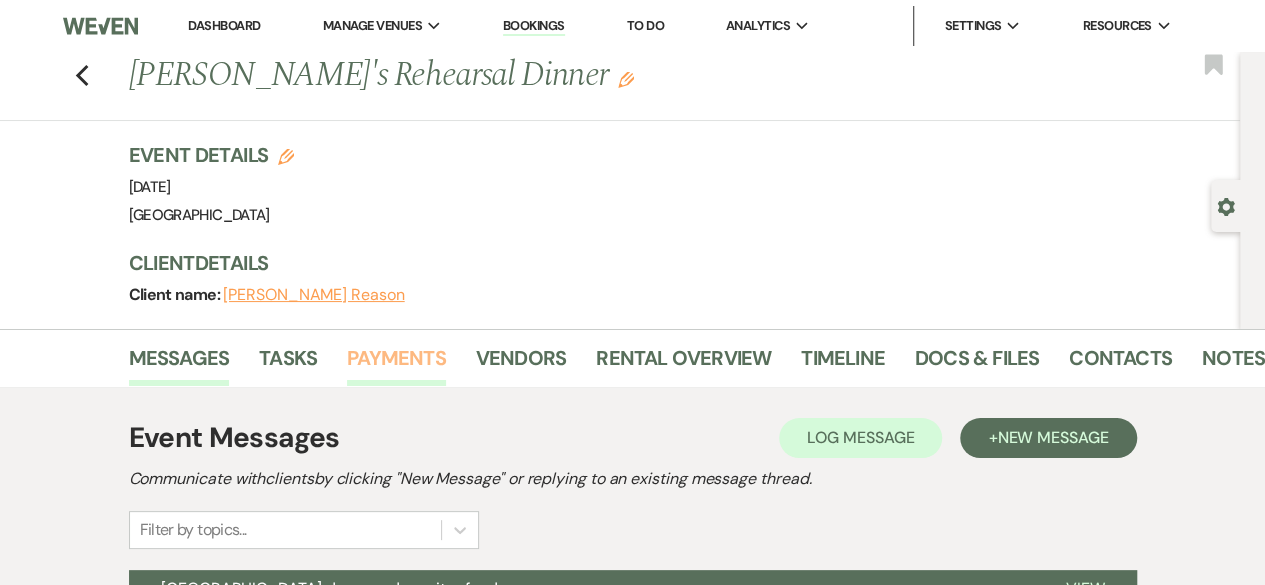 click on "Payments" at bounding box center (396, 364) 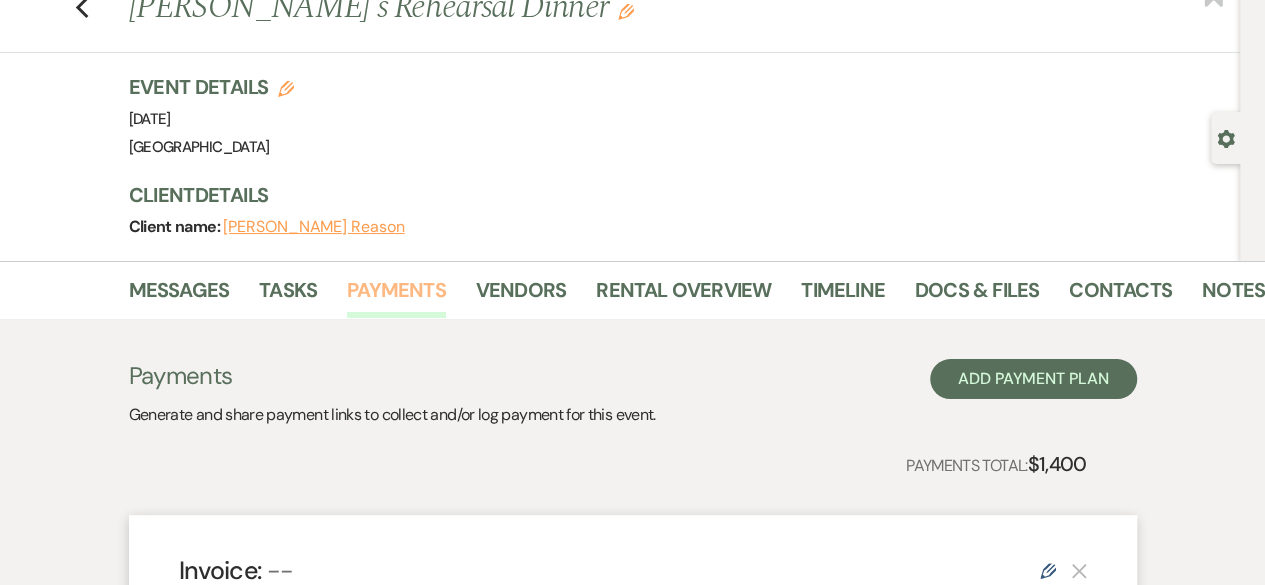scroll, scrollTop: 0, scrollLeft: 0, axis: both 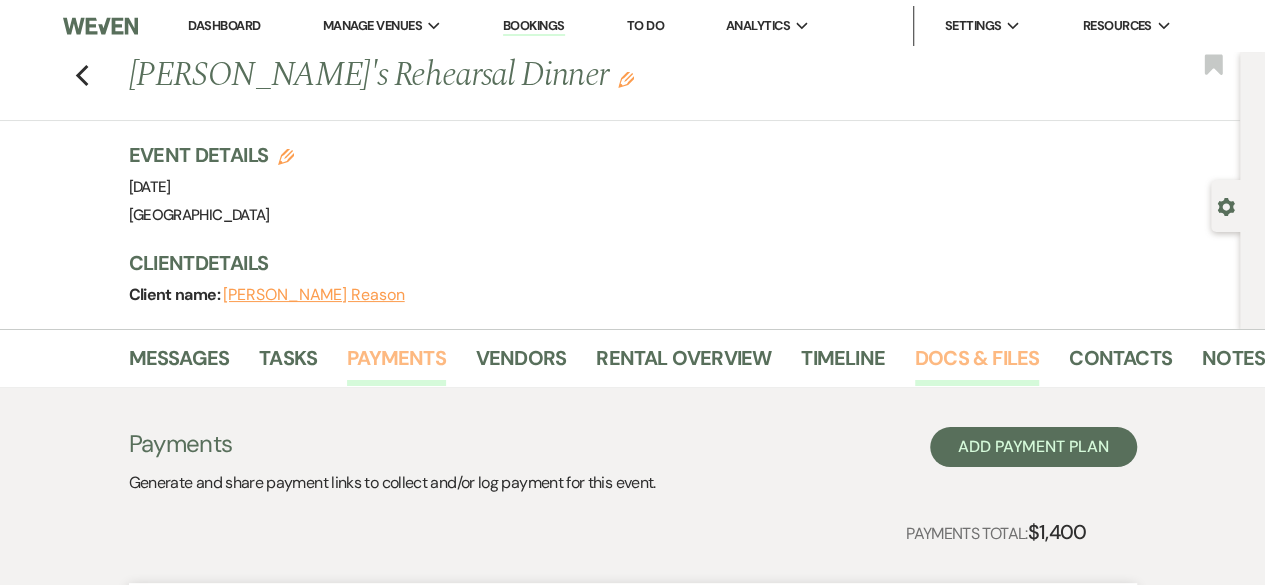 click on "Docs & Files" at bounding box center (977, 364) 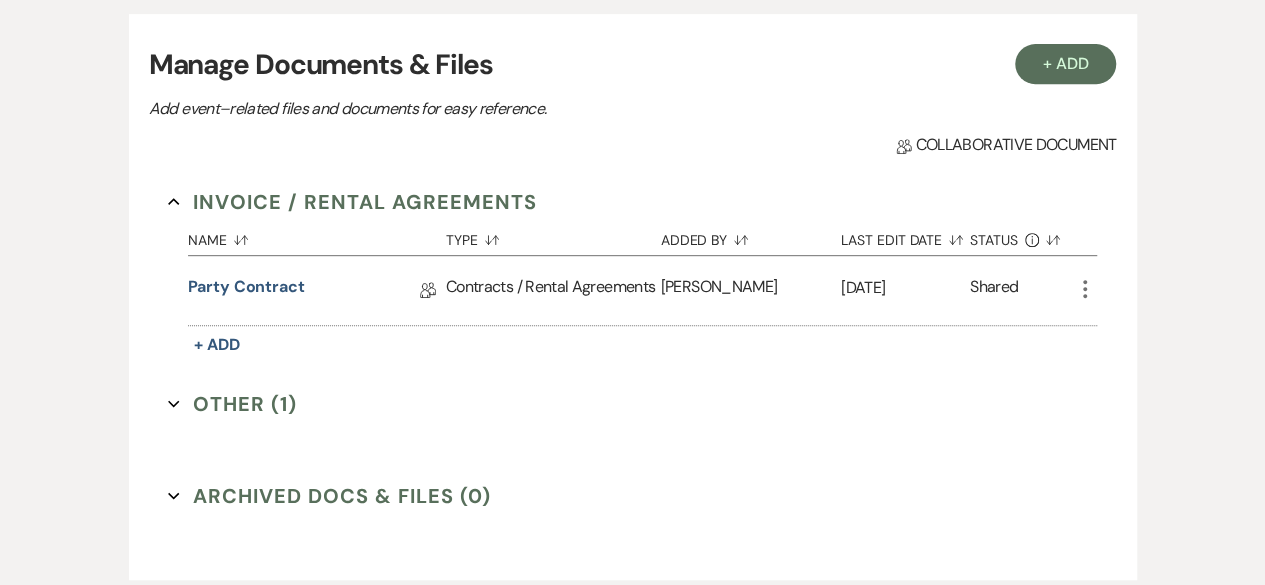 scroll, scrollTop: 398, scrollLeft: 0, axis: vertical 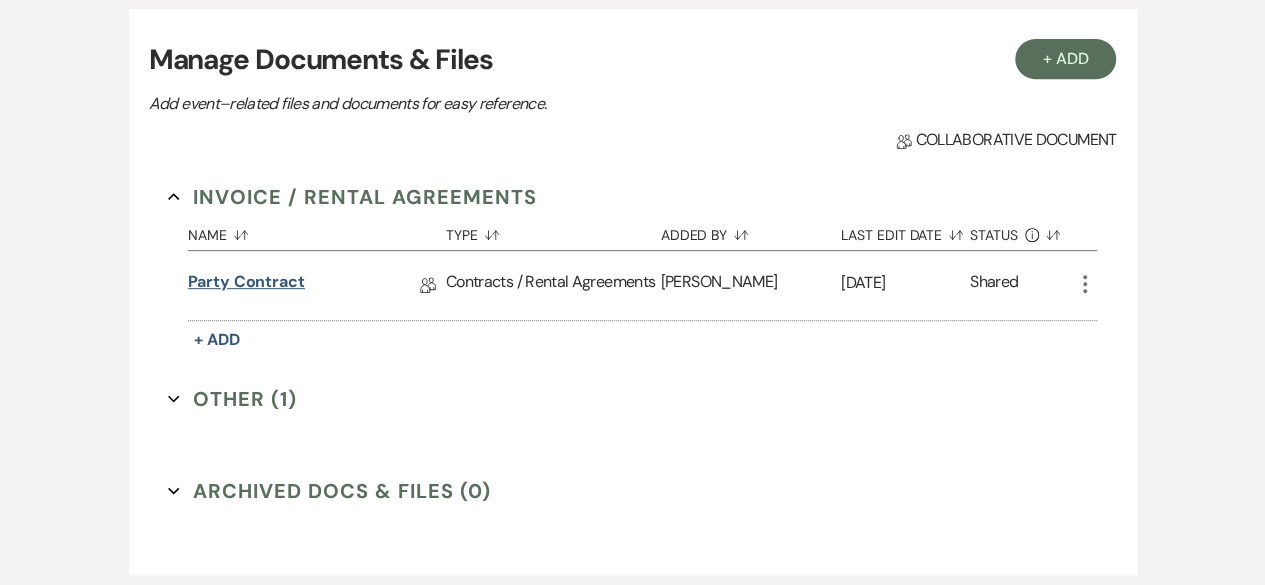 click on "Party contract" at bounding box center (246, 285) 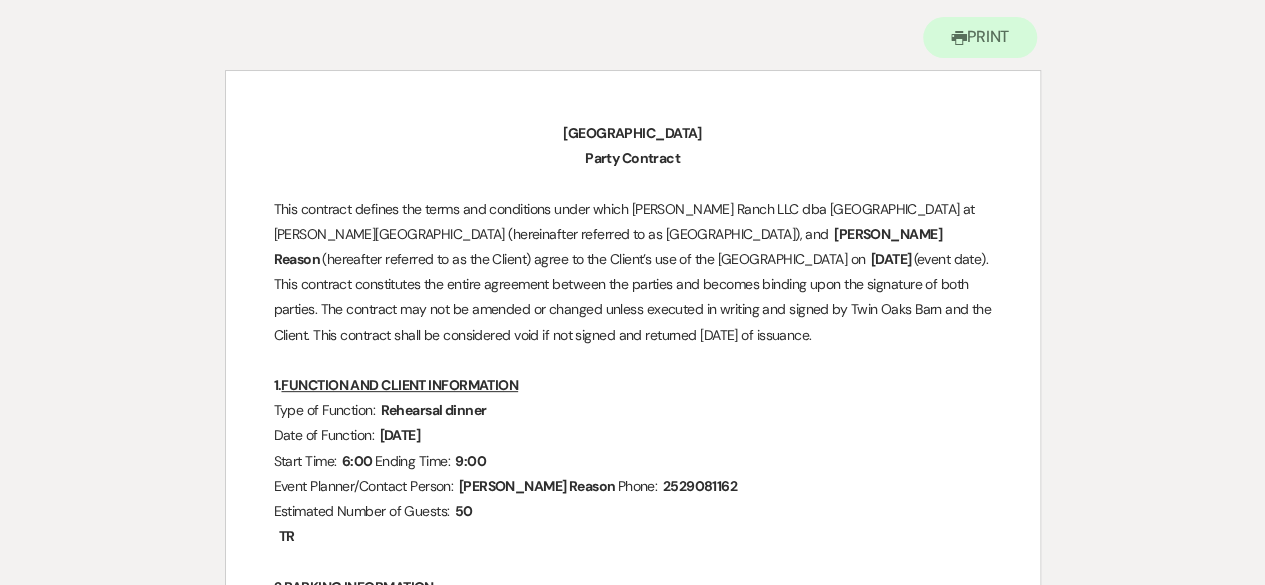 scroll, scrollTop: 0, scrollLeft: 0, axis: both 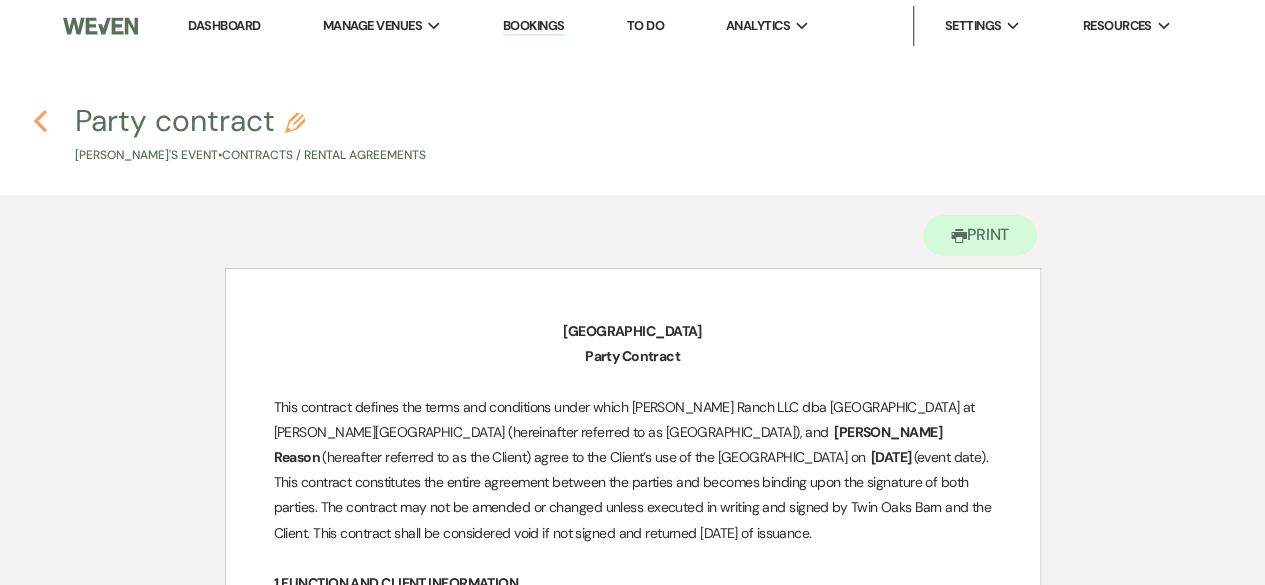 click on "Previous" 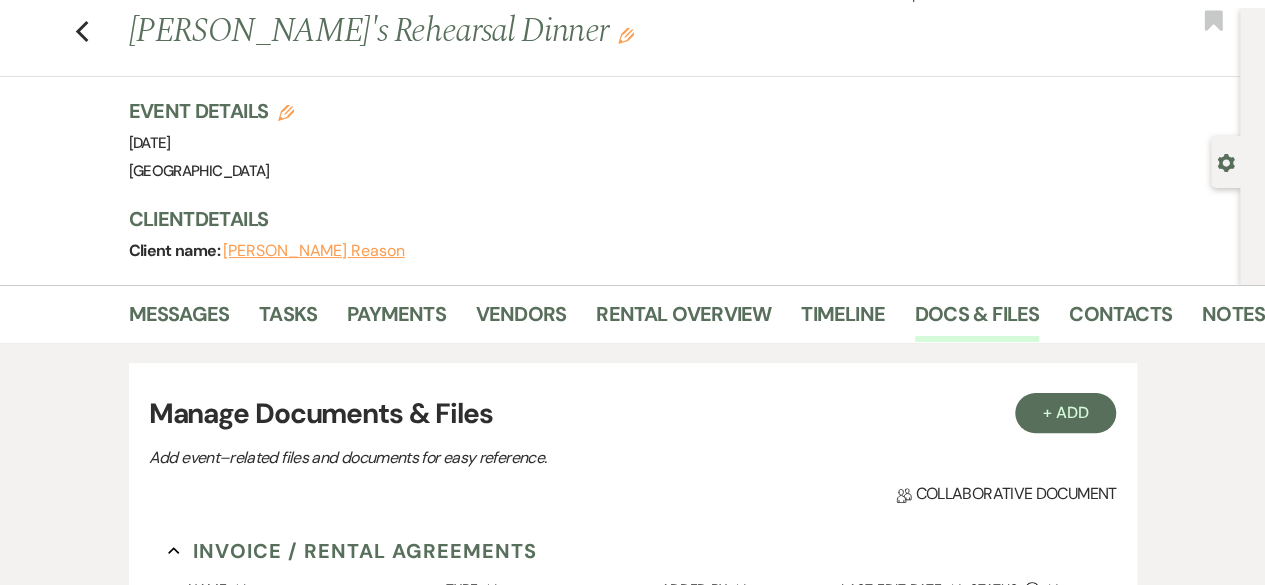 scroll, scrollTop: 44, scrollLeft: 0, axis: vertical 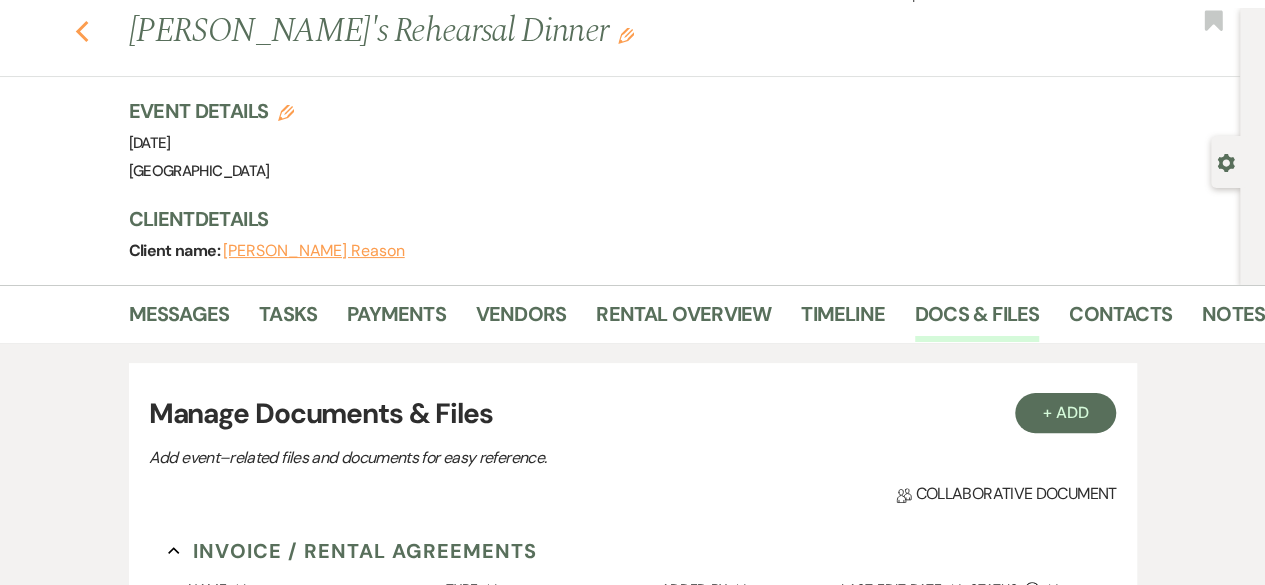 click on "Previous" 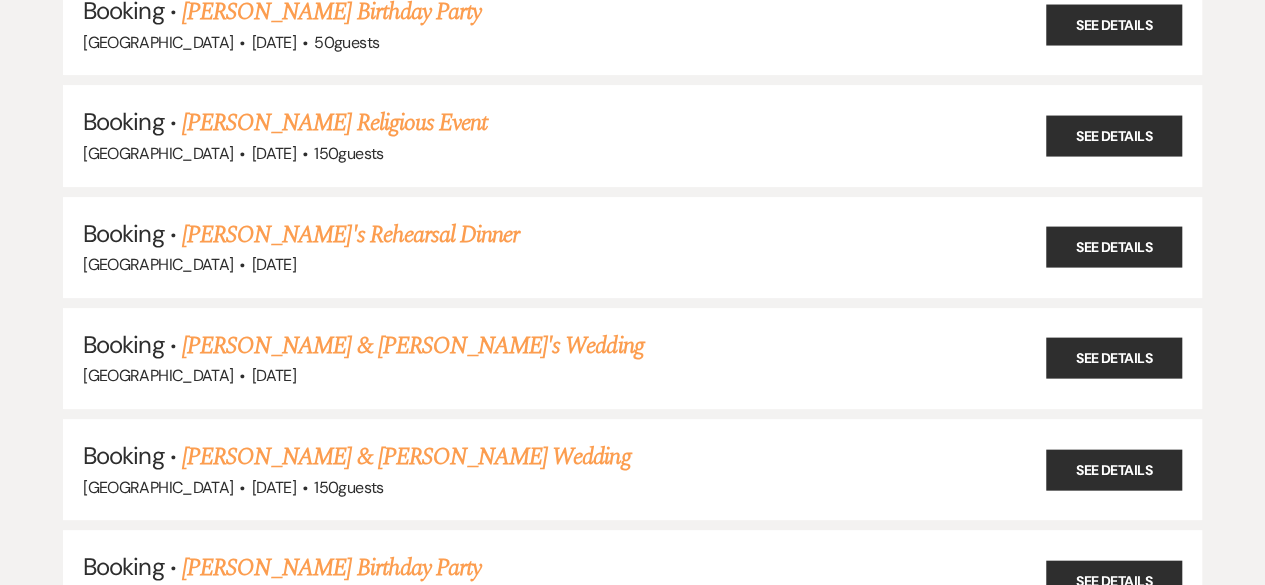 scroll, scrollTop: 19064, scrollLeft: 0, axis: vertical 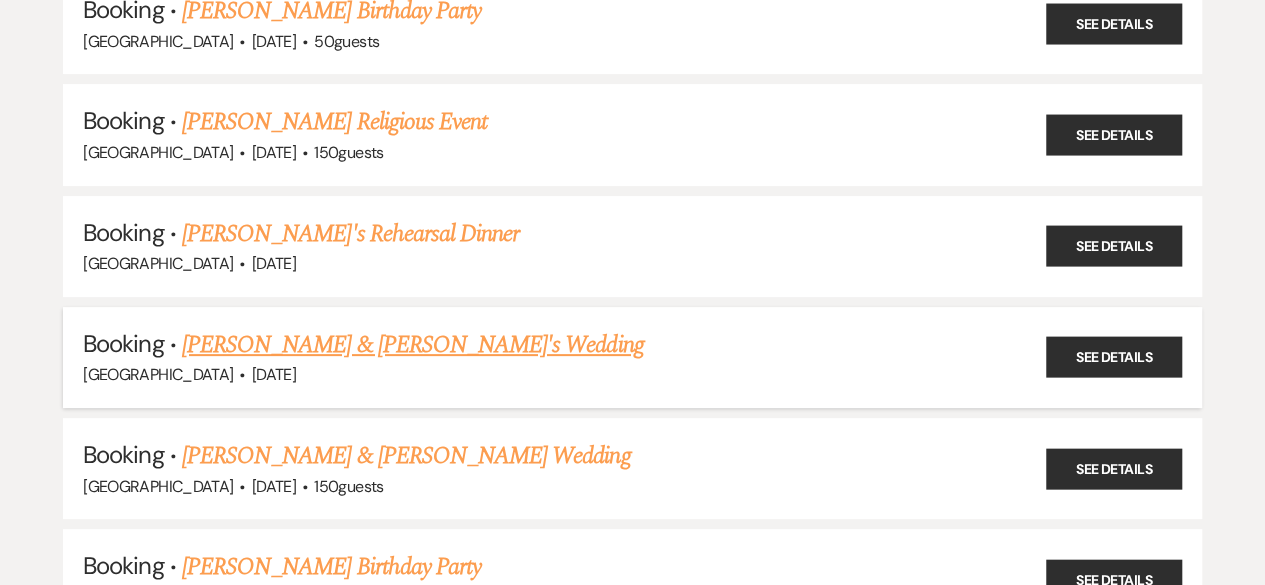 click on "[PERSON_NAME] & [PERSON_NAME]'s Wedding" at bounding box center [413, 345] 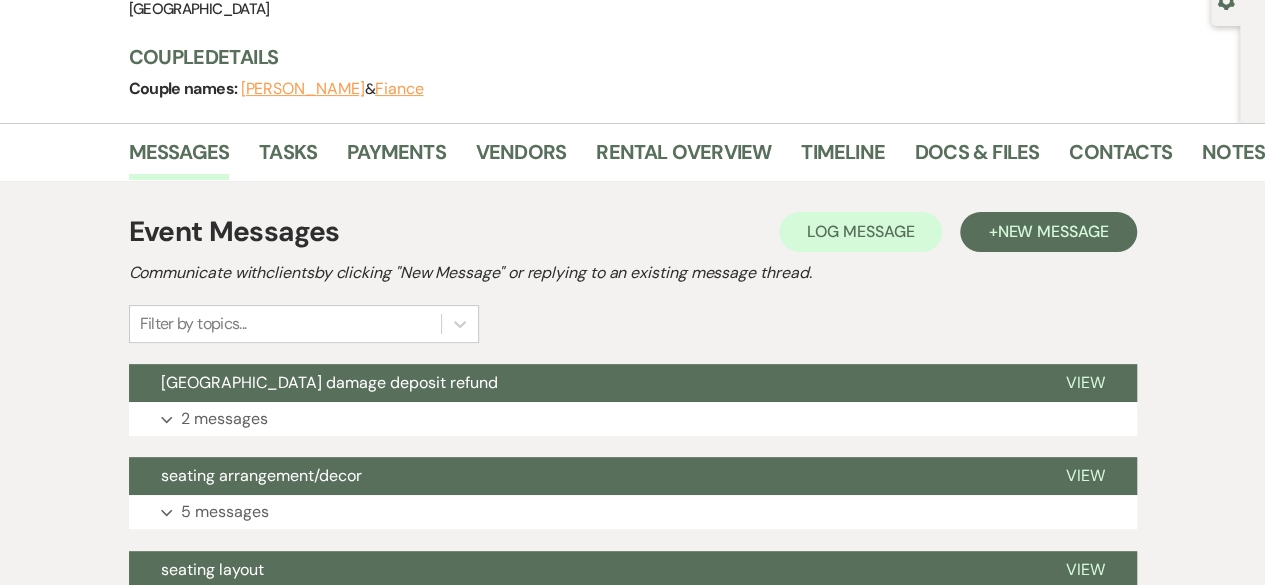scroll, scrollTop: 219, scrollLeft: 0, axis: vertical 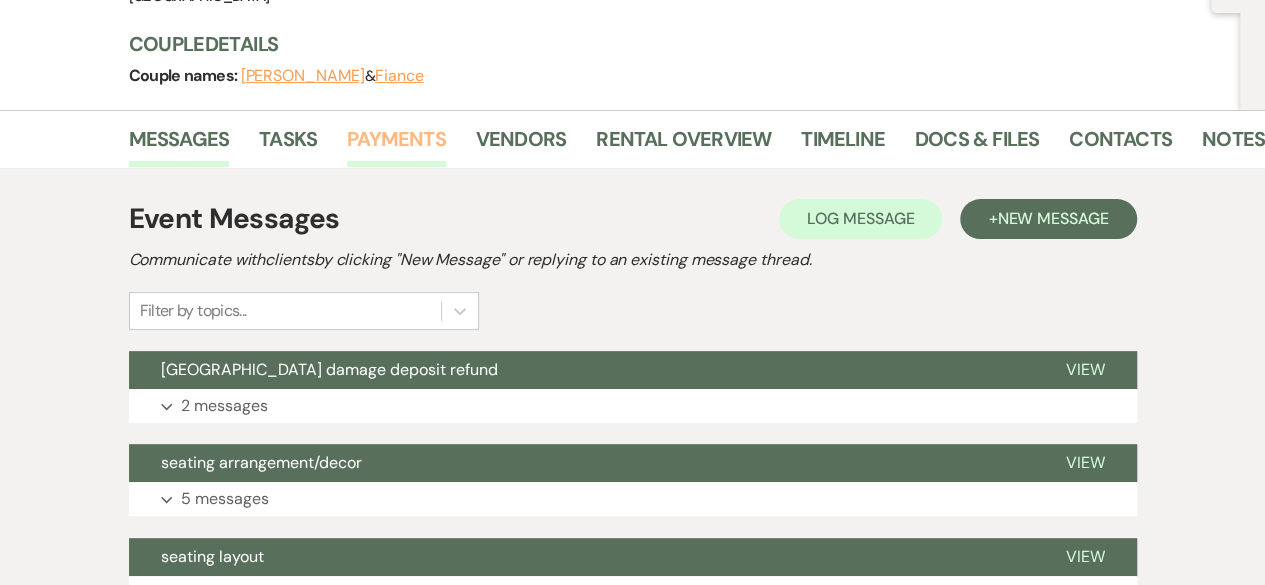 click on "Payments" at bounding box center (396, 145) 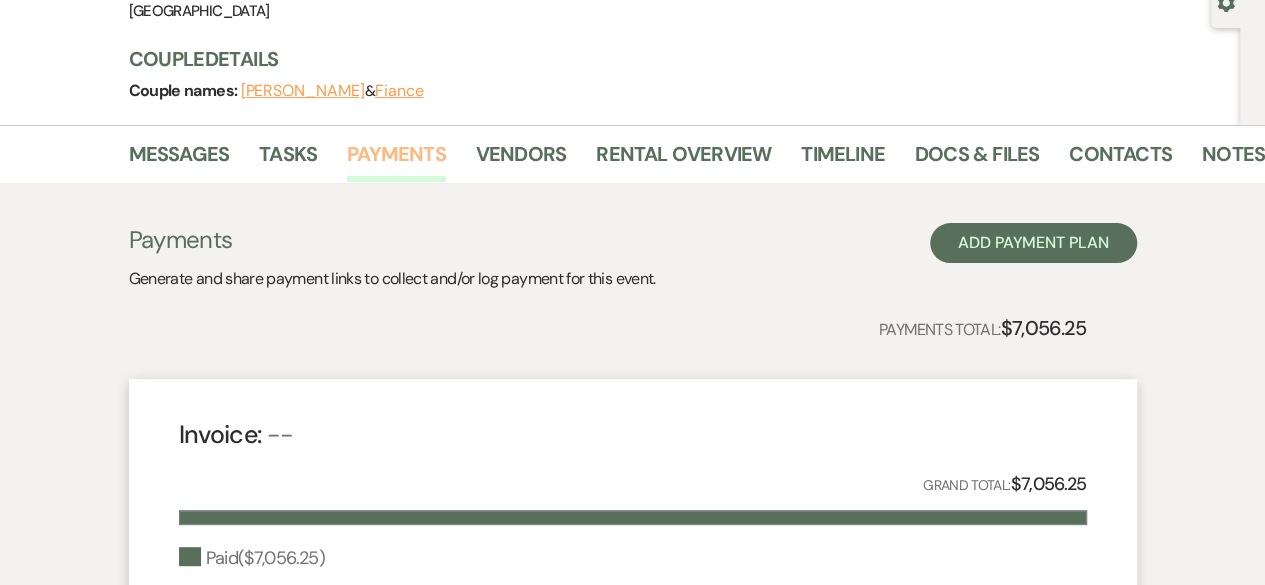 scroll, scrollTop: 175, scrollLeft: 0, axis: vertical 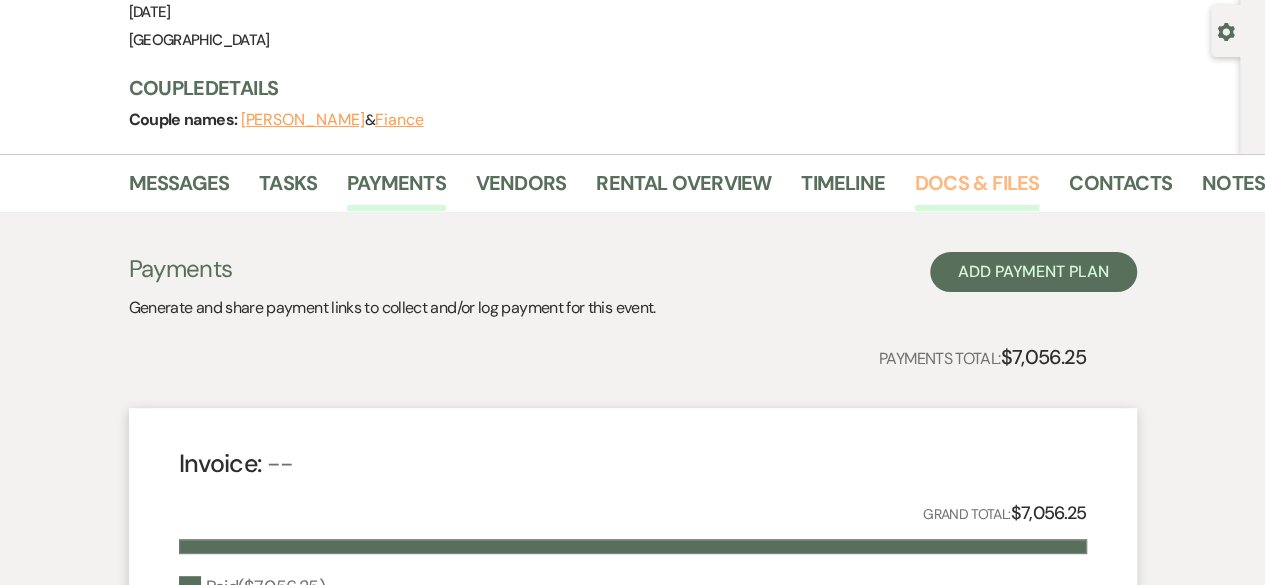 click on "Docs & Files" at bounding box center (977, 189) 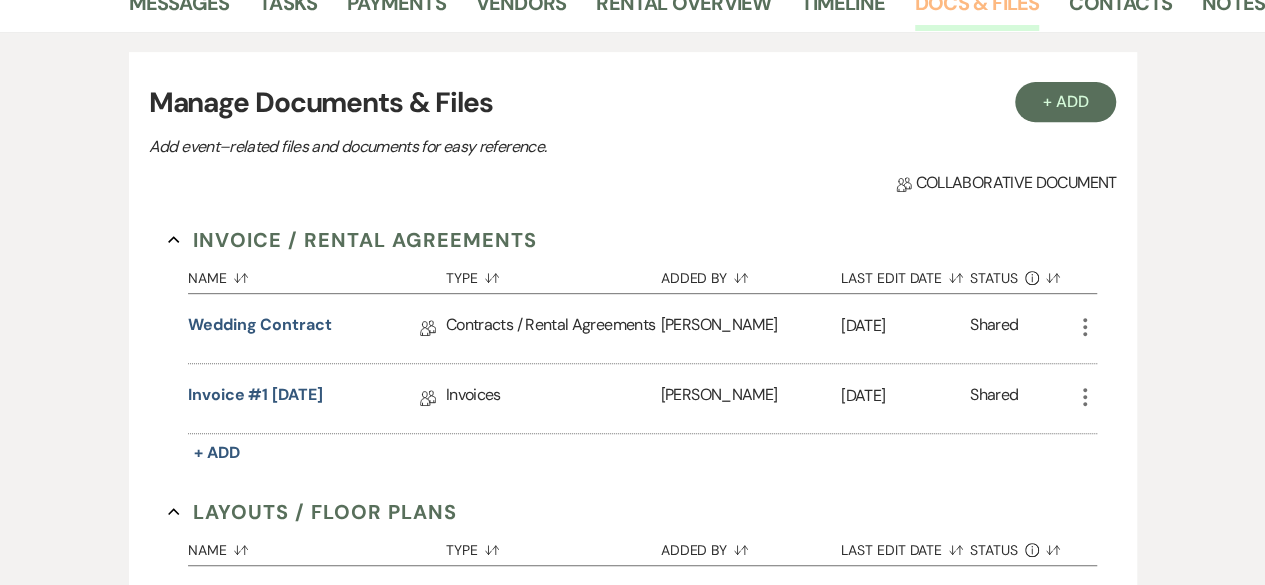 scroll, scrollTop: 368, scrollLeft: 0, axis: vertical 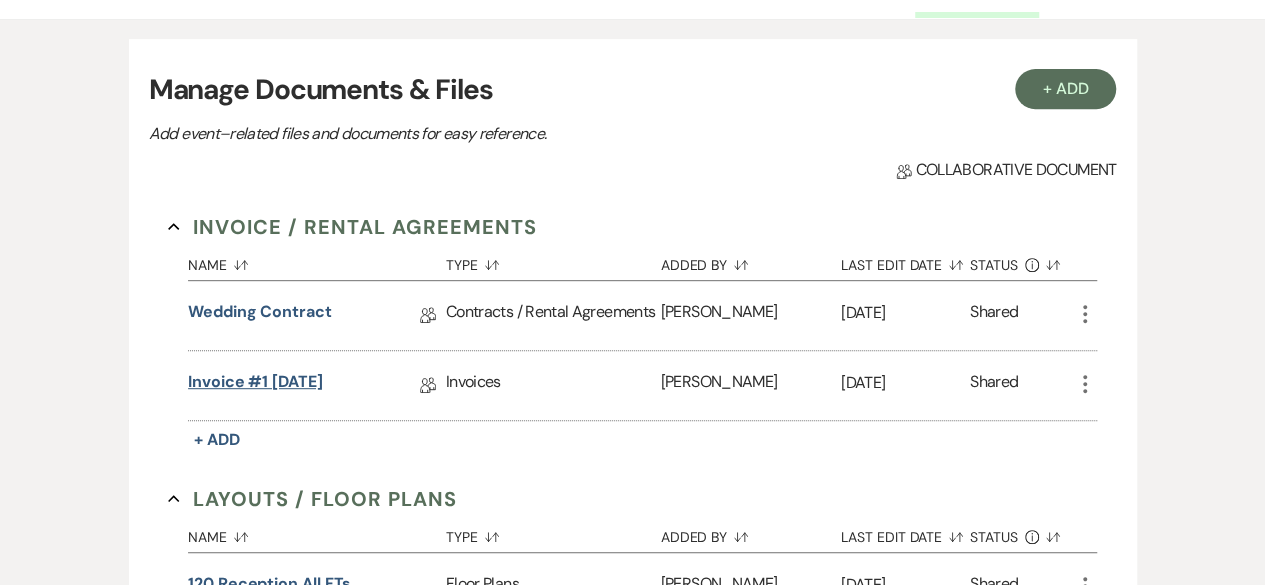 click on "Invoice #1 [DATE]" at bounding box center (255, 385) 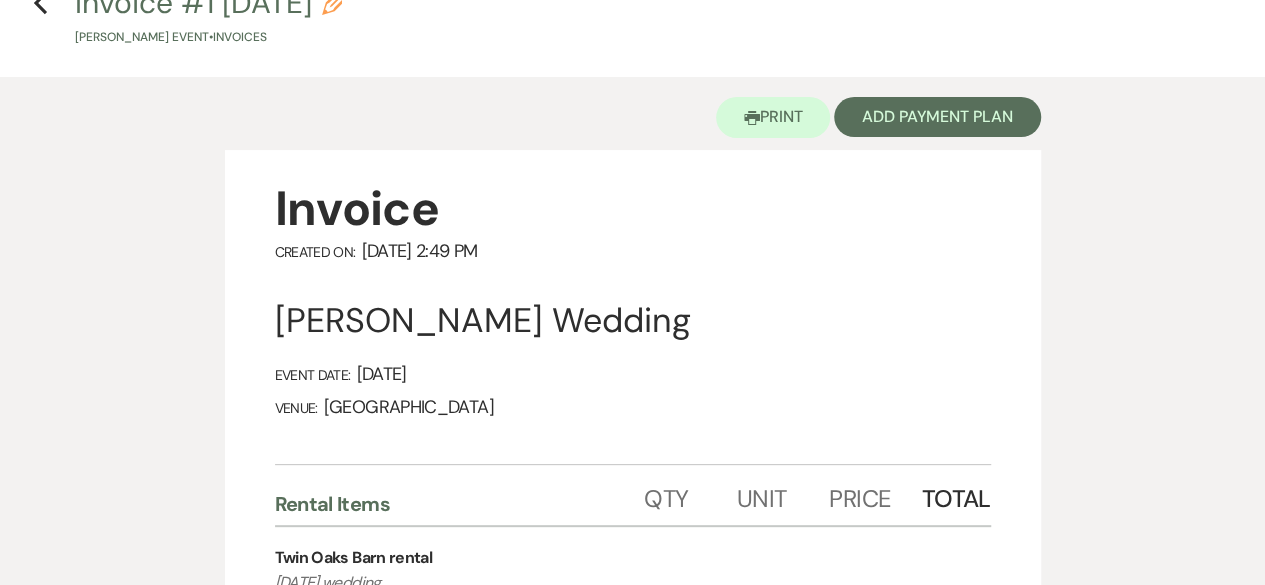 scroll, scrollTop: 0, scrollLeft: 0, axis: both 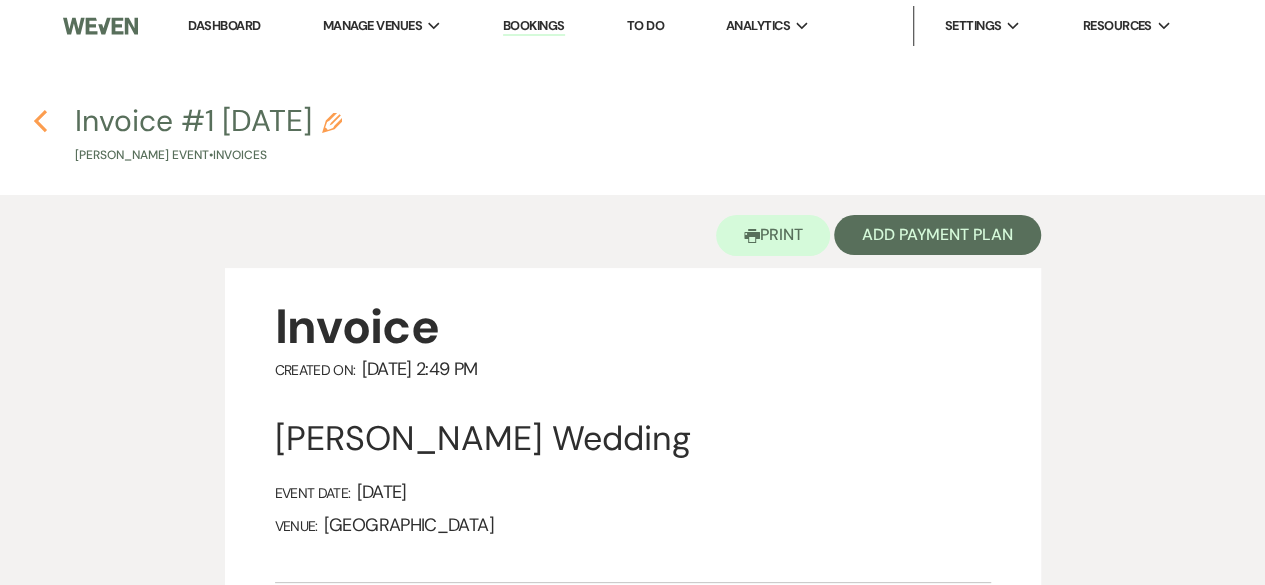 click on "Previous" 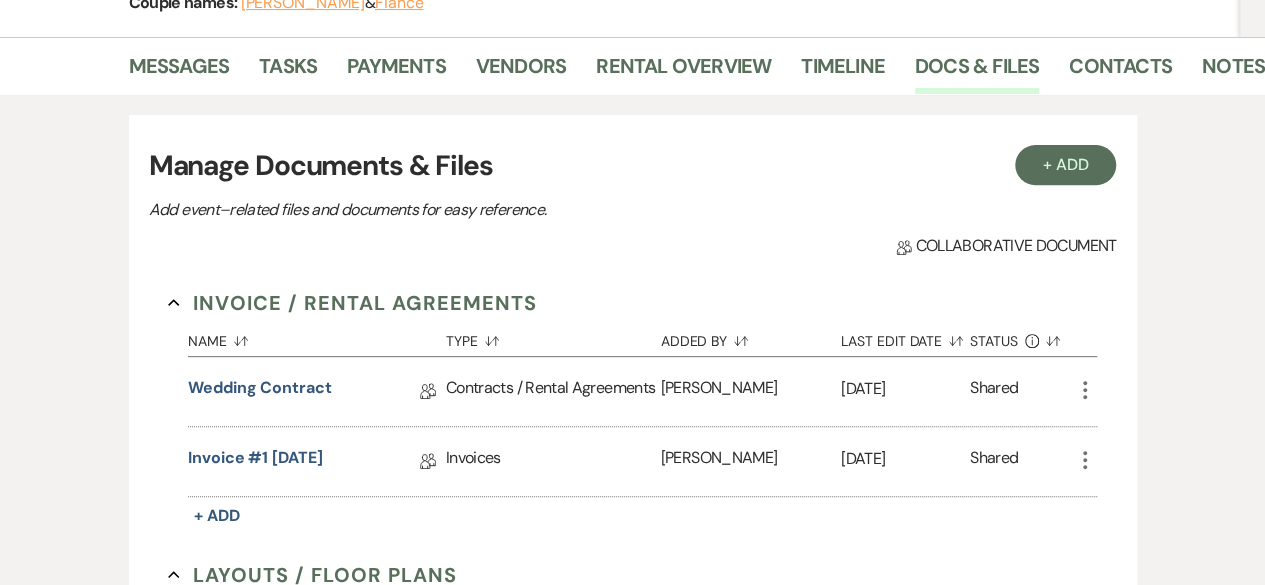 scroll, scrollTop: 0, scrollLeft: 0, axis: both 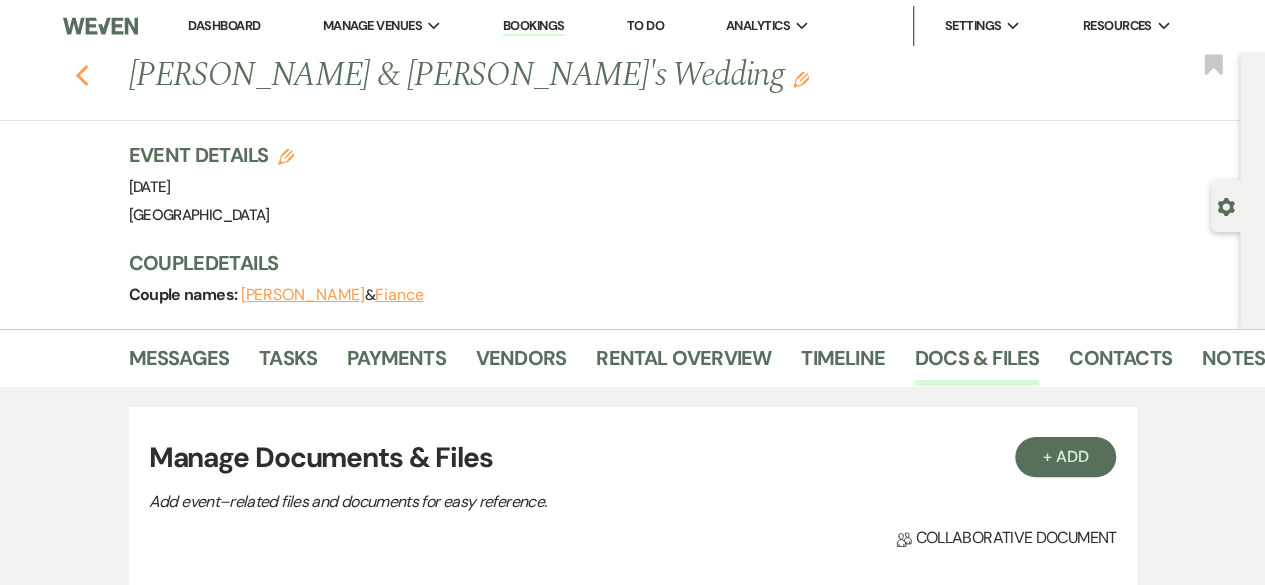 click on "Previous" 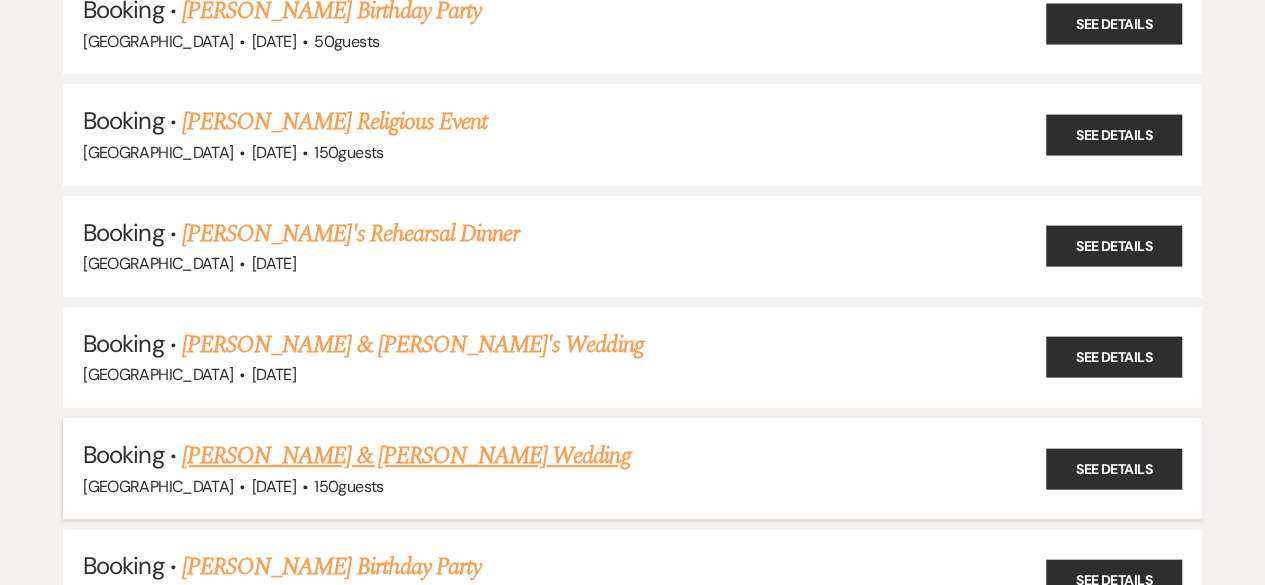 click on "[PERSON_NAME] & [PERSON_NAME] Wedding" at bounding box center [406, 456] 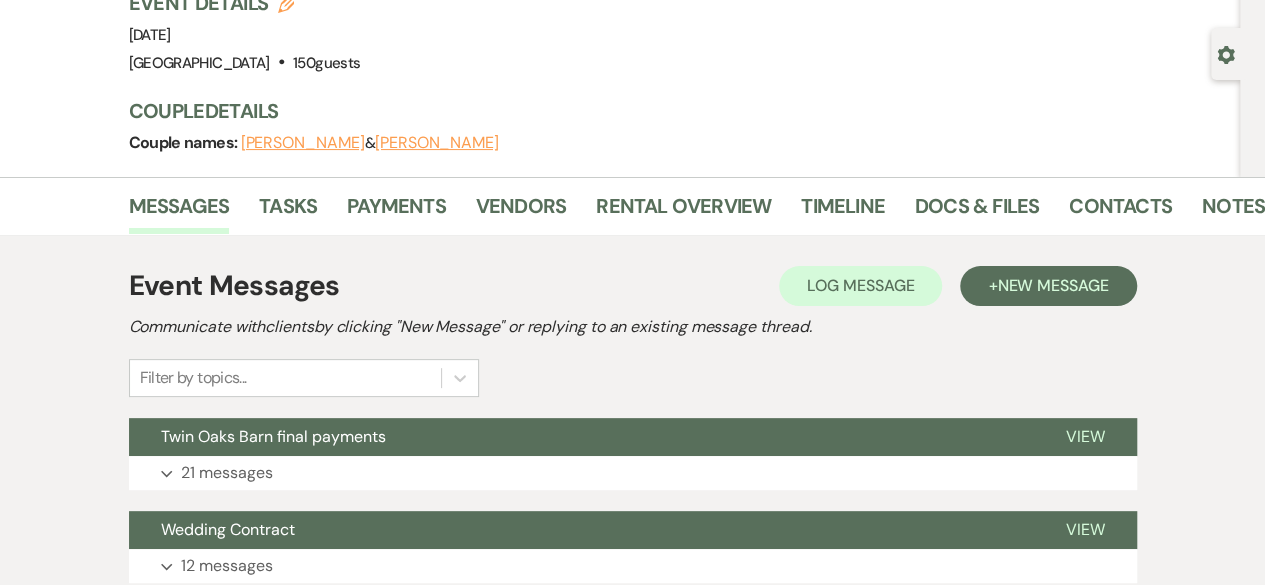 scroll, scrollTop: 158, scrollLeft: 0, axis: vertical 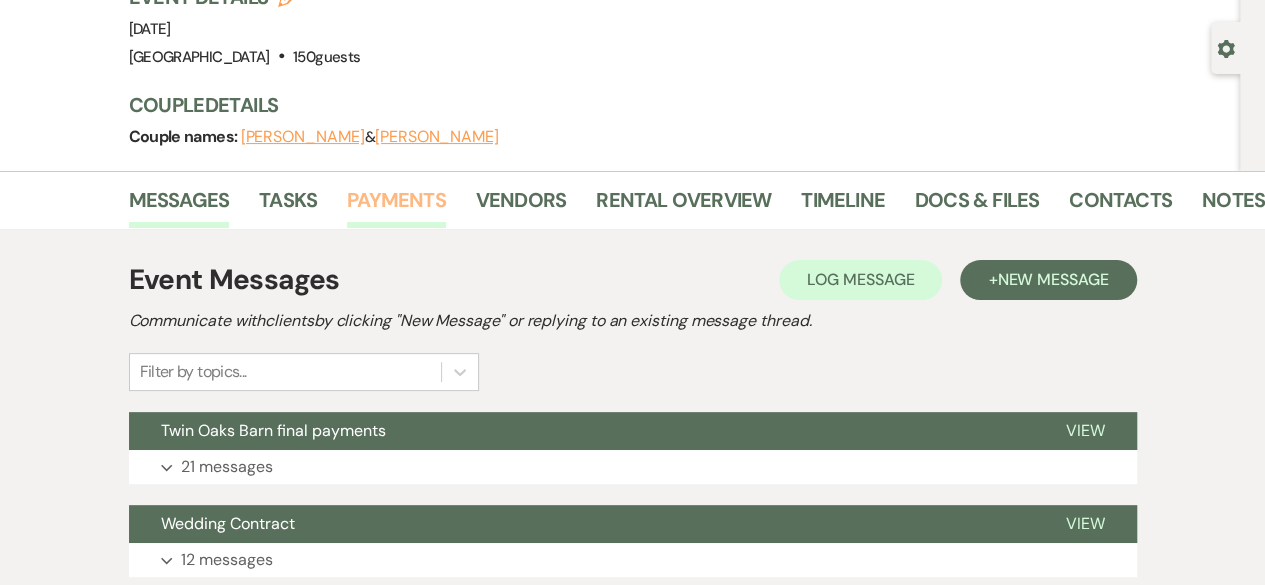 click on "Payments" at bounding box center (396, 206) 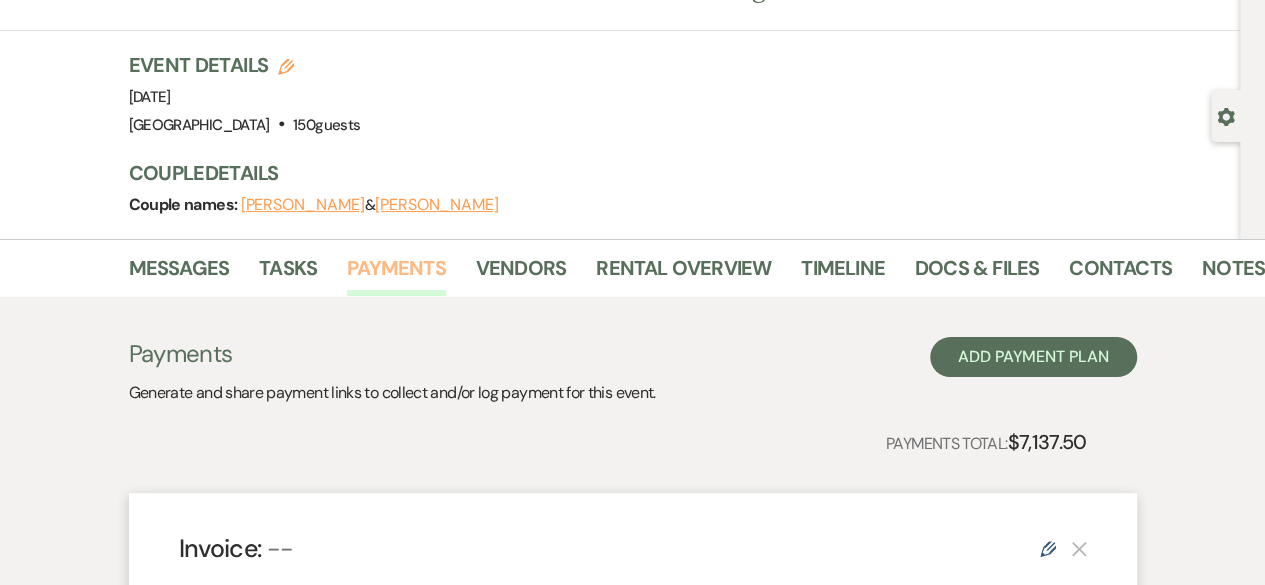 scroll, scrollTop: 0, scrollLeft: 0, axis: both 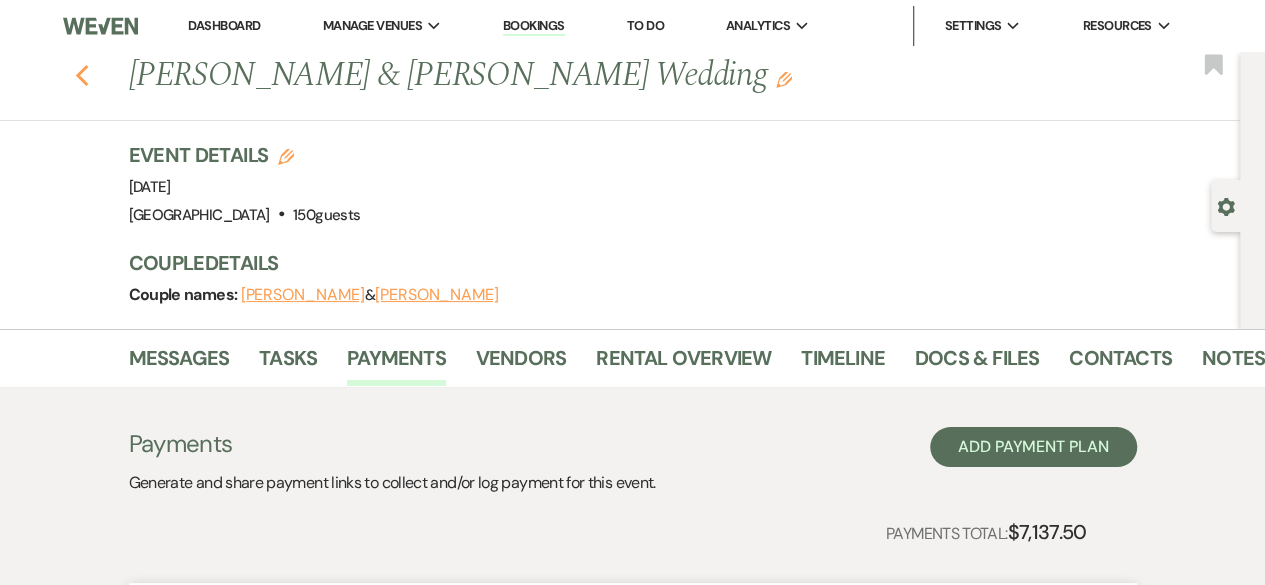 click on "Previous" 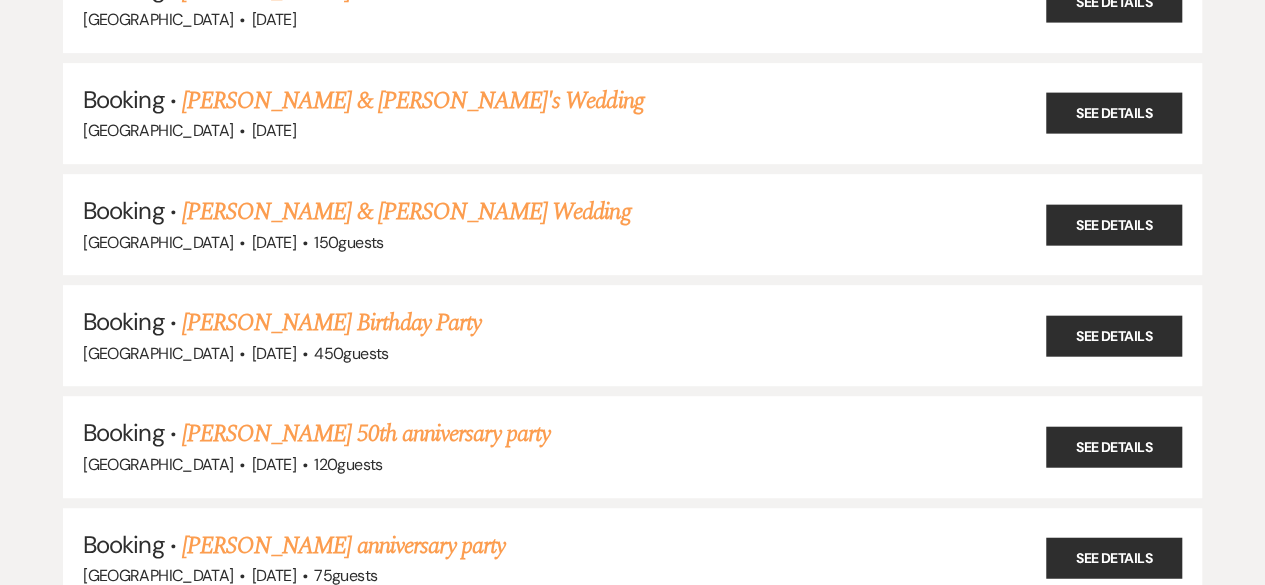 scroll, scrollTop: 19335, scrollLeft: 0, axis: vertical 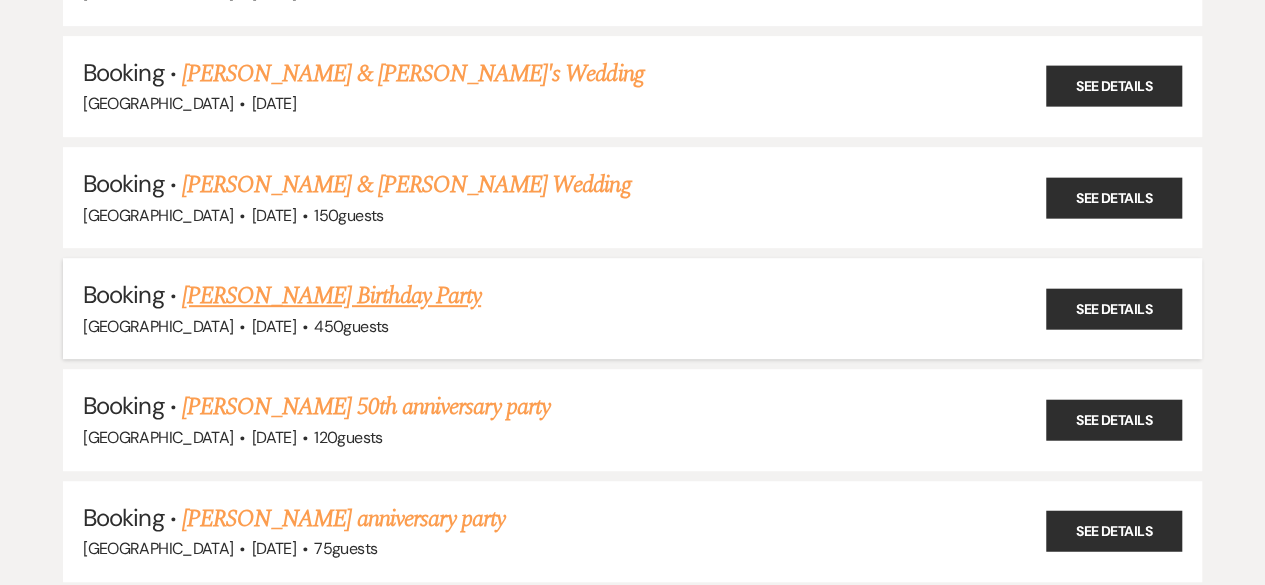 click on "[PERSON_NAME] Birthday Party" at bounding box center [331, 296] 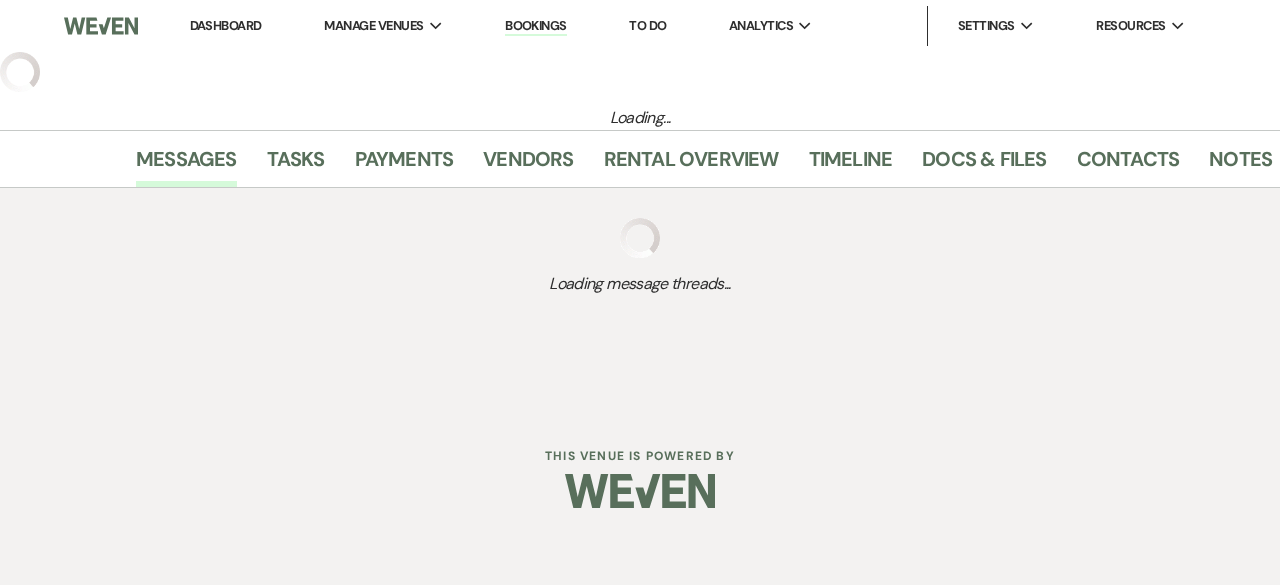 select on "1" 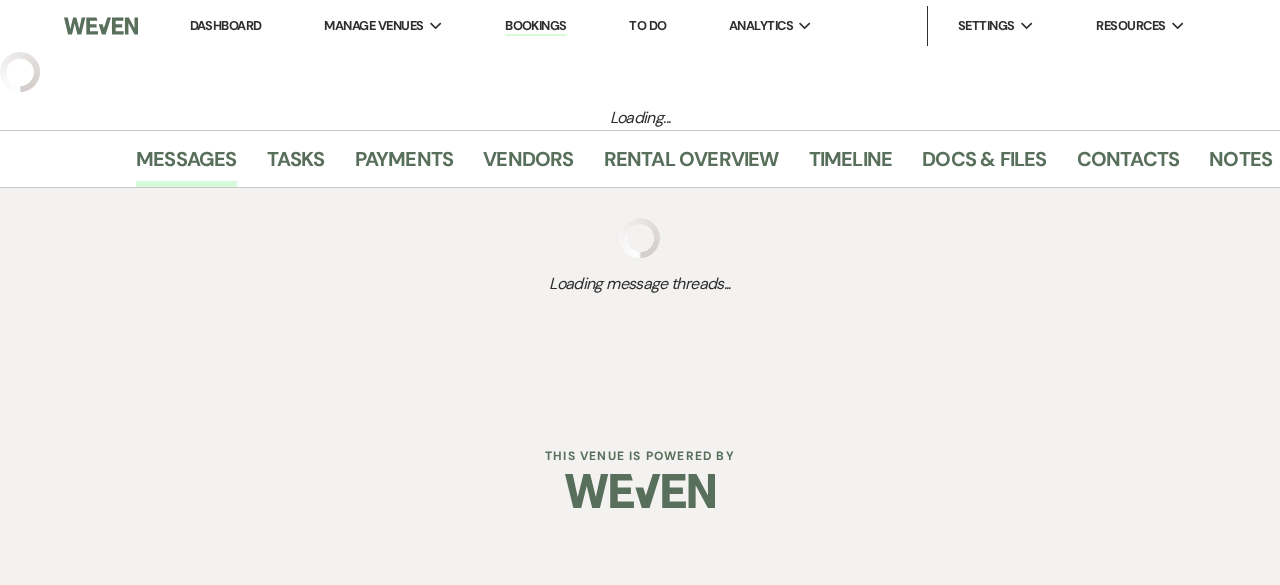 select on "4" 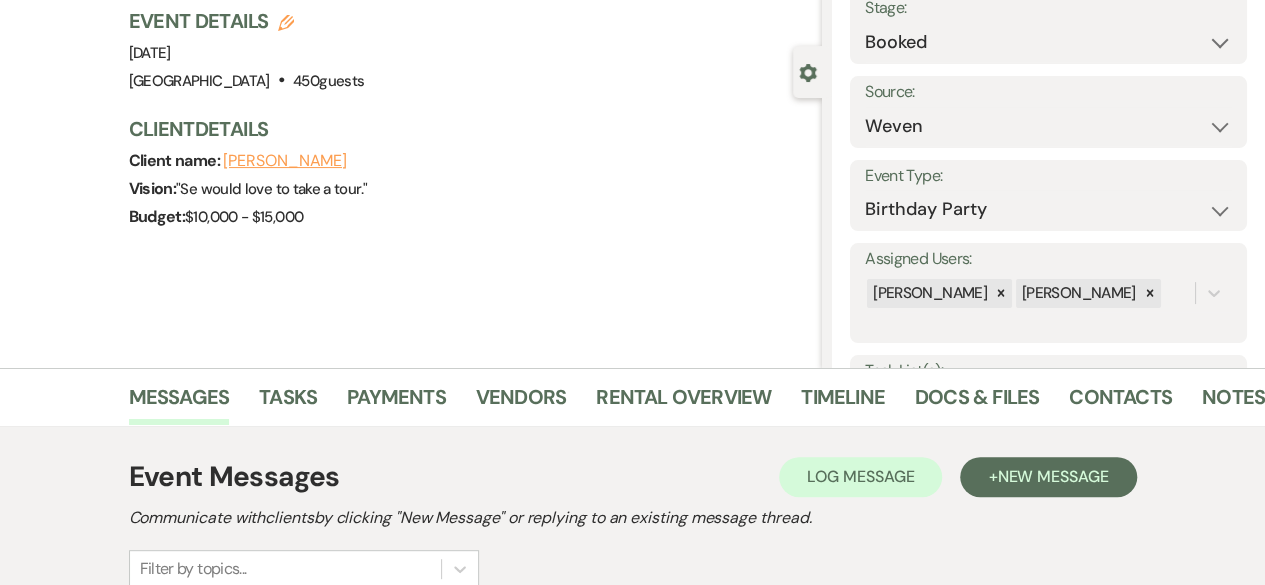 scroll, scrollTop: 137, scrollLeft: 0, axis: vertical 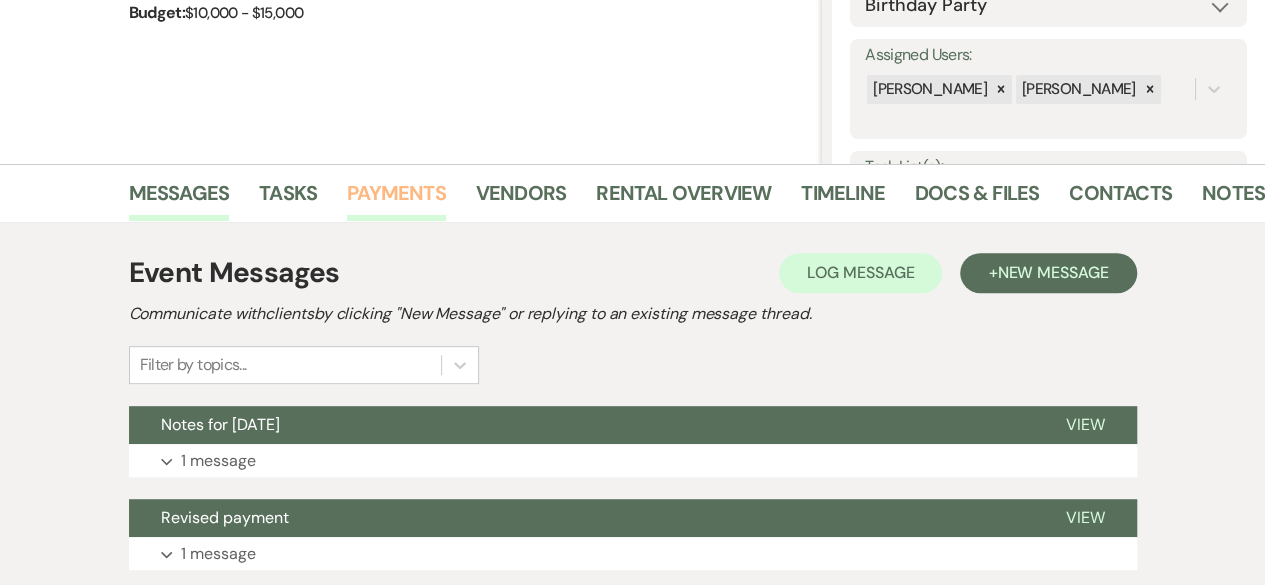click on "Payments" at bounding box center (396, 199) 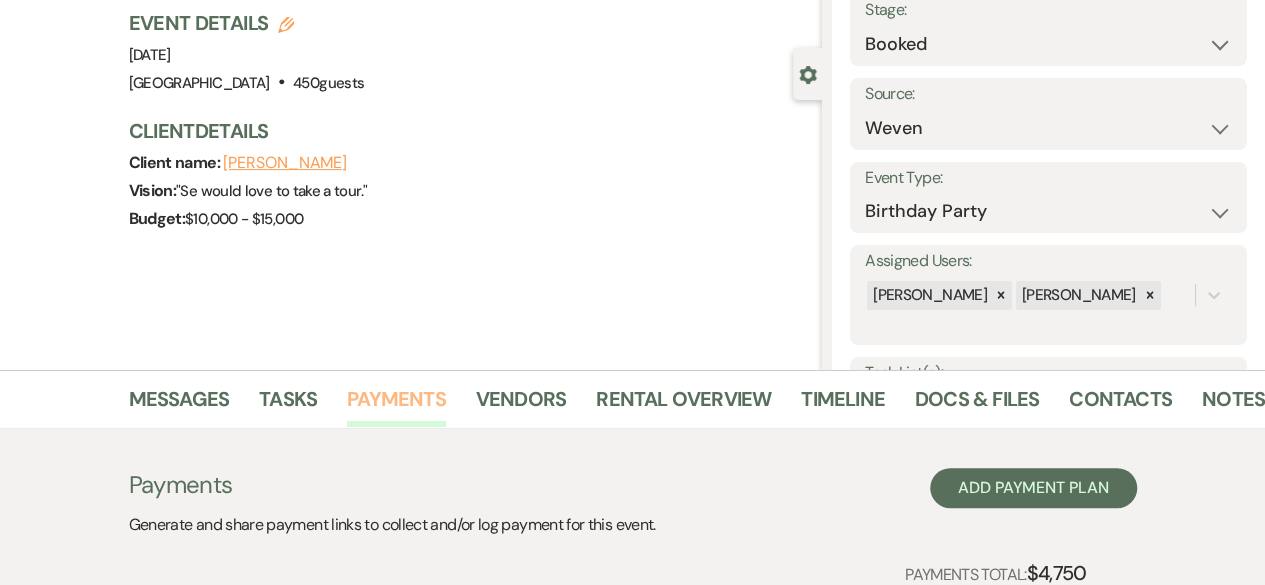 scroll, scrollTop: 131, scrollLeft: 0, axis: vertical 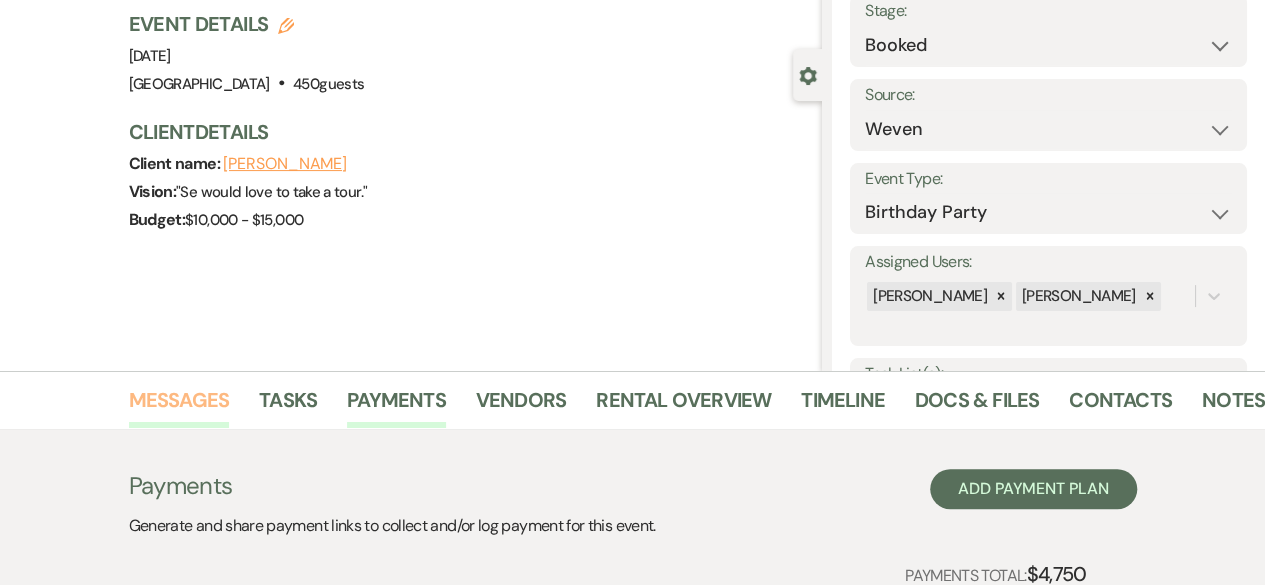 click on "Messages" at bounding box center (179, 406) 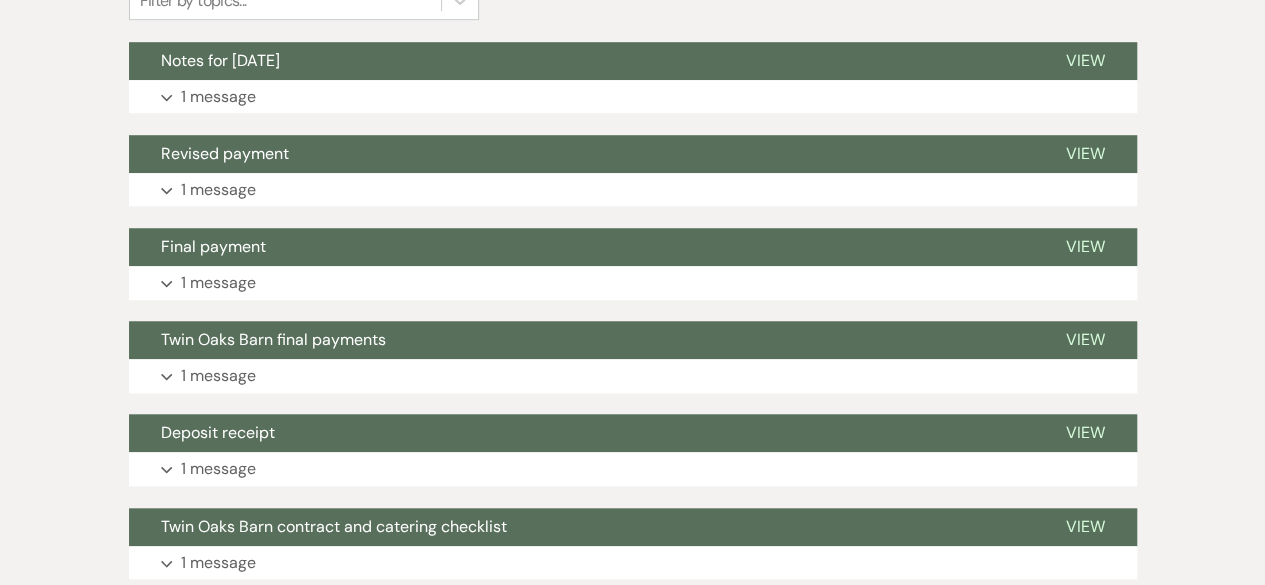 scroll, scrollTop: 726, scrollLeft: 0, axis: vertical 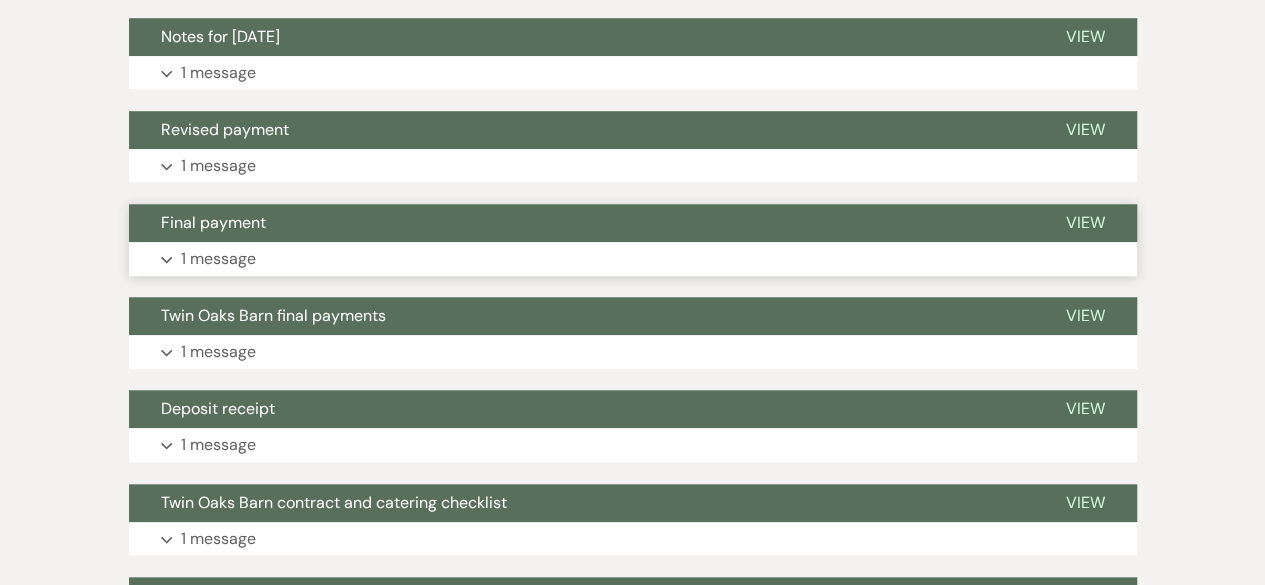 click on "1 message" at bounding box center (218, 259) 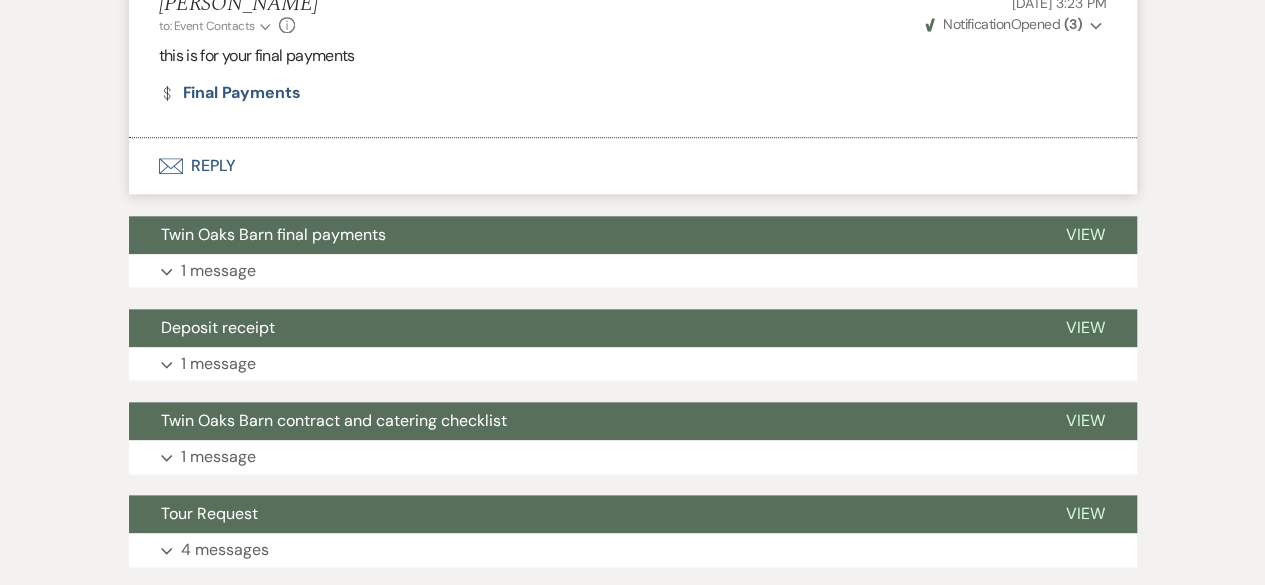 scroll, scrollTop: 998, scrollLeft: 0, axis: vertical 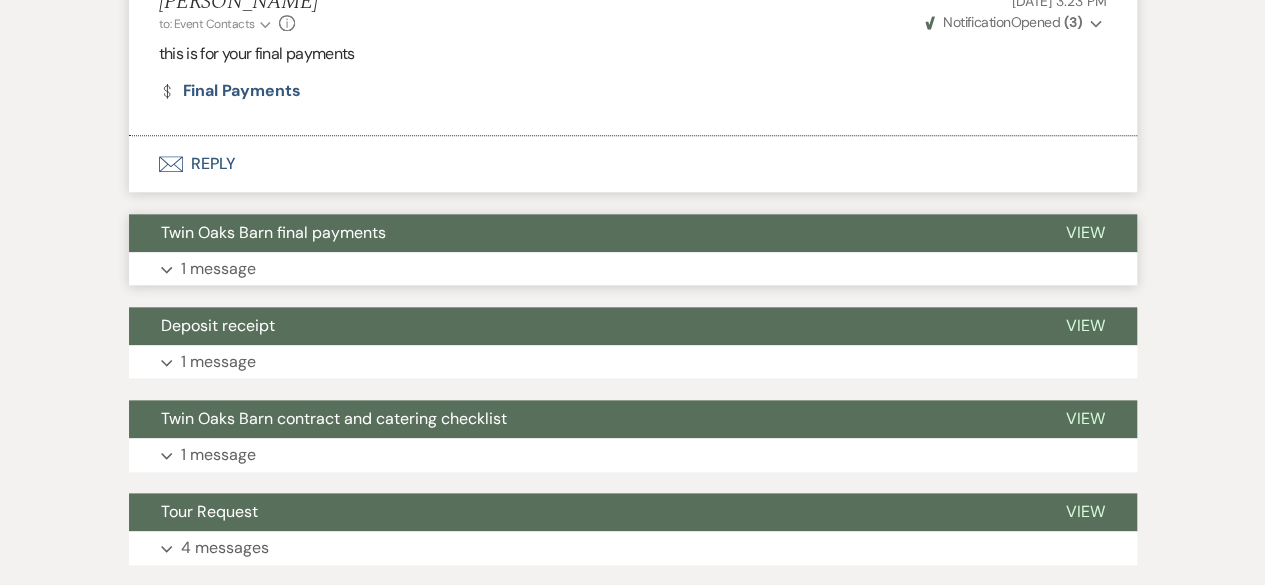 click on "1 message" at bounding box center [218, 269] 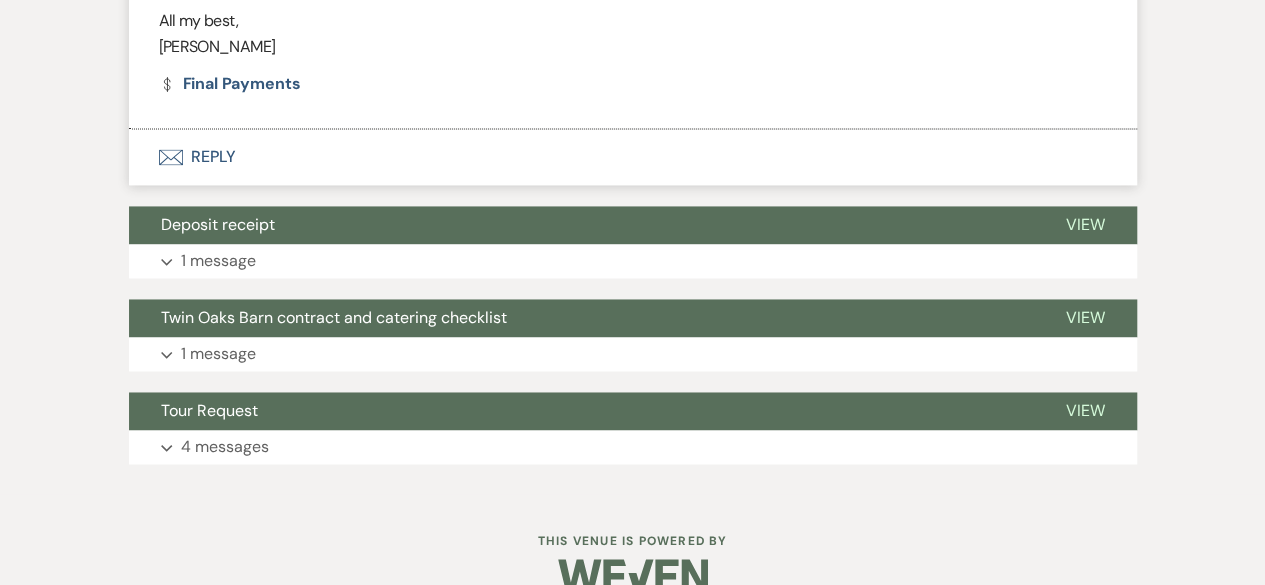 scroll, scrollTop: 1451, scrollLeft: 0, axis: vertical 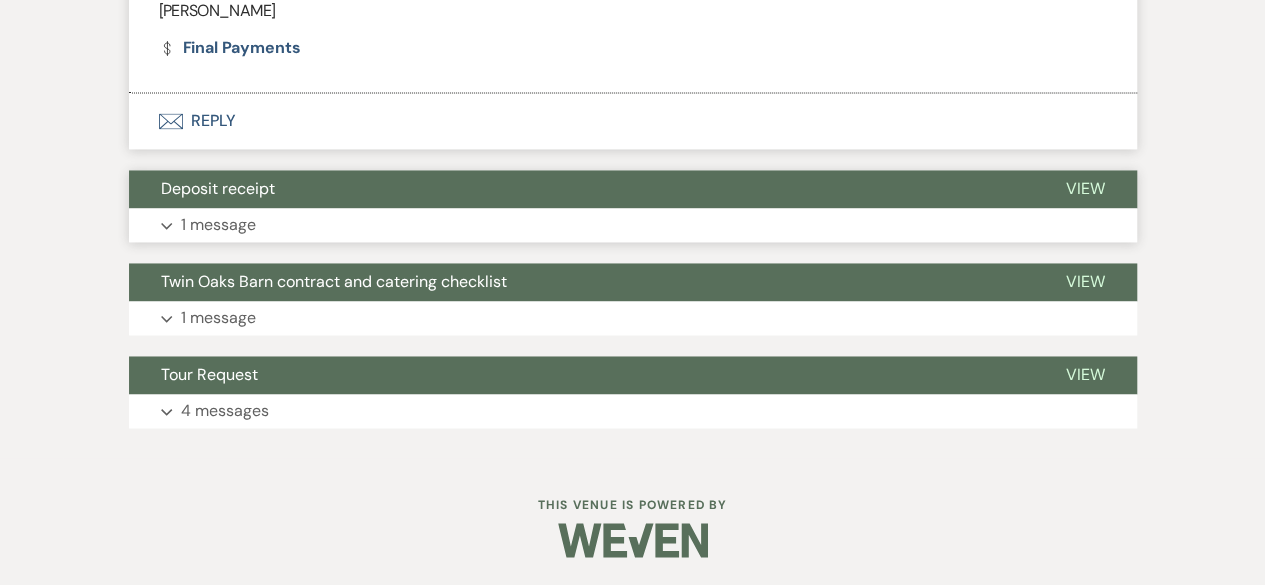click on "1 message" at bounding box center [218, 225] 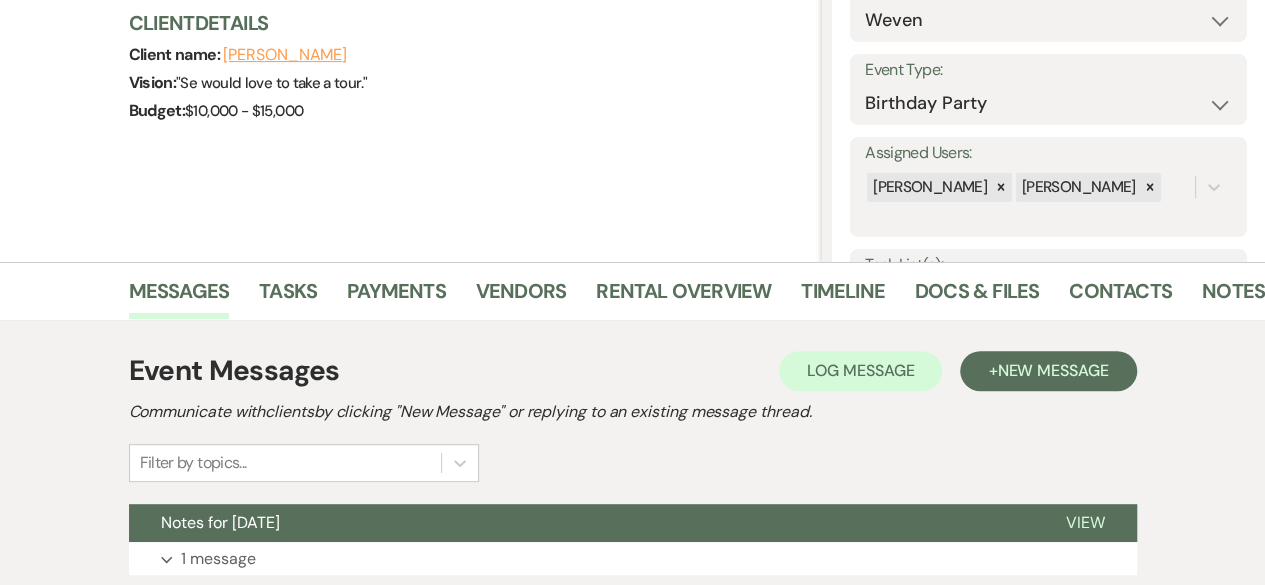 scroll, scrollTop: 0, scrollLeft: 0, axis: both 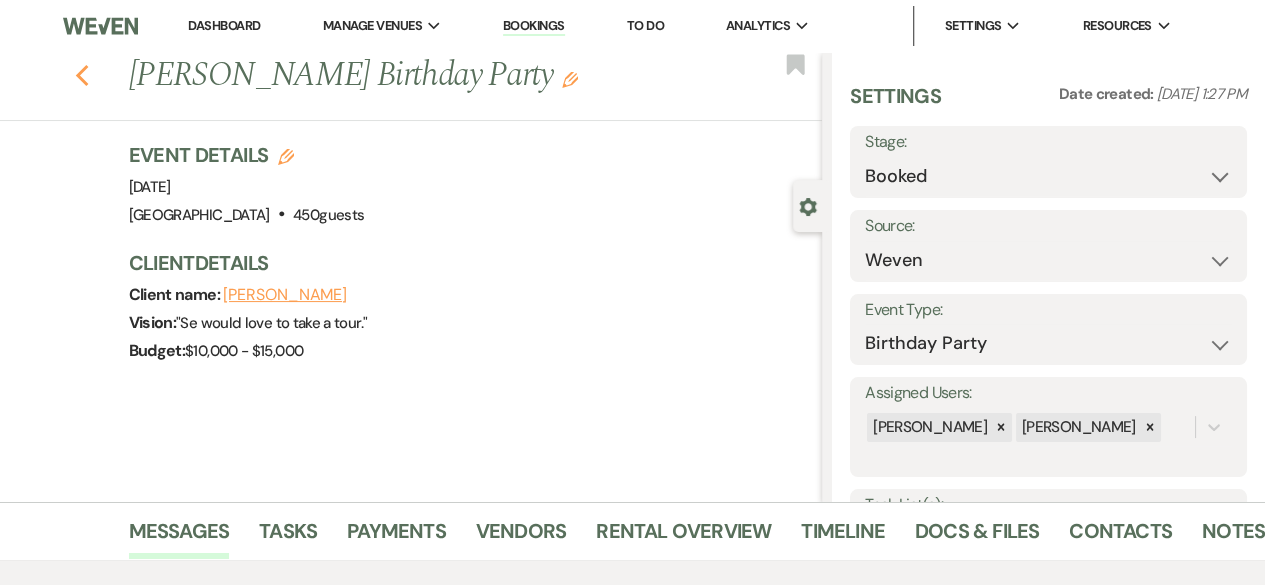 click 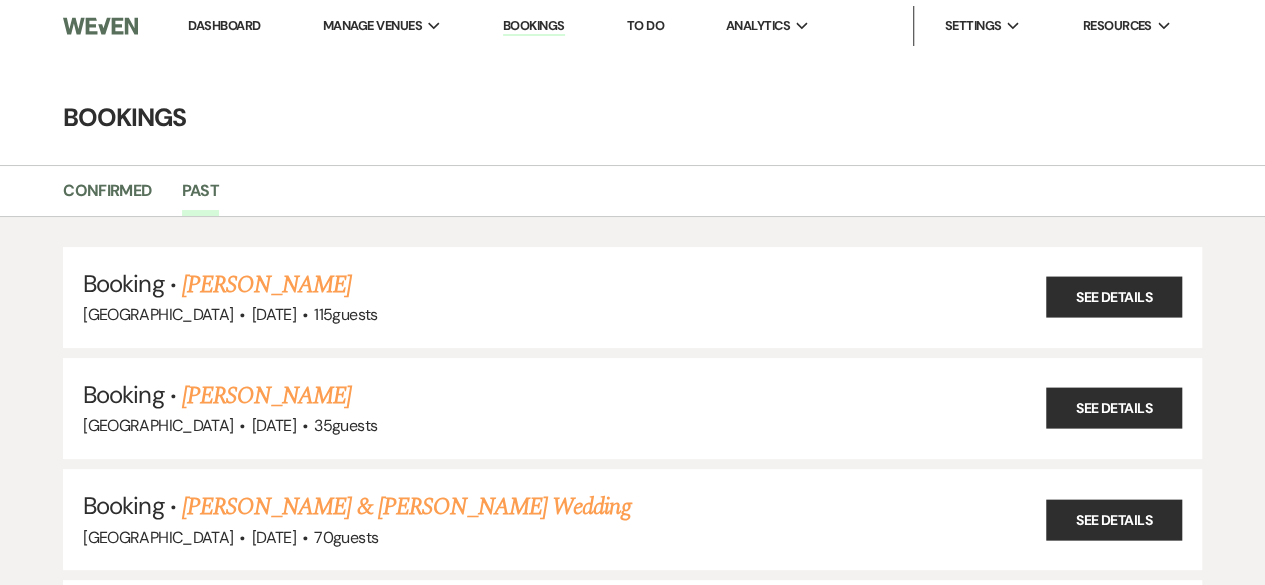 scroll, scrollTop: 19335, scrollLeft: 0, axis: vertical 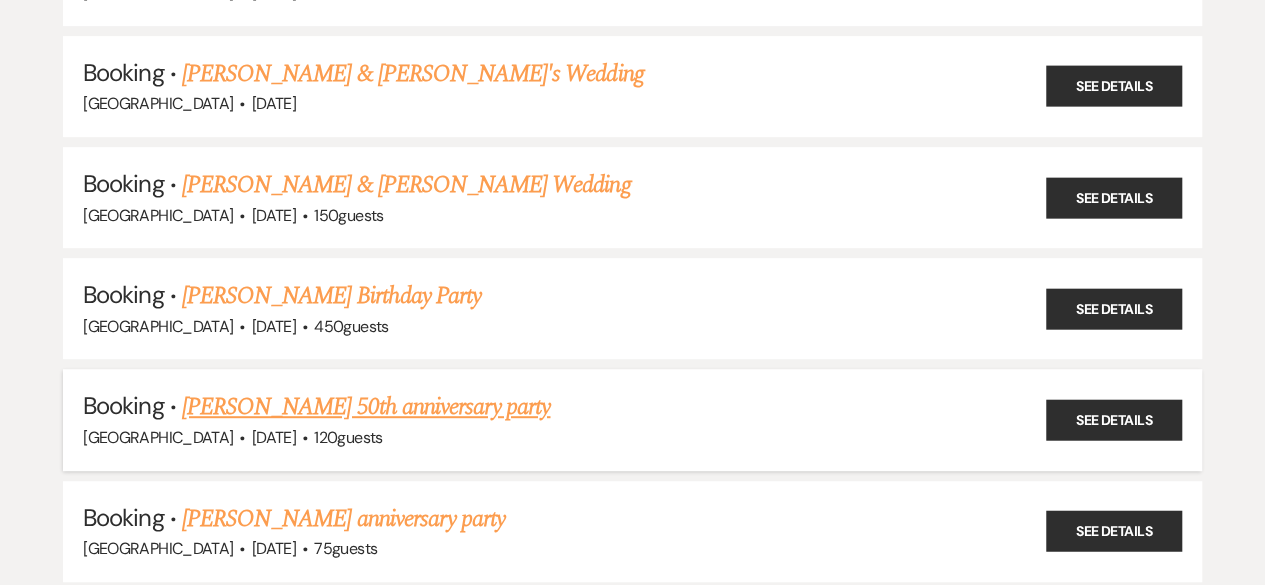click on "[PERSON_NAME] 50th anniversary party" at bounding box center [366, 407] 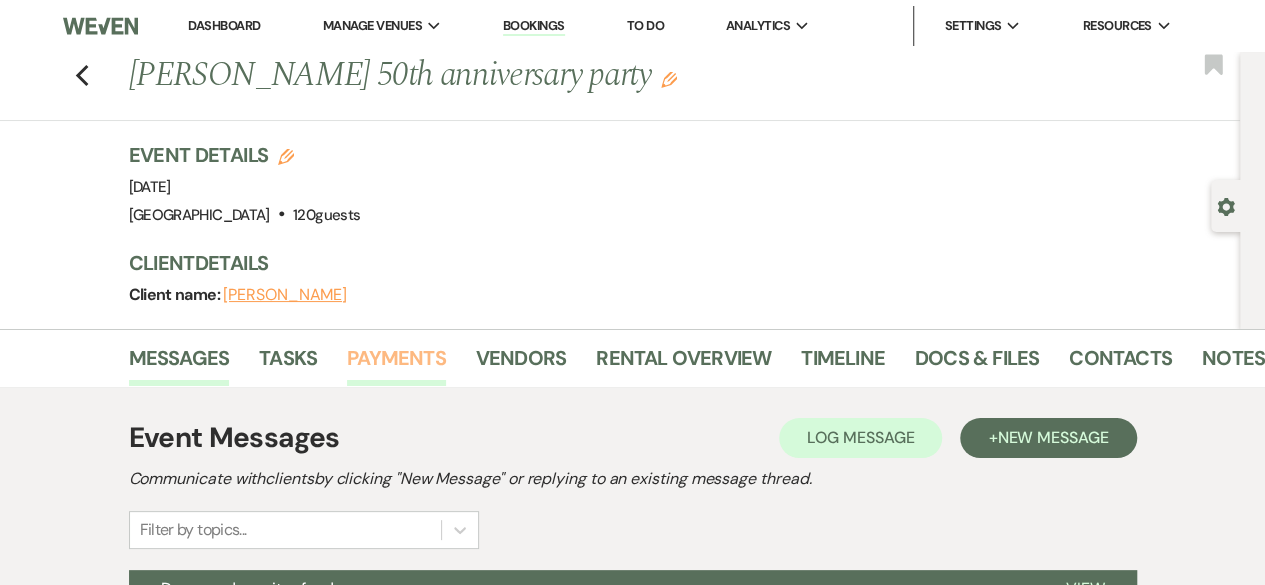 click on "Payments" at bounding box center [396, 364] 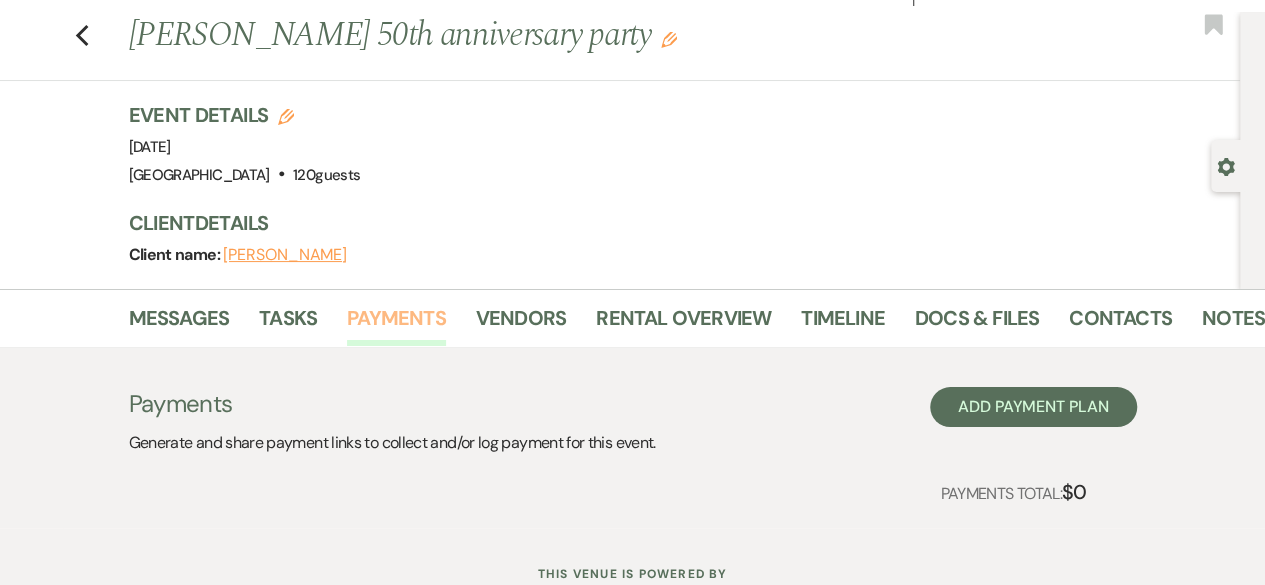 scroll, scrollTop: 110, scrollLeft: 0, axis: vertical 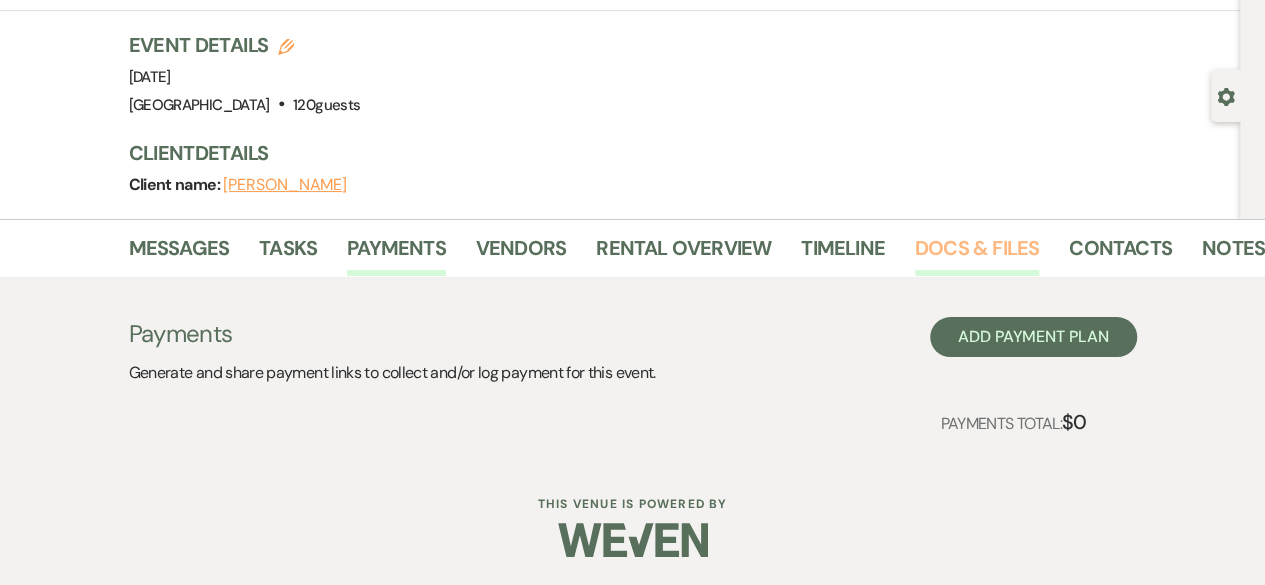 click on "Docs & Files" at bounding box center (977, 254) 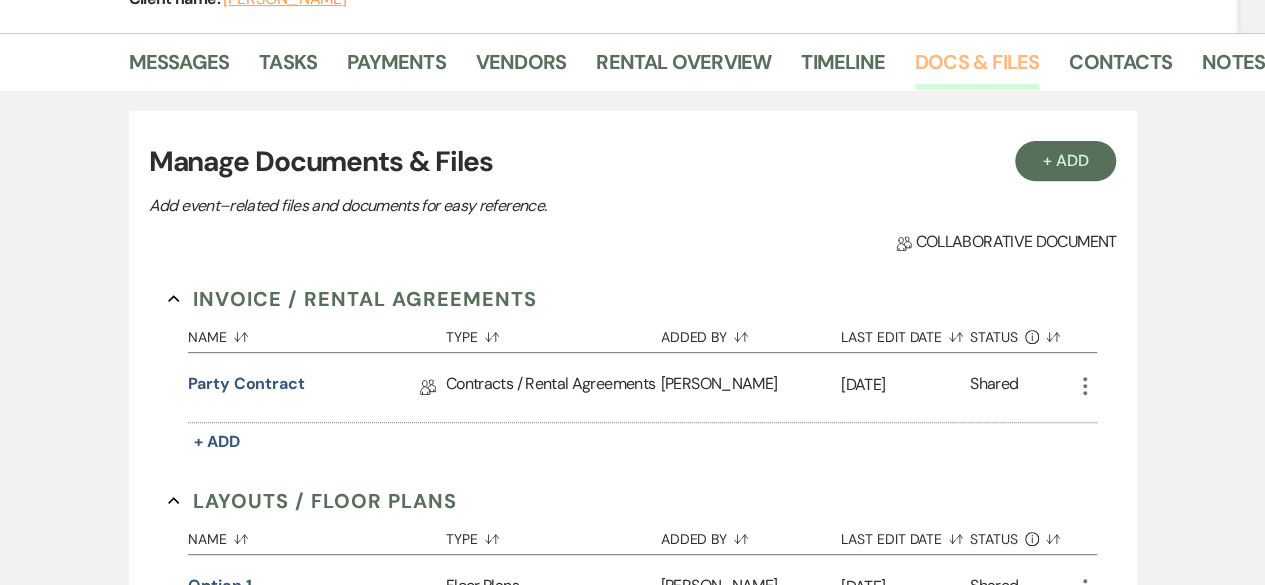 scroll, scrollTop: 297, scrollLeft: 0, axis: vertical 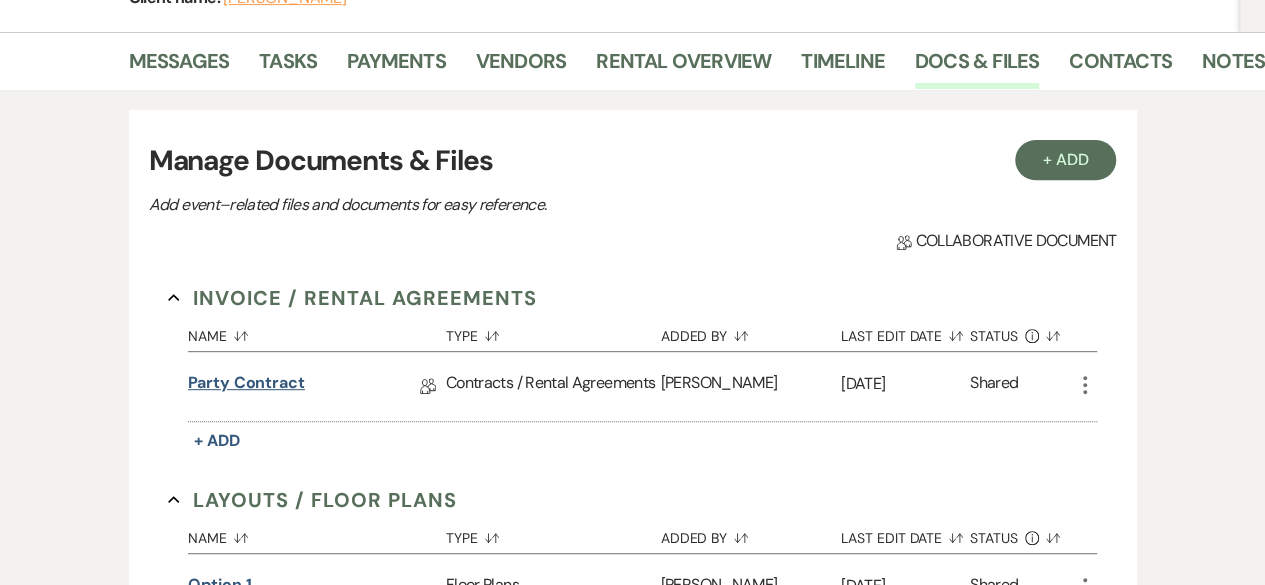click on "Party contract" at bounding box center (246, 386) 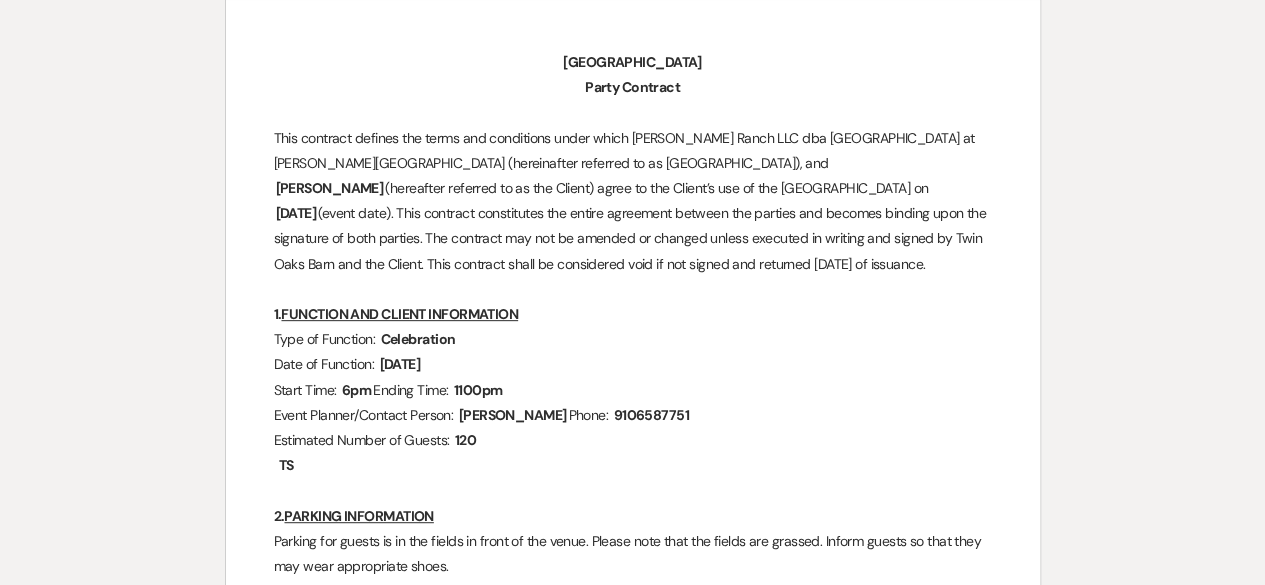 scroll, scrollTop: 0, scrollLeft: 0, axis: both 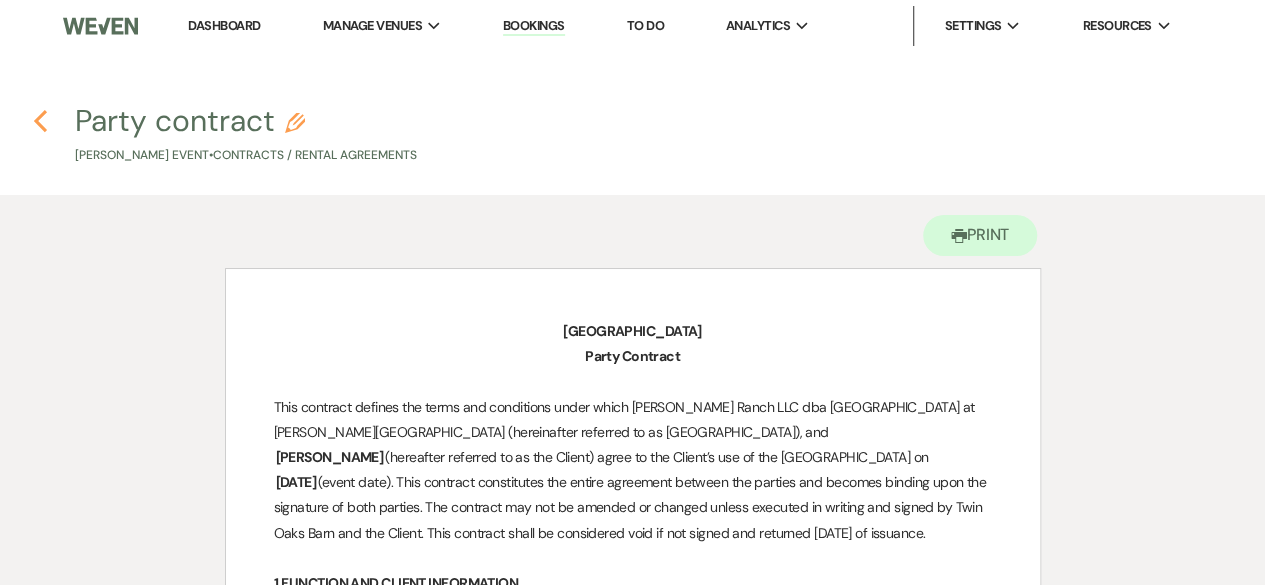 click 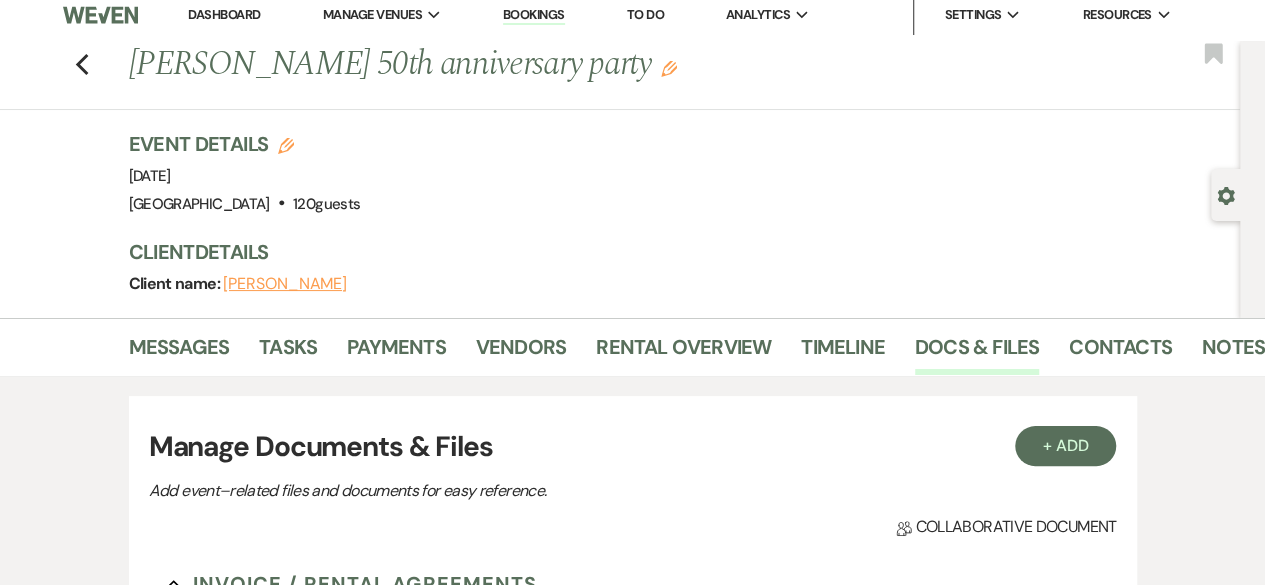 scroll, scrollTop: 0, scrollLeft: 0, axis: both 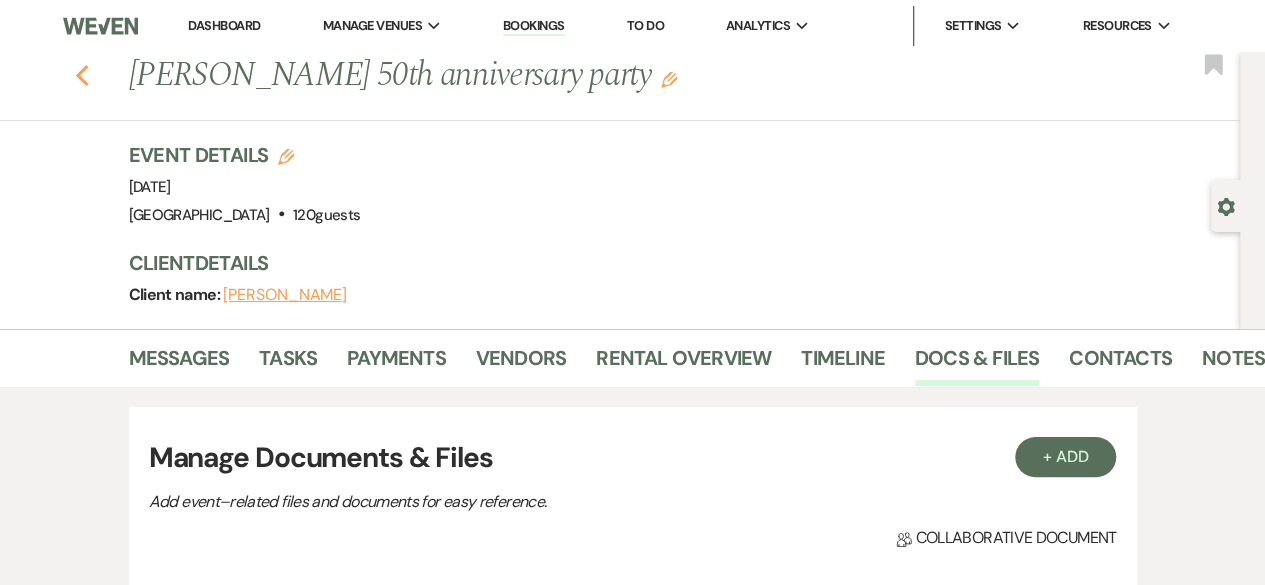 click 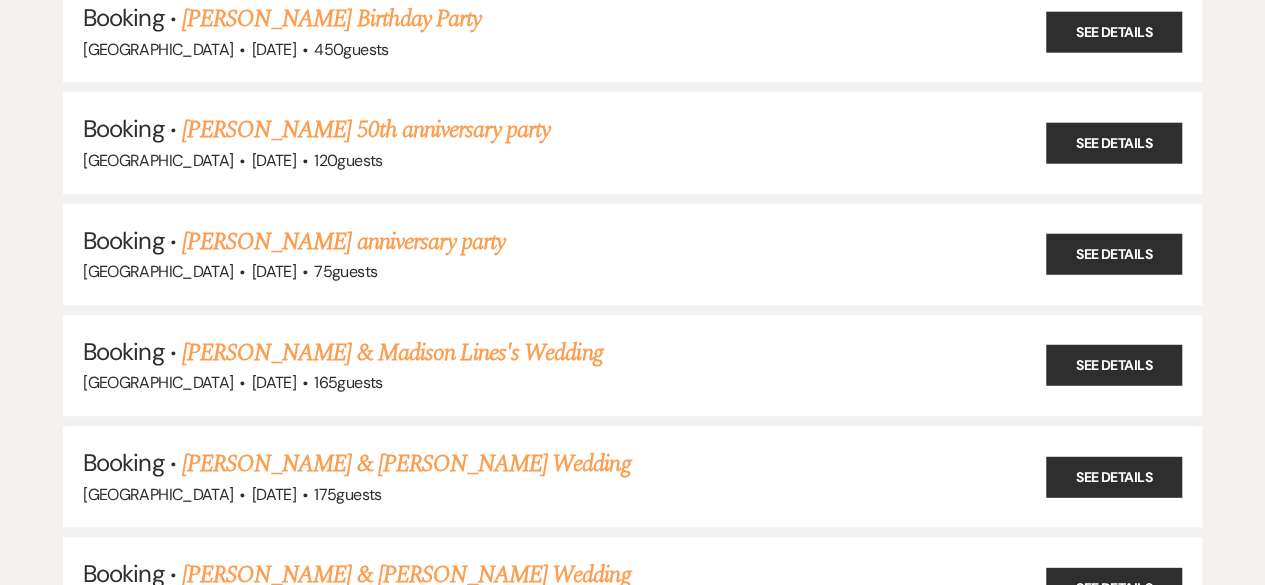 scroll, scrollTop: 19615, scrollLeft: 0, axis: vertical 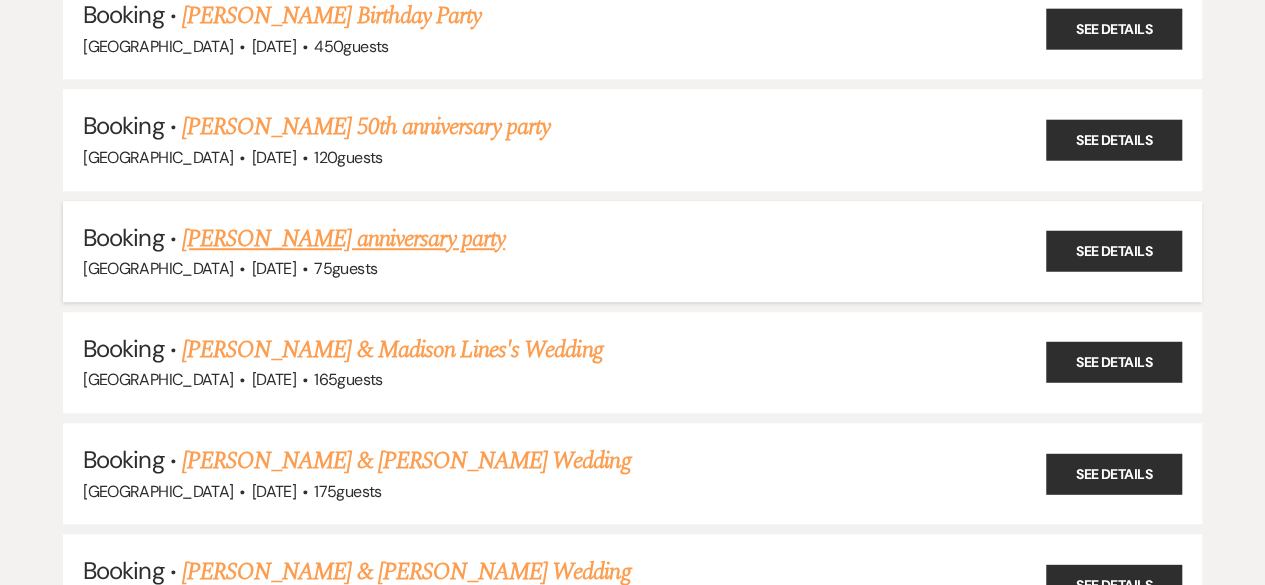 click on "[PERSON_NAME] anniversary party" at bounding box center [343, 239] 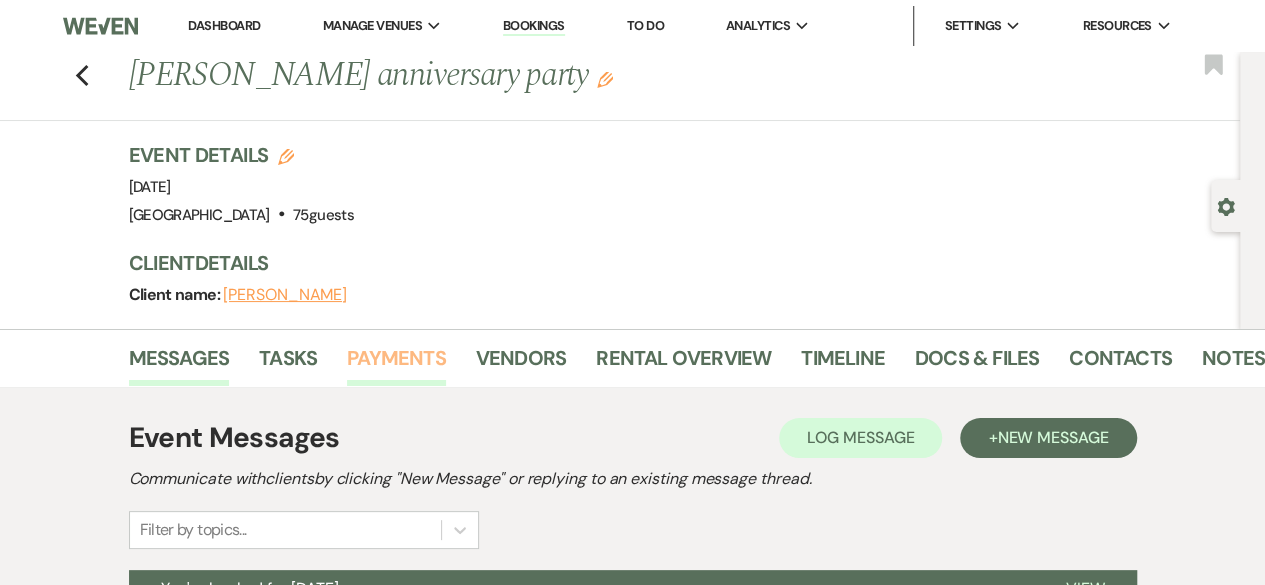 click on "Payments" at bounding box center [396, 364] 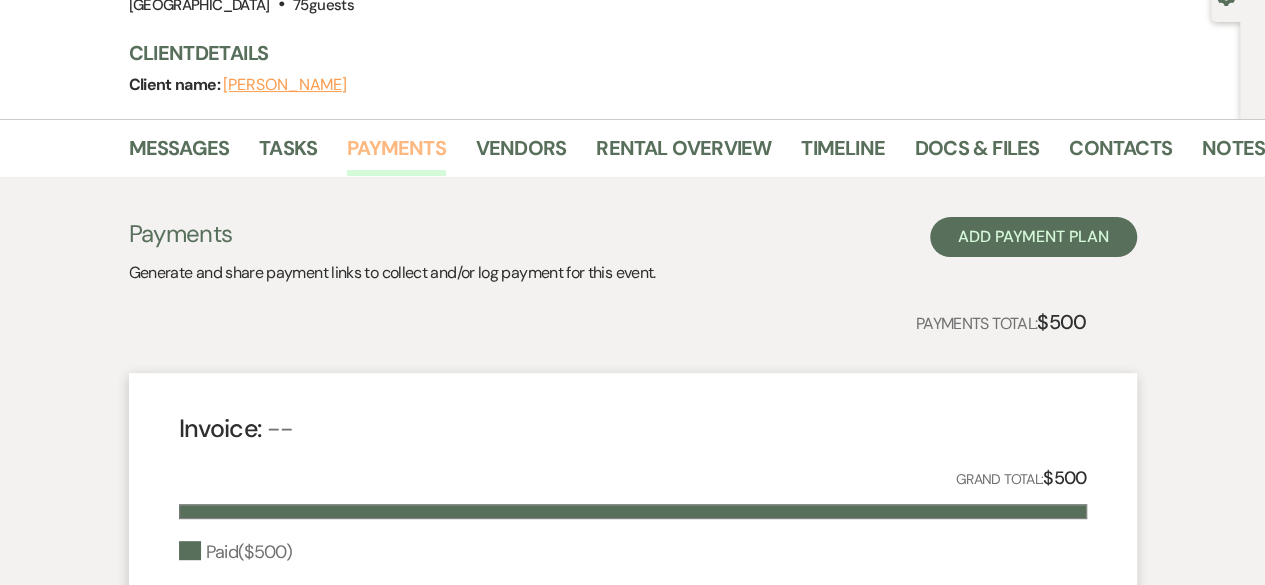 scroll, scrollTop: 209, scrollLeft: 0, axis: vertical 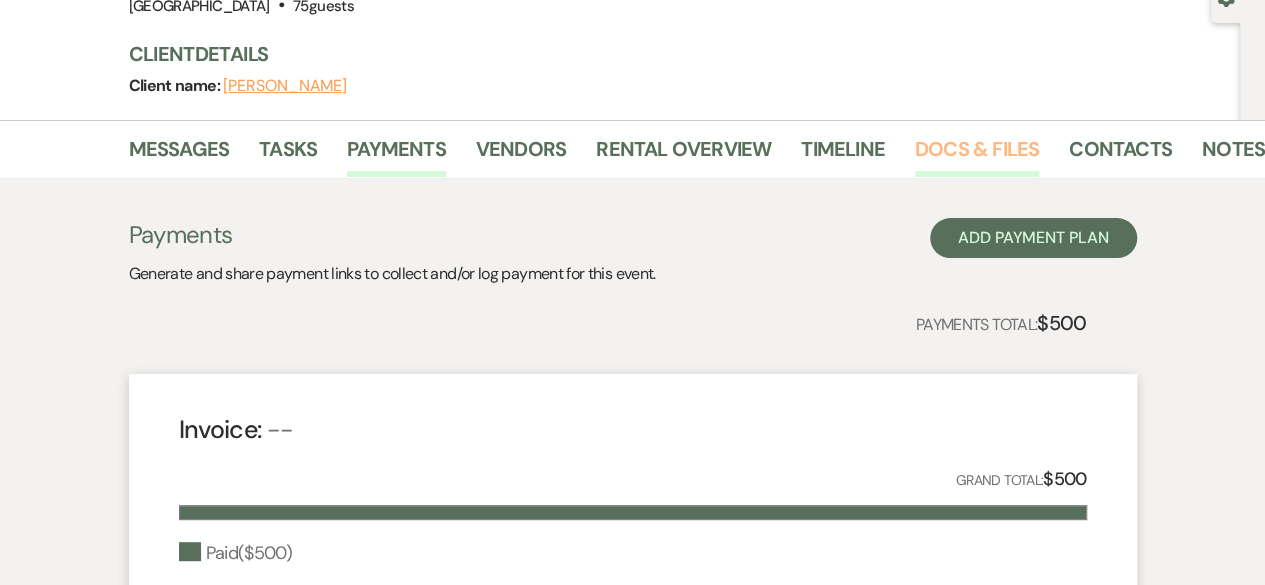 click on "Docs & Files" at bounding box center (977, 155) 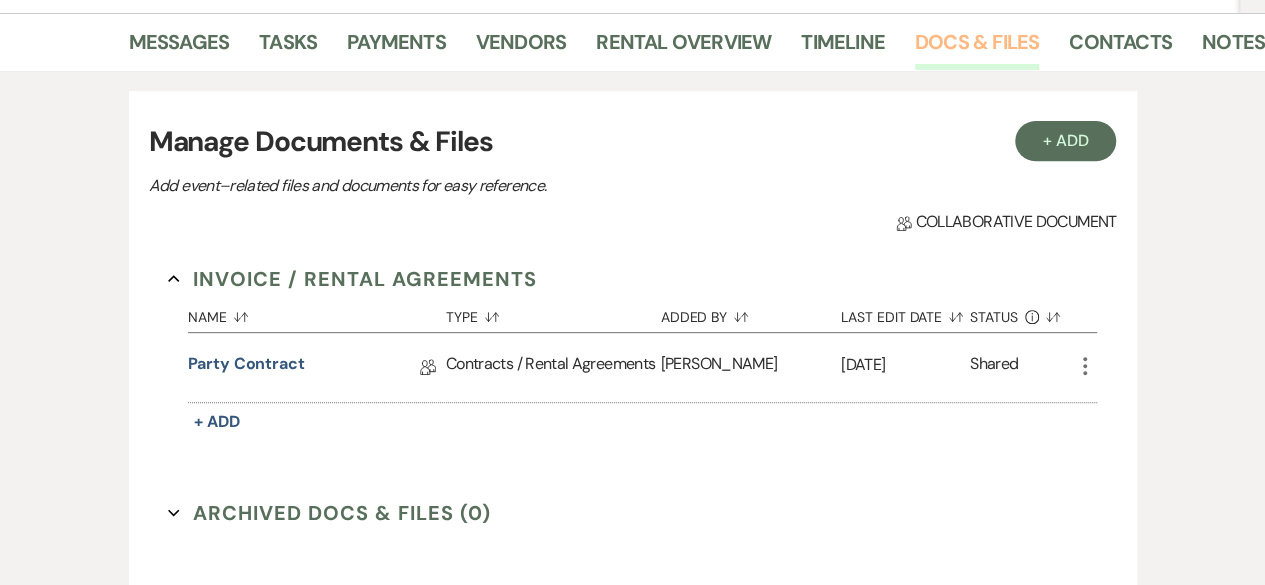 scroll, scrollTop: 318, scrollLeft: 0, axis: vertical 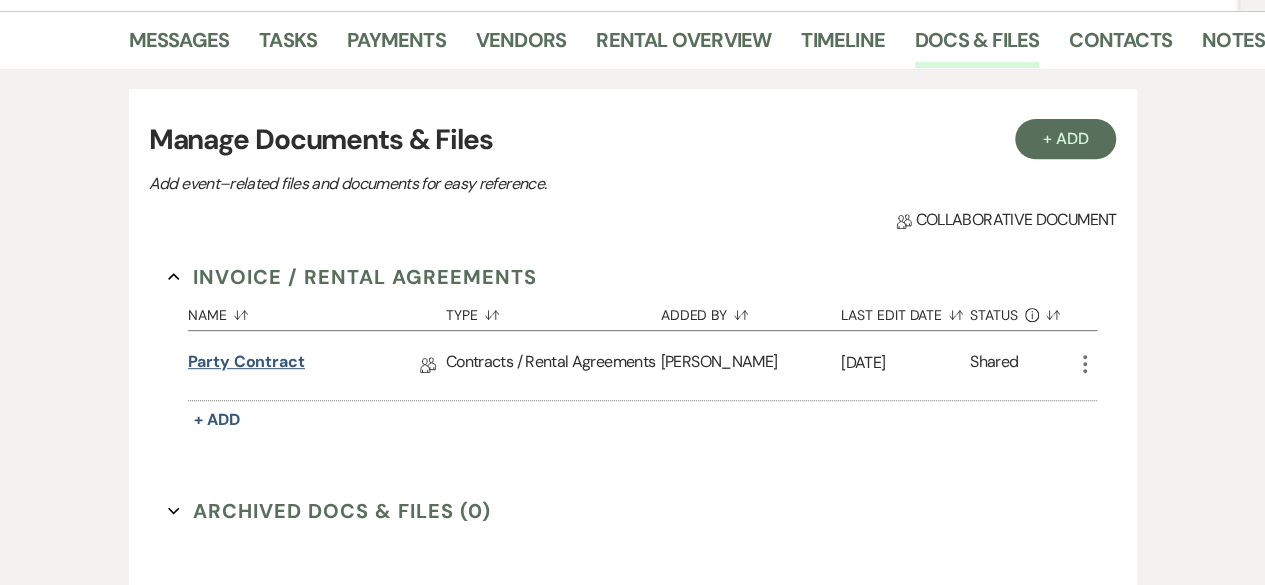click on "Party contract" at bounding box center (246, 365) 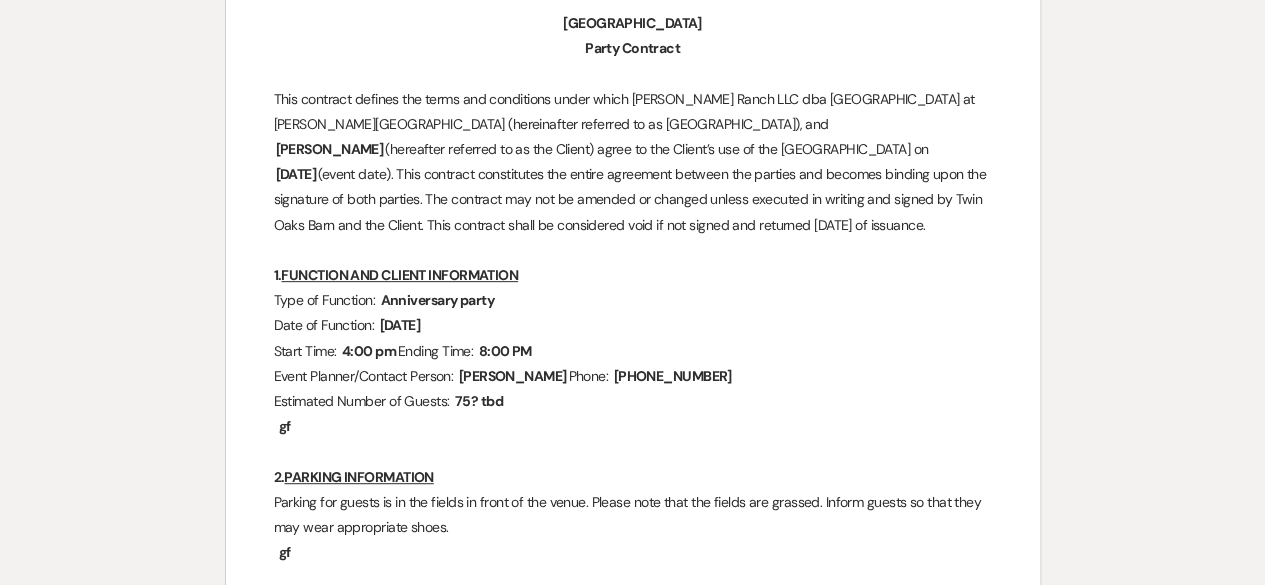 scroll, scrollTop: 0, scrollLeft: 0, axis: both 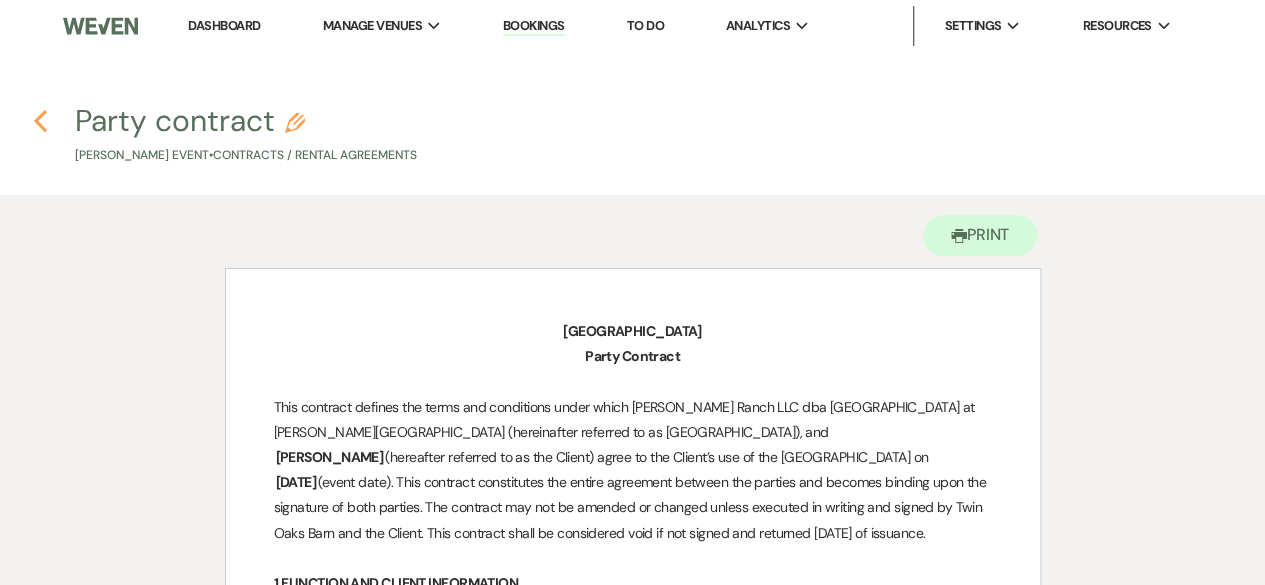 click on "Previous" 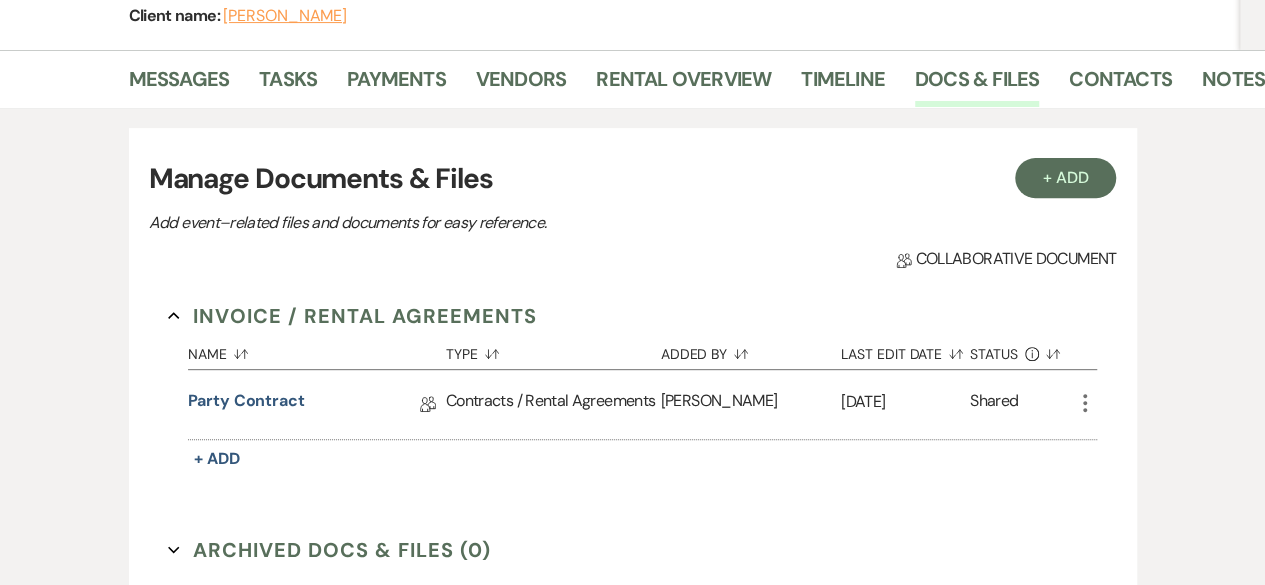 scroll, scrollTop: 0, scrollLeft: 0, axis: both 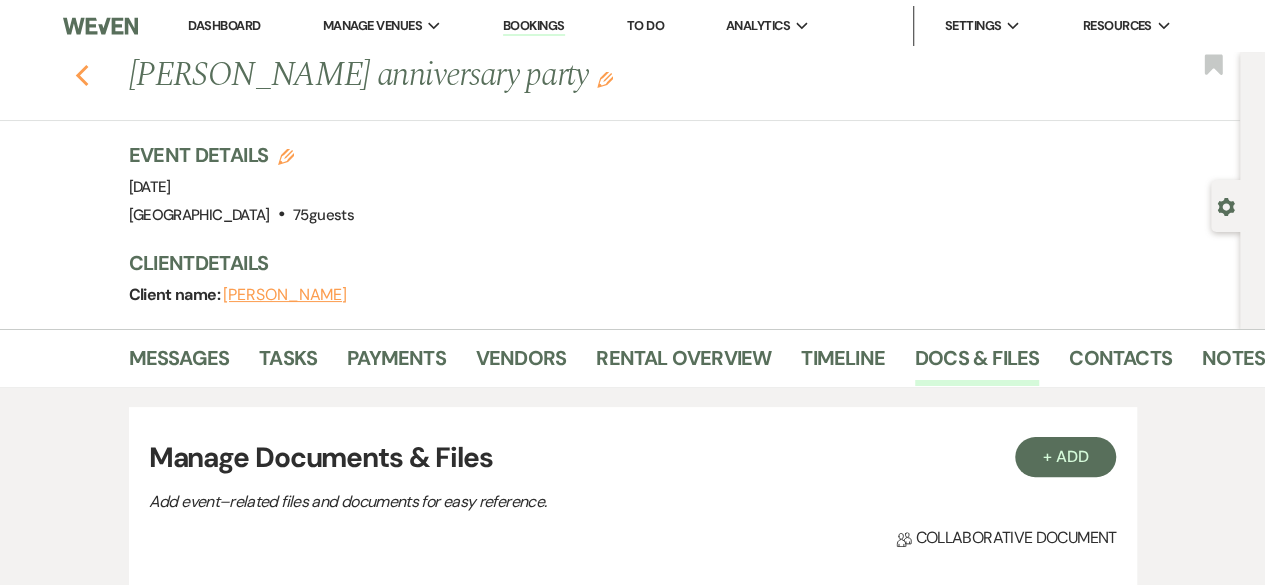 click on "Previous" 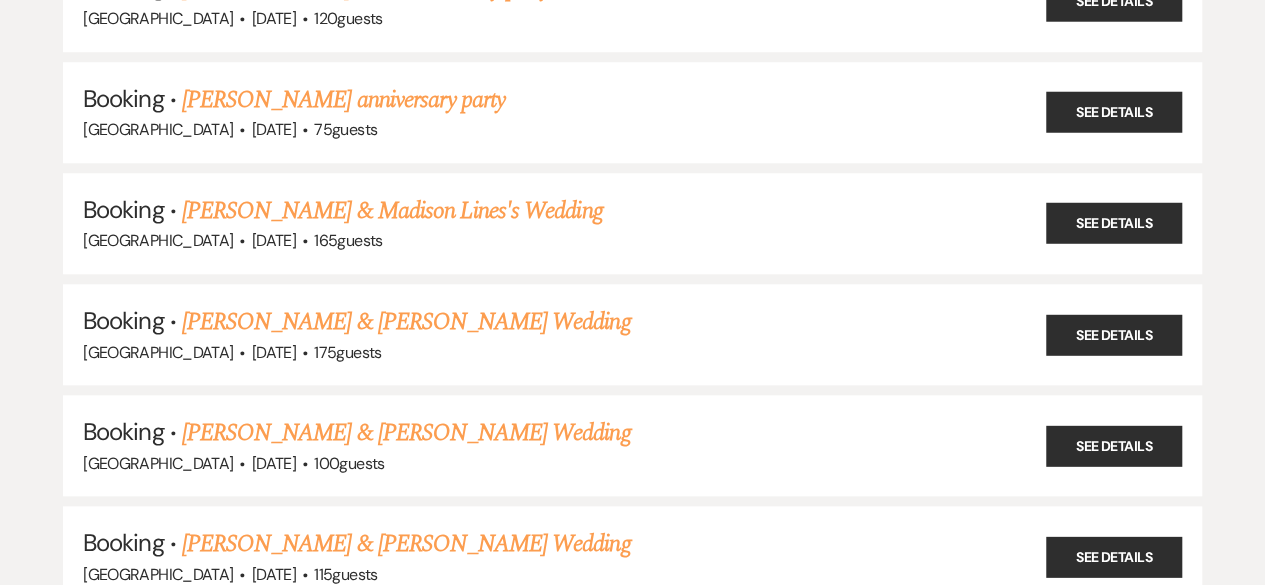 scroll, scrollTop: 19762, scrollLeft: 0, axis: vertical 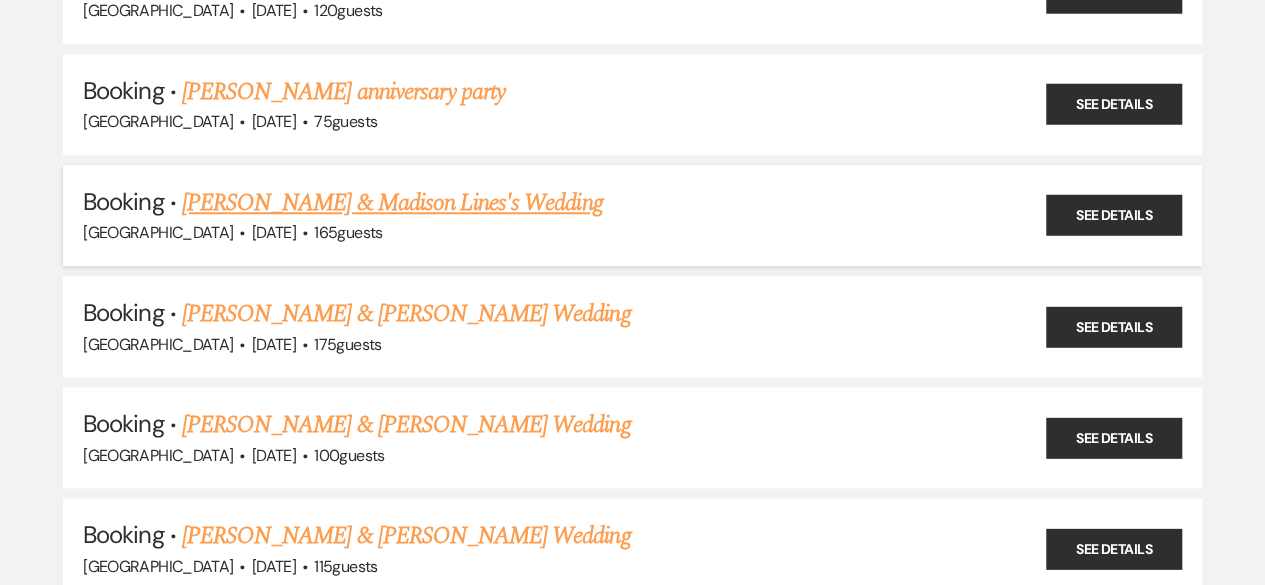 click on "[PERSON_NAME] & Madison Lines's Wedding" at bounding box center [392, 203] 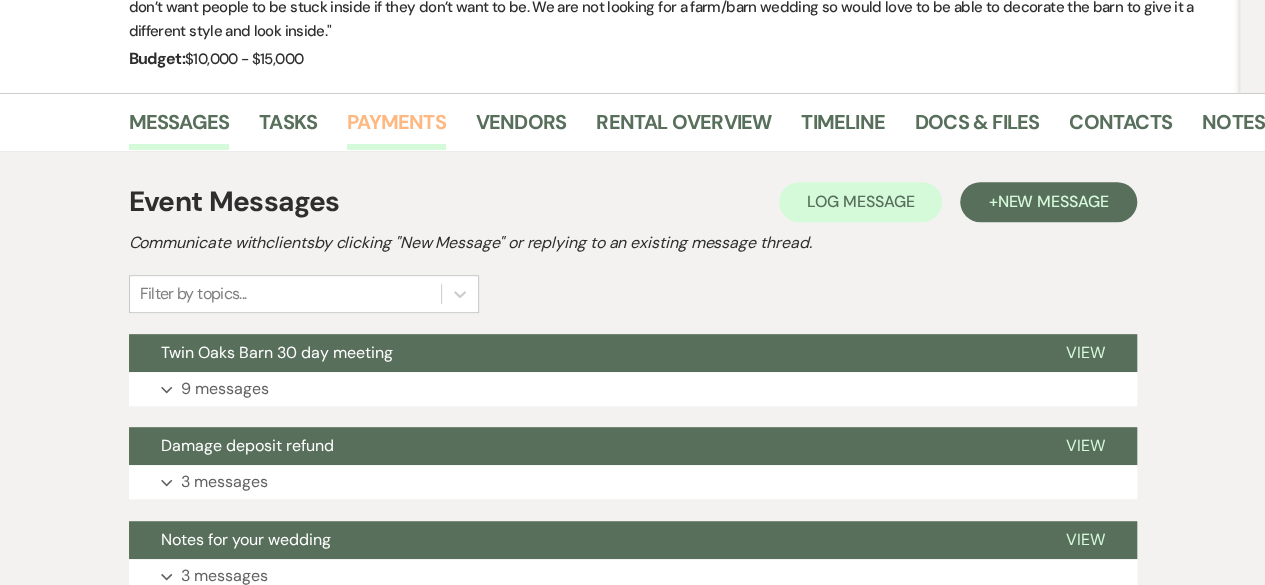 click on "Payments" at bounding box center [396, 128] 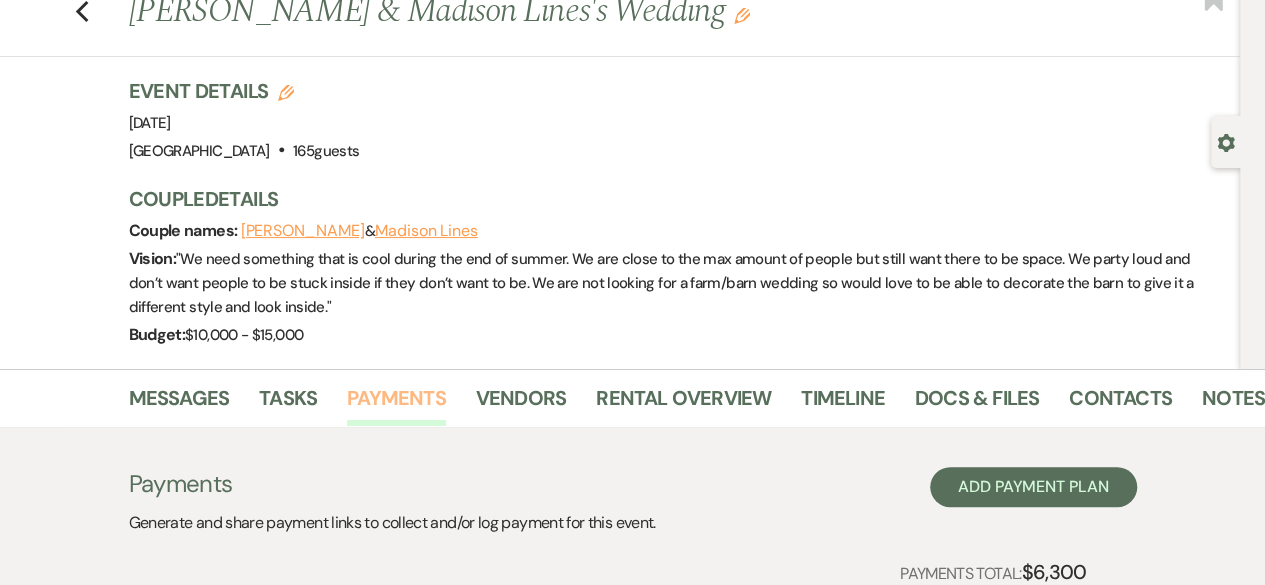 scroll, scrollTop: 62, scrollLeft: 0, axis: vertical 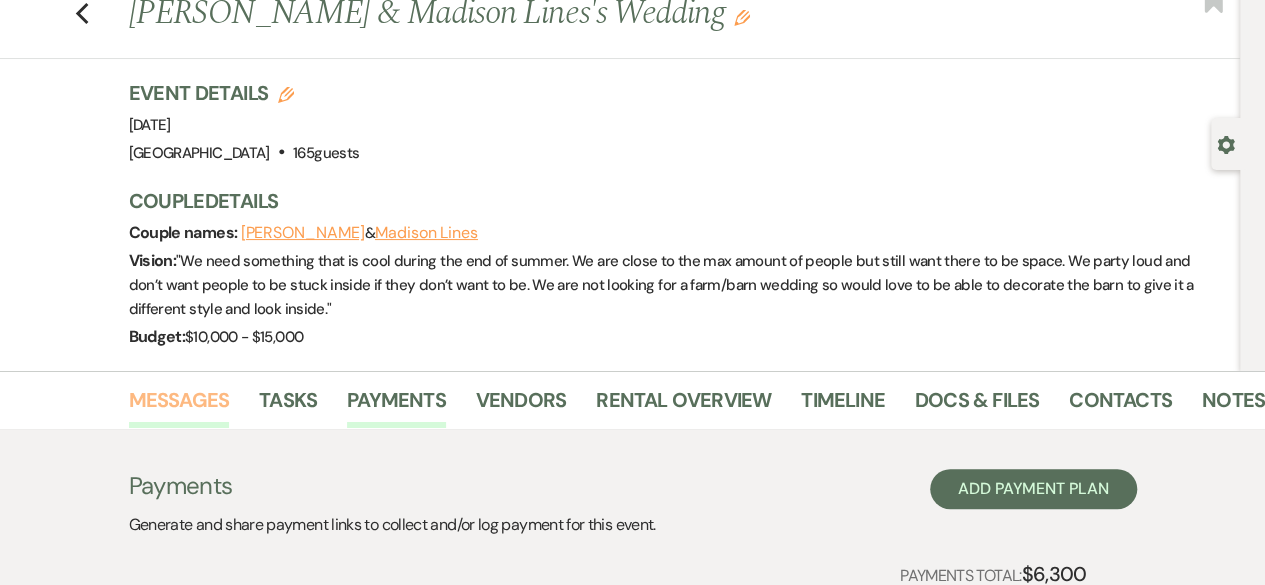 click on "Messages" at bounding box center (179, 406) 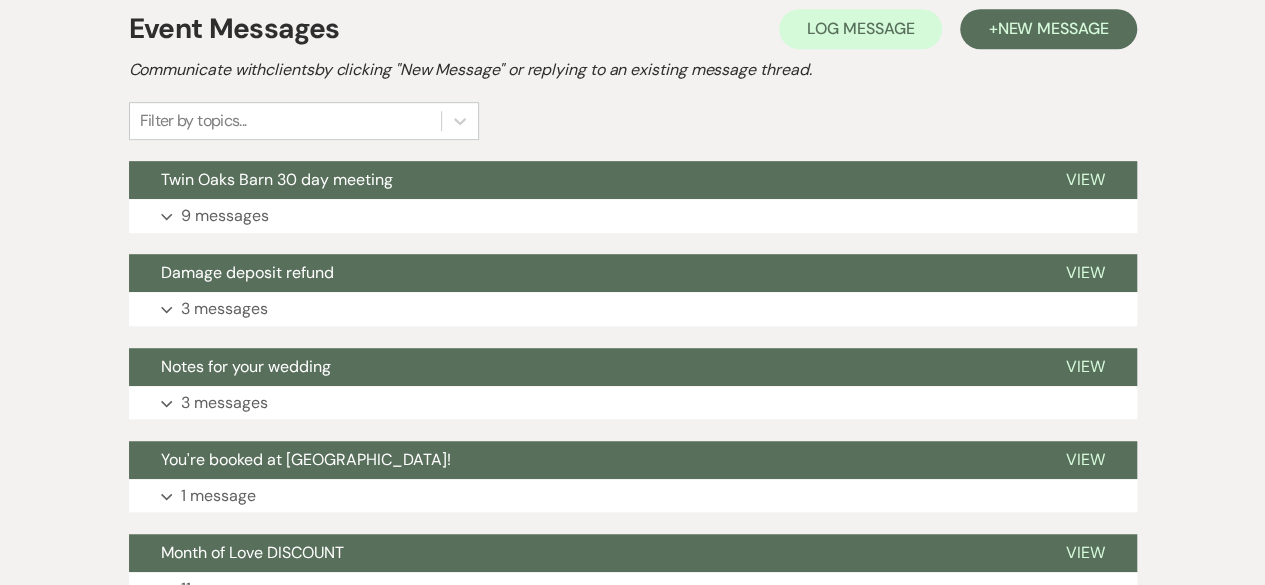 scroll, scrollTop: 514, scrollLeft: 0, axis: vertical 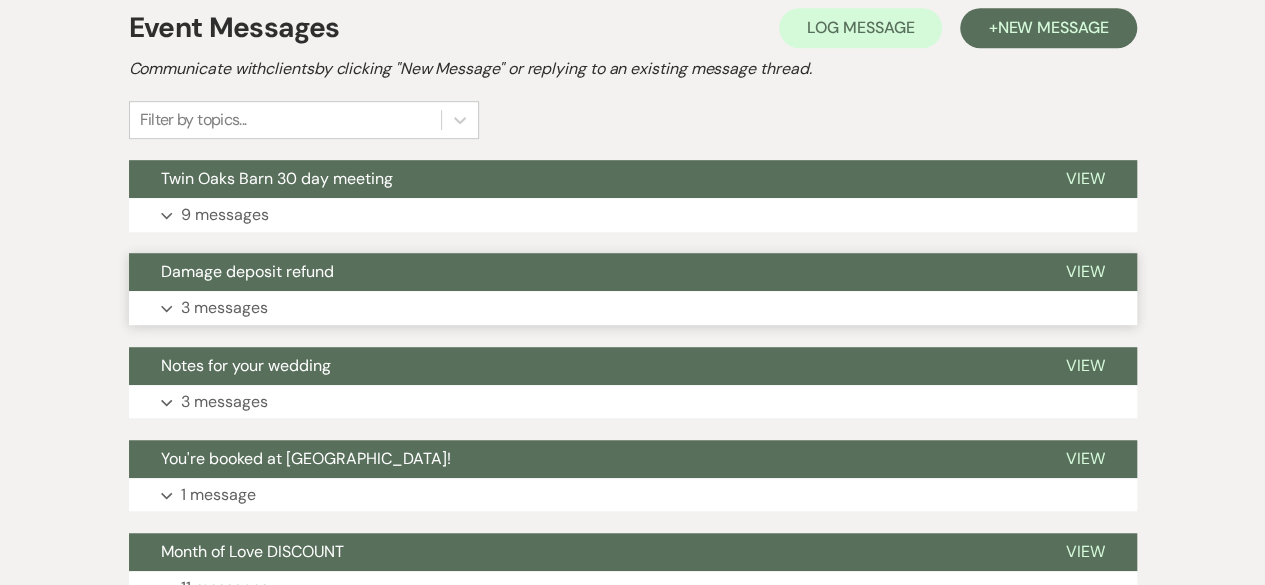 click on "3 messages" at bounding box center (224, 308) 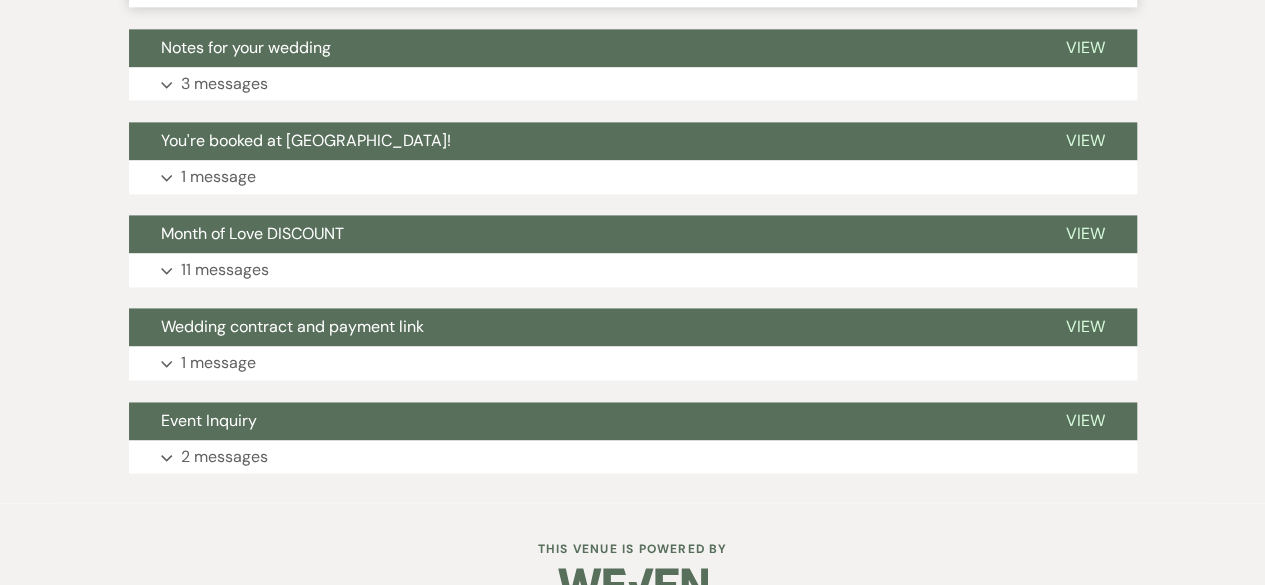 scroll, scrollTop: 1387, scrollLeft: 0, axis: vertical 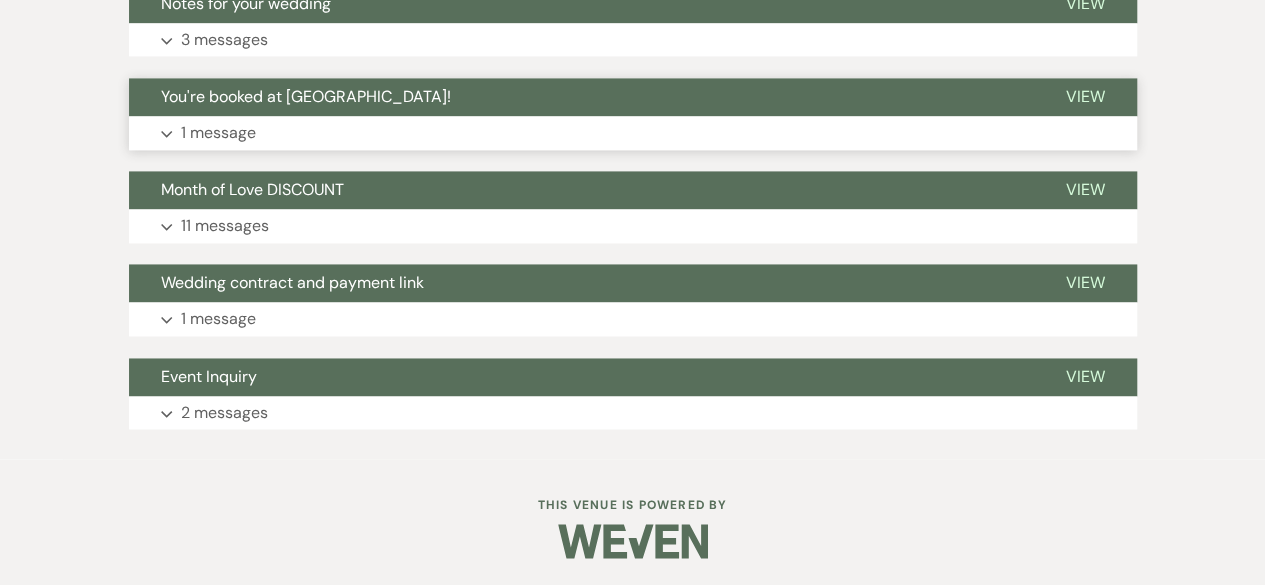 click on "1 message" at bounding box center [218, 133] 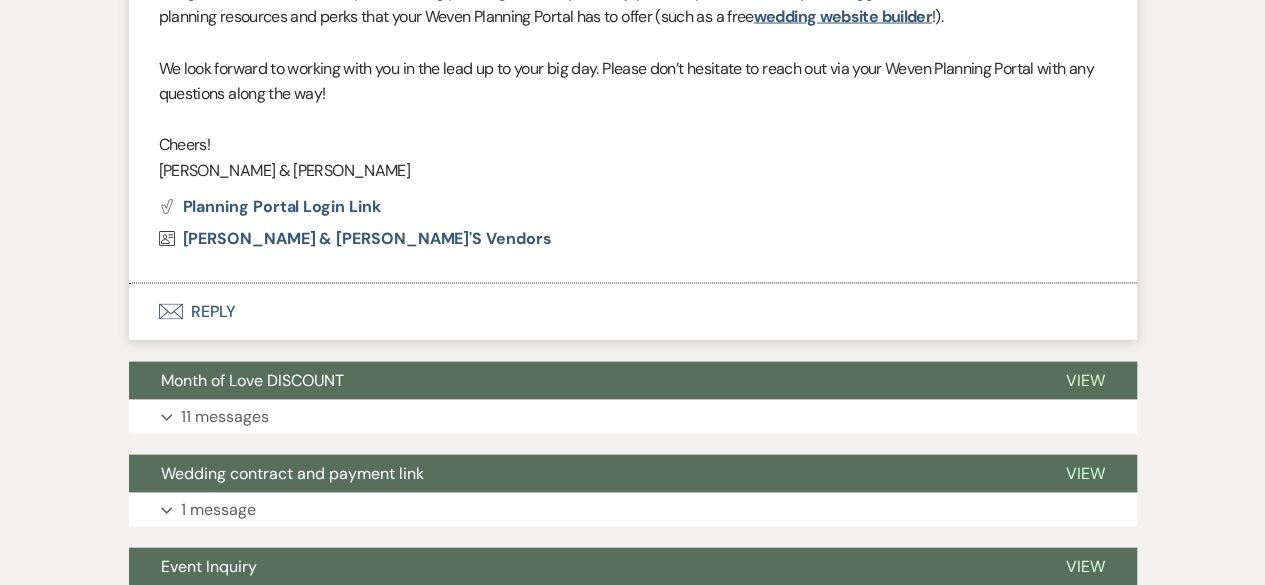 scroll, scrollTop: 2145, scrollLeft: 0, axis: vertical 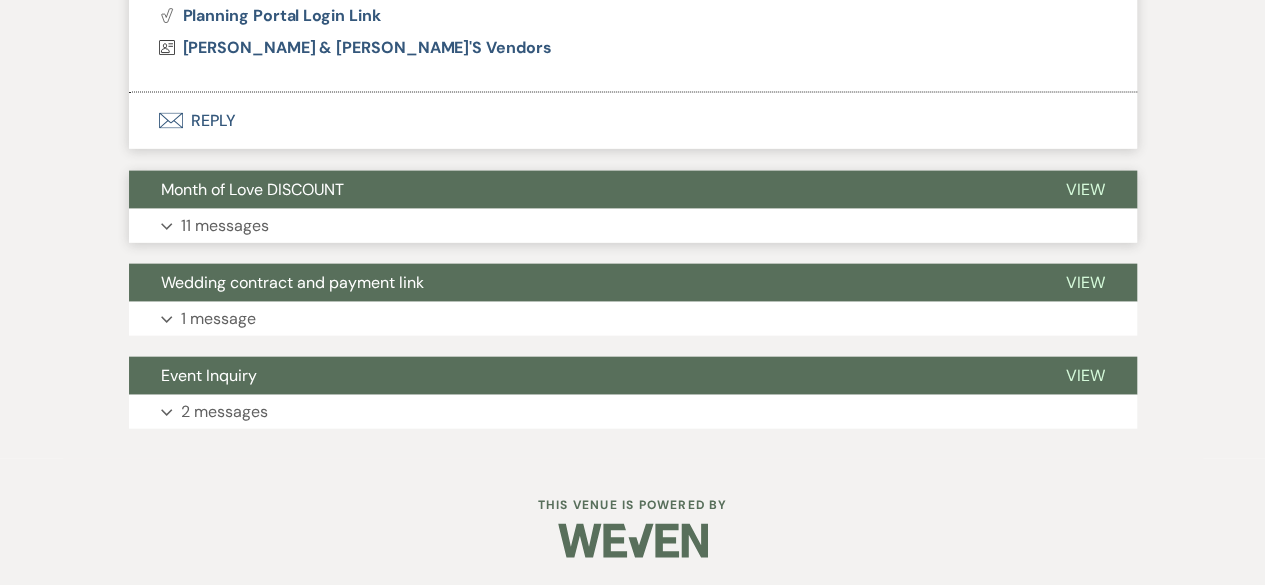 click on "11 messages" at bounding box center (225, 226) 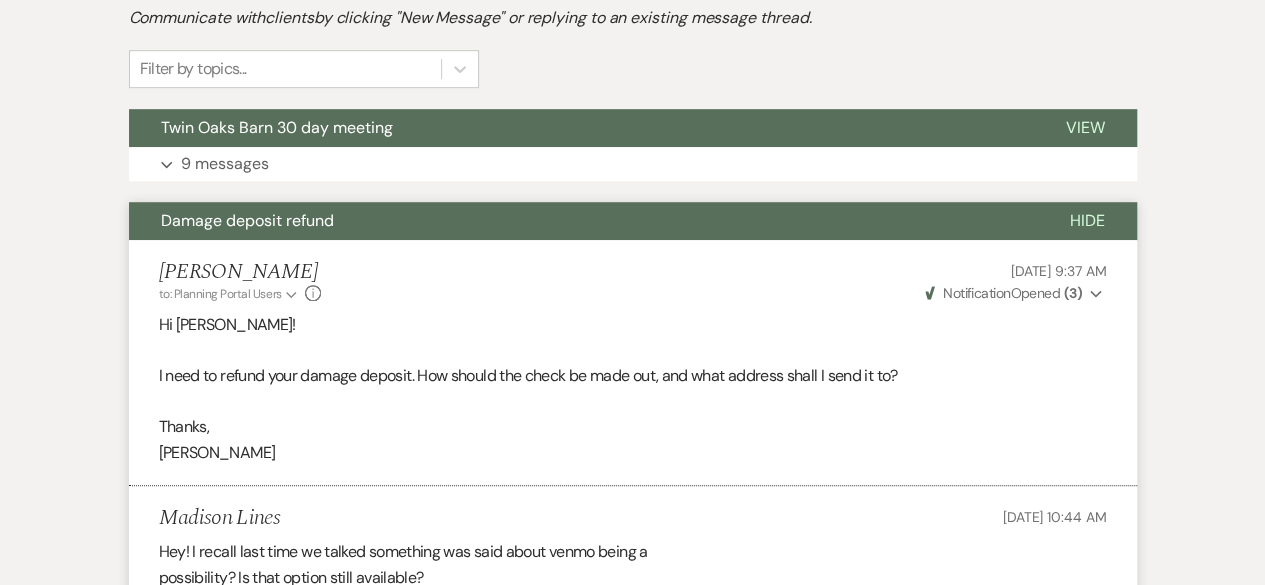 scroll, scrollTop: 0, scrollLeft: 0, axis: both 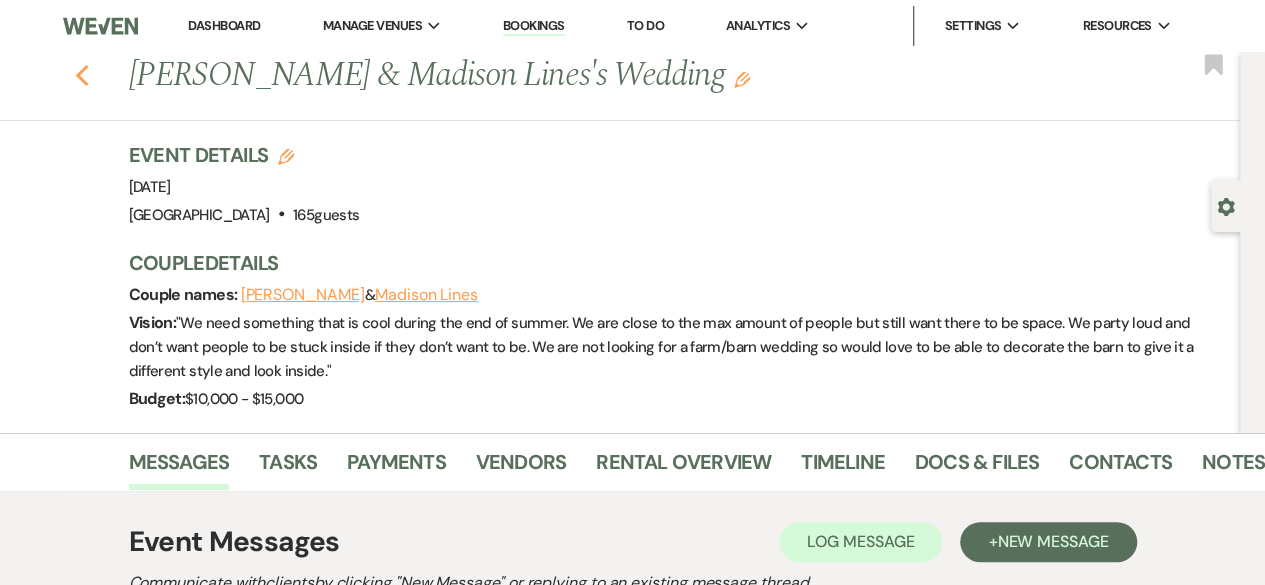 click on "Previous" 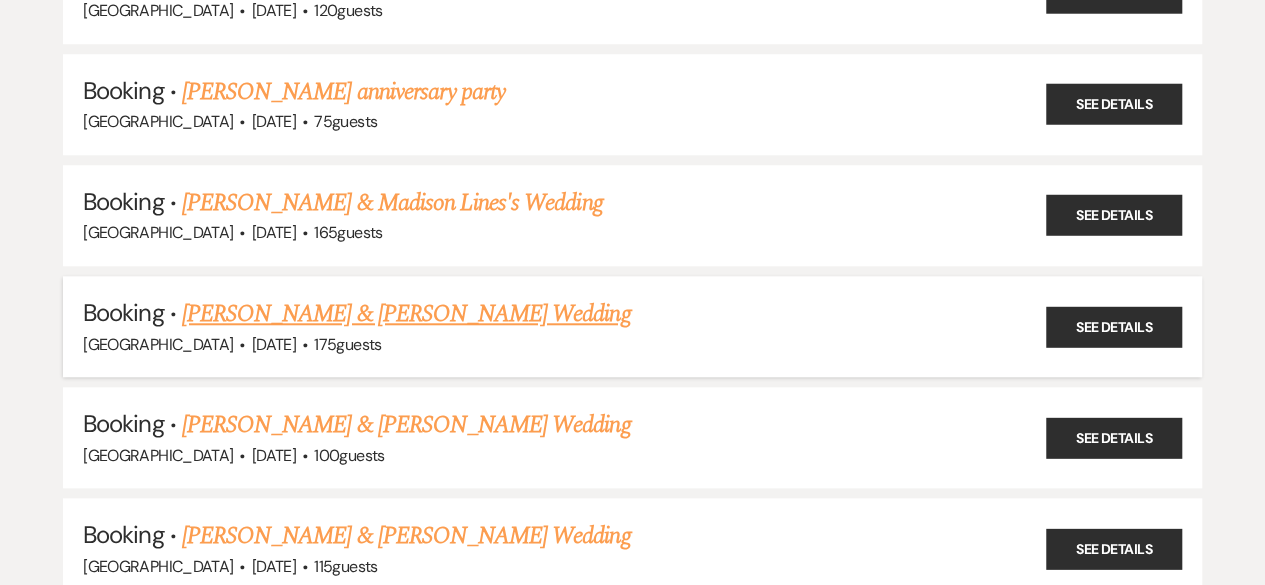 click on "[PERSON_NAME] & [PERSON_NAME] Wedding" at bounding box center [406, 314] 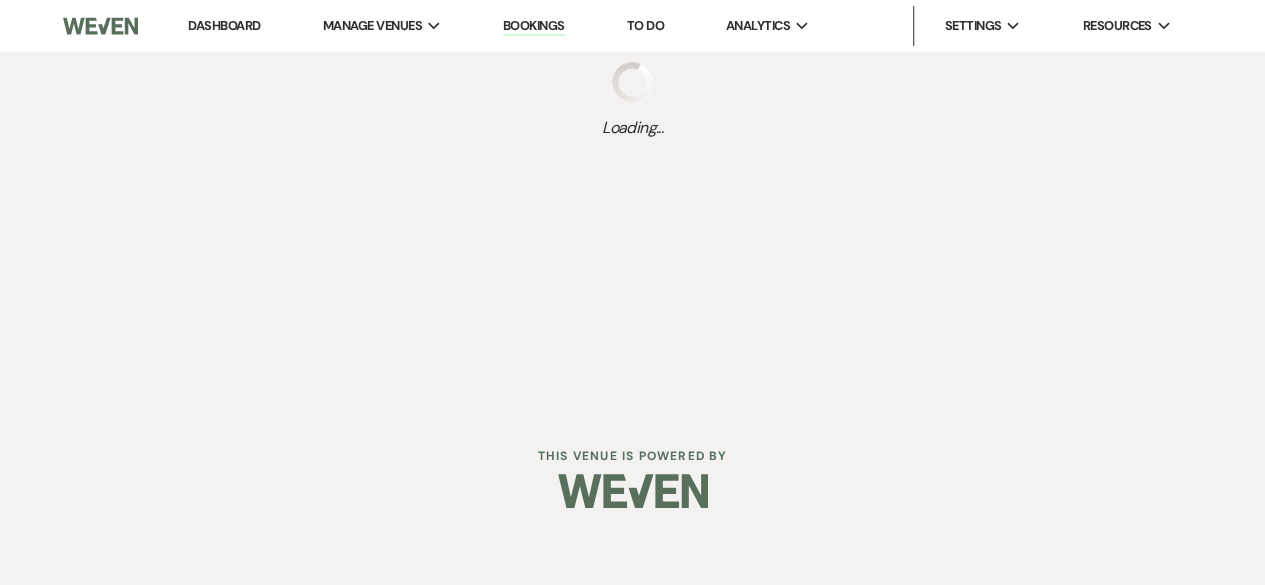 scroll, scrollTop: 0, scrollLeft: 0, axis: both 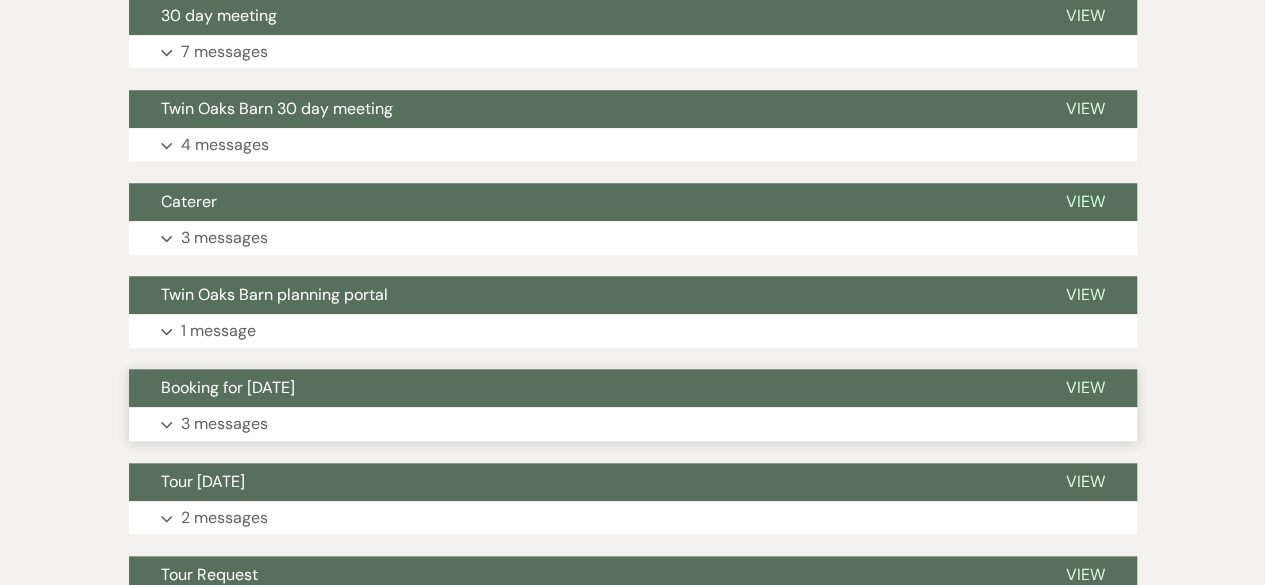 click on "3 messages" at bounding box center [224, 424] 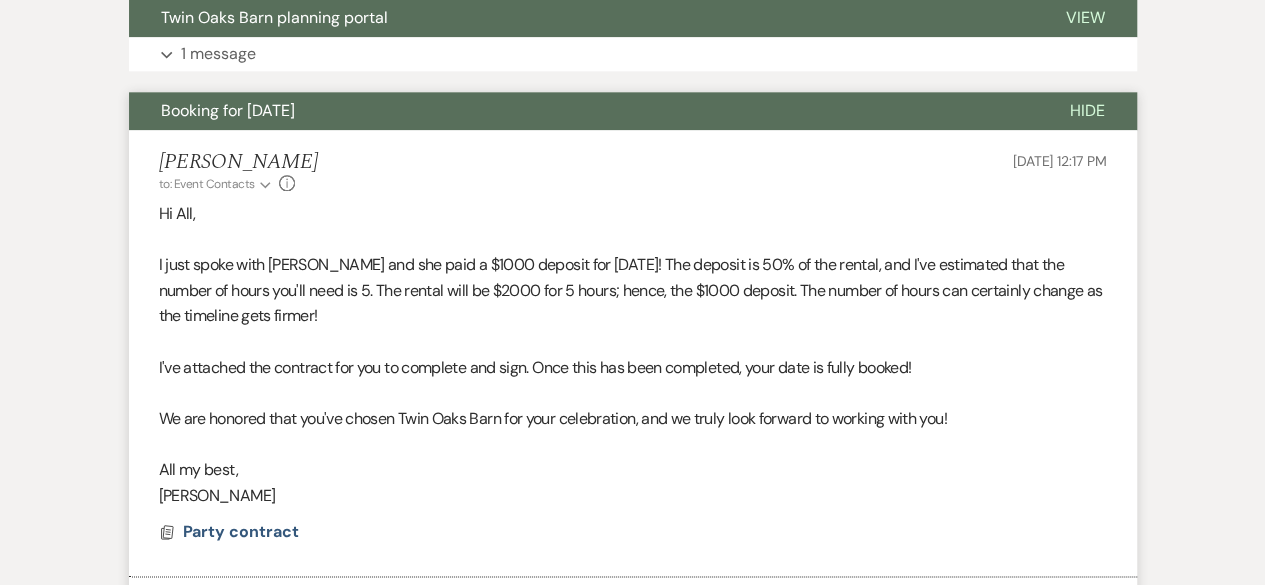 scroll, scrollTop: 1100, scrollLeft: 0, axis: vertical 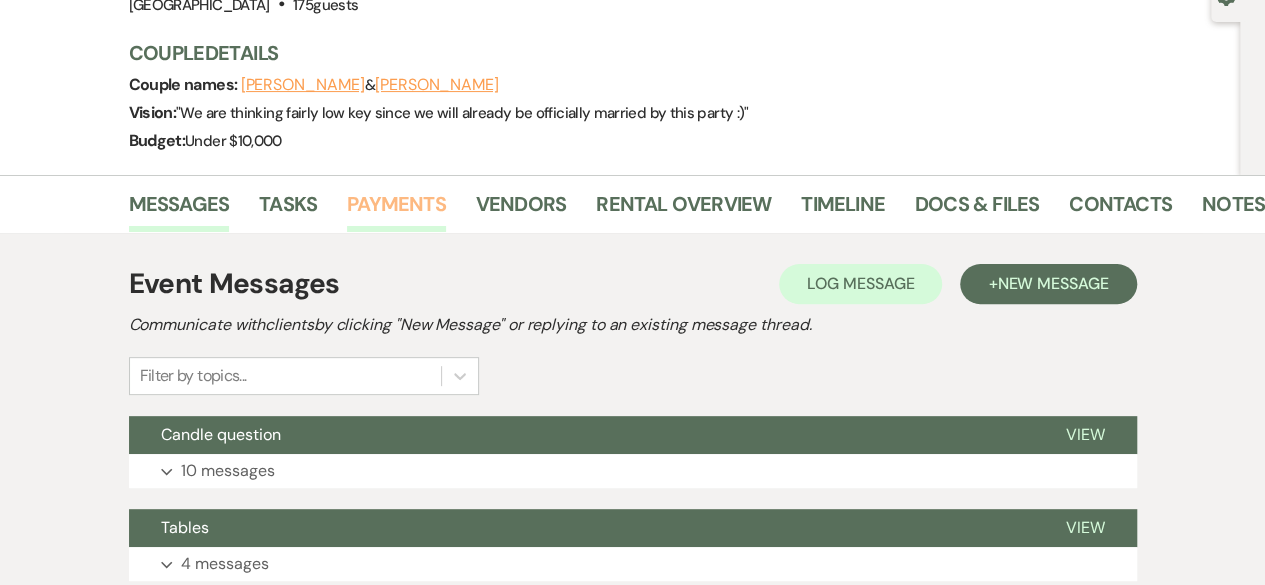 click on "Payments" at bounding box center (396, 210) 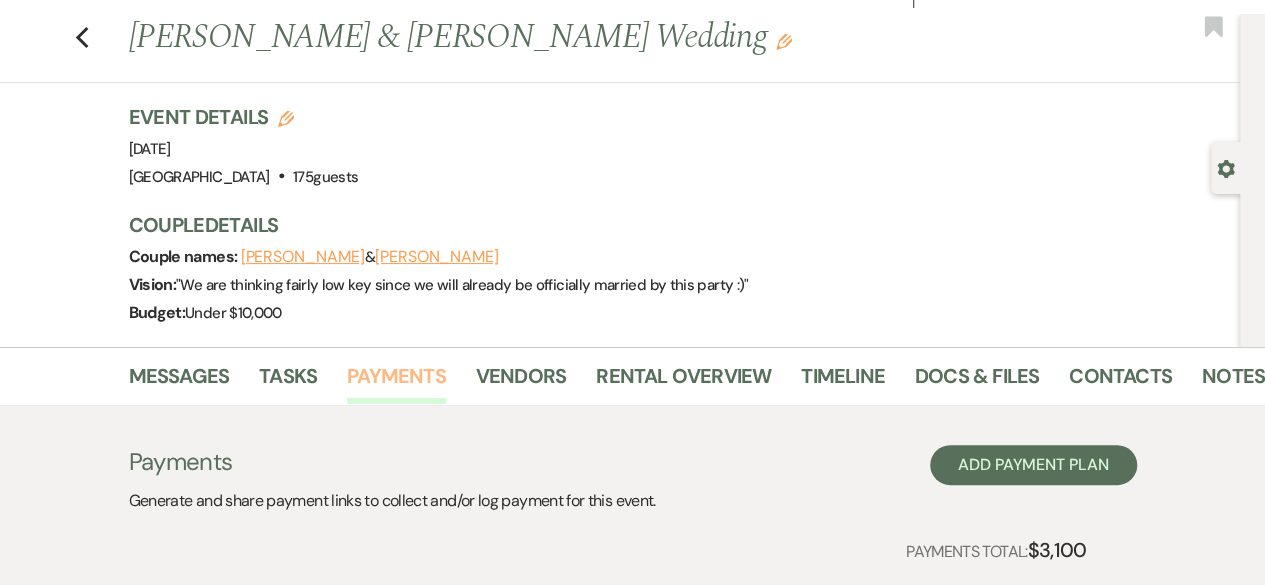 scroll, scrollTop: 0, scrollLeft: 0, axis: both 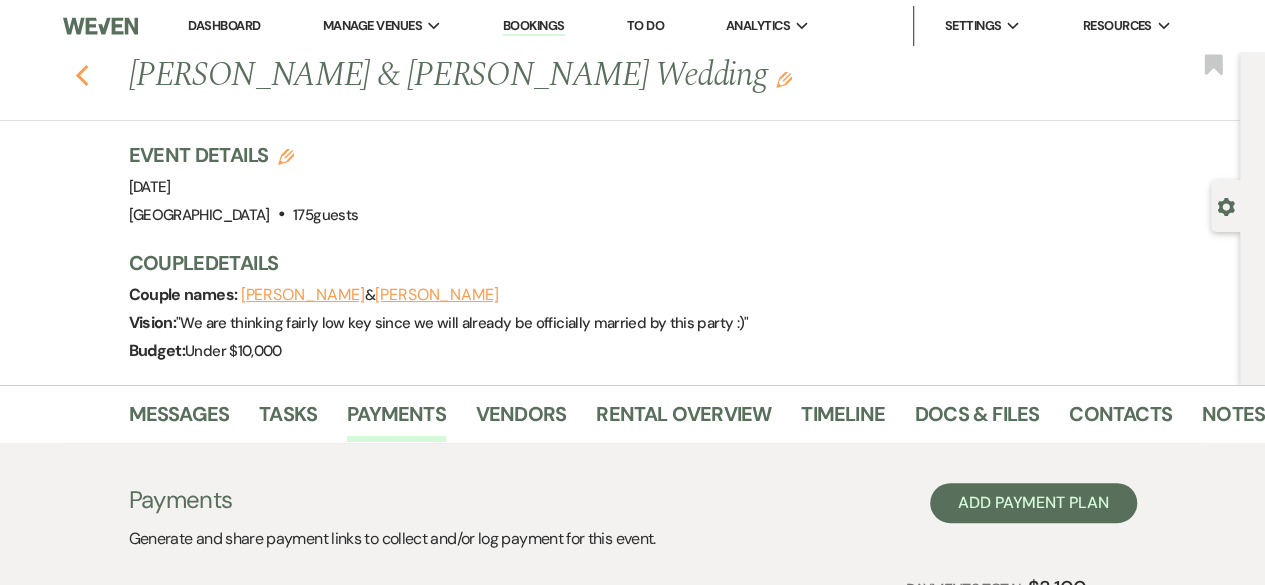 click on "Previous" 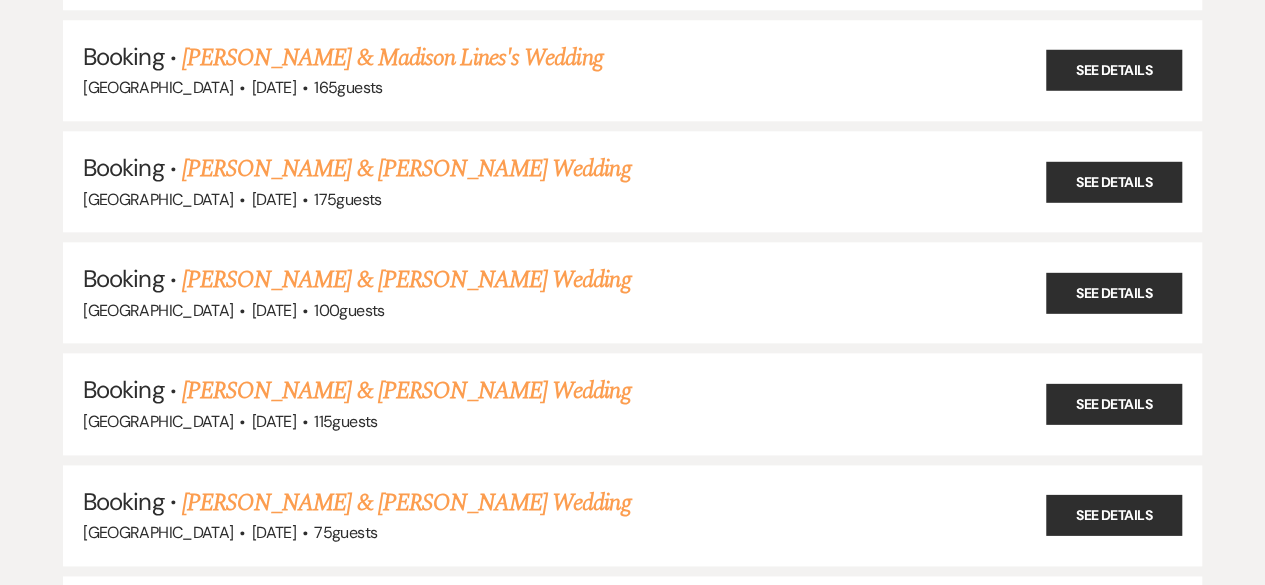 scroll, scrollTop: 19926, scrollLeft: 0, axis: vertical 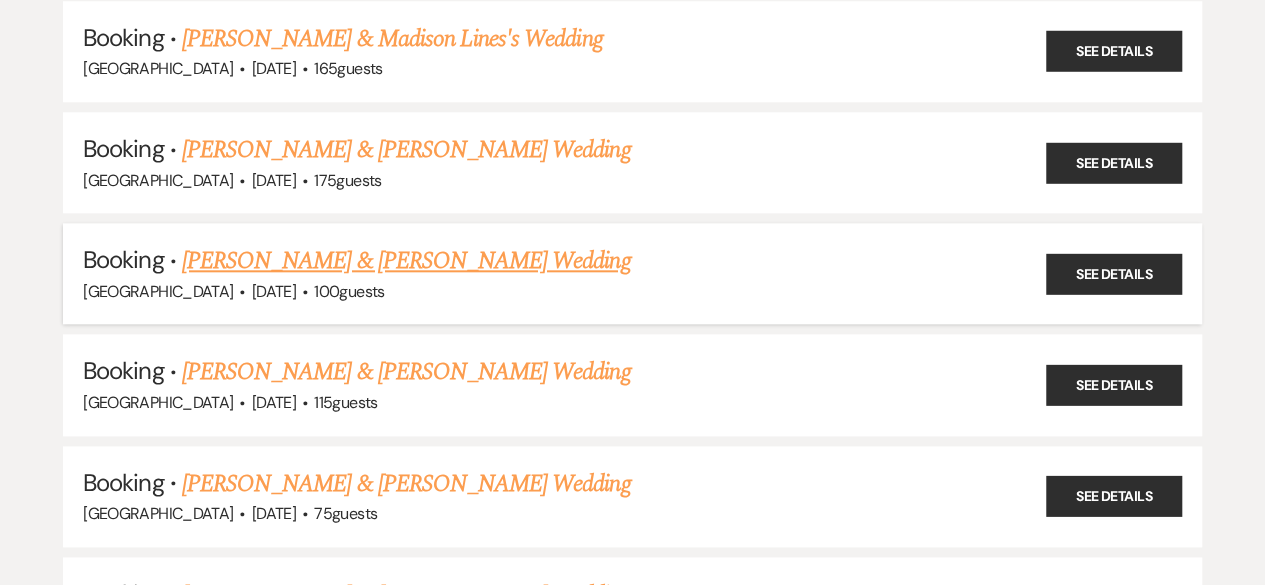 click on "[PERSON_NAME] & [PERSON_NAME] Wedding" at bounding box center (406, 261) 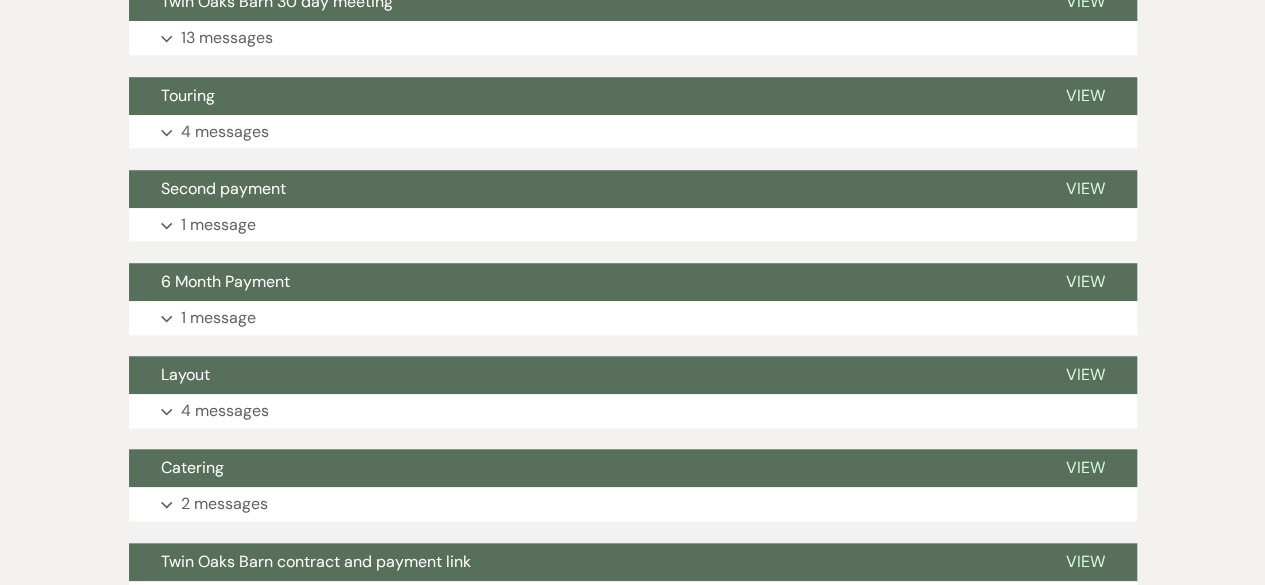 scroll, scrollTop: 679, scrollLeft: 0, axis: vertical 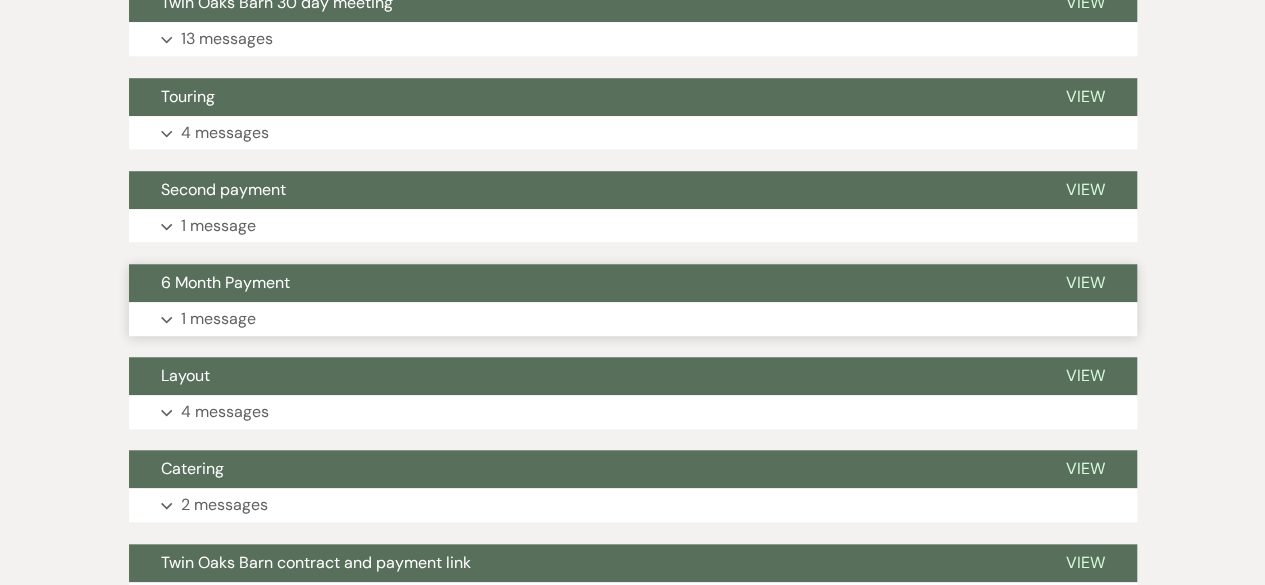 click on "1 message" at bounding box center [218, 319] 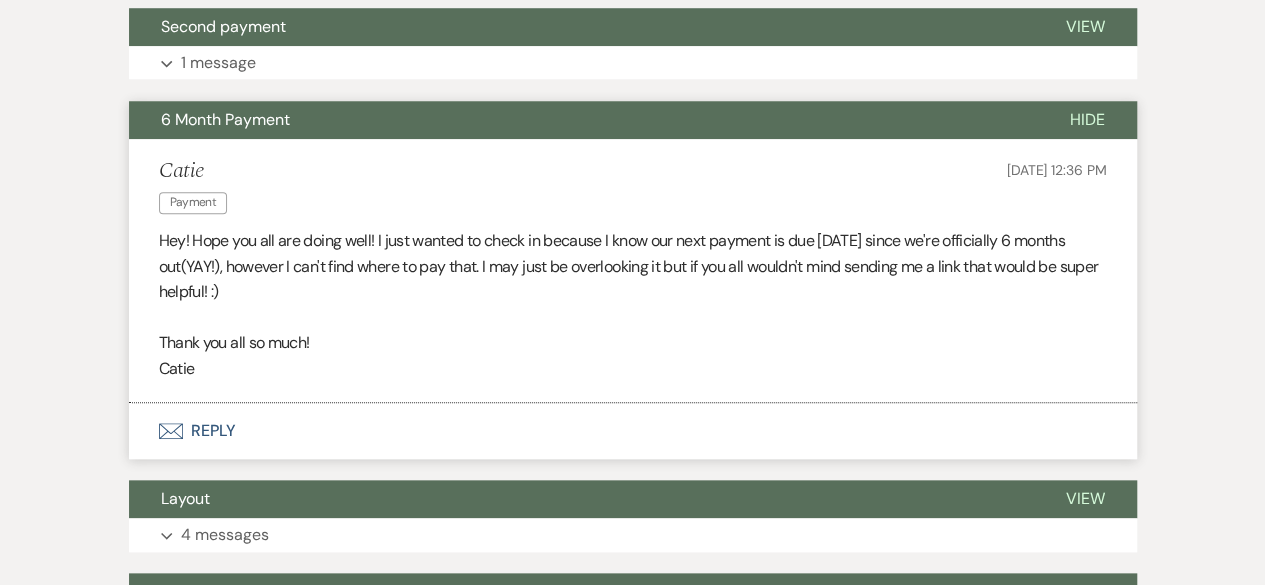 scroll, scrollTop: 846, scrollLeft: 0, axis: vertical 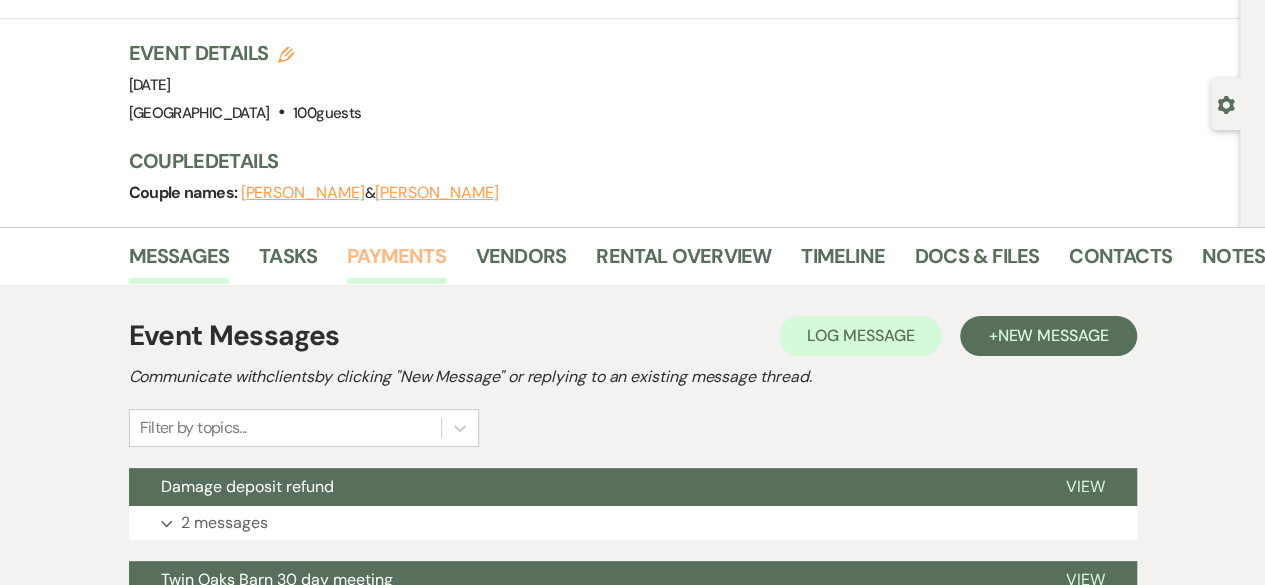 click on "Payments" at bounding box center [396, 262] 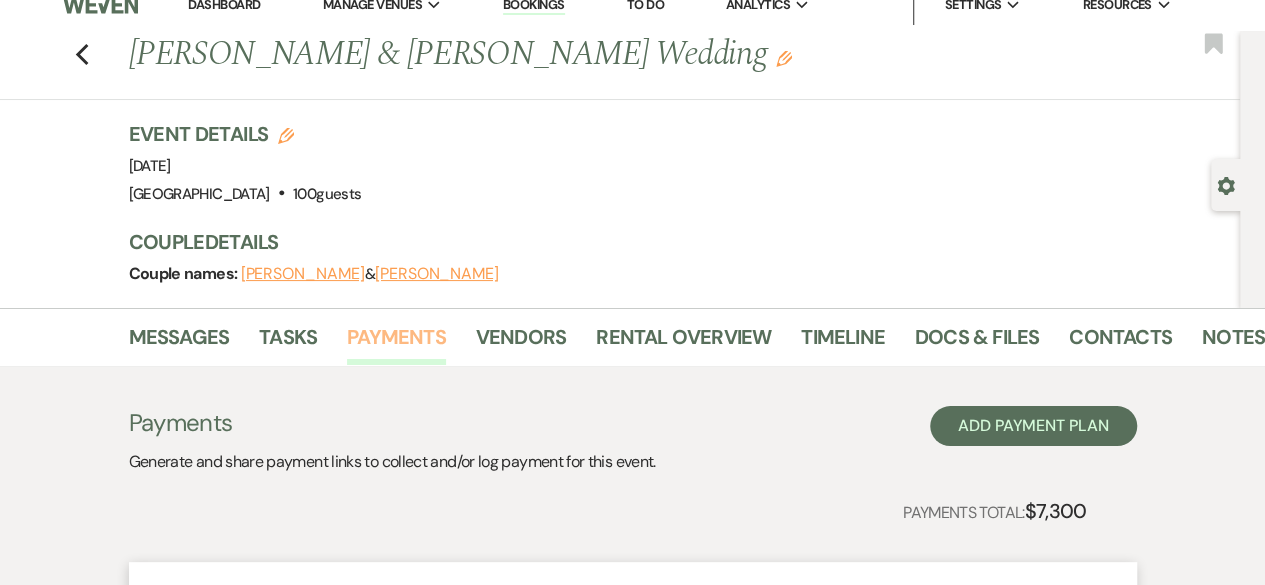 scroll, scrollTop: 19, scrollLeft: 0, axis: vertical 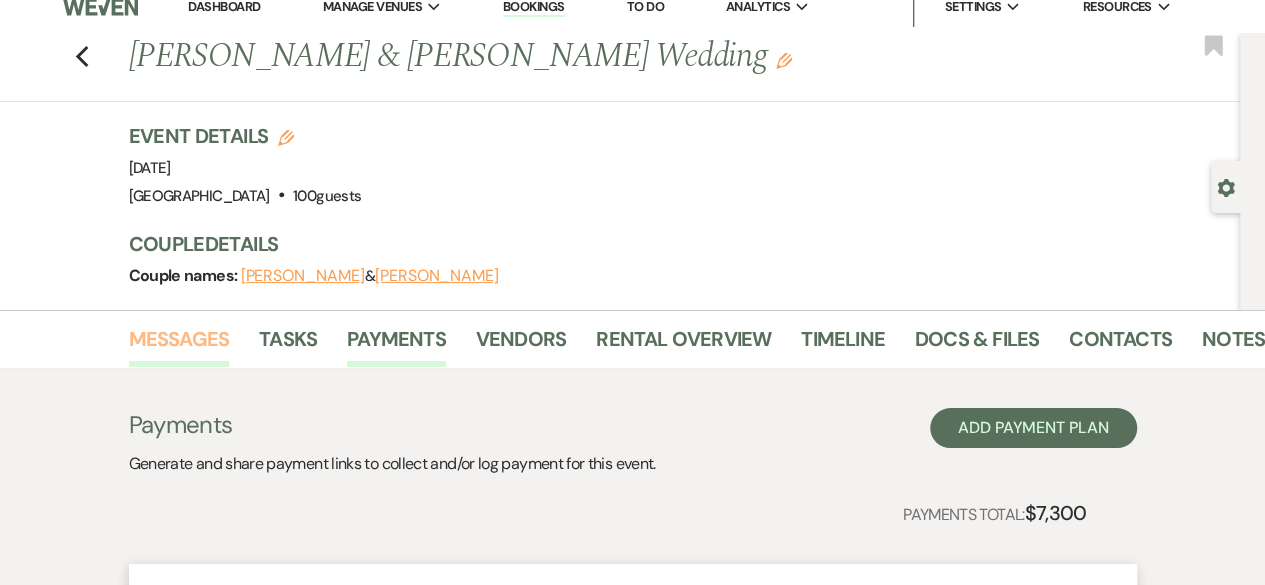 click on "Messages" at bounding box center [179, 345] 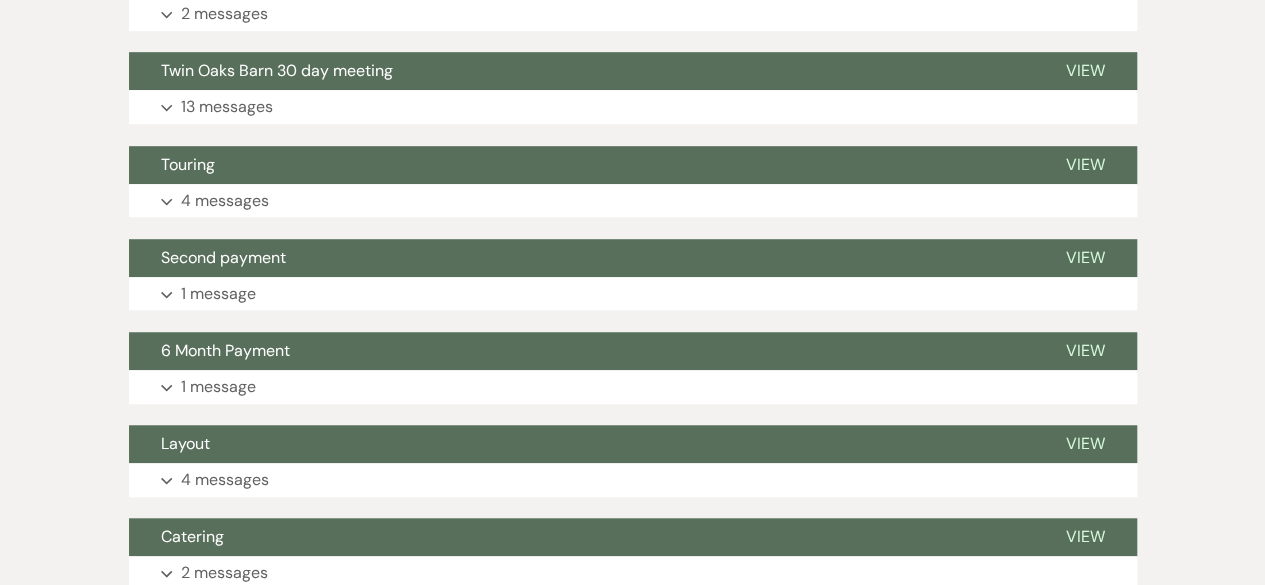 scroll, scrollTop: 616, scrollLeft: 0, axis: vertical 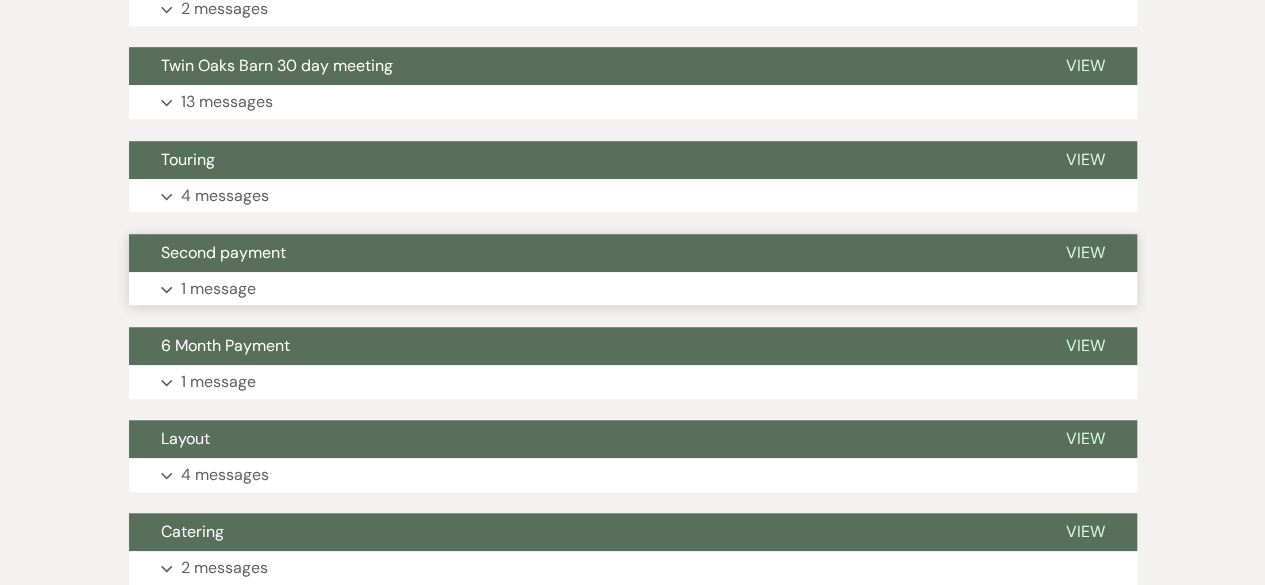 click on "1 message" at bounding box center (218, 289) 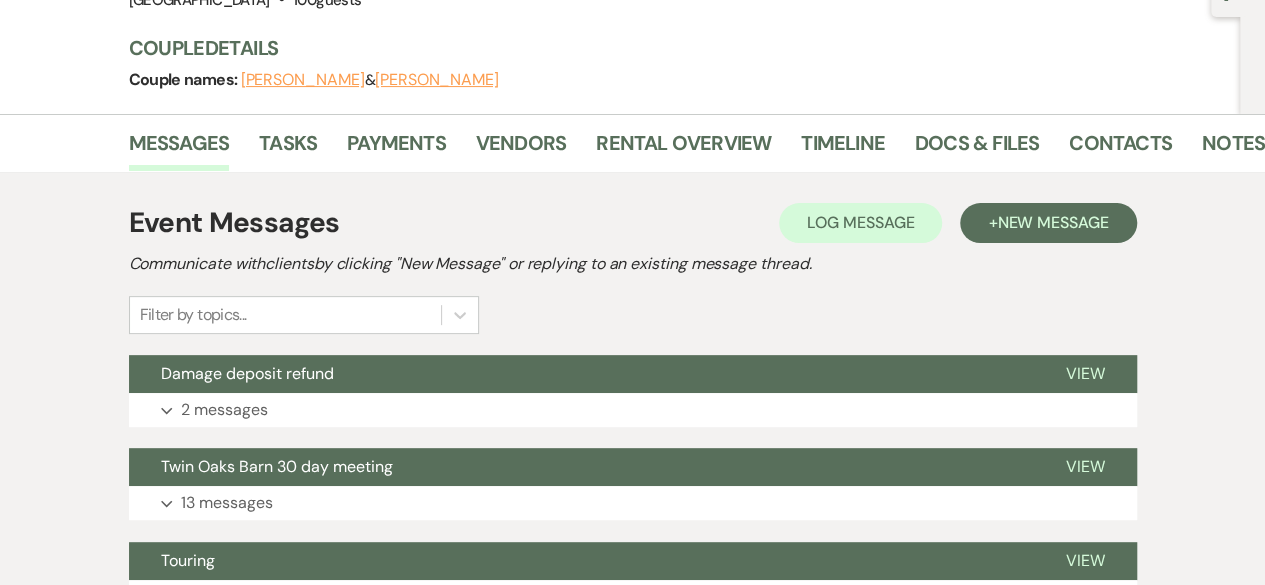 scroll, scrollTop: 208, scrollLeft: 0, axis: vertical 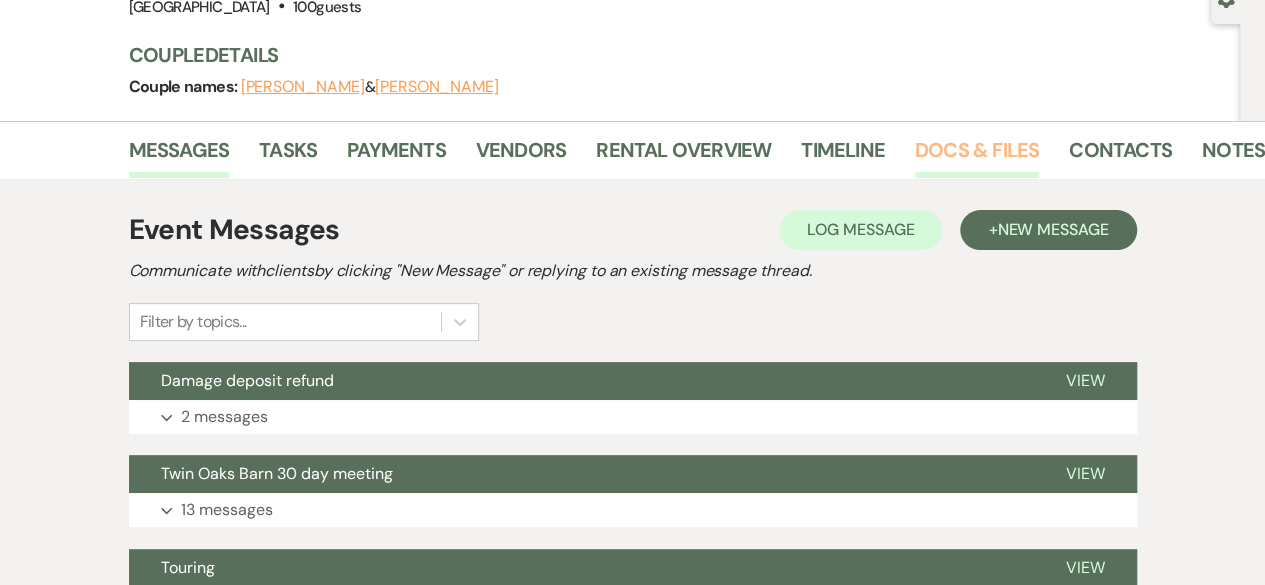 click on "Docs & Files" at bounding box center [977, 156] 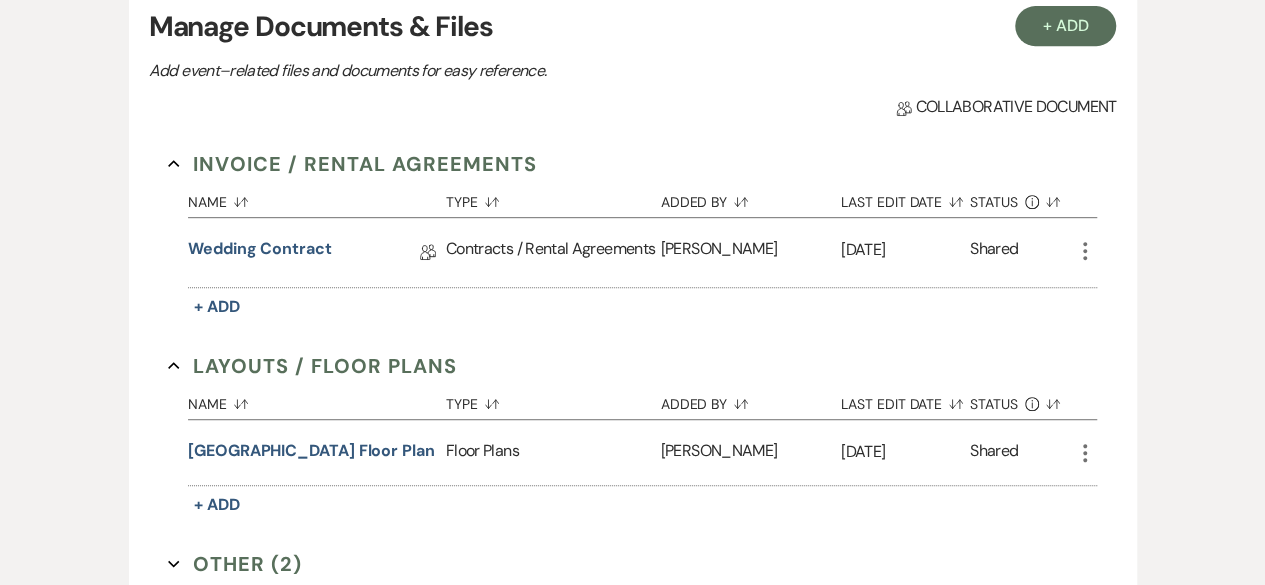 scroll, scrollTop: 444, scrollLeft: 0, axis: vertical 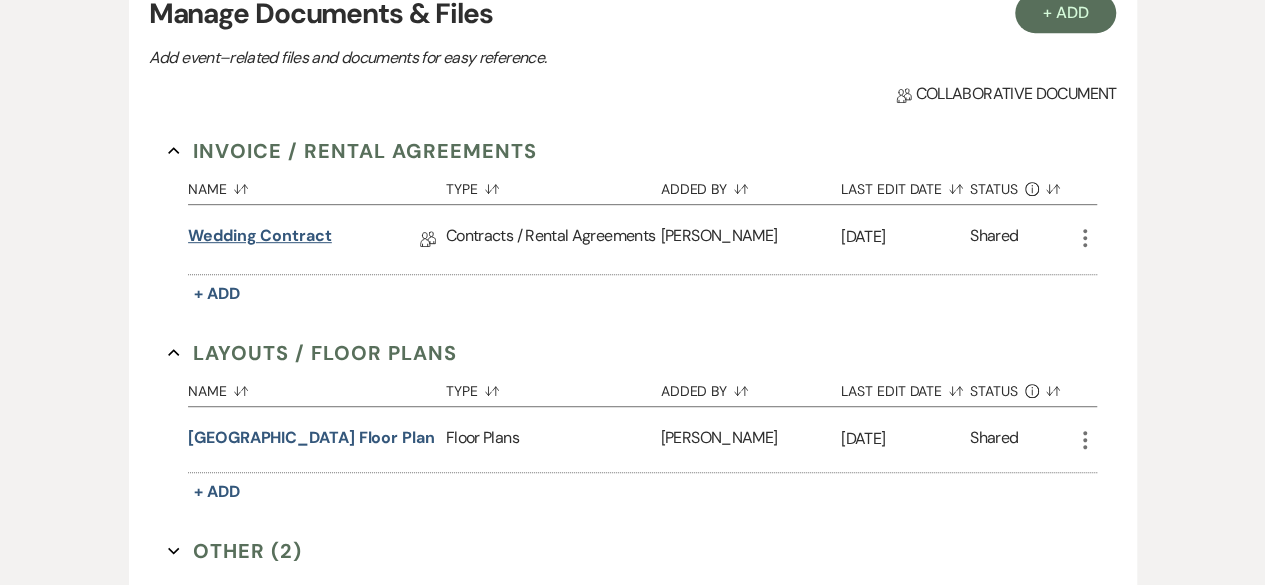 click on "Wedding Contract" at bounding box center [260, 239] 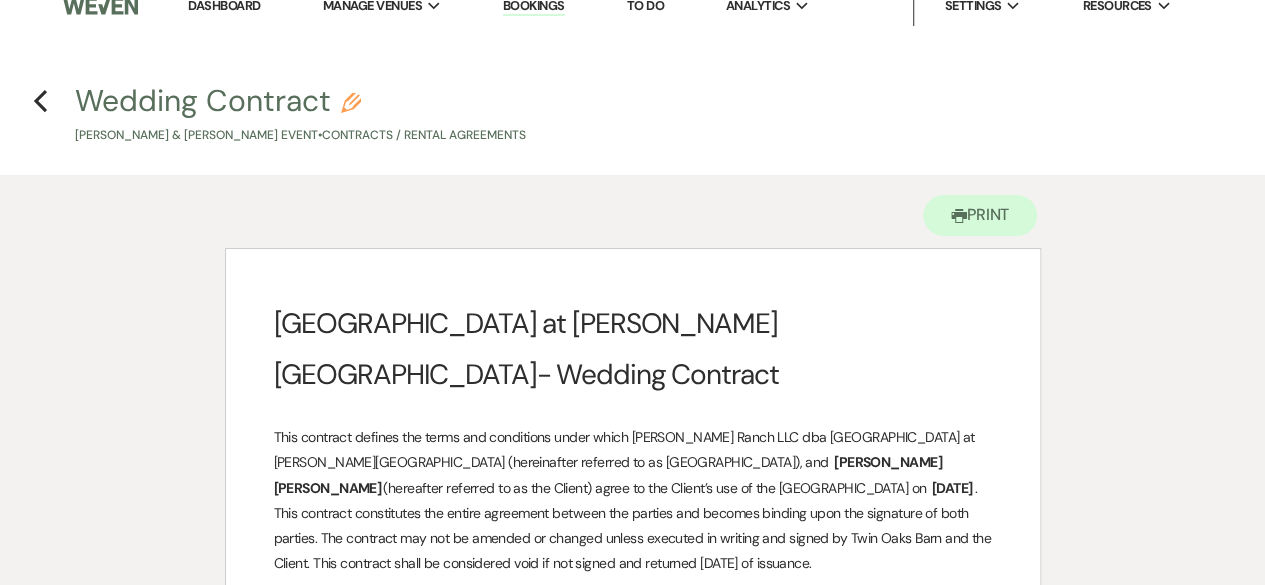 scroll, scrollTop: 0, scrollLeft: 0, axis: both 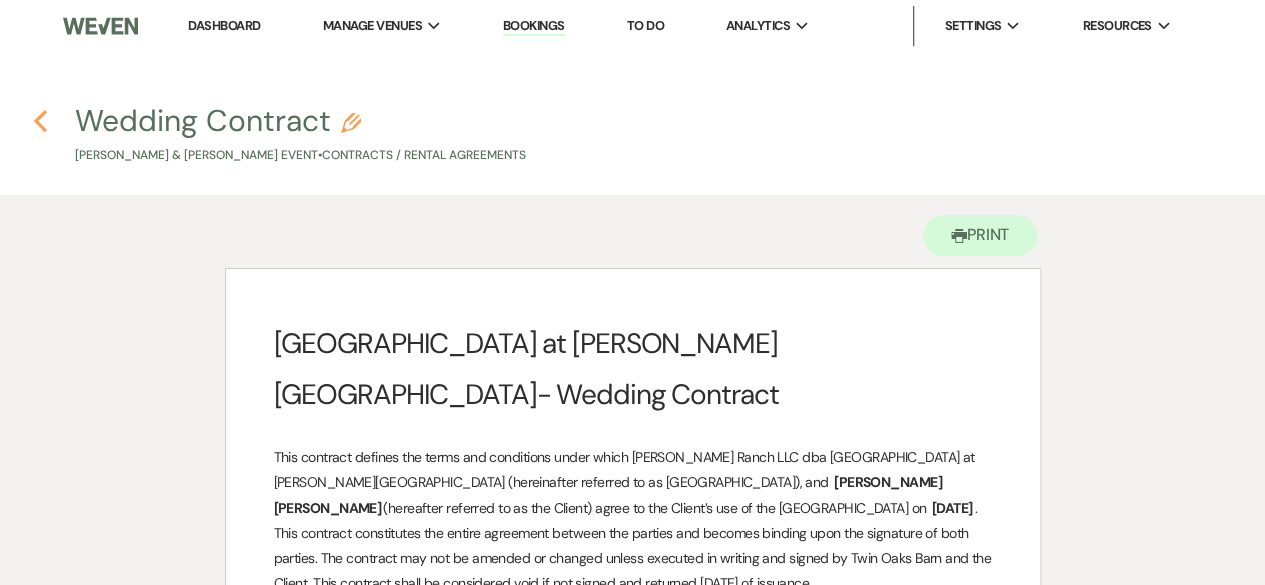 click on "Previous" 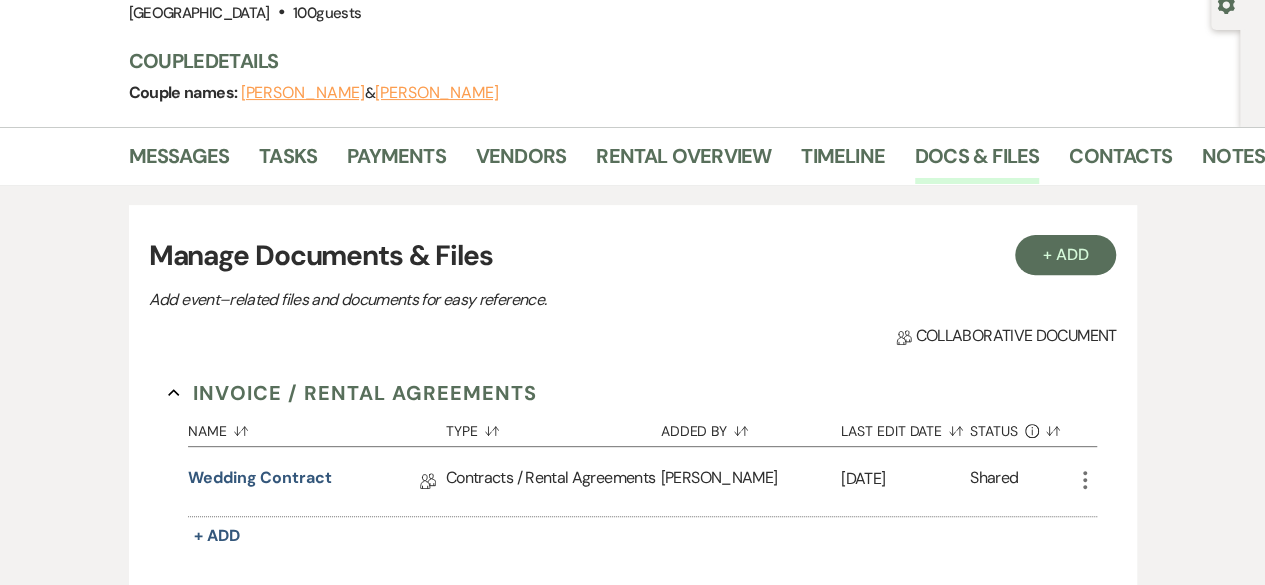 scroll, scrollTop: 0, scrollLeft: 0, axis: both 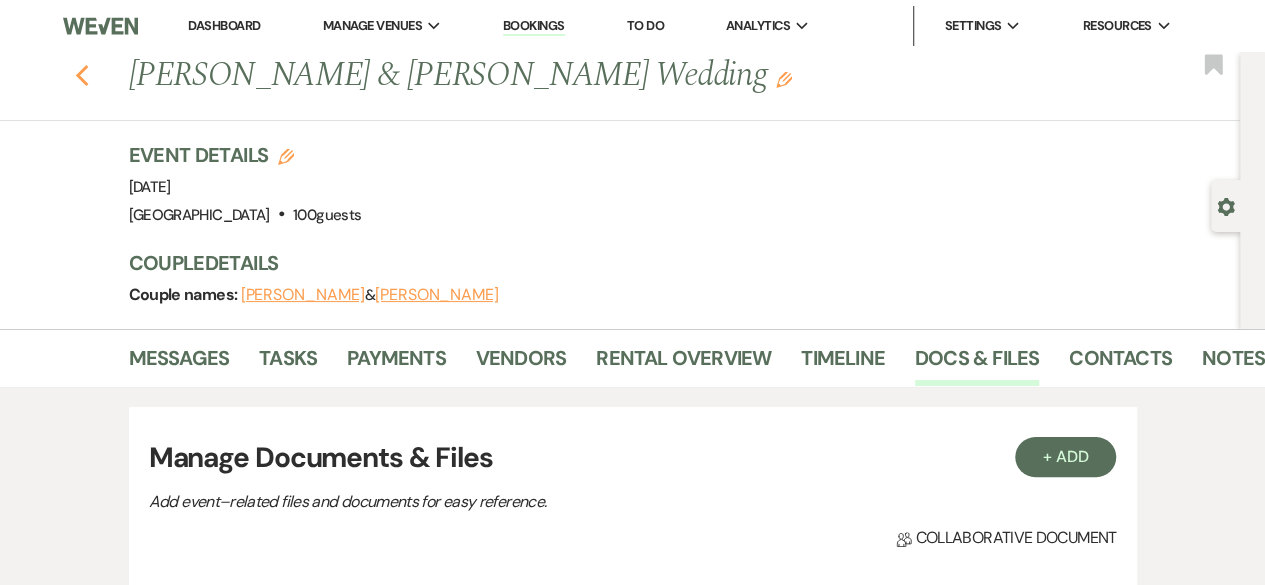 click on "Previous" 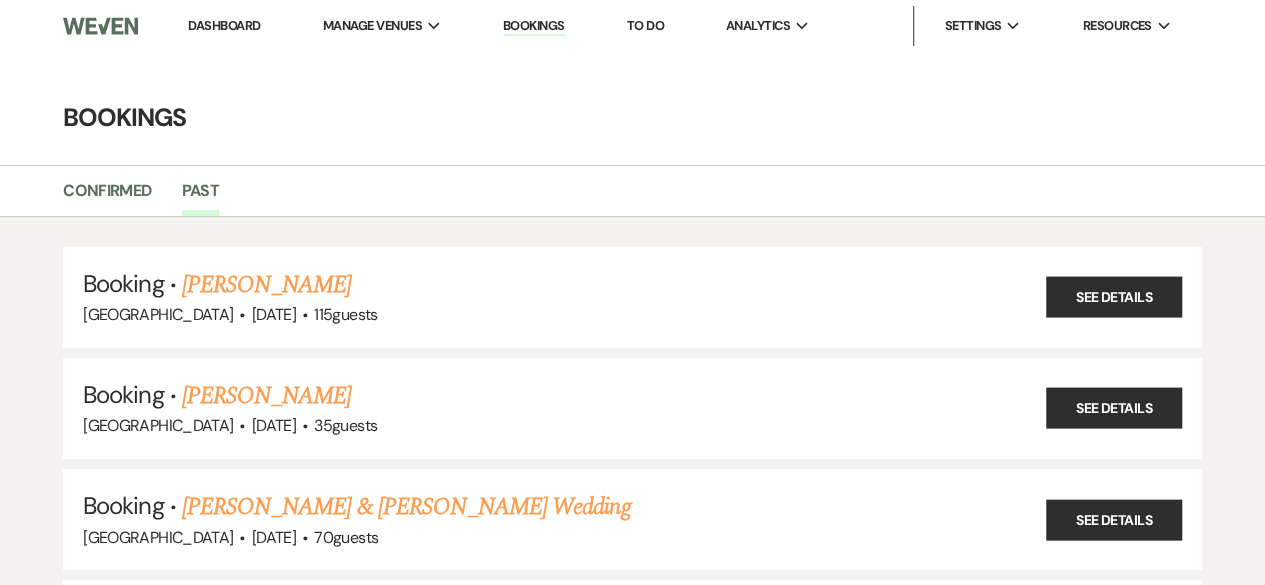 scroll, scrollTop: 19926, scrollLeft: 0, axis: vertical 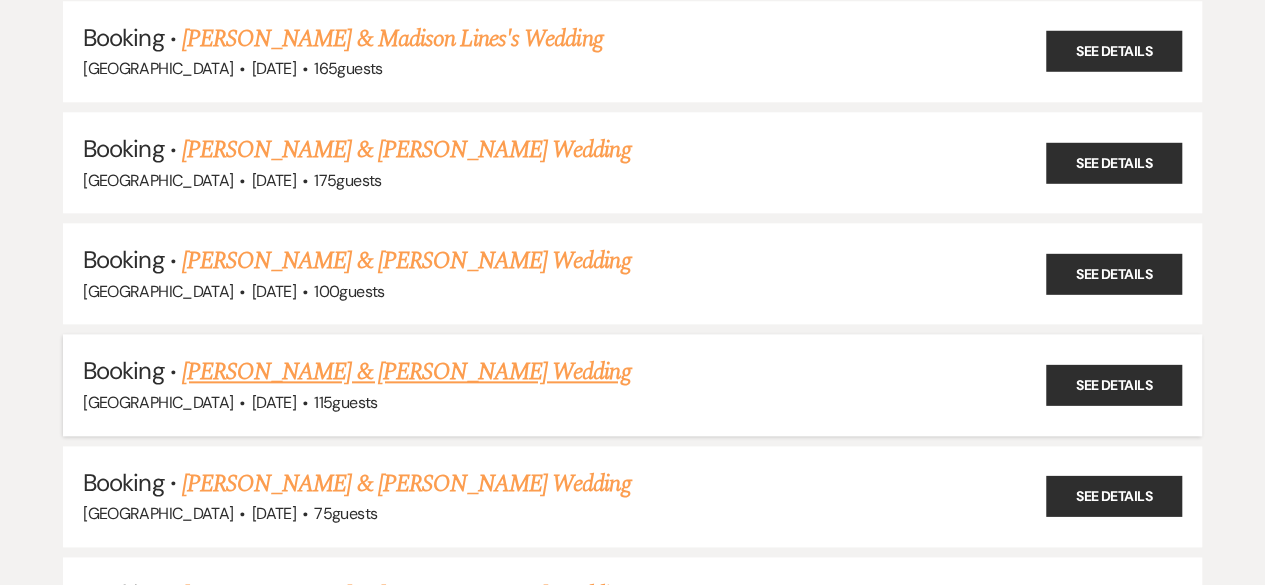 click on "[PERSON_NAME] & [PERSON_NAME] Wedding" at bounding box center (406, 372) 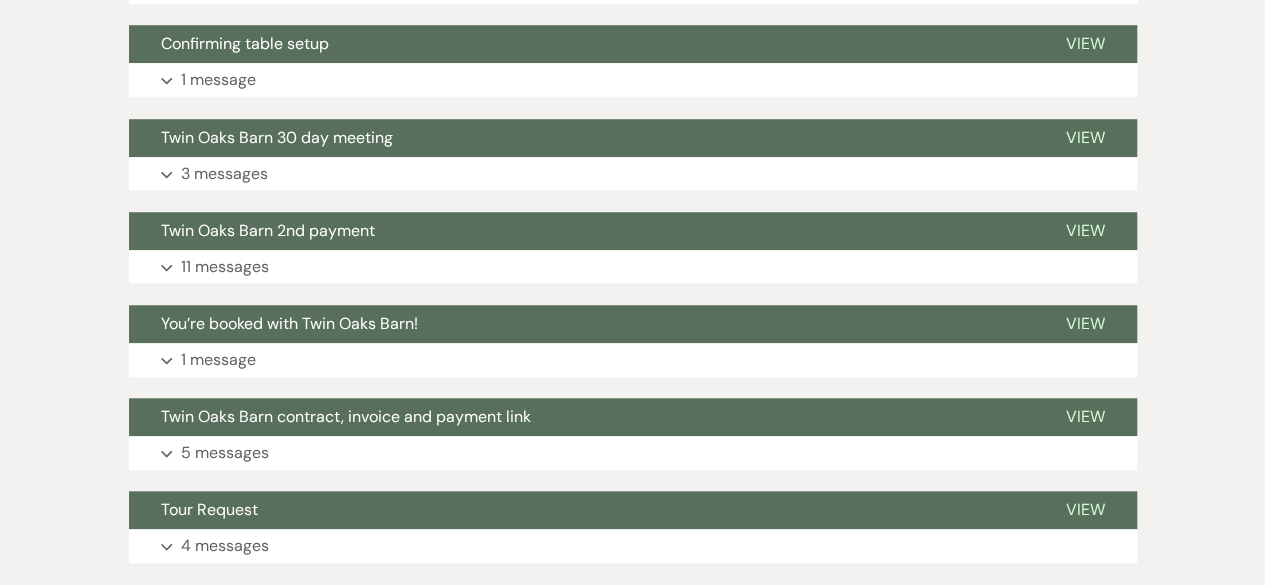 scroll, scrollTop: 758, scrollLeft: 0, axis: vertical 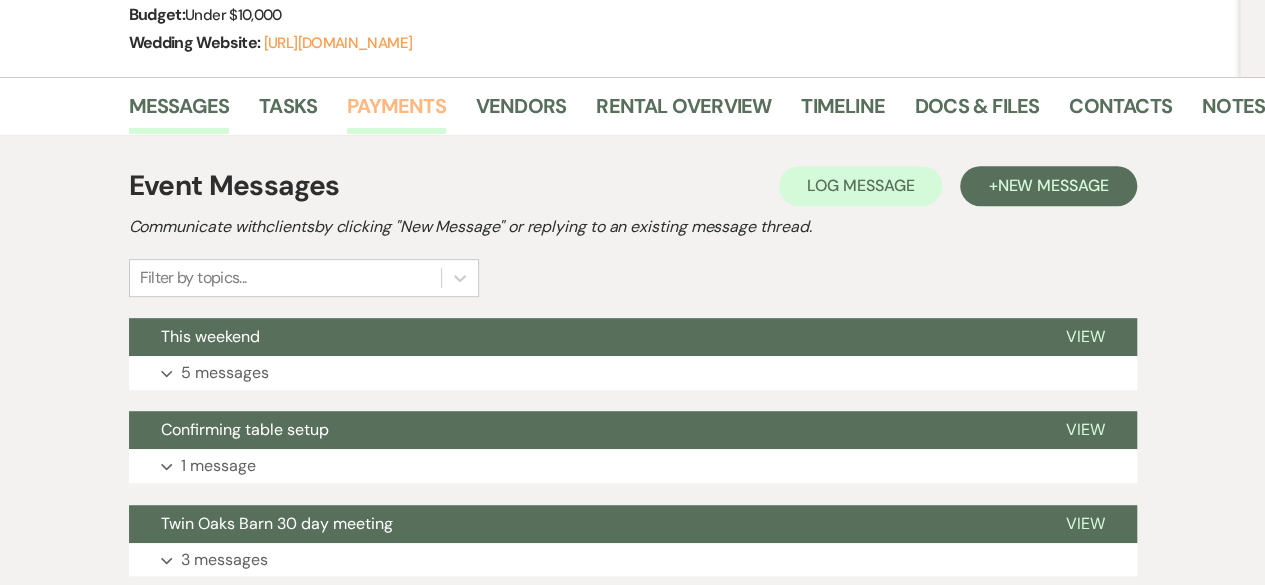 click on "Payments" at bounding box center [396, 112] 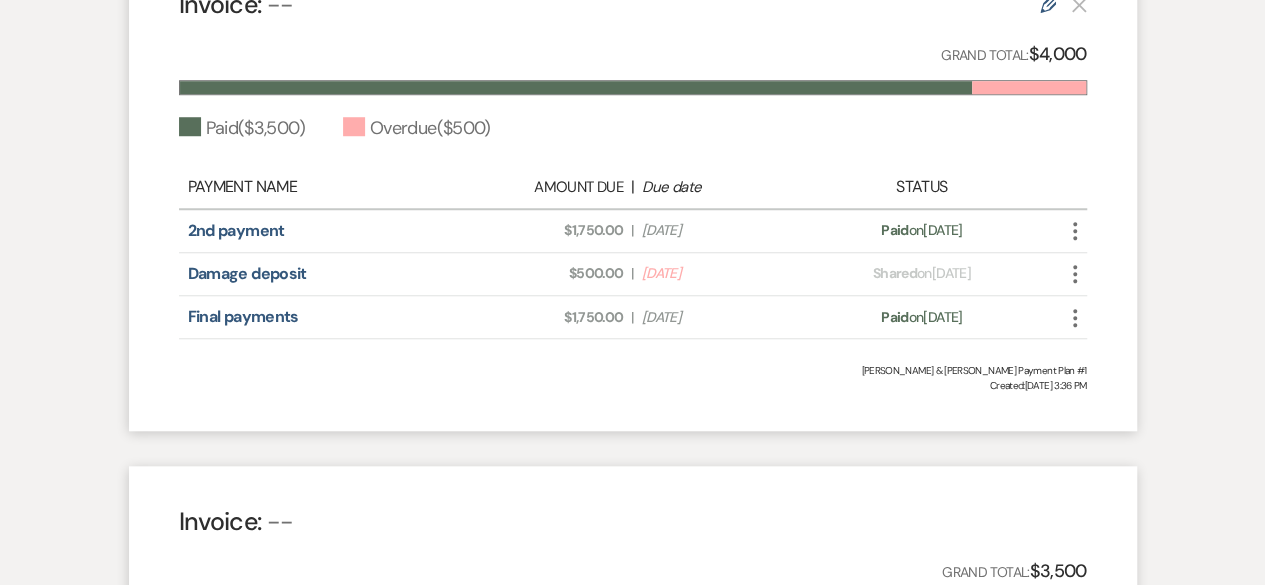 scroll, scrollTop: 752, scrollLeft: 0, axis: vertical 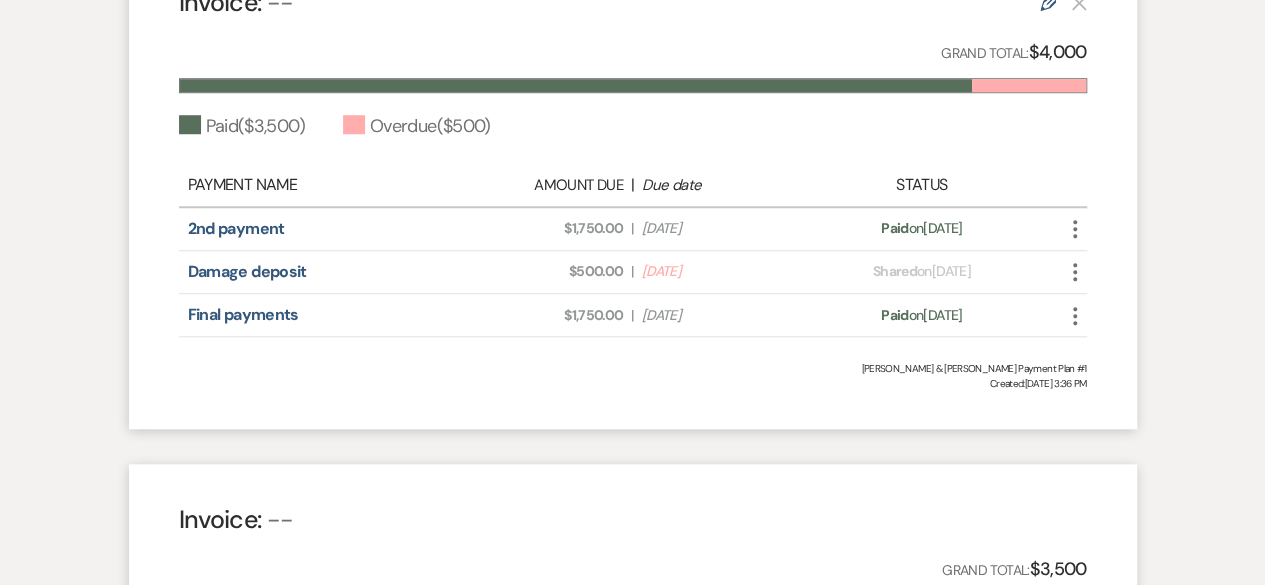 click on "More" 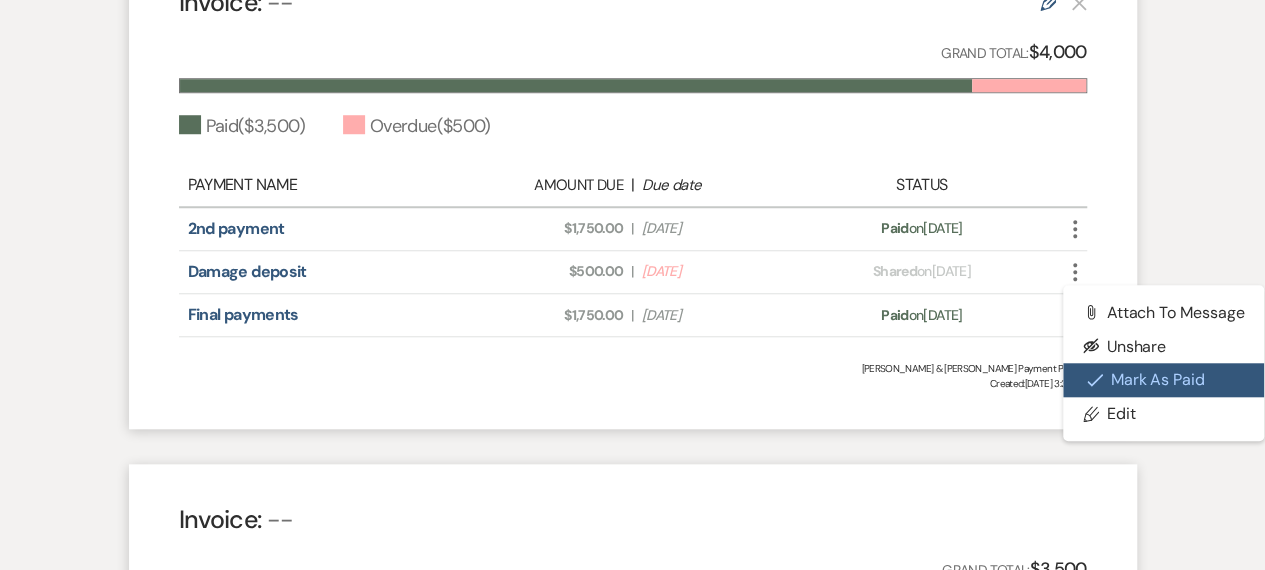 click on "Check [PERSON_NAME] [PERSON_NAME] as Paid" at bounding box center (1164, 380) 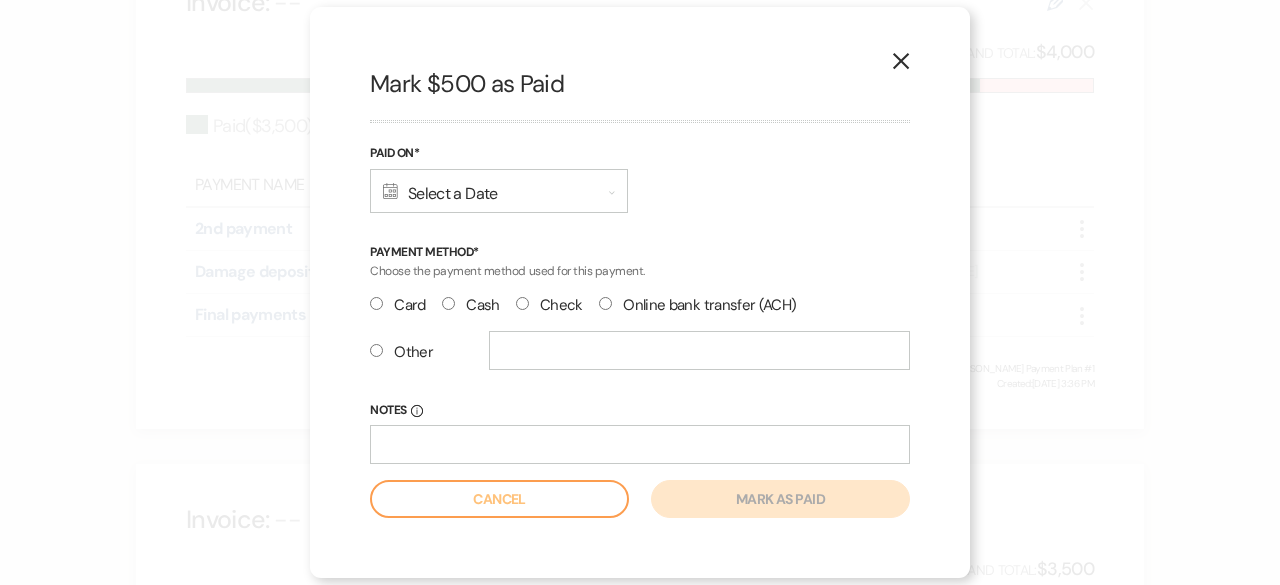 click on "Calendar Select a Date Expand" at bounding box center [499, 191] 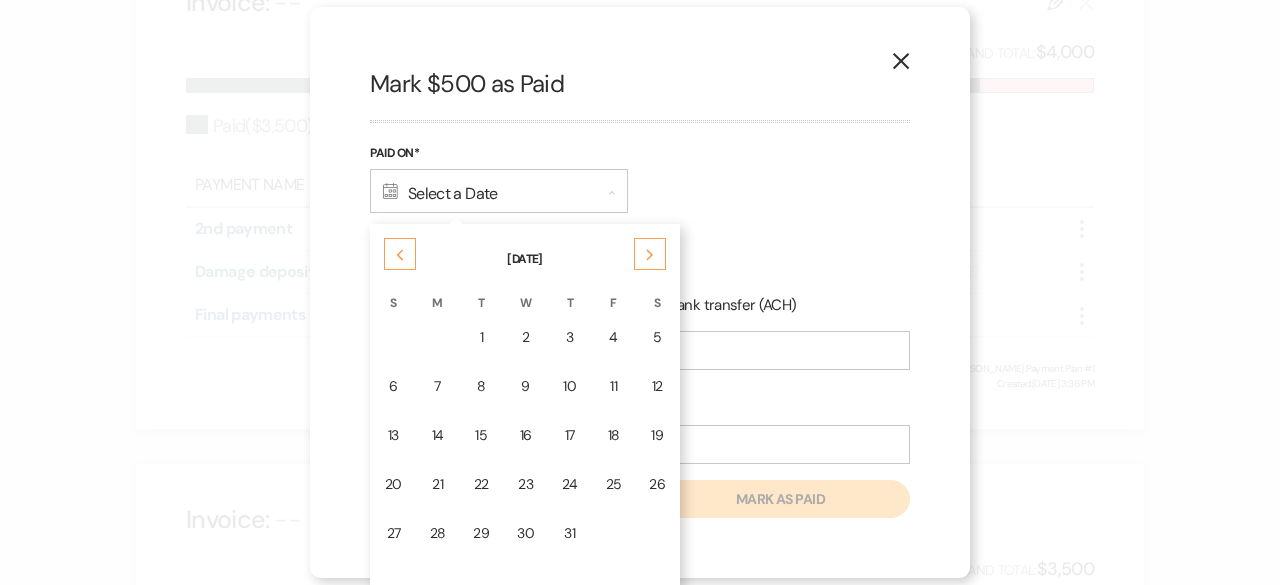 click on "Next" 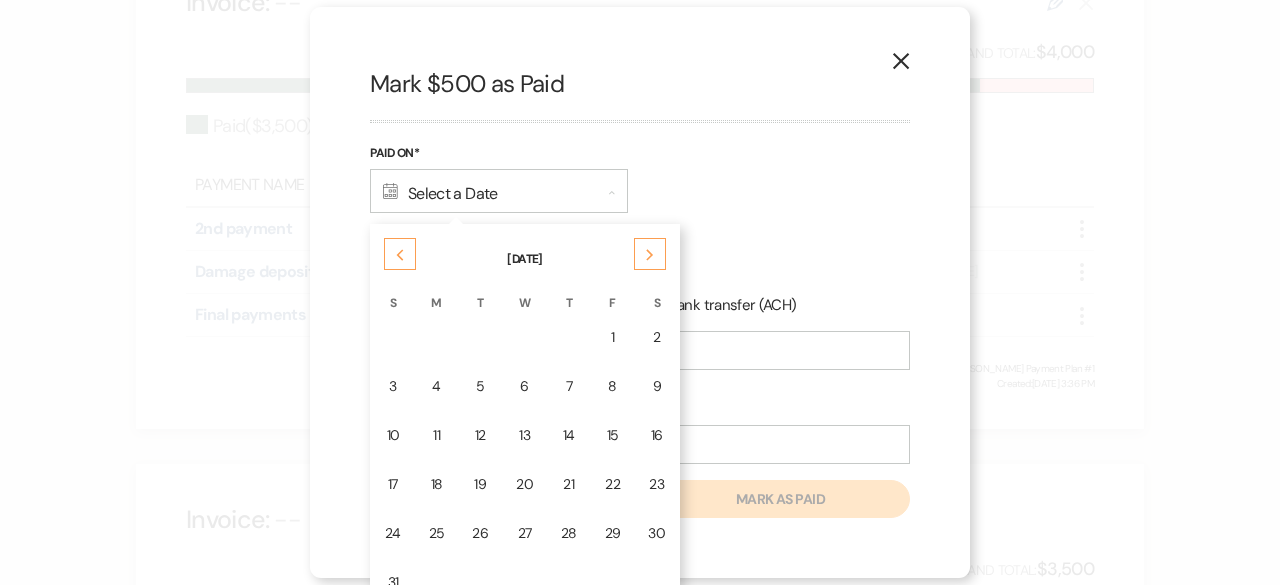 click on "Previous" 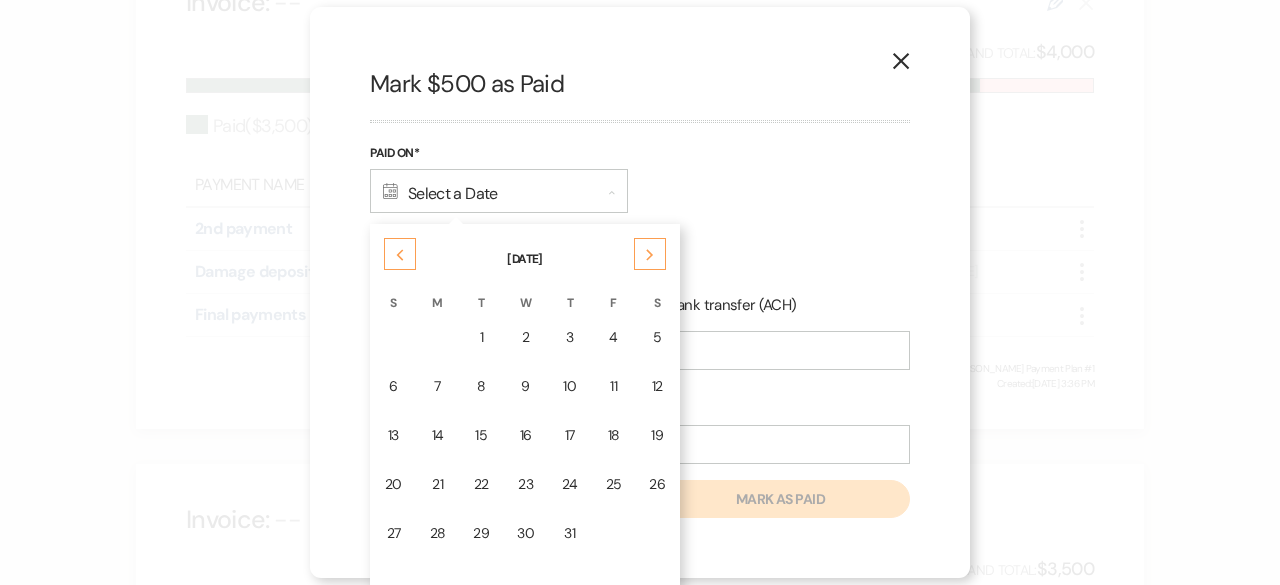 click on "Previous" 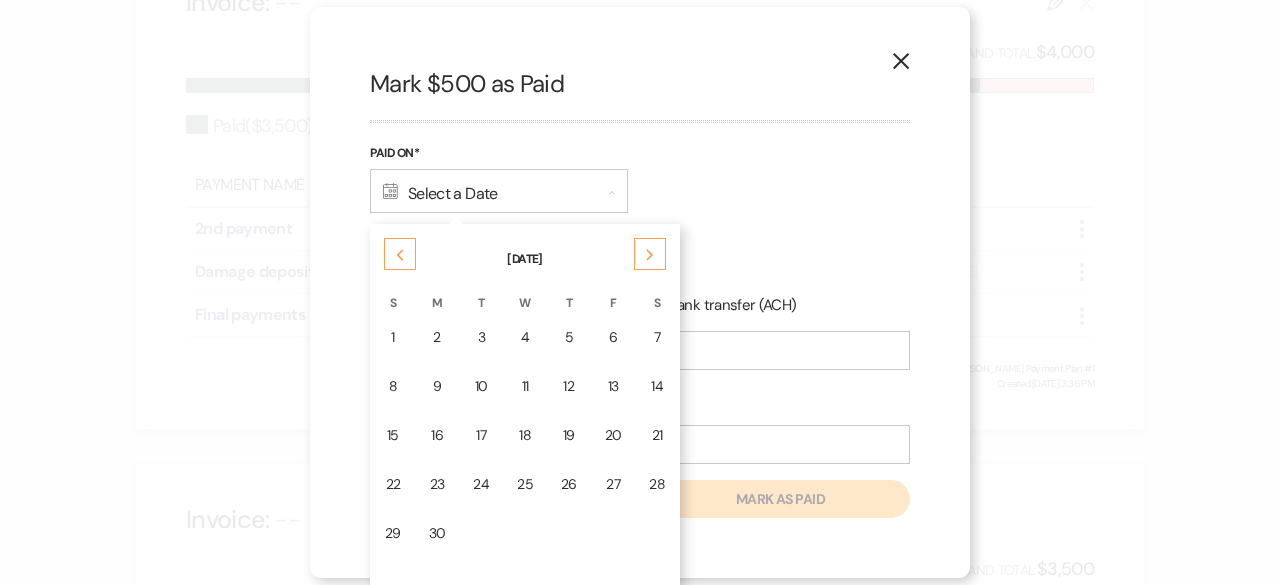 click on "Previous" 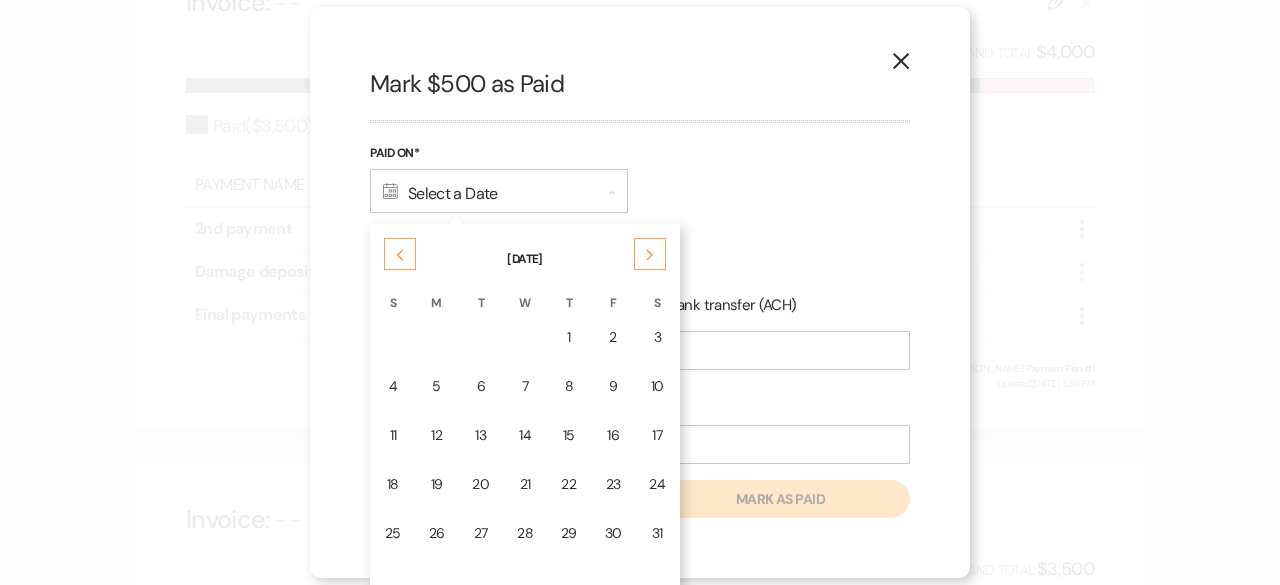 click on "Previous" 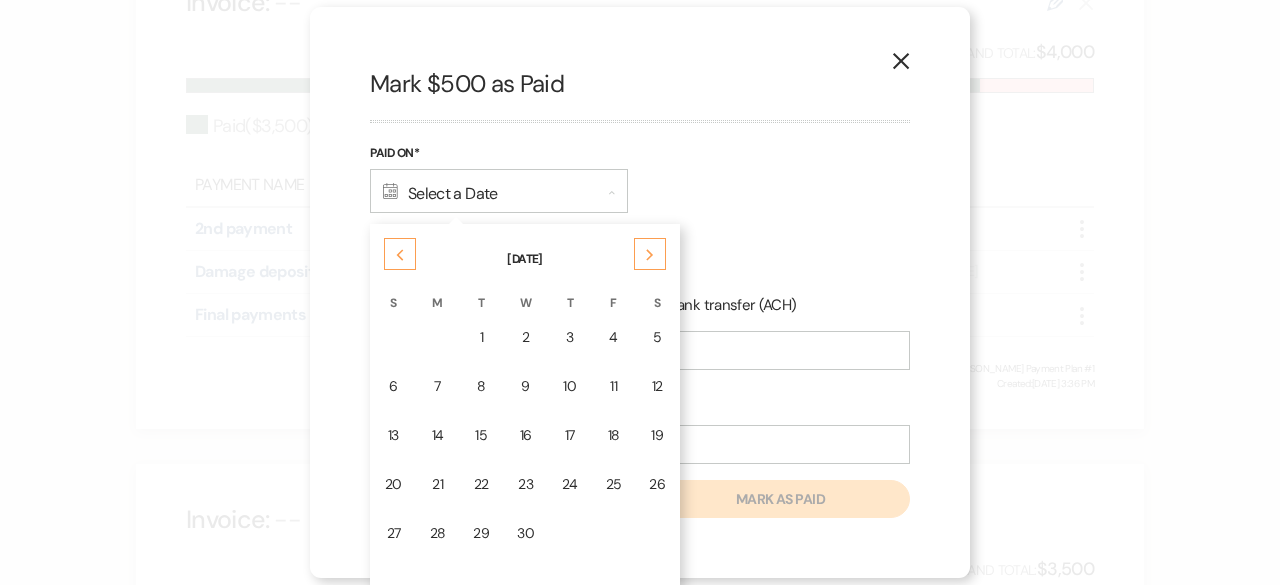 click on "Previous" 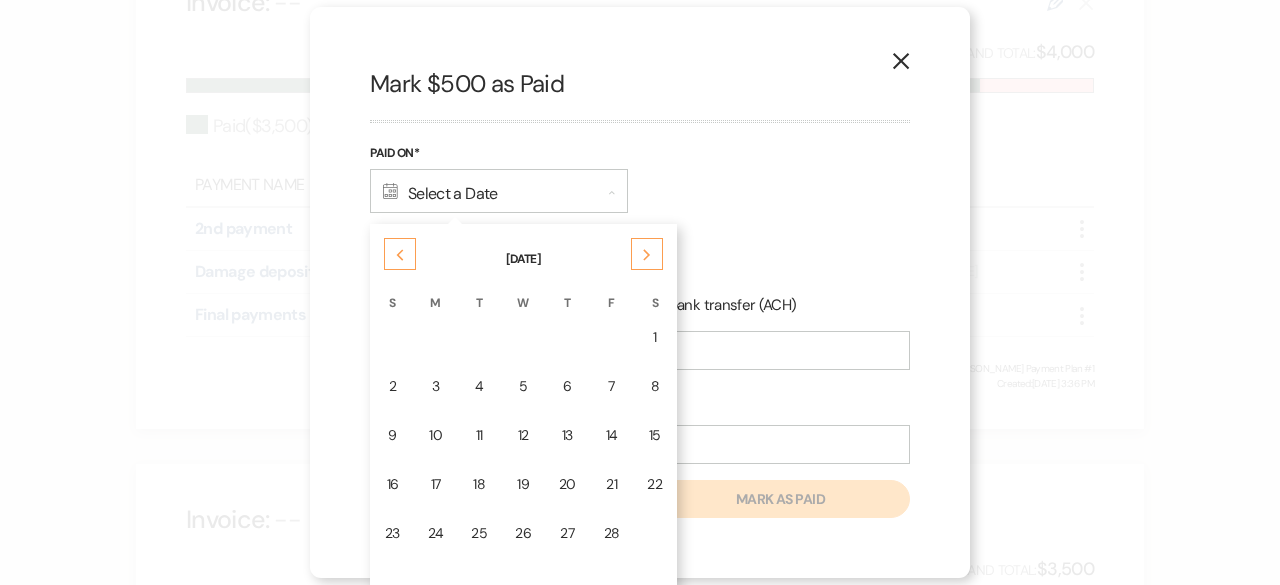 click 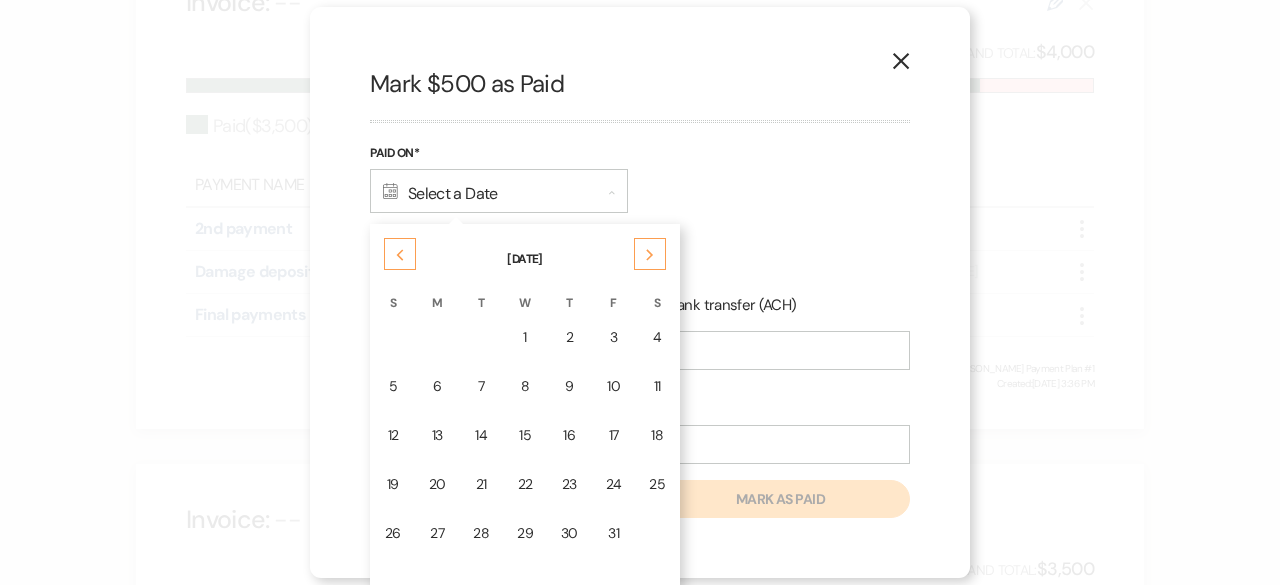 click on "Previous" 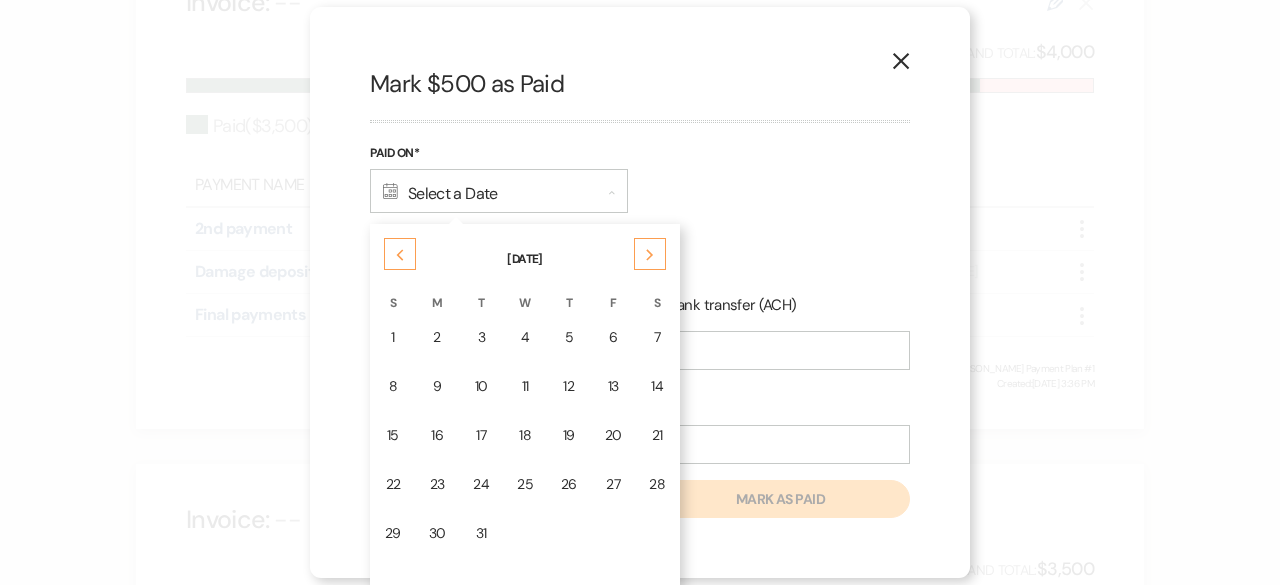 click on "Previous" 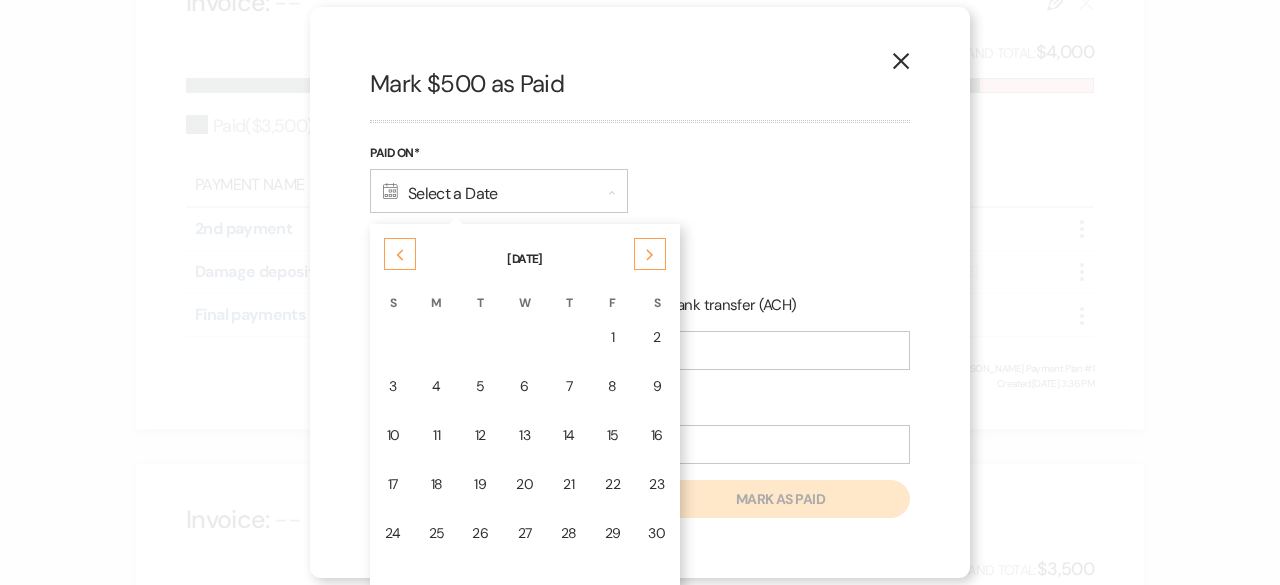 click on "Previous" 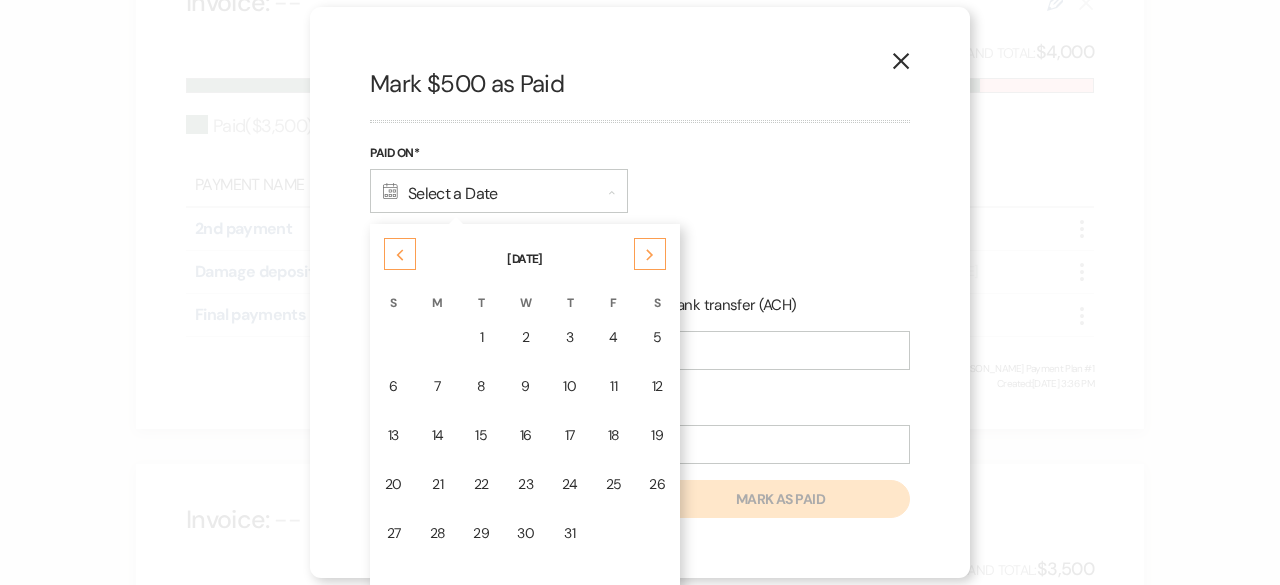 click on "Previous" 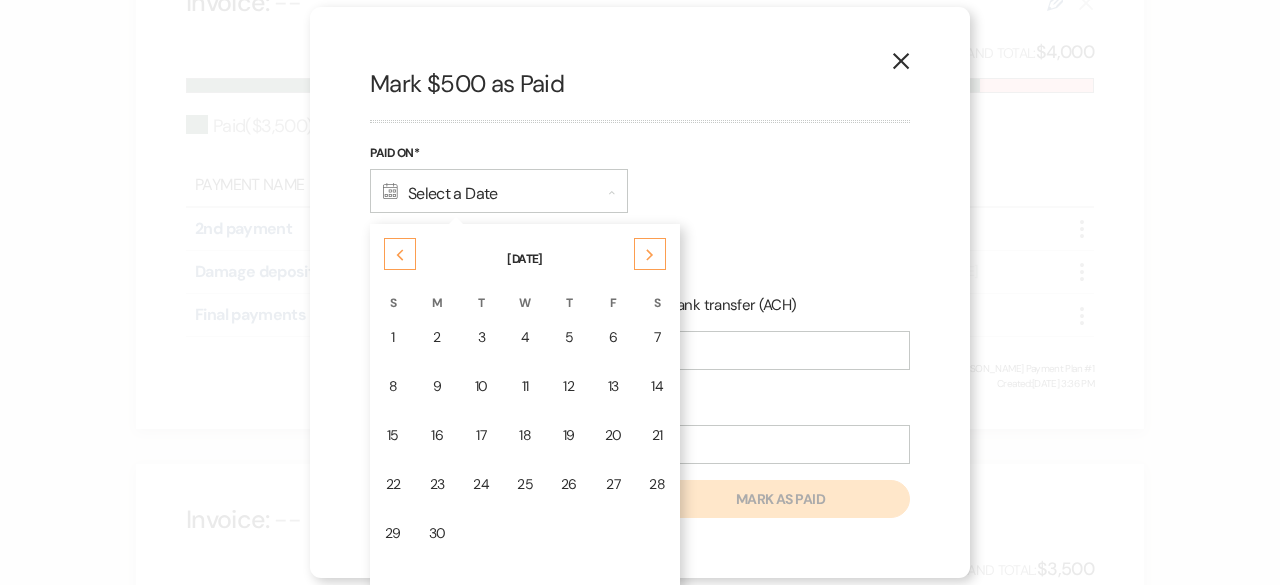 click on "Previous" 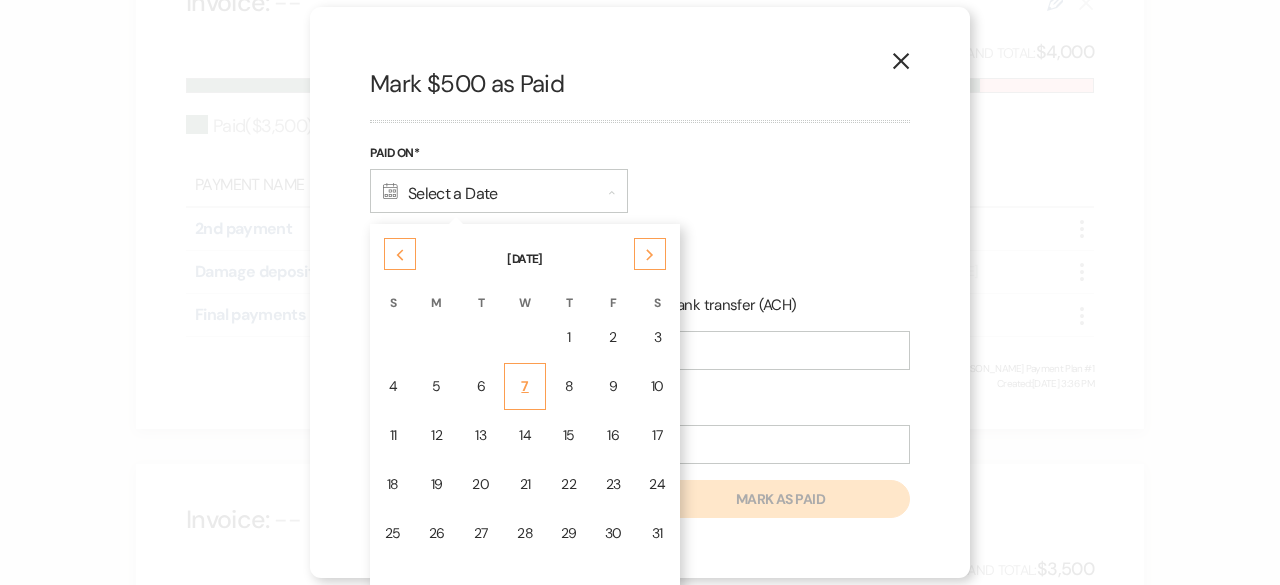click on "7" at bounding box center [525, 386] 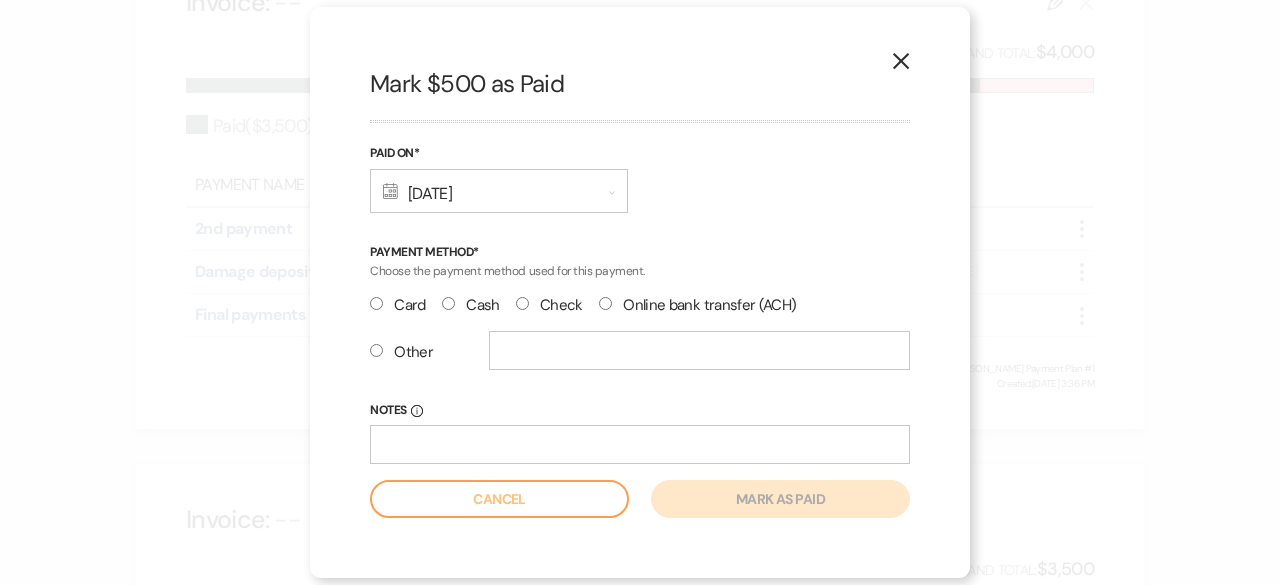 click on "Check" at bounding box center (522, 303) 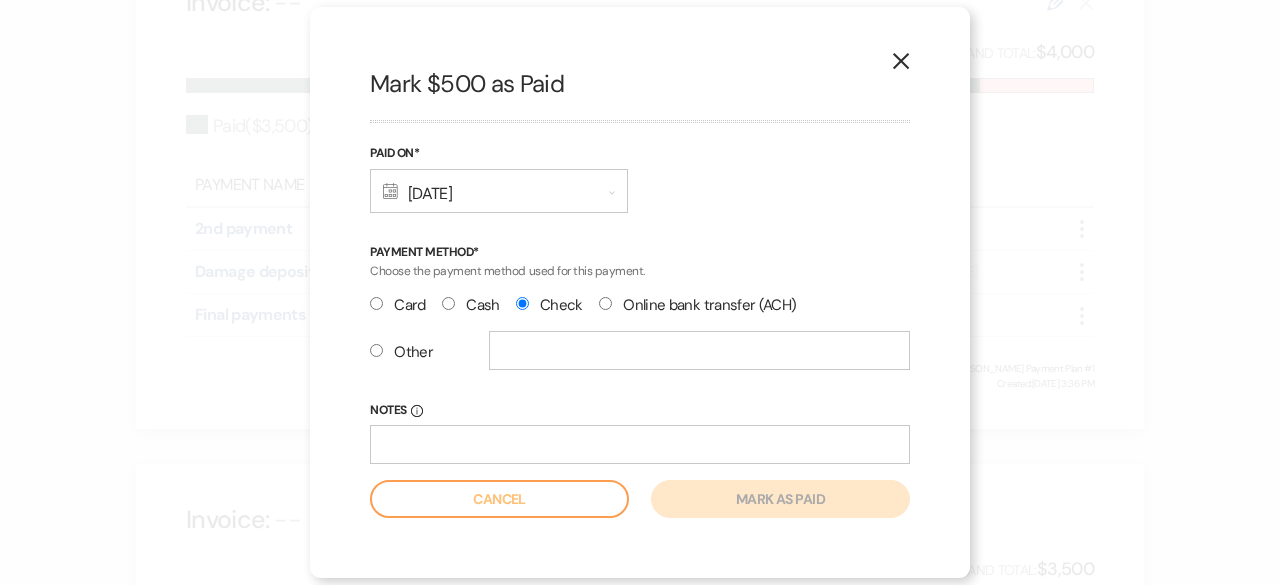 radio on "true" 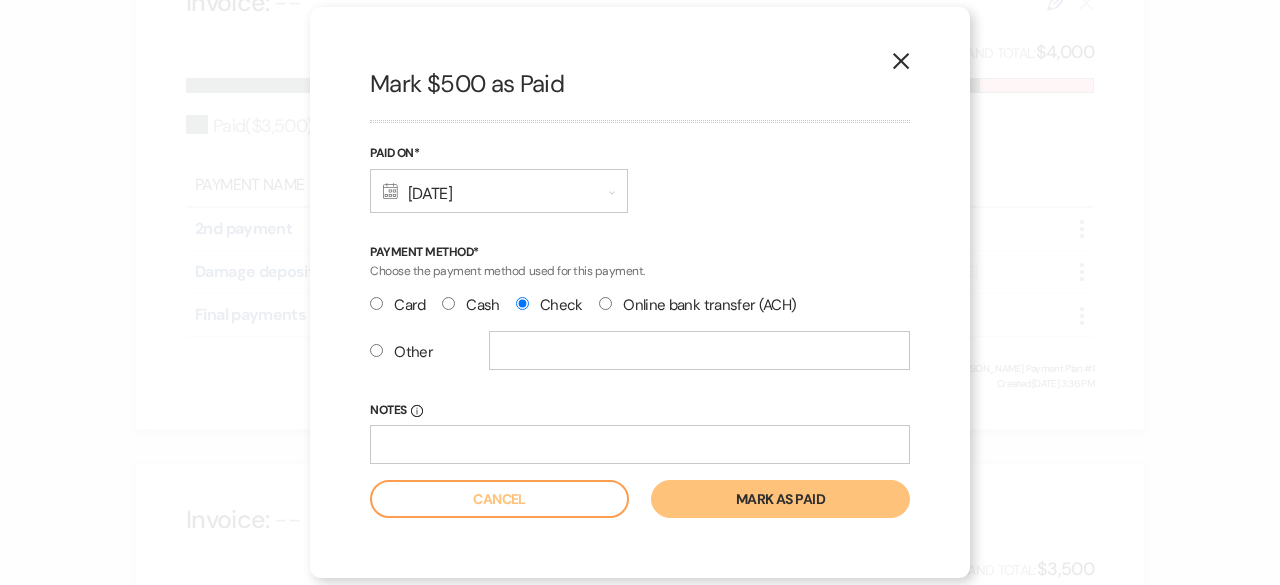 click on "Mark as paid" at bounding box center [780, 499] 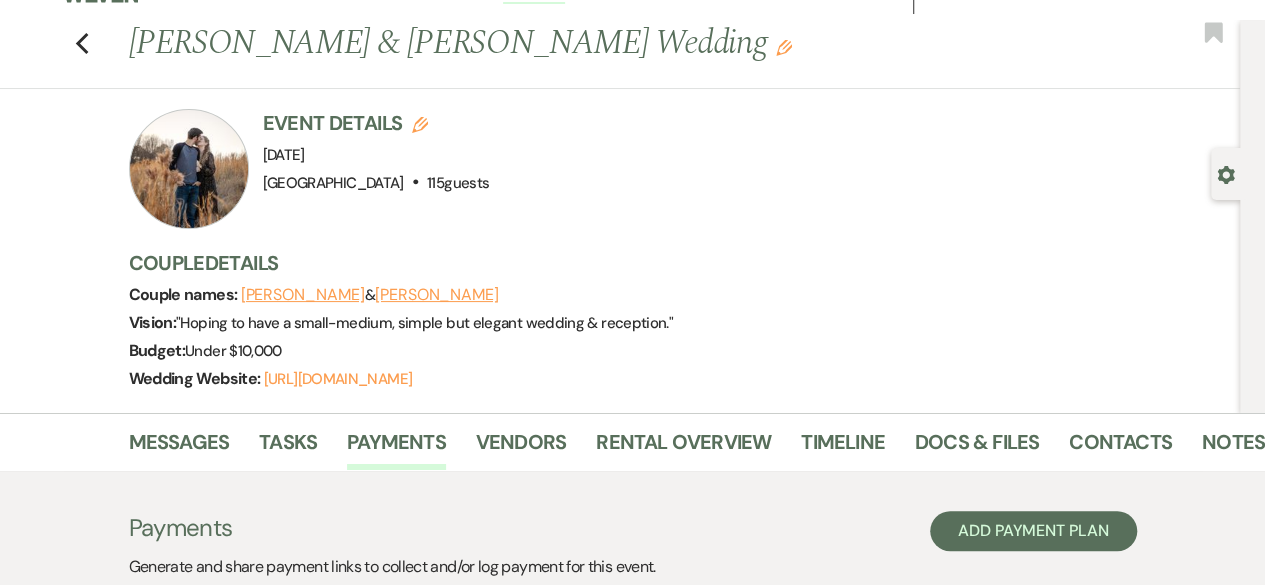 scroll, scrollTop: 0, scrollLeft: 0, axis: both 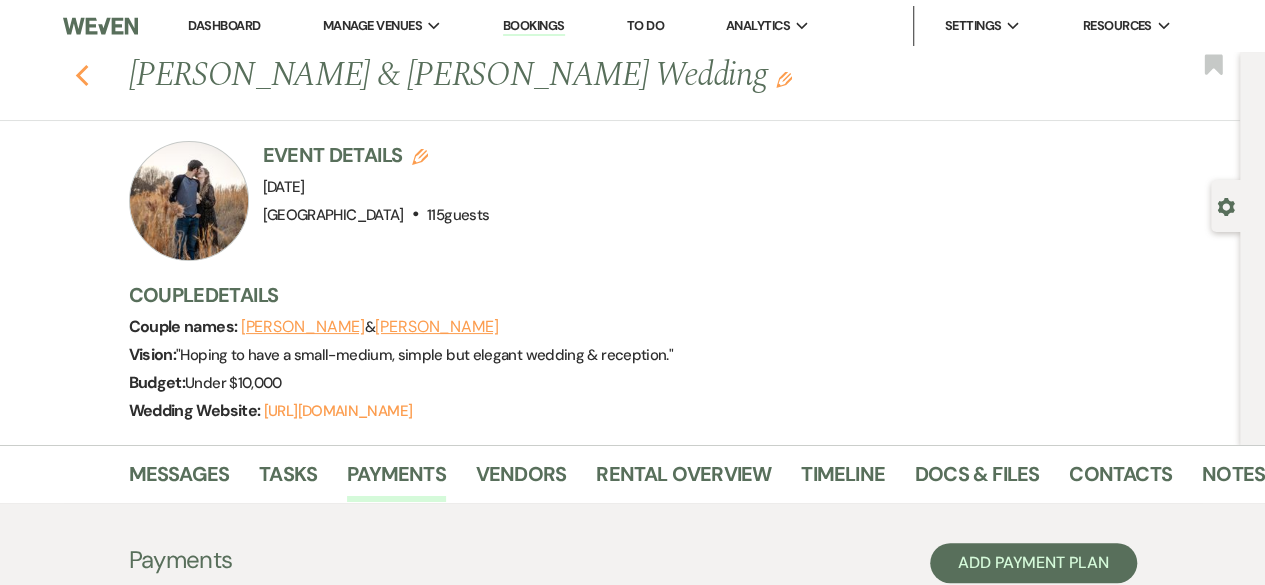 click on "Previous" 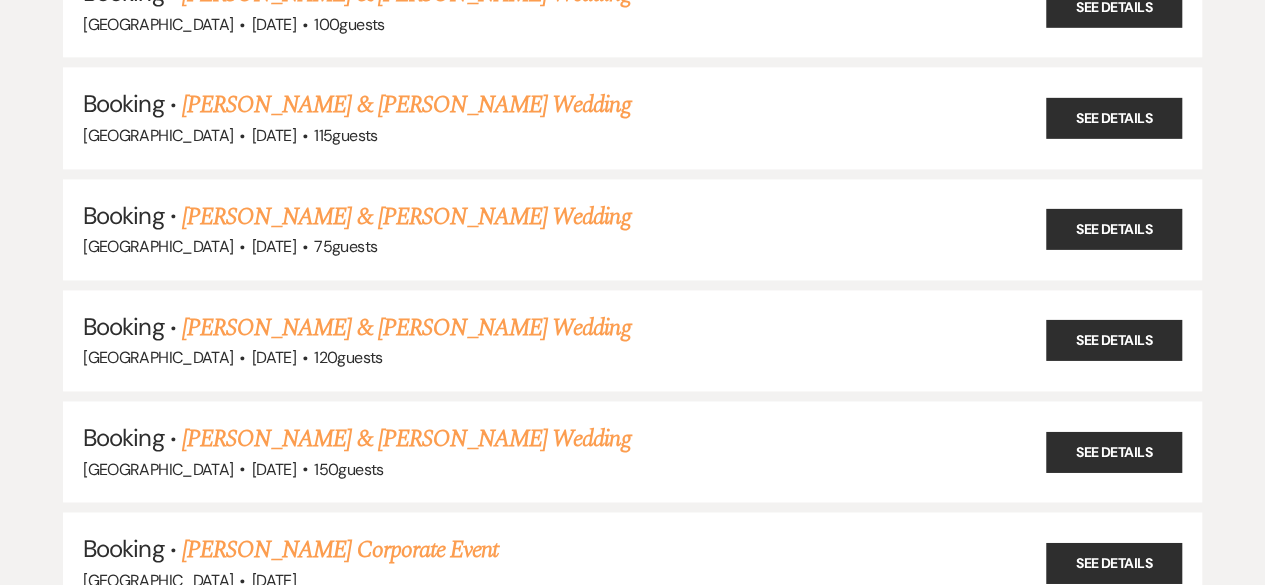 scroll, scrollTop: 20203, scrollLeft: 0, axis: vertical 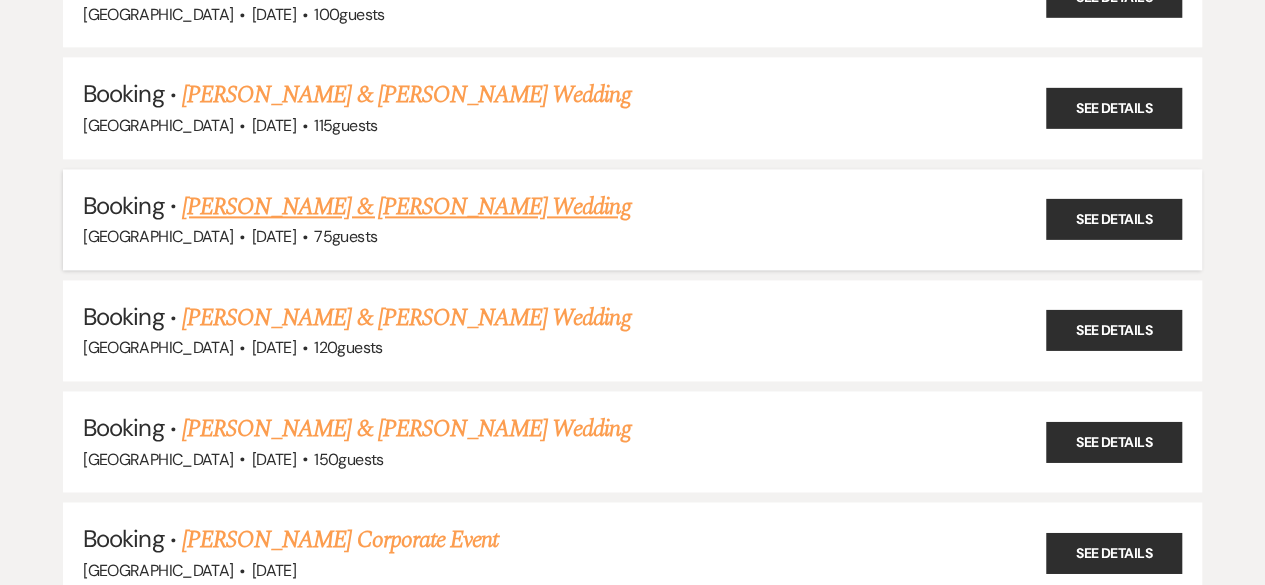 click on "[PERSON_NAME] & [PERSON_NAME] Wedding" at bounding box center [406, 207] 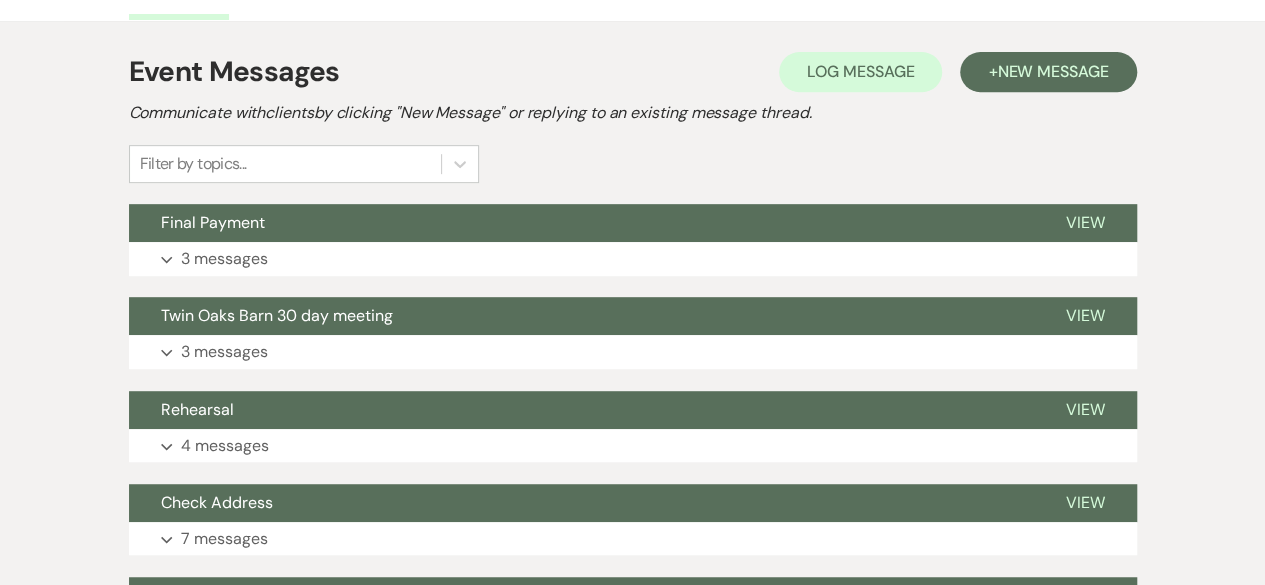 scroll, scrollTop: 435, scrollLeft: 0, axis: vertical 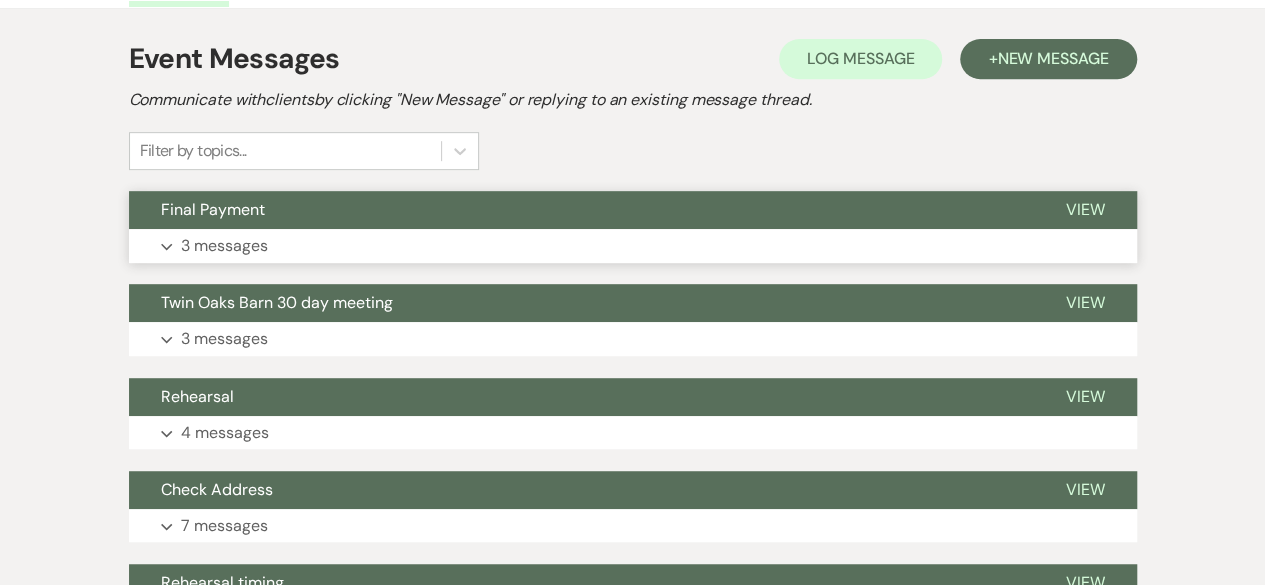 click on "3 messages" at bounding box center [224, 246] 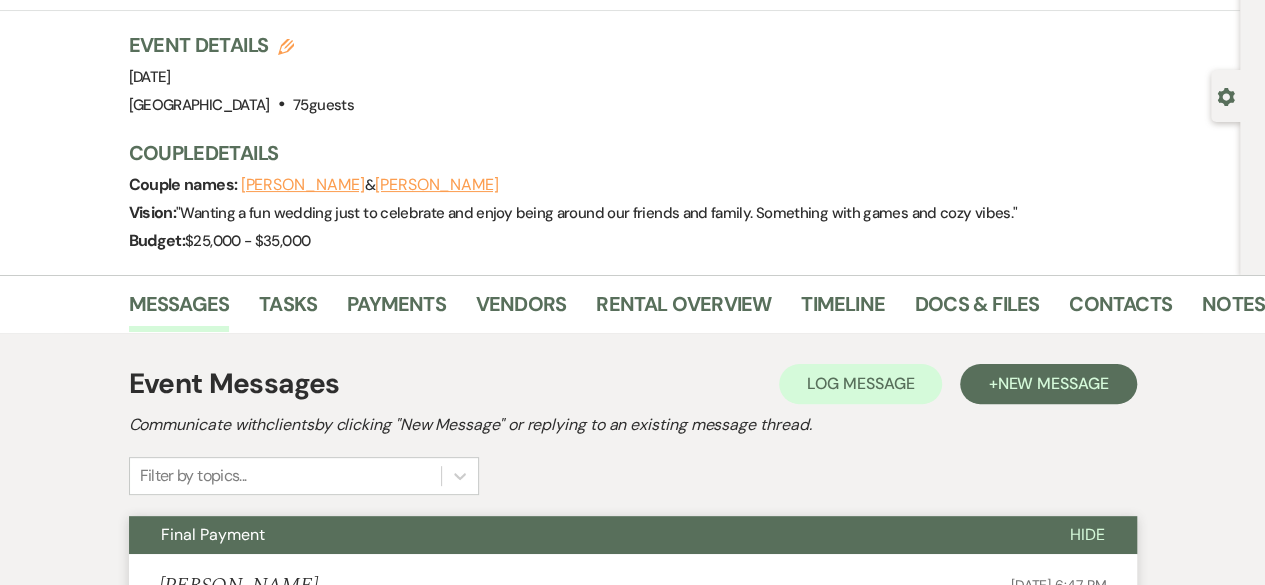 scroll, scrollTop: 0, scrollLeft: 0, axis: both 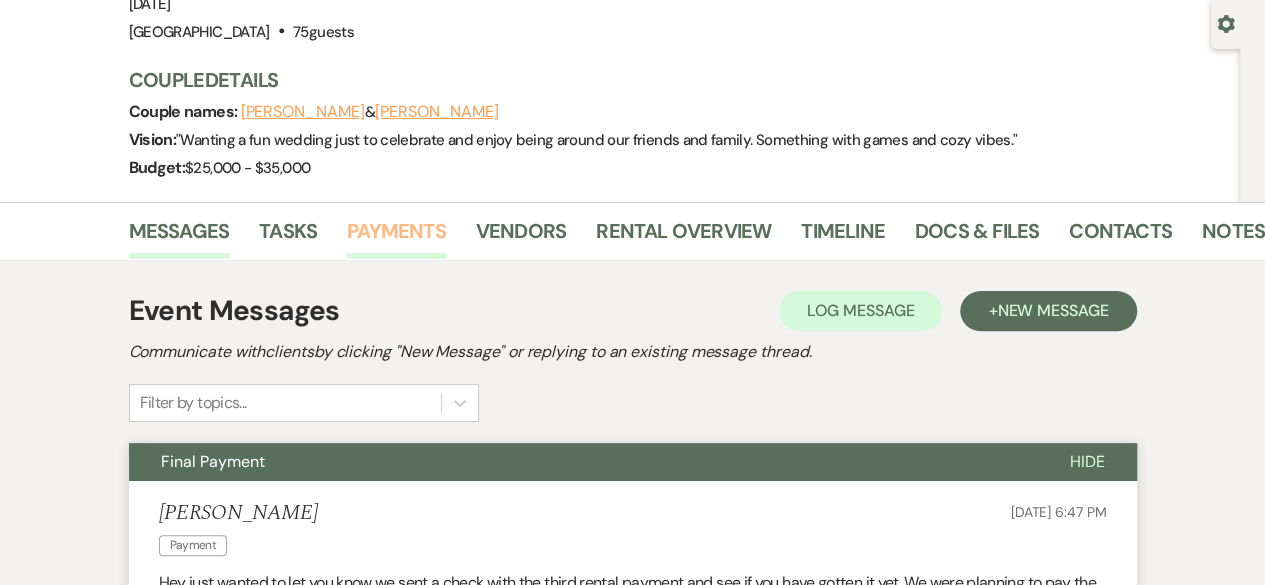 click on "Payments" at bounding box center (396, 237) 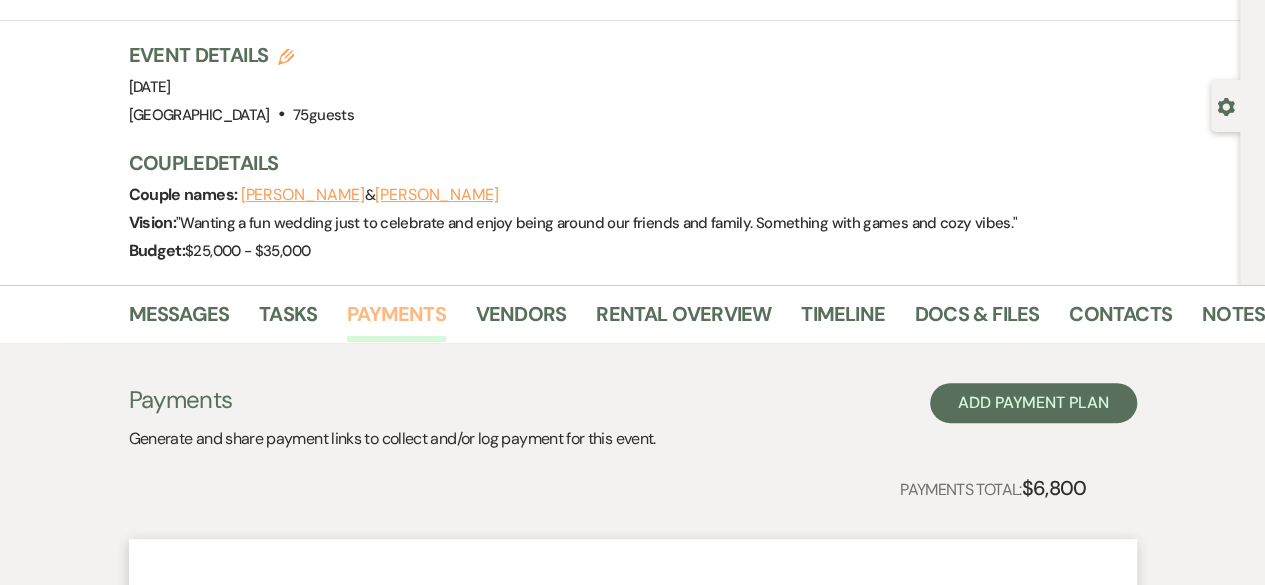 scroll, scrollTop: 0, scrollLeft: 0, axis: both 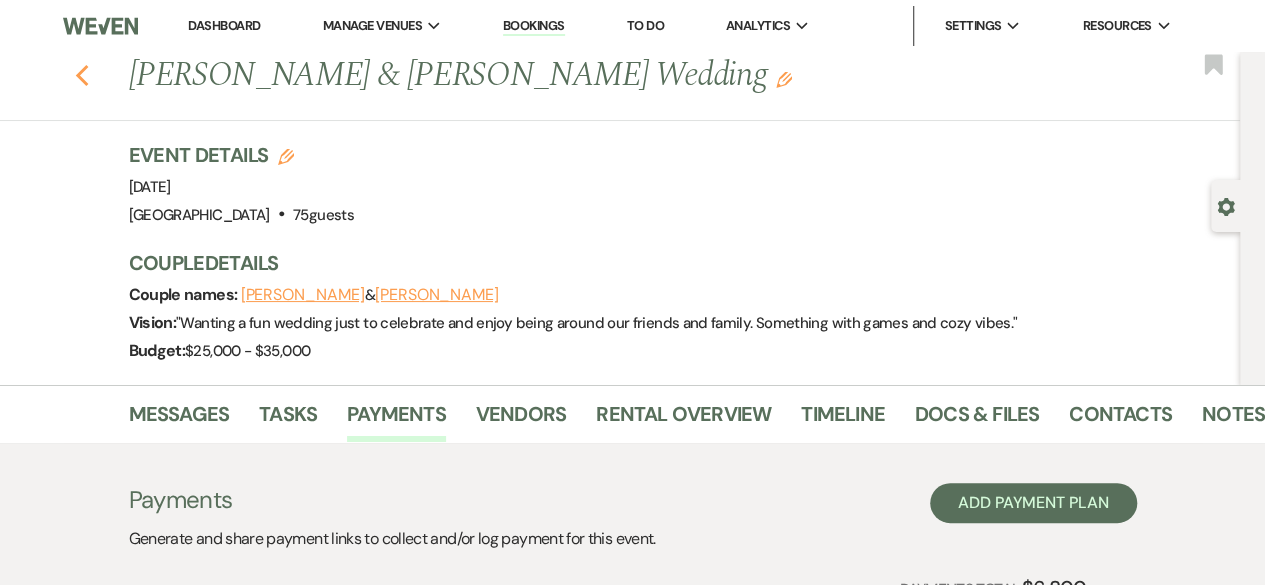click on "Previous" 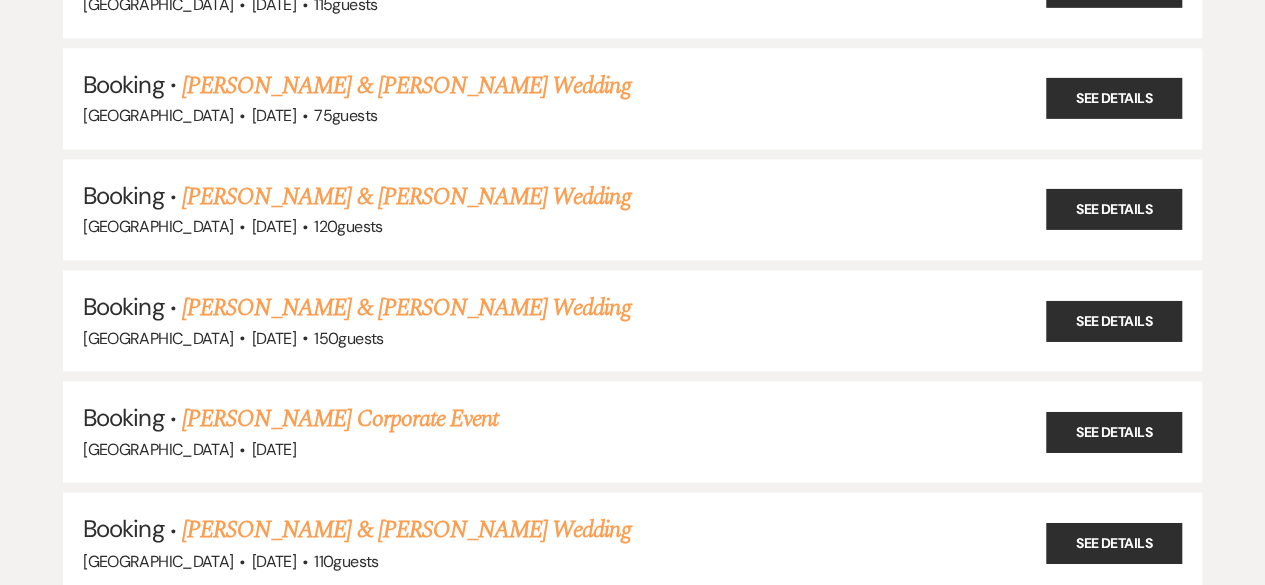 scroll, scrollTop: 20340, scrollLeft: 0, axis: vertical 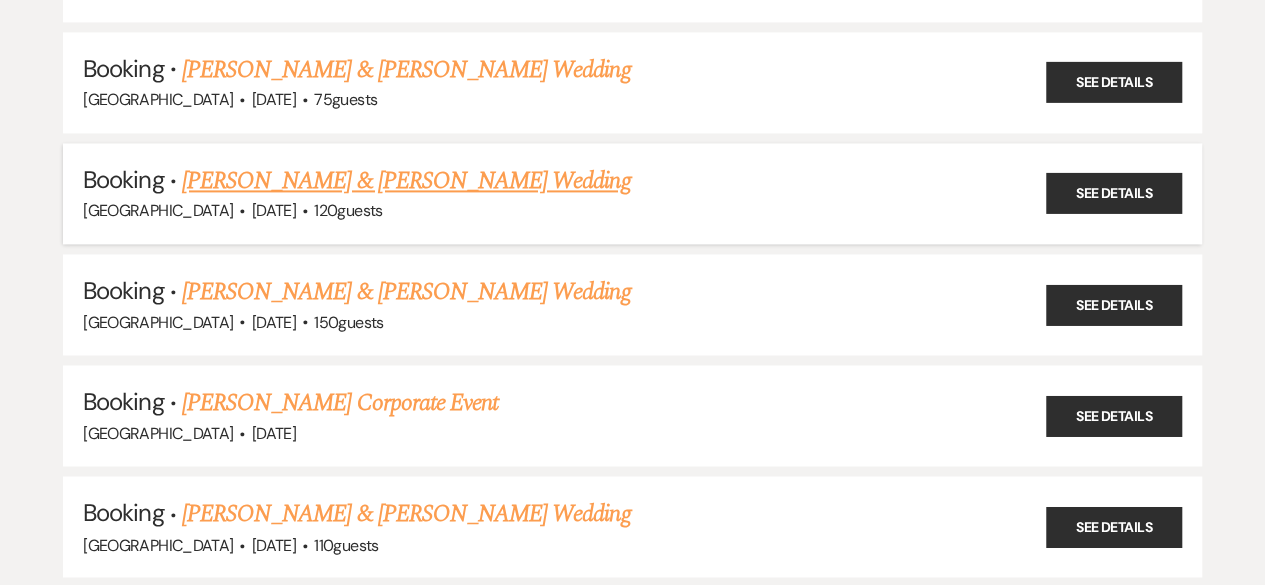 click on "[PERSON_NAME] & [PERSON_NAME] Wedding" at bounding box center (406, 181) 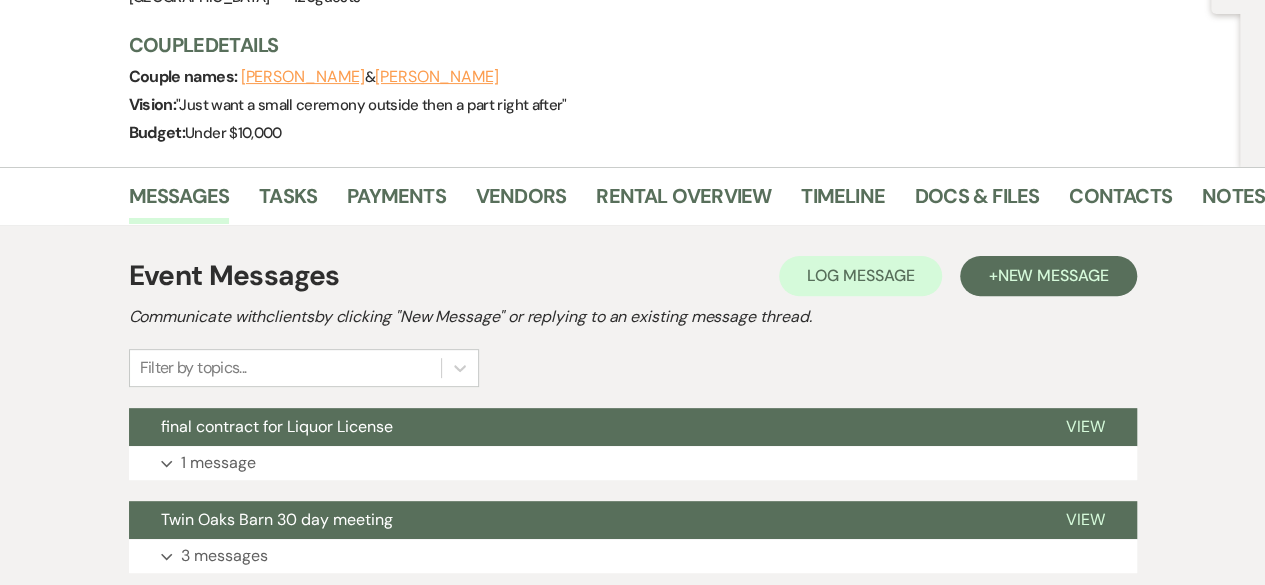 scroll, scrollTop: 214, scrollLeft: 0, axis: vertical 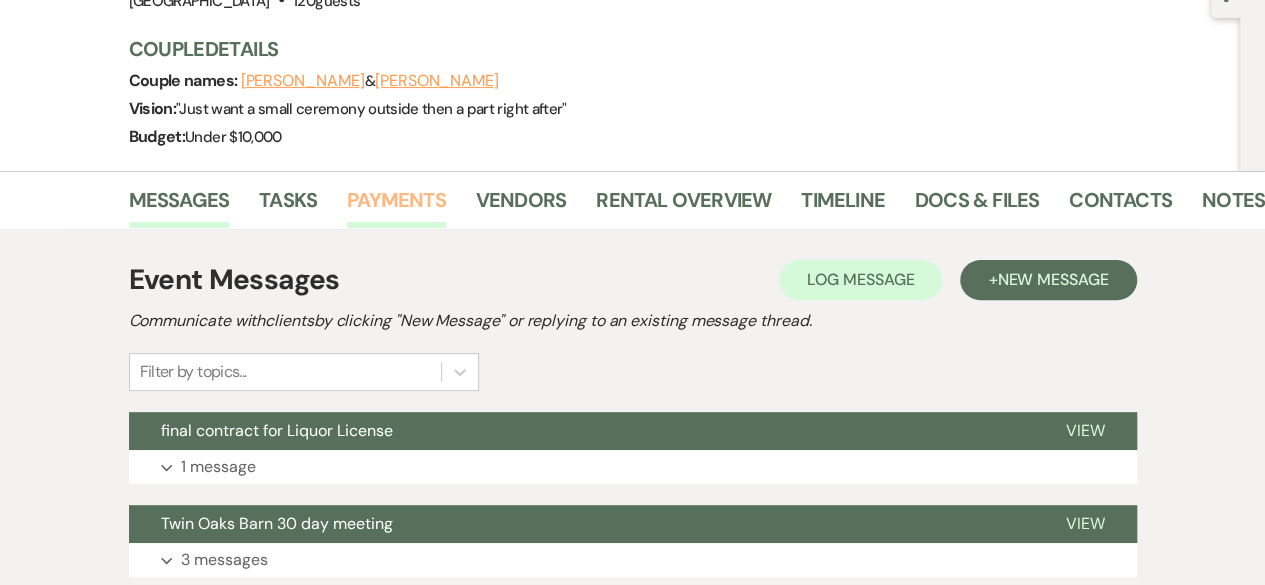 click on "Payments" at bounding box center (396, 206) 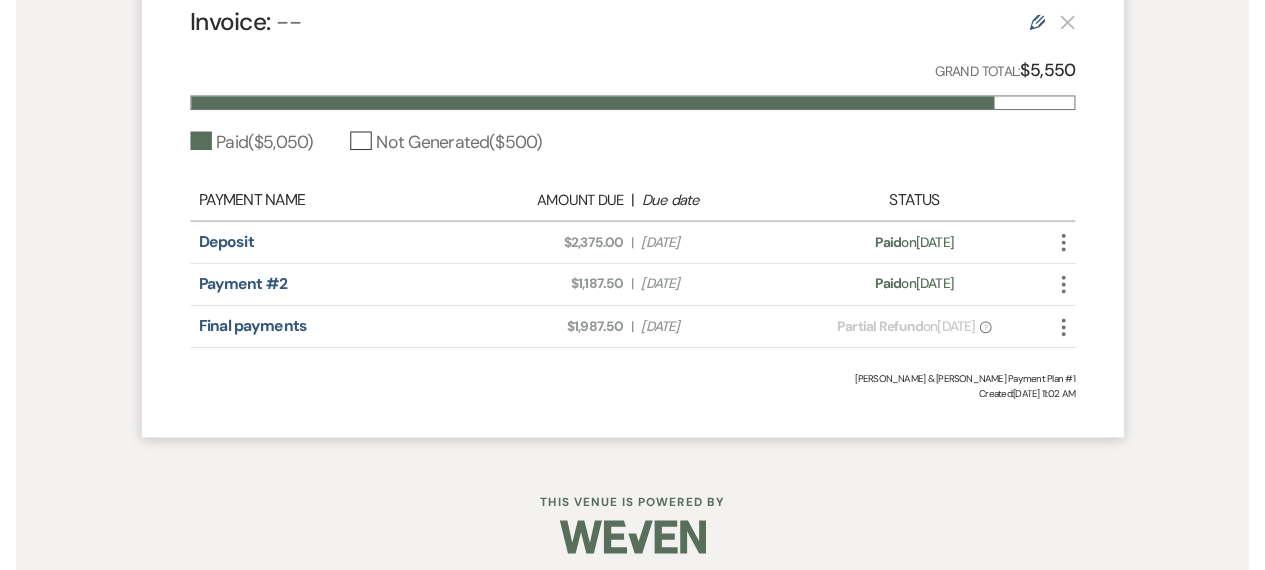 scroll, scrollTop: 672, scrollLeft: 0, axis: vertical 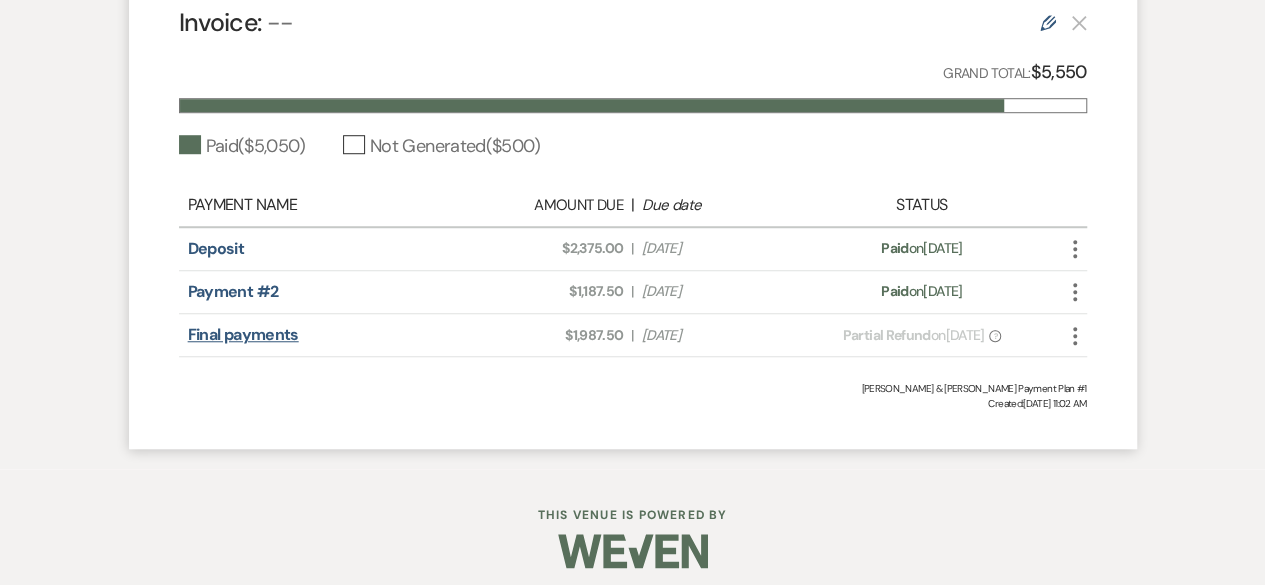 click on "Final payments" at bounding box center (243, 334) 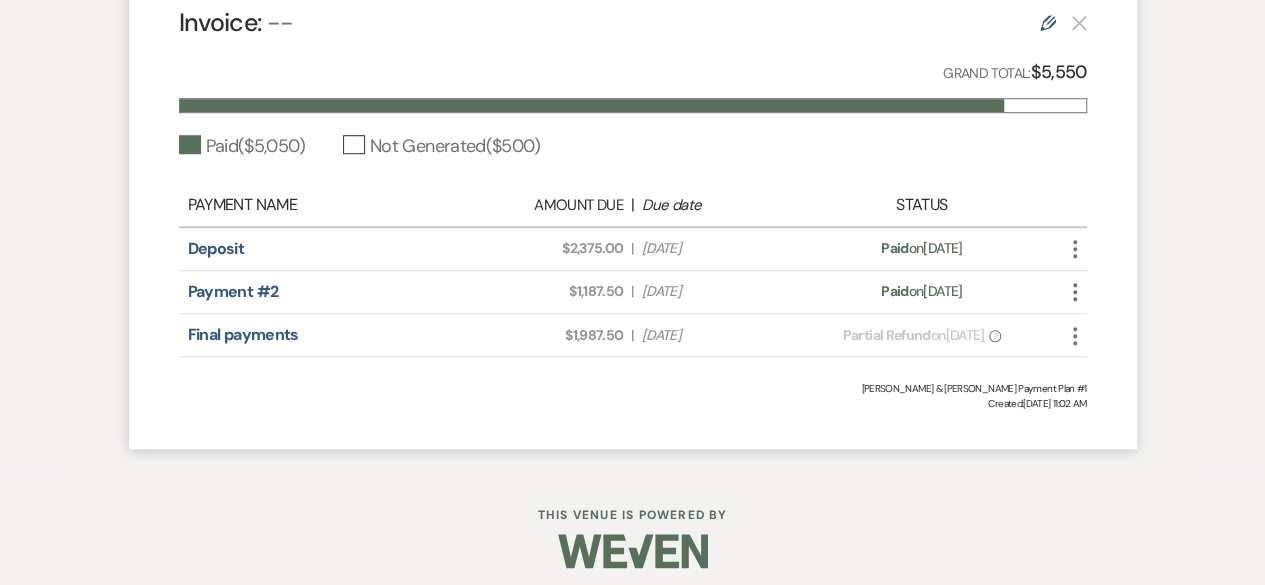 click 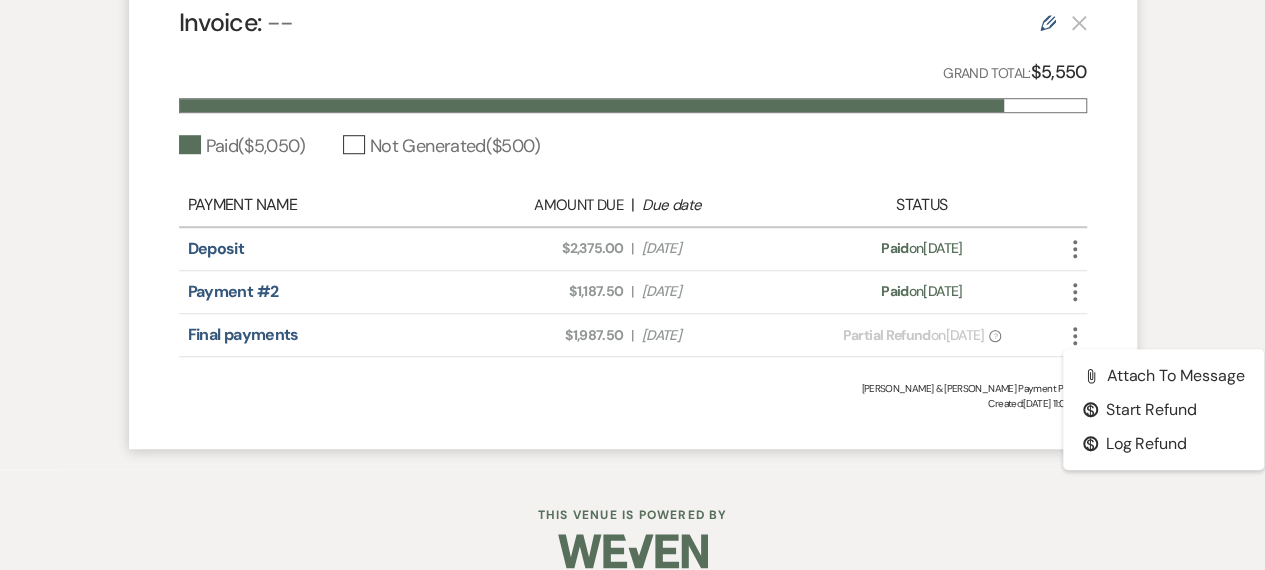 click on "More" 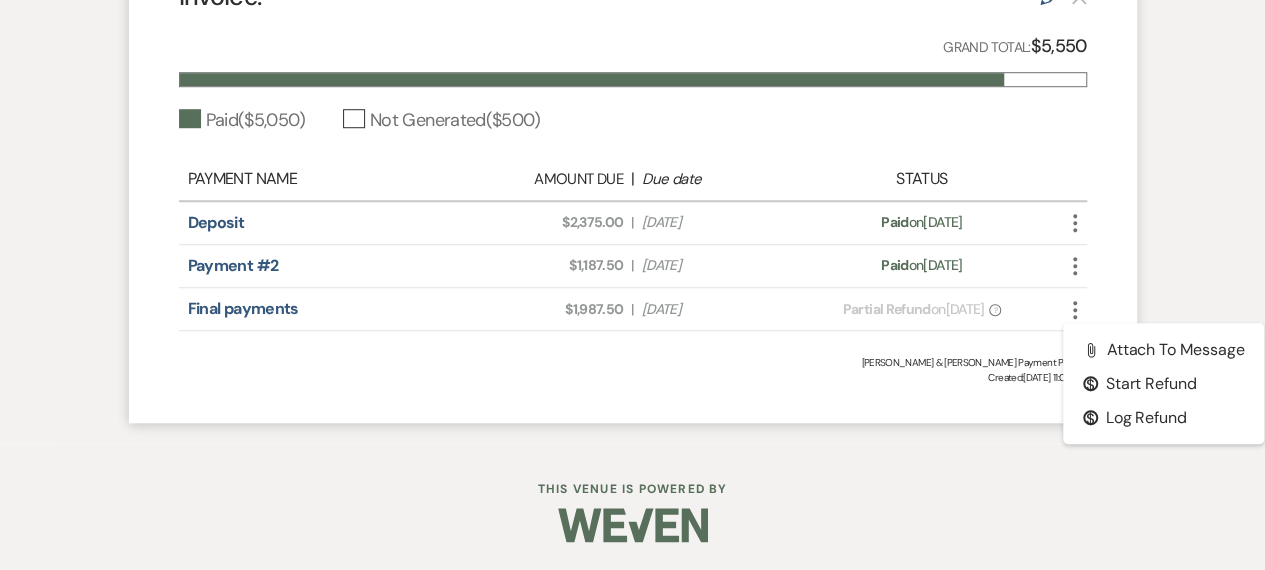 click on "Amount Due:   $1,987.50" at bounding box center (544, 309) 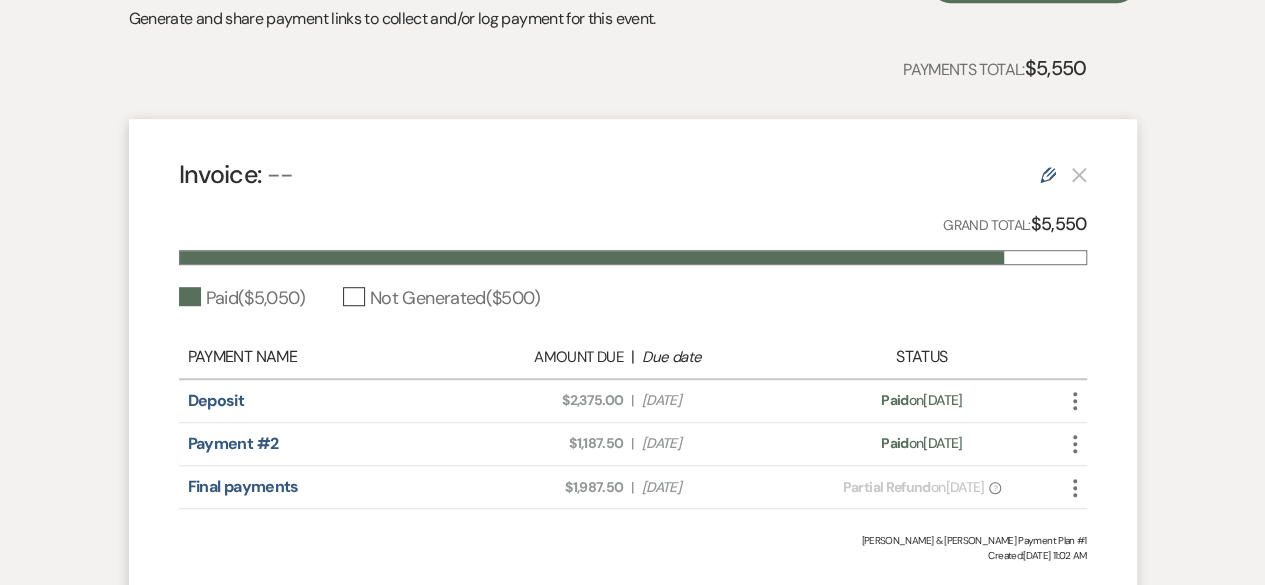 scroll, scrollTop: 520, scrollLeft: 0, axis: vertical 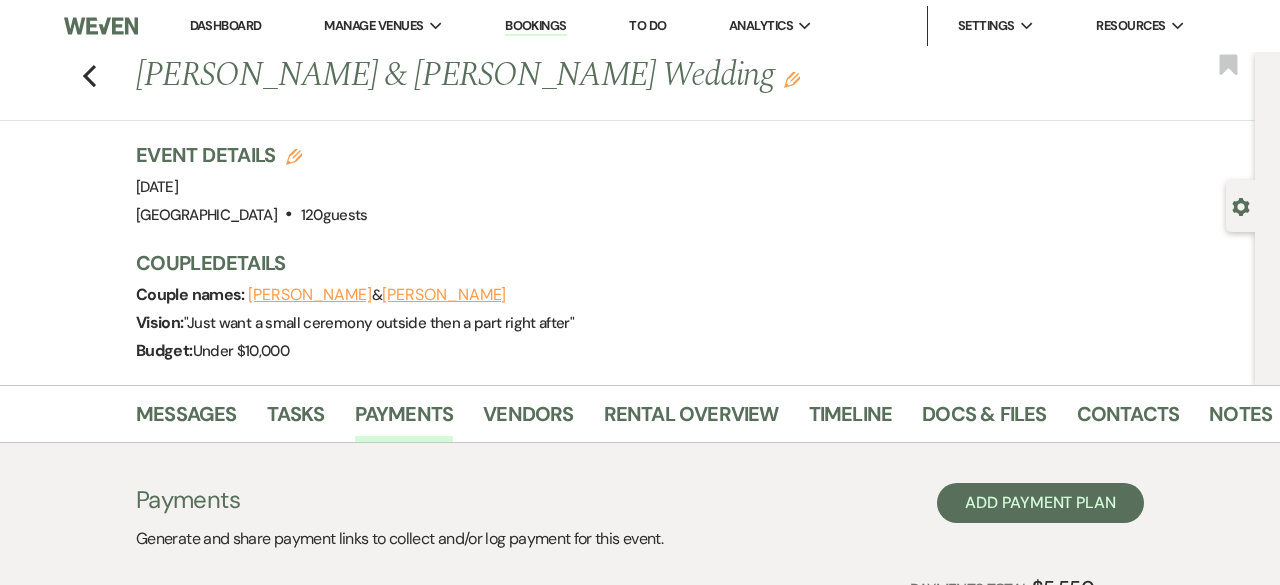 select on "1" 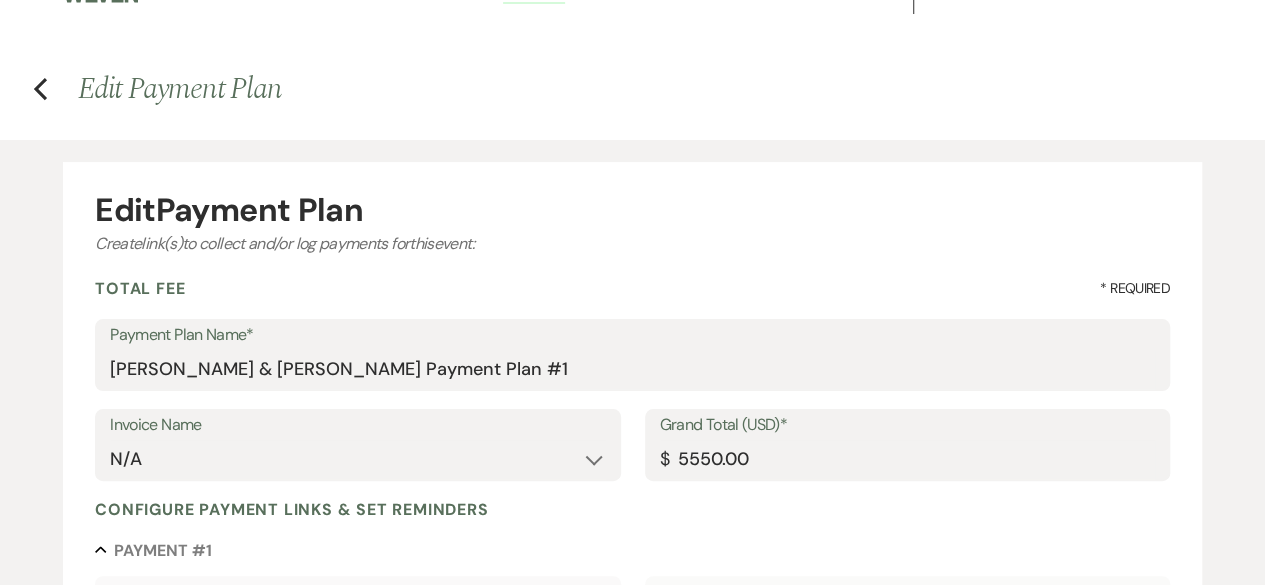 scroll, scrollTop: 0, scrollLeft: 0, axis: both 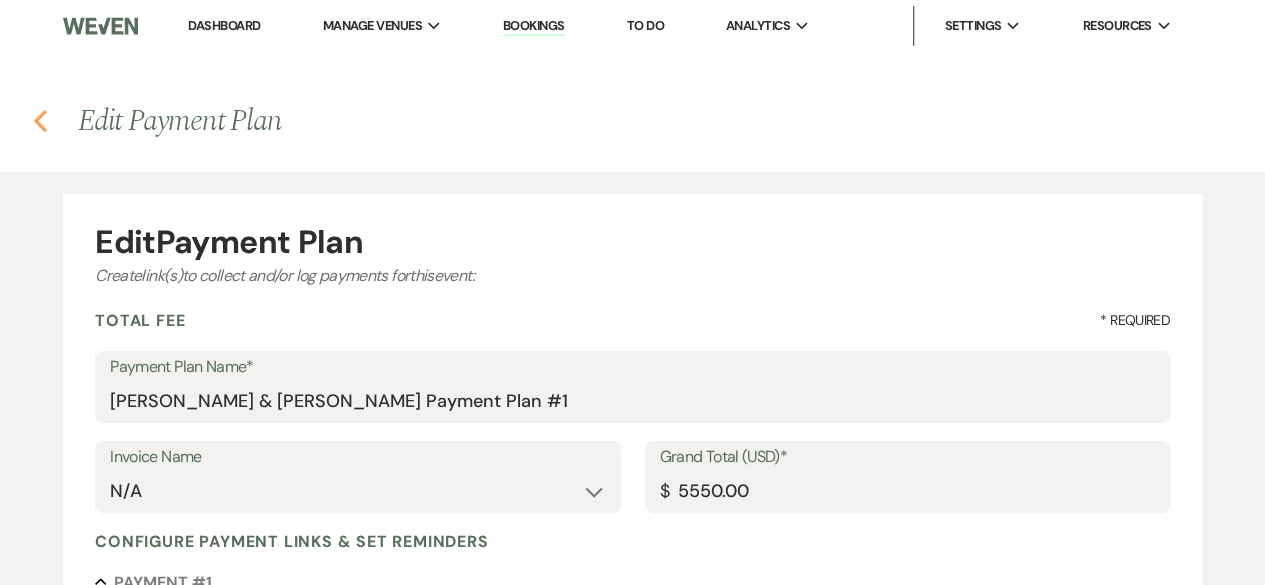 click 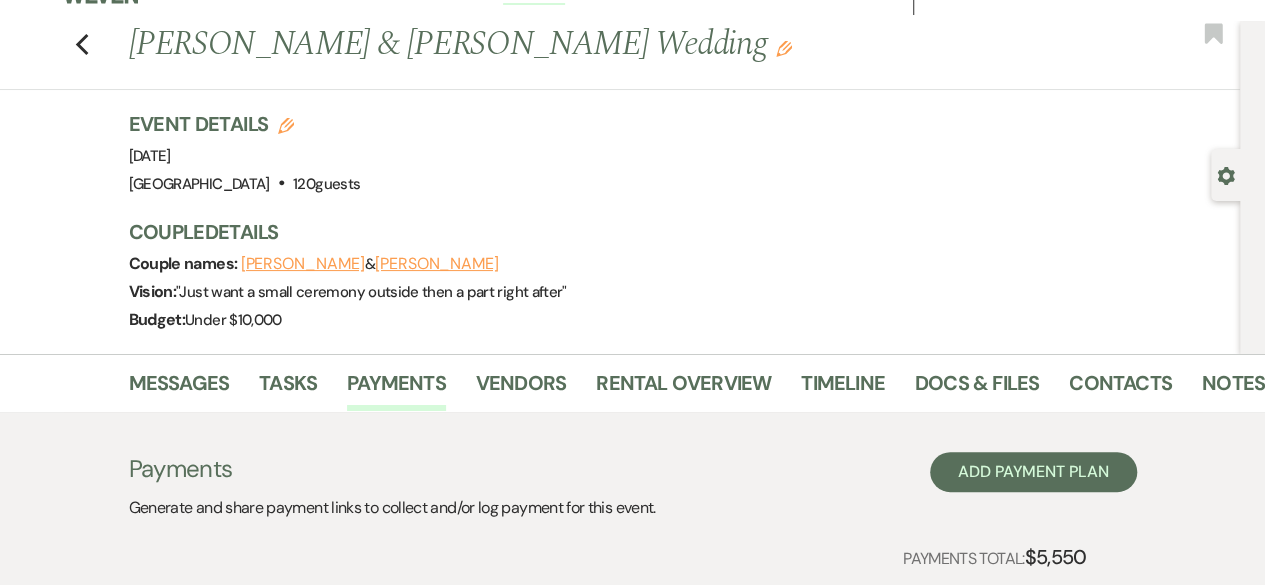 scroll, scrollTop: 0, scrollLeft: 0, axis: both 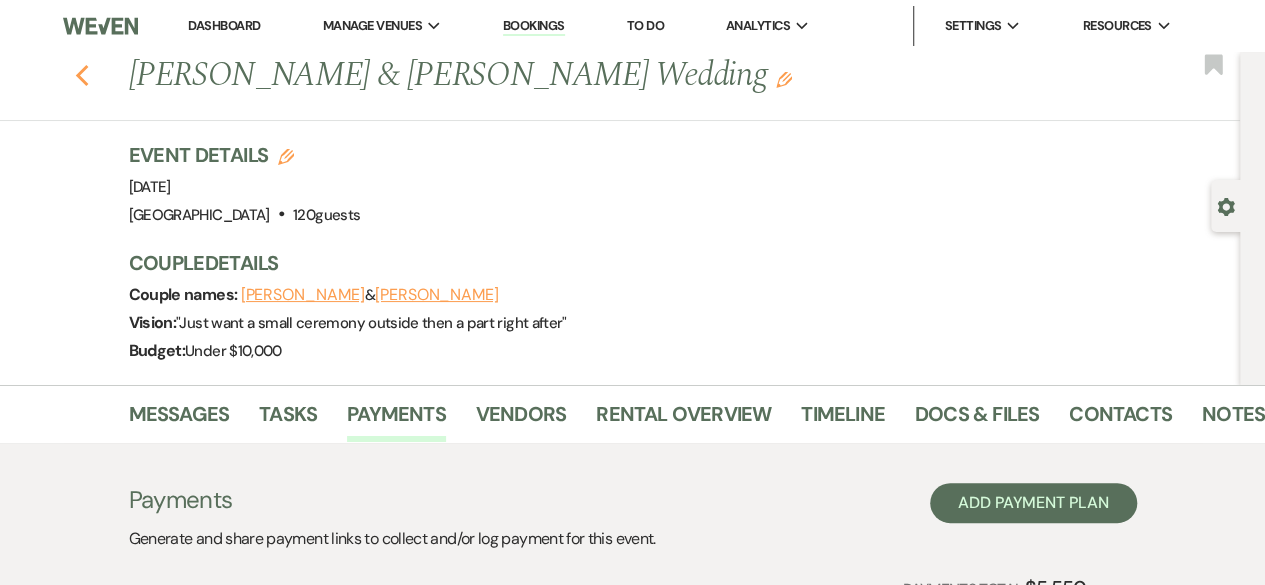click on "Previous" 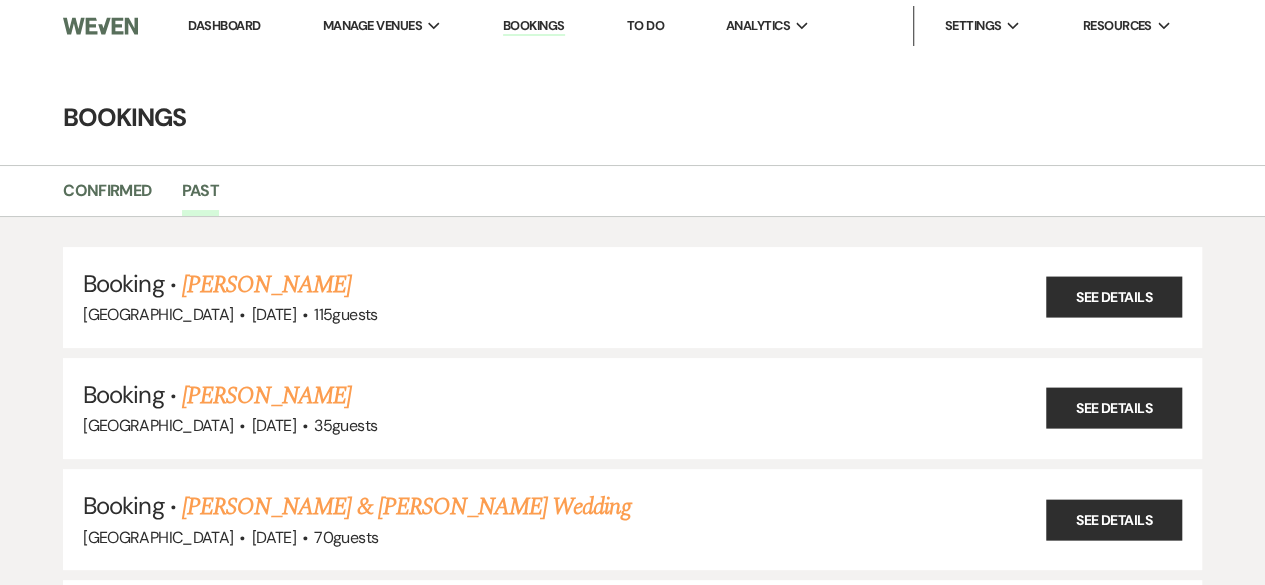 scroll, scrollTop: 20340, scrollLeft: 0, axis: vertical 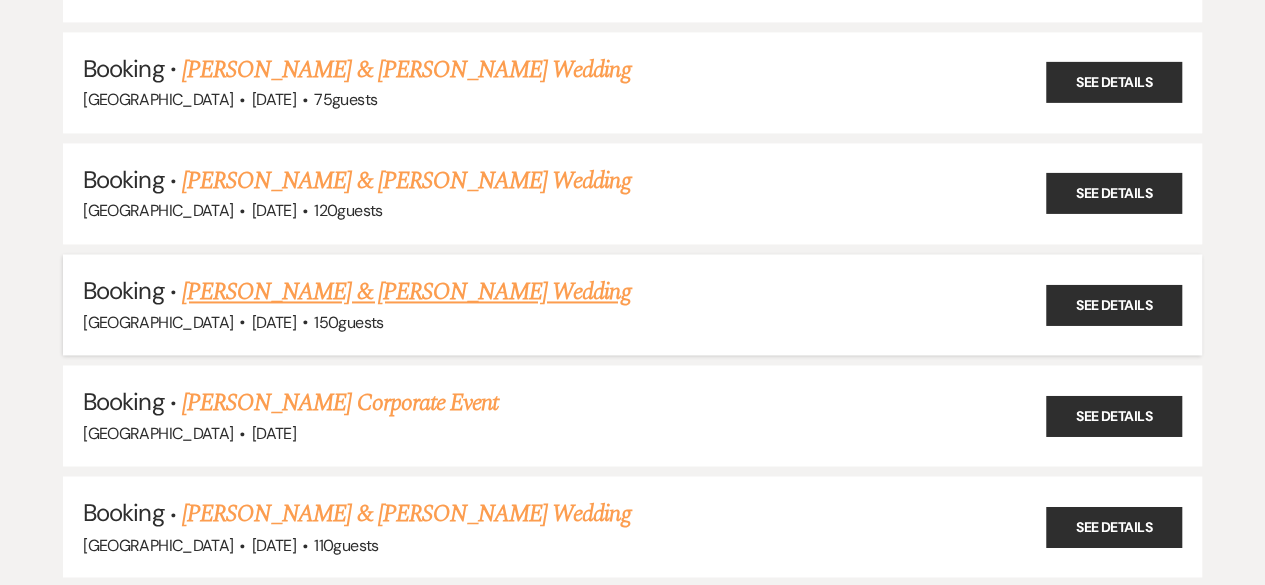 click on "[PERSON_NAME] & [PERSON_NAME] Wedding" at bounding box center [406, 292] 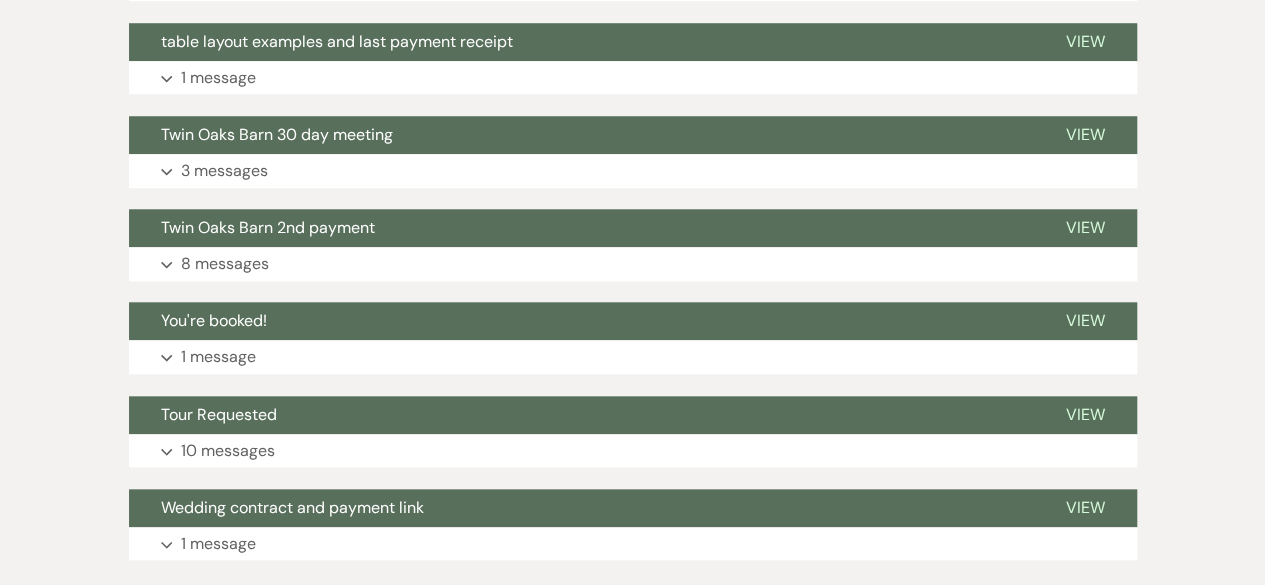 scroll, scrollTop: 828, scrollLeft: 0, axis: vertical 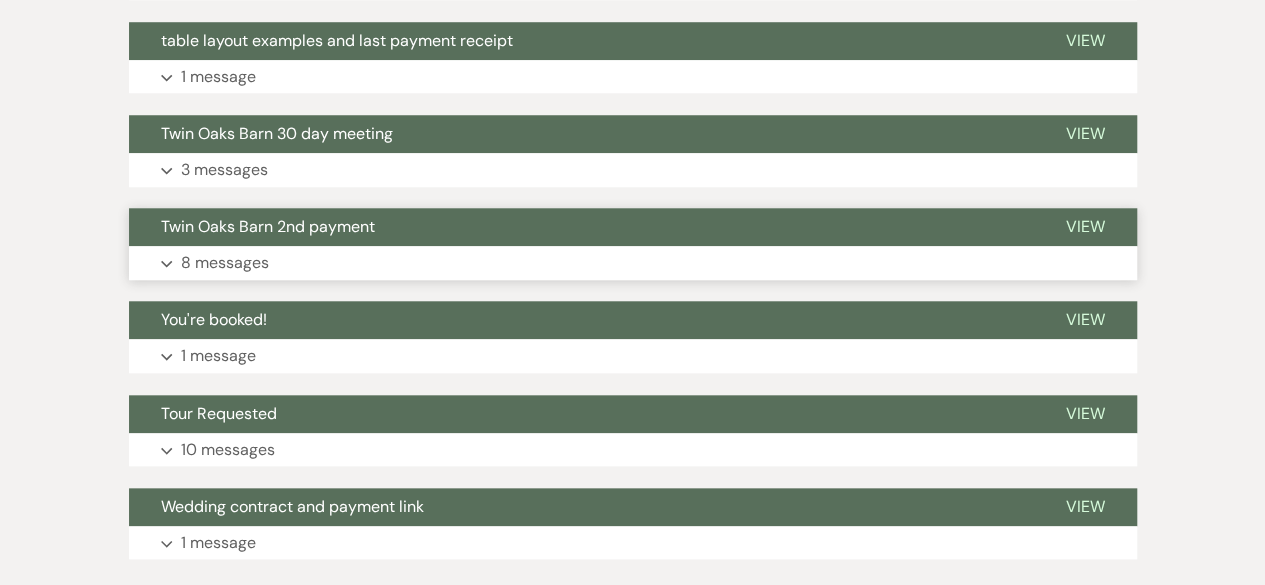 click on "8 messages" at bounding box center [225, 263] 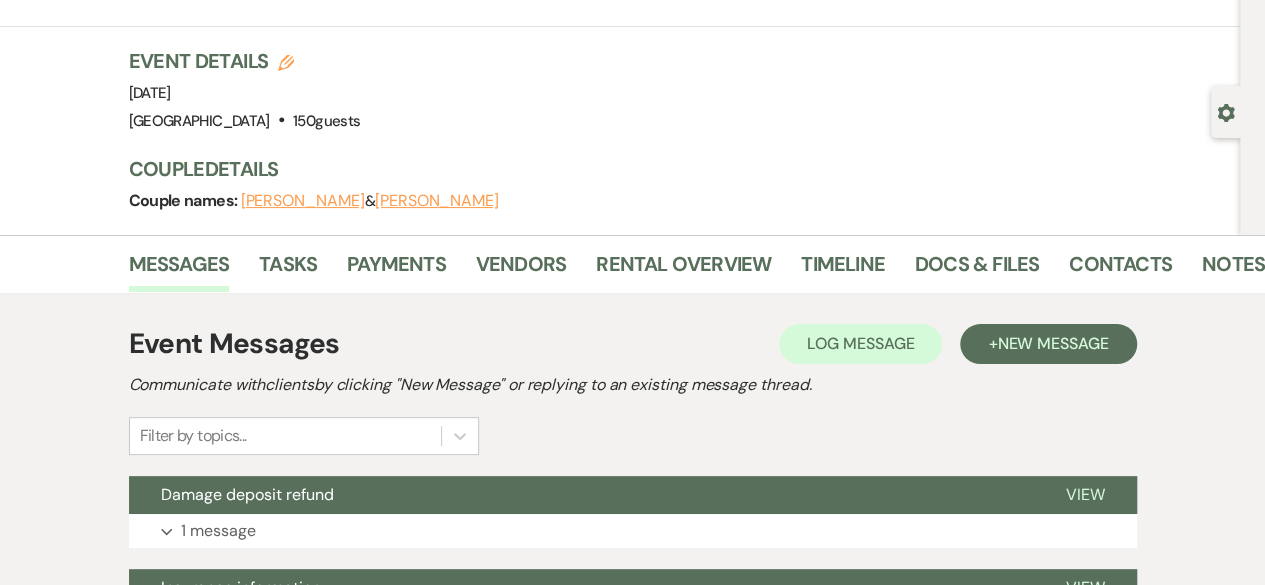 scroll, scrollTop: 88, scrollLeft: 0, axis: vertical 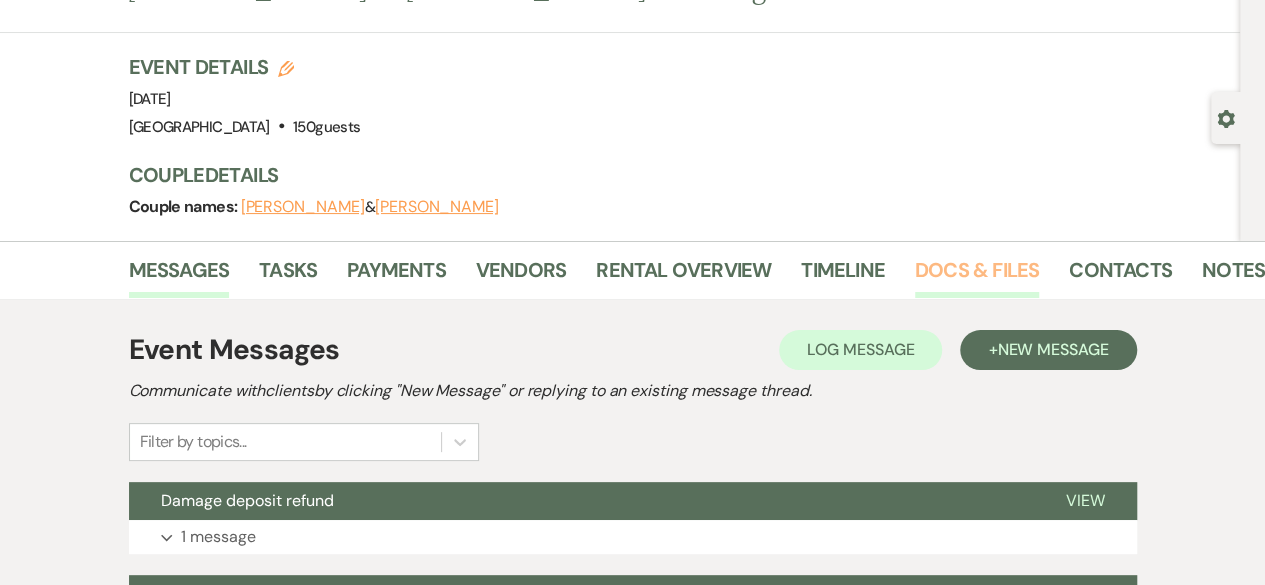 click on "Docs & Files" at bounding box center (977, 276) 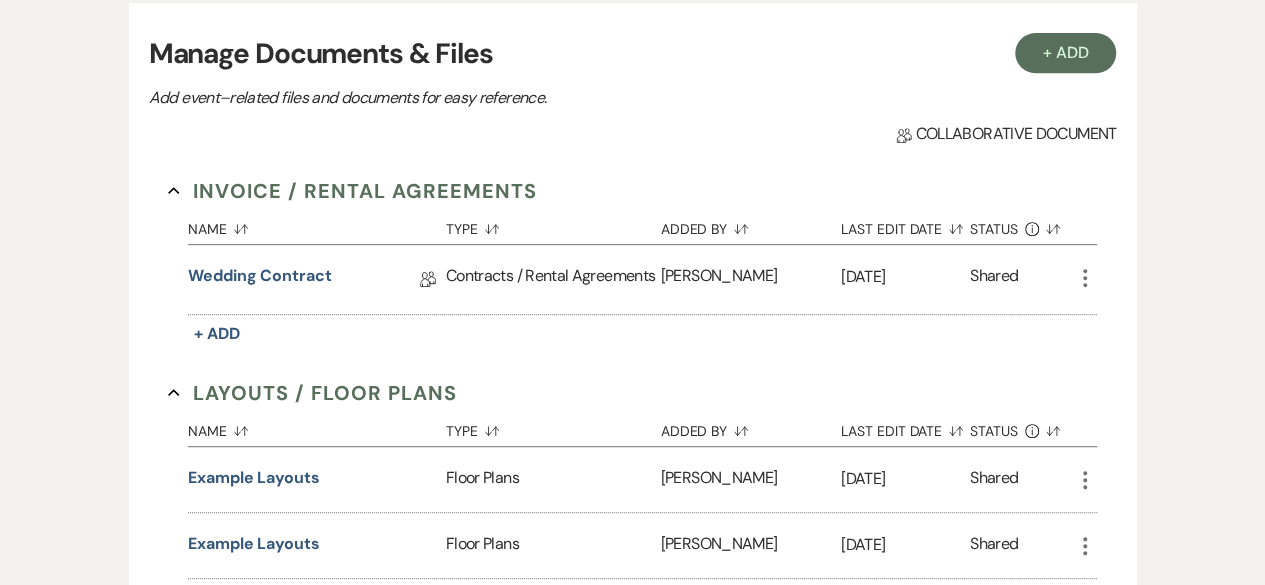 scroll, scrollTop: 410, scrollLeft: 0, axis: vertical 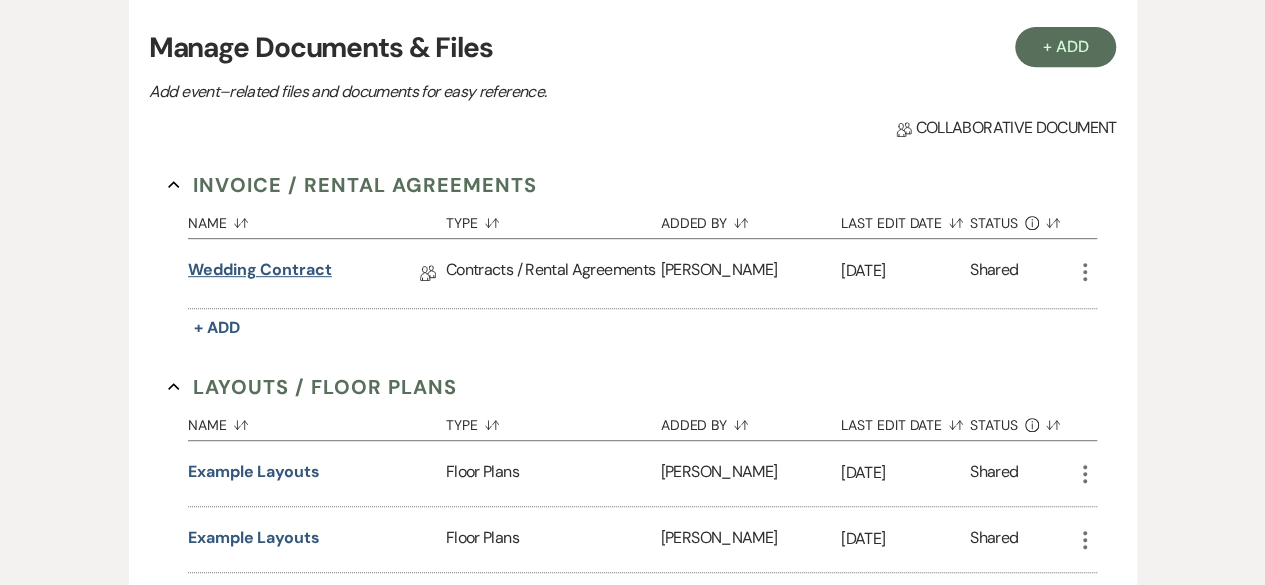 click on "Wedding Contract" at bounding box center [260, 273] 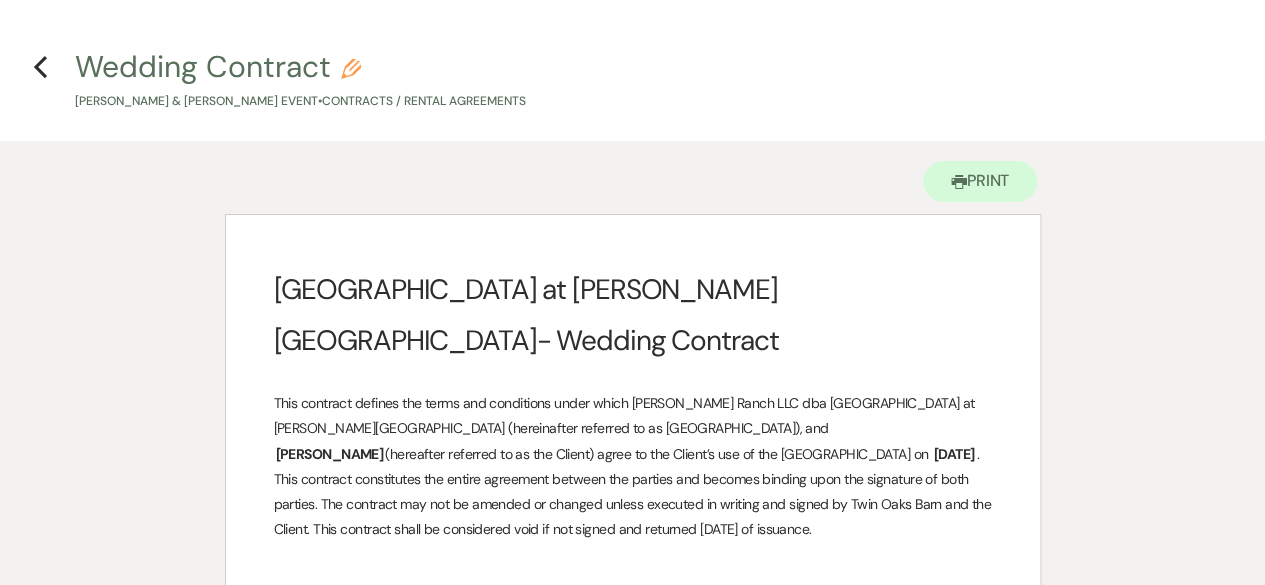 scroll, scrollTop: 0, scrollLeft: 0, axis: both 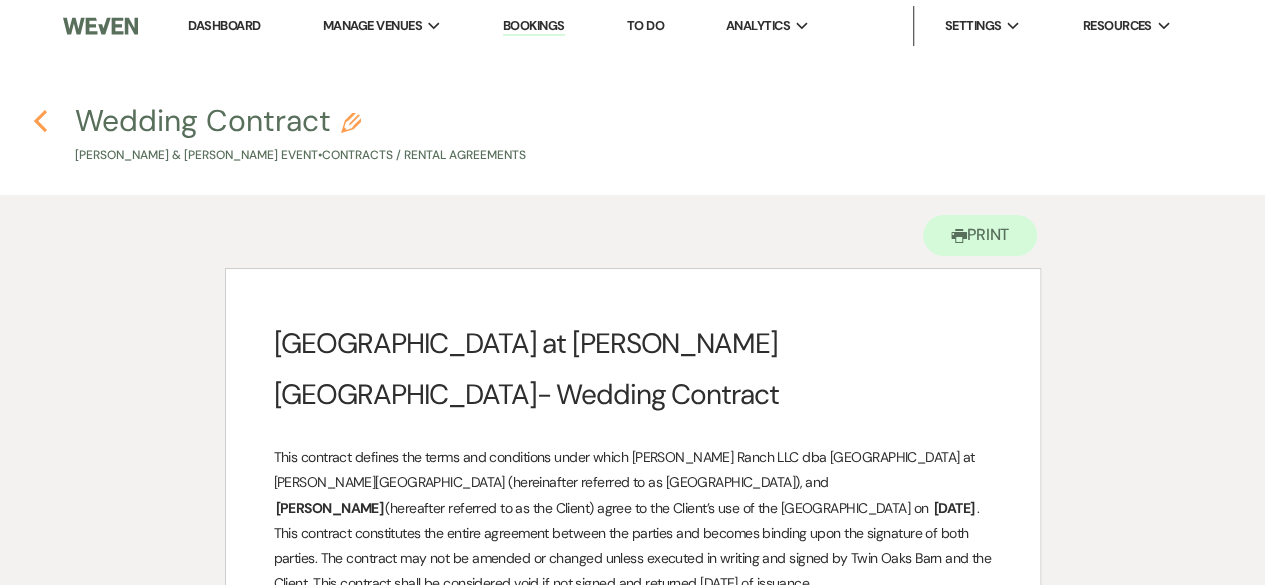 click 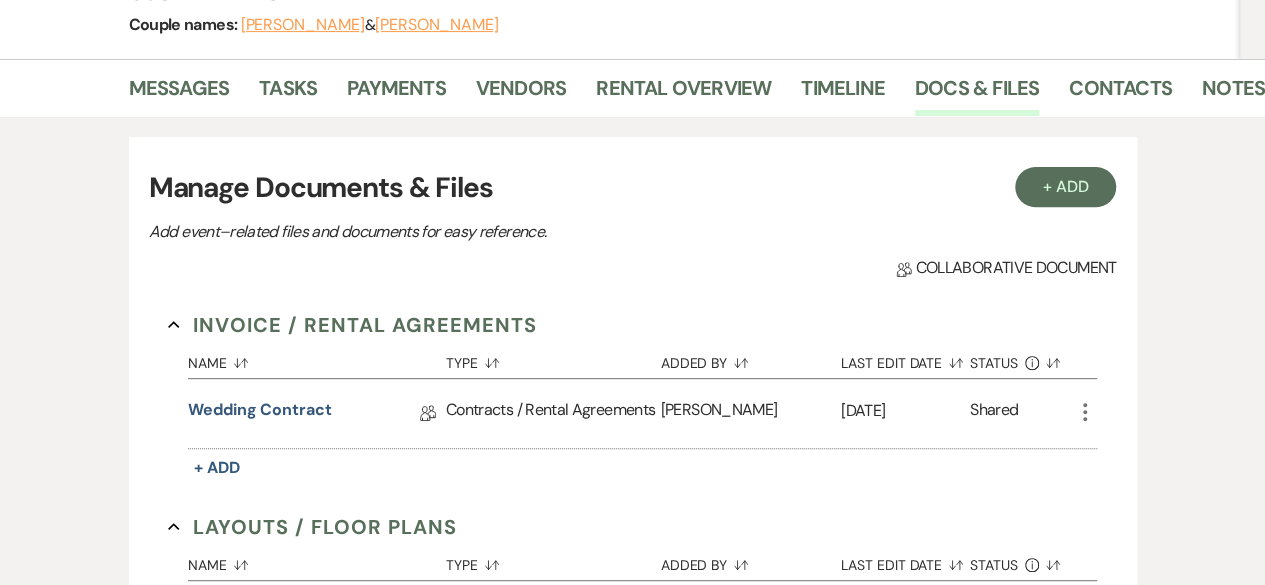 scroll, scrollTop: 0, scrollLeft: 0, axis: both 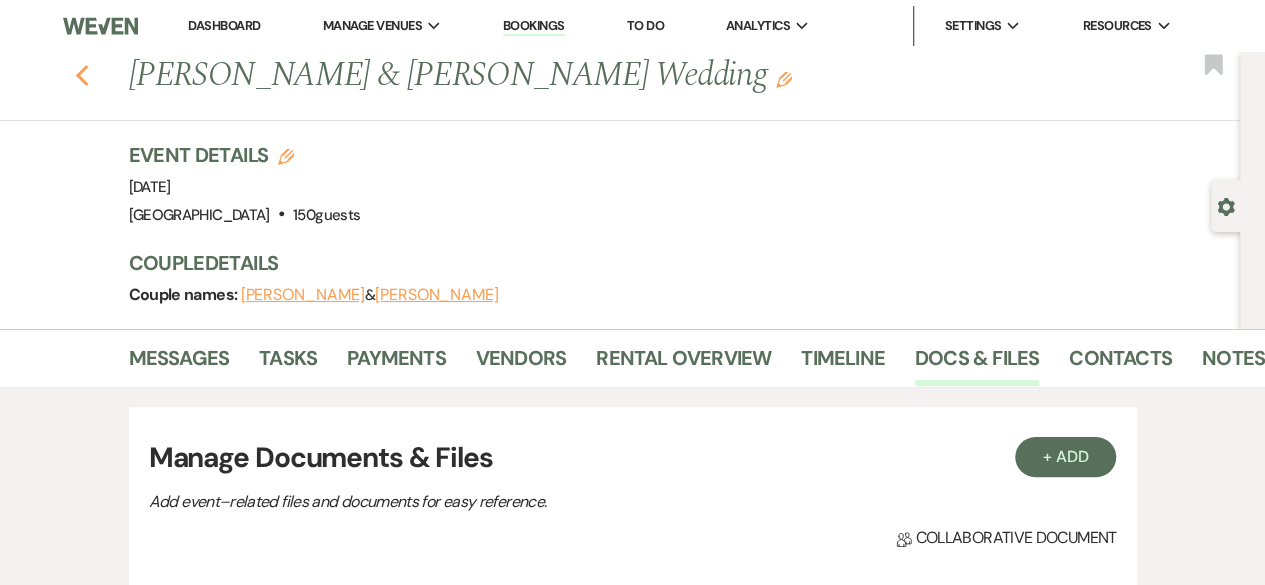 click on "Previous" 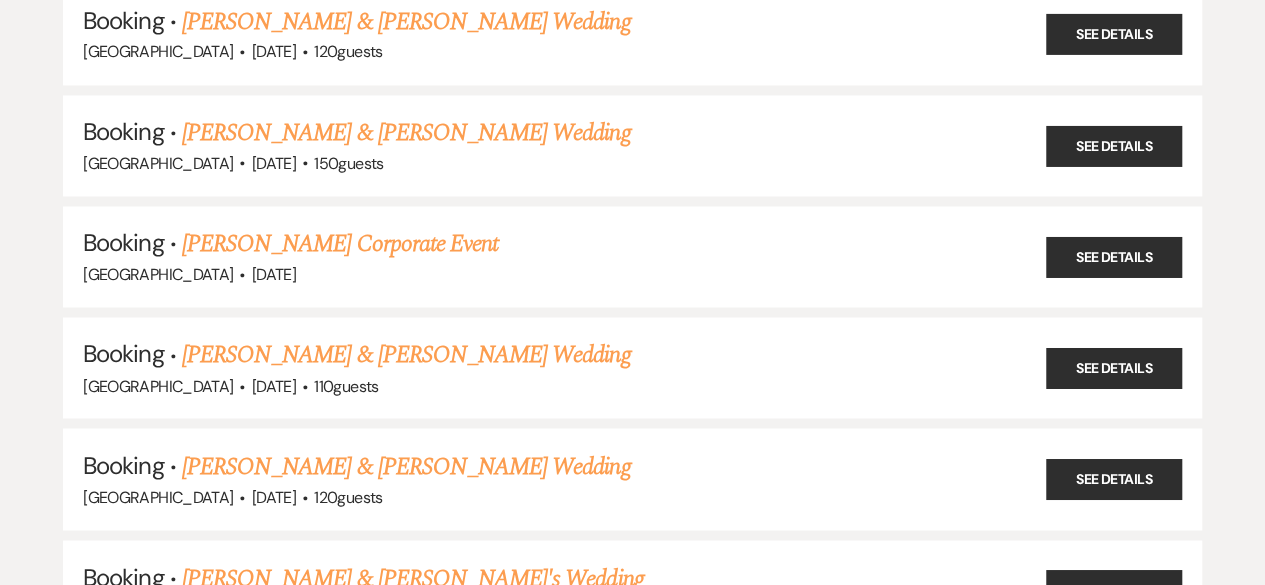 scroll, scrollTop: 20534, scrollLeft: 0, axis: vertical 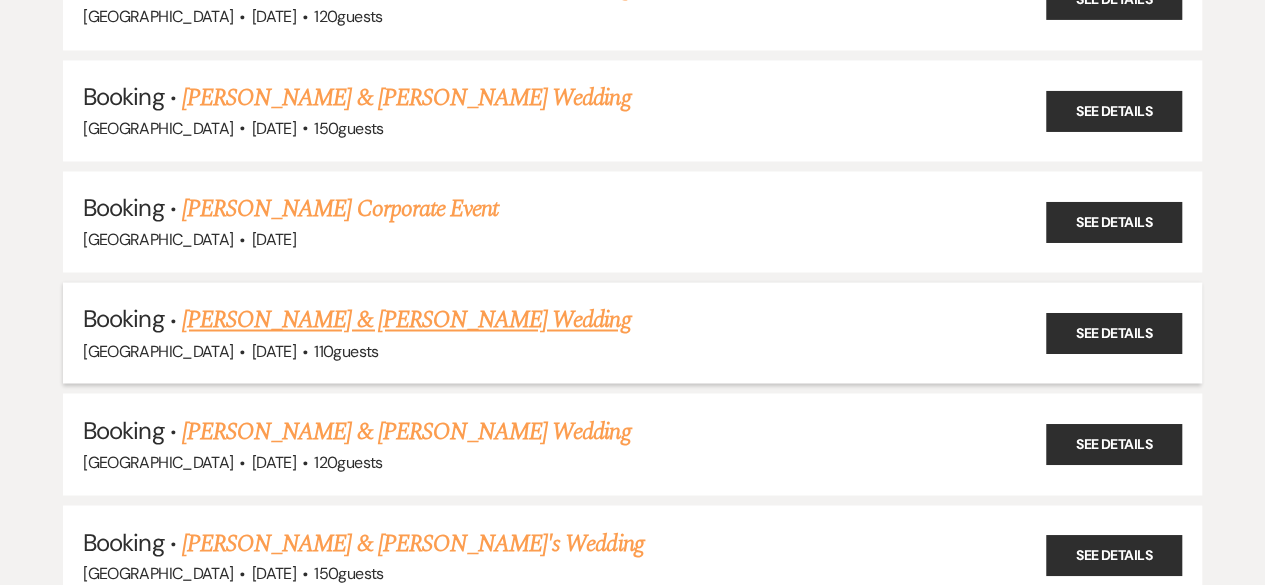 click on "[PERSON_NAME] & [PERSON_NAME] Wedding" at bounding box center (406, 320) 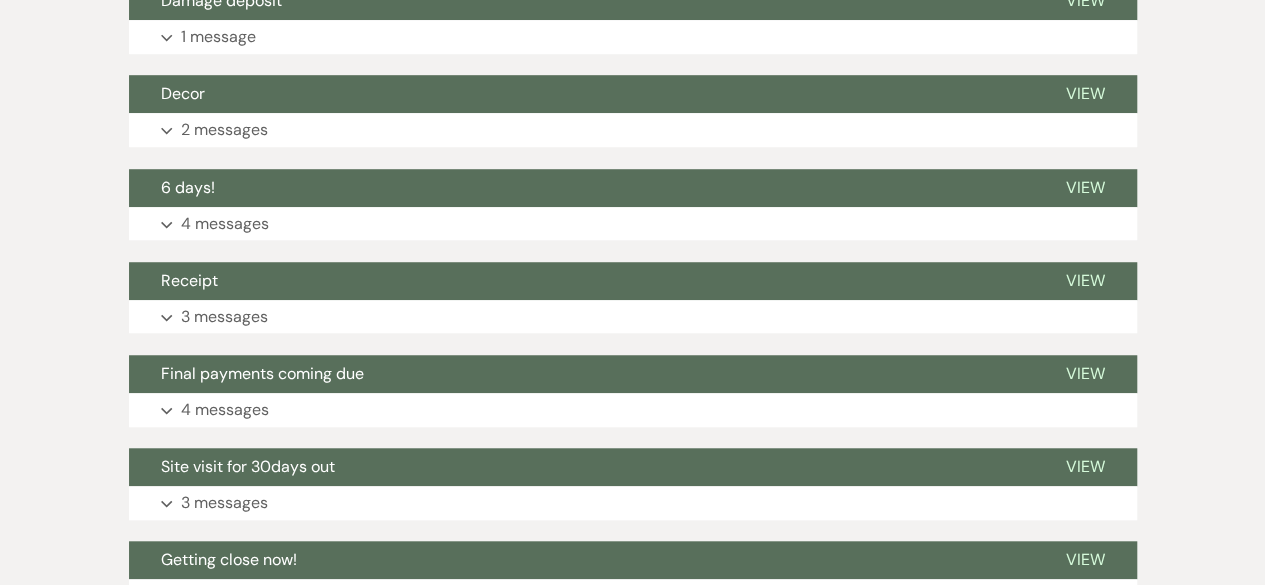 scroll, scrollTop: 696, scrollLeft: 0, axis: vertical 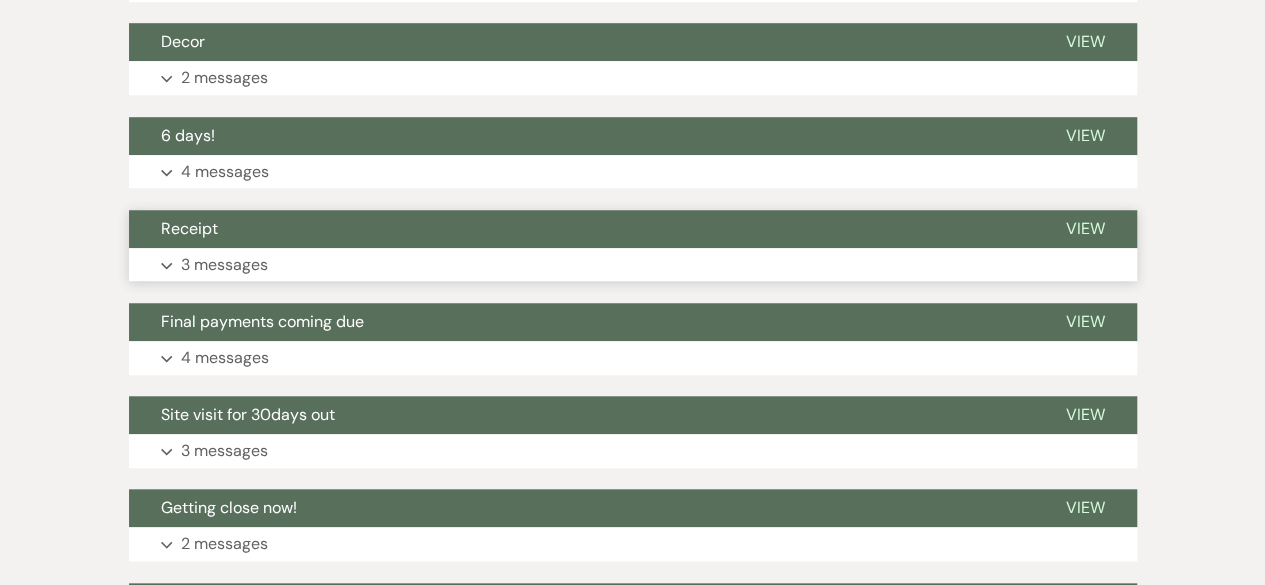 click on "3 messages" at bounding box center (224, 265) 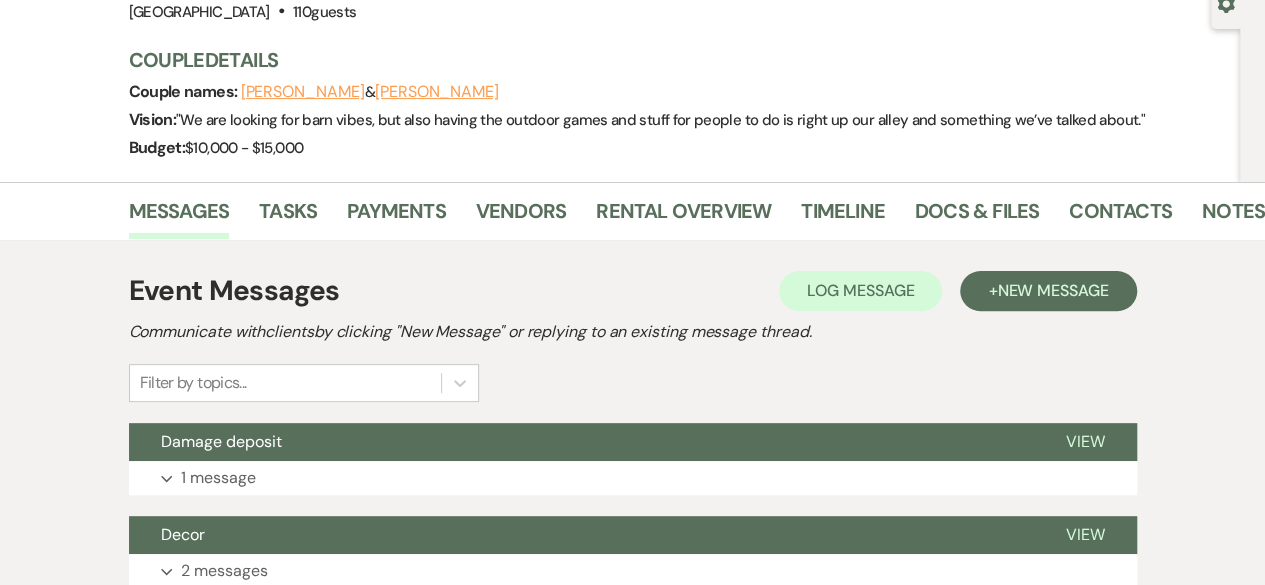 scroll, scrollTop: 183, scrollLeft: 0, axis: vertical 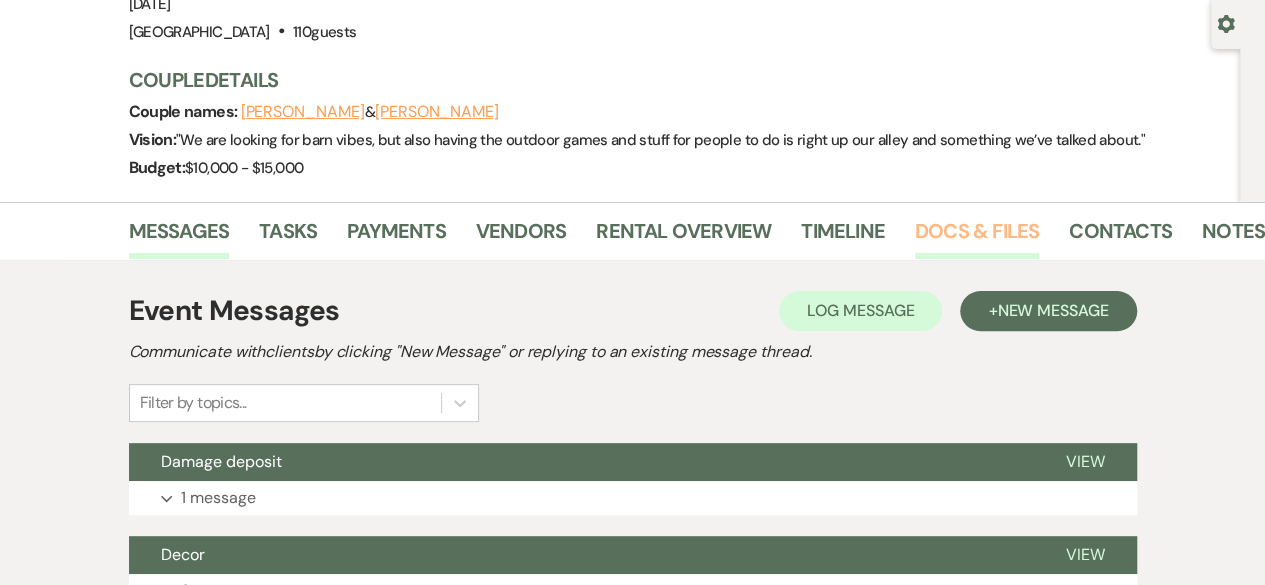click on "Docs & Files" at bounding box center [977, 237] 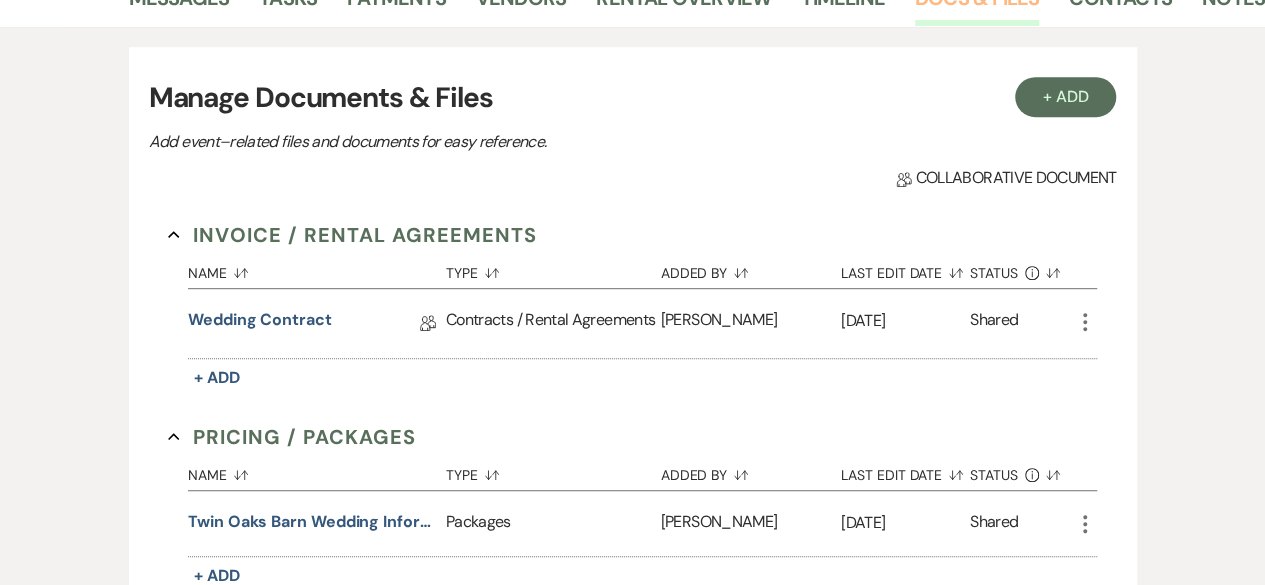 scroll, scrollTop: 453, scrollLeft: 0, axis: vertical 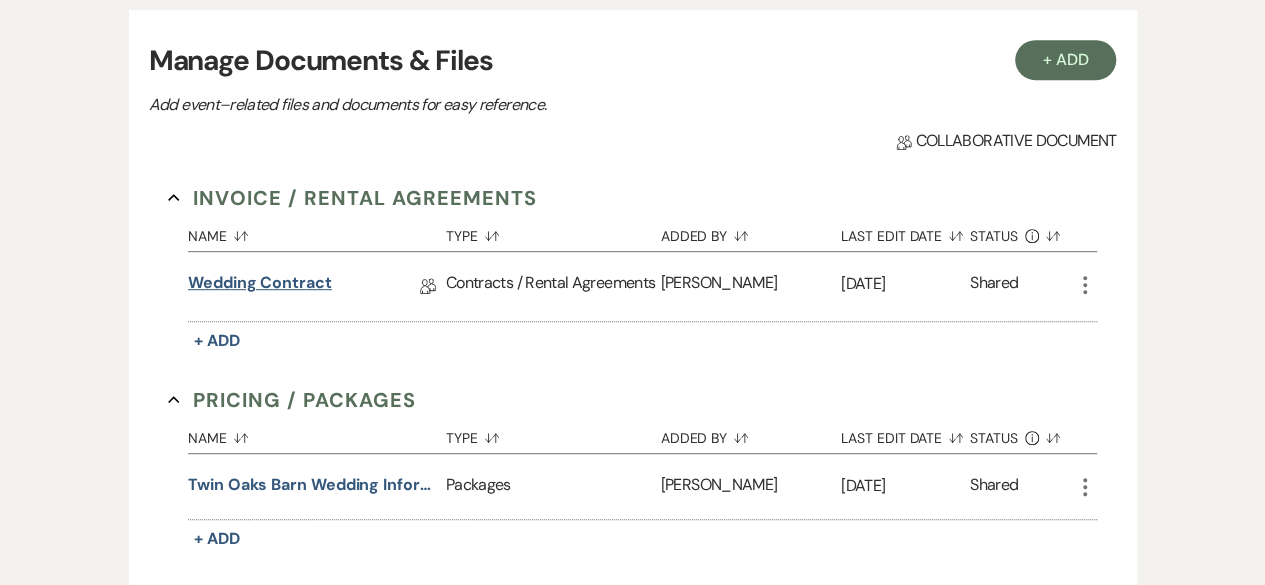 click on "Wedding Contract" at bounding box center (260, 286) 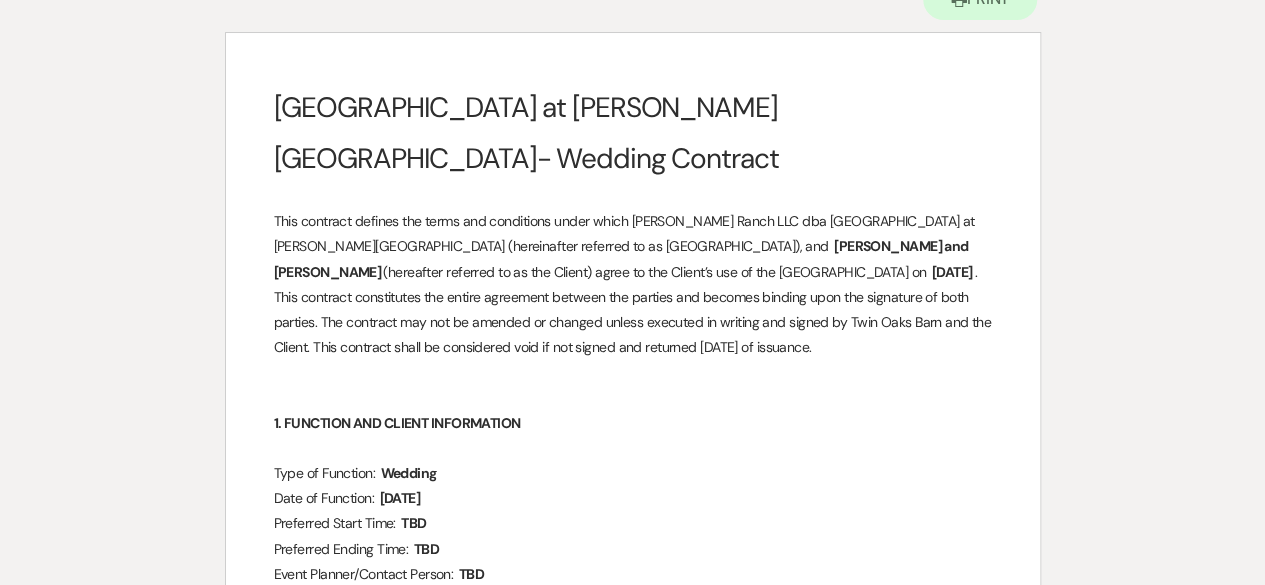 scroll, scrollTop: 0, scrollLeft: 0, axis: both 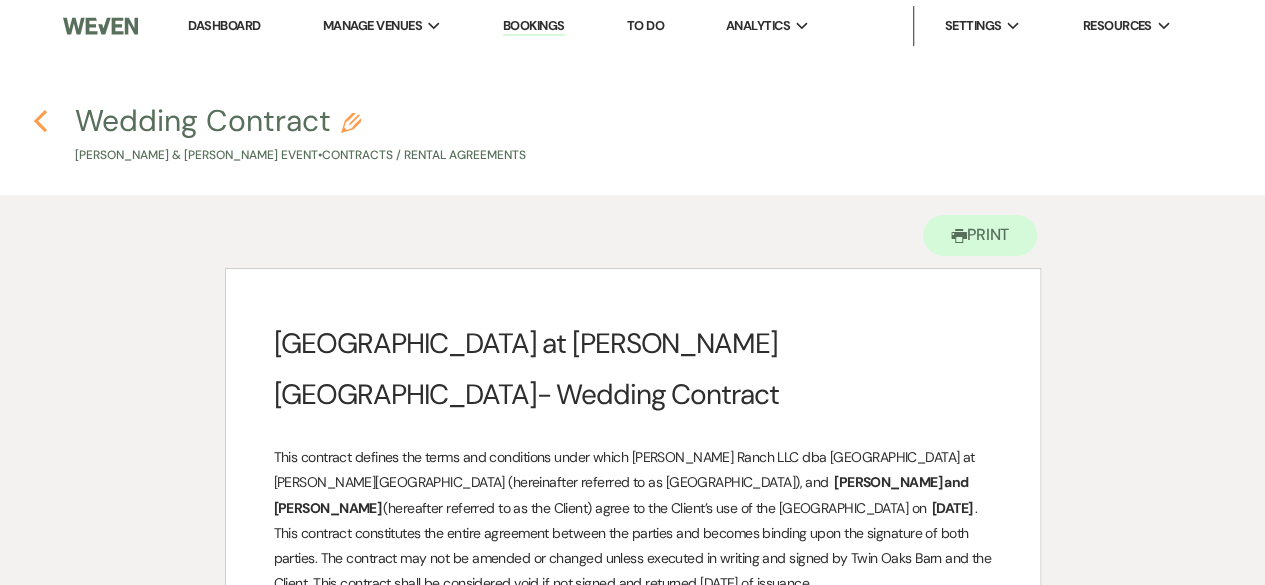 click 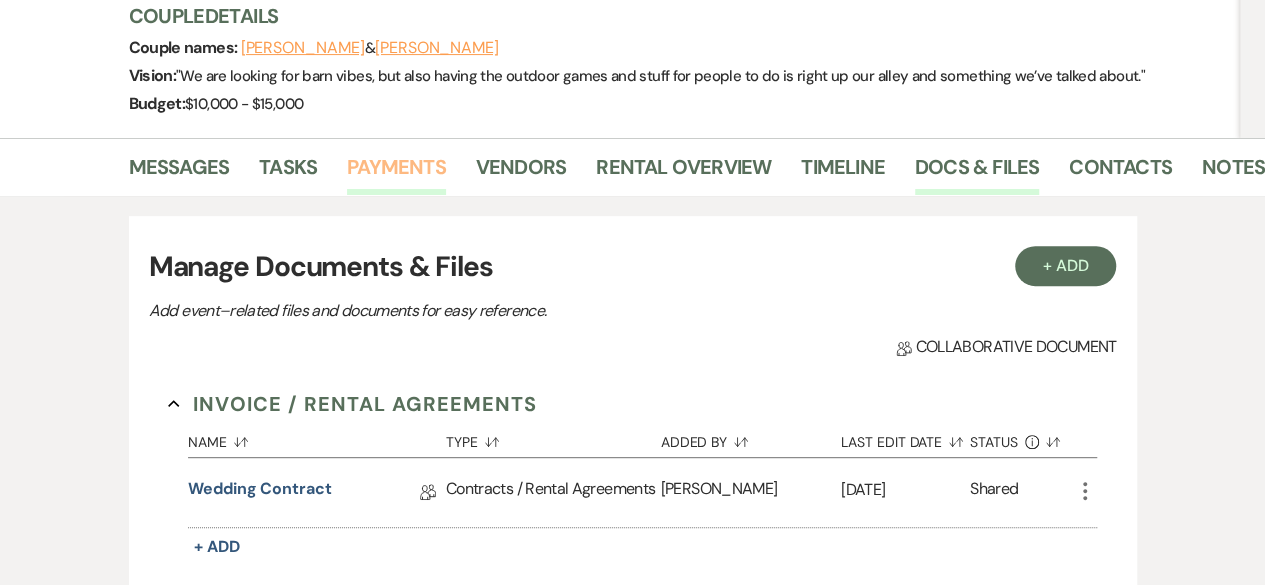 click on "Payments" at bounding box center [396, 173] 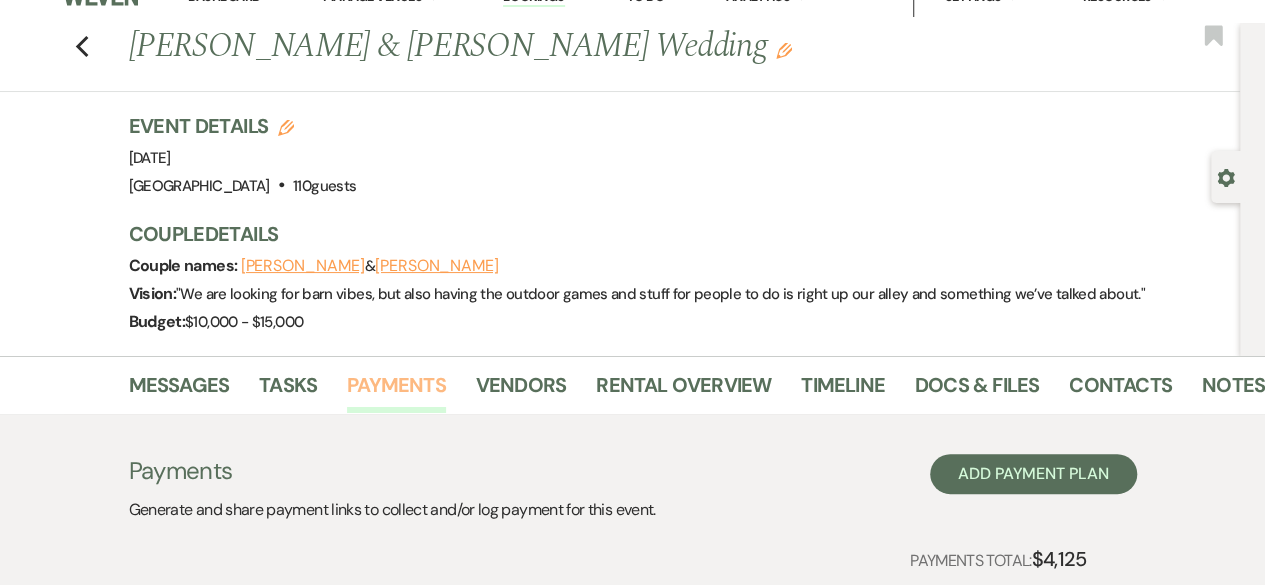 scroll, scrollTop: 0, scrollLeft: 0, axis: both 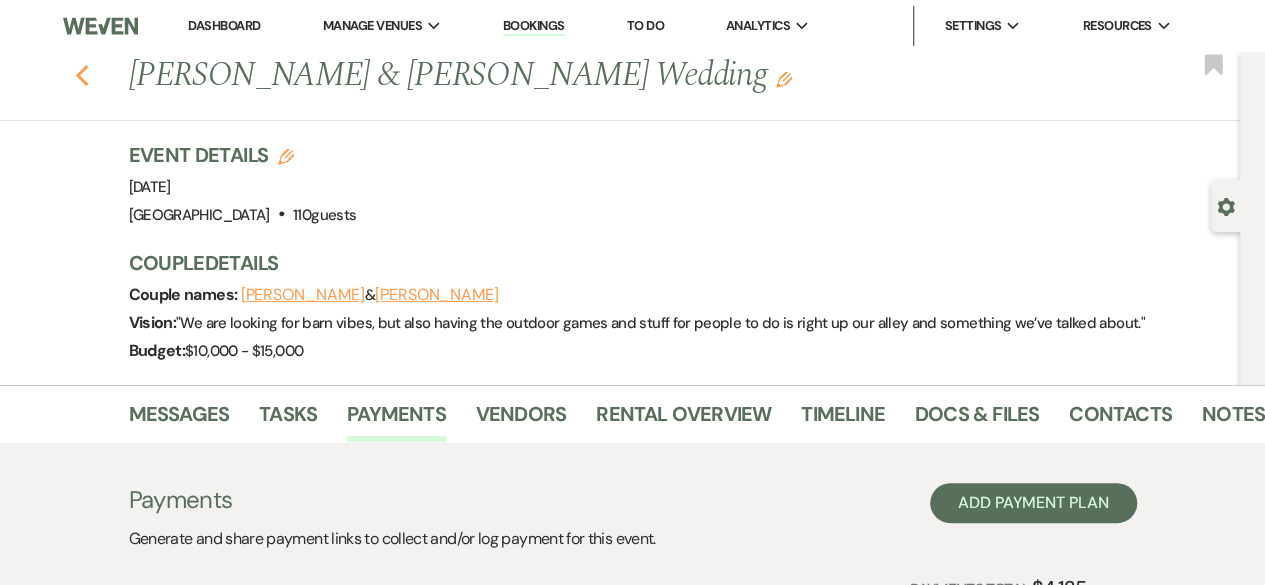 click on "Previous" 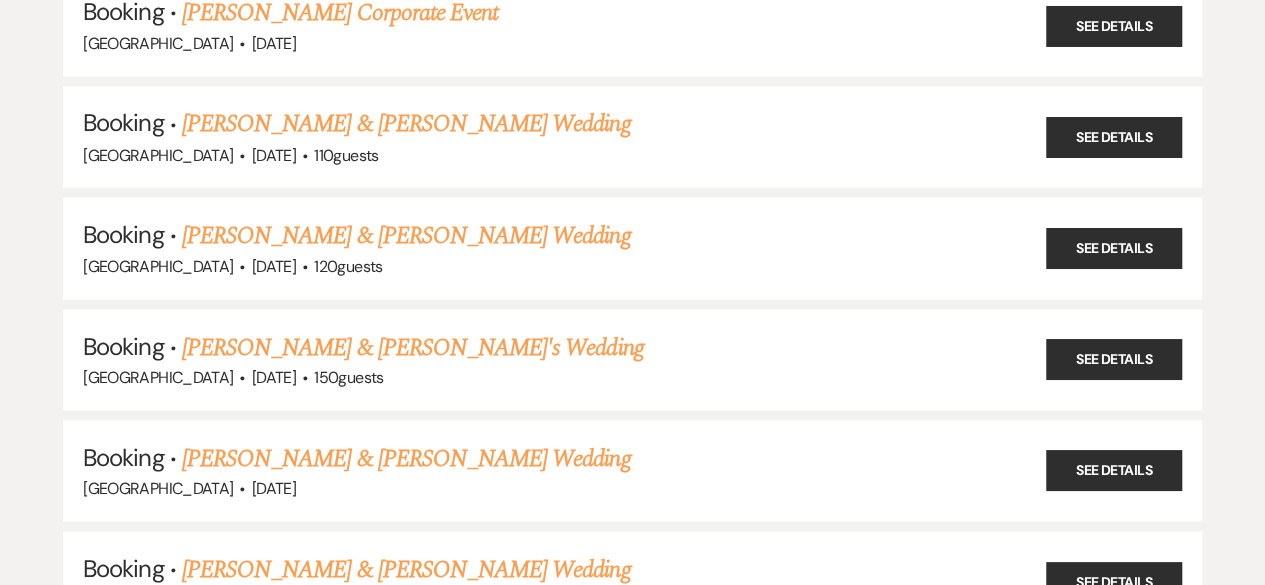 scroll, scrollTop: 20738, scrollLeft: 0, axis: vertical 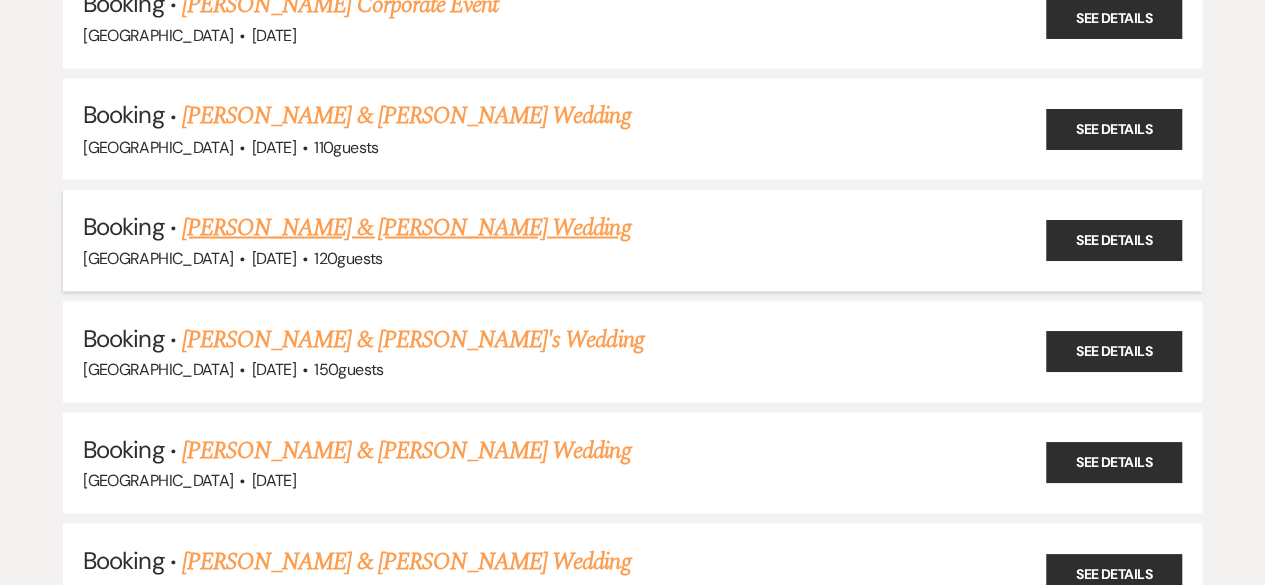 click on "[PERSON_NAME] & [PERSON_NAME] Wedding" at bounding box center (406, 227) 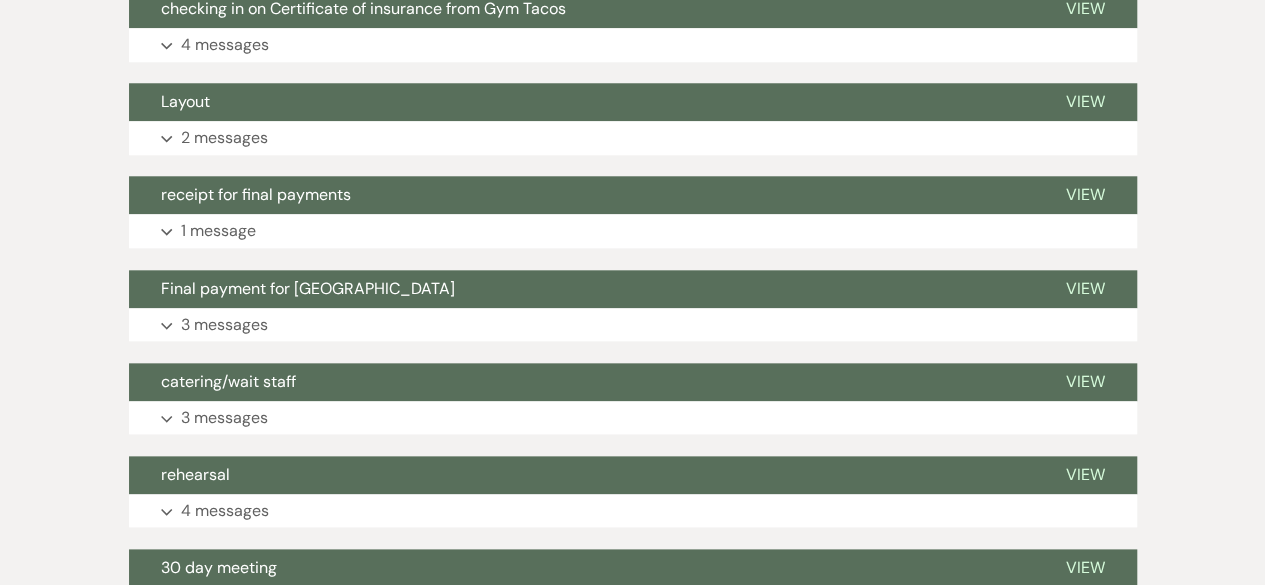 scroll, scrollTop: 955, scrollLeft: 0, axis: vertical 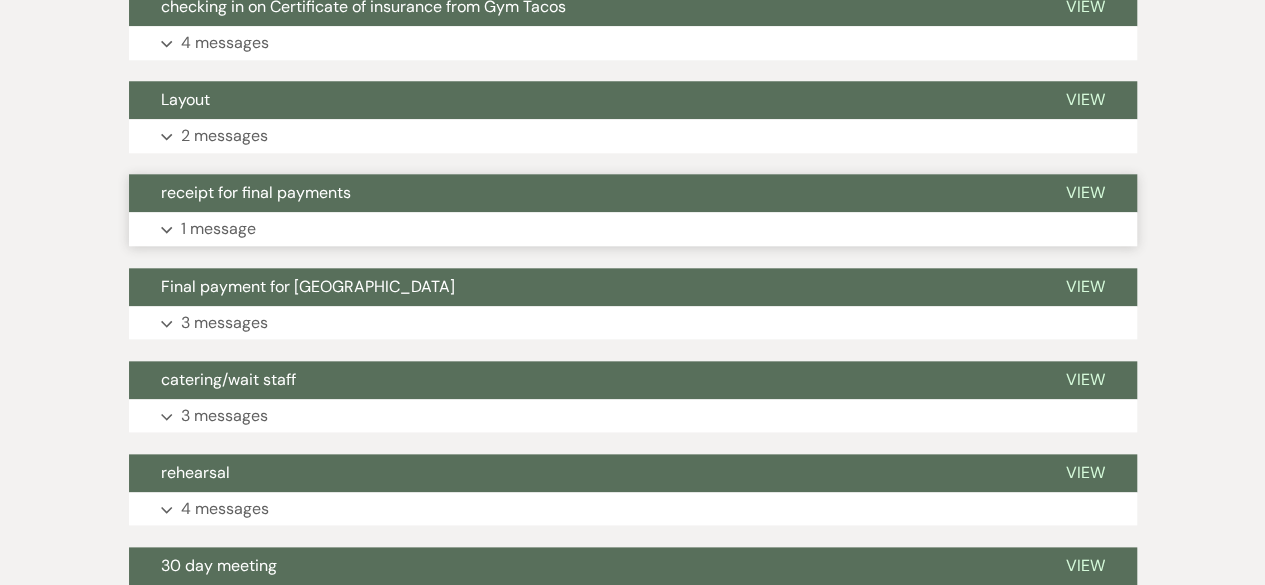 click on "1 message" at bounding box center [218, 229] 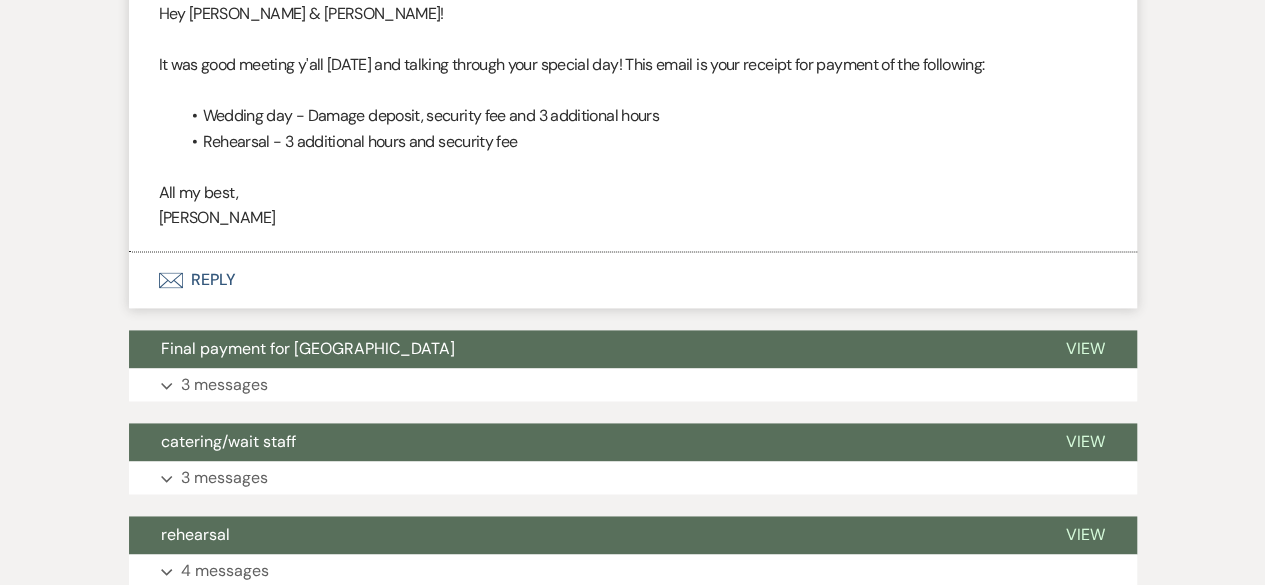 scroll, scrollTop: 1260, scrollLeft: 0, axis: vertical 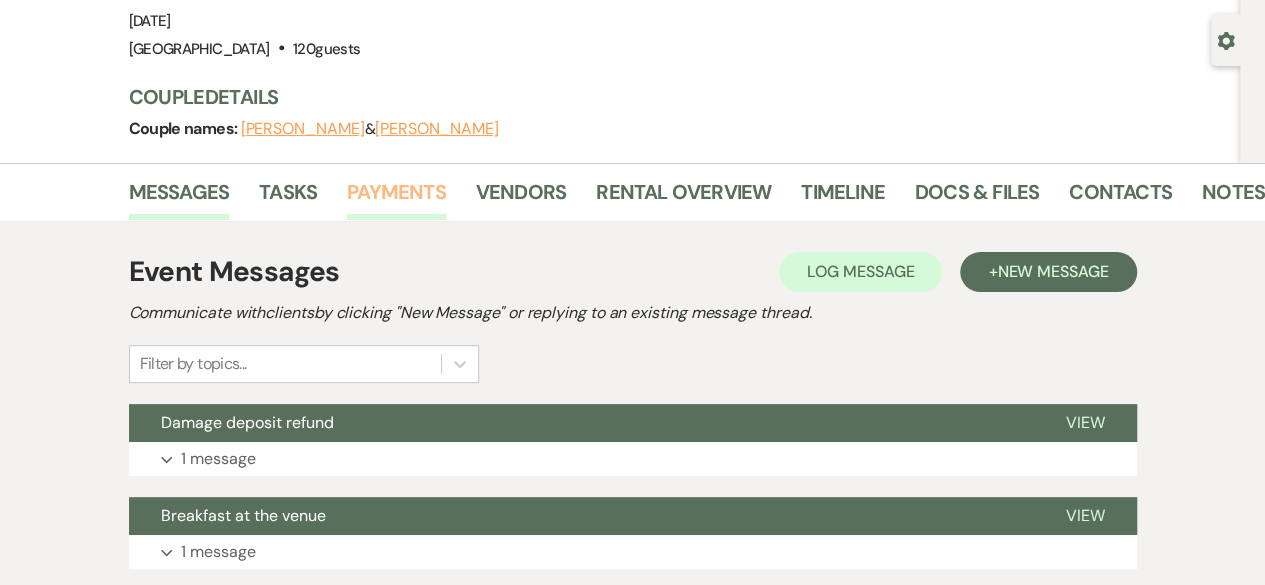 click on "Payments" at bounding box center (396, 198) 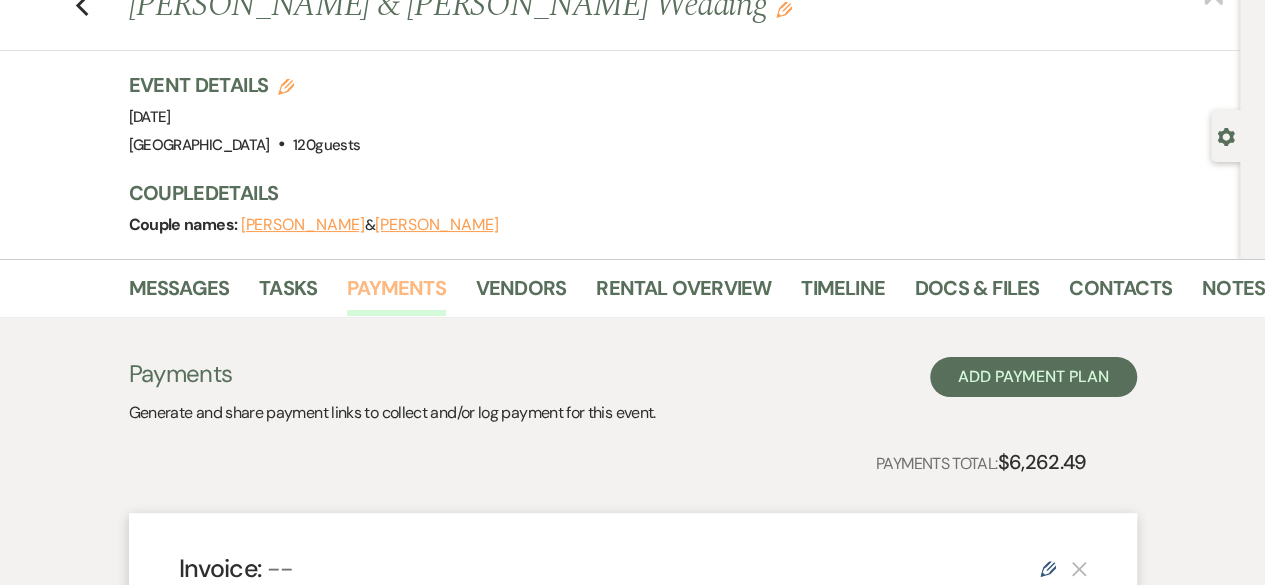 scroll, scrollTop: 53, scrollLeft: 0, axis: vertical 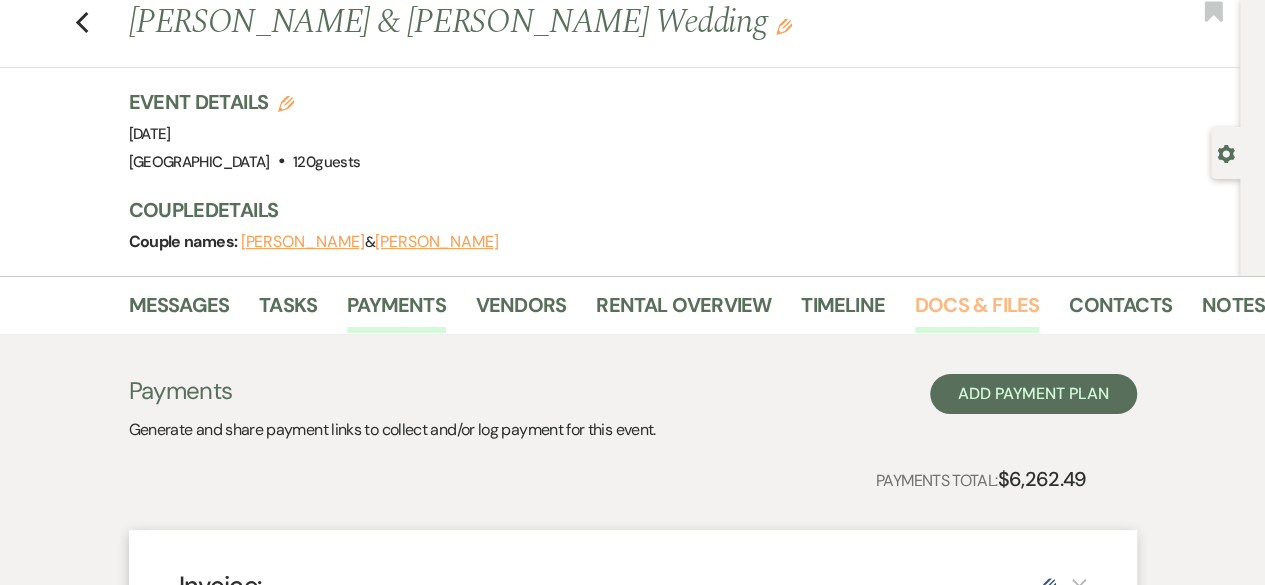 click on "Docs & Files" at bounding box center (977, 311) 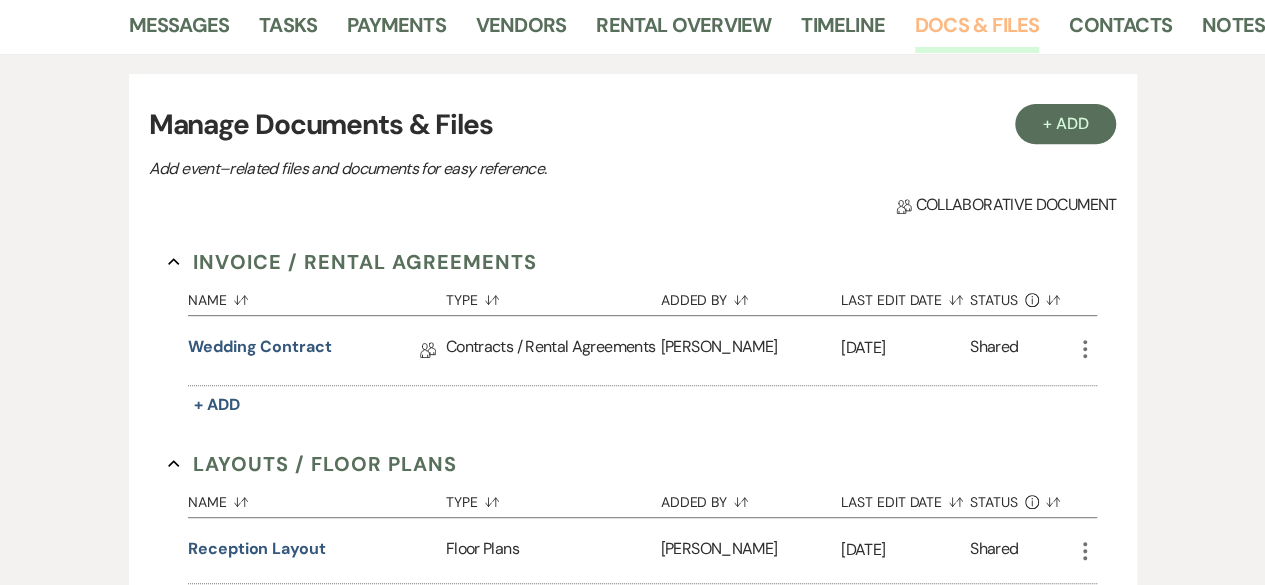 scroll, scrollTop: 343, scrollLeft: 0, axis: vertical 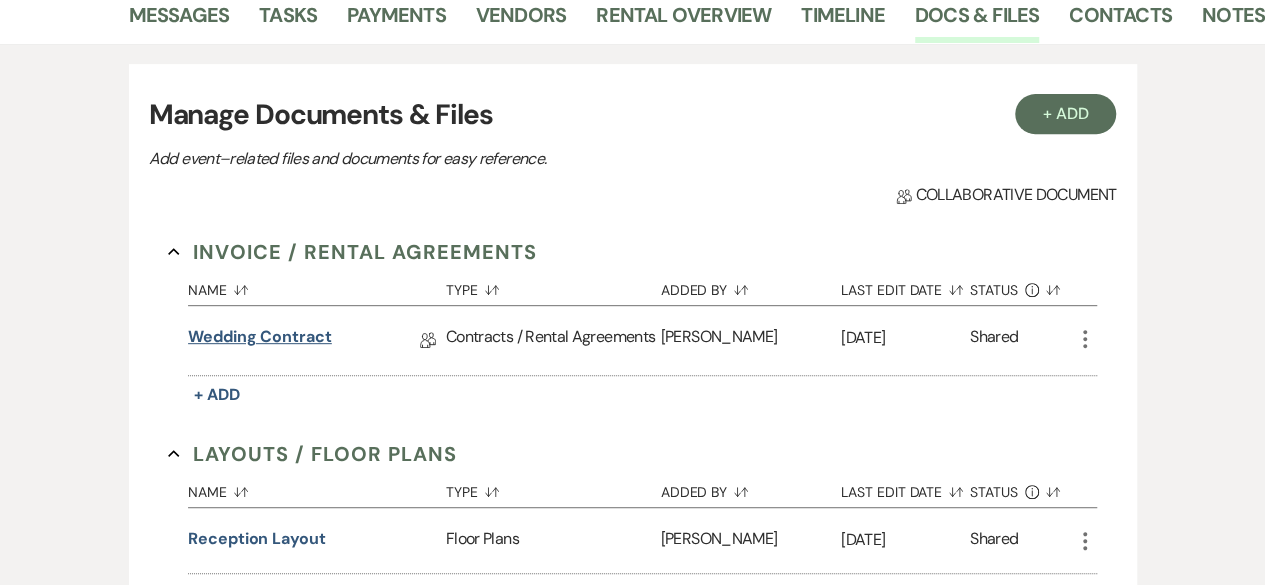 click on "Wedding Contract" at bounding box center [260, 340] 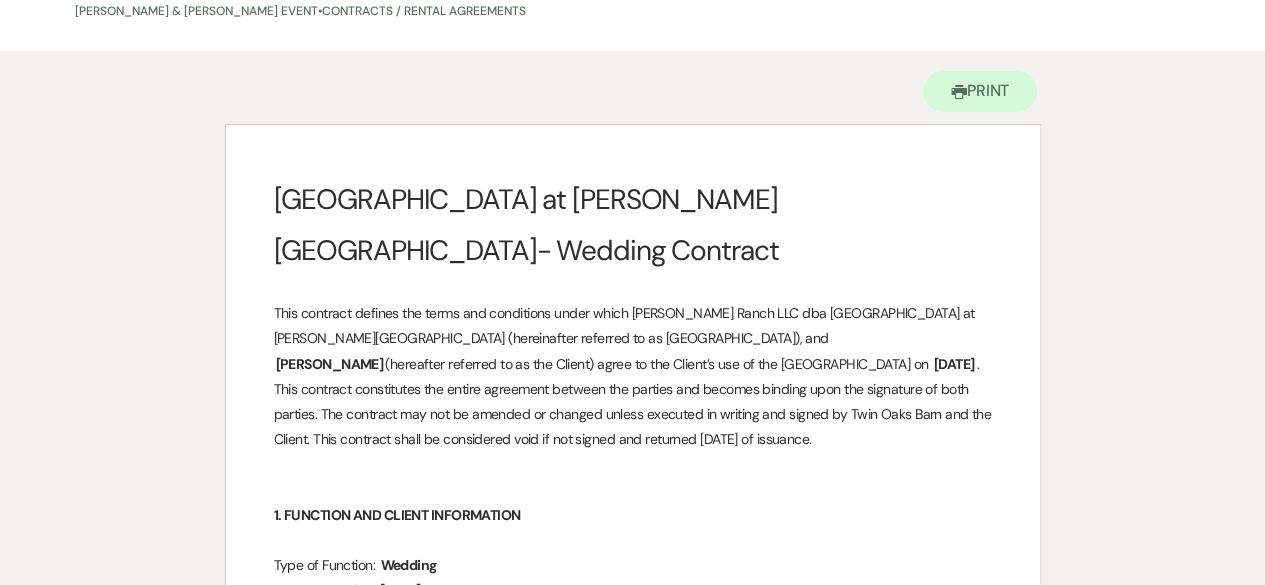 scroll, scrollTop: 0, scrollLeft: 0, axis: both 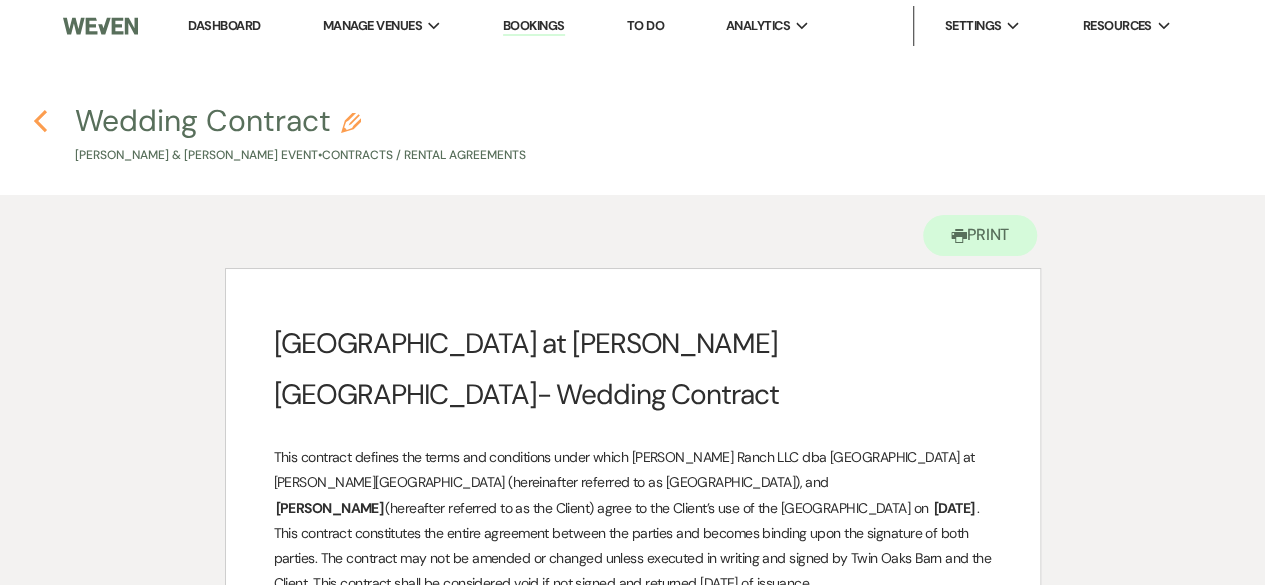click on "Previous" 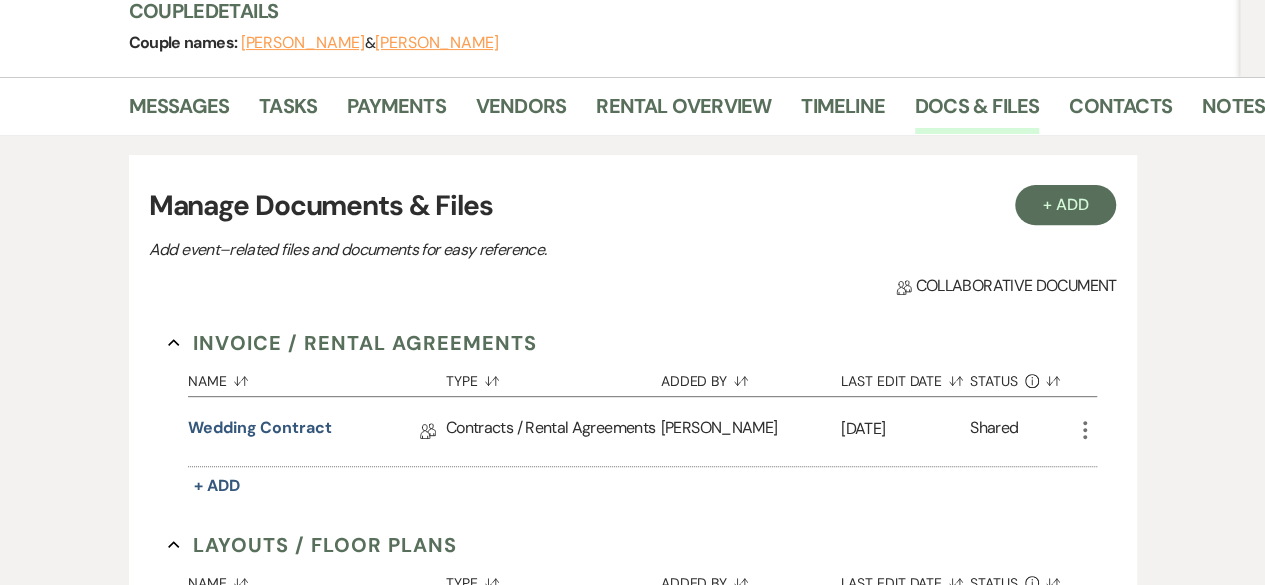scroll, scrollTop: 0, scrollLeft: 0, axis: both 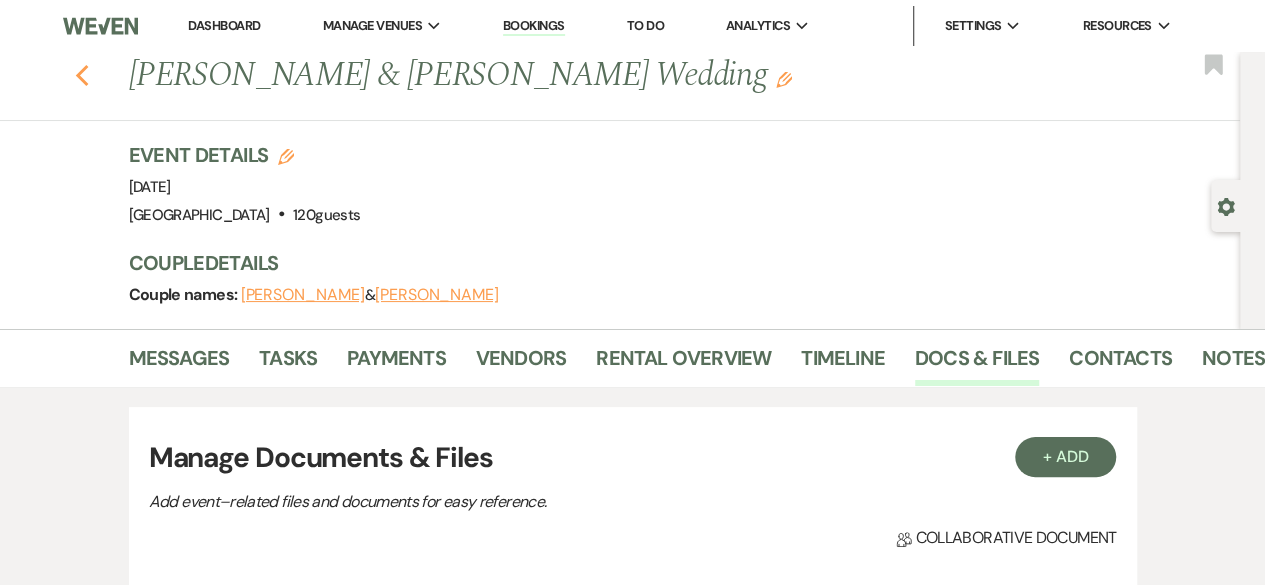 click 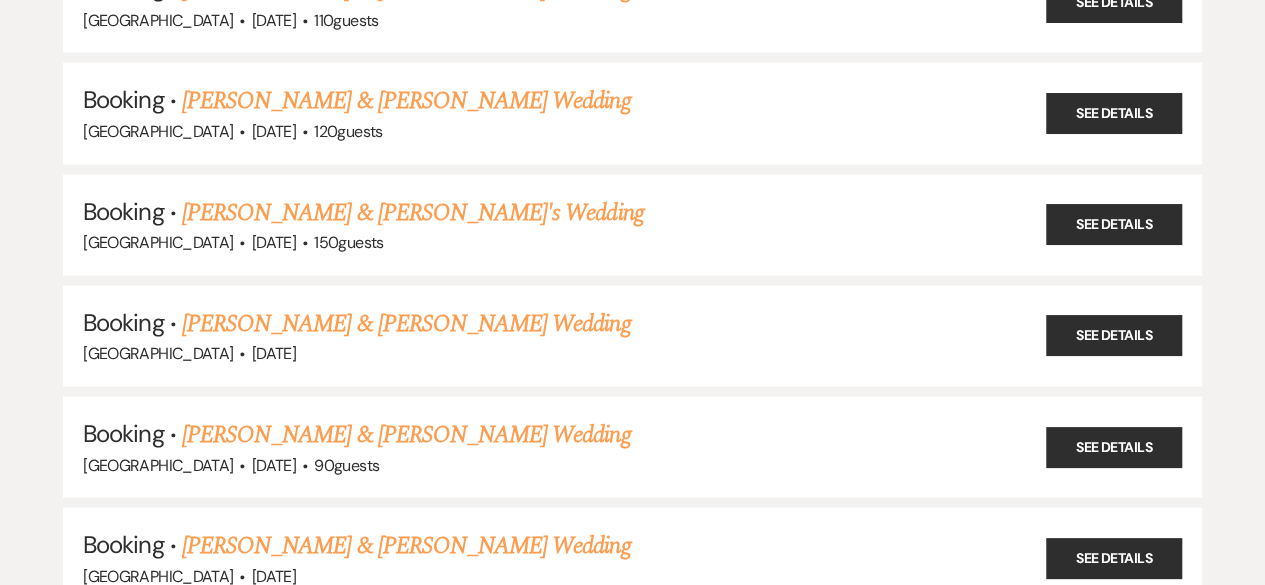 scroll, scrollTop: 20870, scrollLeft: 0, axis: vertical 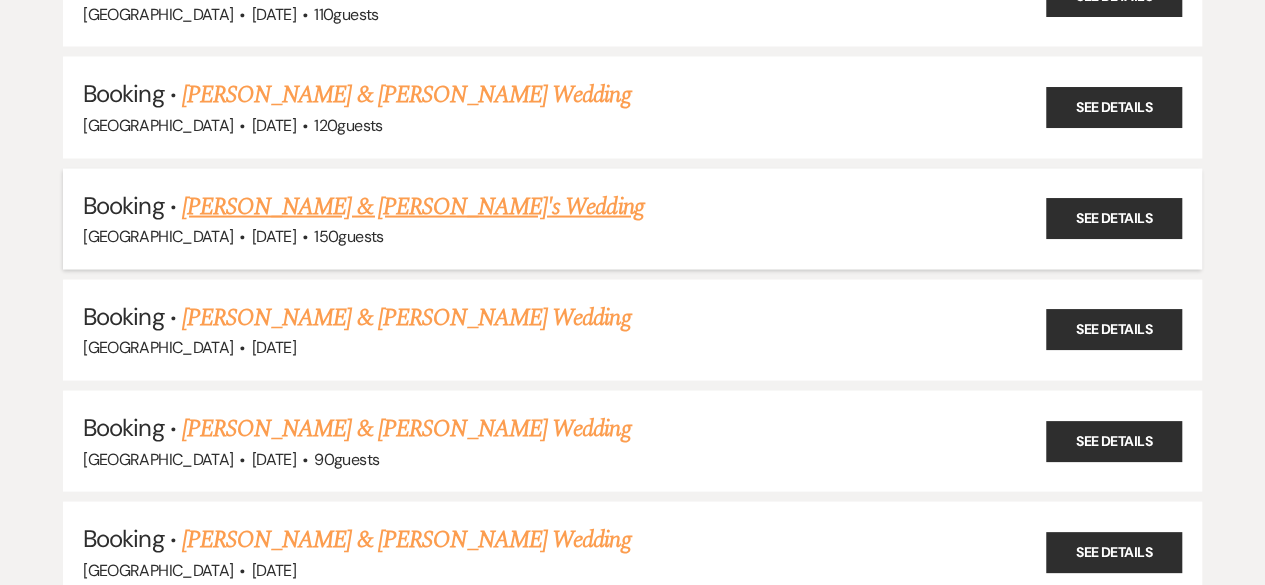 click on "[PERSON_NAME] & [PERSON_NAME]'s Wedding" at bounding box center [413, 207] 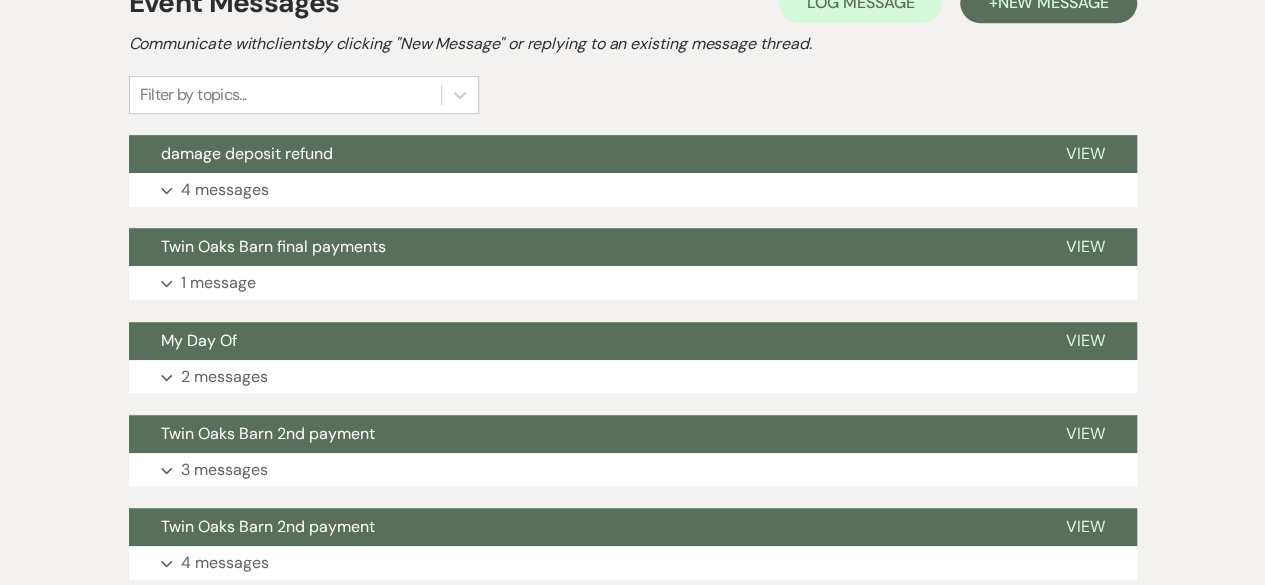scroll, scrollTop: 522, scrollLeft: 0, axis: vertical 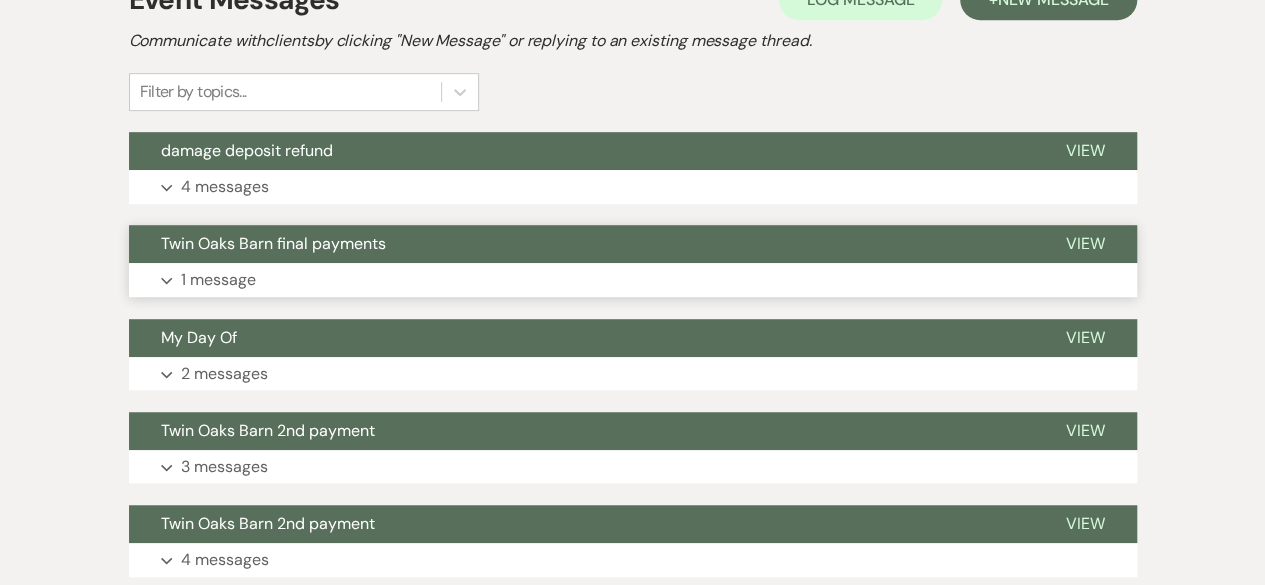 click on "1 message" at bounding box center [218, 280] 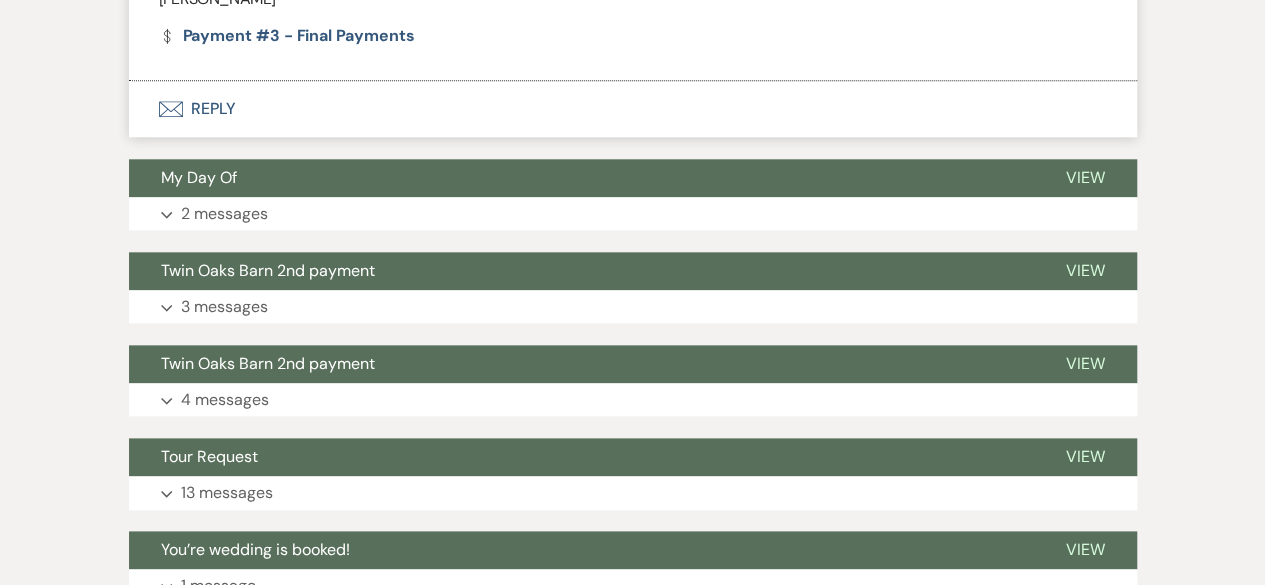 scroll, scrollTop: 1024, scrollLeft: 0, axis: vertical 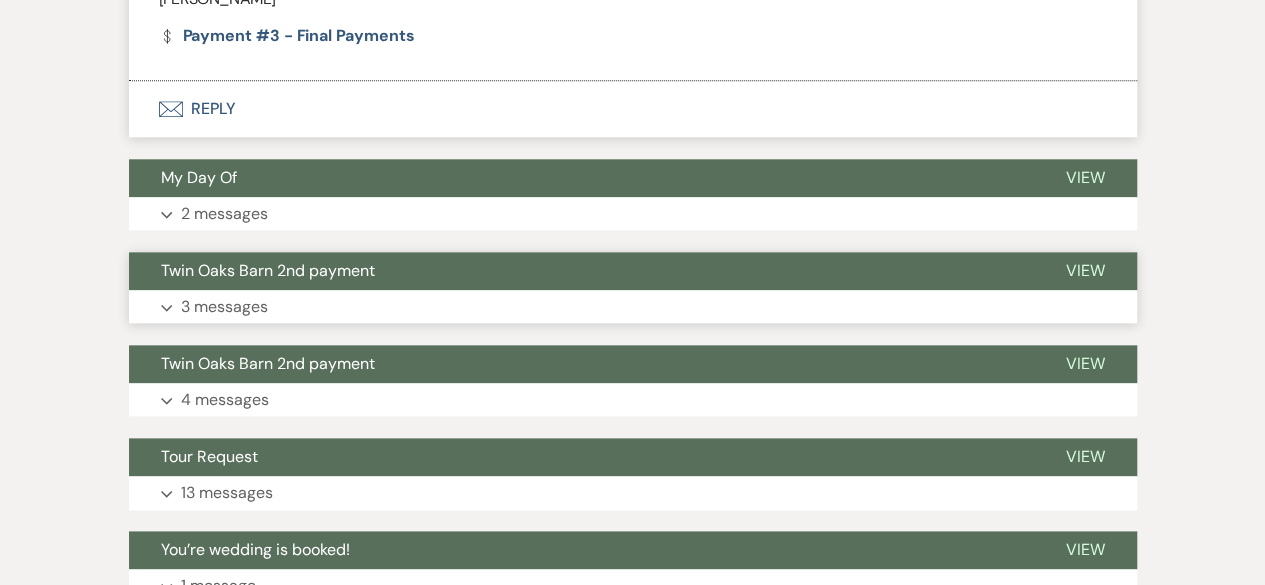 click on "3 messages" at bounding box center (224, 307) 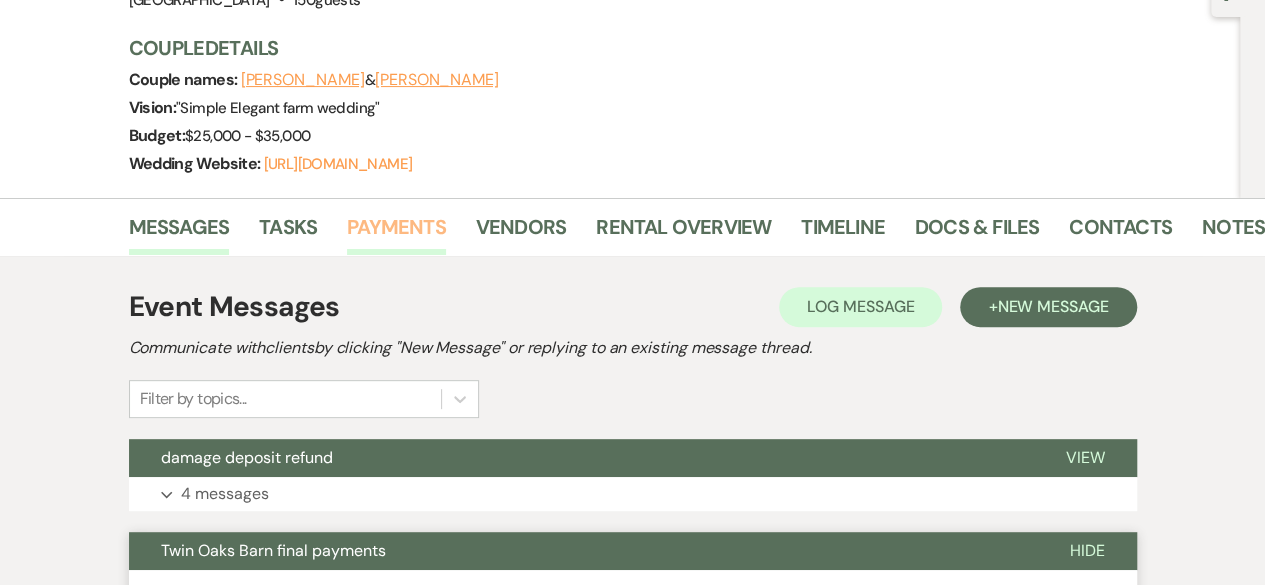 click on "Payments" at bounding box center [396, 233] 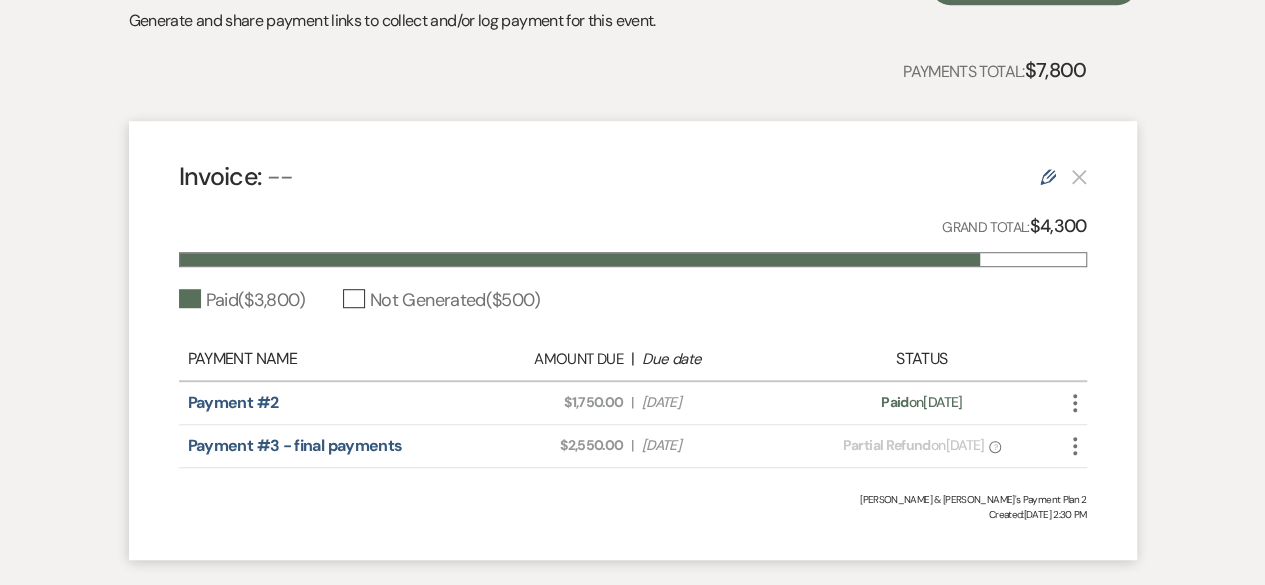 scroll, scrollTop: 0, scrollLeft: 0, axis: both 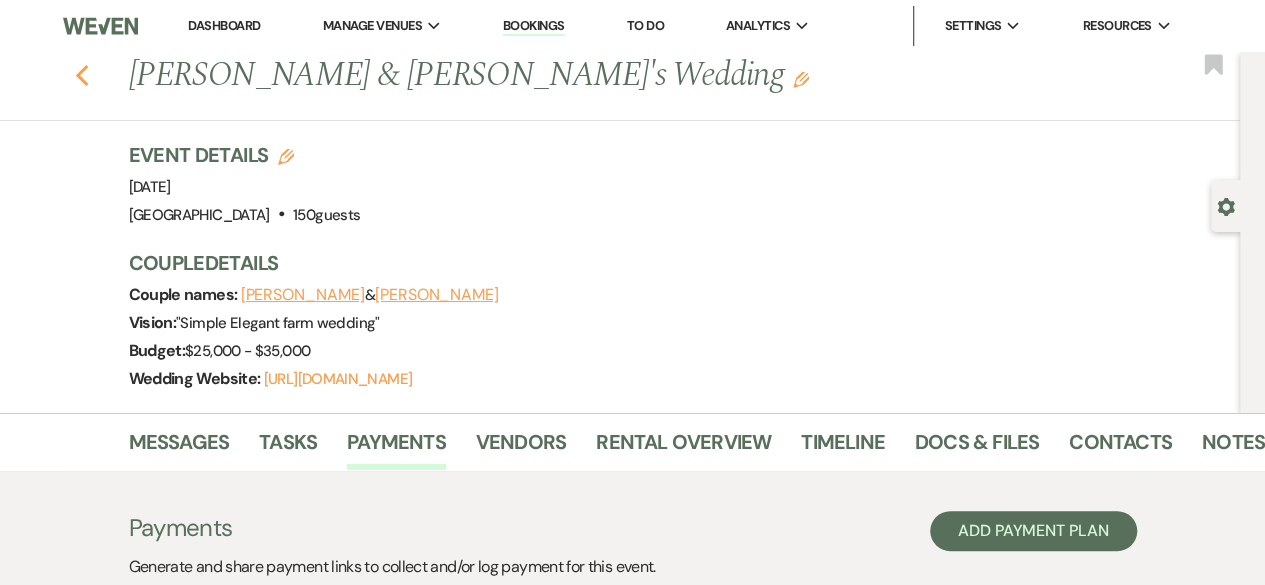 click on "Previous" 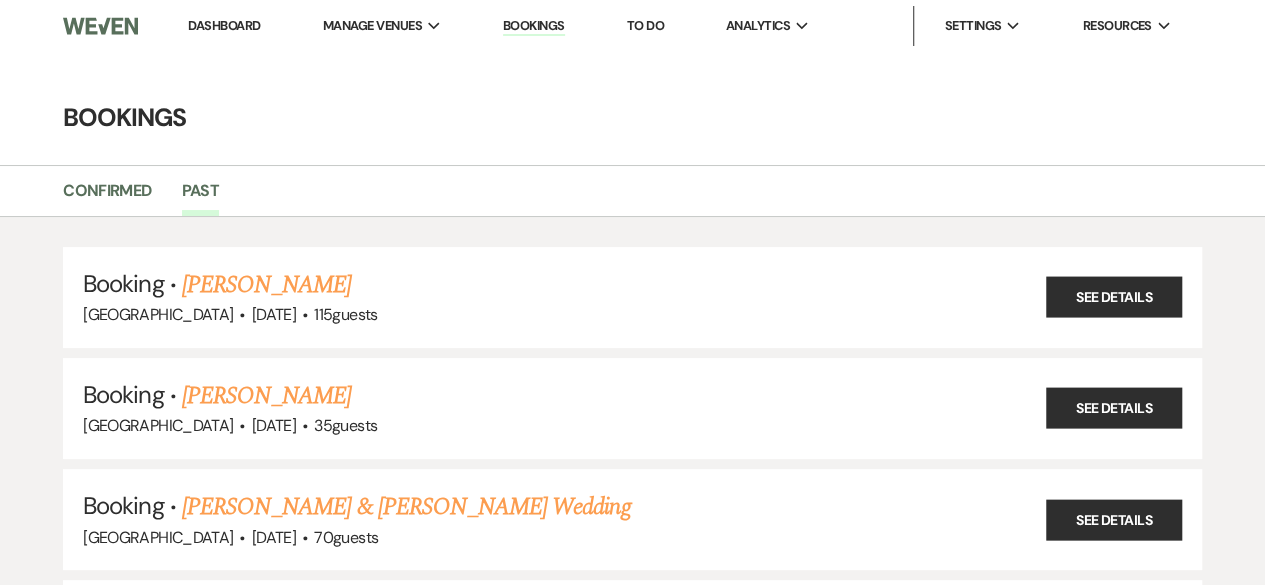scroll, scrollTop: 20870, scrollLeft: 0, axis: vertical 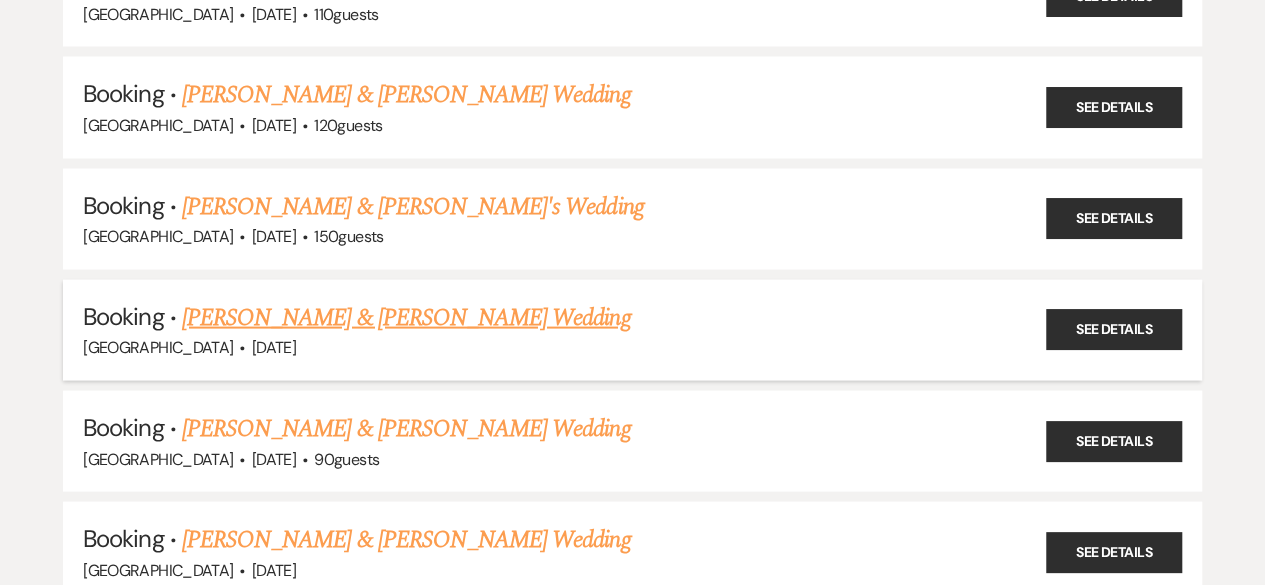 click on "[PERSON_NAME] & [PERSON_NAME] Wedding" at bounding box center [406, 318] 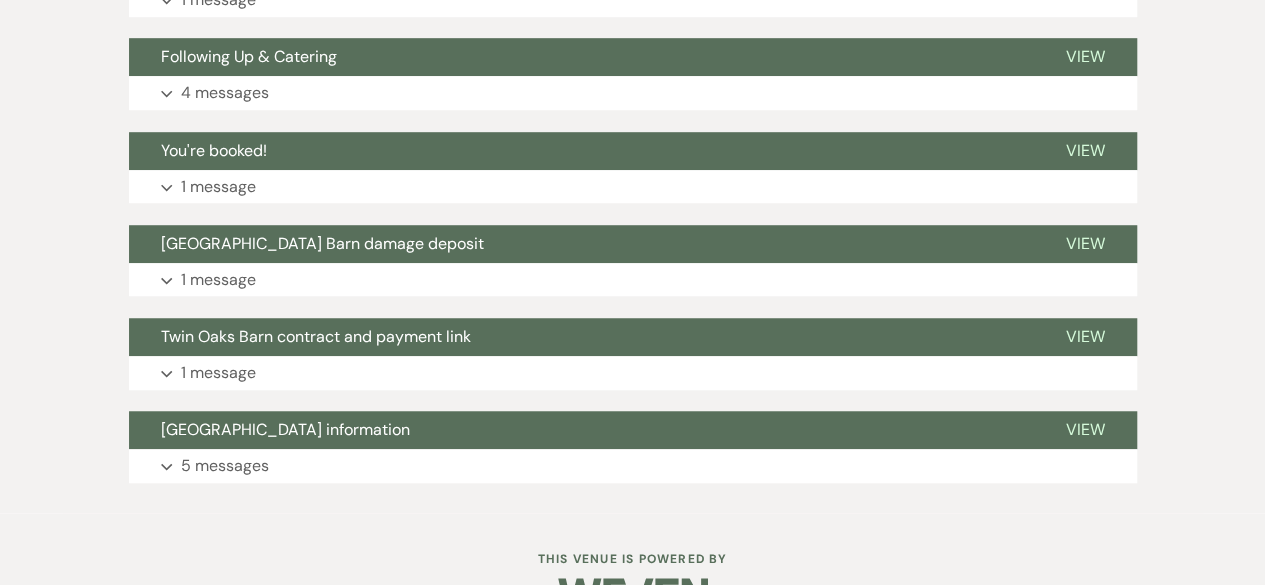 scroll, scrollTop: 658, scrollLeft: 0, axis: vertical 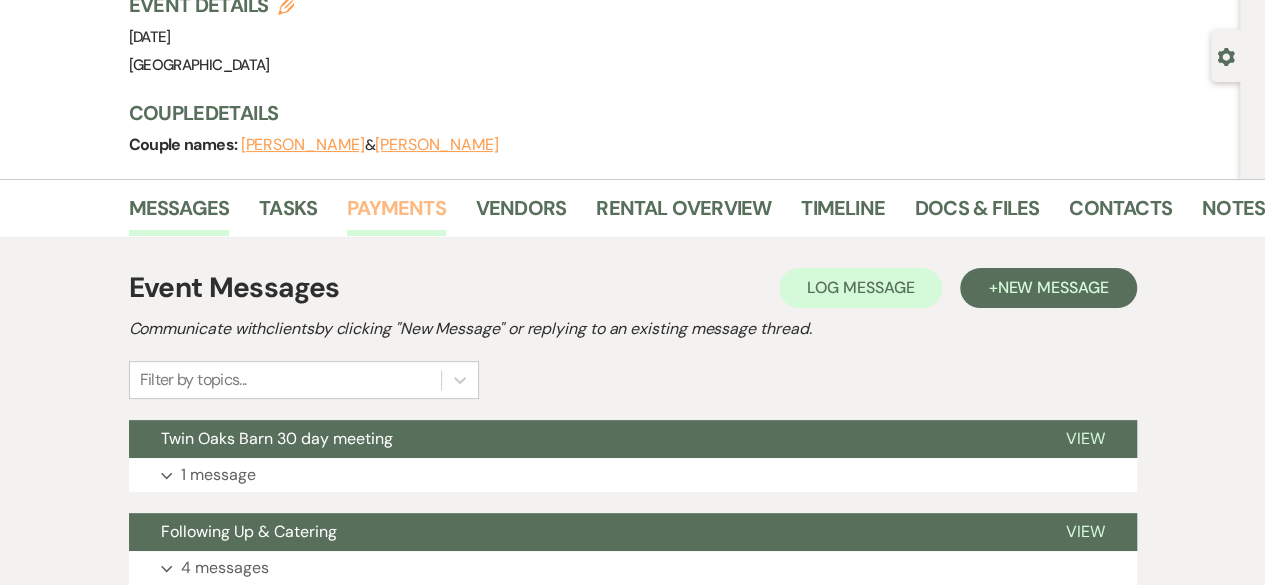 click on "Payments" at bounding box center (396, 214) 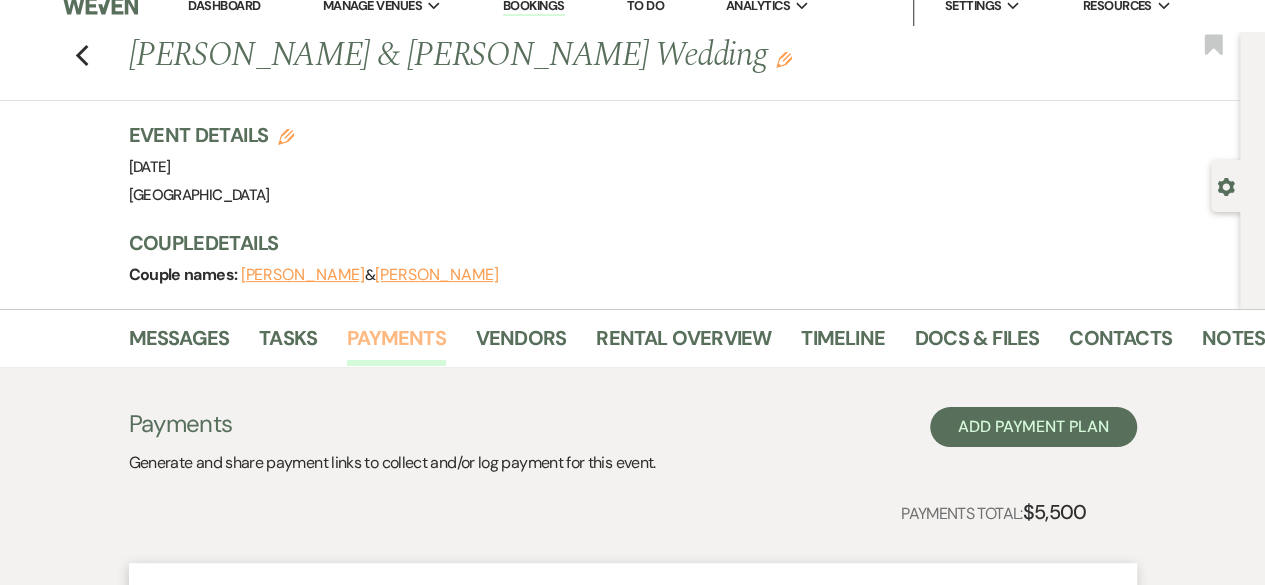 scroll, scrollTop: 0, scrollLeft: 0, axis: both 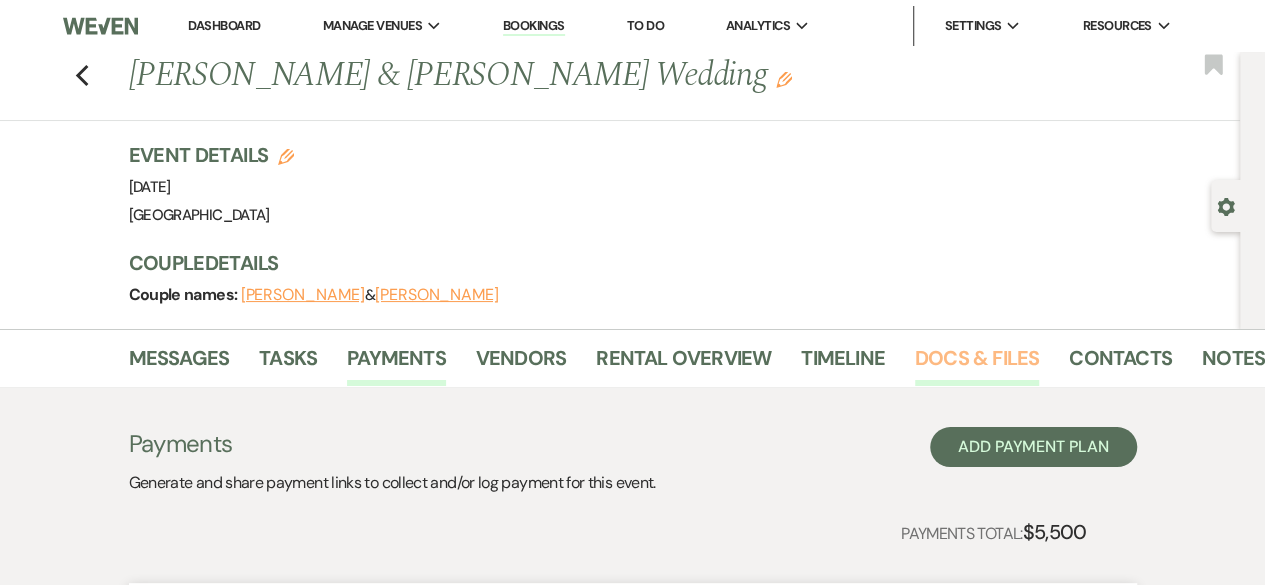 click on "Docs & Files" at bounding box center [977, 364] 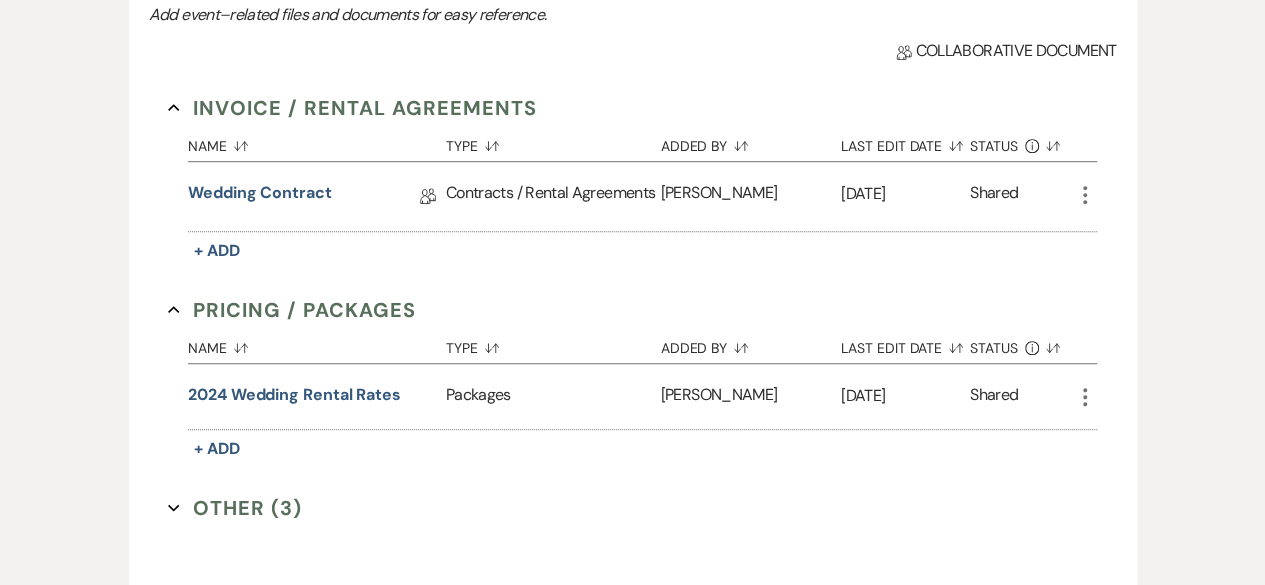 scroll, scrollTop: 488, scrollLeft: 0, axis: vertical 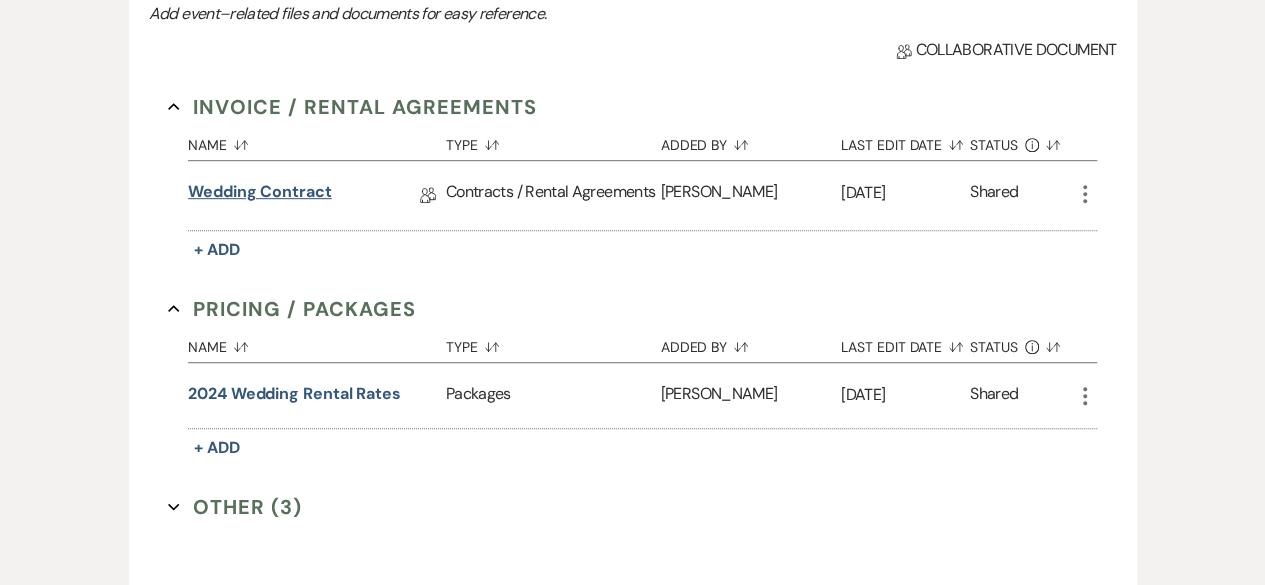 click on "Wedding Contract" at bounding box center [260, 195] 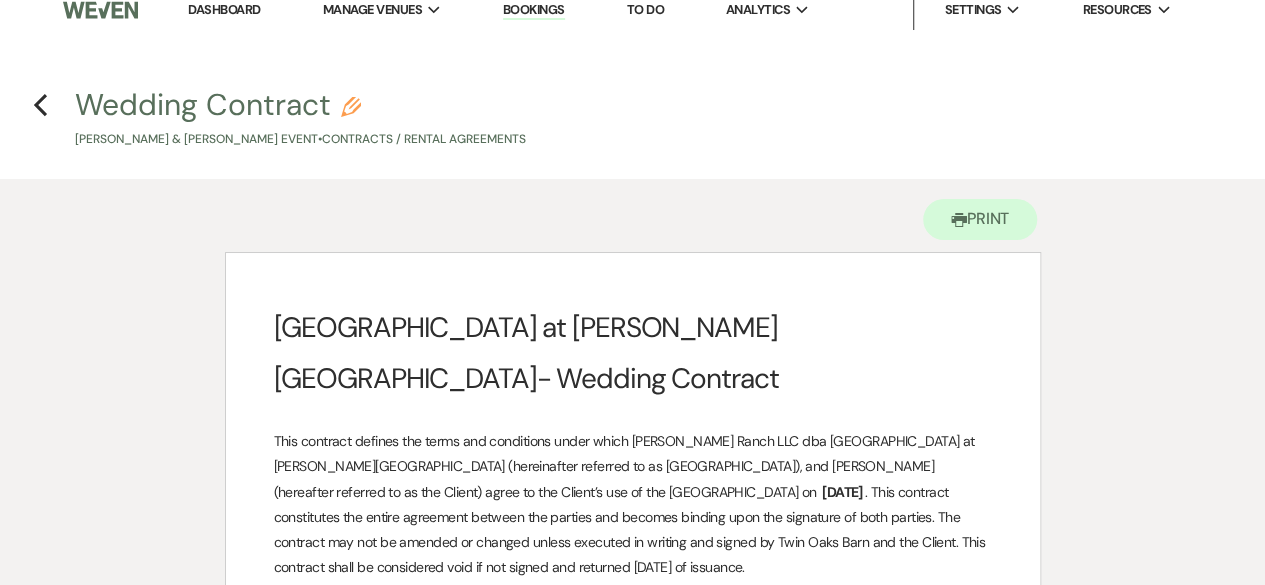 scroll, scrollTop: 0, scrollLeft: 0, axis: both 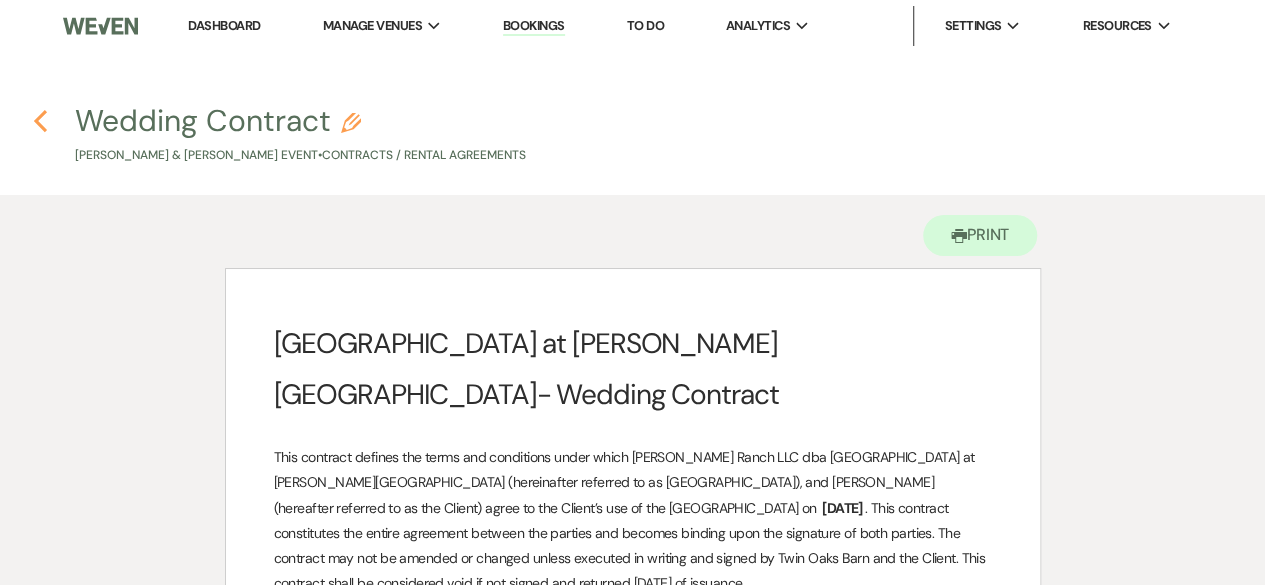 click on "Previous" 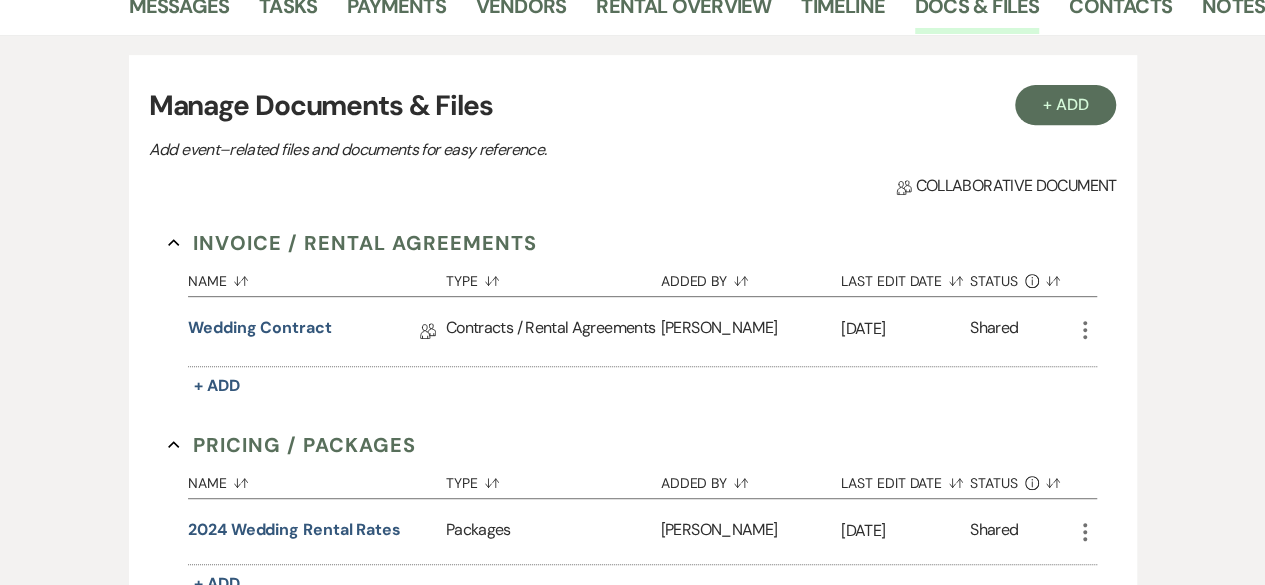 scroll, scrollTop: 0, scrollLeft: 0, axis: both 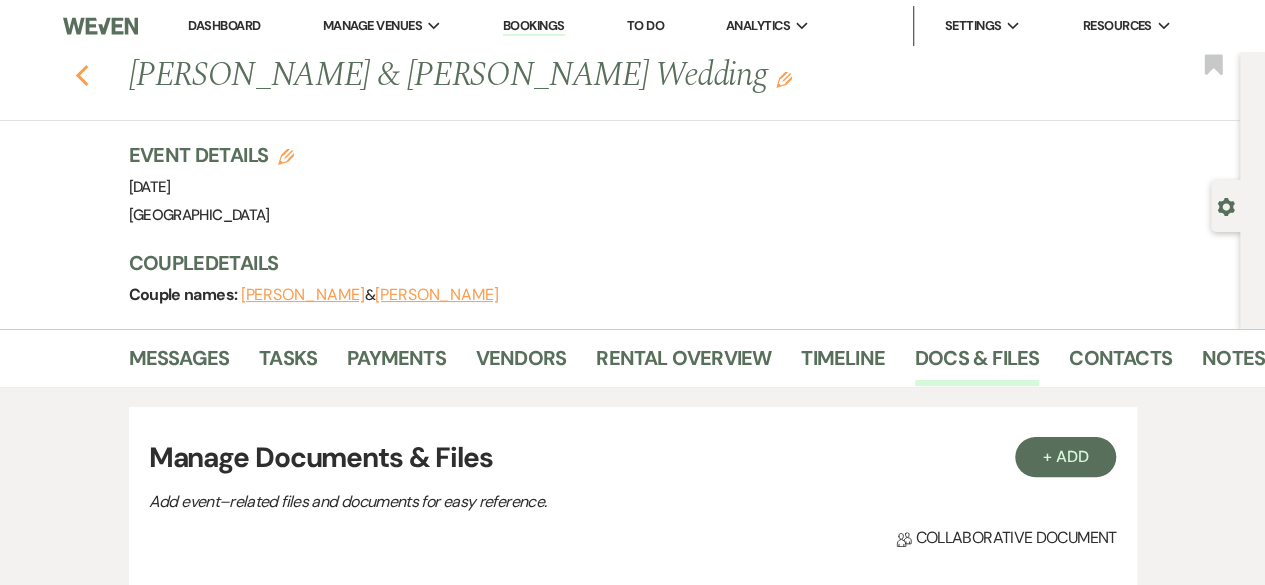 click on "Previous" 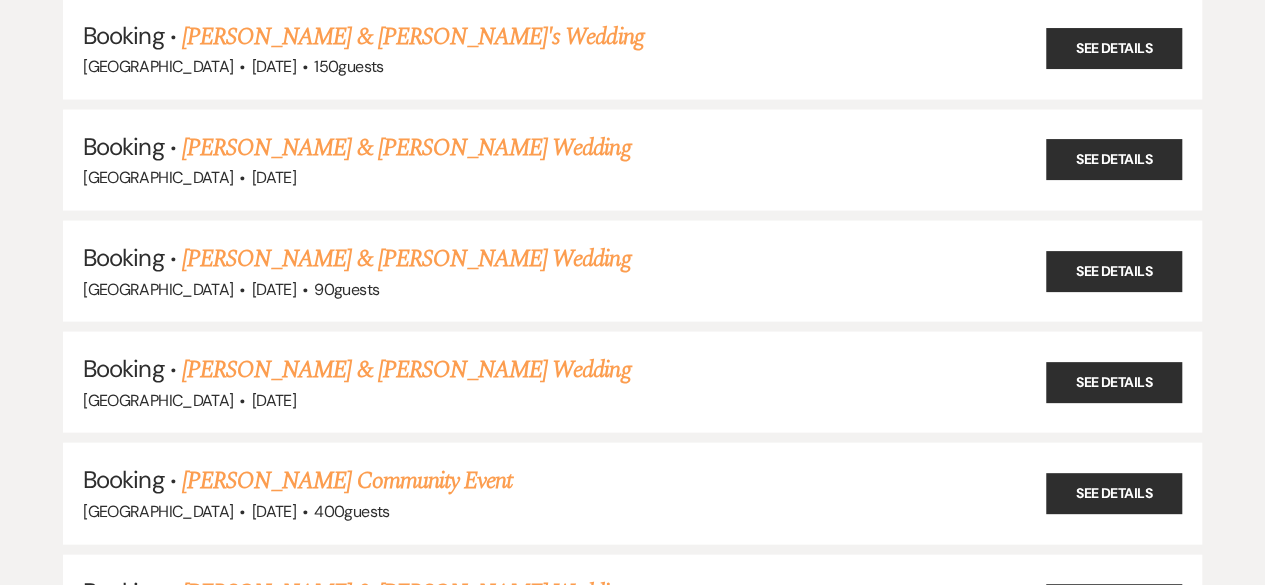 scroll, scrollTop: 21056, scrollLeft: 0, axis: vertical 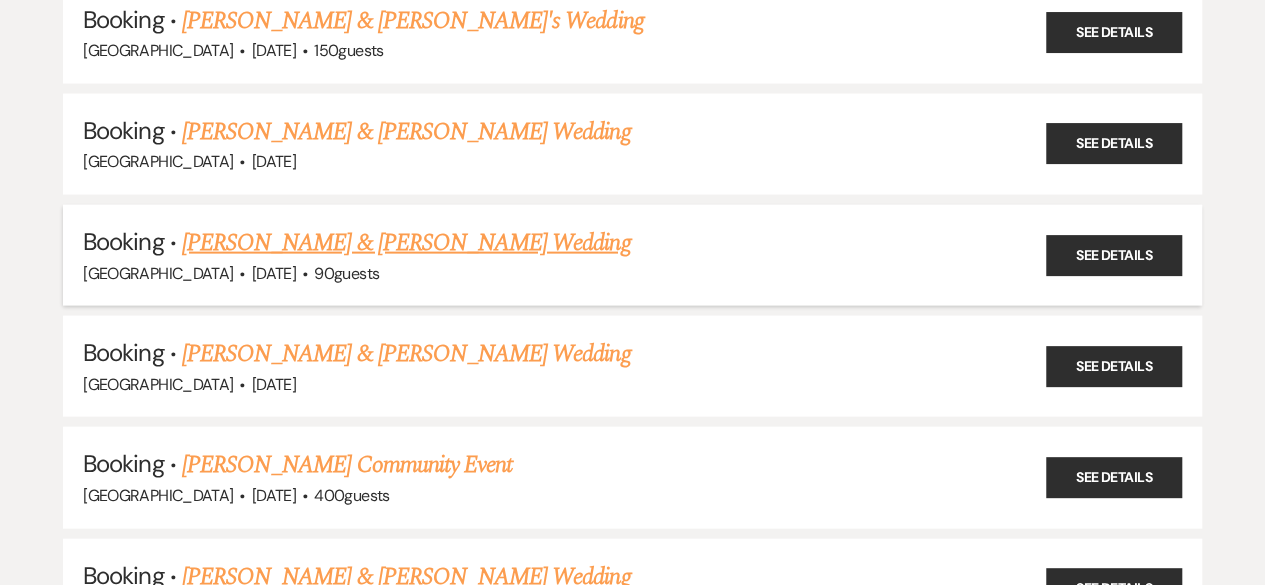 click on "[PERSON_NAME] & [PERSON_NAME] Wedding" at bounding box center [406, 243] 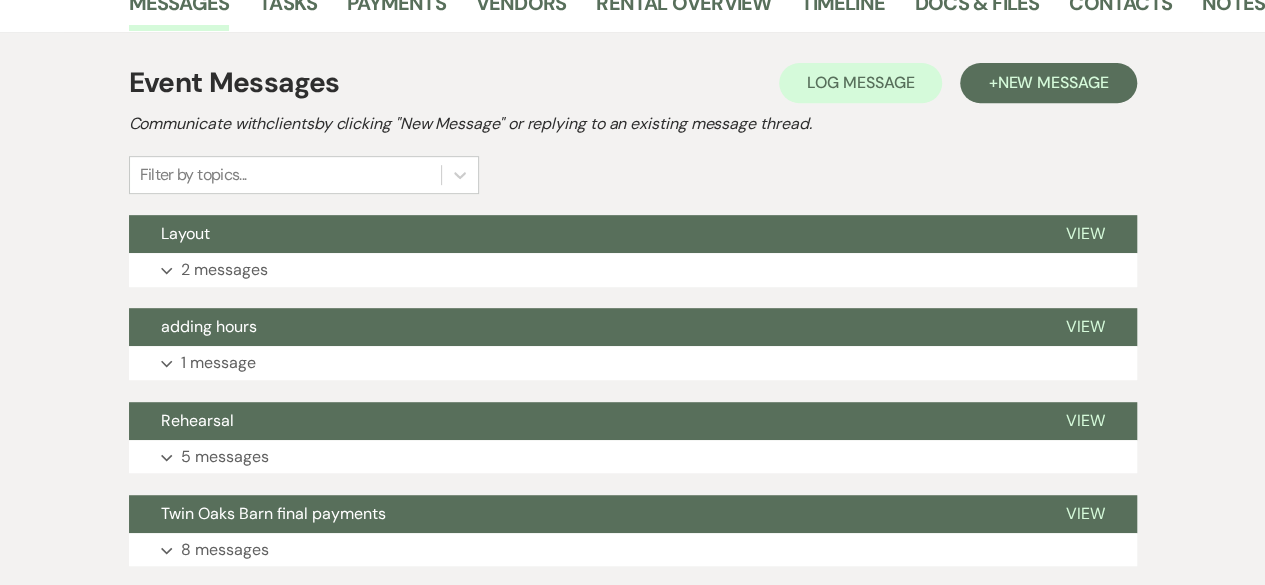 scroll, scrollTop: 518, scrollLeft: 0, axis: vertical 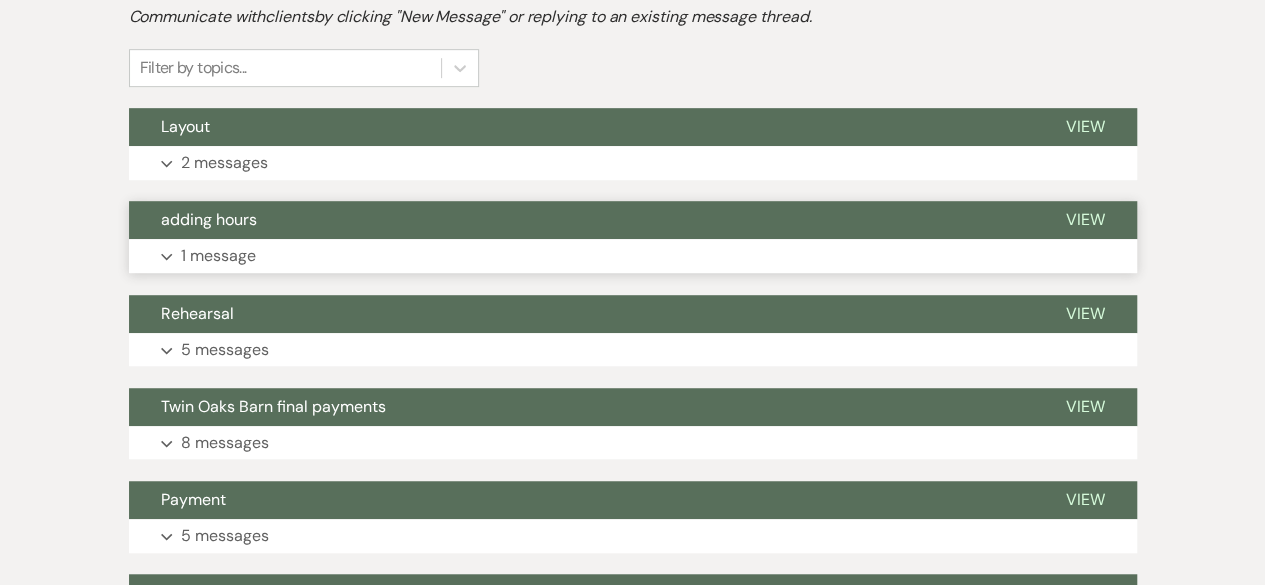 click on "1 message" at bounding box center [218, 256] 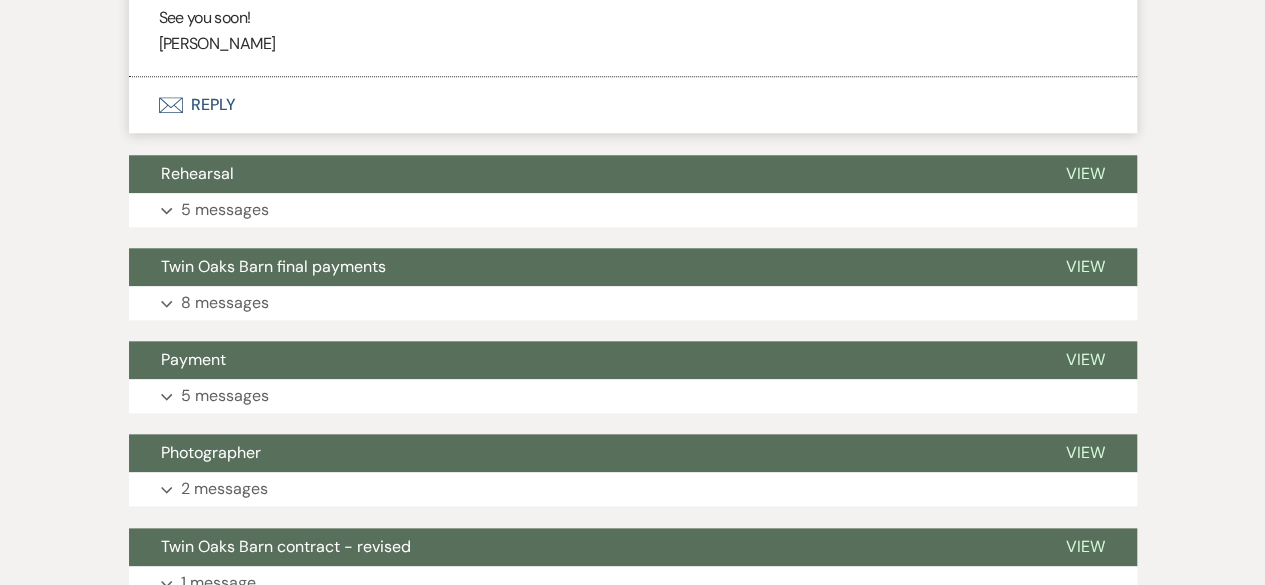 scroll, scrollTop: 934, scrollLeft: 0, axis: vertical 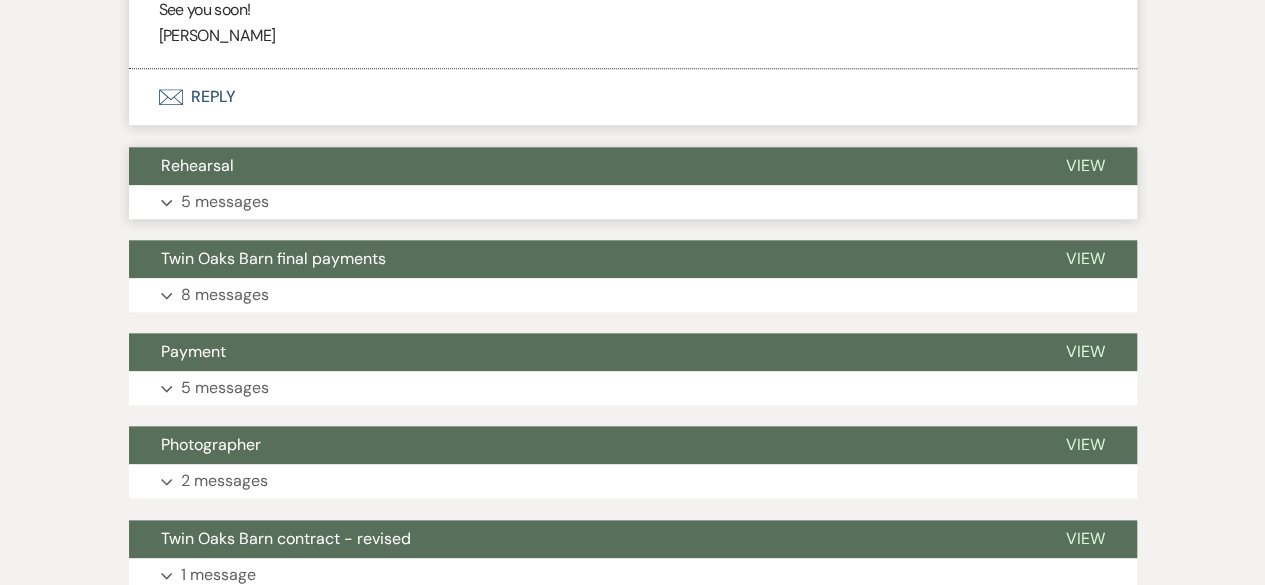 click on "5 messages" at bounding box center (225, 202) 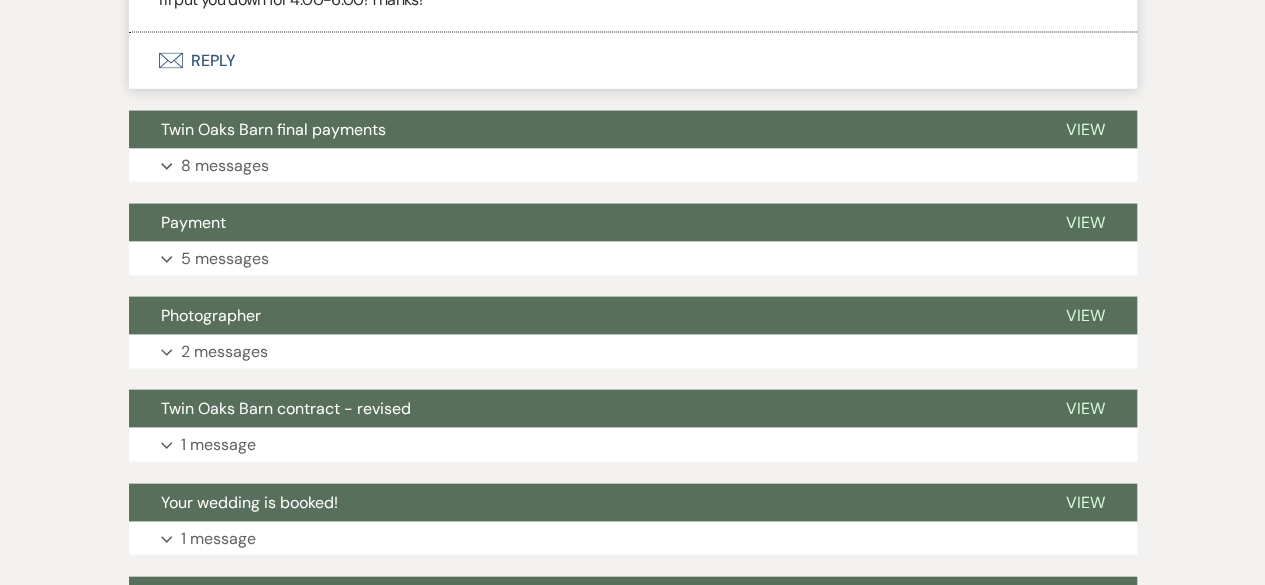 scroll, scrollTop: 1974, scrollLeft: 0, axis: vertical 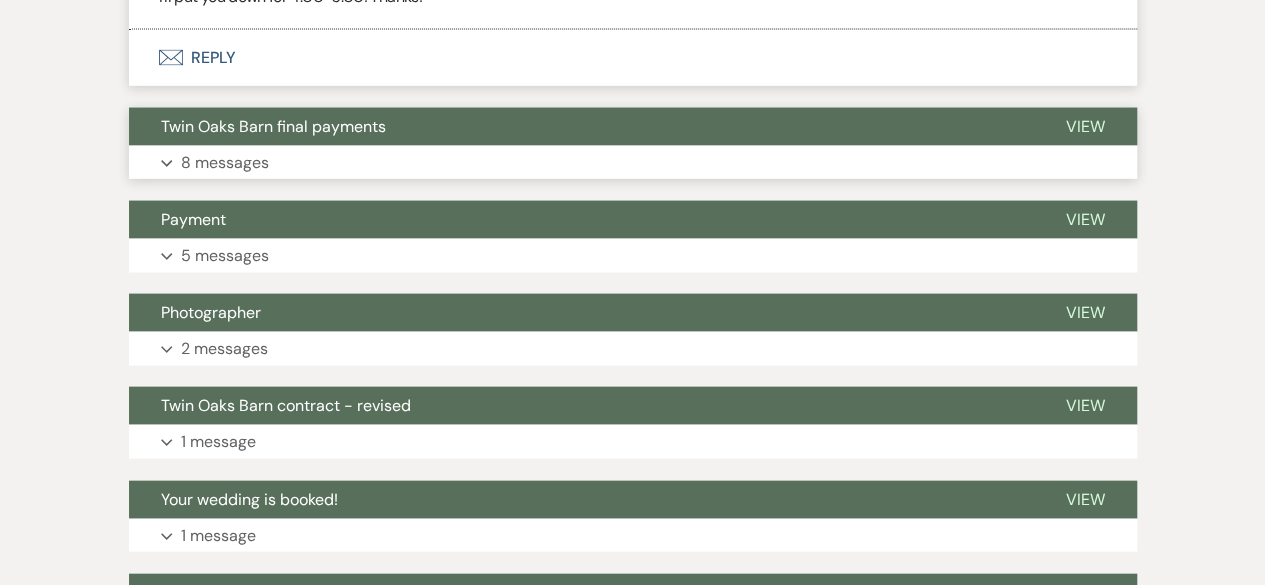 click on "8 messages" at bounding box center (225, 163) 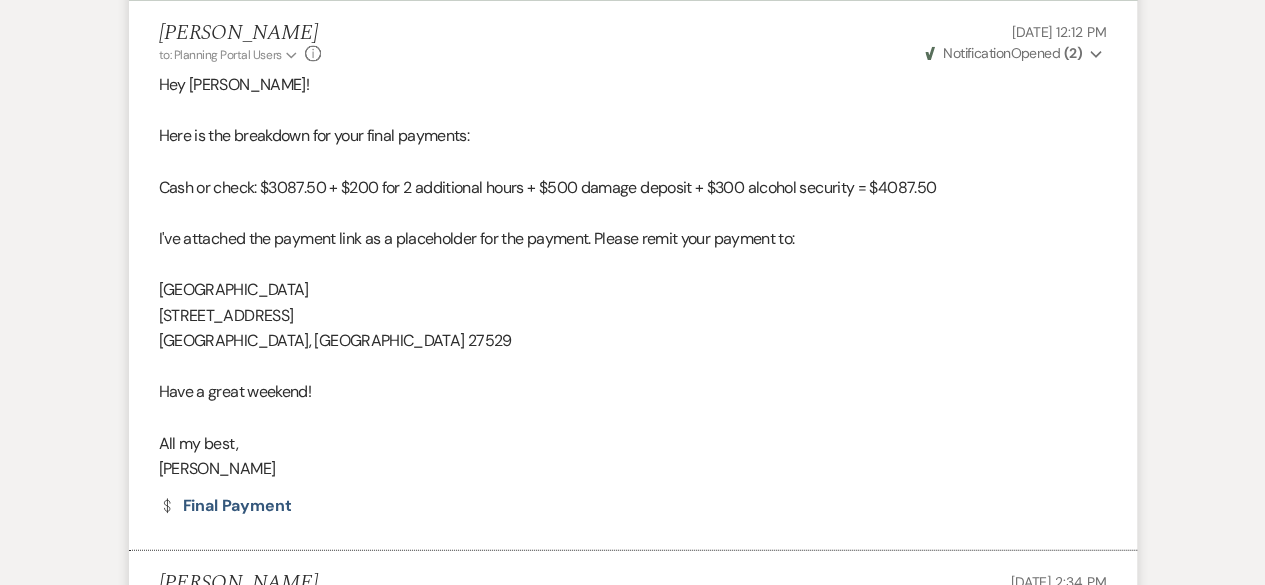 scroll, scrollTop: 2113, scrollLeft: 0, axis: vertical 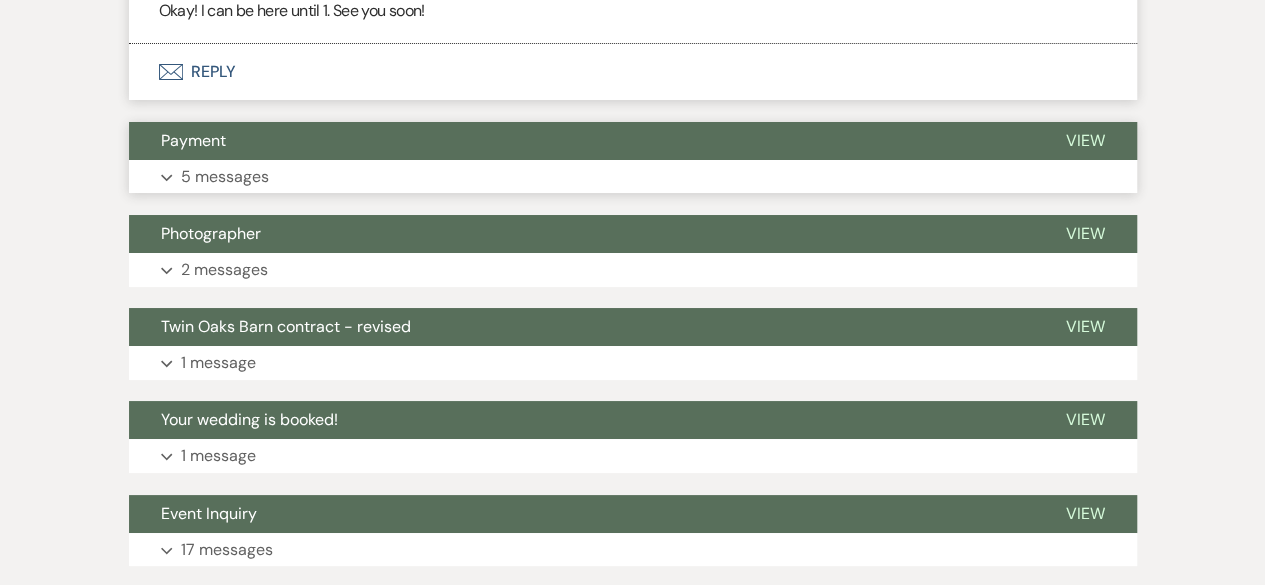 click on "5 messages" at bounding box center [225, 177] 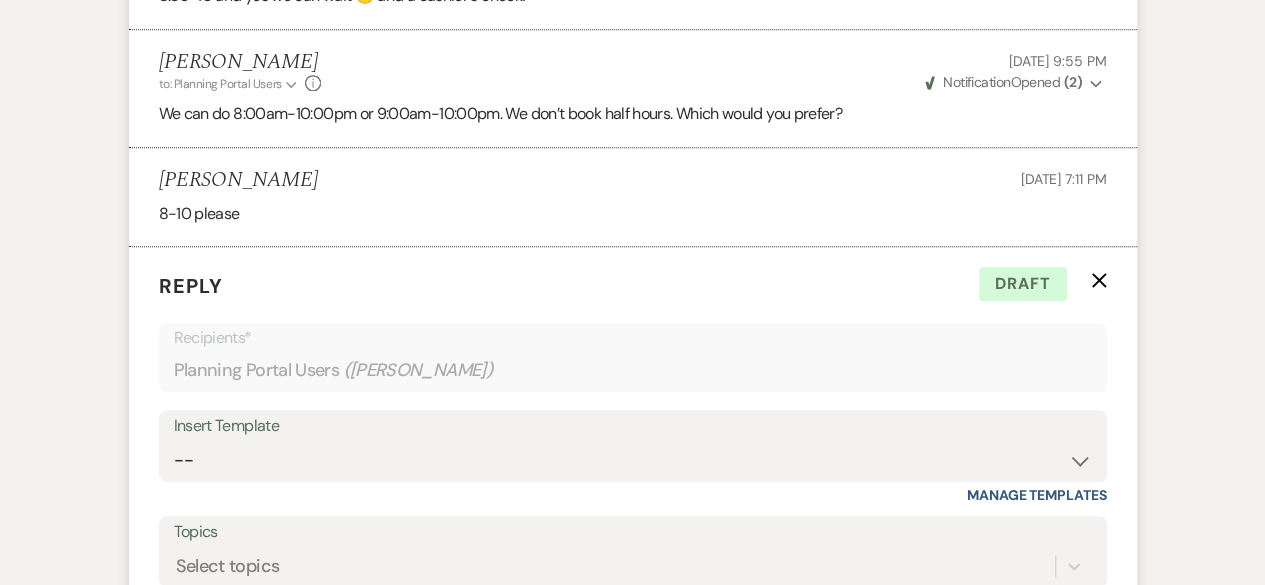 scroll, scrollTop: 4652, scrollLeft: 0, axis: vertical 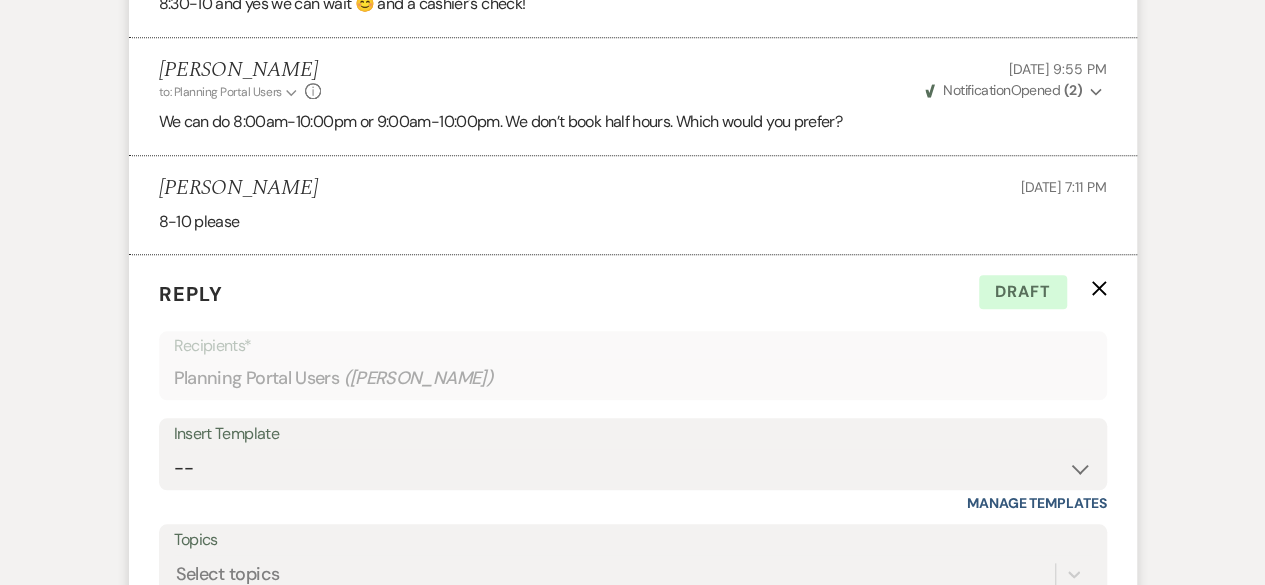 click on "X" 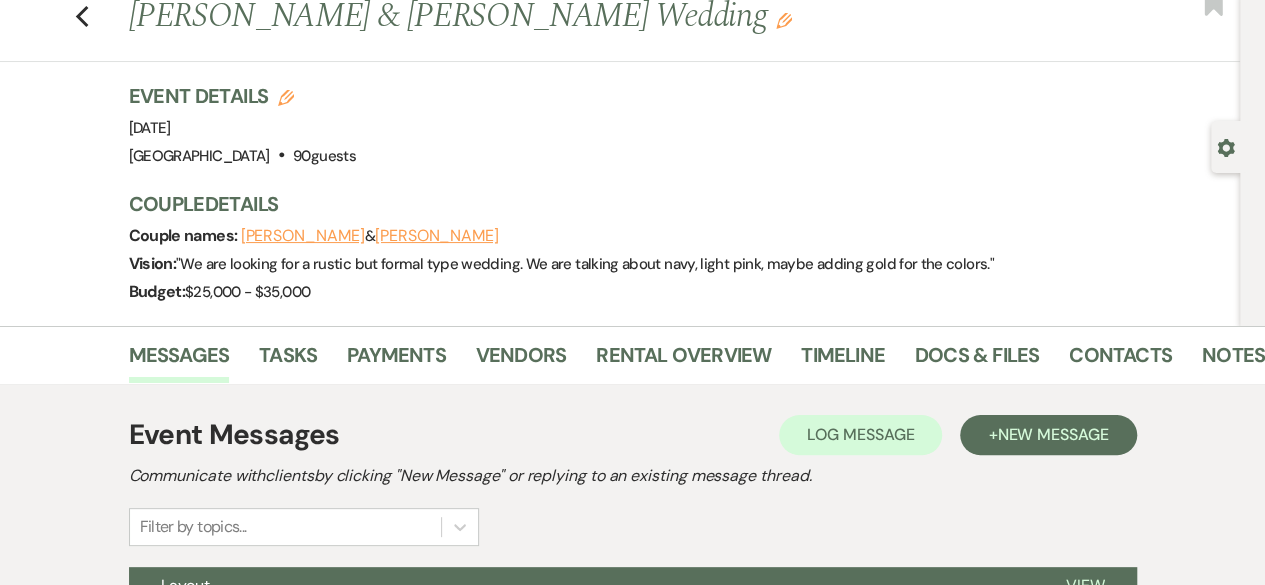 scroll, scrollTop: 56, scrollLeft: 0, axis: vertical 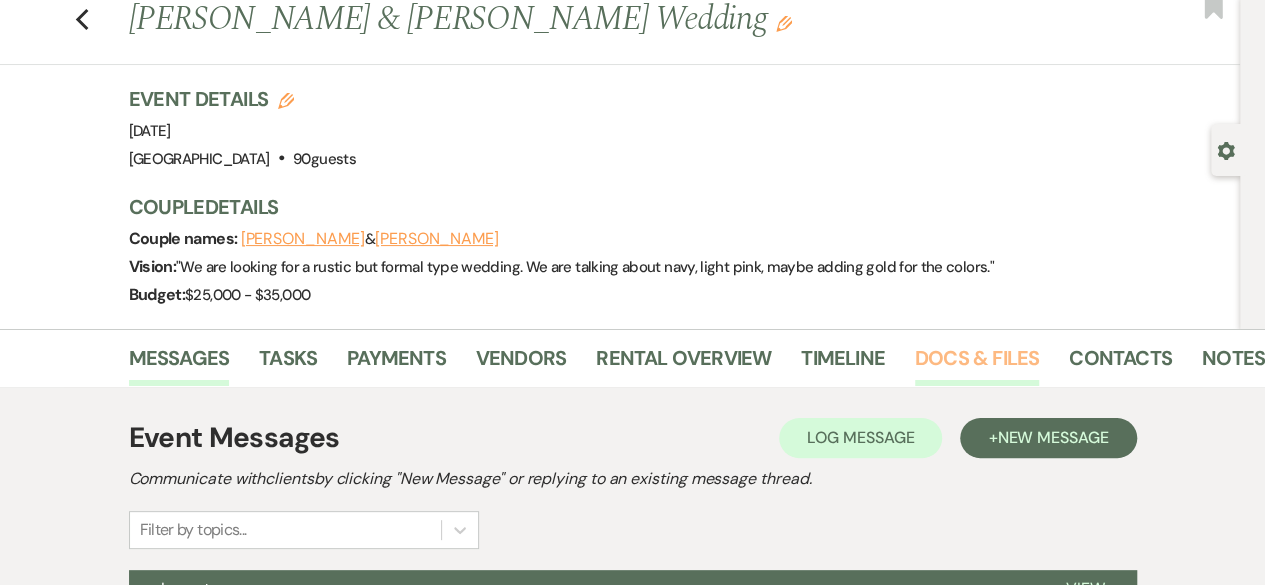 click on "Docs & Files" at bounding box center [977, 364] 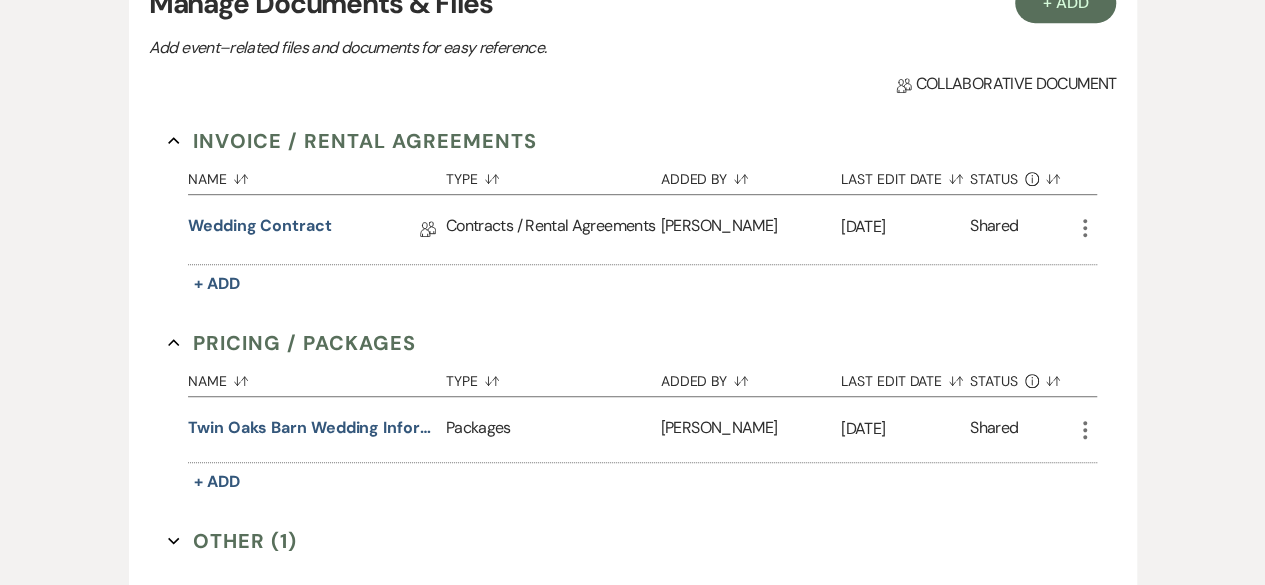 scroll, scrollTop: 511, scrollLeft: 0, axis: vertical 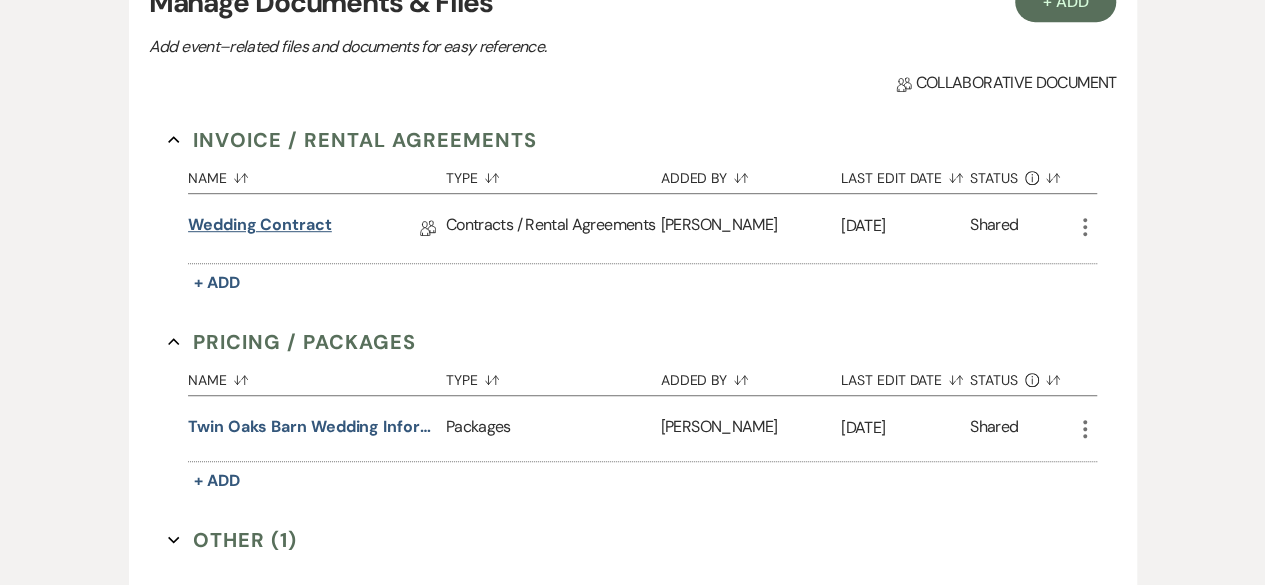 click on "Wedding Contract" at bounding box center [260, 228] 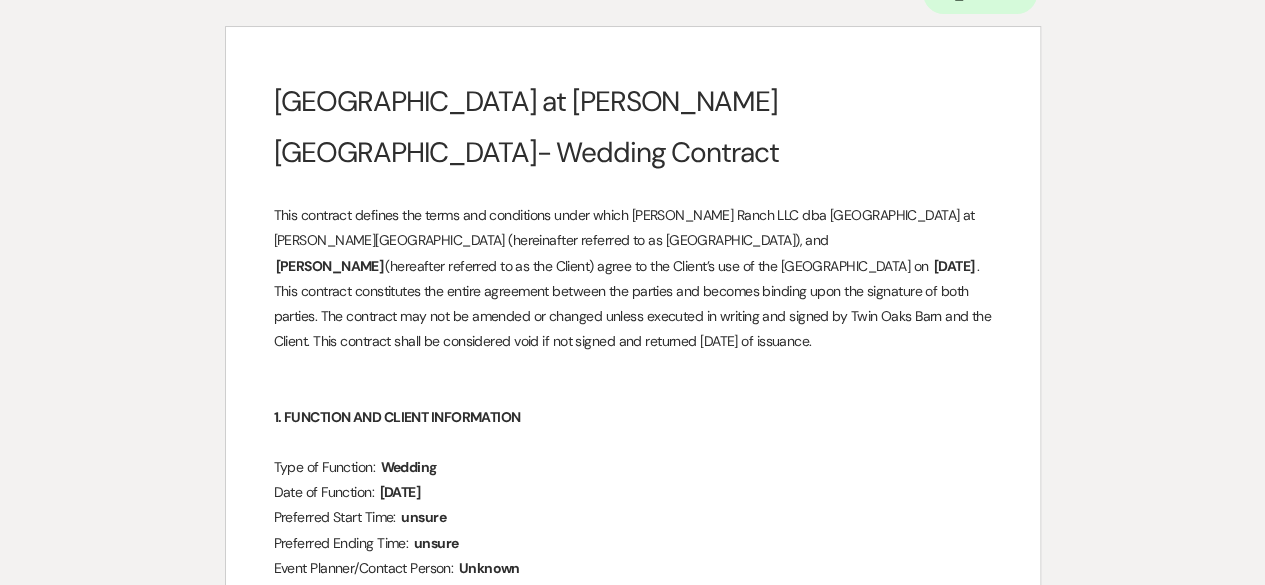 scroll, scrollTop: 0, scrollLeft: 0, axis: both 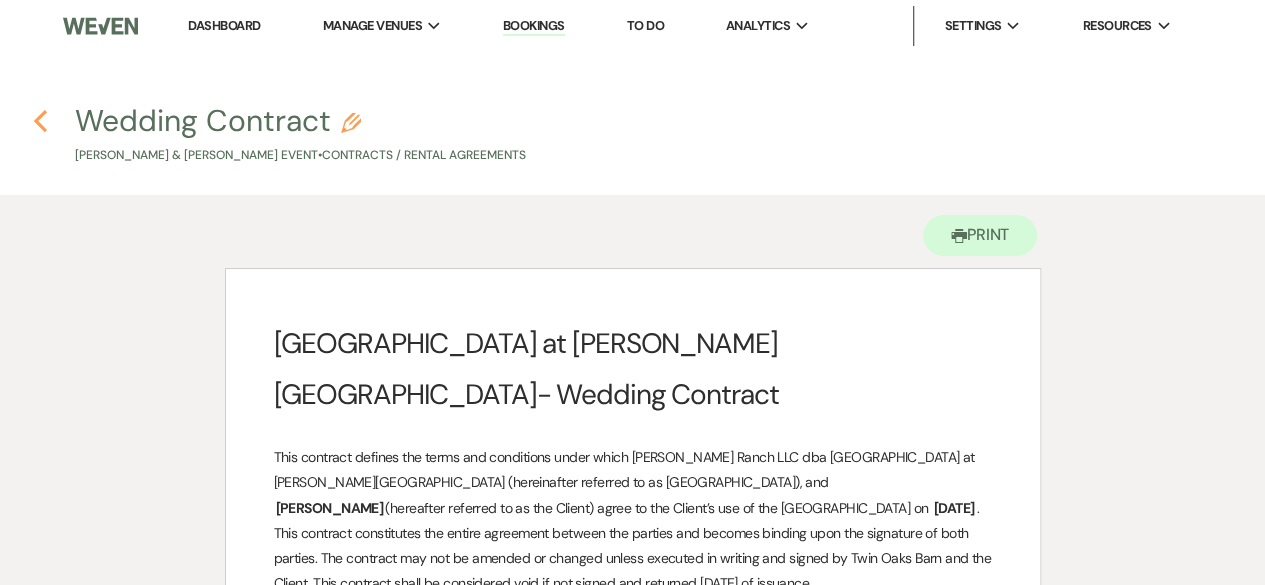 click on "Previous" 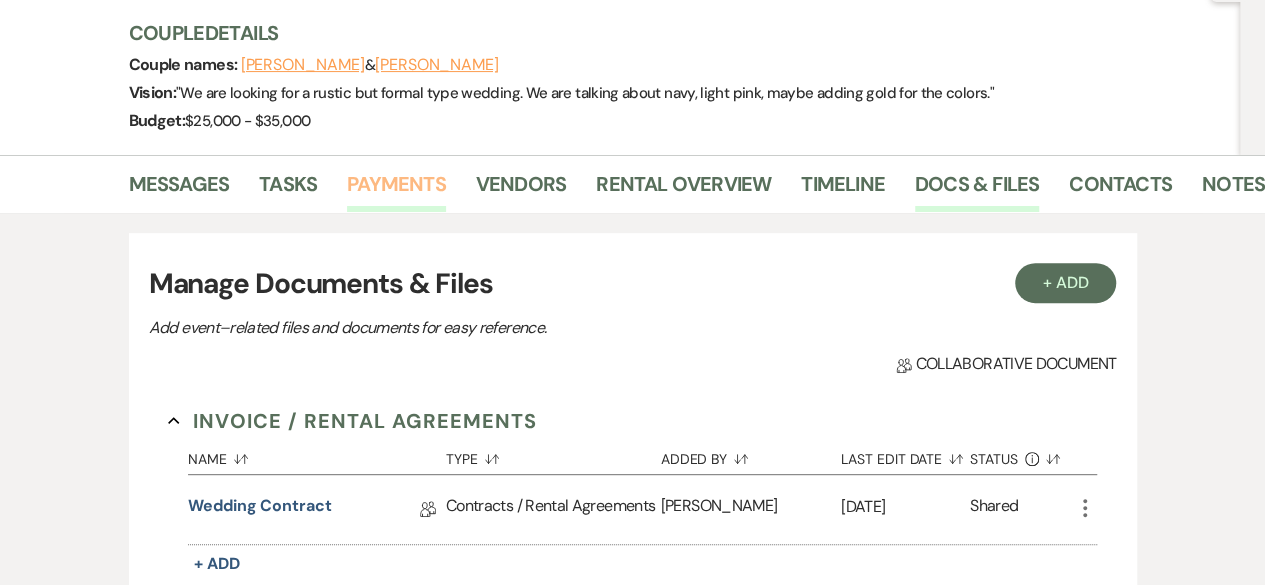 click on "Payments" at bounding box center (396, 190) 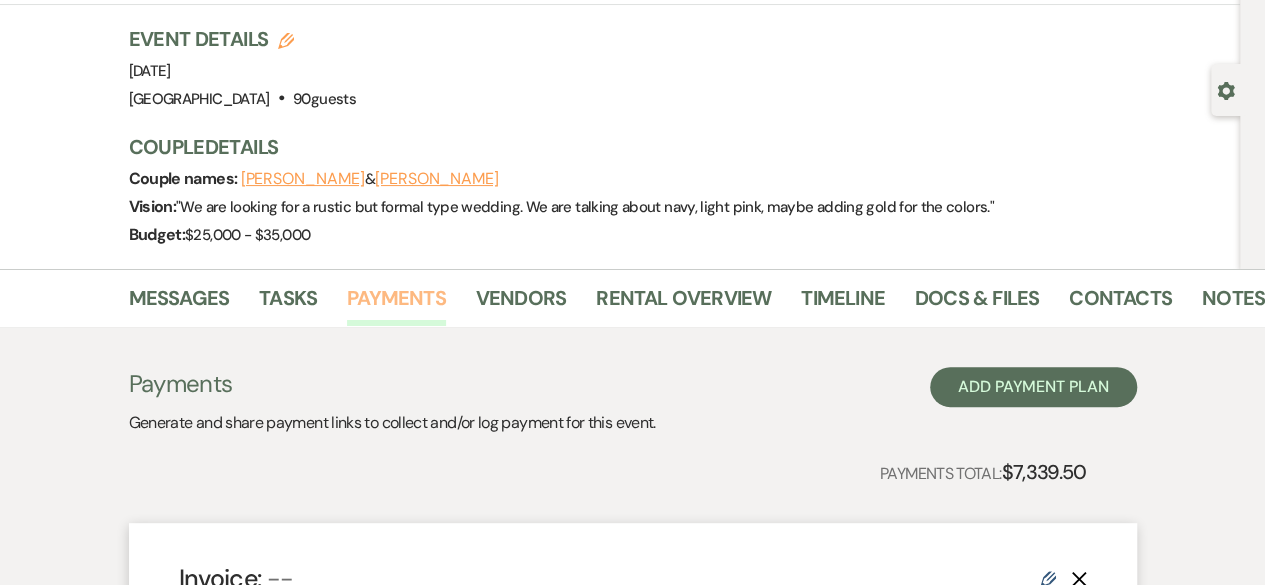 scroll, scrollTop: 0, scrollLeft: 0, axis: both 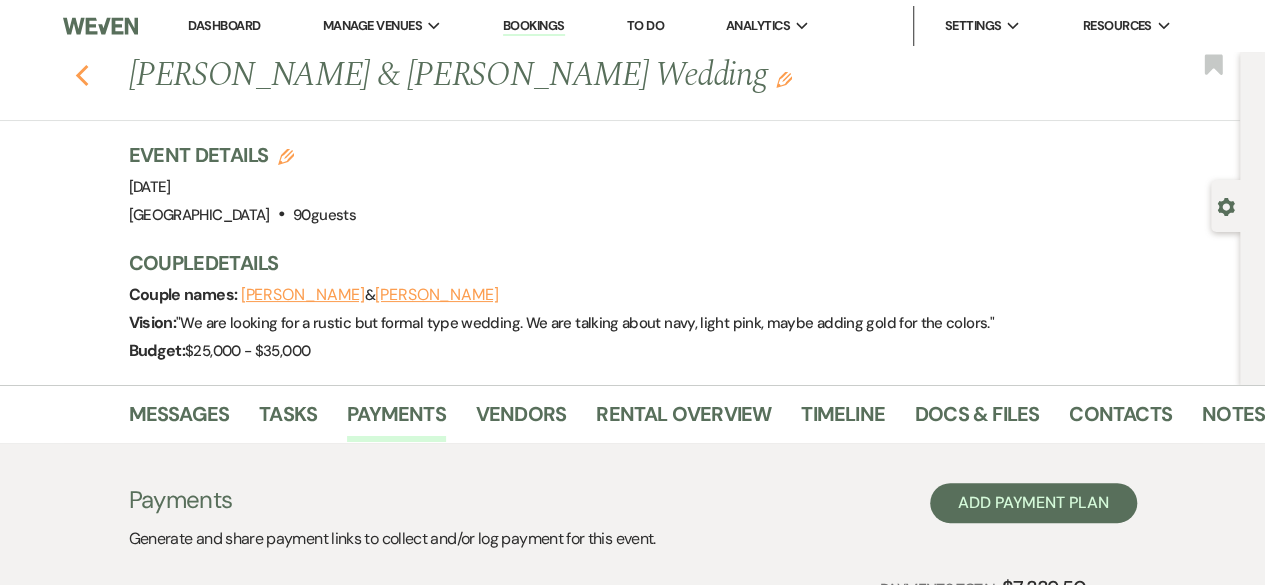 click on "Previous" 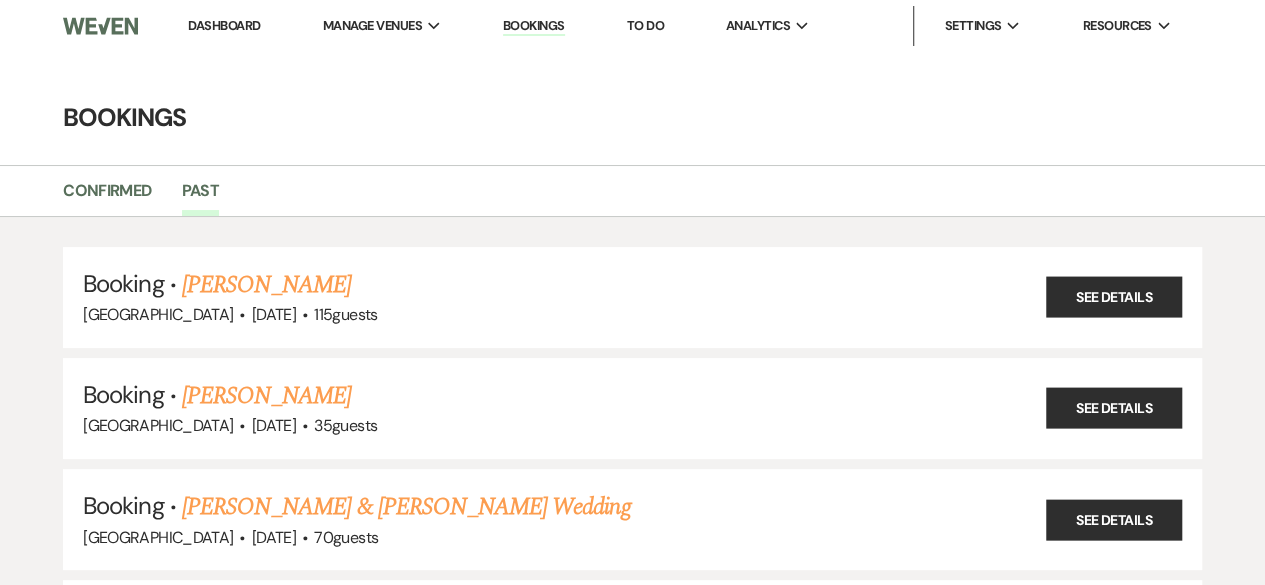 scroll, scrollTop: 21056, scrollLeft: 0, axis: vertical 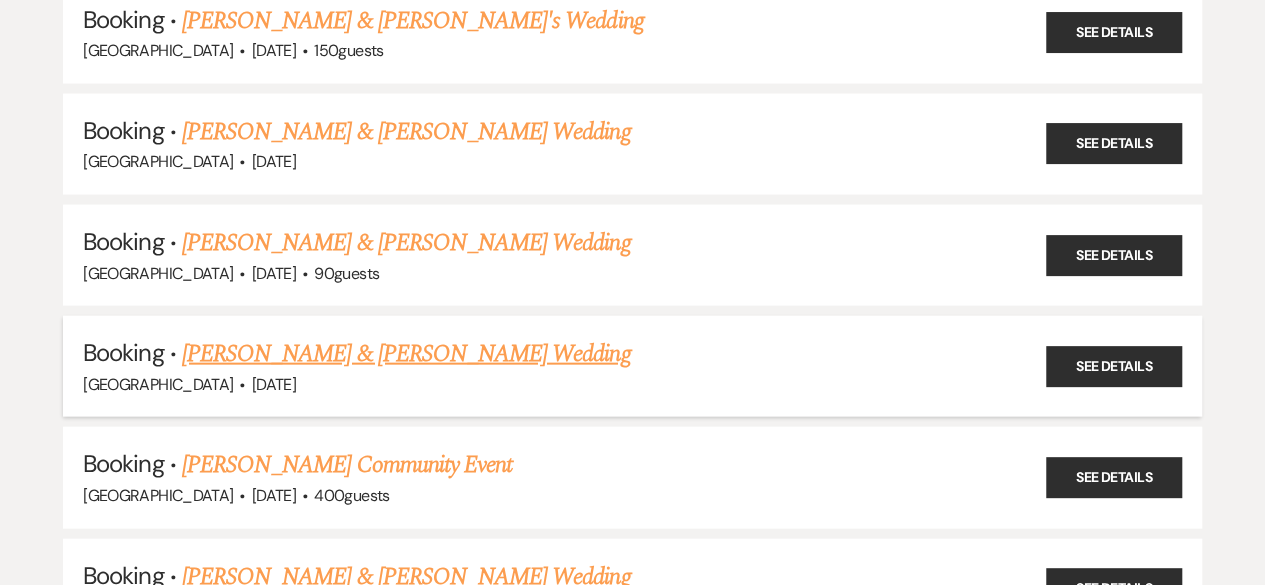 click on "[PERSON_NAME] & [PERSON_NAME] Wedding" at bounding box center [406, 354] 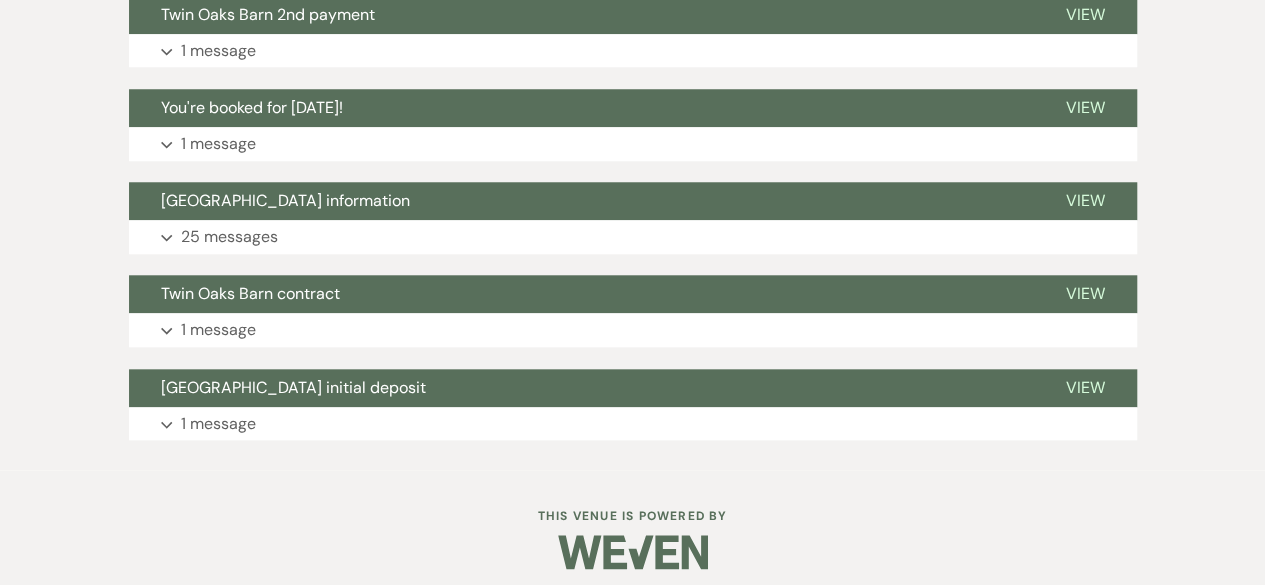 scroll, scrollTop: 853, scrollLeft: 0, axis: vertical 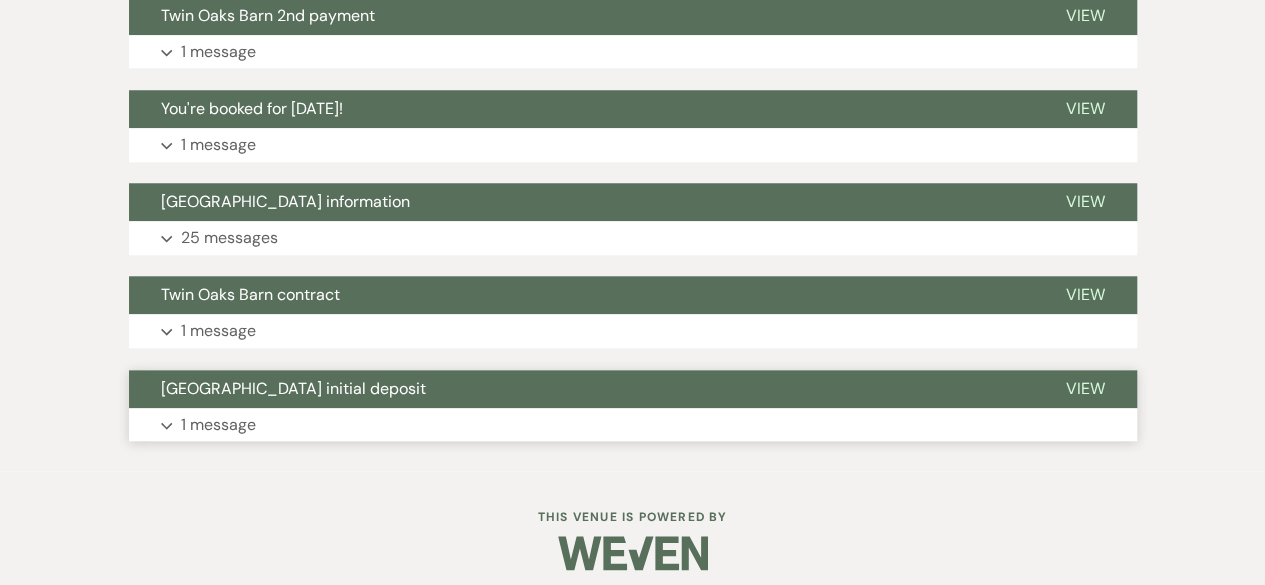click on "1 message" at bounding box center [218, 425] 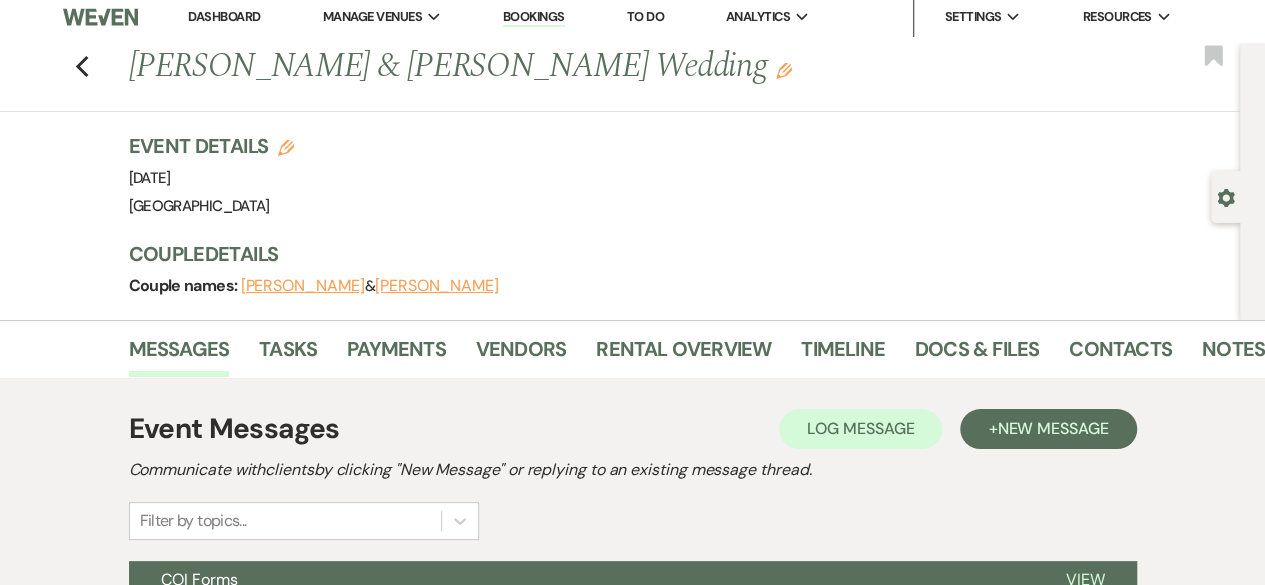 scroll, scrollTop: 0, scrollLeft: 0, axis: both 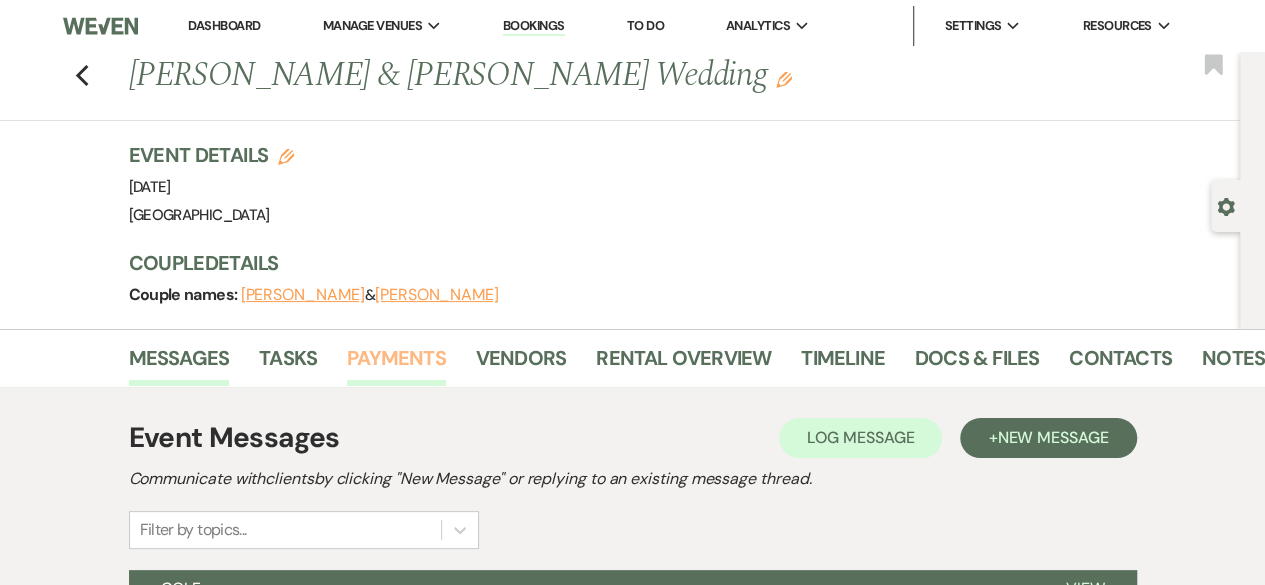 click on "Payments" at bounding box center (396, 364) 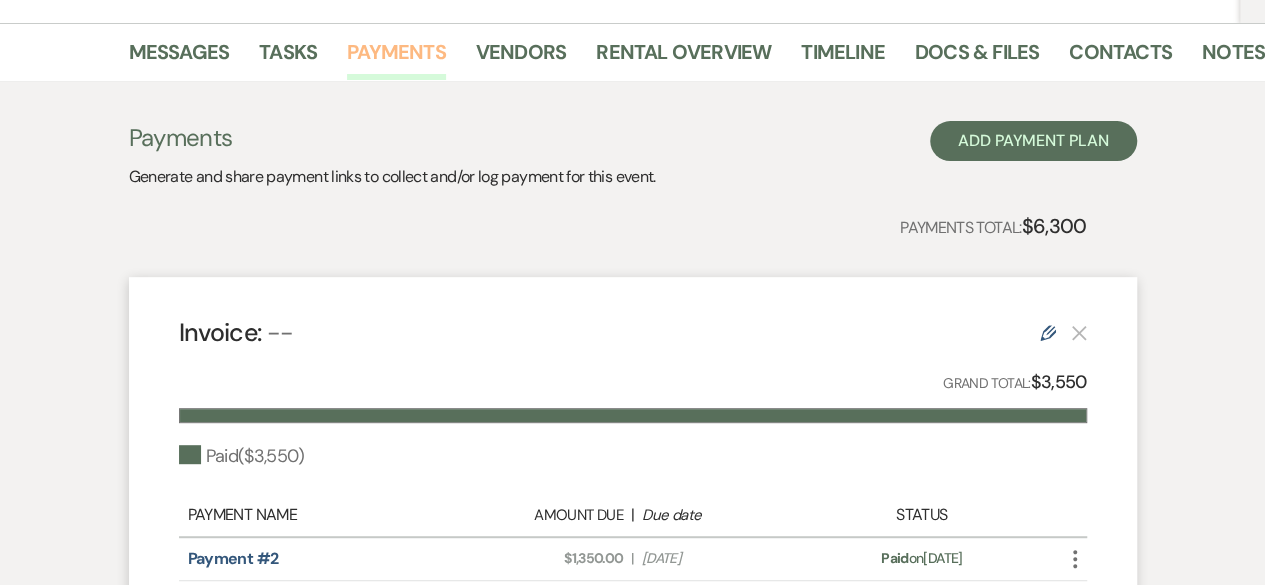scroll, scrollTop: 306, scrollLeft: 0, axis: vertical 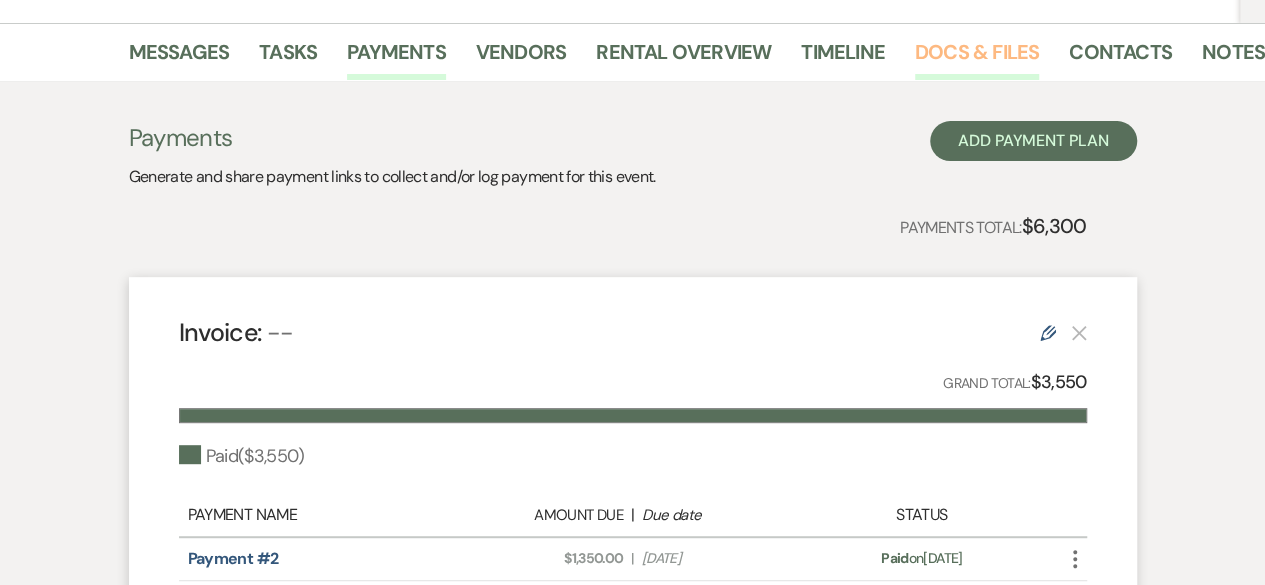 click on "Docs & Files" at bounding box center (977, 58) 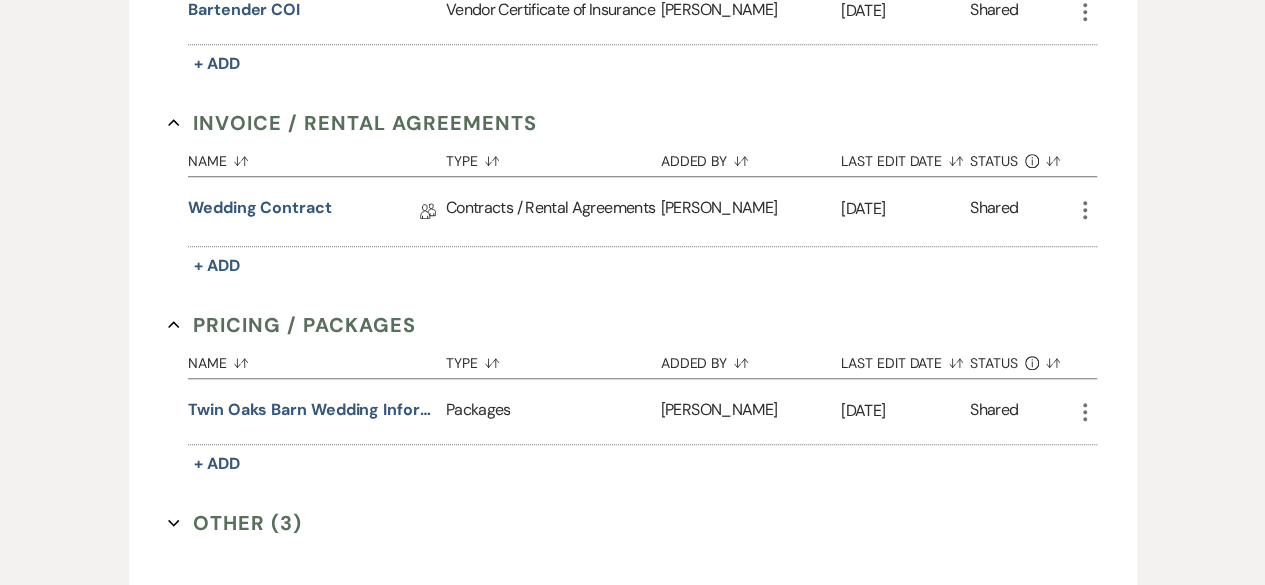 scroll, scrollTop: 743, scrollLeft: 0, axis: vertical 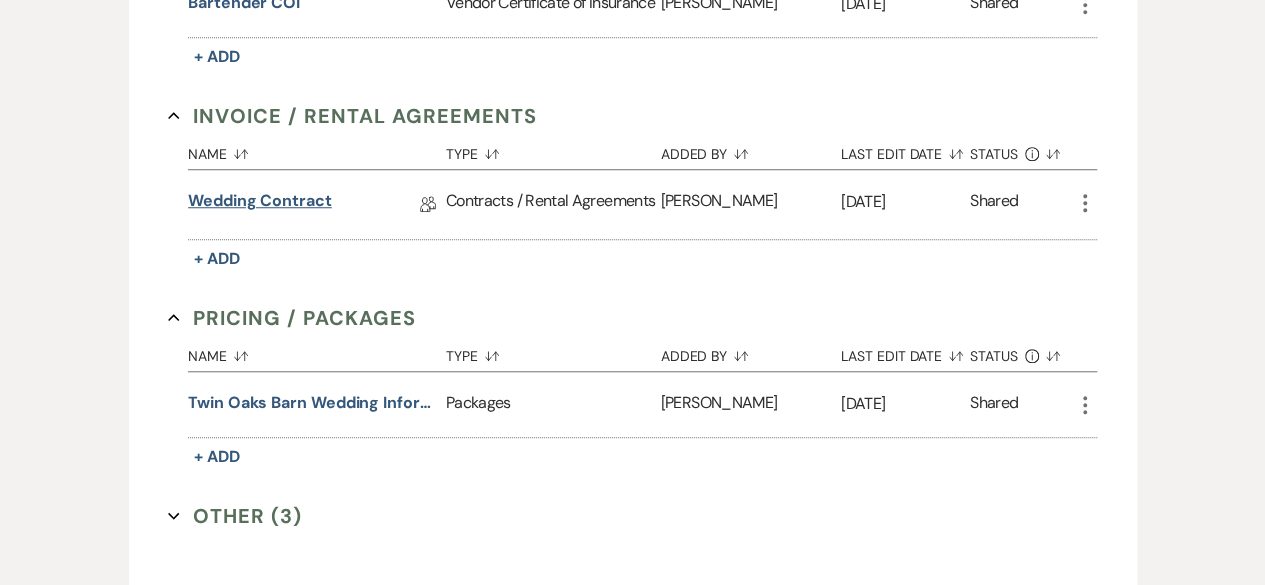 click on "Wedding Contract" at bounding box center [260, 204] 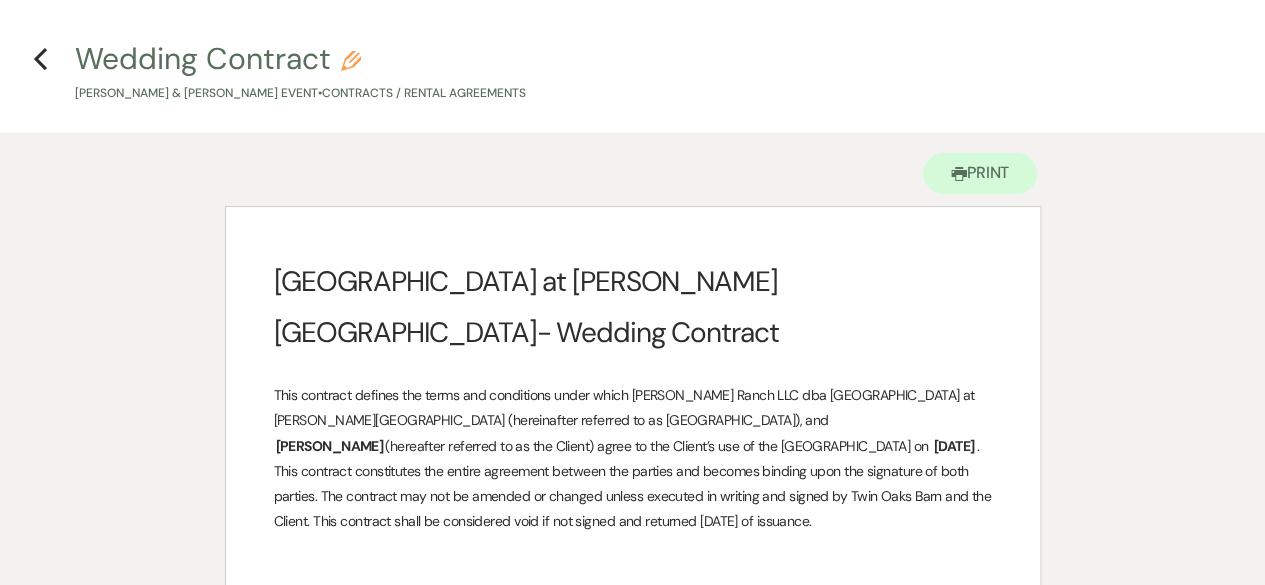 scroll, scrollTop: 0, scrollLeft: 0, axis: both 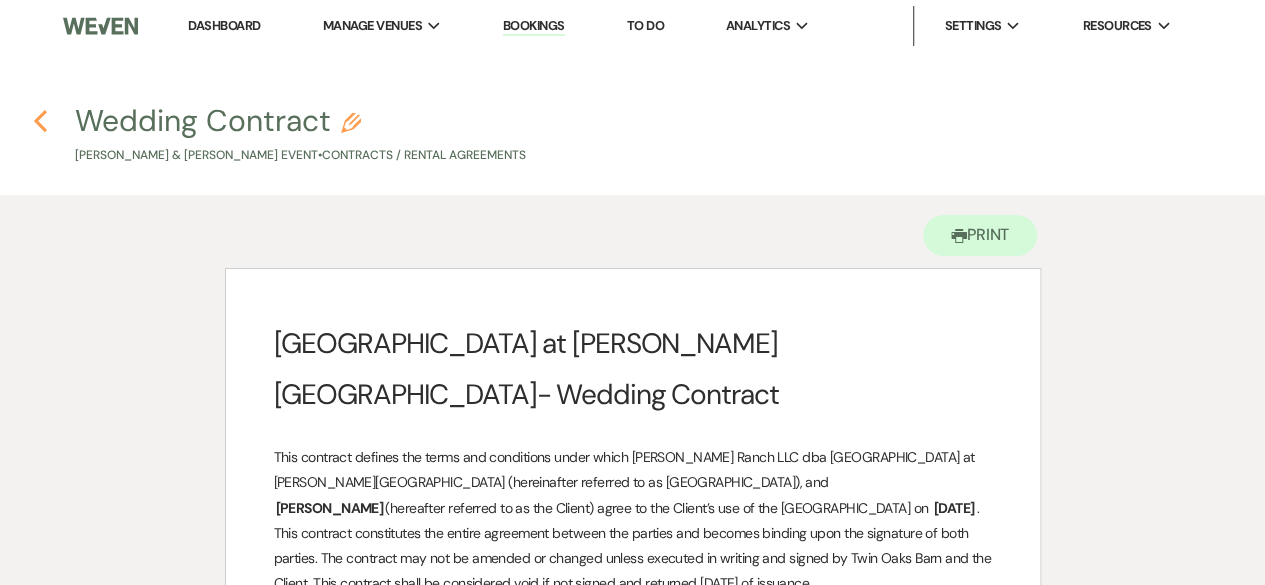 click on "Previous" 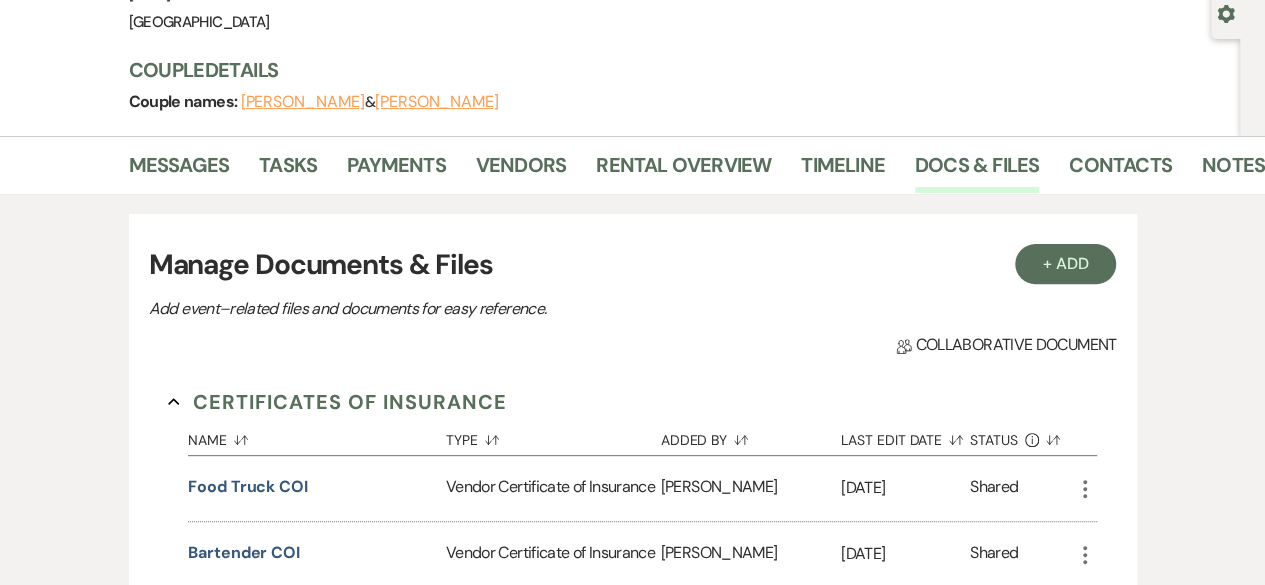 scroll, scrollTop: 192, scrollLeft: 0, axis: vertical 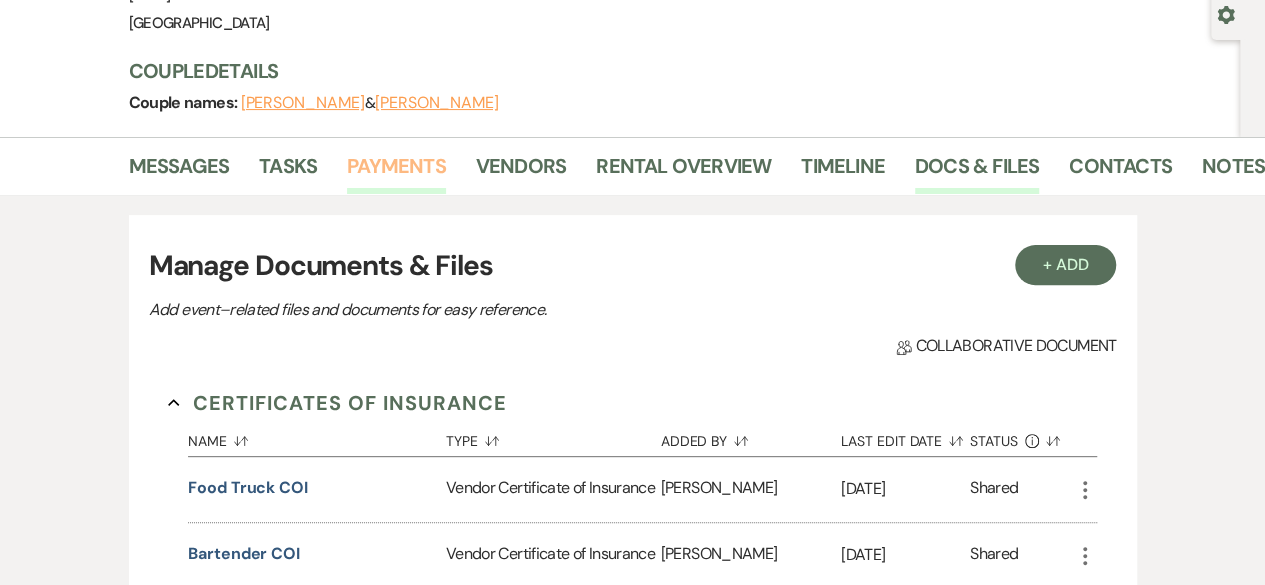 click on "Payments" at bounding box center [396, 172] 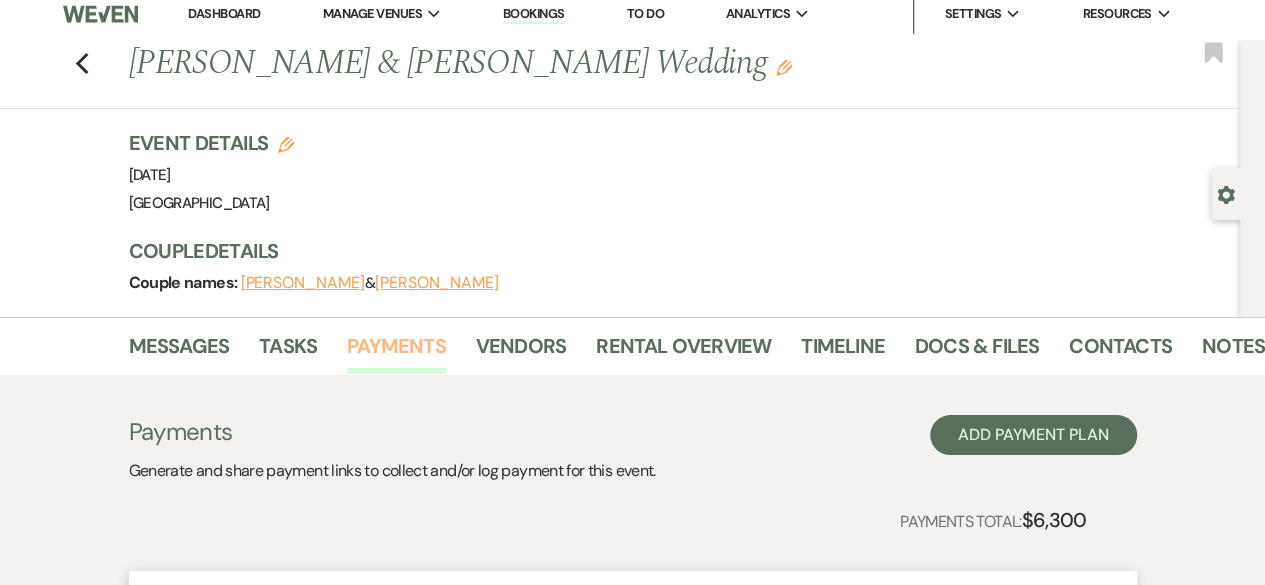 scroll, scrollTop: 0, scrollLeft: 0, axis: both 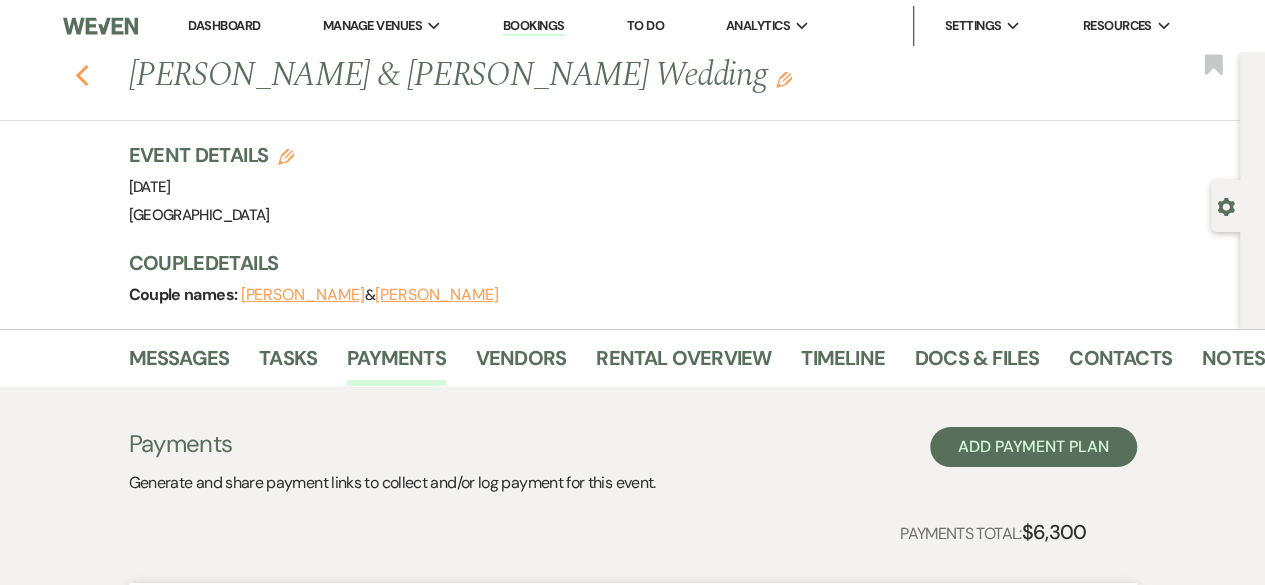 click on "Previous" 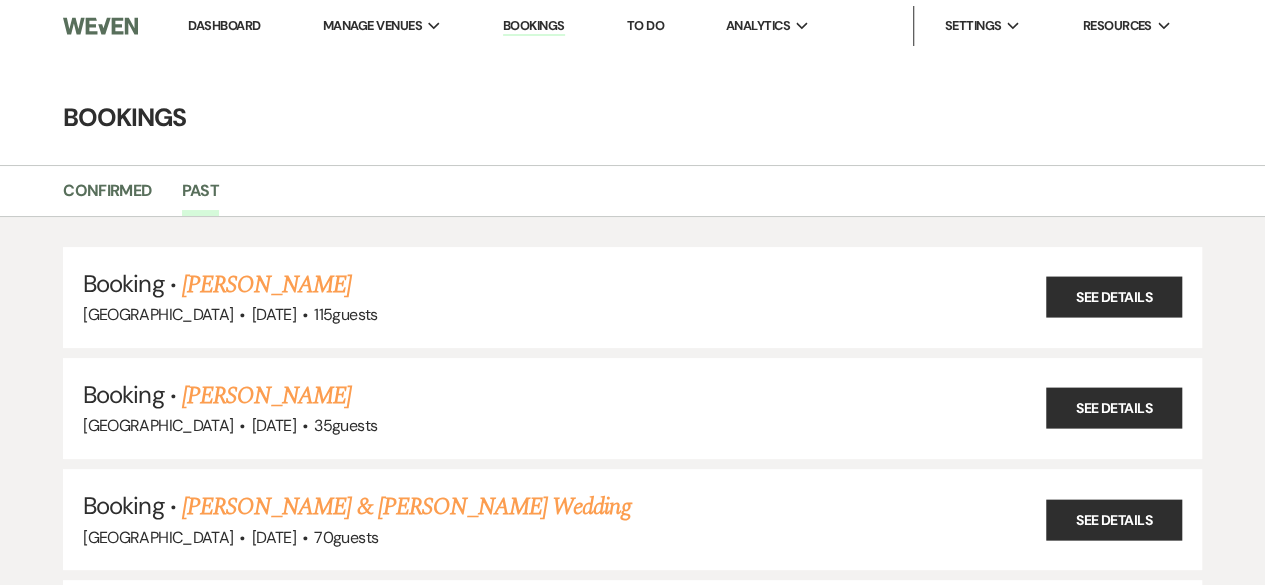scroll, scrollTop: 21056, scrollLeft: 0, axis: vertical 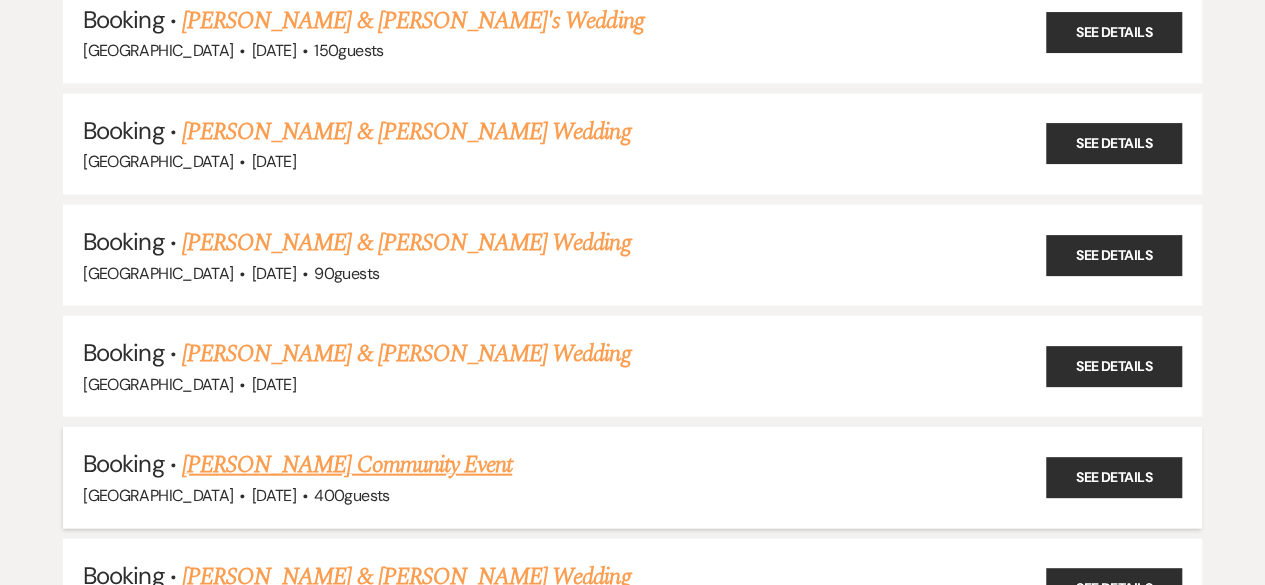 click on "[PERSON_NAME] Community Event" at bounding box center (347, 465) 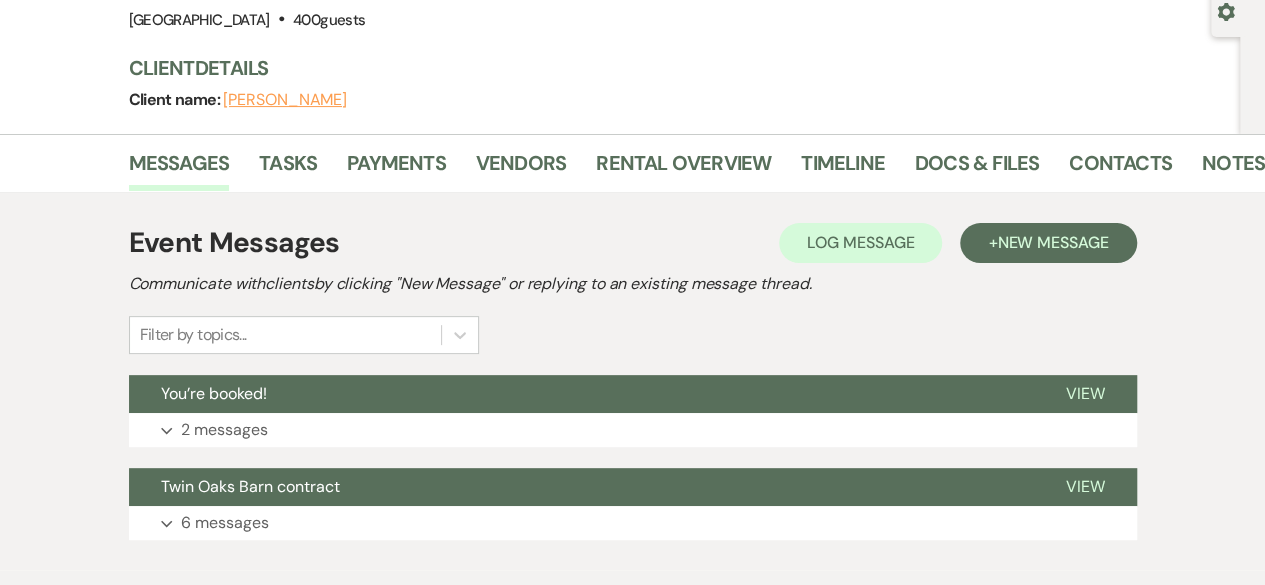scroll, scrollTop: 174, scrollLeft: 0, axis: vertical 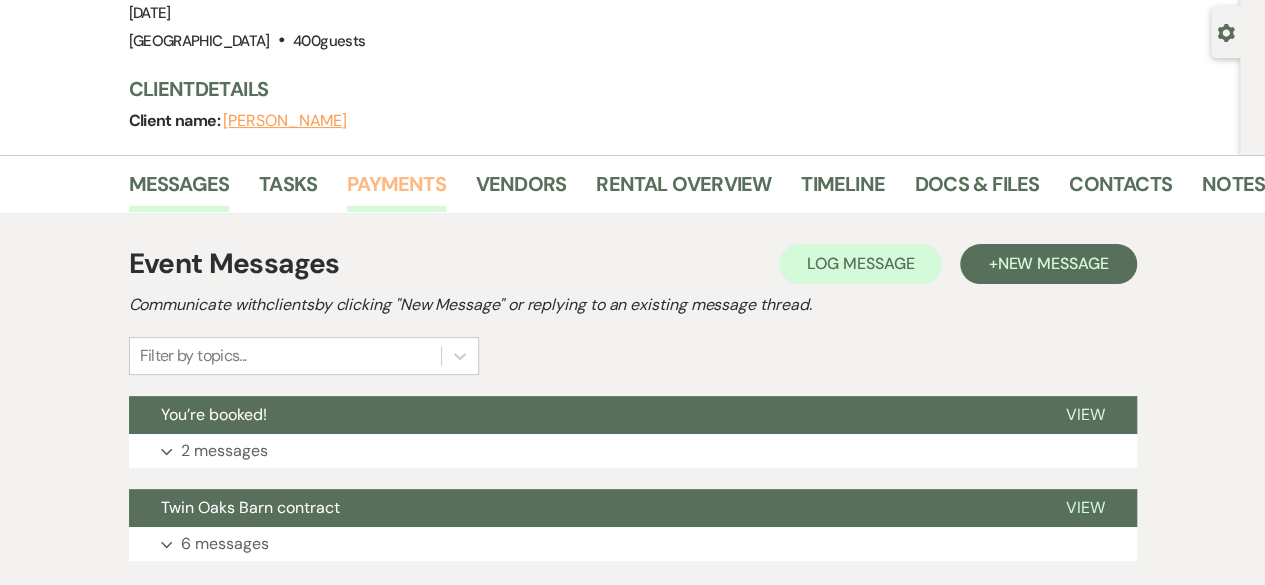 click on "Payments" at bounding box center (396, 190) 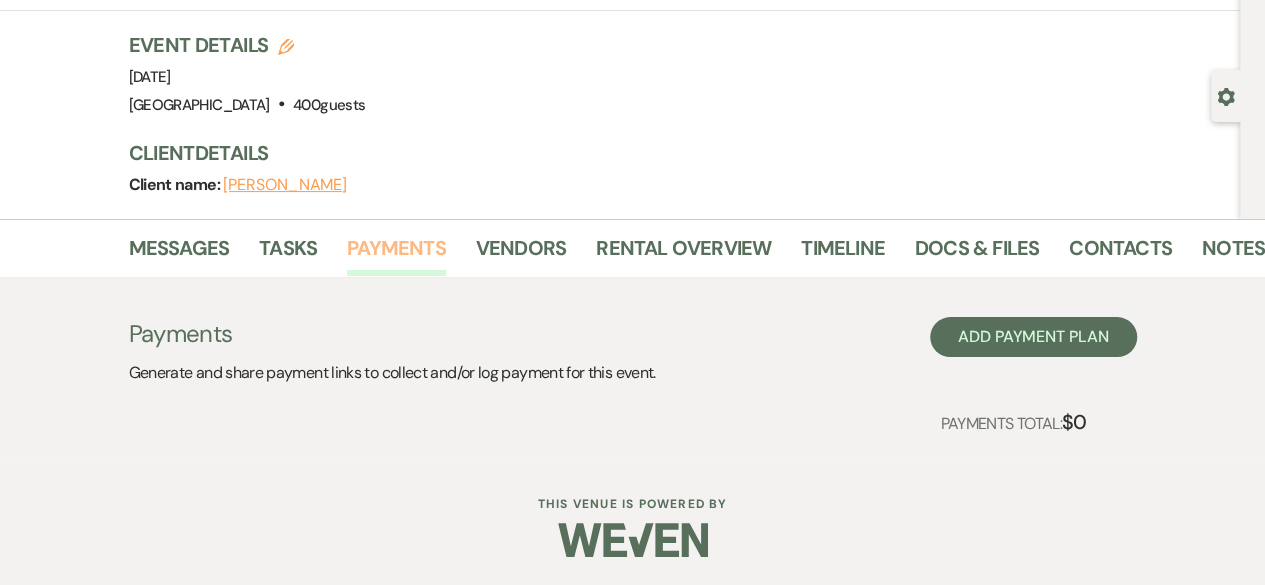 scroll, scrollTop: 107, scrollLeft: 0, axis: vertical 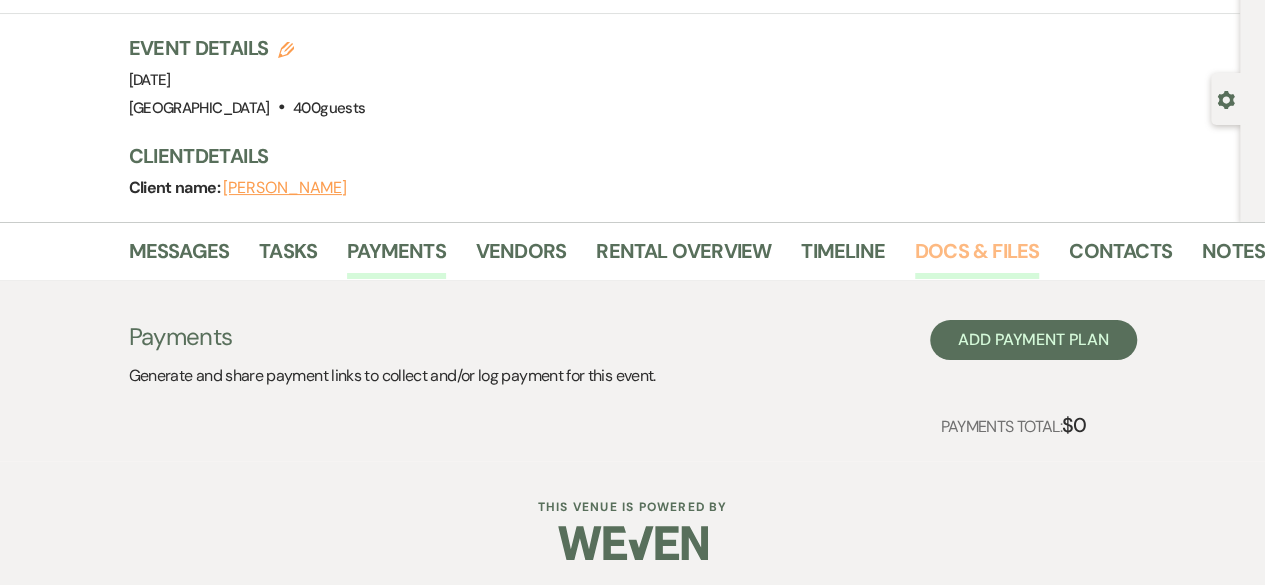 click on "Docs & Files" at bounding box center [977, 257] 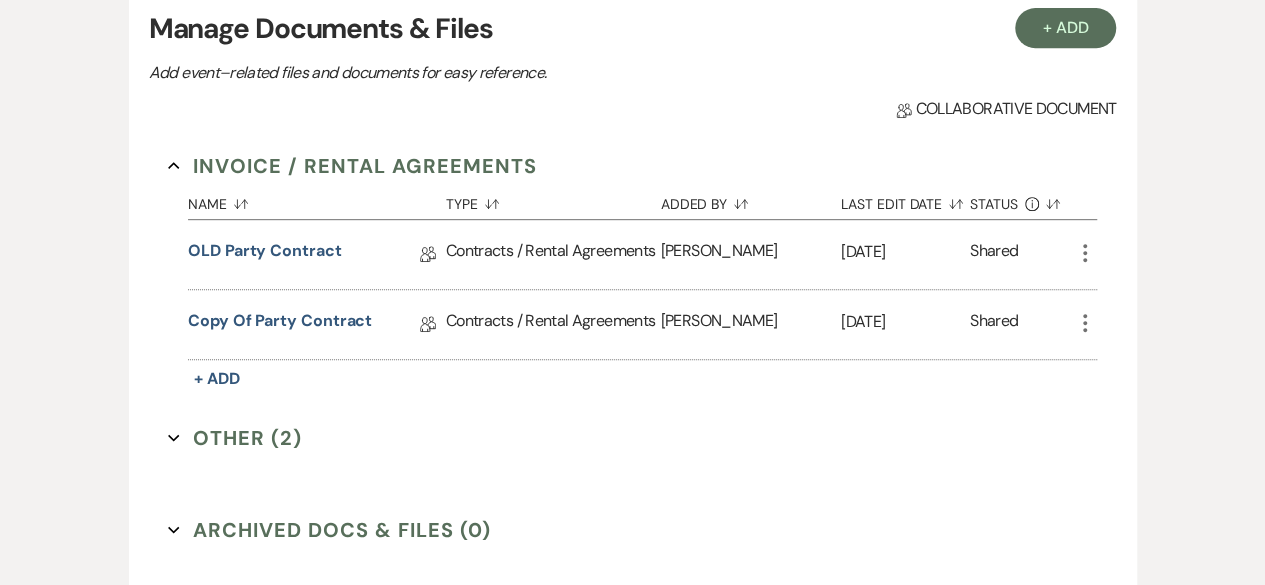 scroll, scrollTop: 430, scrollLeft: 0, axis: vertical 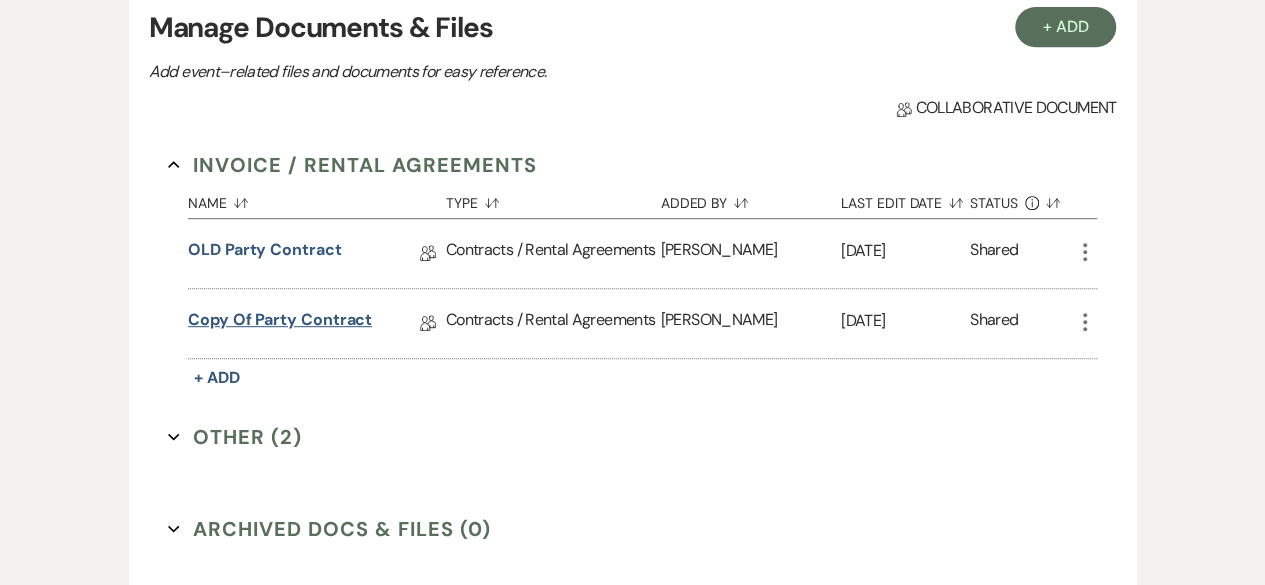 click on "Copy of Party contract" at bounding box center (280, 323) 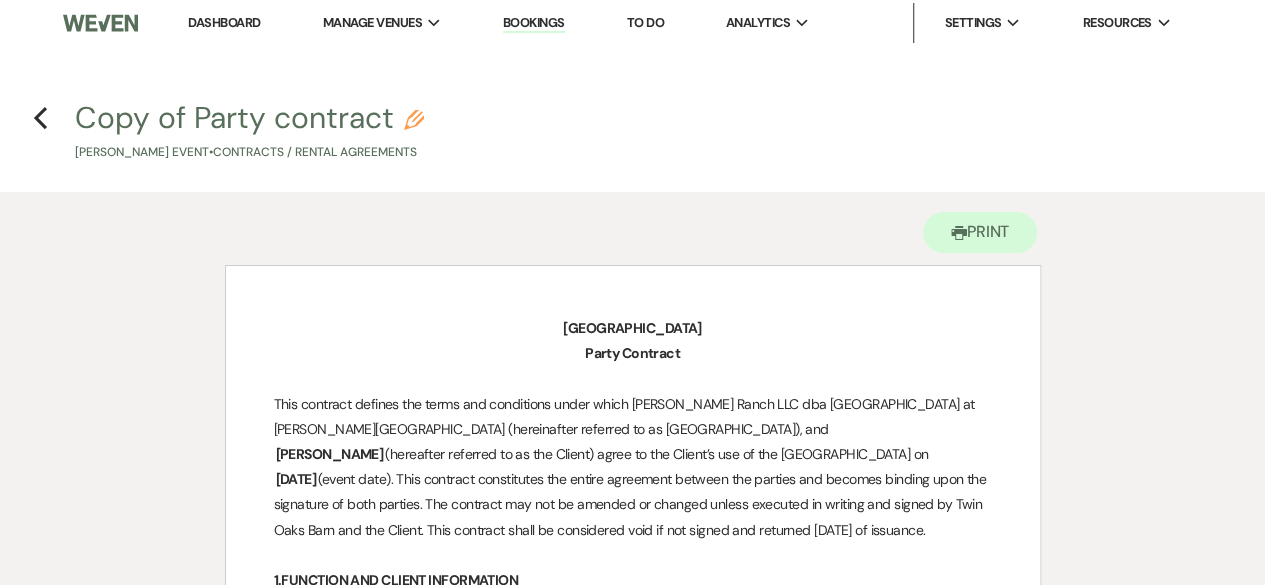 scroll, scrollTop: 0, scrollLeft: 0, axis: both 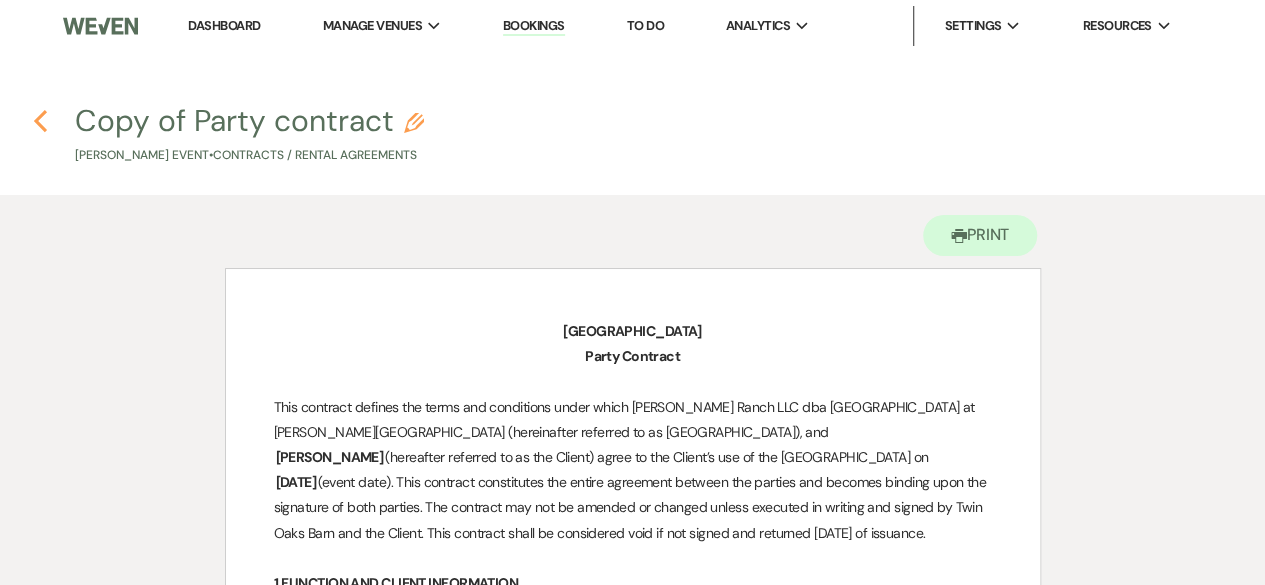 click on "Previous" 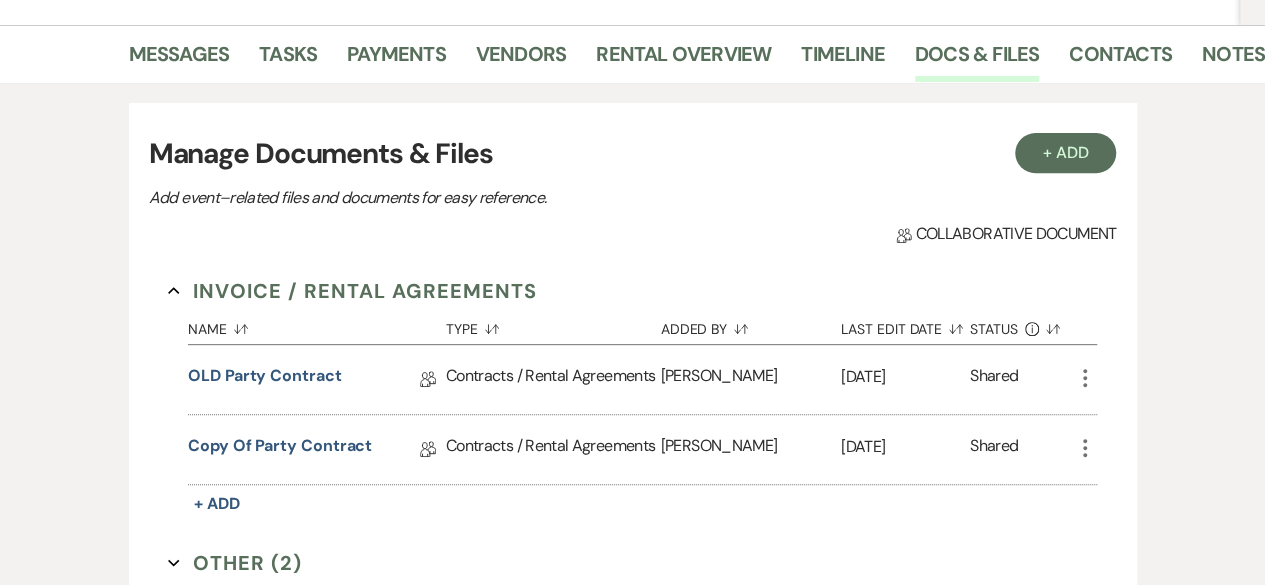 scroll, scrollTop: 0, scrollLeft: 0, axis: both 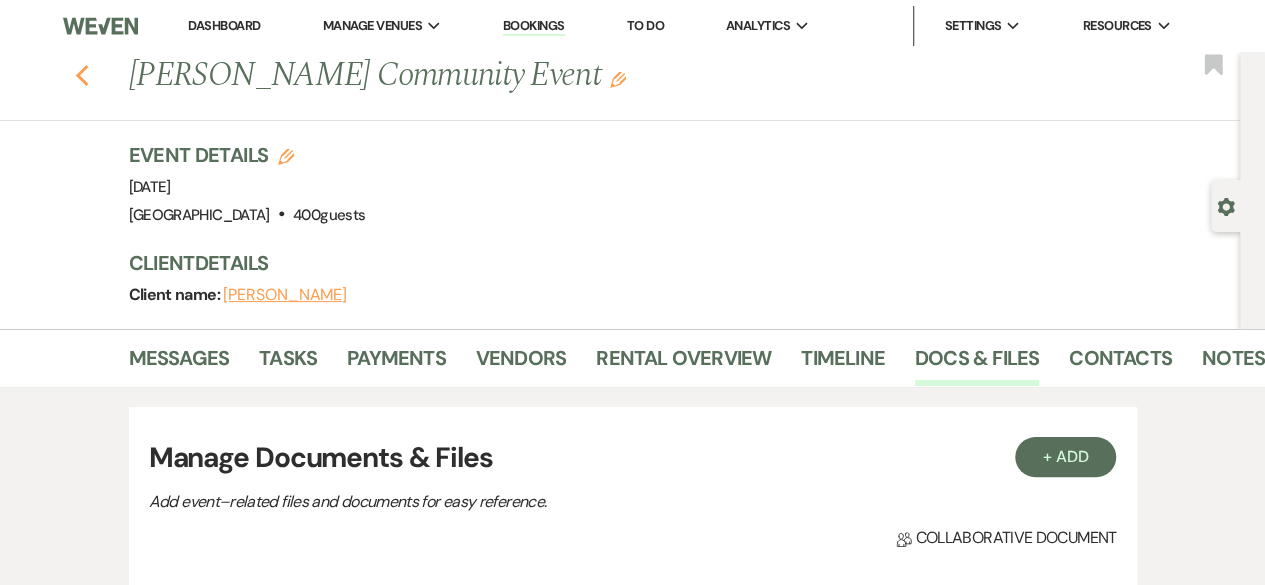 click on "Previous" 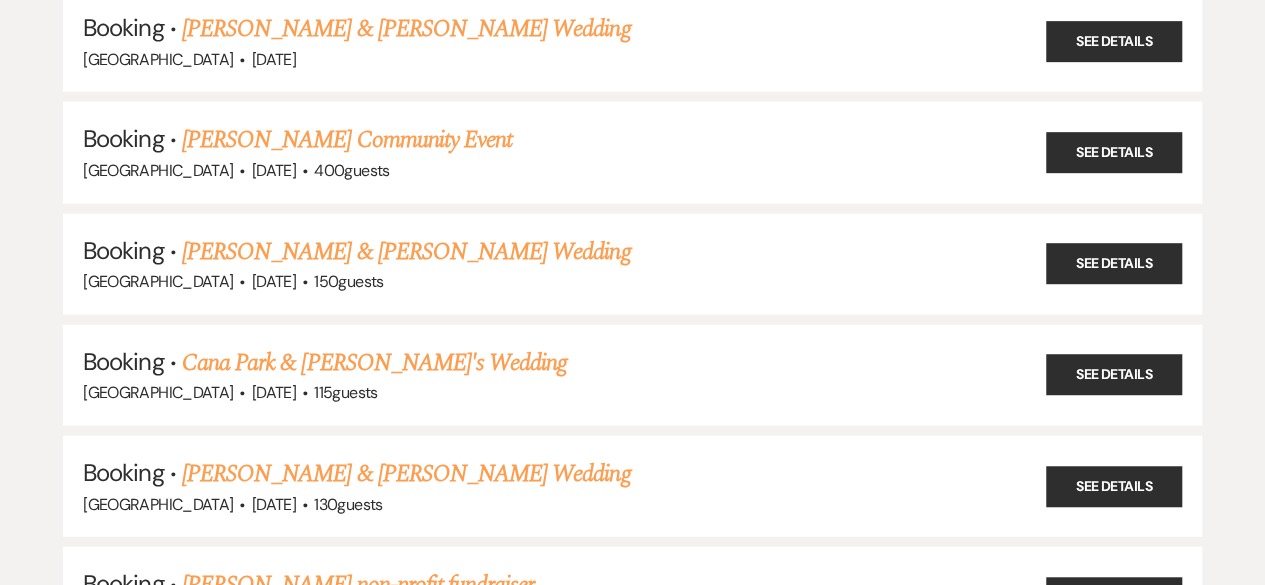 scroll, scrollTop: 21386, scrollLeft: 0, axis: vertical 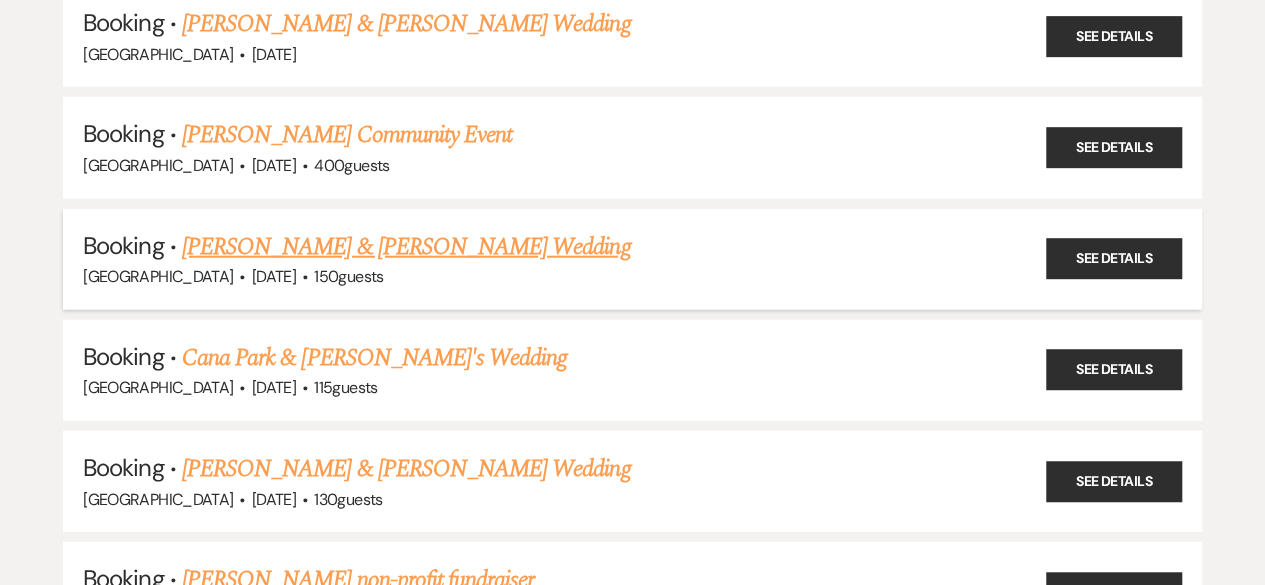 click on "[PERSON_NAME] & [PERSON_NAME] Wedding" at bounding box center [406, 247] 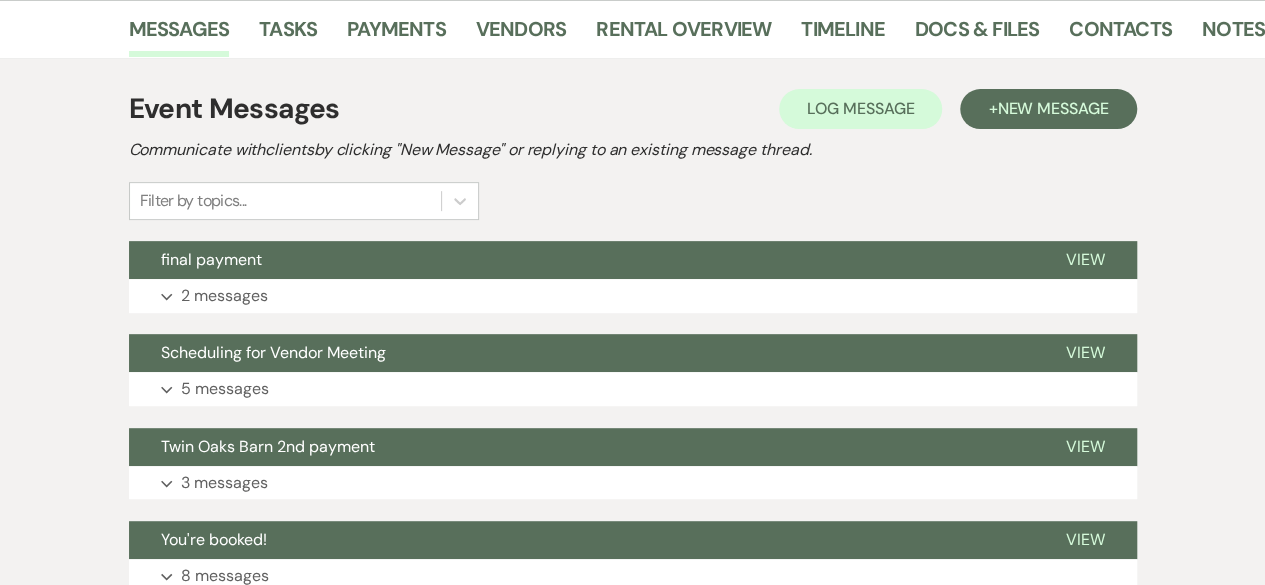 scroll, scrollTop: 354, scrollLeft: 0, axis: vertical 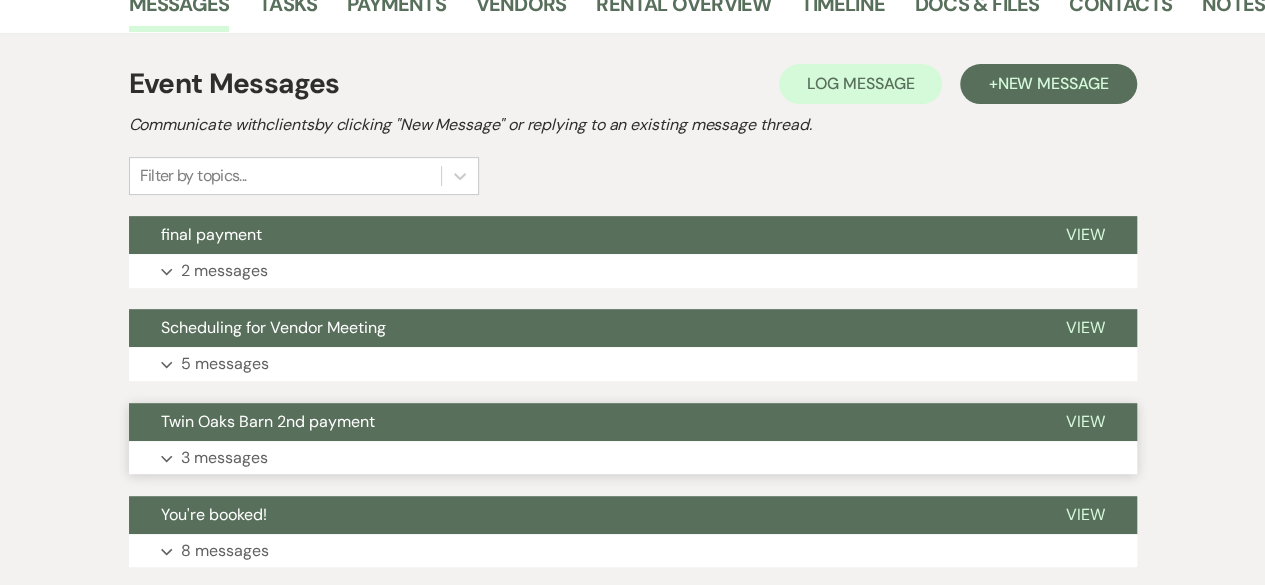 click on "3 messages" at bounding box center [224, 458] 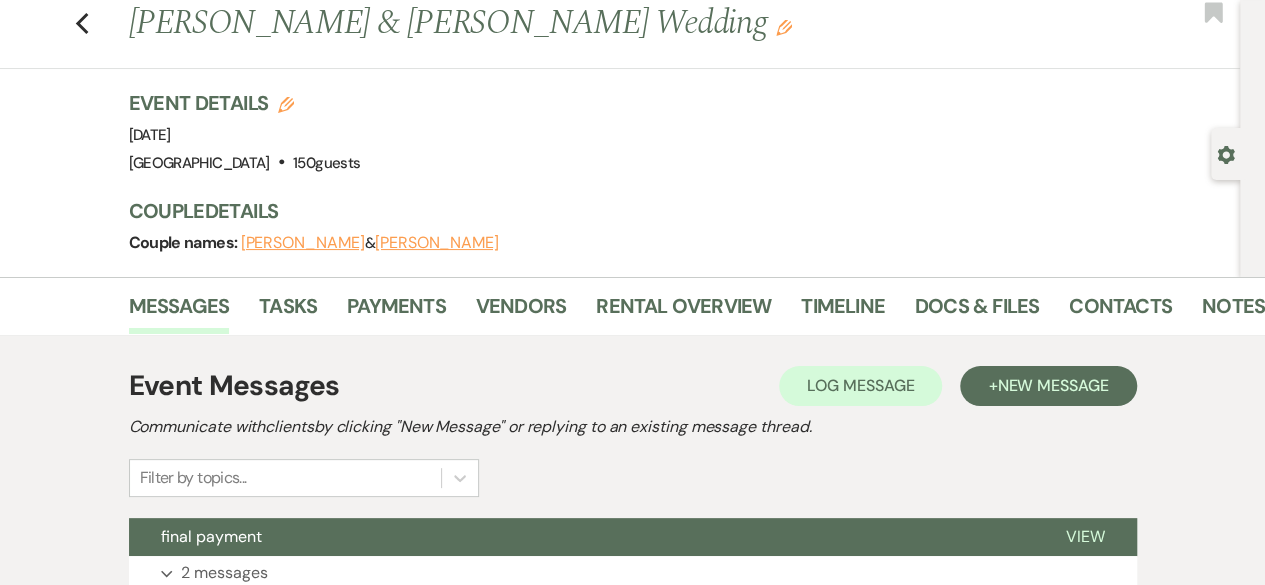 scroll, scrollTop: 0, scrollLeft: 0, axis: both 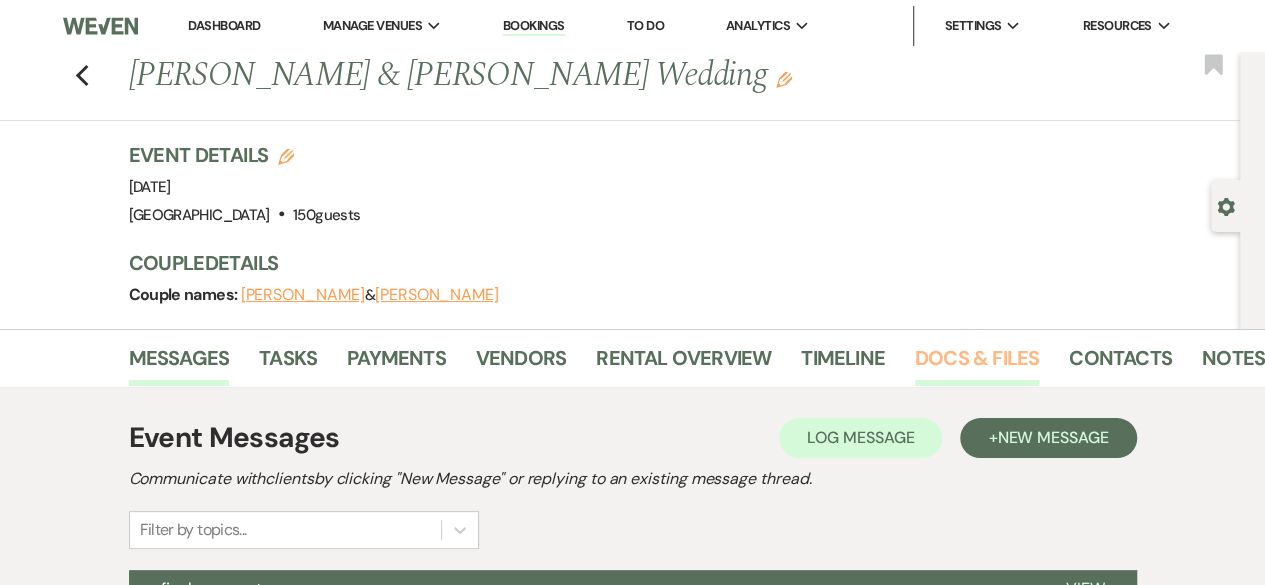 click on "Docs & Files" at bounding box center [977, 364] 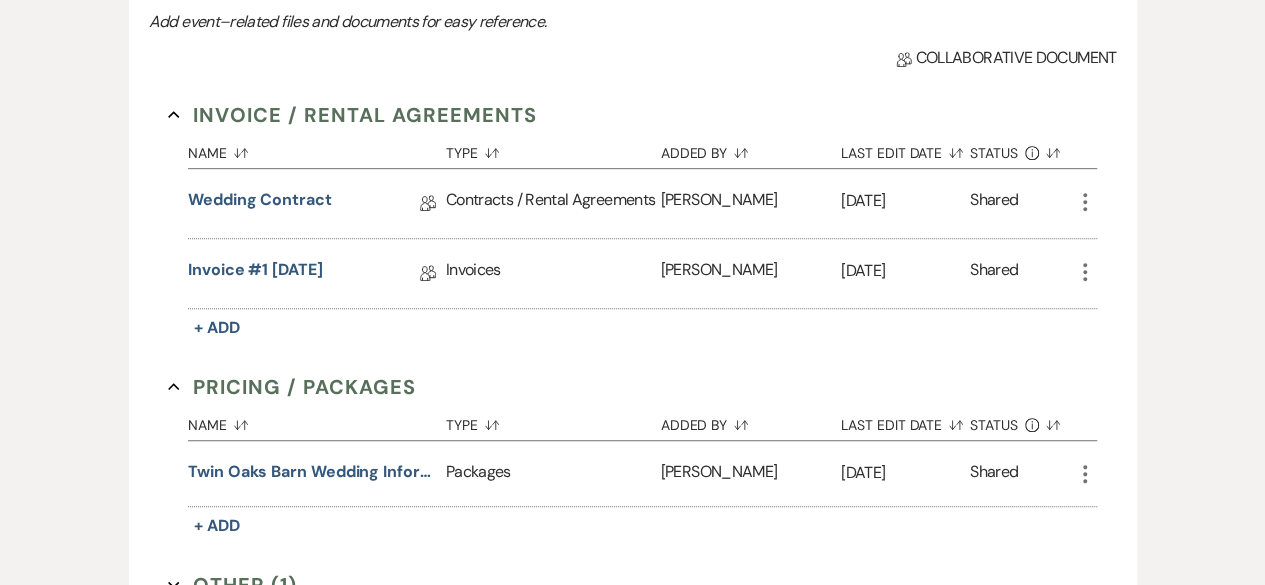 scroll, scrollTop: 481, scrollLeft: 0, axis: vertical 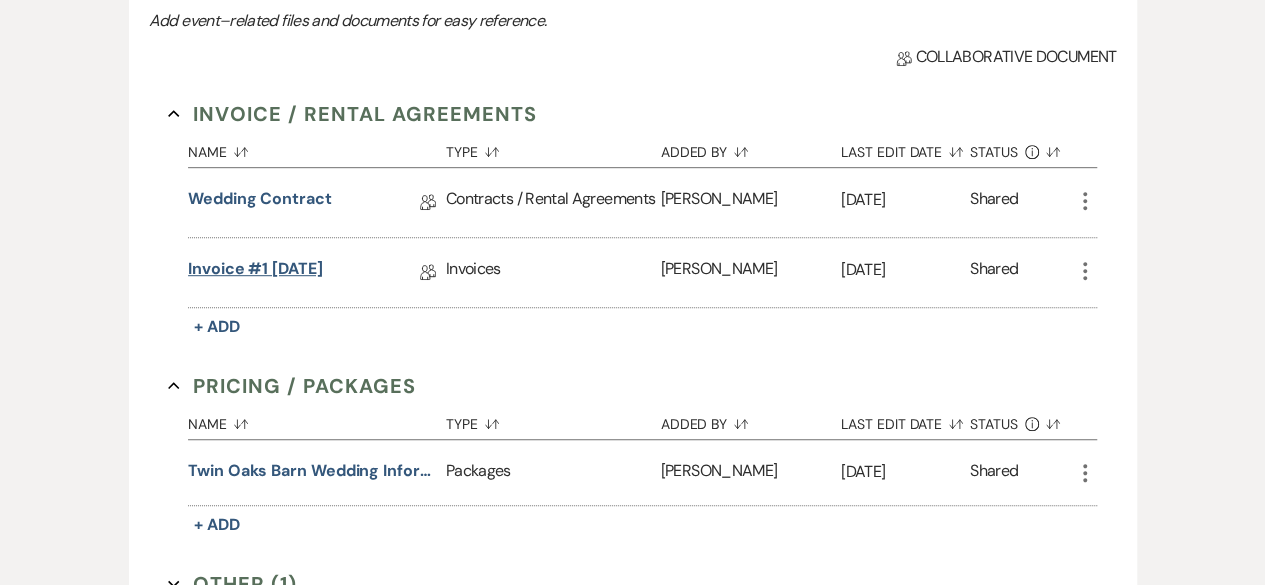 click on "Invoice #1 [DATE]" at bounding box center (255, 272) 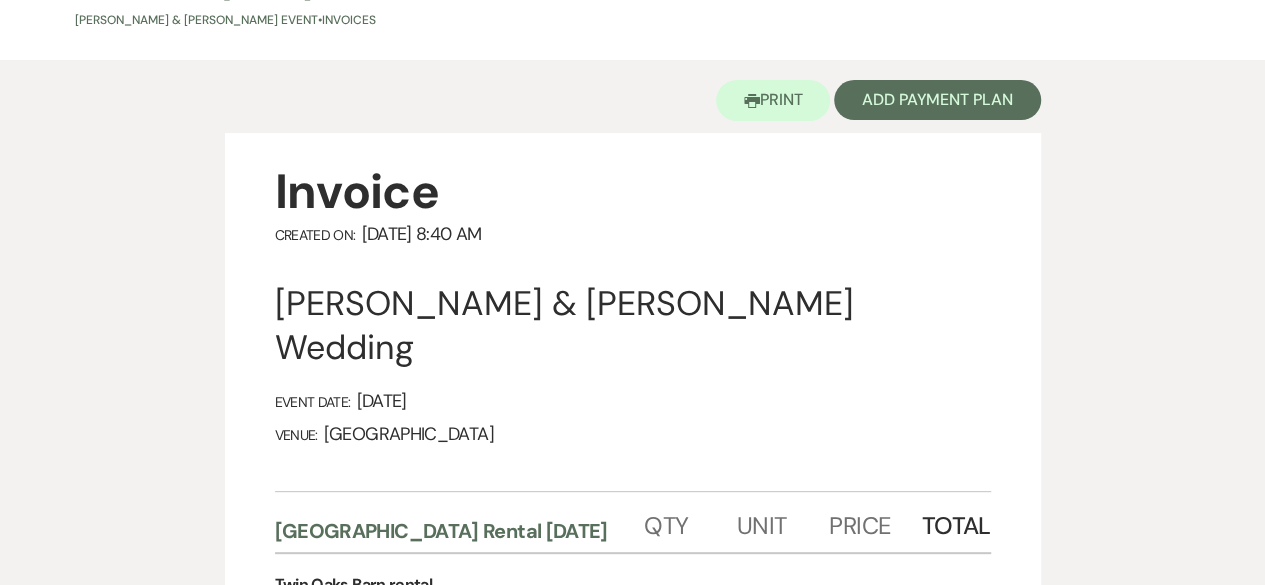 scroll, scrollTop: 0, scrollLeft: 0, axis: both 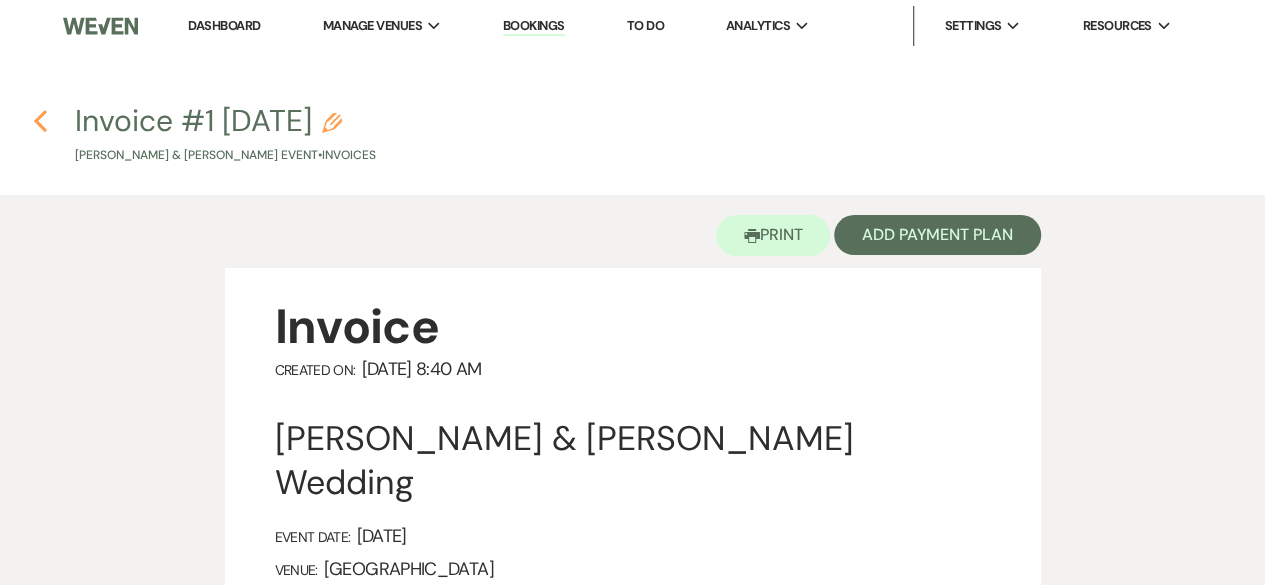click on "Previous" 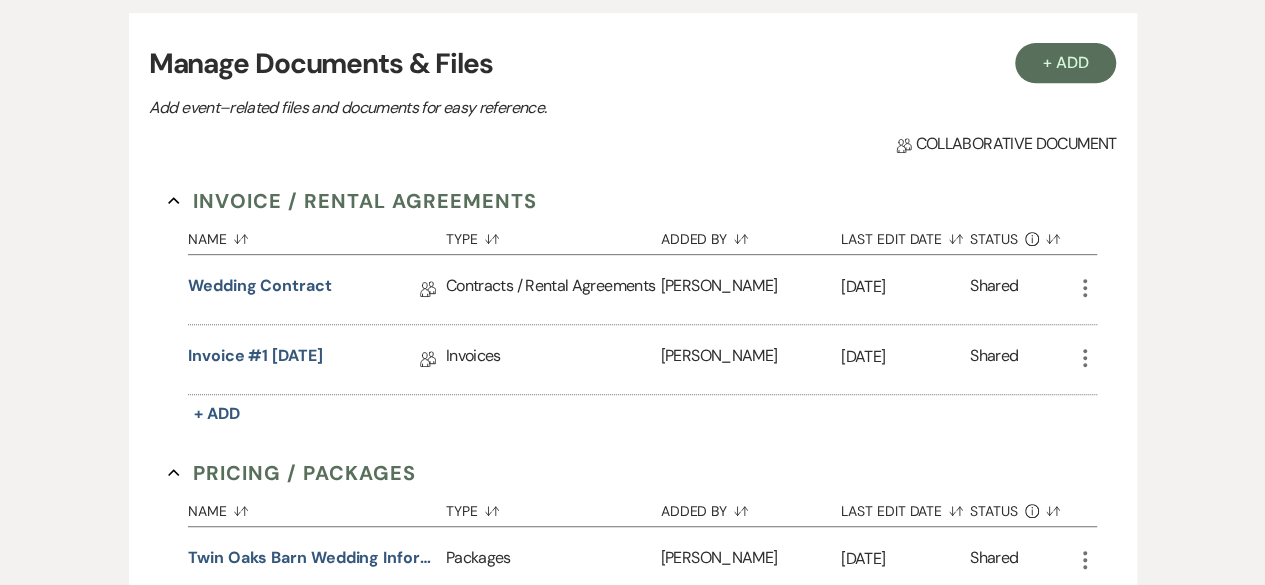 scroll, scrollTop: 0, scrollLeft: 0, axis: both 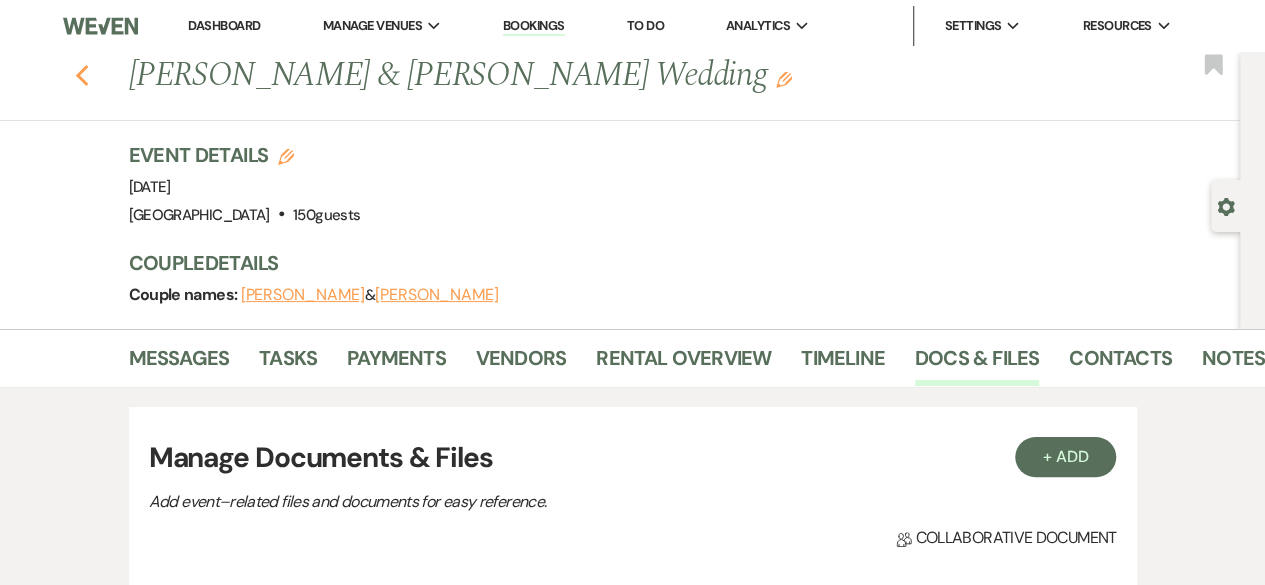 click on "Previous" 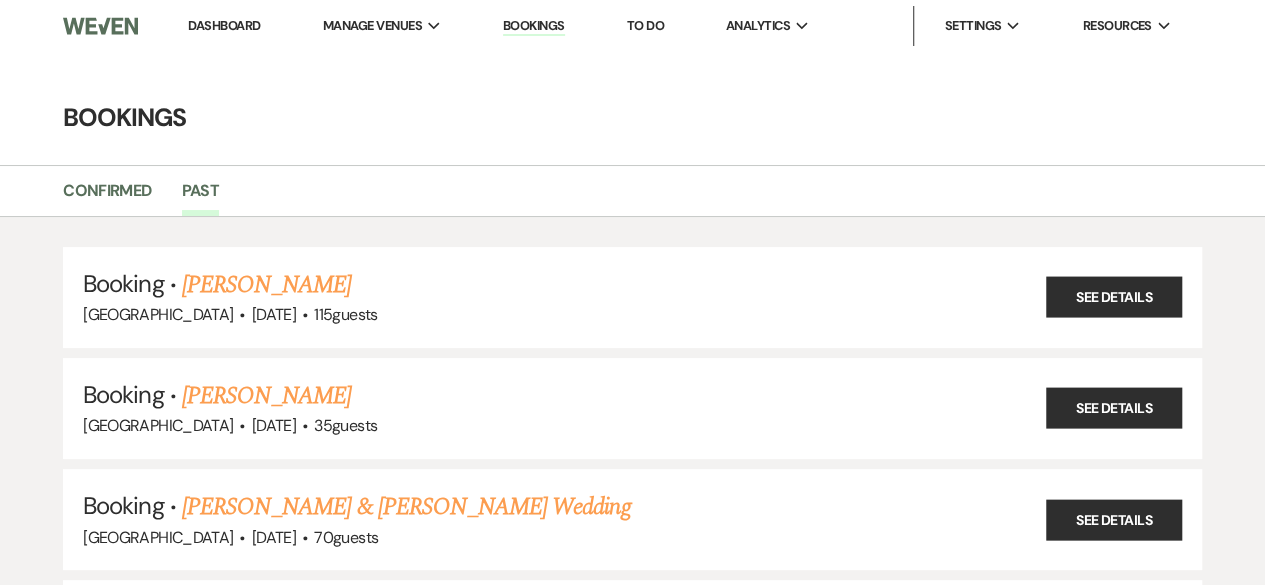 scroll, scrollTop: 21386, scrollLeft: 0, axis: vertical 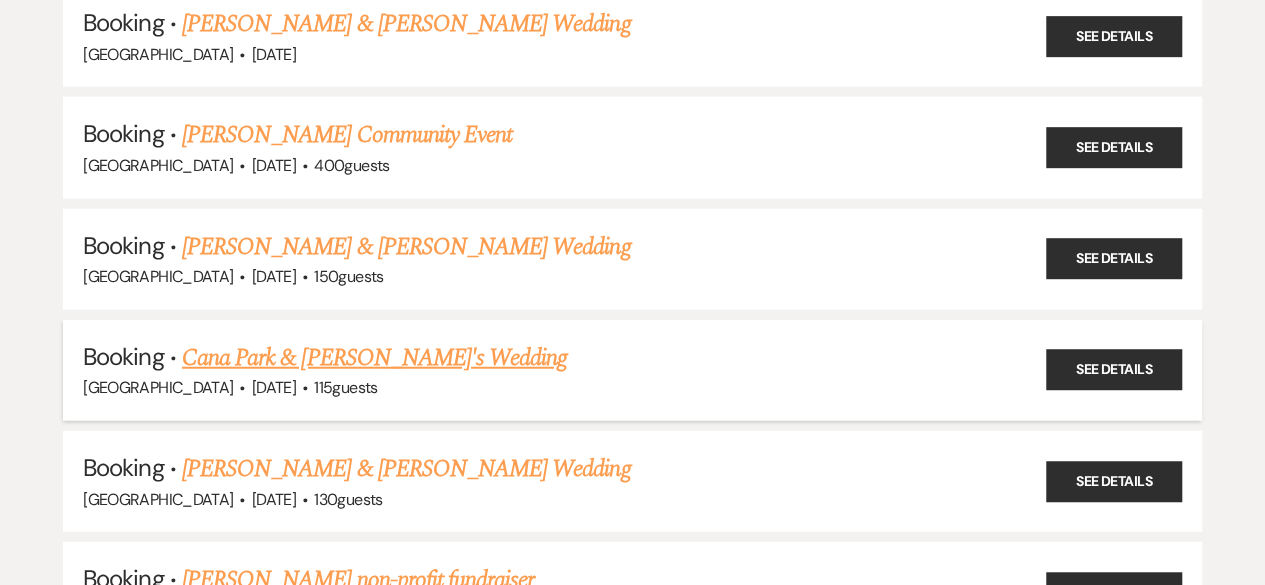 click on "Cana Park & [PERSON_NAME]'s Wedding" at bounding box center [374, 358] 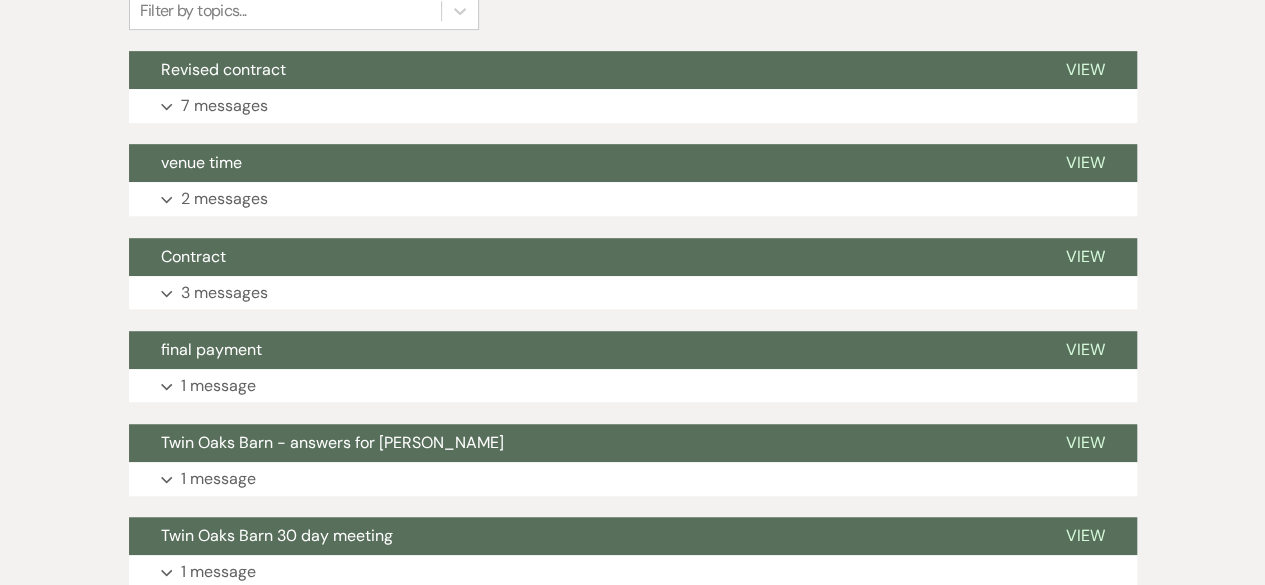 scroll, scrollTop: 520, scrollLeft: 0, axis: vertical 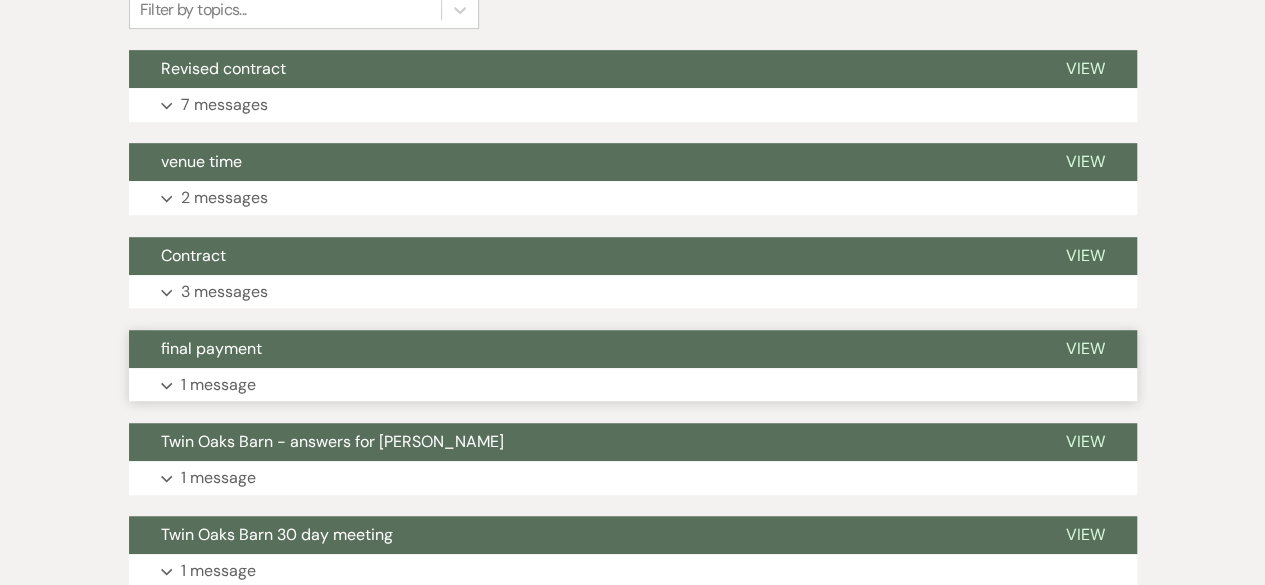 click on "1 message" at bounding box center (218, 385) 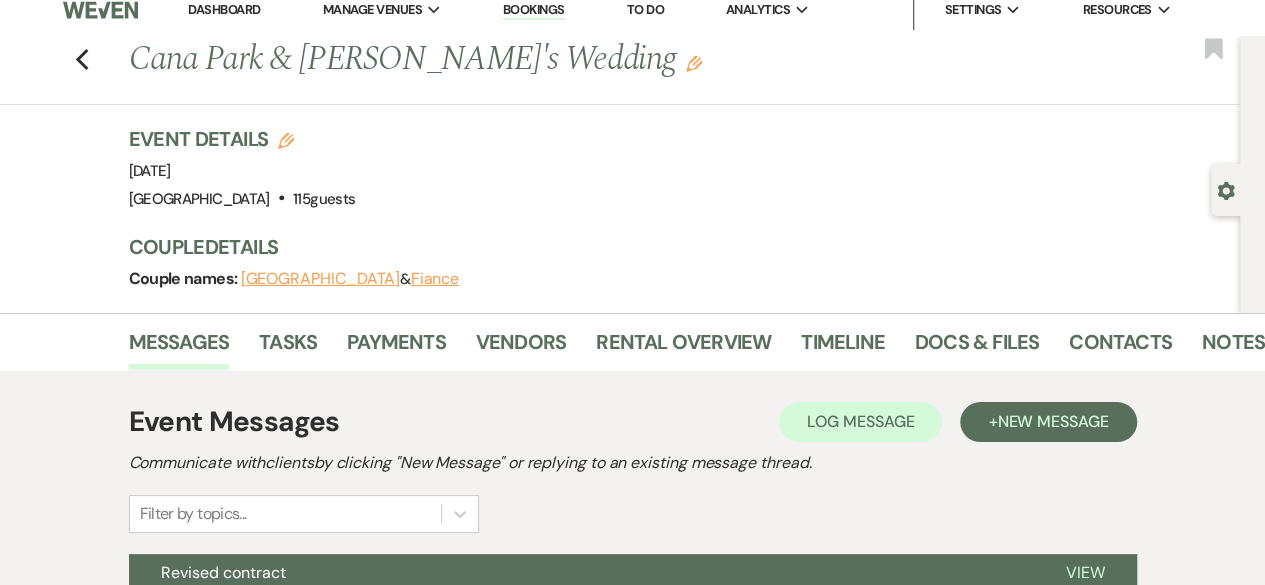 scroll, scrollTop: 0, scrollLeft: 0, axis: both 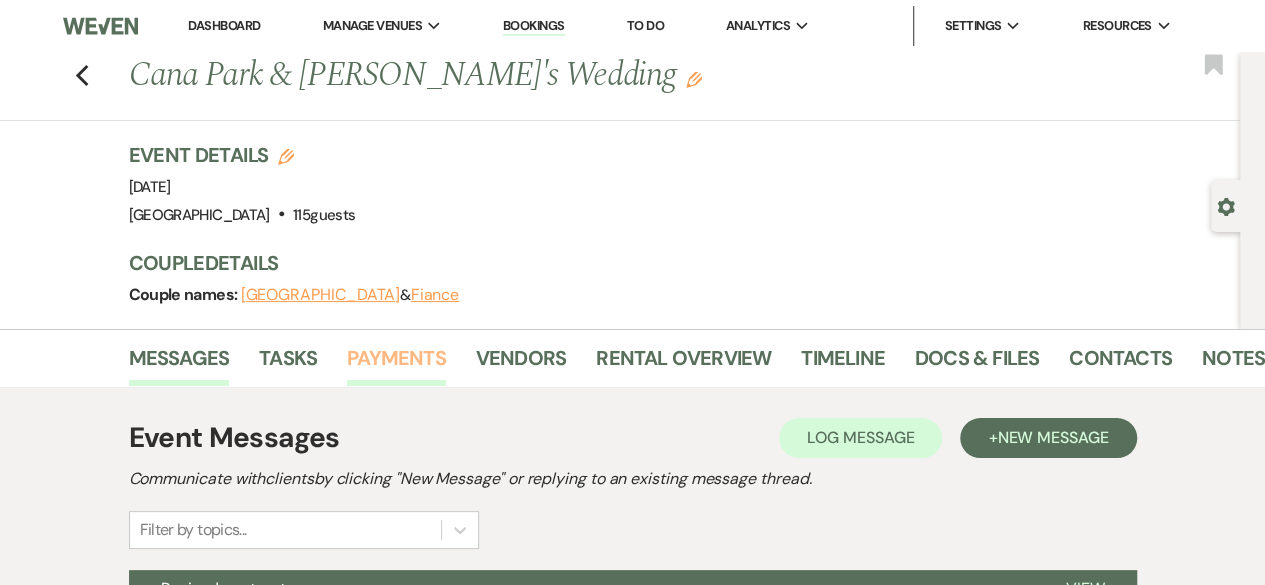 click on "Payments" at bounding box center (396, 364) 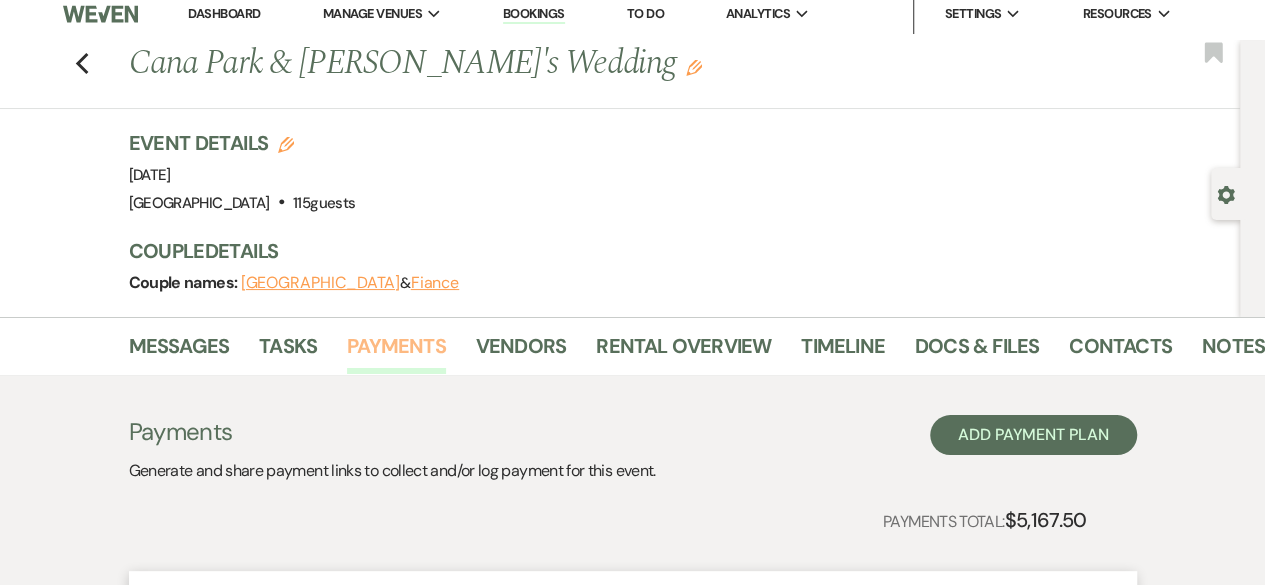scroll, scrollTop: 11, scrollLeft: 0, axis: vertical 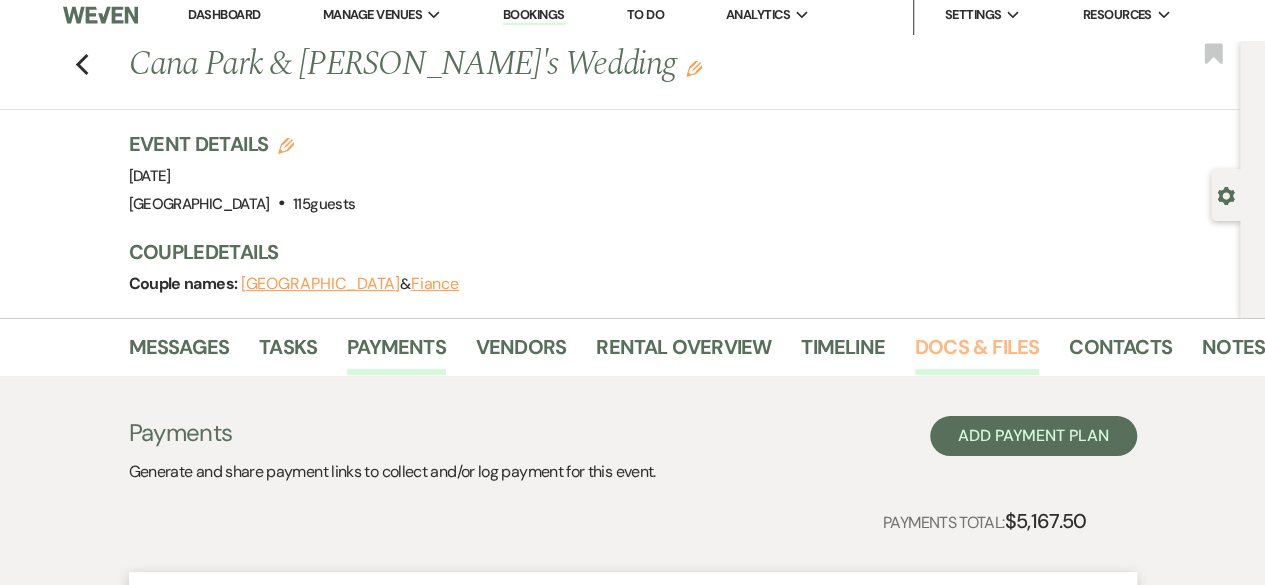 click on "Docs & Files" at bounding box center [977, 353] 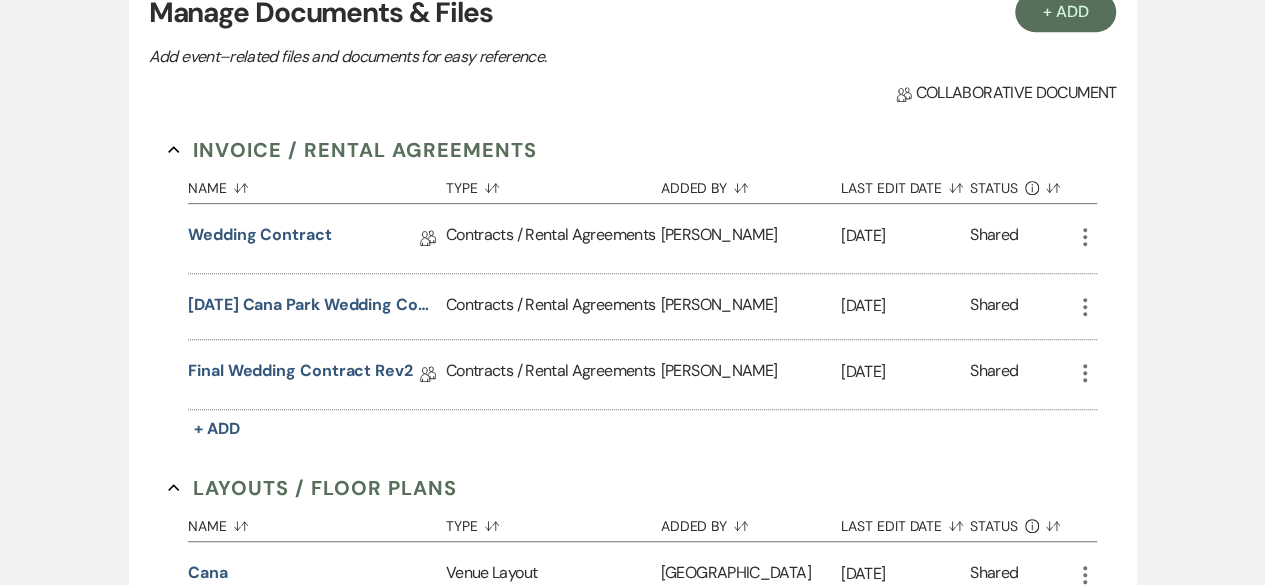 scroll, scrollTop: 446, scrollLeft: 0, axis: vertical 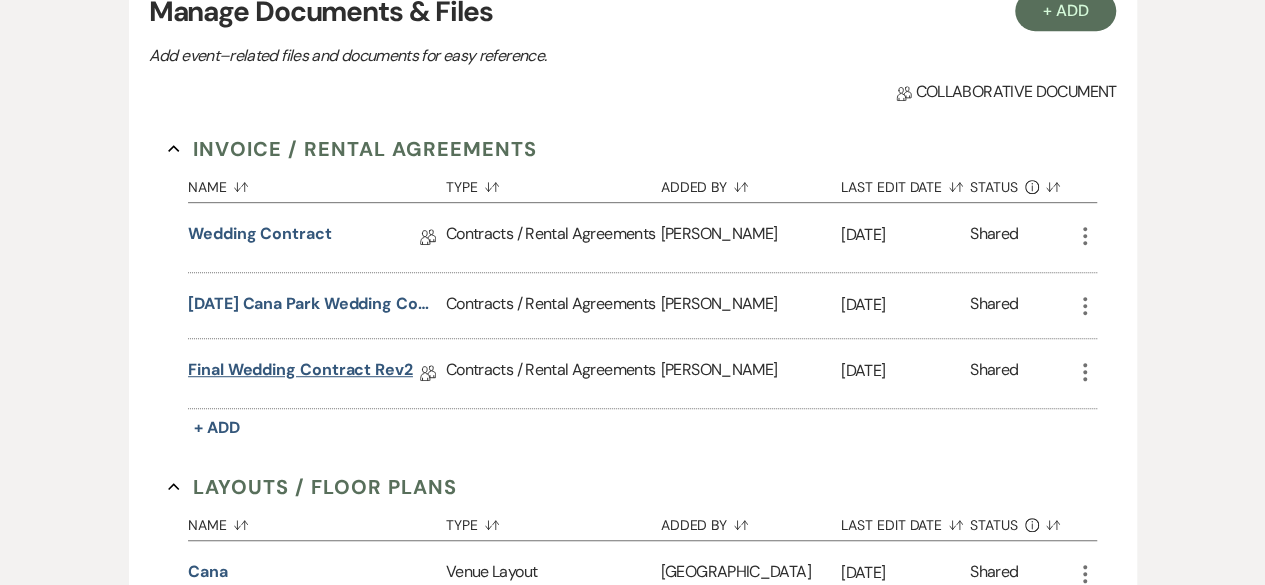 click on "Final Wedding Contract rev2" at bounding box center [300, 373] 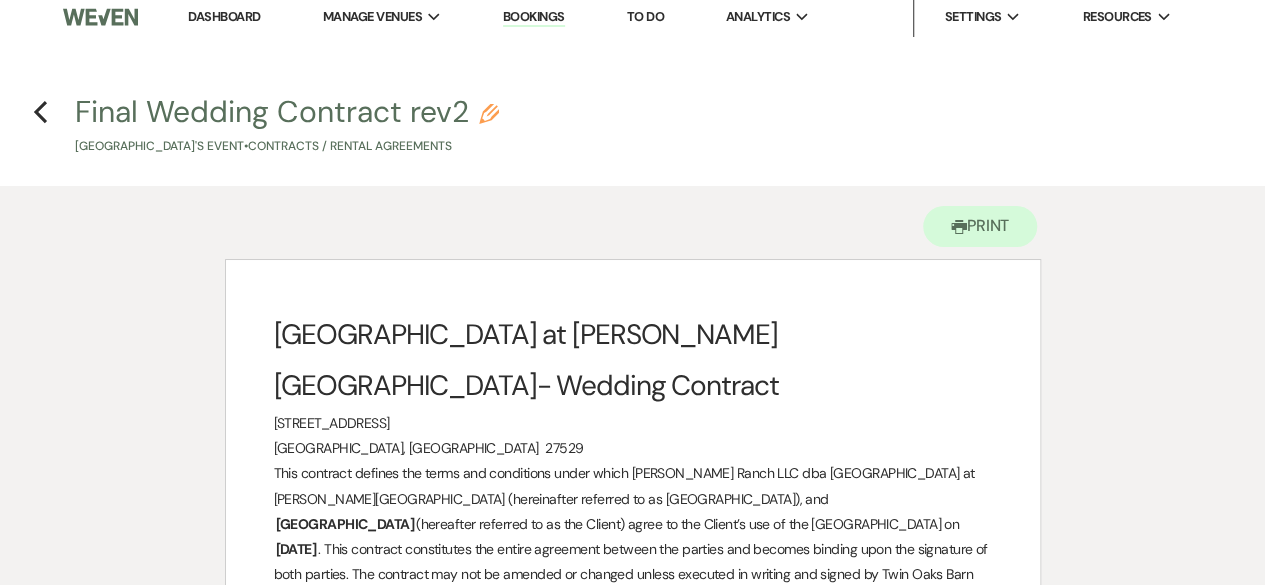 scroll, scrollTop: 0, scrollLeft: 0, axis: both 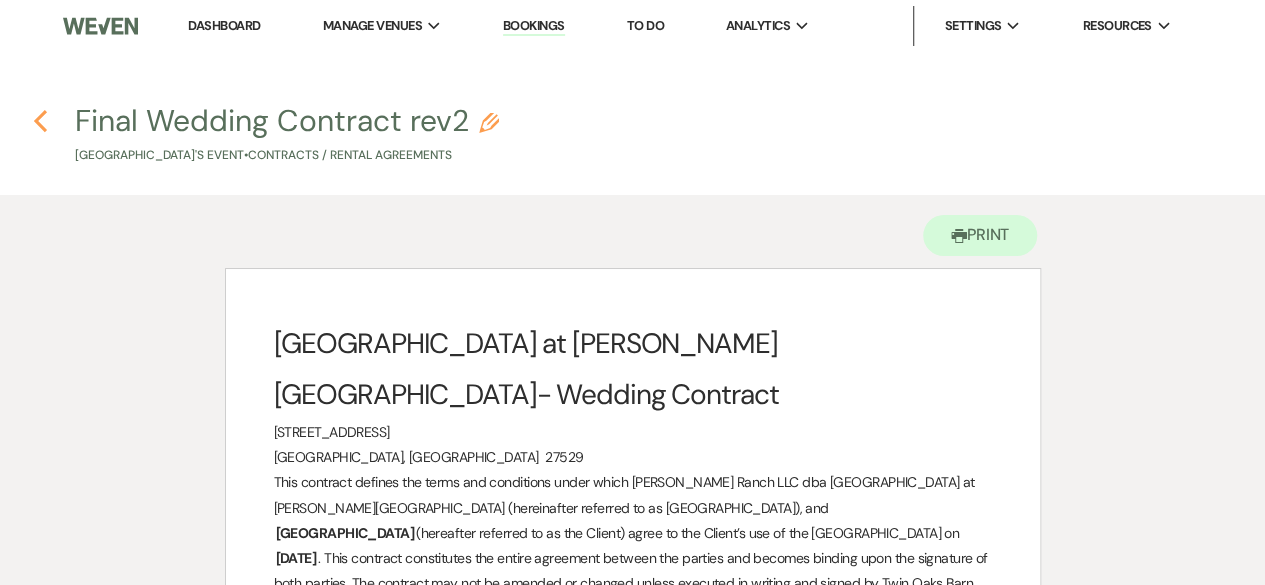click on "Previous" 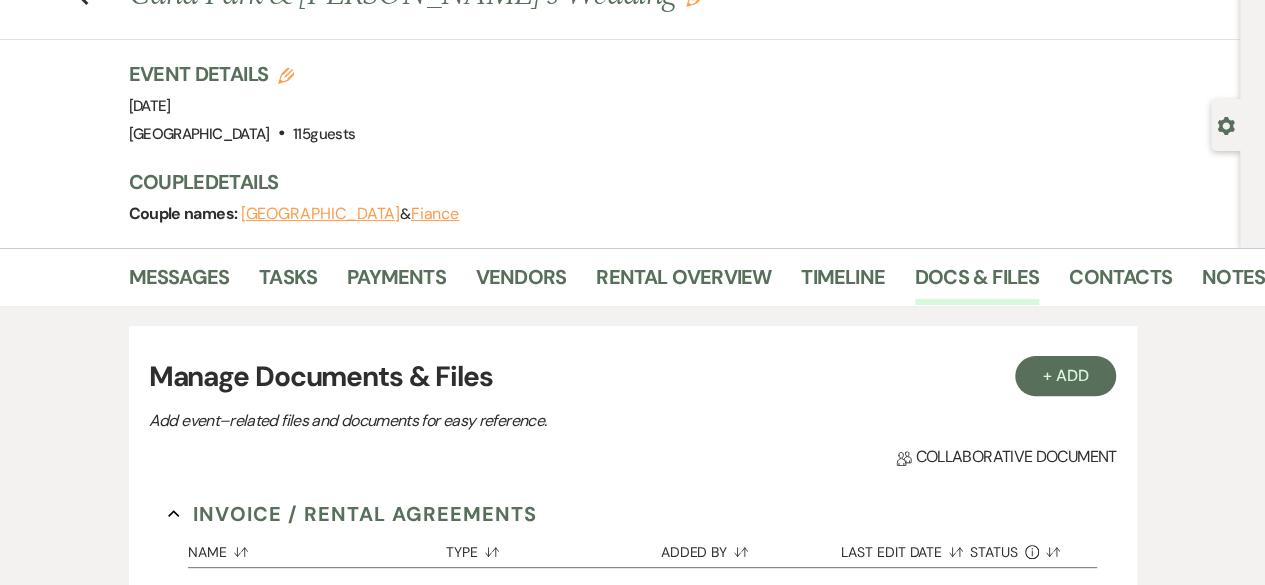 scroll, scrollTop: 0, scrollLeft: 0, axis: both 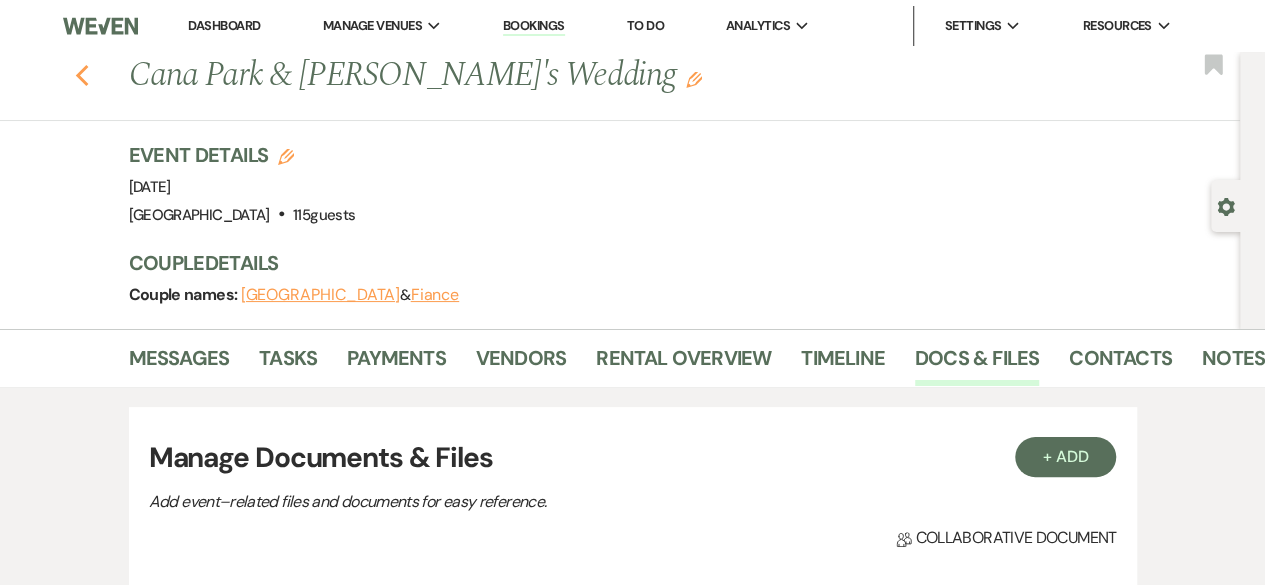 click on "Previous" 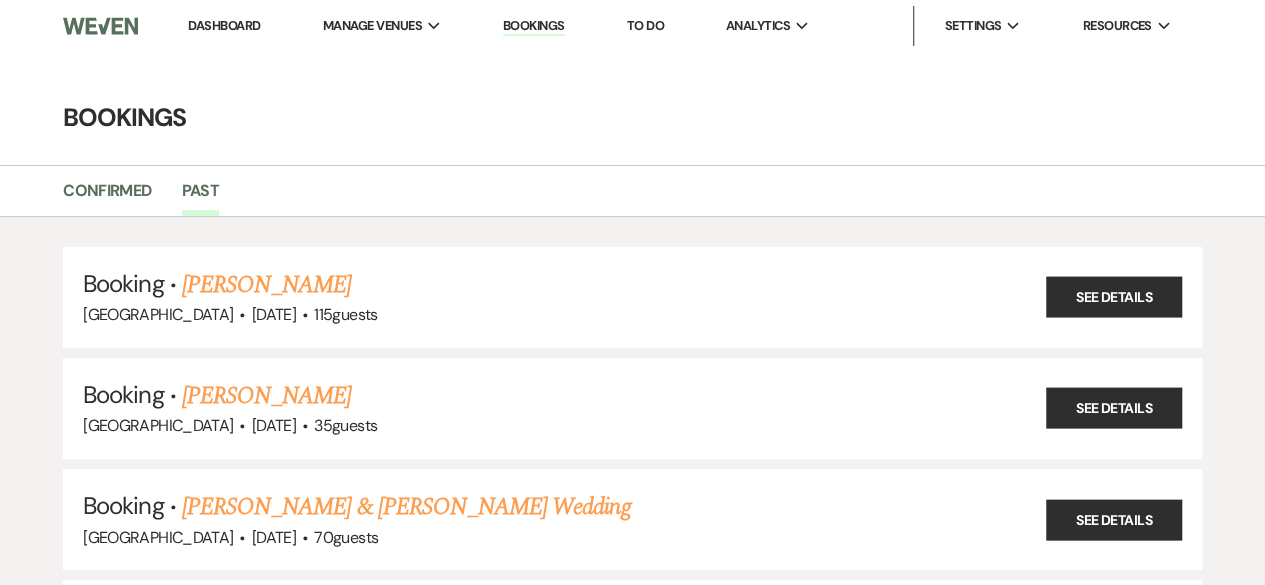 scroll, scrollTop: 21386, scrollLeft: 0, axis: vertical 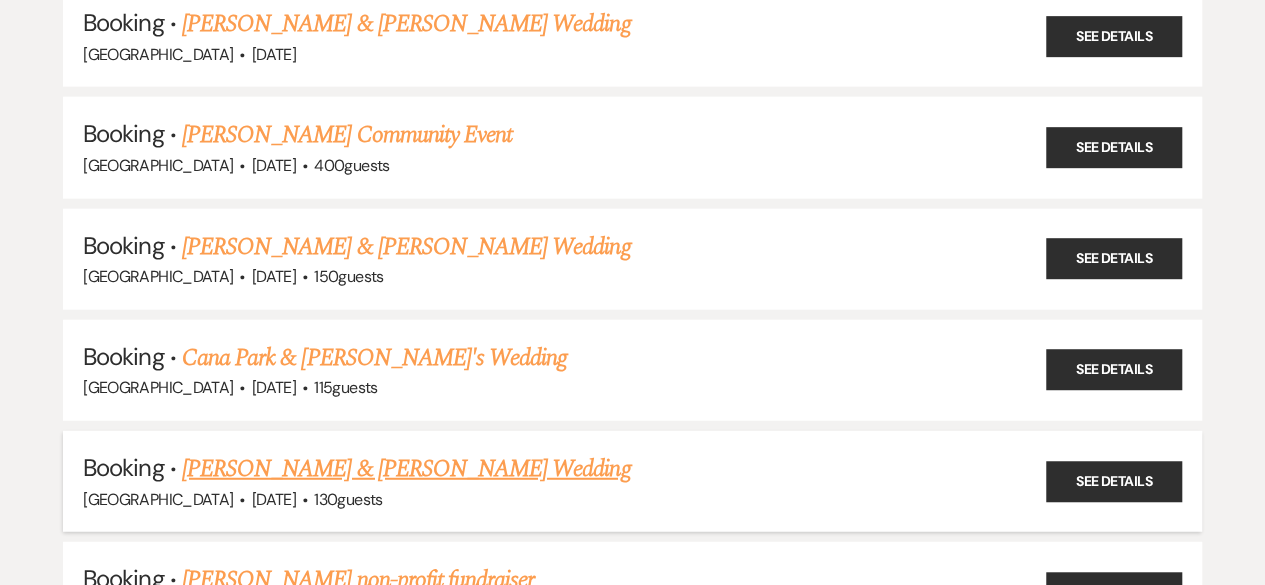 click on "[PERSON_NAME] & [PERSON_NAME] Wedding" at bounding box center (406, 469) 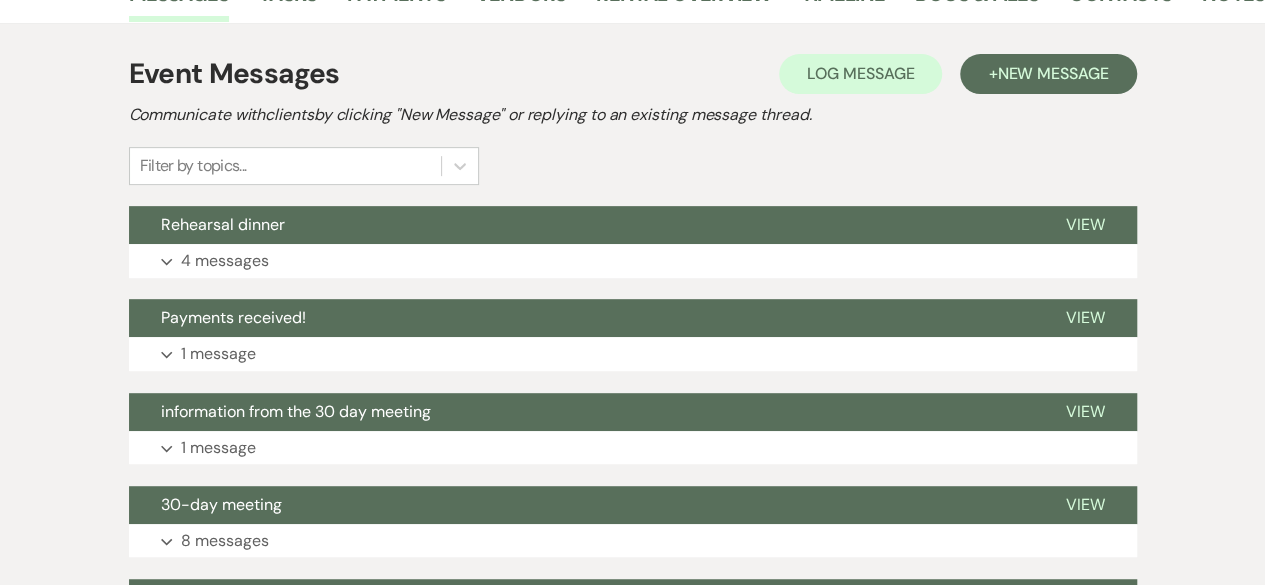 scroll, scrollTop: 372, scrollLeft: 0, axis: vertical 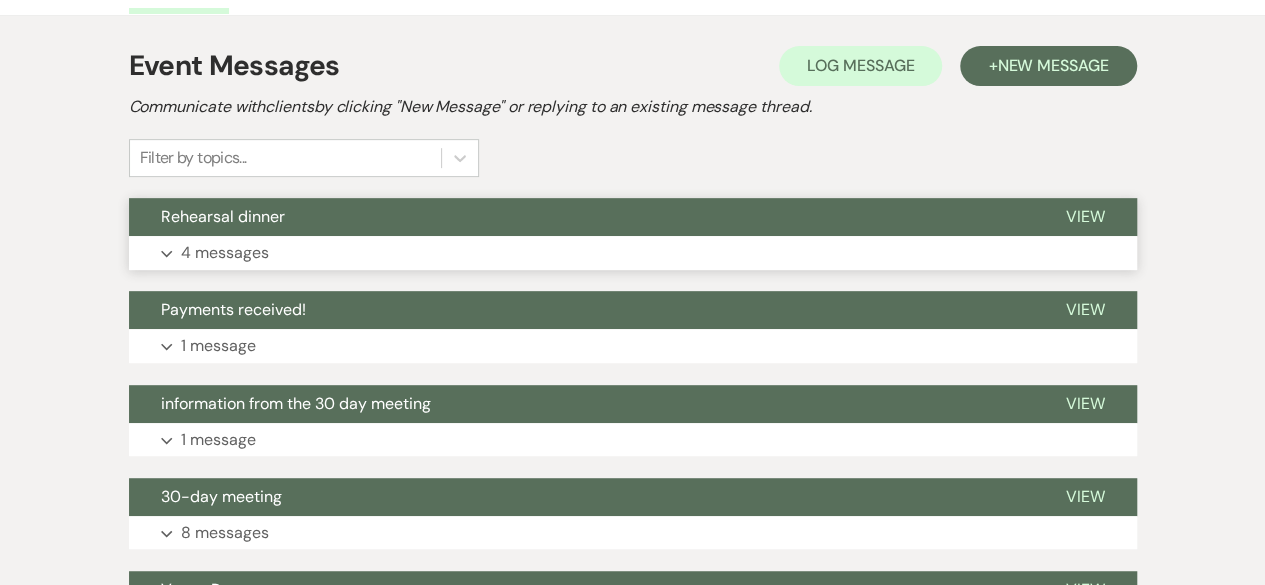 click on "4 messages" at bounding box center (225, 253) 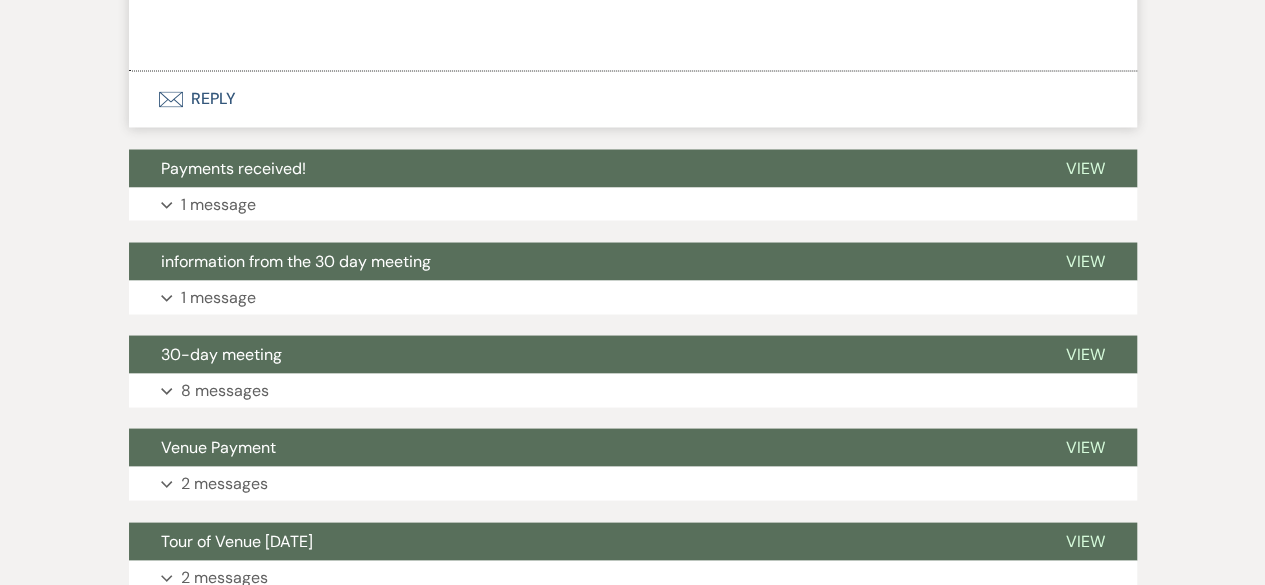scroll, scrollTop: 1766, scrollLeft: 0, axis: vertical 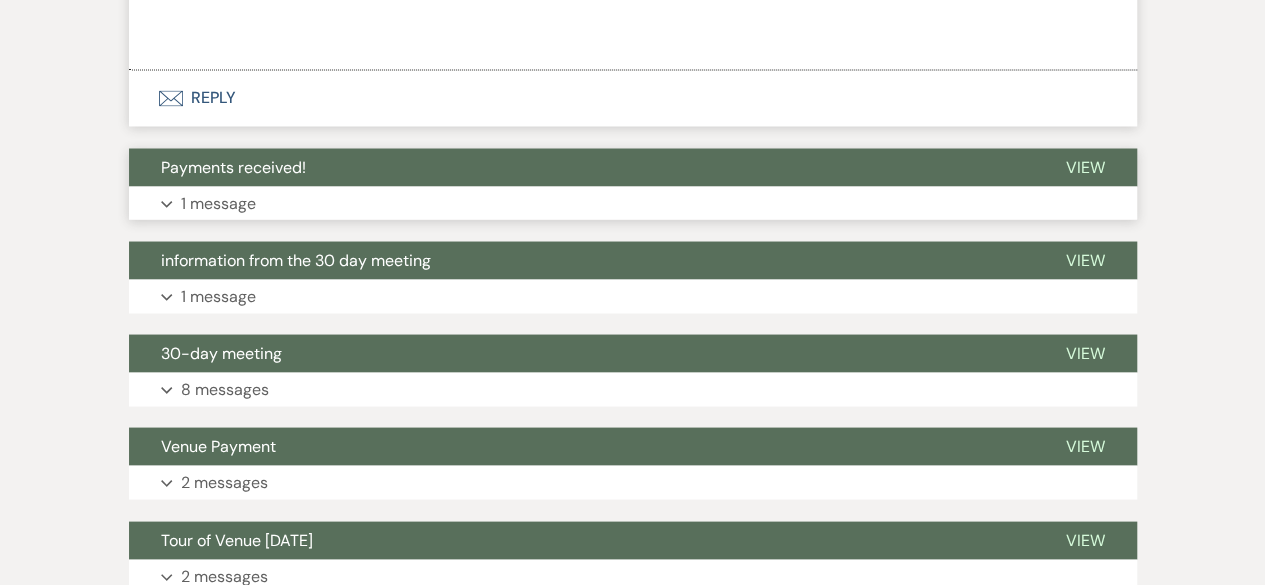 click on "1 message" at bounding box center (218, 203) 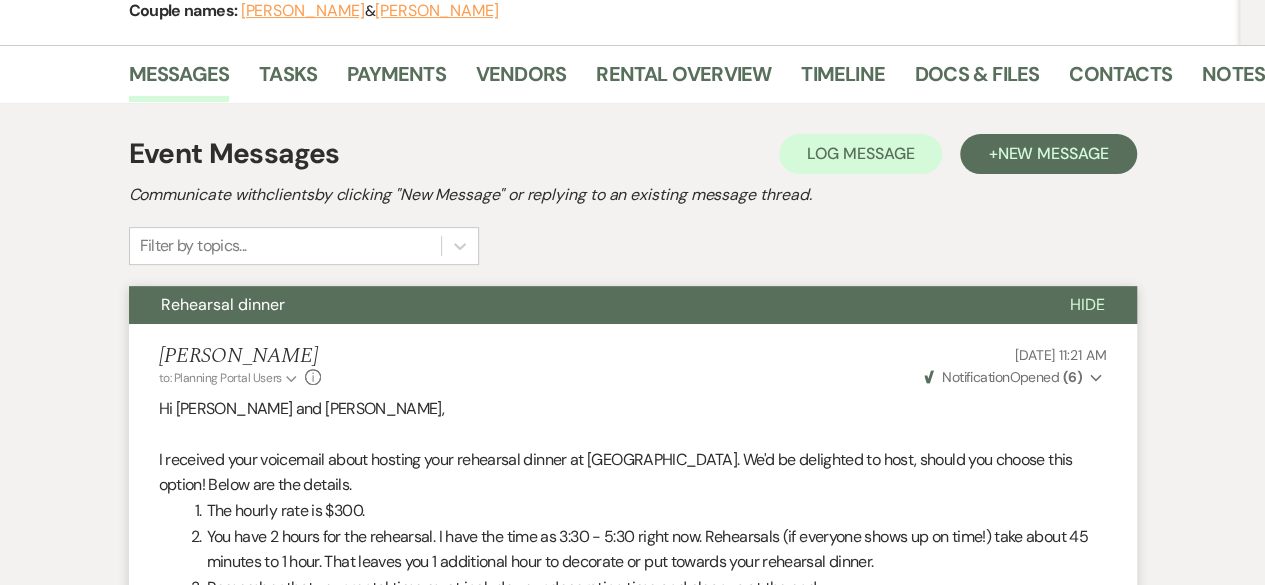 scroll, scrollTop: 280, scrollLeft: 0, axis: vertical 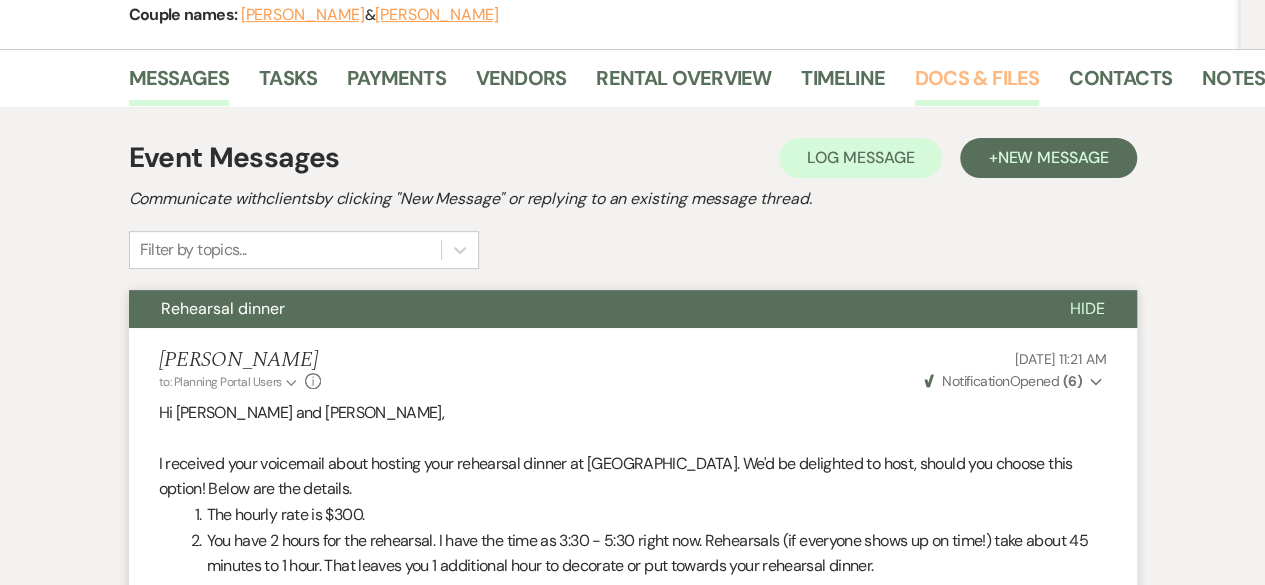 click on "Docs & Files" at bounding box center (977, 84) 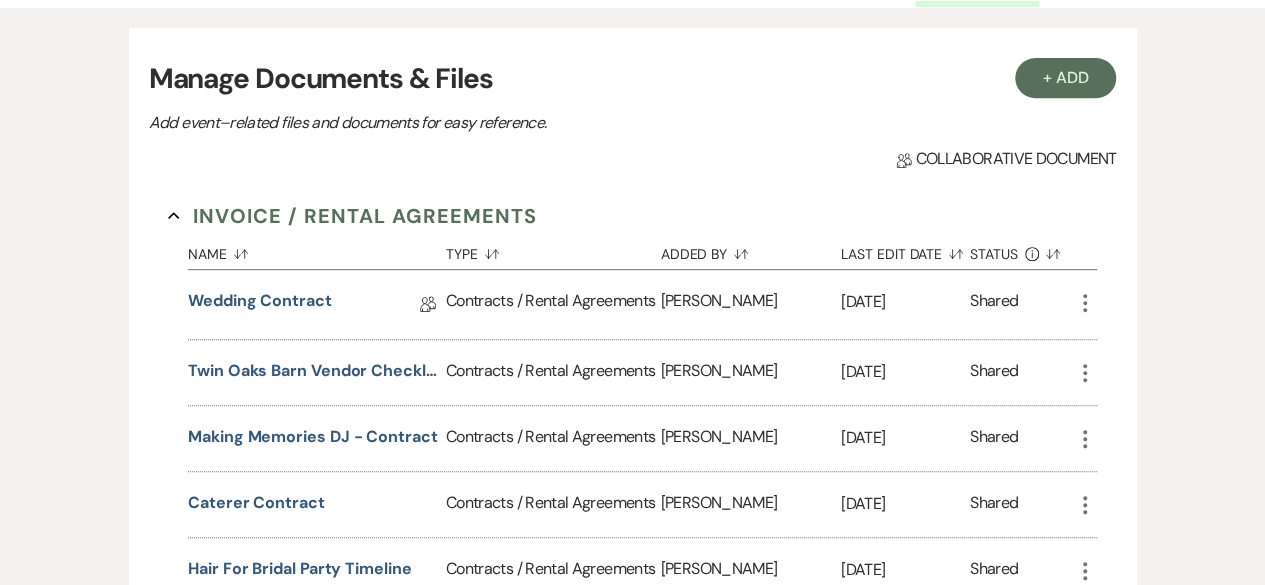scroll, scrollTop: 391, scrollLeft: 0, axis: vertical 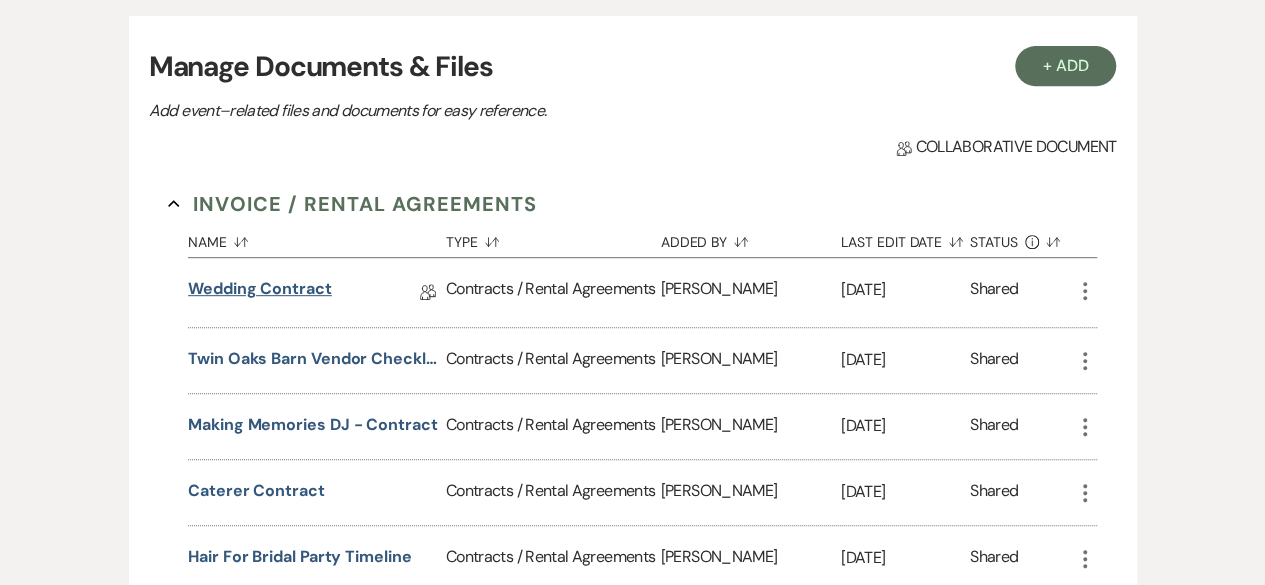 click on "Wedding Contract" at bounding box center [260, 292] 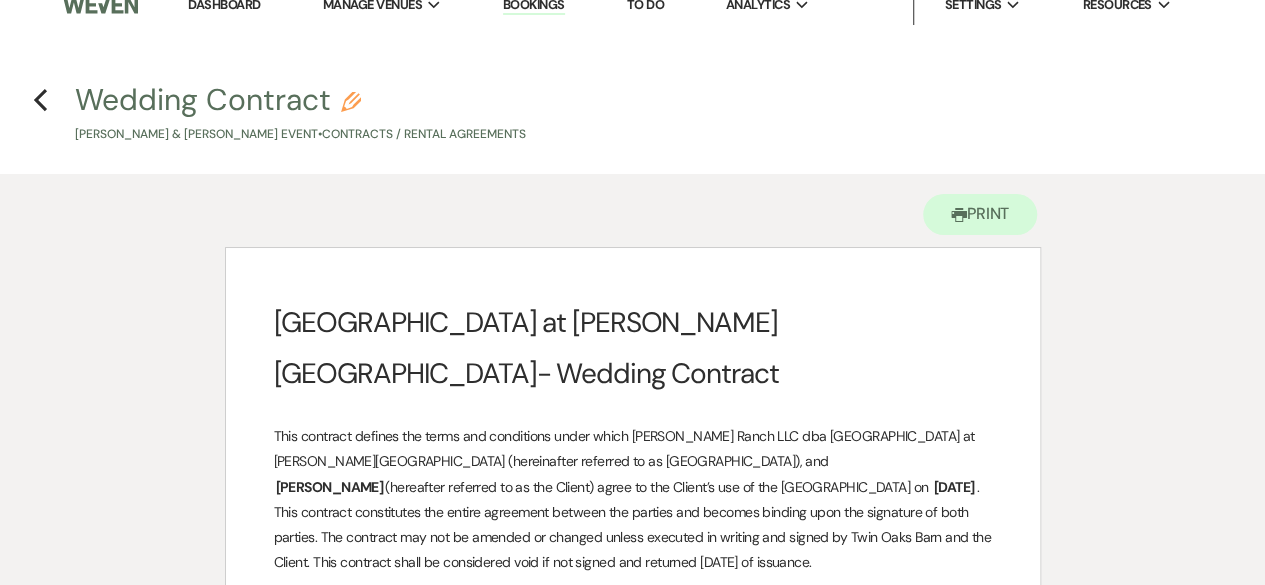 scroll, scrollTop: 0, scrollLeft: 0, axis: both 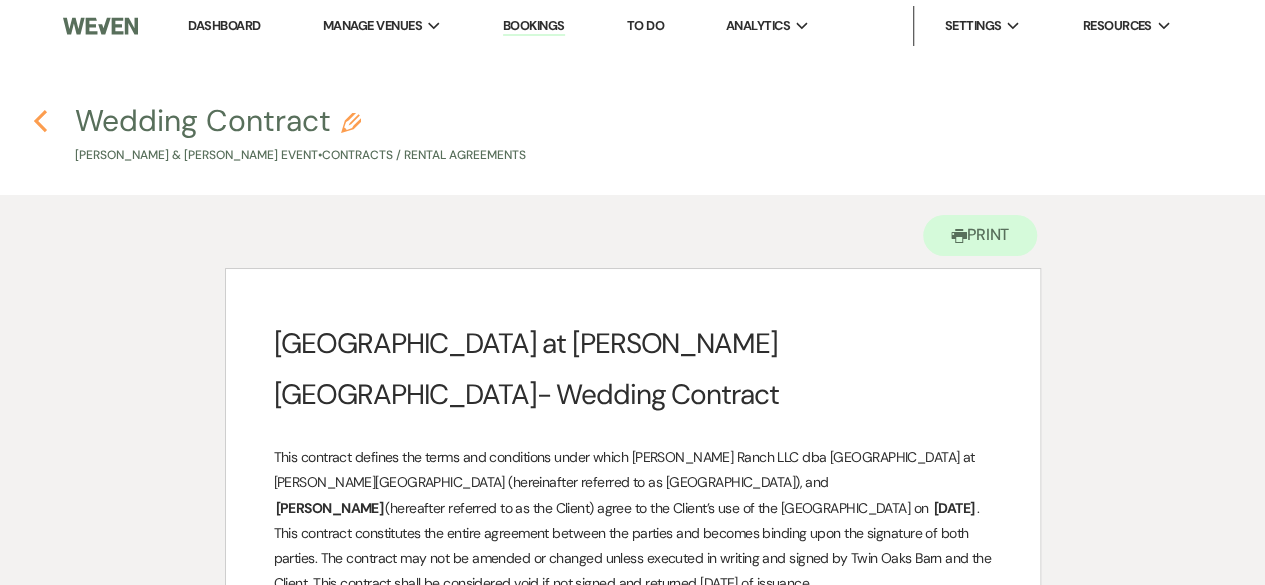 click on "Previous" 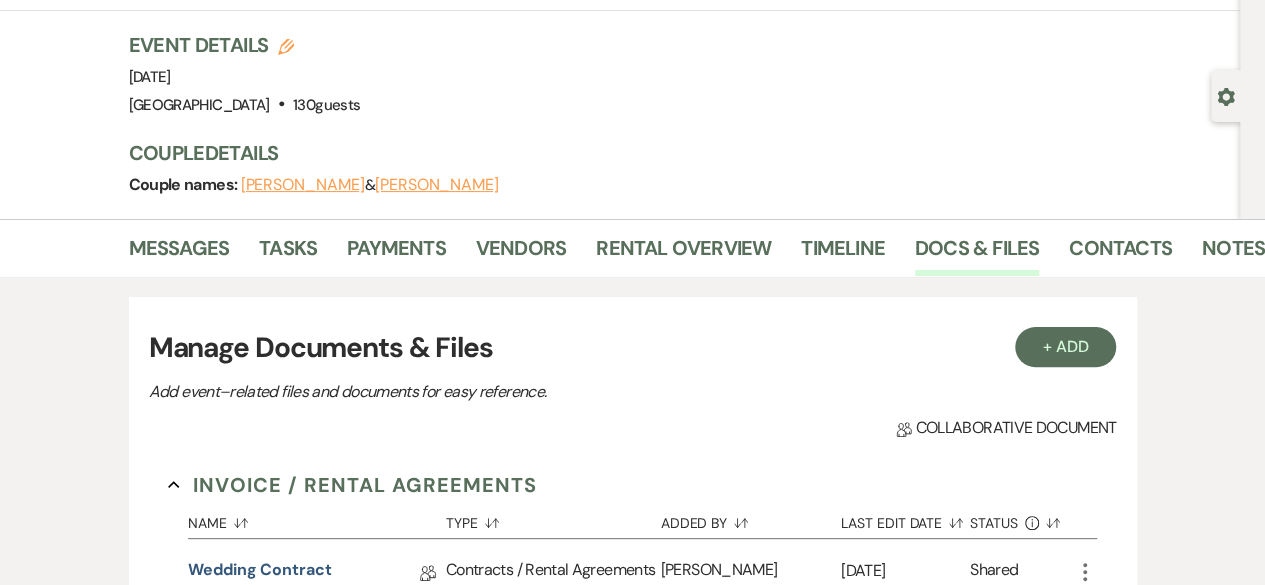 scroll, scrollTop: 0, scrollLeft: 0, axis: both 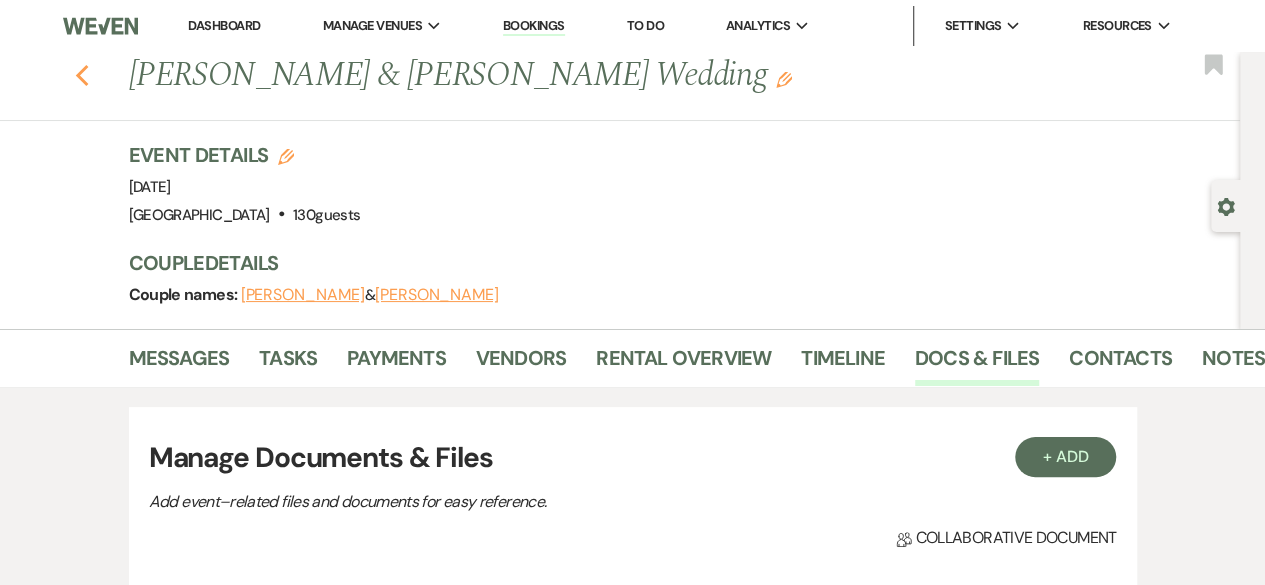 click on "Previous" 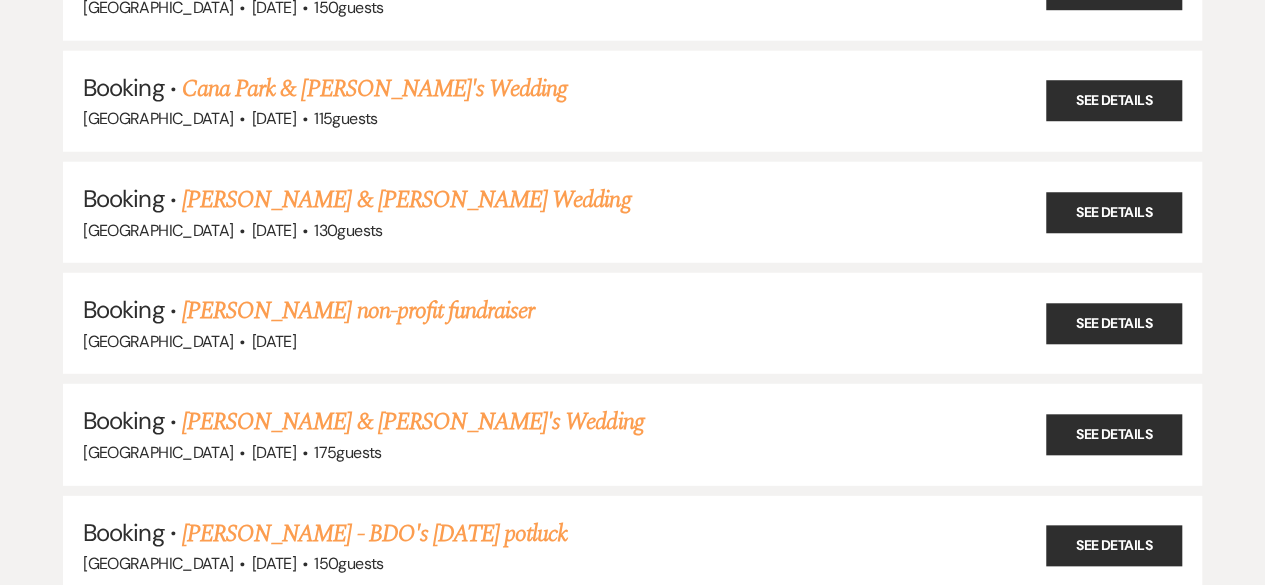 scroll, scrollTop: 21684, scrollLeft: 0, axis: vertical 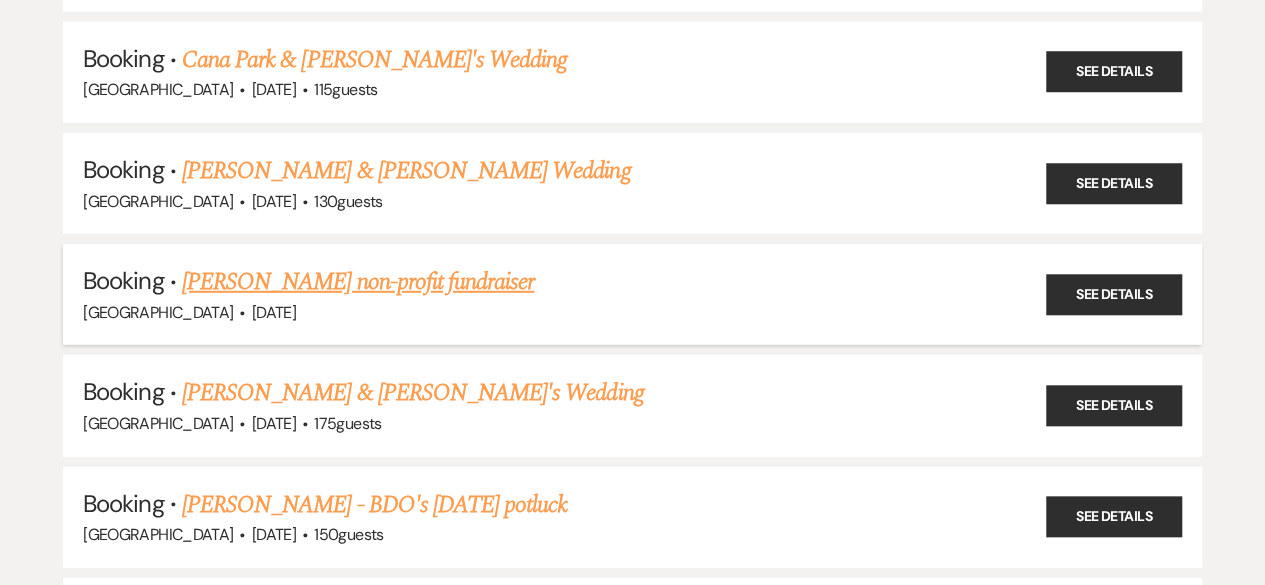 click on "[PERSON_NAME] non-profit fundraiser" at bounding box center [358, 282] 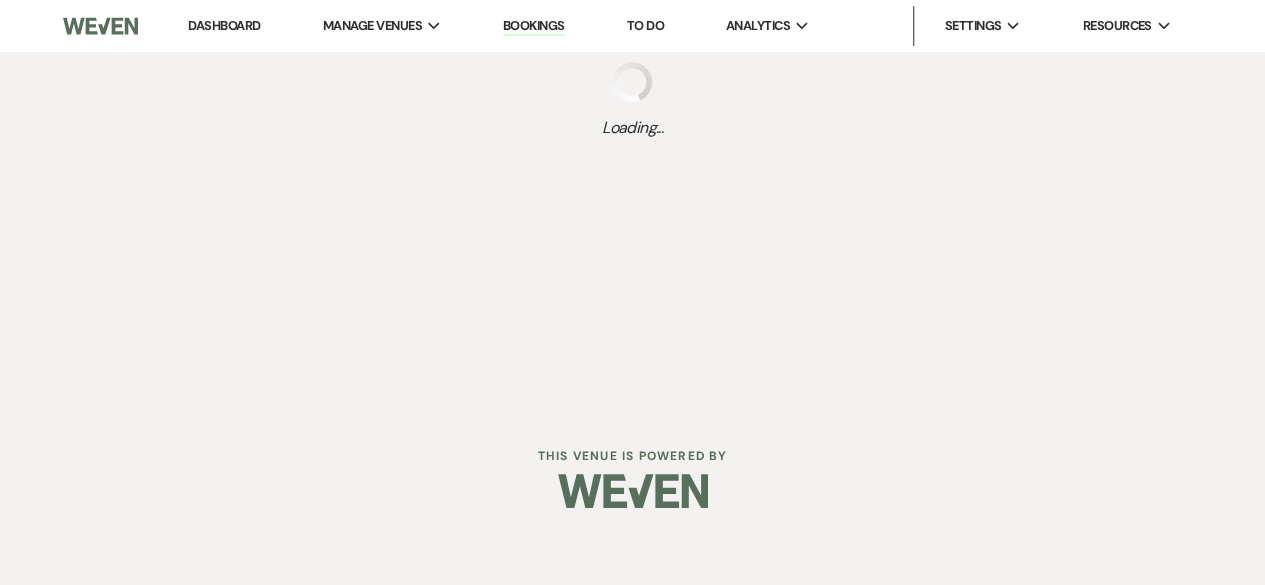 scroll, scrollTop: 0, scrollLeft: 0, axis: both 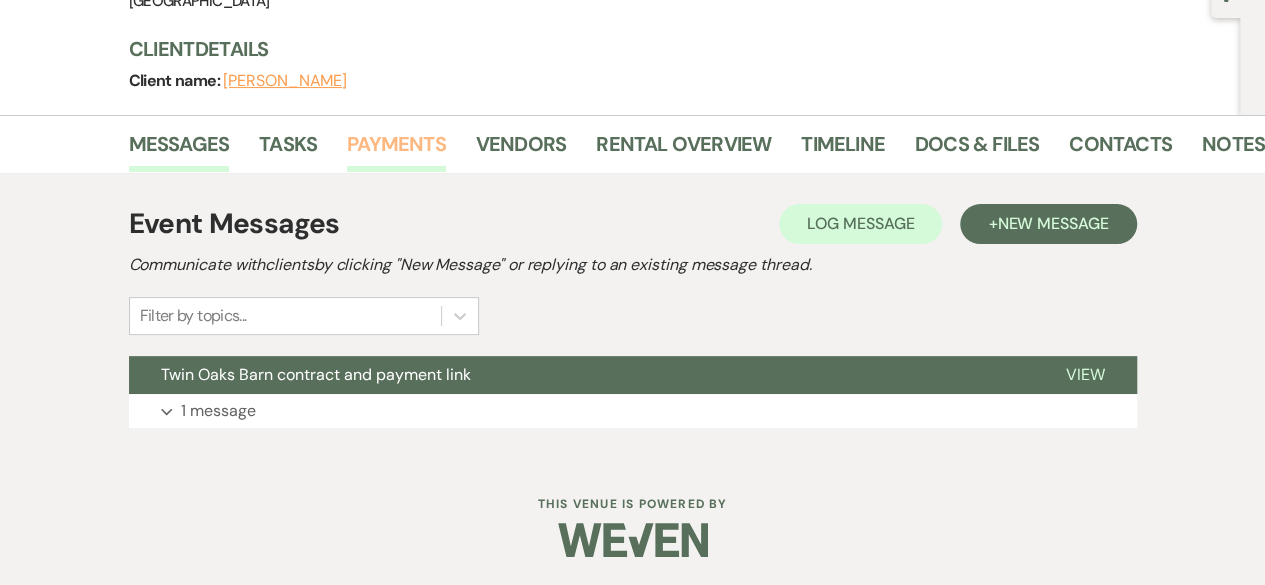 click on "Payments" at bounding box center (396, 150) 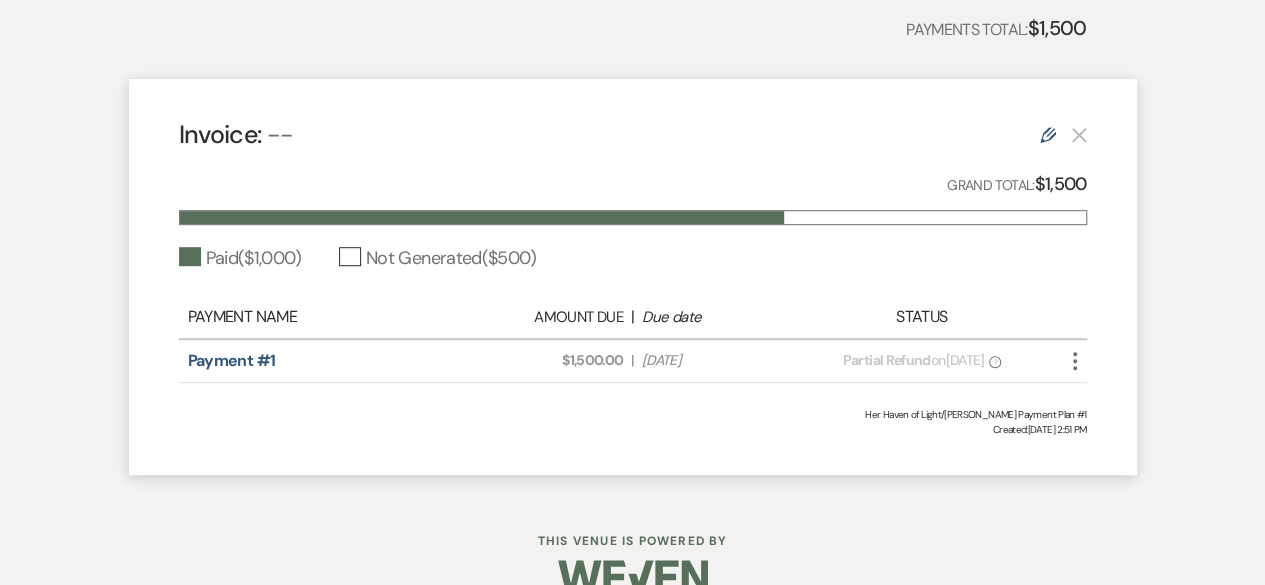 scroll, scrollTop: 508, scrollLeft: 0, axis: vertical 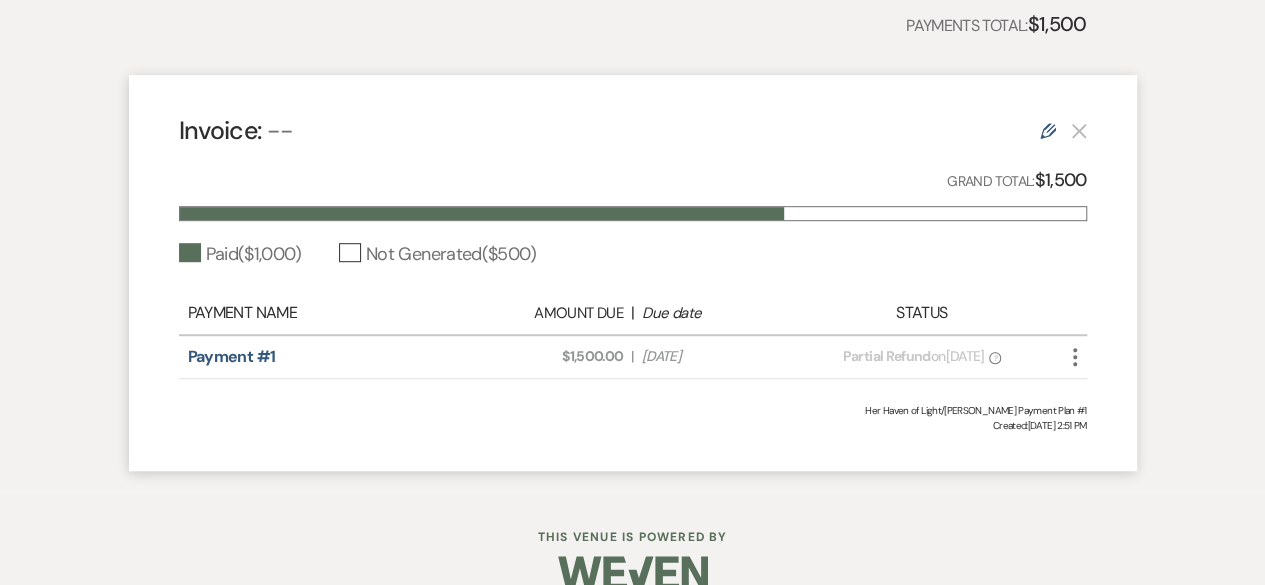 click 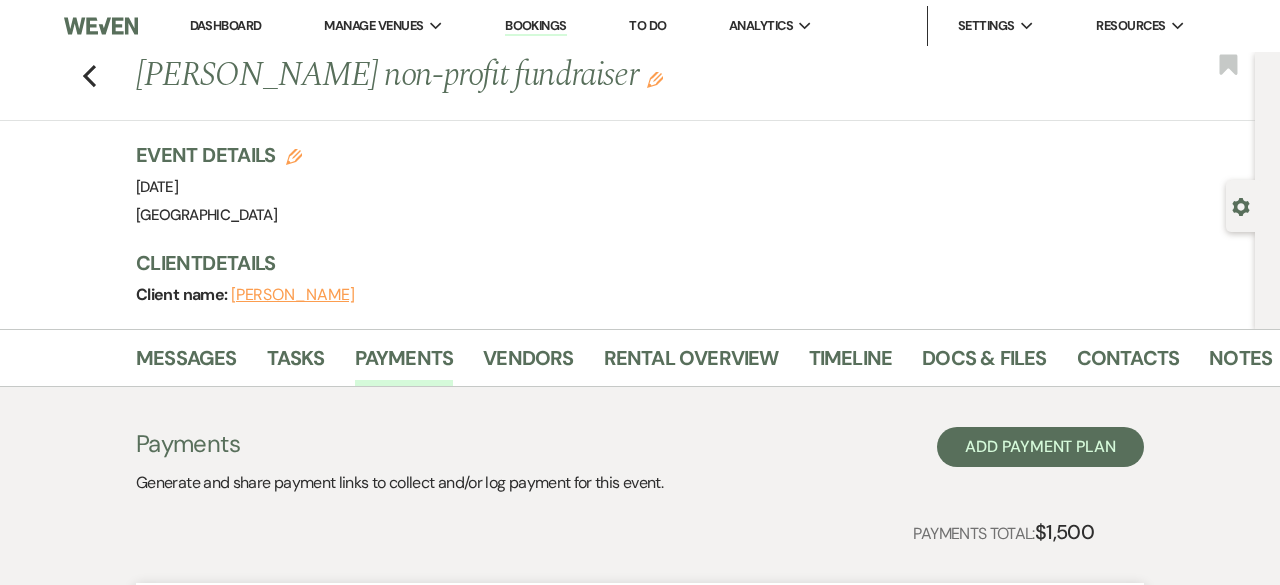 select on "1" 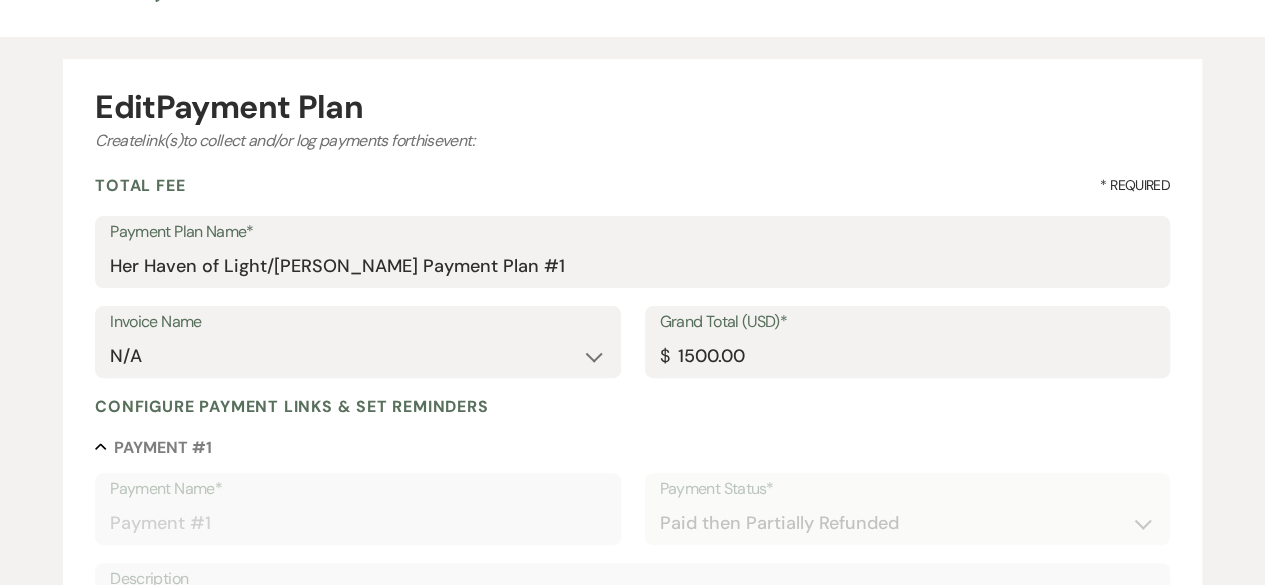 scroll, scrollTop: 0, scrollLeft: 0, axis: both 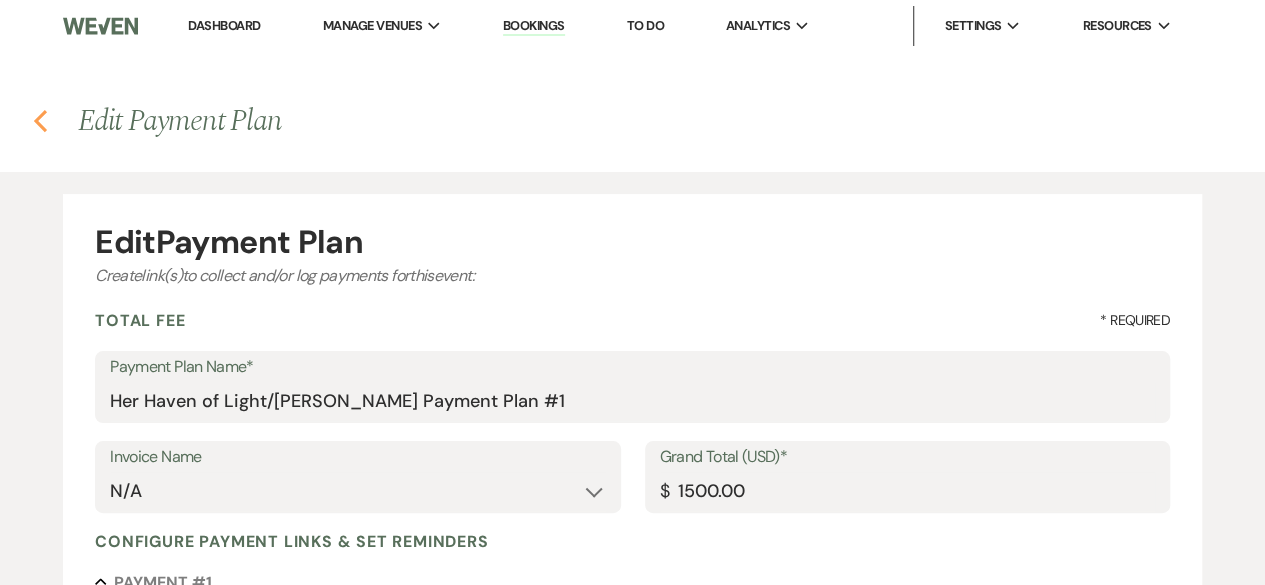 click on "Previous" 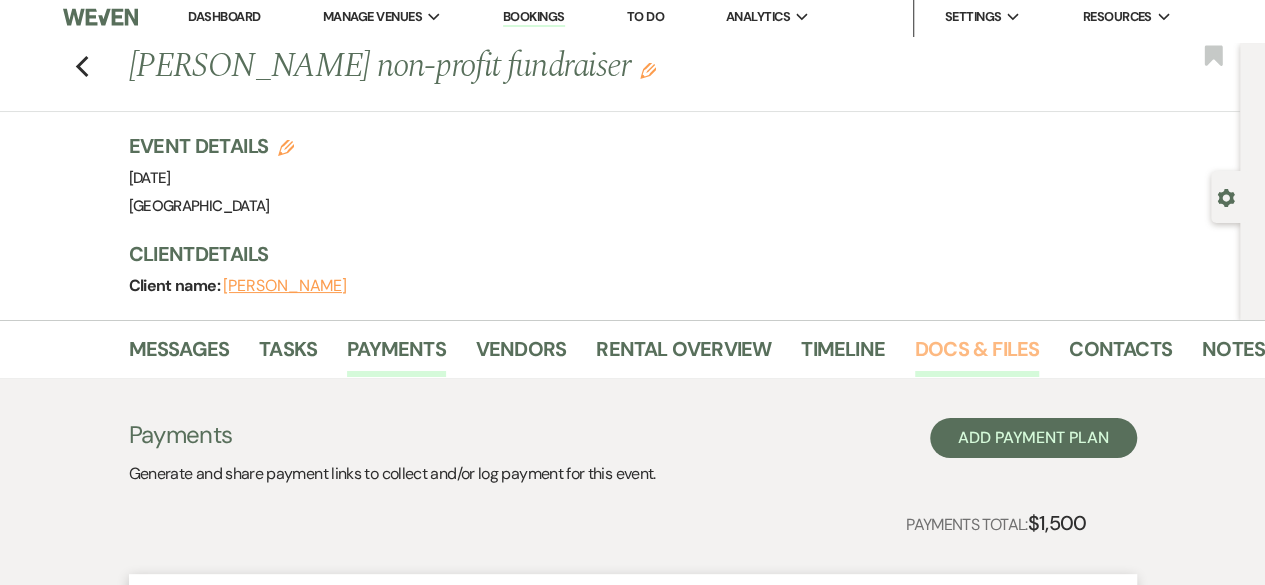 click on "Docs & Files" at bounding box center (977, 355) 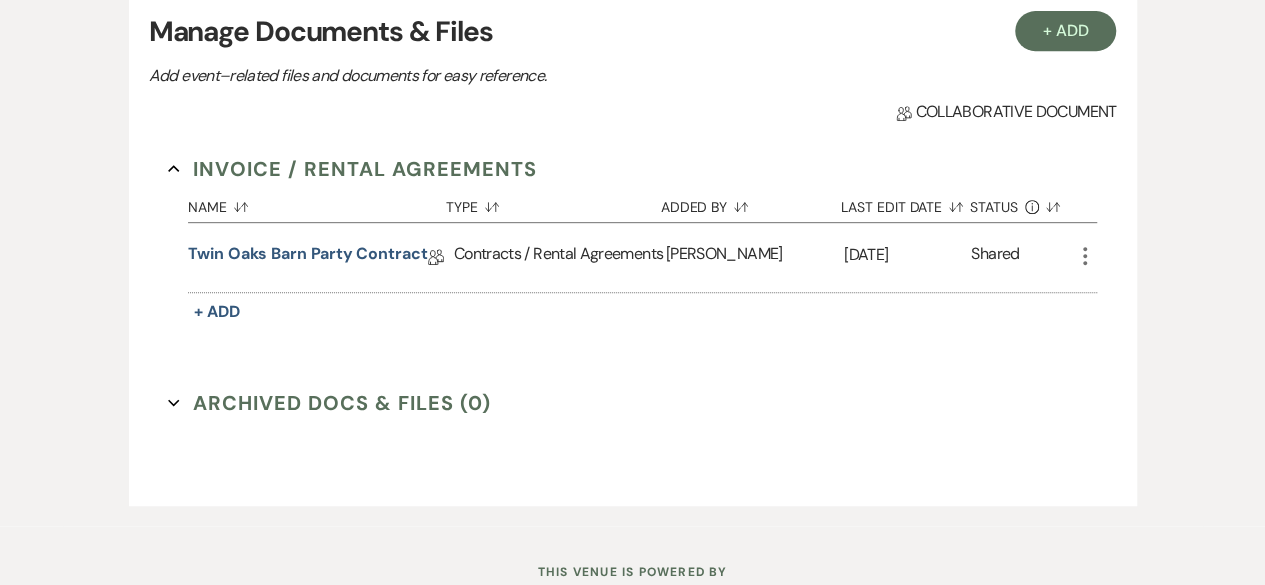 scroll, scrollTop: 437, scrollLeft: 0, axis: vertical 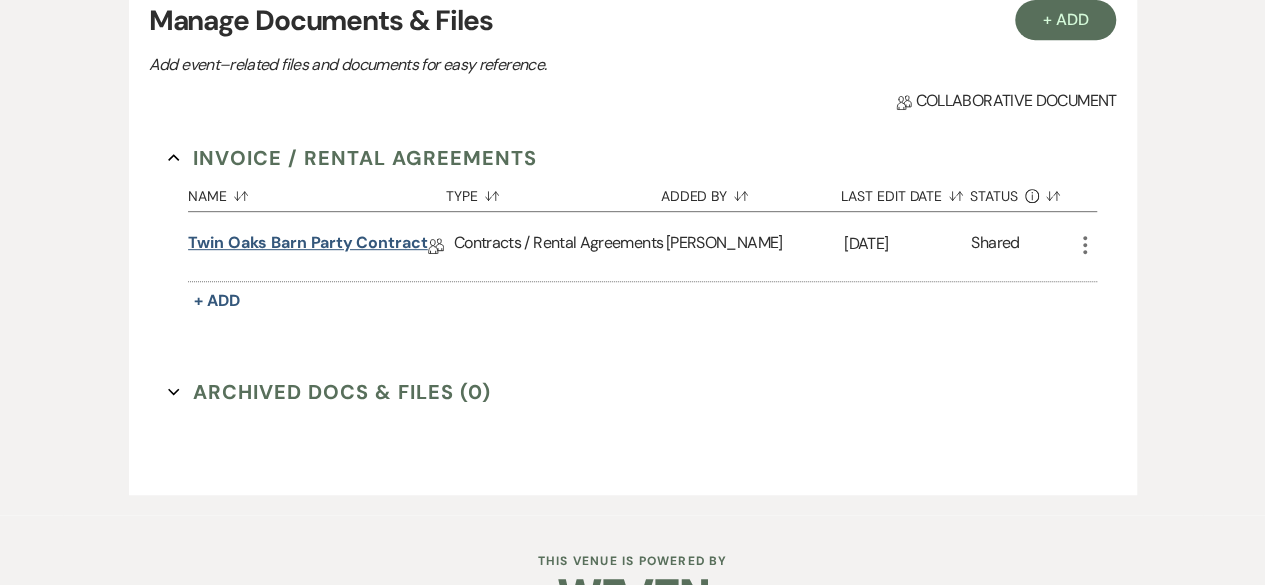 click on "Twin Oaks Barn Party contract" at bounding box center [308, 246] 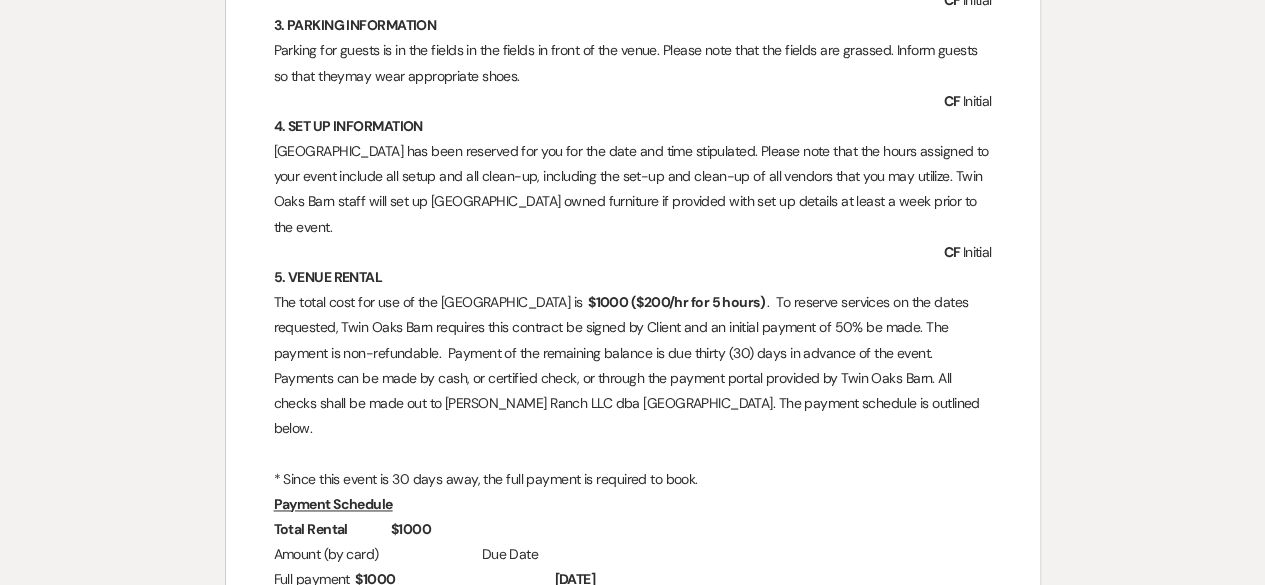 scroll, scrollTop: 1238, scrollLeft: 0, axis: vertical 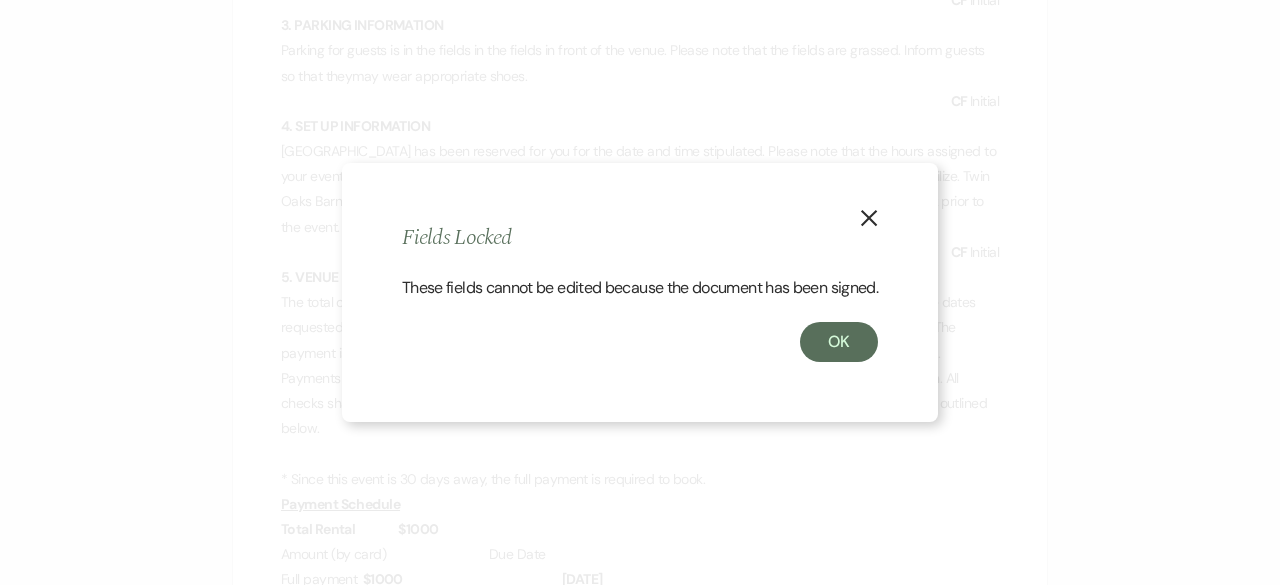 click on "X" at bounding box center [869, 216] 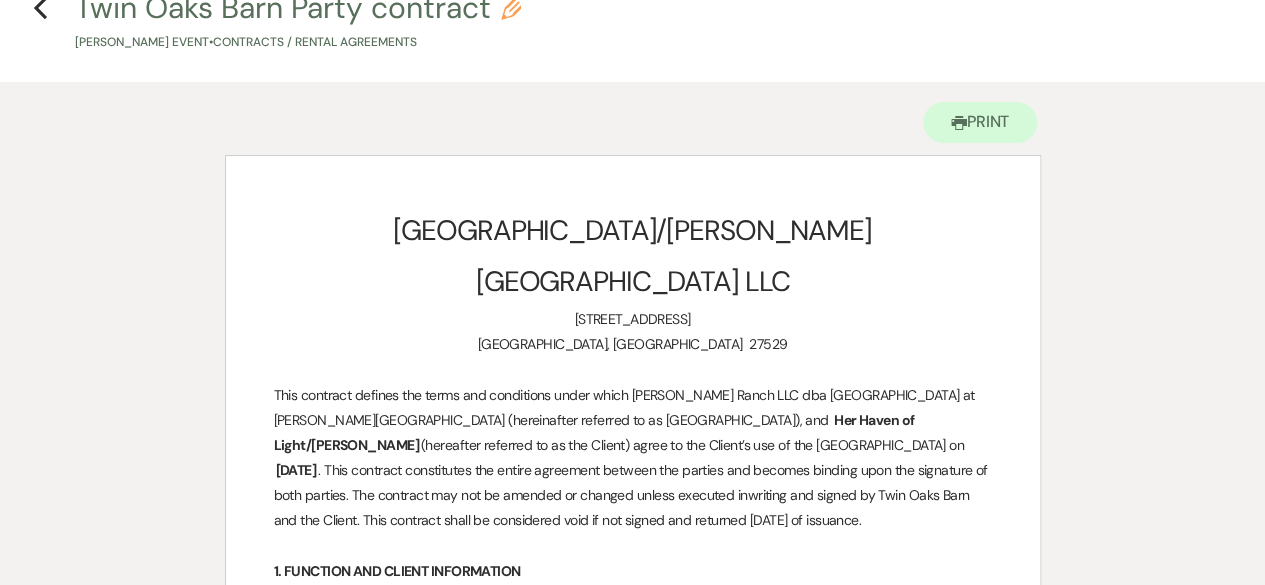 scroll, scrollTop: 0, scrollLeft: 0, axis: both 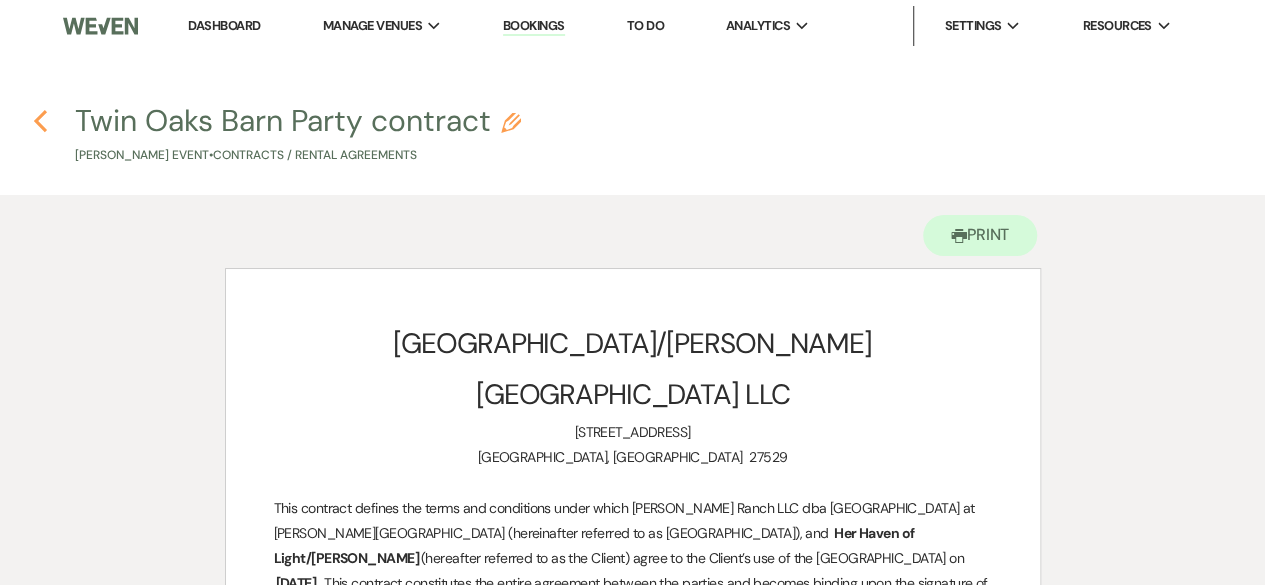 click 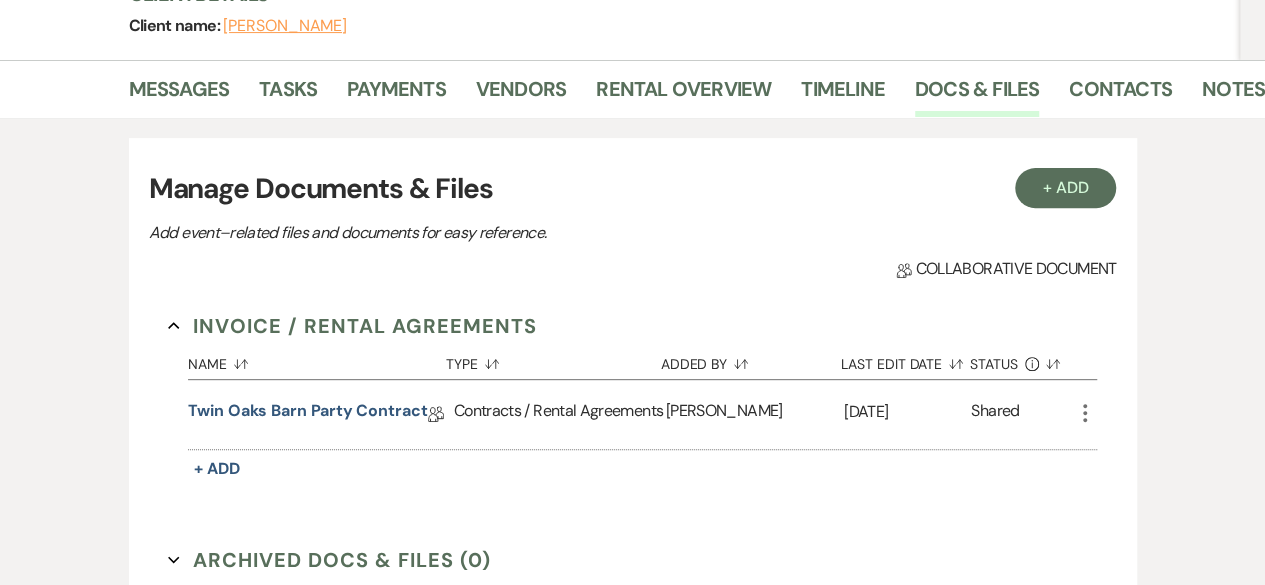 scroll, scrollTop: 0, scrollLeft: 0, axis: both 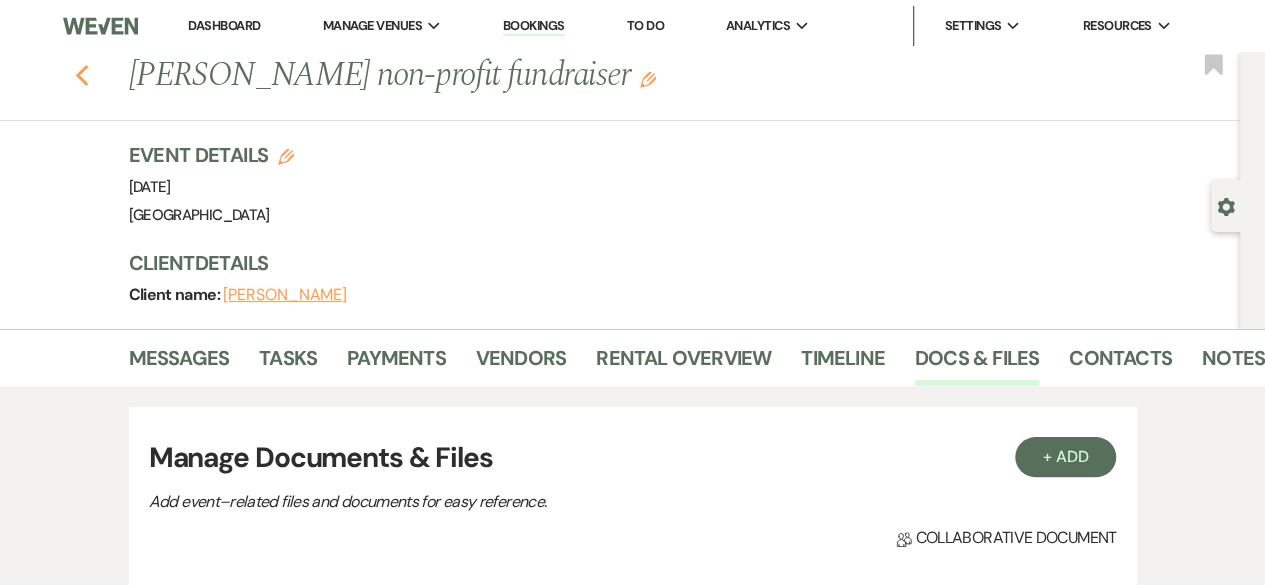 click on "Previous" 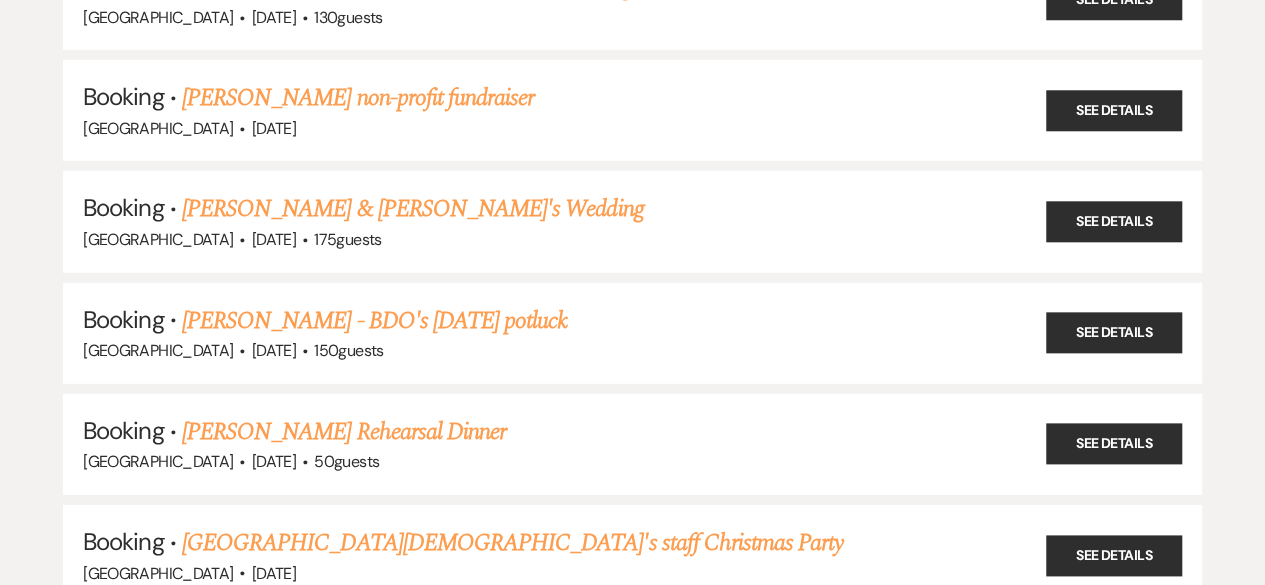 scroll, scrollTop: 21875, scrollLeft: 0, axis: vertical 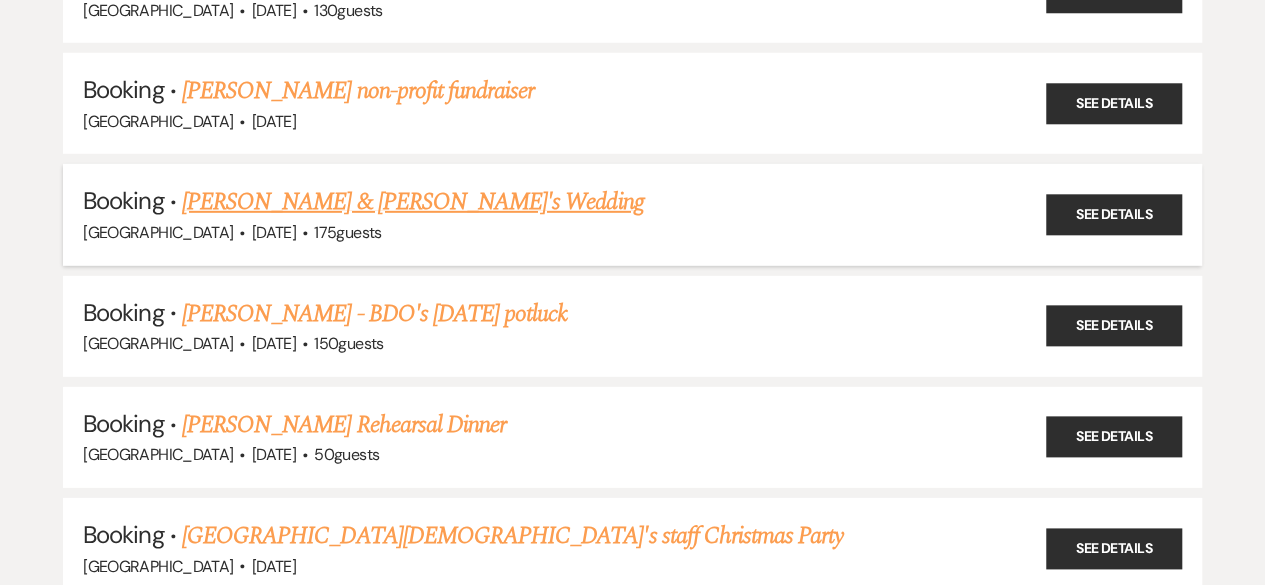 click on "[PERSON_NAME] & [PERSON_NAME]'s Wedding" at bounding box center (413, 202) 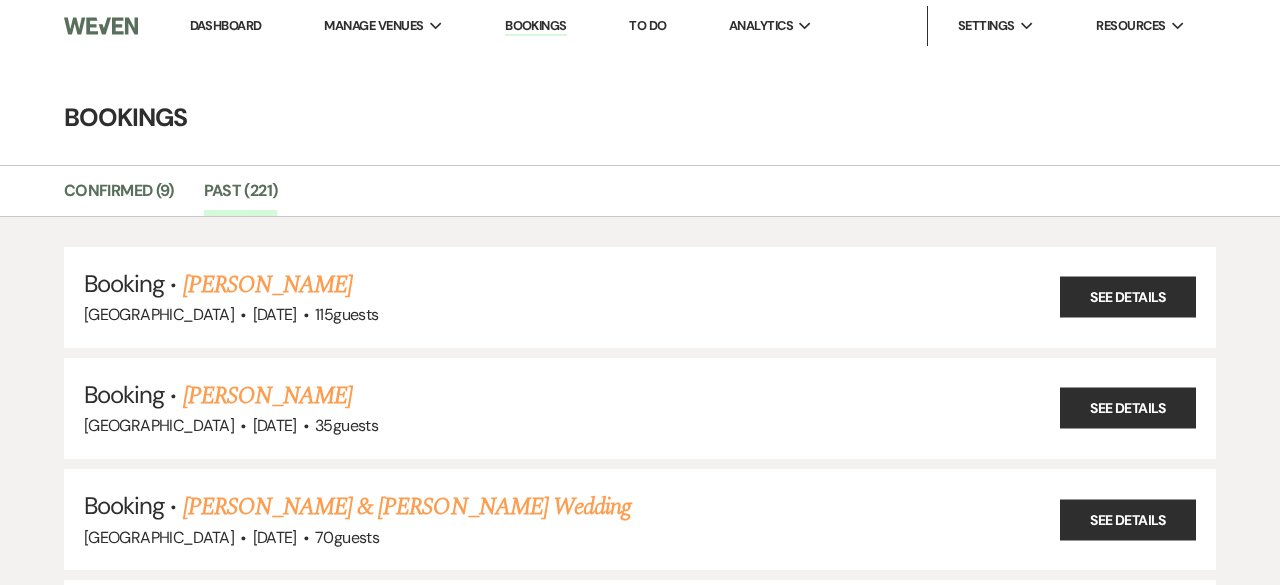 select on "5" 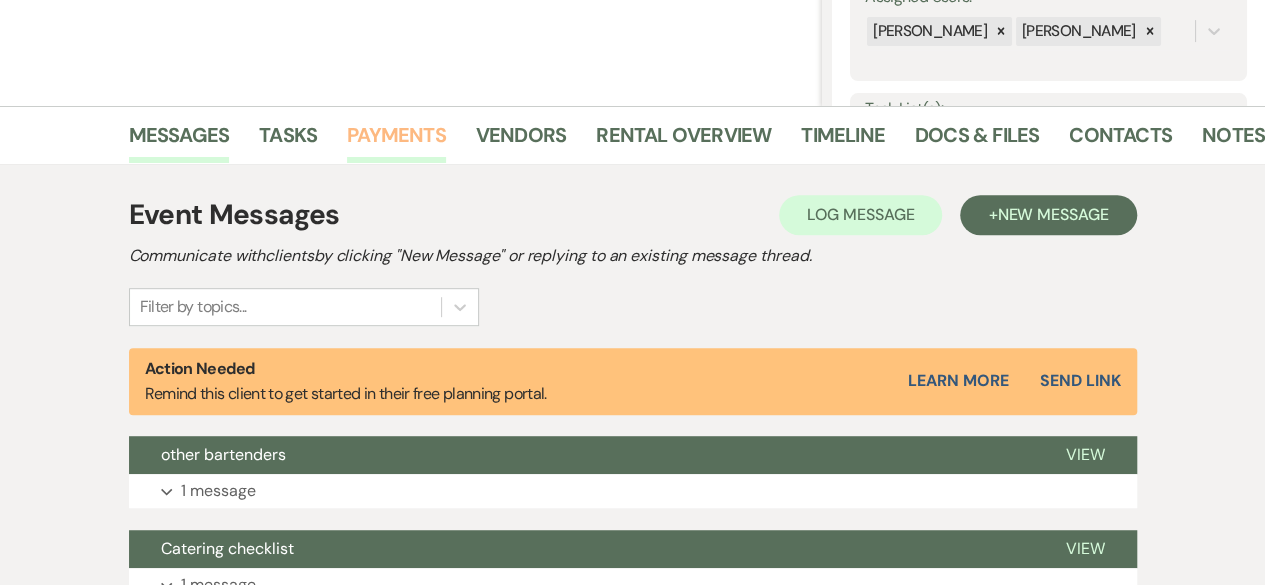 click on "Payments" at bounding box center [396, 141] 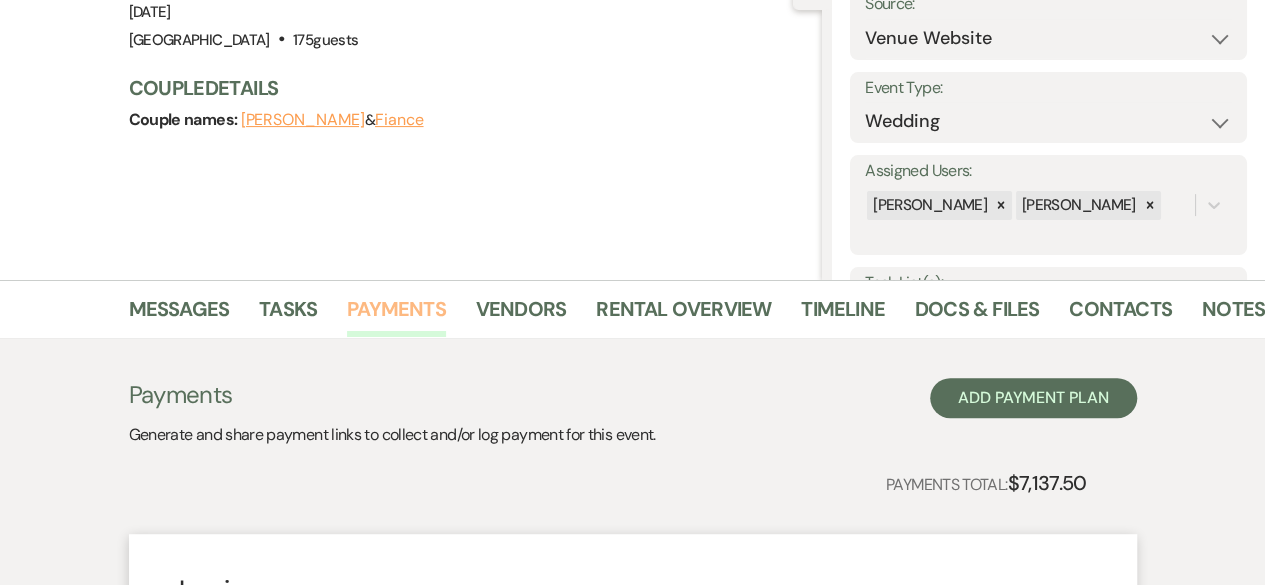 scroll, scrollTop: 221, scrollLeft: 0, axis: vertical 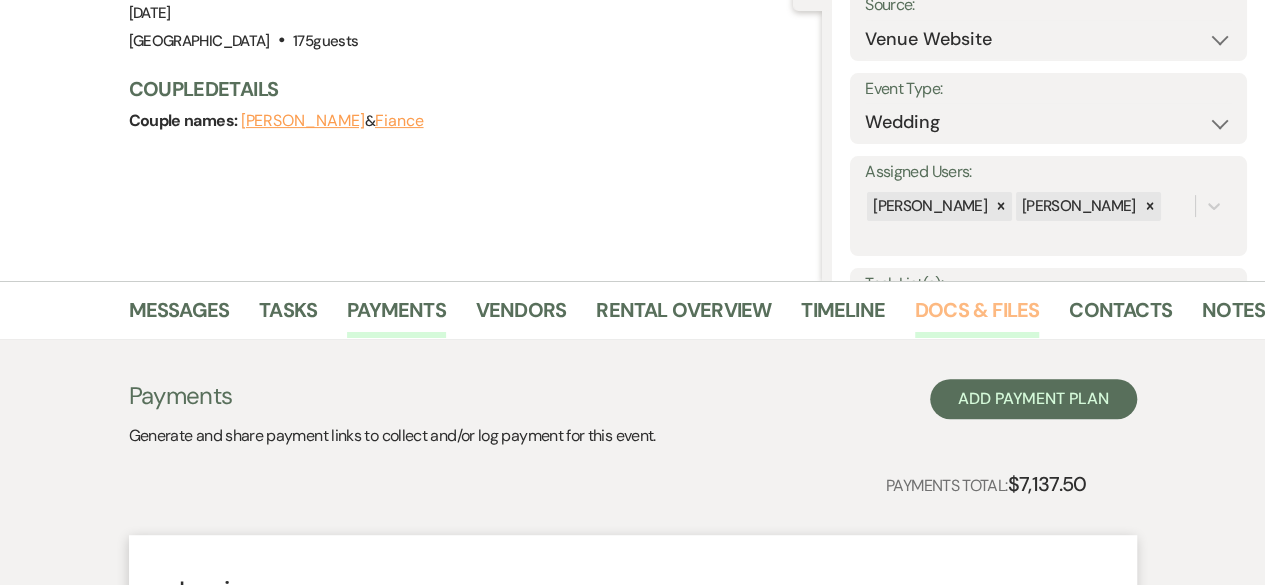 click on "Docs & Files" at bounding box center (977, 316) 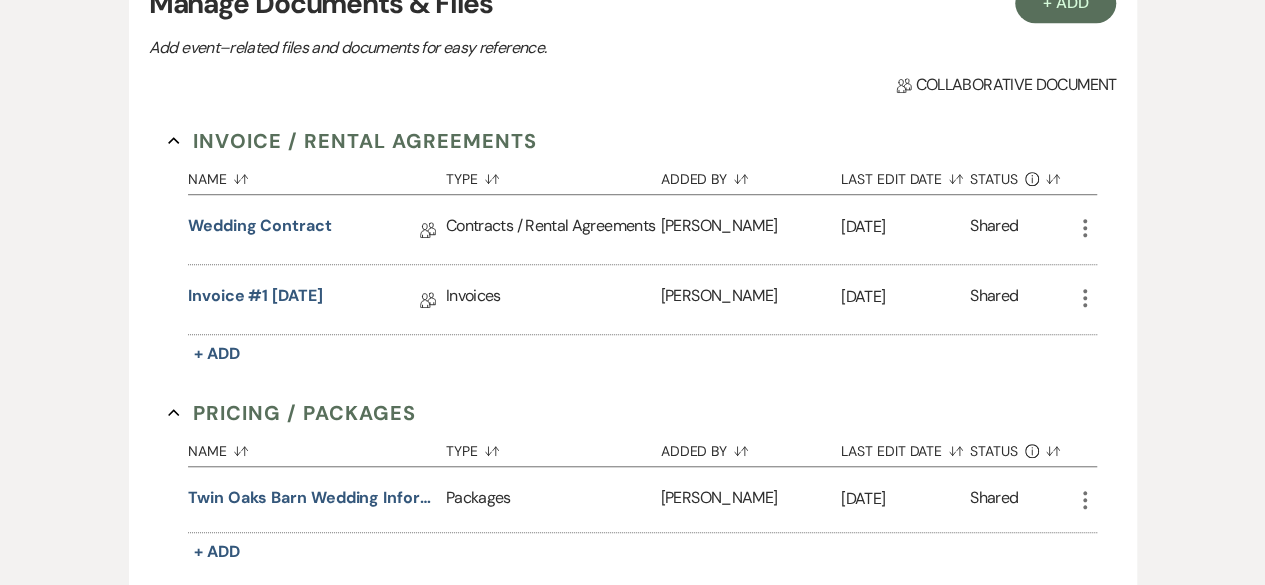 scroll, scrollTop: 649, scrollLeft: 0, axis: vertical 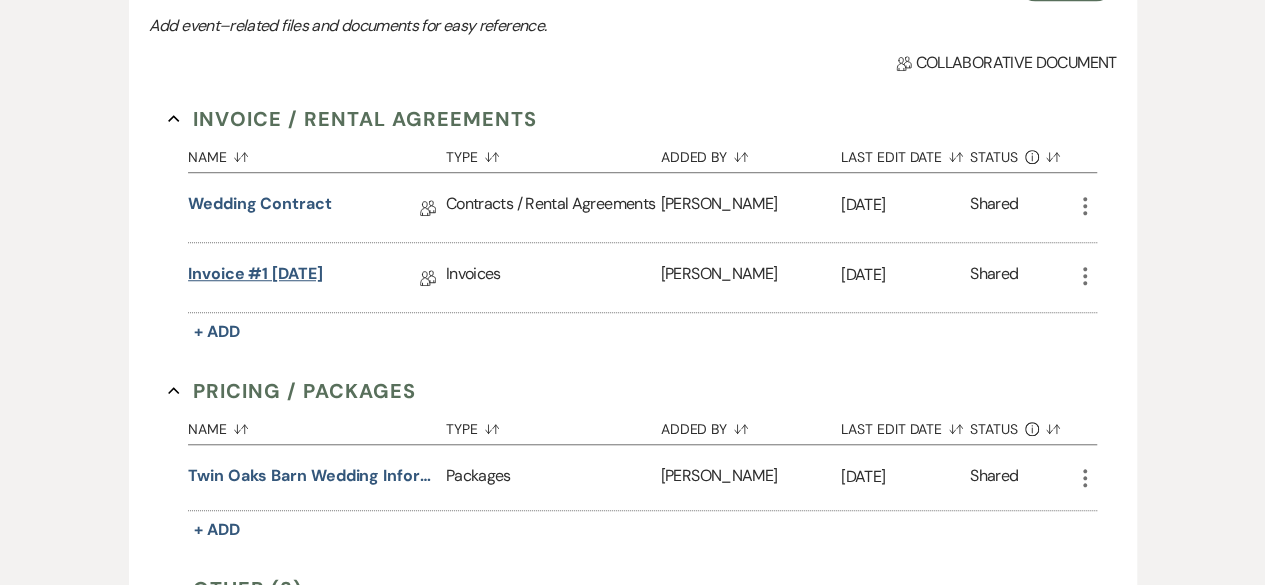 click on "Invoice #1 [DATE]" at bounding box center [255, 277] 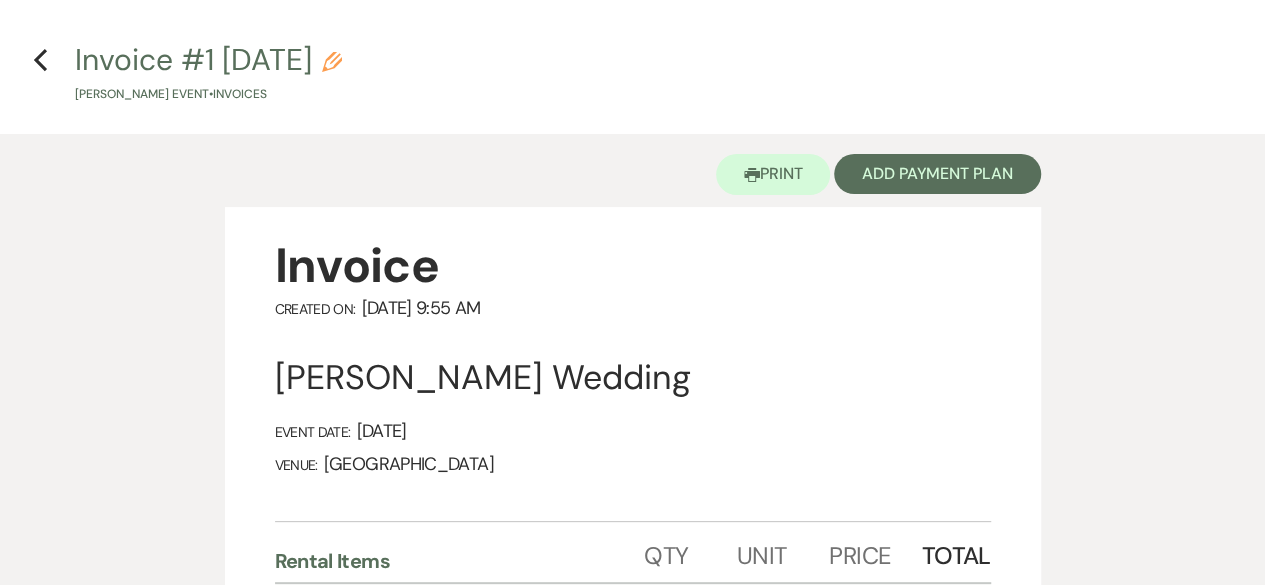 scroll, scrollTop: 0, scrollLeft: 0, axis: both 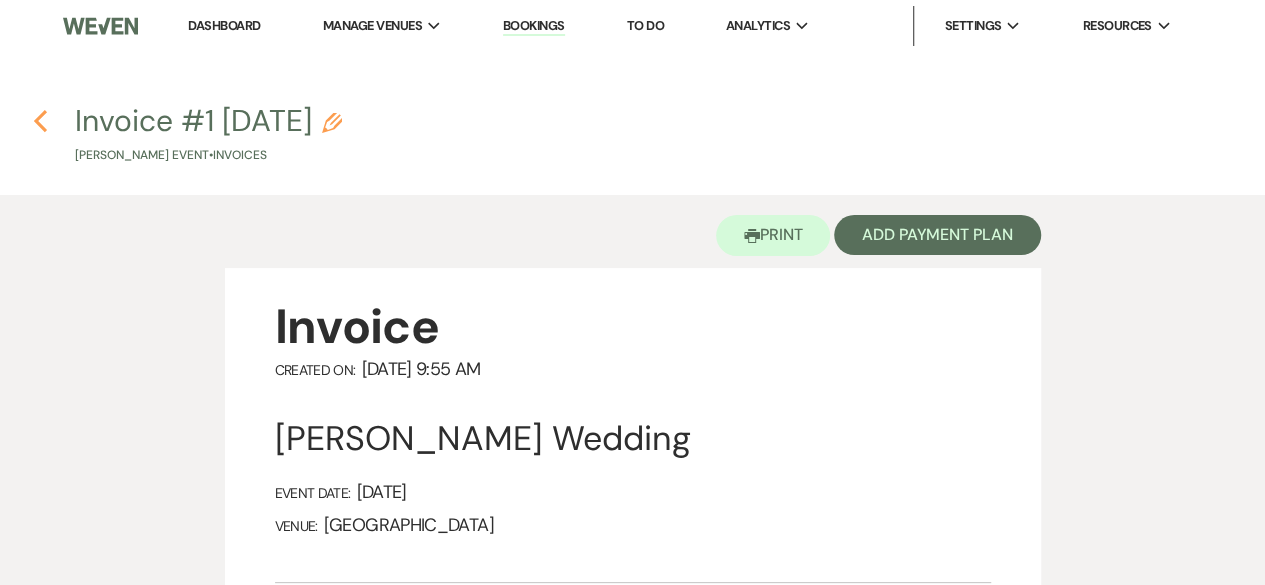 click on "Previous" 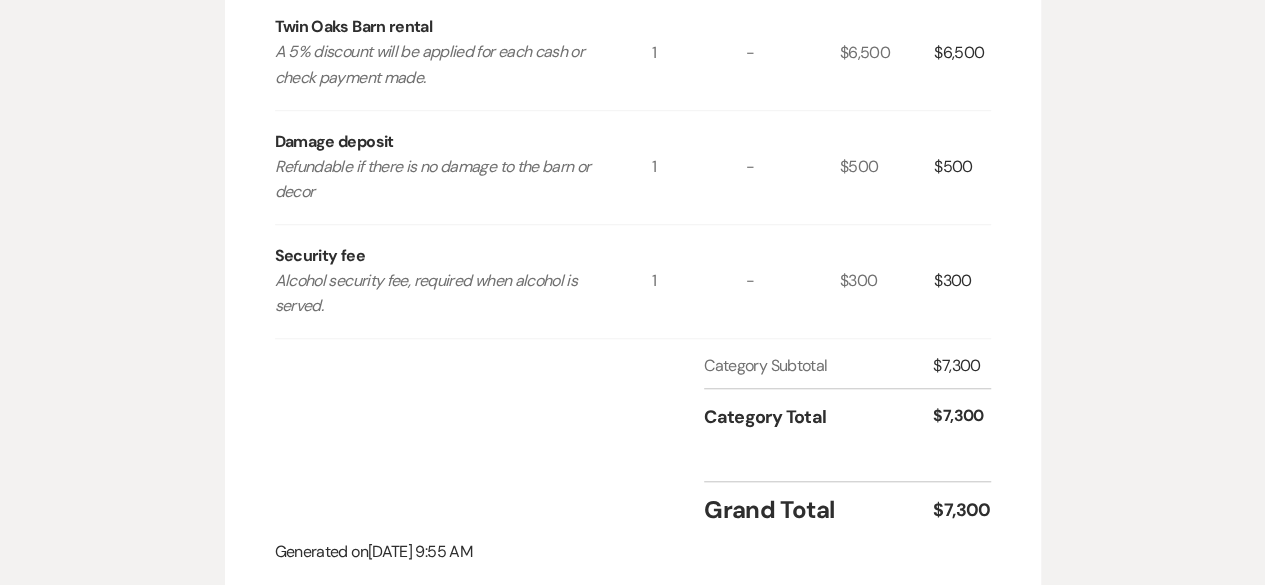 select on "5" 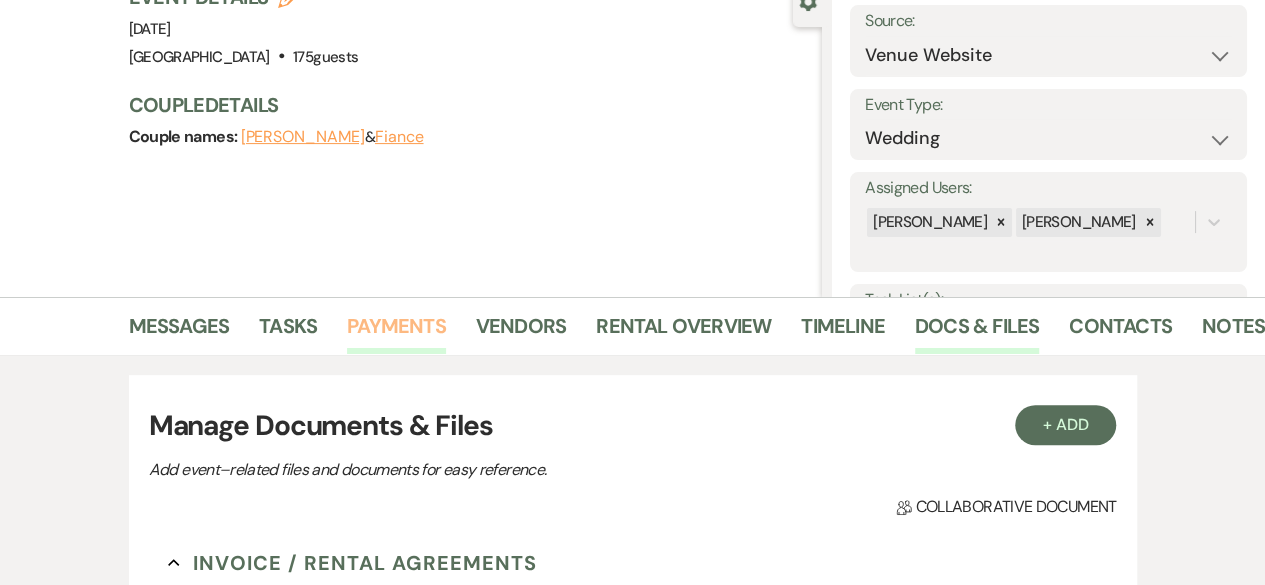 click on "Payments" at bounding box center (396, 332) 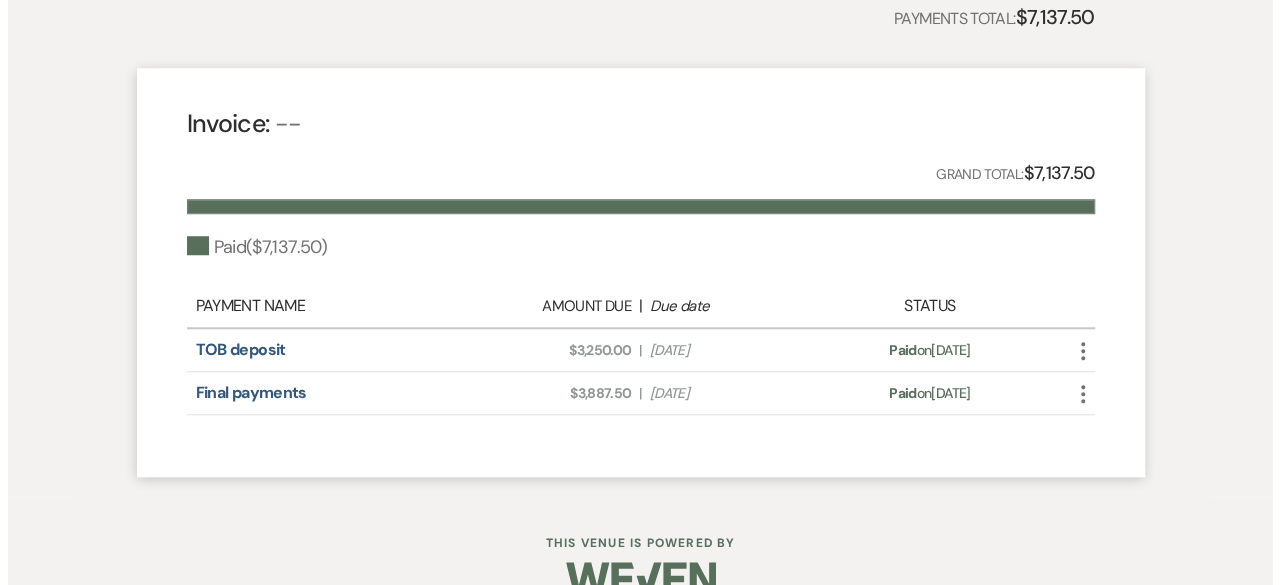 scroll, scrollTop: 724, scrollLeft: 0, axis: vertical 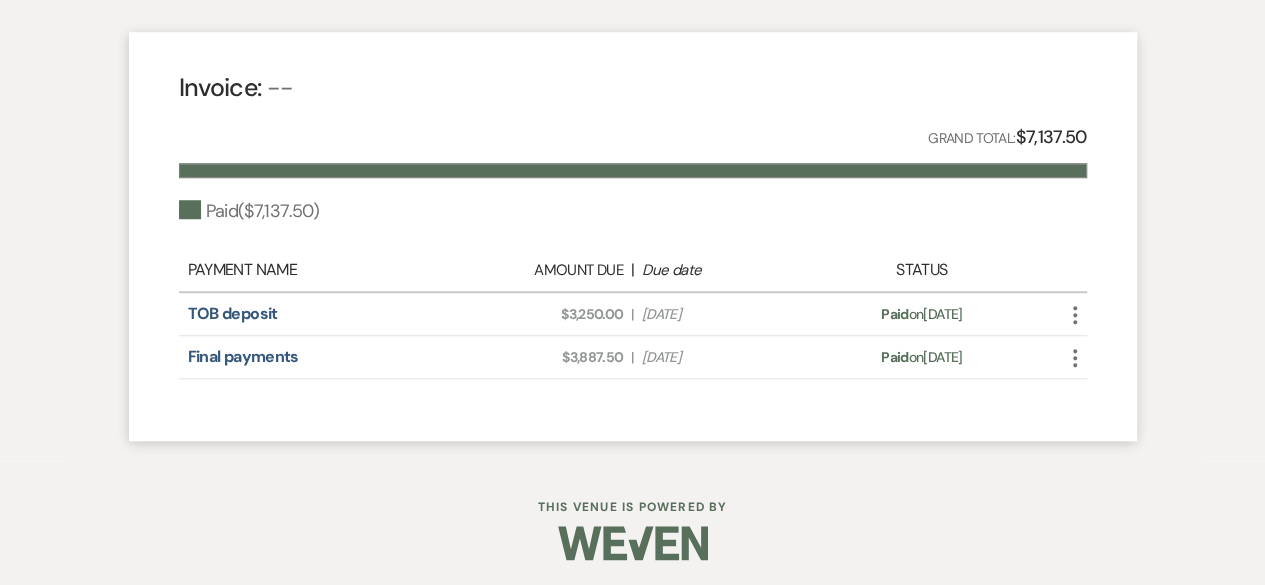 click on "More" 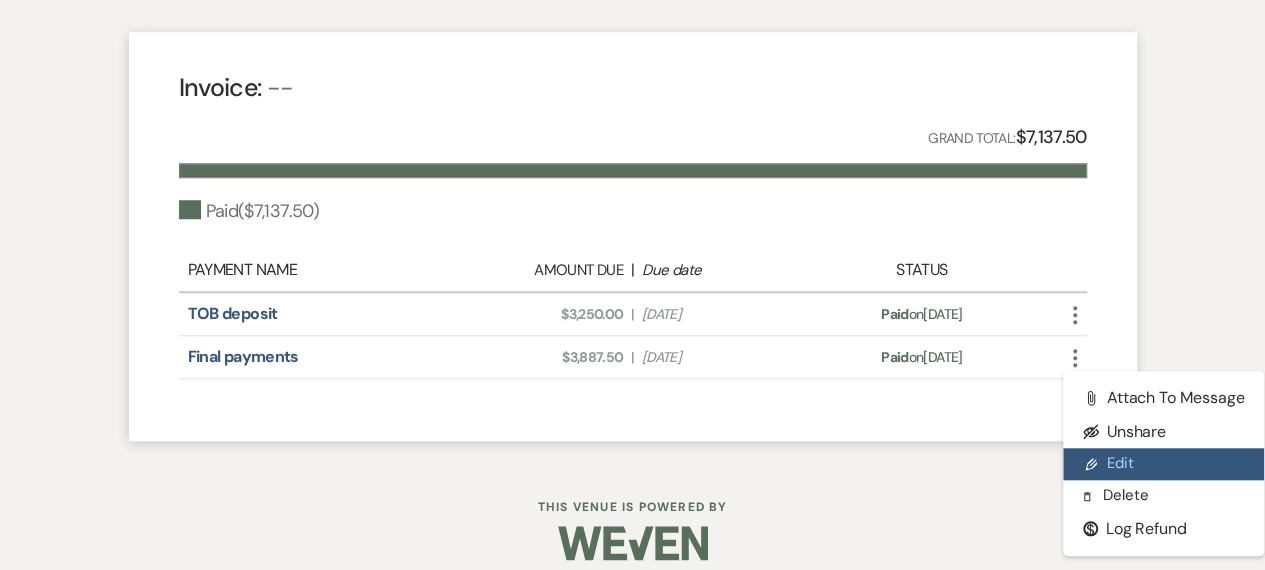 click on "Pencil  Edit" at bounding box center (1164, 464) 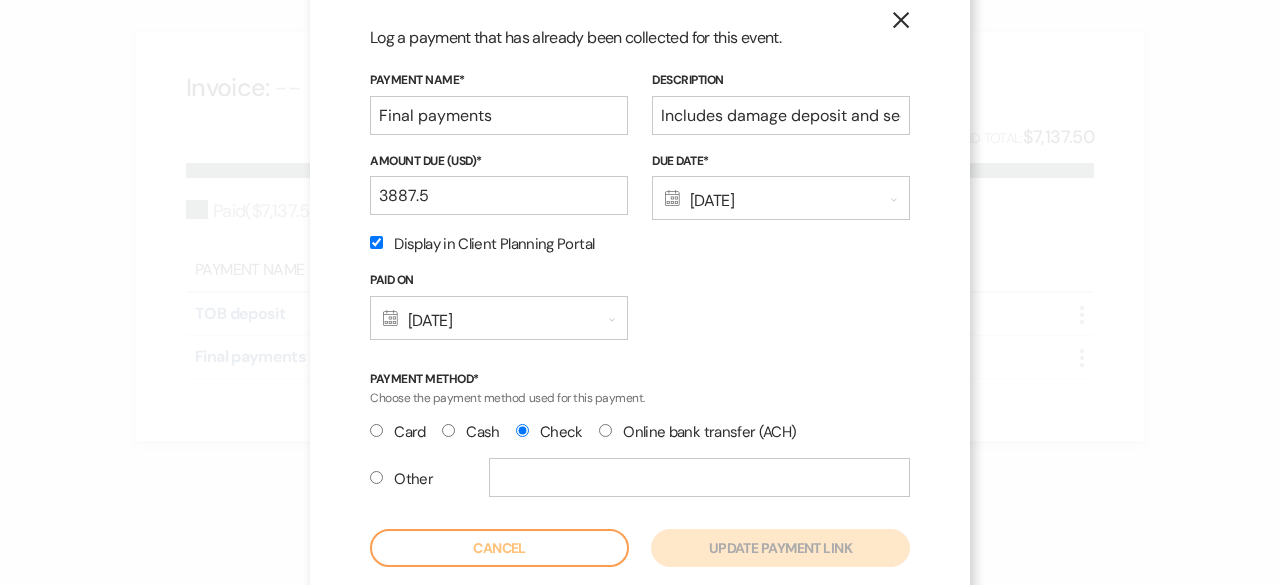 scroll, scrollTop: 38, scrollLeft: 0, axis: vertical 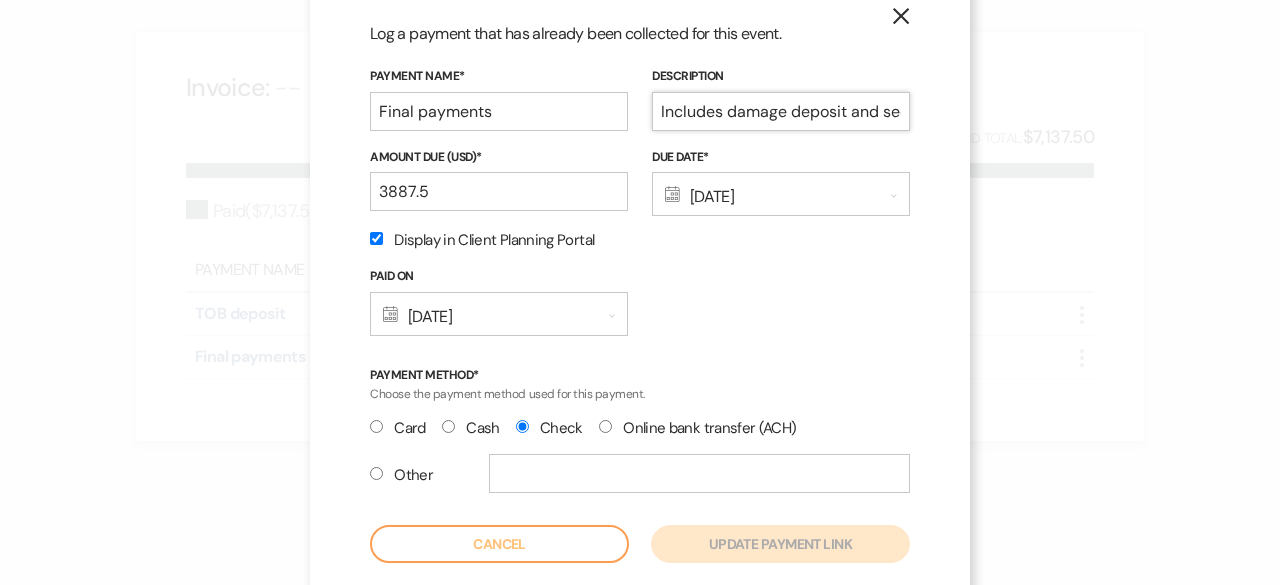 click on "Includes damage deposit and security fee" at bounding box center (781, 111) 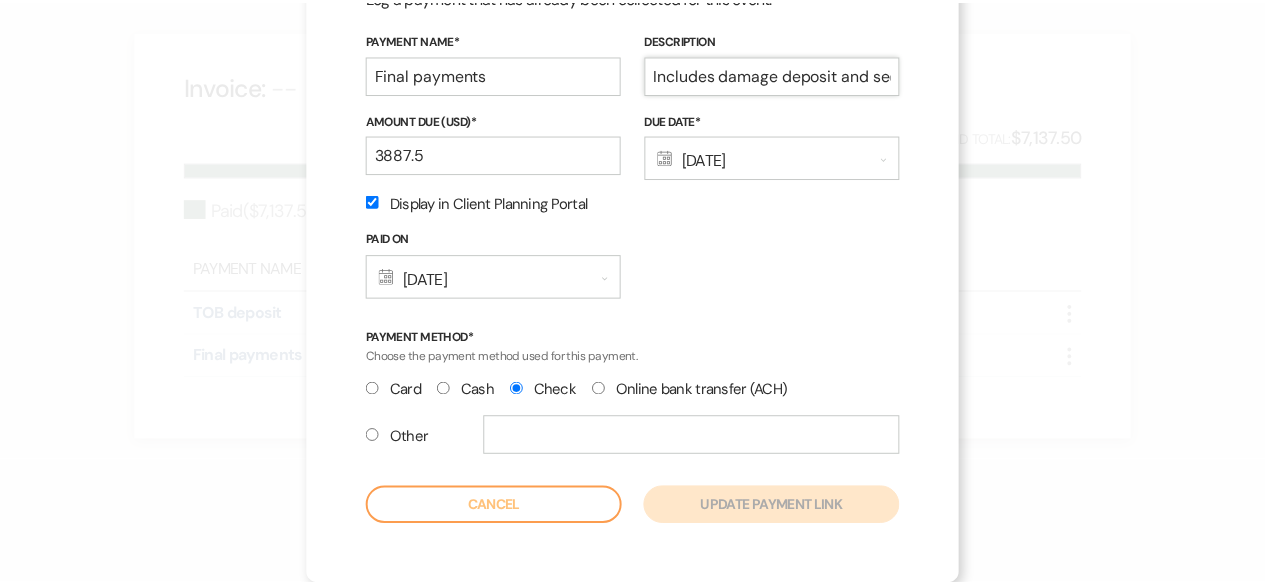 scroll, scrollTop: 0, scrollLeft: 0, axis: both 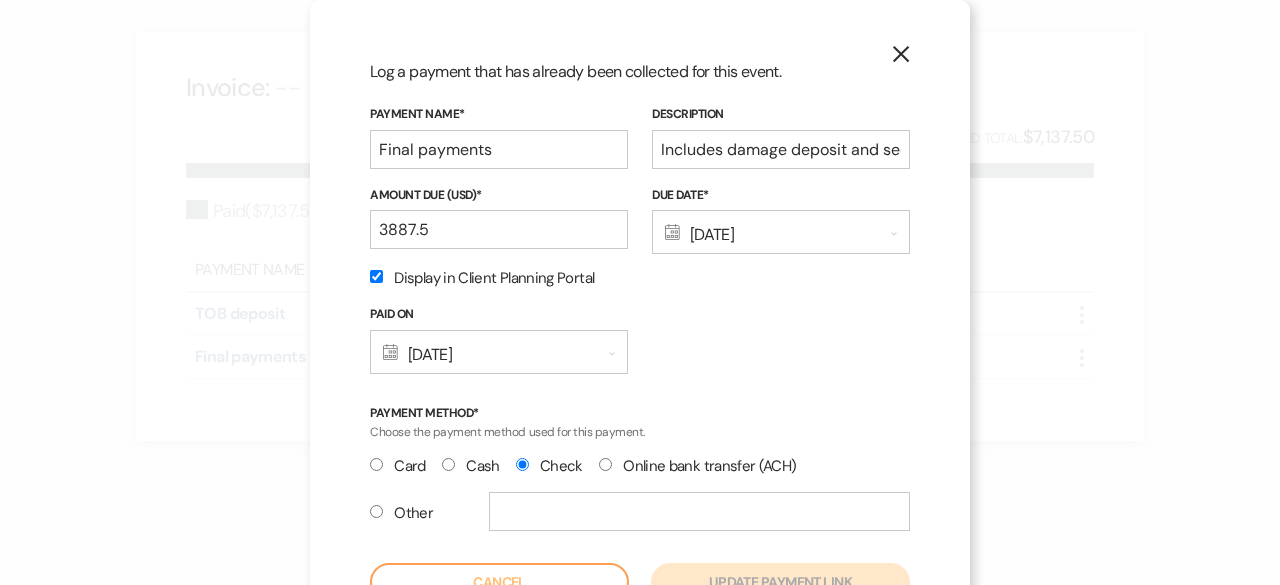 click 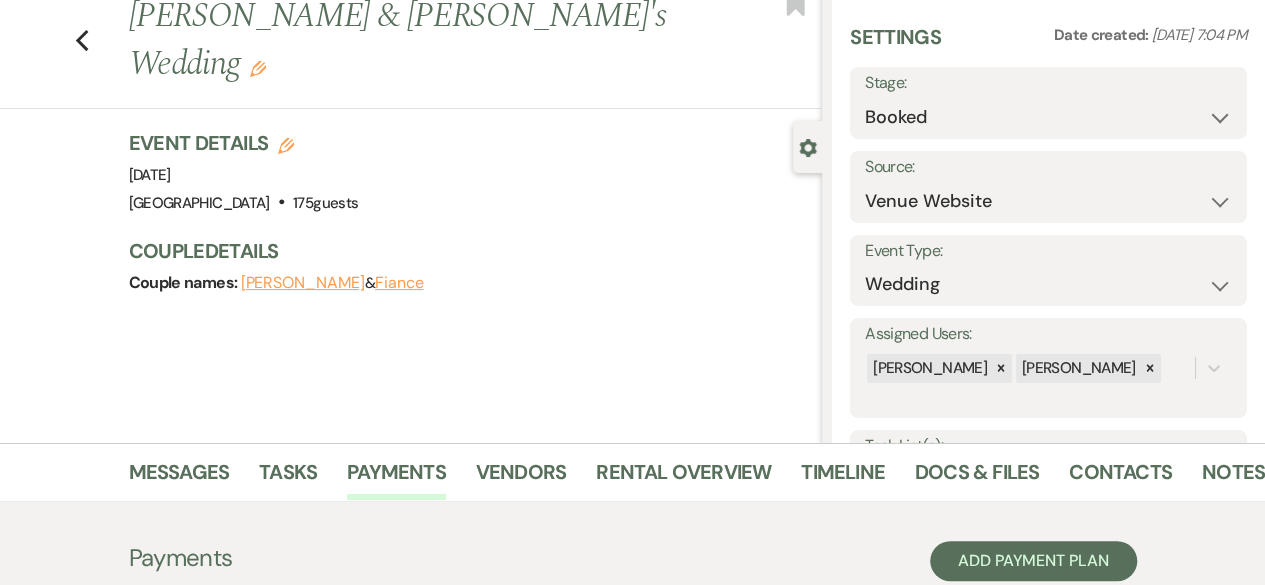 scroll, scrollTop: 0, scrollLeft: 0, axis: both 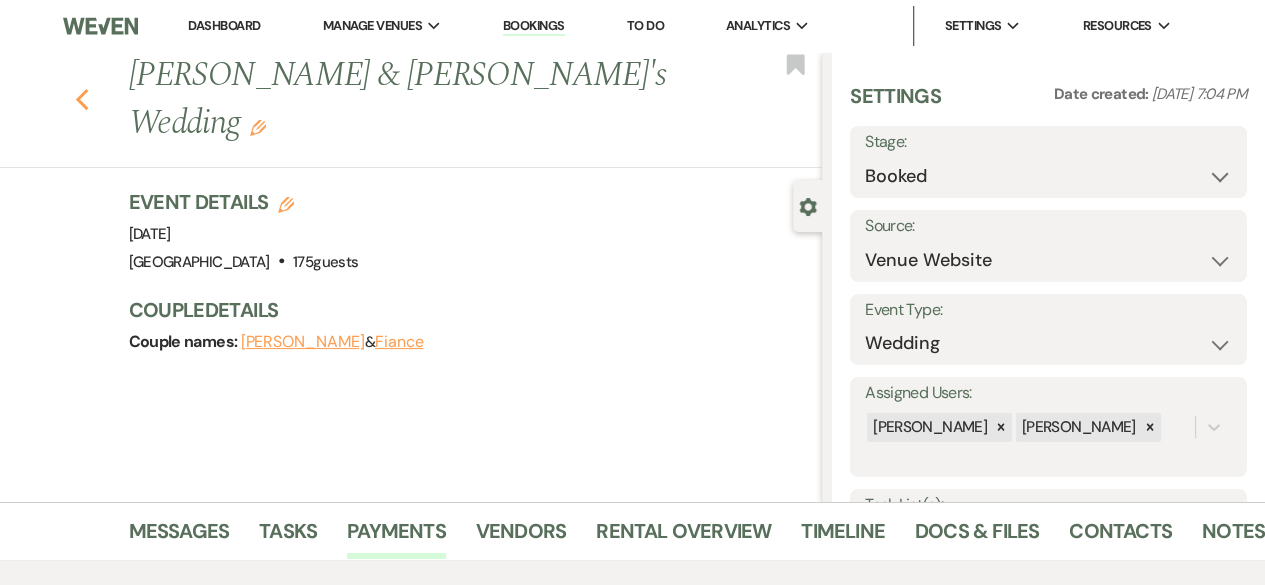 click on "Previous" 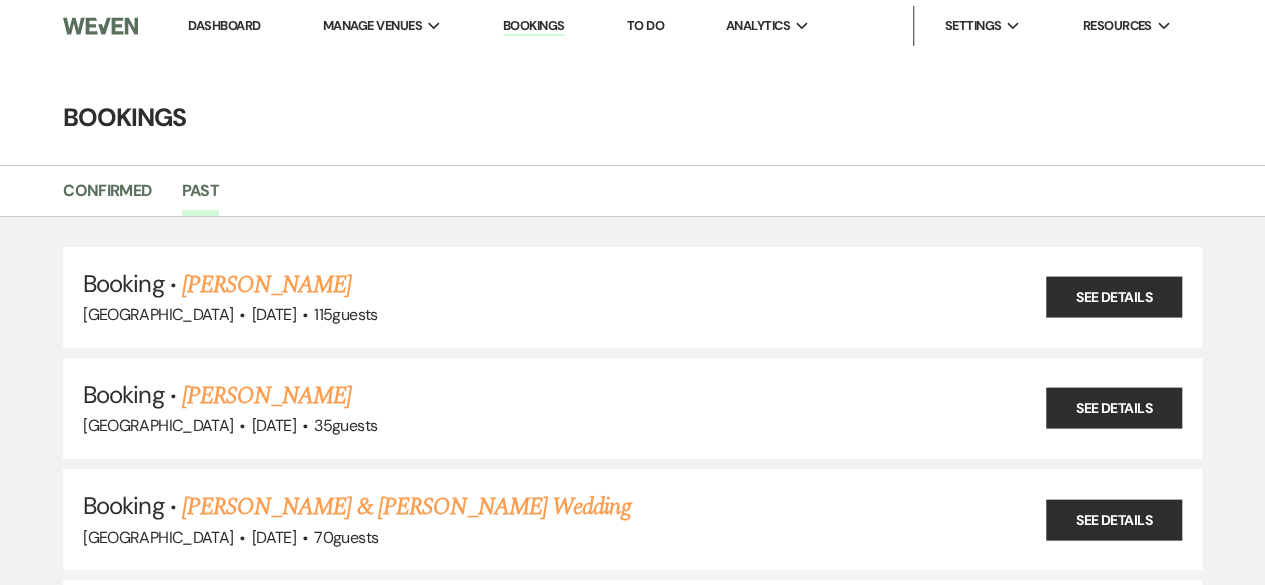 scroll, scrollTop: 21875, scrollLeft: 0, axis: vertical 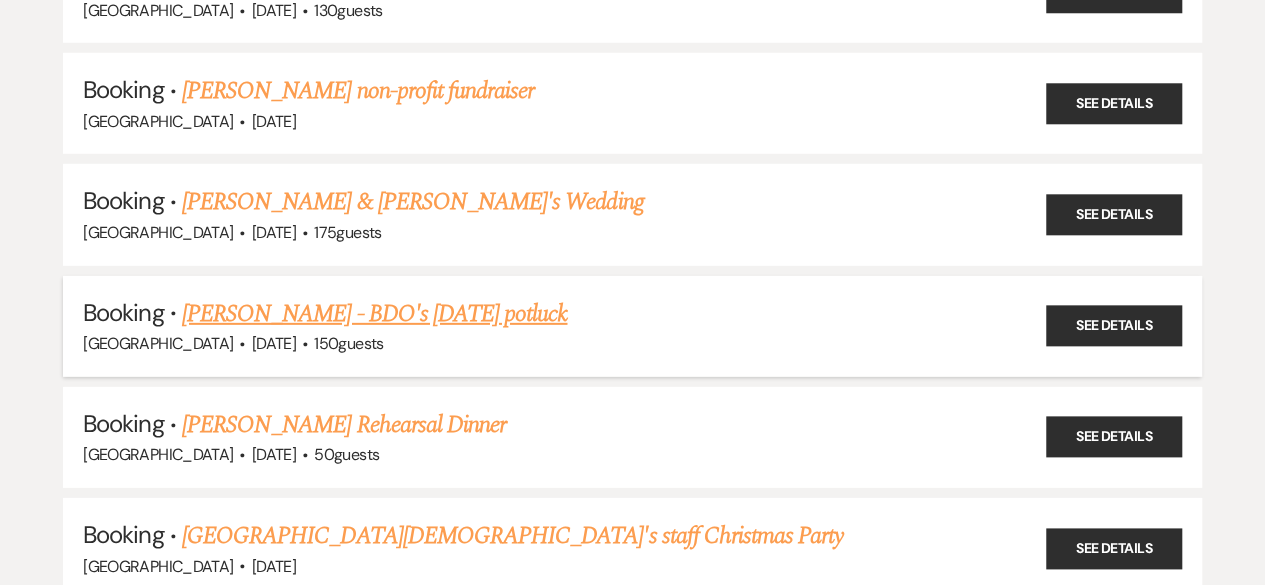 click on "[PERSON_NAME] - BDO's [DATE] potluck" at bounding box center [374, 314] 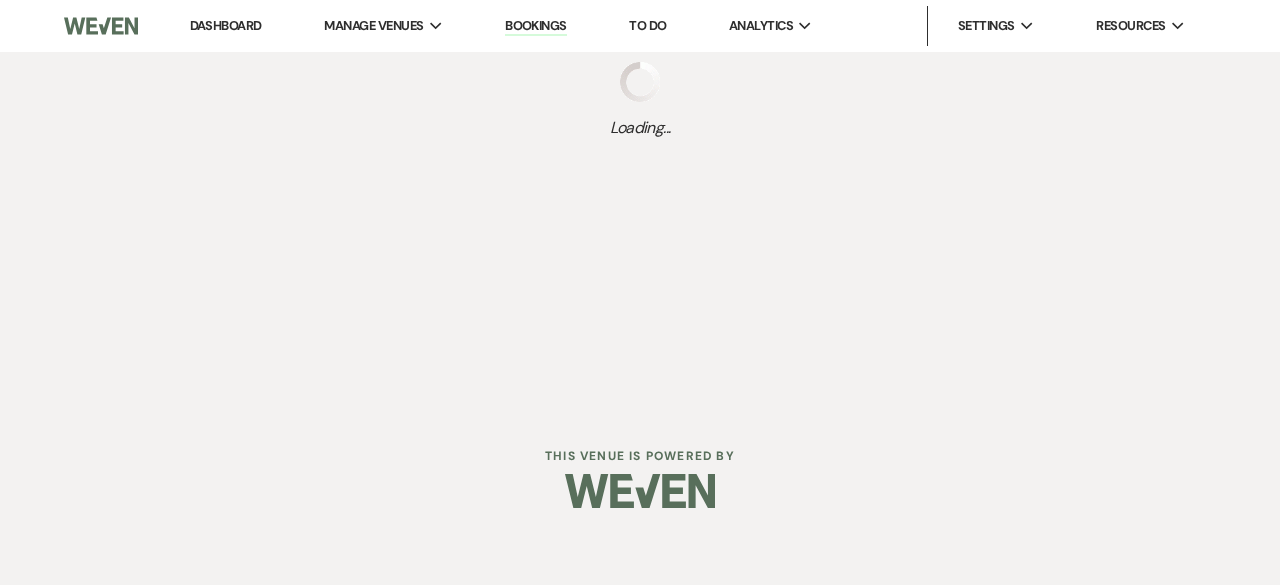 select on "1" 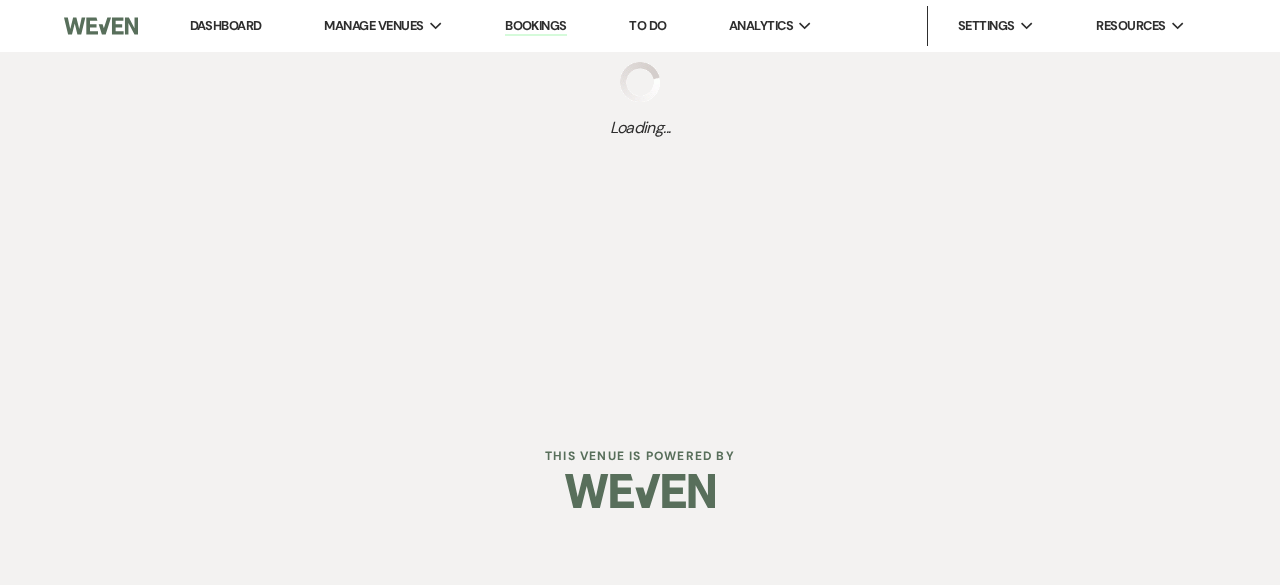 select on "9" 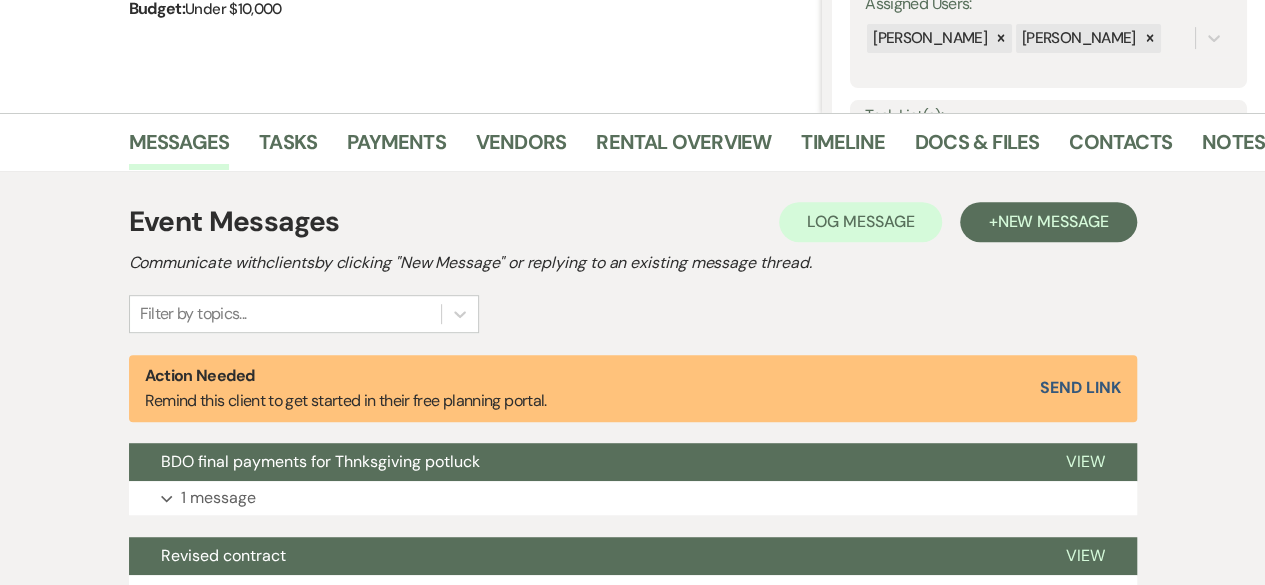 scroll, scrollTop: 391, scrollLeft: 0, axis: vertical 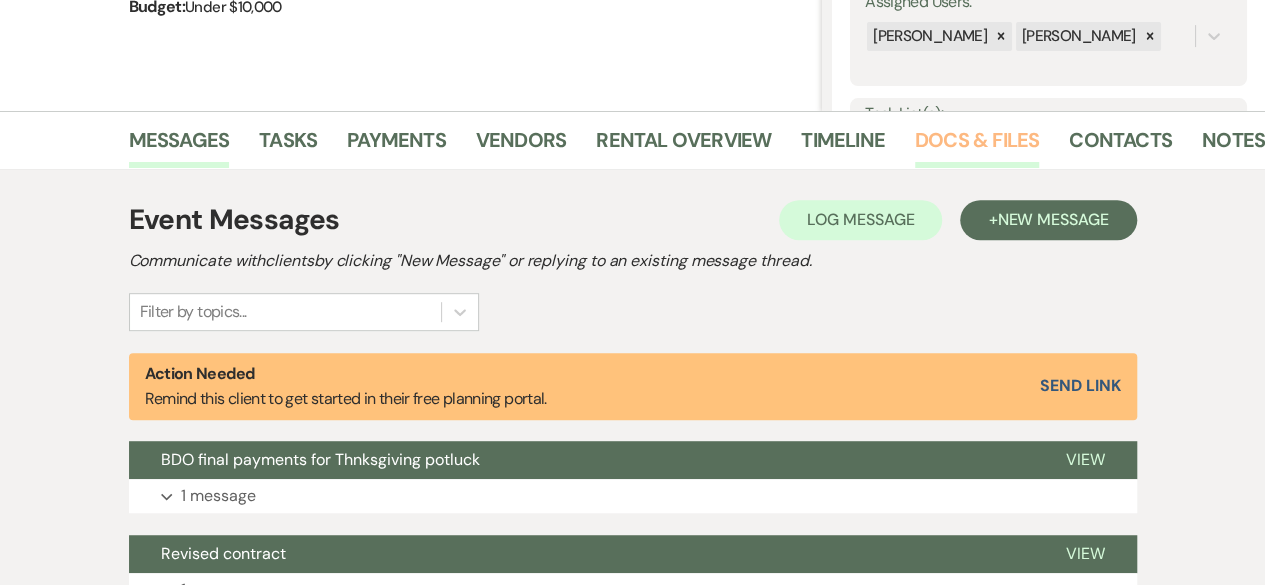 click on "Docs & Files" at bounding box center [977, 146] 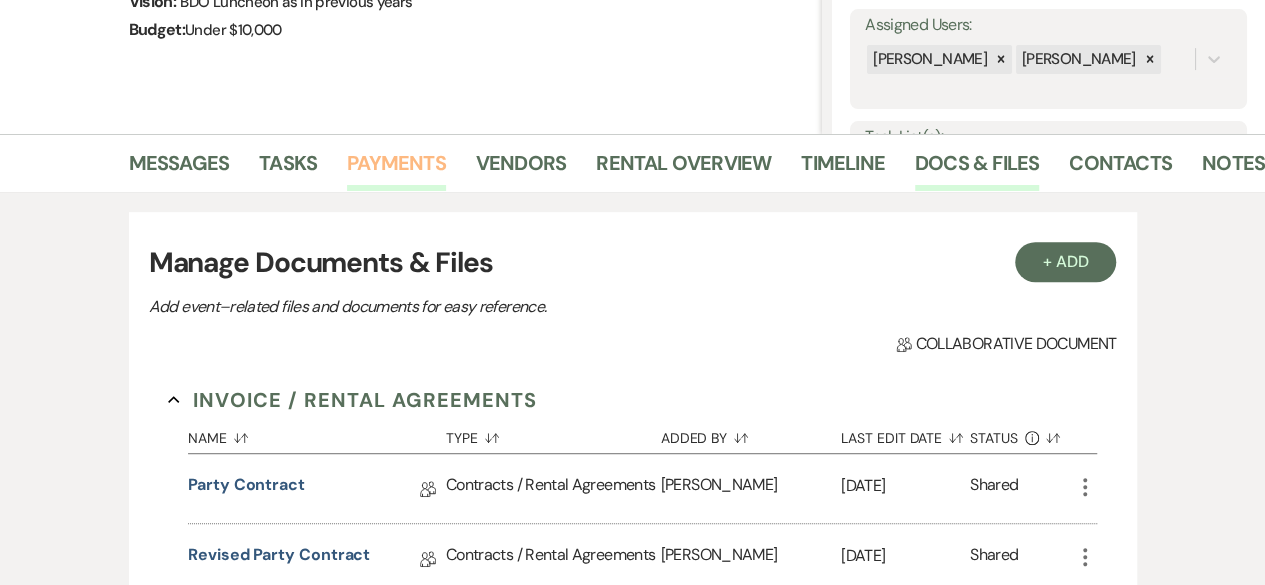 click on "Payments" at bounding box center (396, 169) 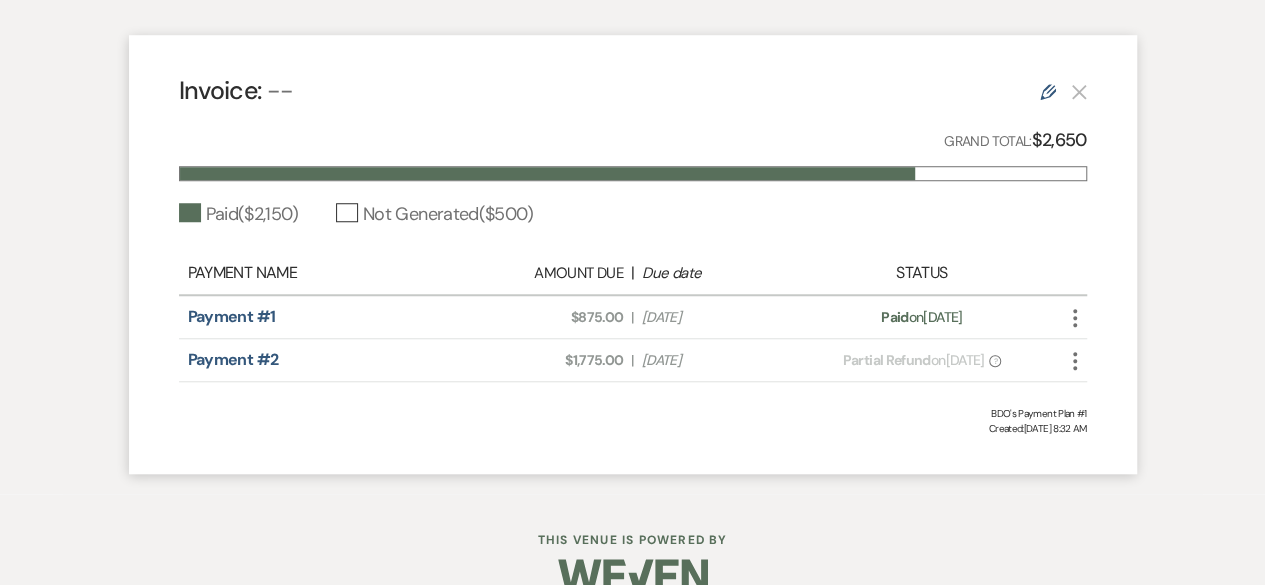 scroll, scrollTop: 757, scrollLeft: 0, axis: vertical 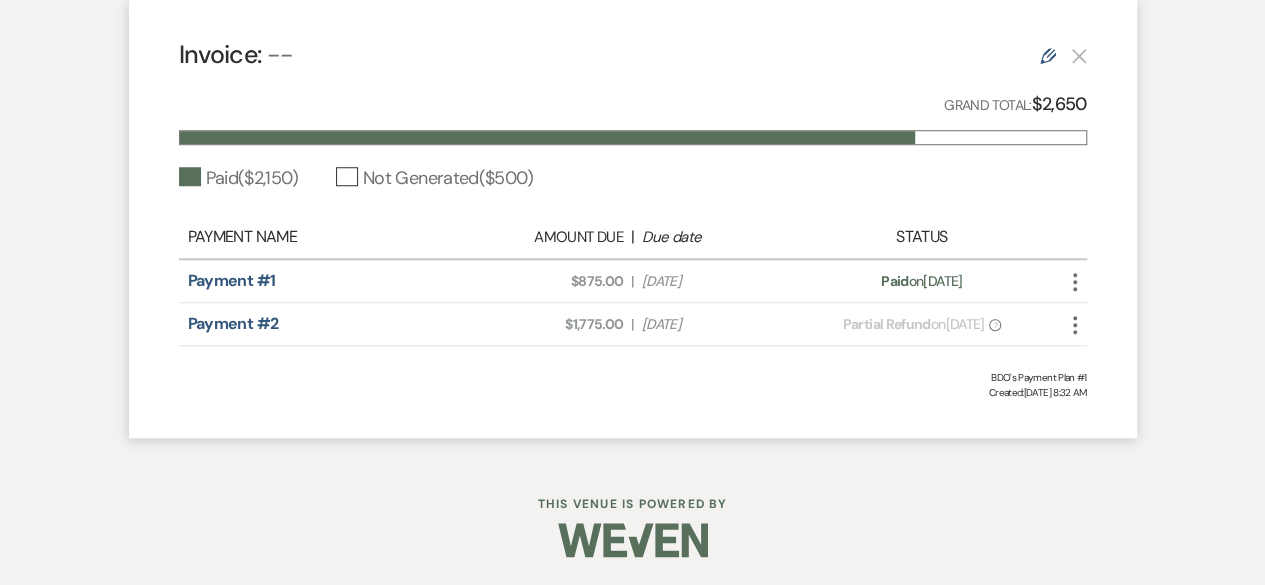 click on "Amount Due" at bounding box center [544, 237] 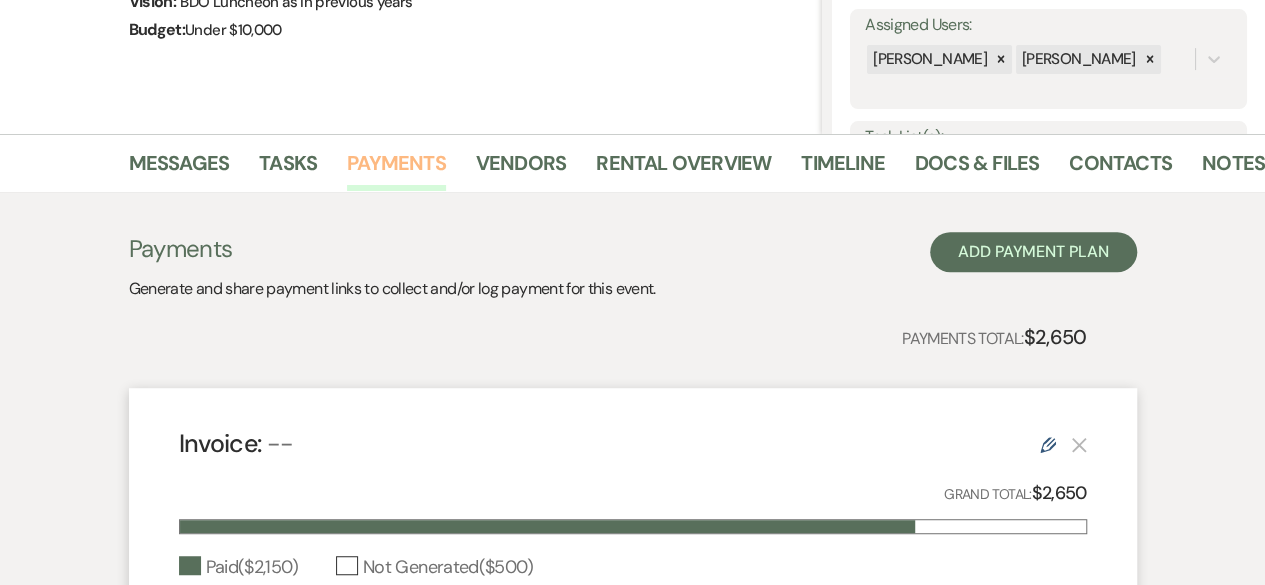scroll, scrollTop: 0, scrollLeft: 0, axis: both 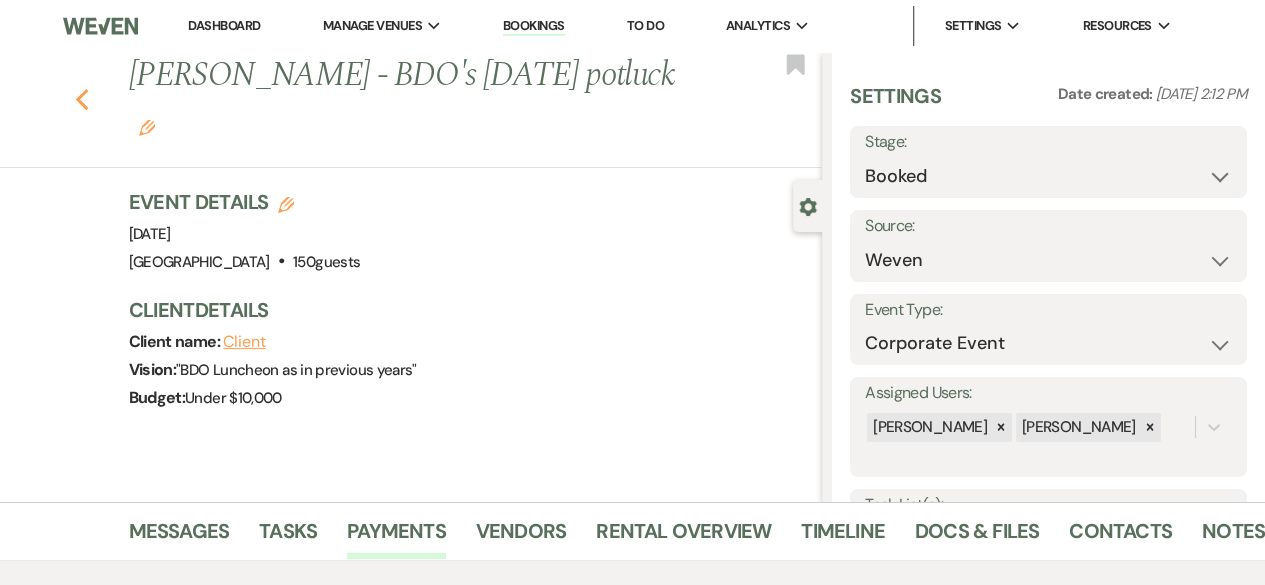 click on "Previous" 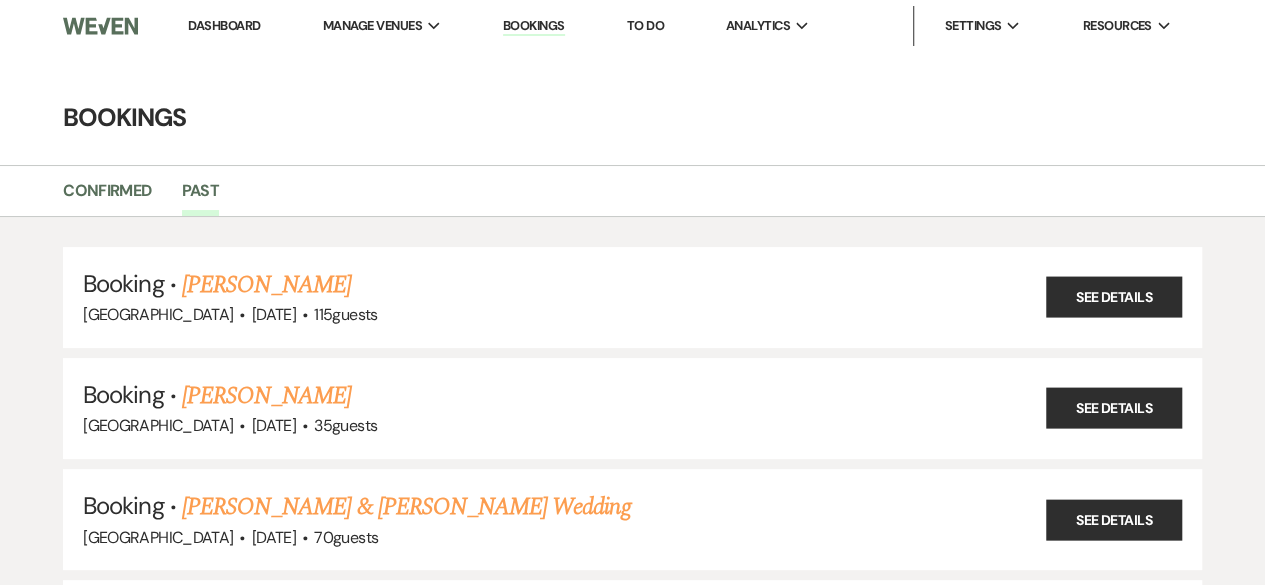 scroll, scrollTop: 21875, scrollLeft: 0, axis: vertical 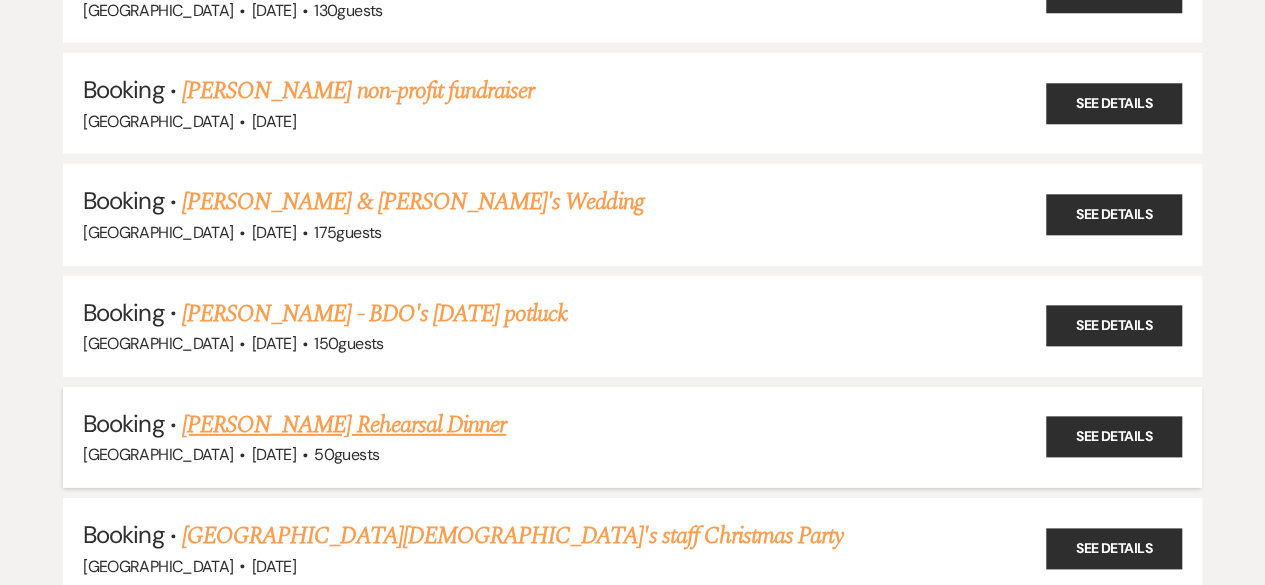 click on "[PERSON_NAME] Rehearsal Dinner" at bounding box center (344, 425) 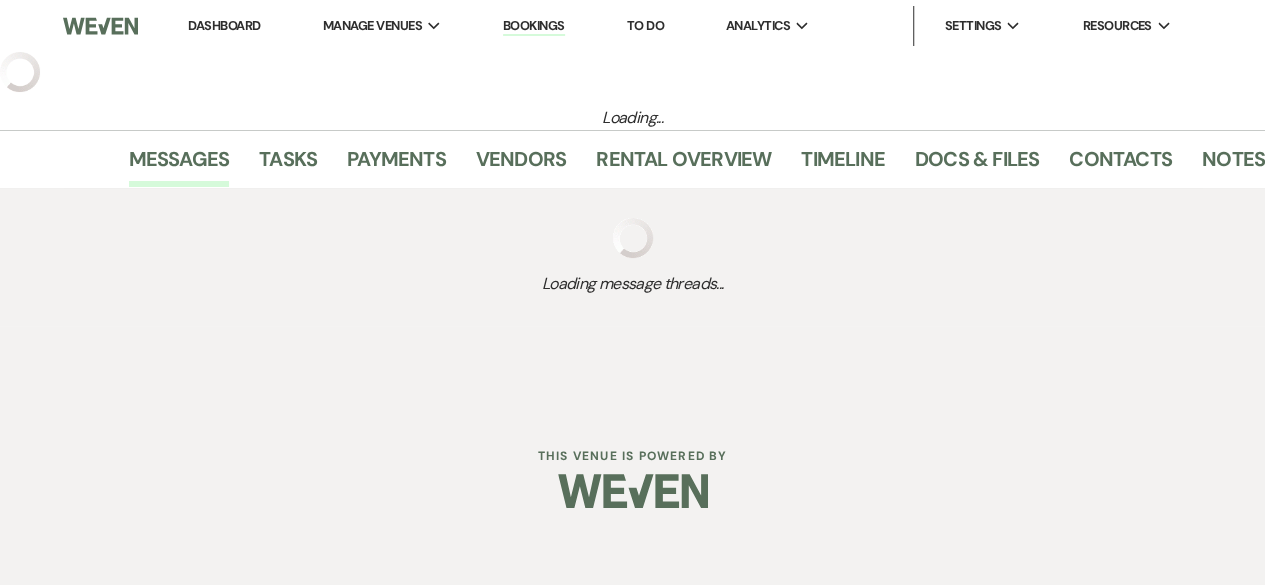 select on "1" 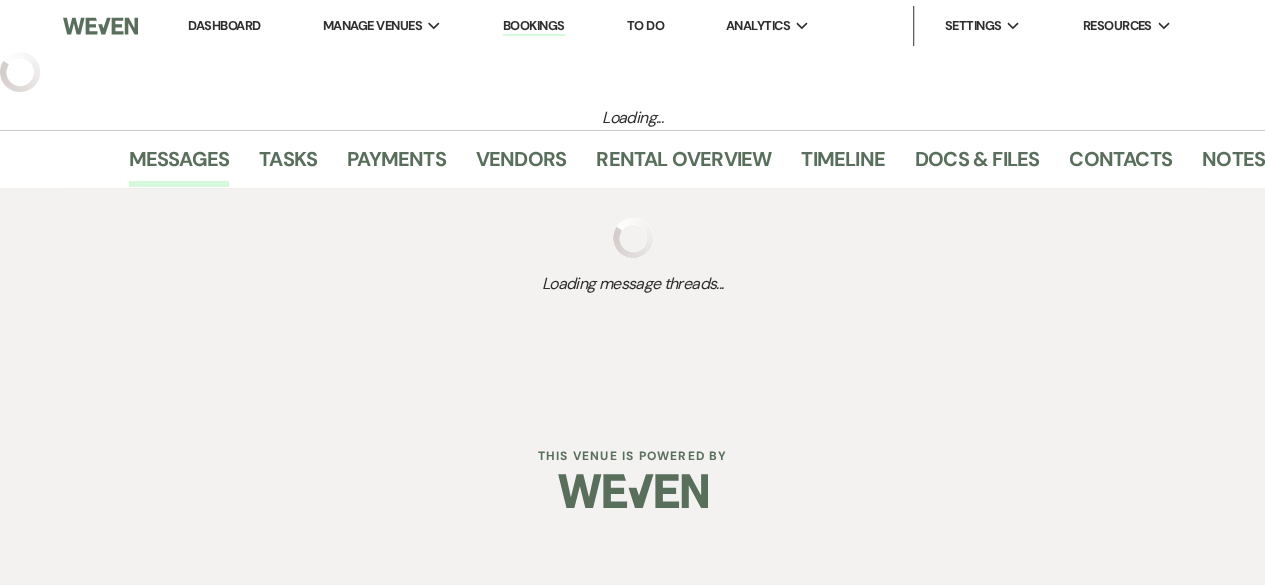 select on "11" 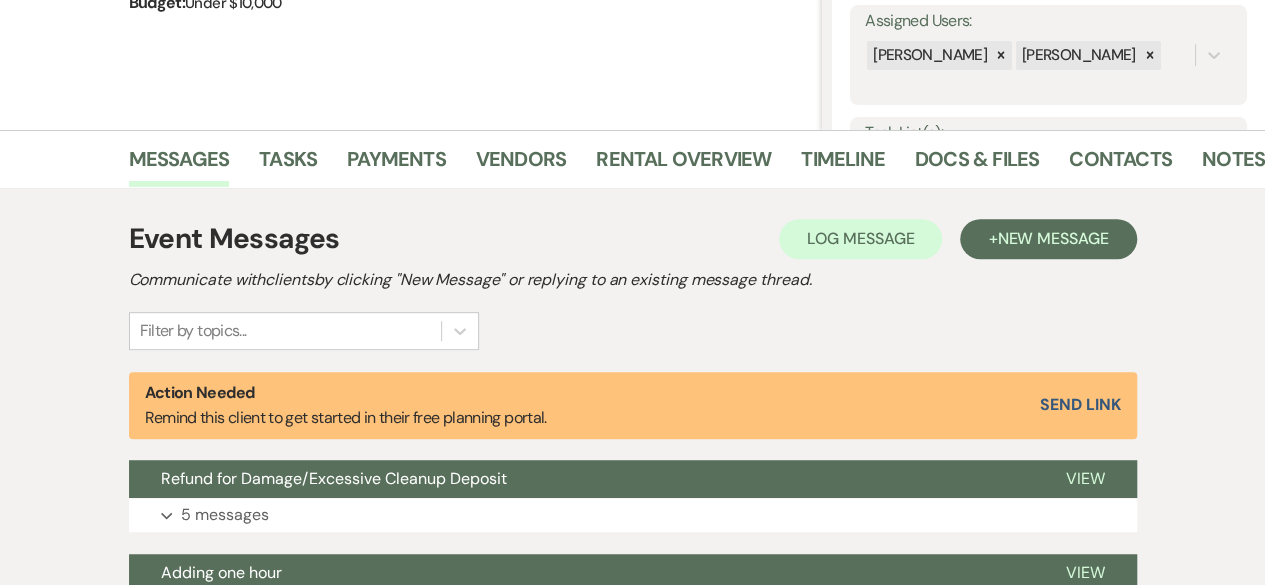 scroll, scrollTop: 373, scrollLeft: 0, axis: vertical 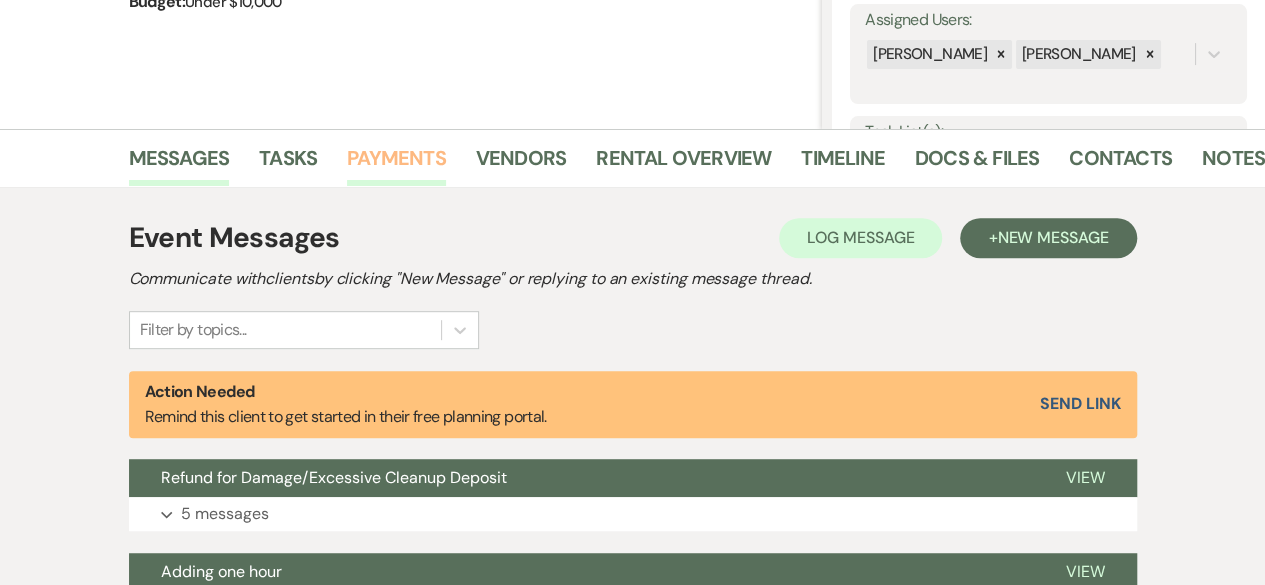 click on "Payments" at bounding box center [396, 164] 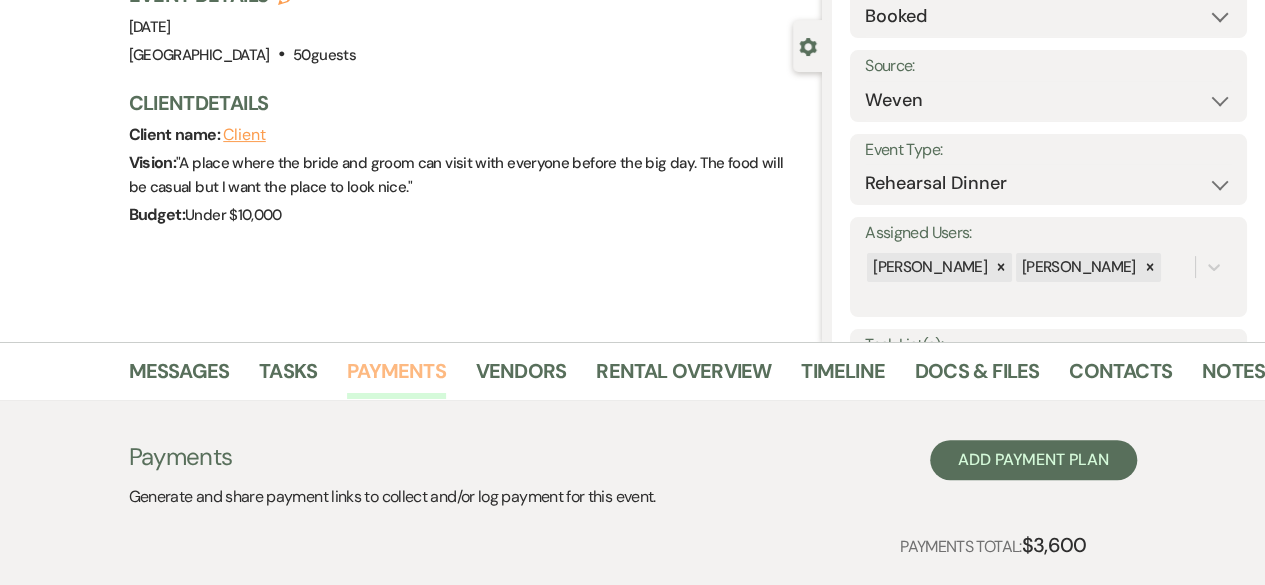 scroll, scrollTop: 174, scrollLeft: 0, axis: vertical 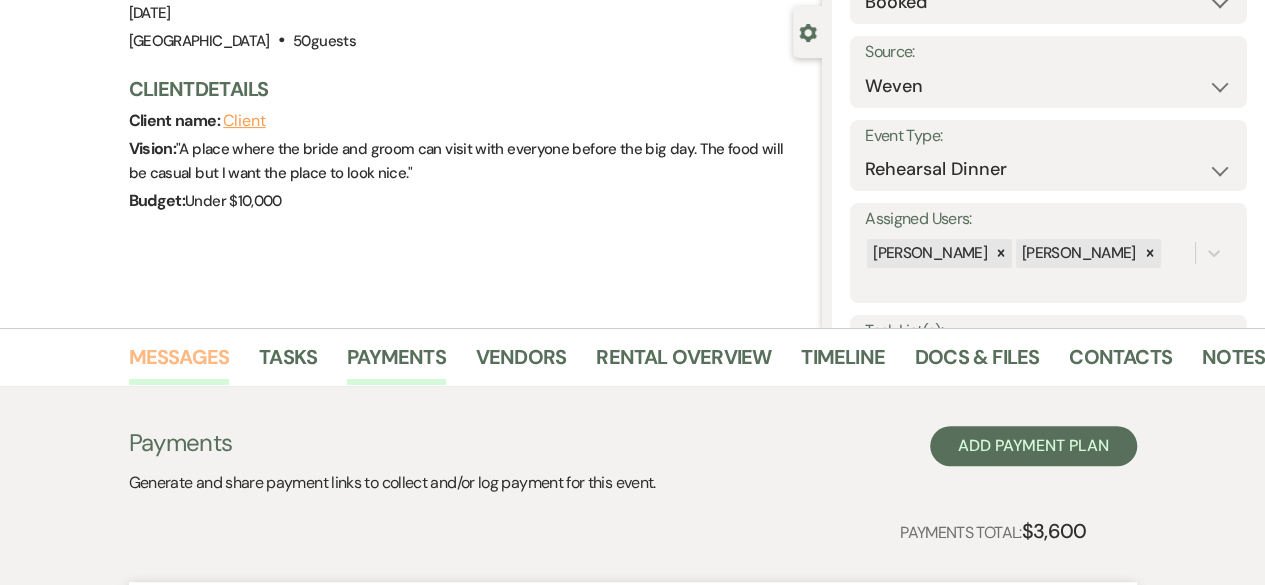 click on "Messages" at bounding box center [179, 363] 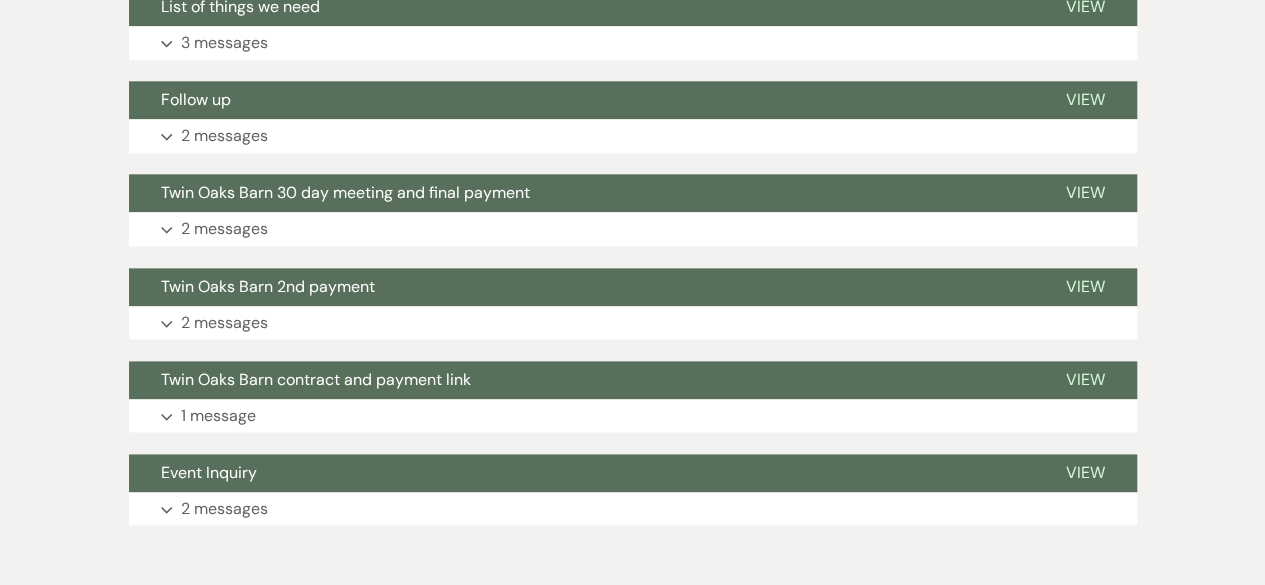 scroll, scrollTop: 1222, scrollLeft: 0, axis: vertical 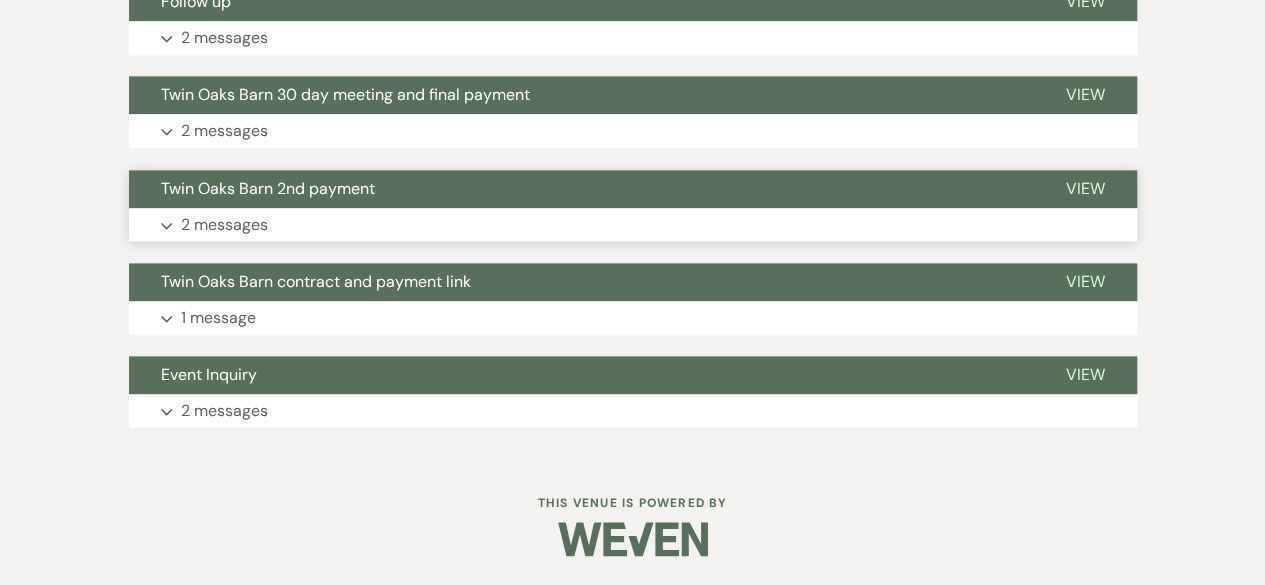 click on "2 messages" at bounding box center (224, 225) 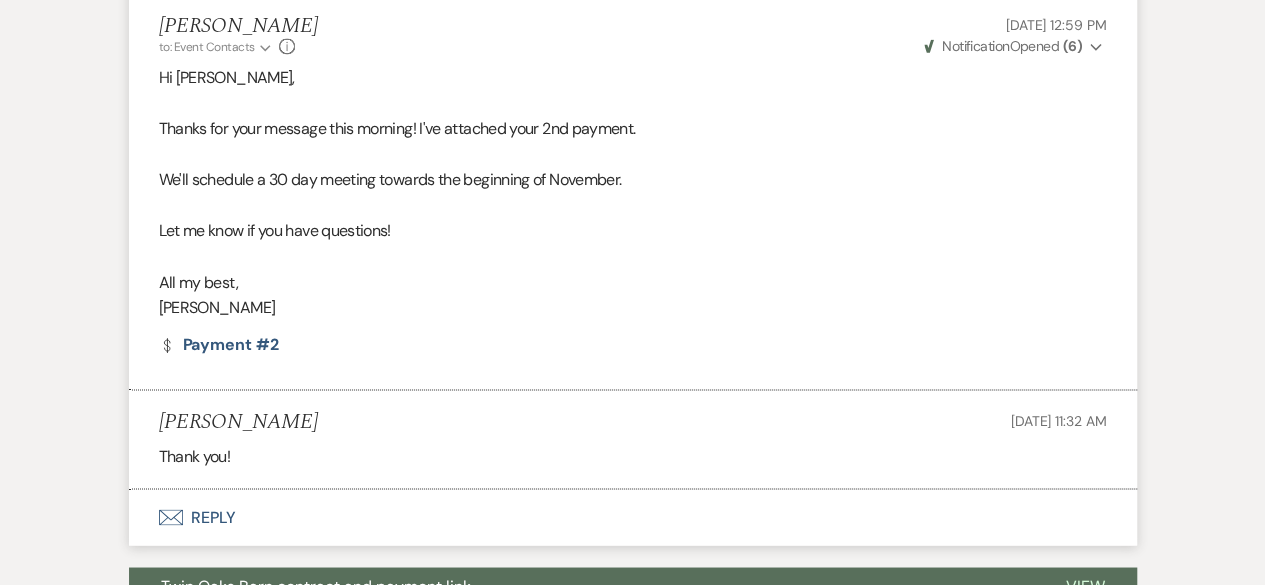 scroll, scrollTop: 1440, scrollLeft: 0, axis: vertical 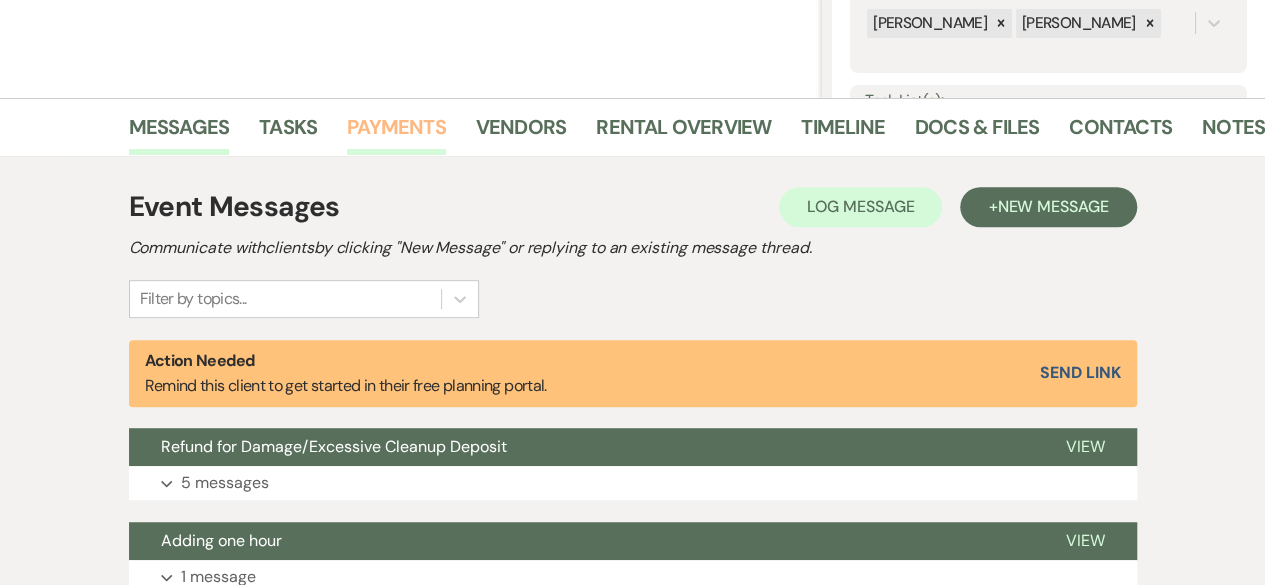 click on "Payments" at bounding box center (396, 133) 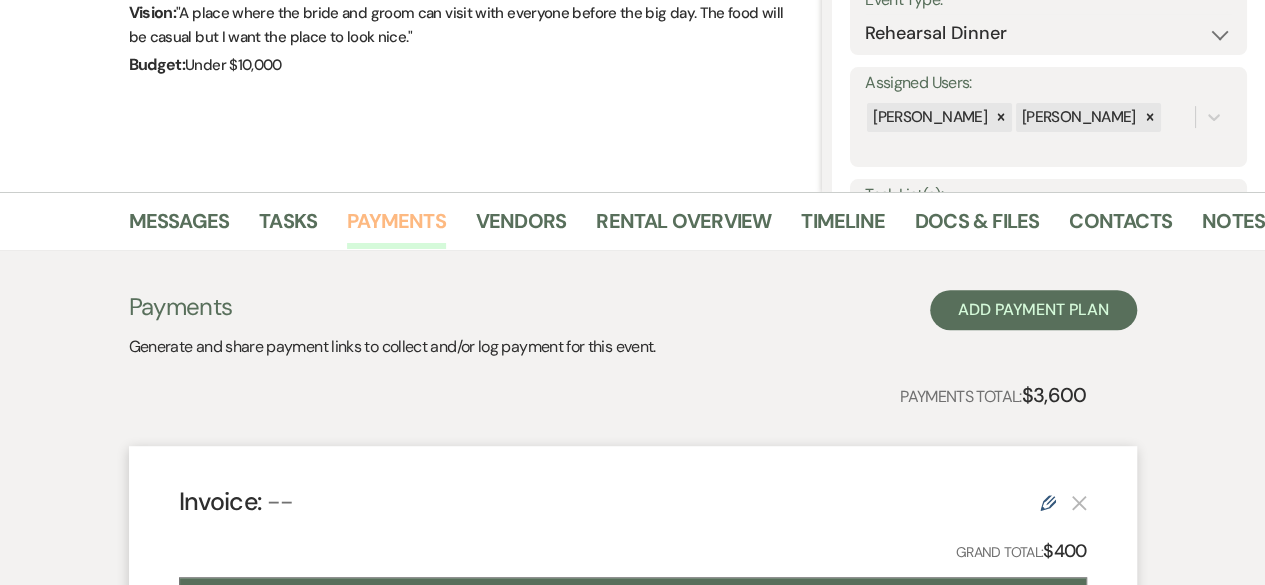 scroll, scrollTop: 0, scrollLeft: 0, axis: both 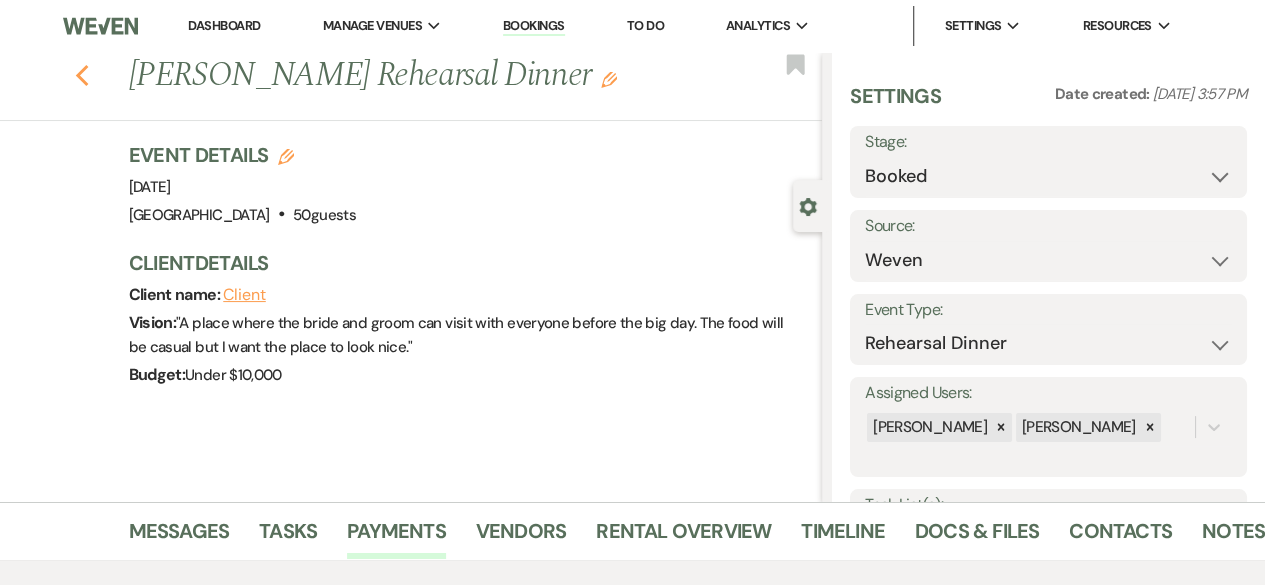 click on "Previous" 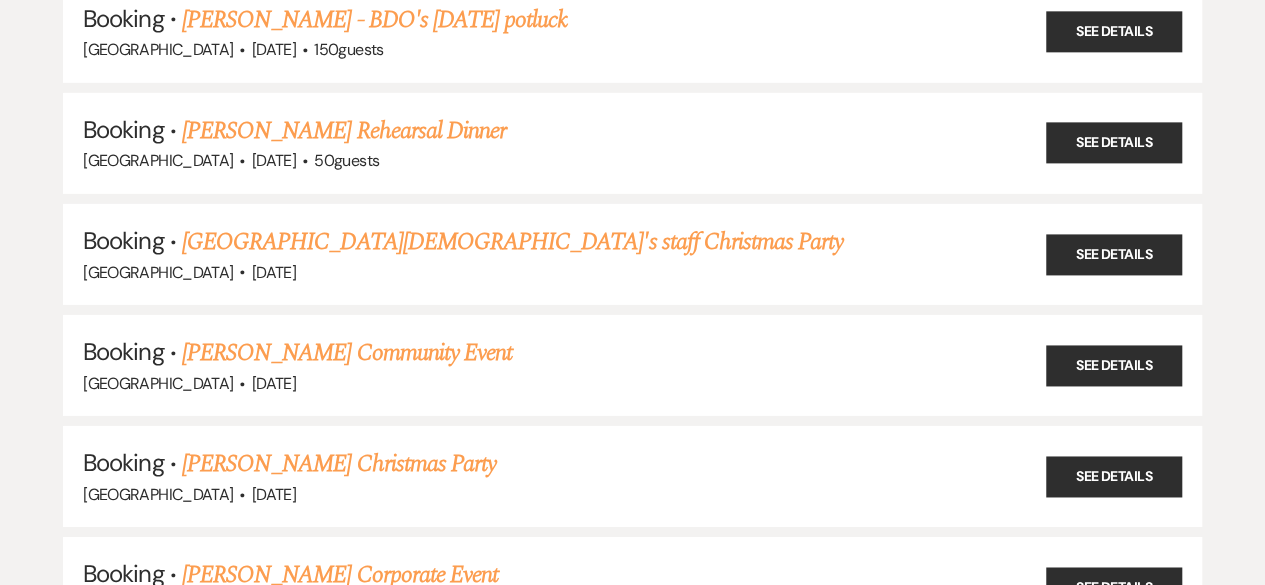 scroll, scrollTop: 22178, scrollLeft: 0, axis: vertical 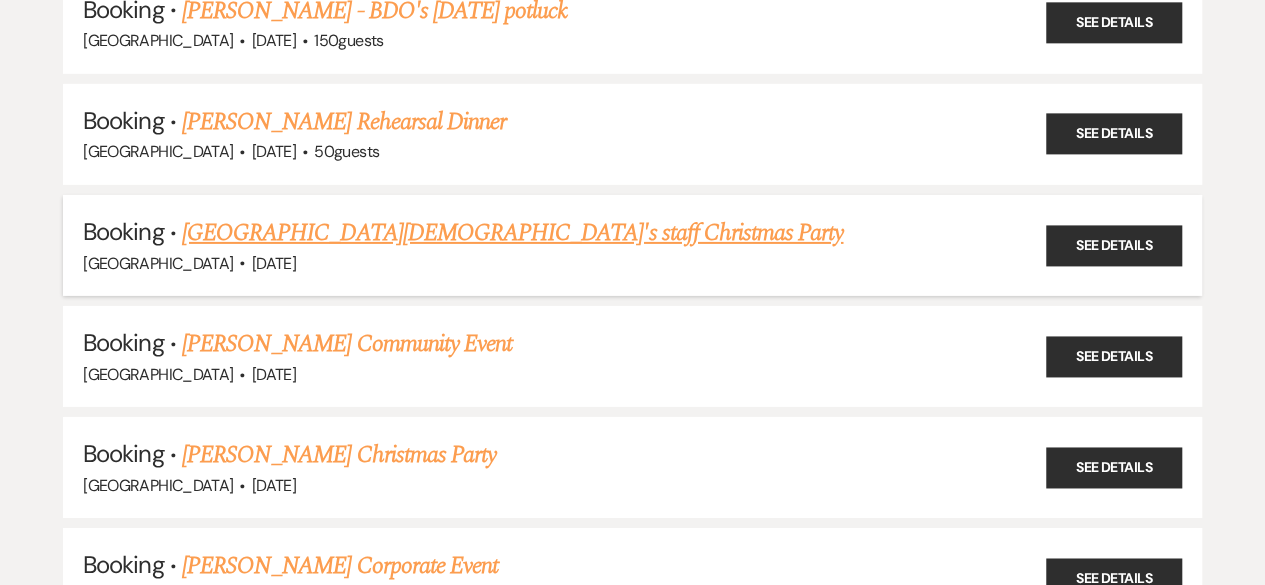 click on "[GEOGRAPHIC_DATA][DEMOGRAPHIC_DATA]'s staff Christmas Party" at bounding box center (512, 233) 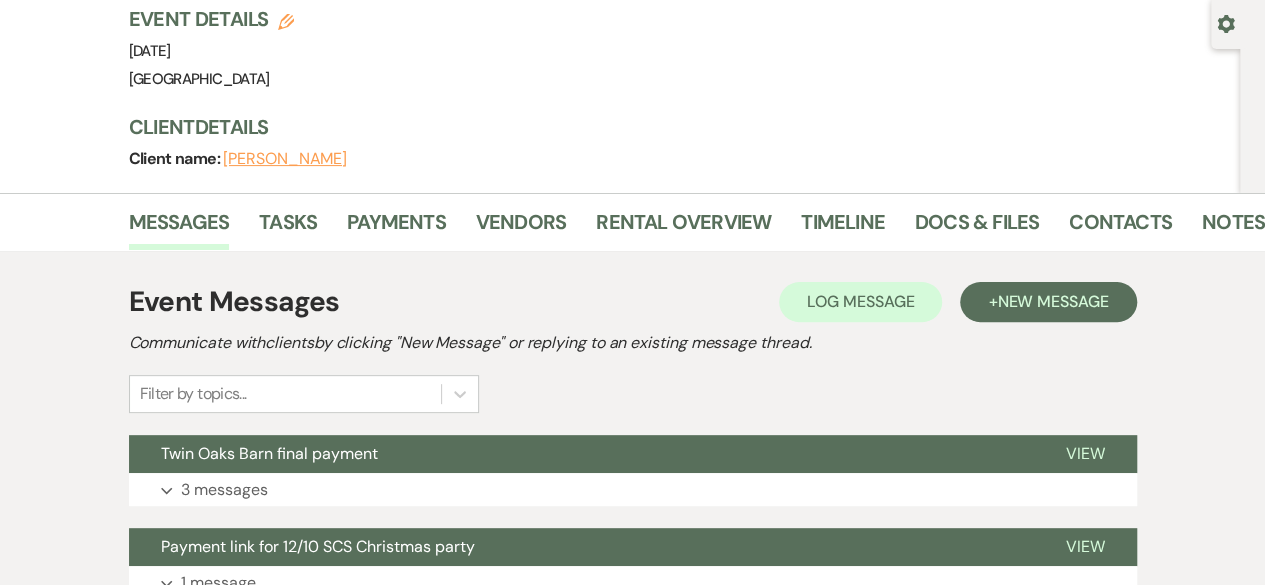 scroll, scrollTop: 214, scrollLeft: 0, axis: vertical 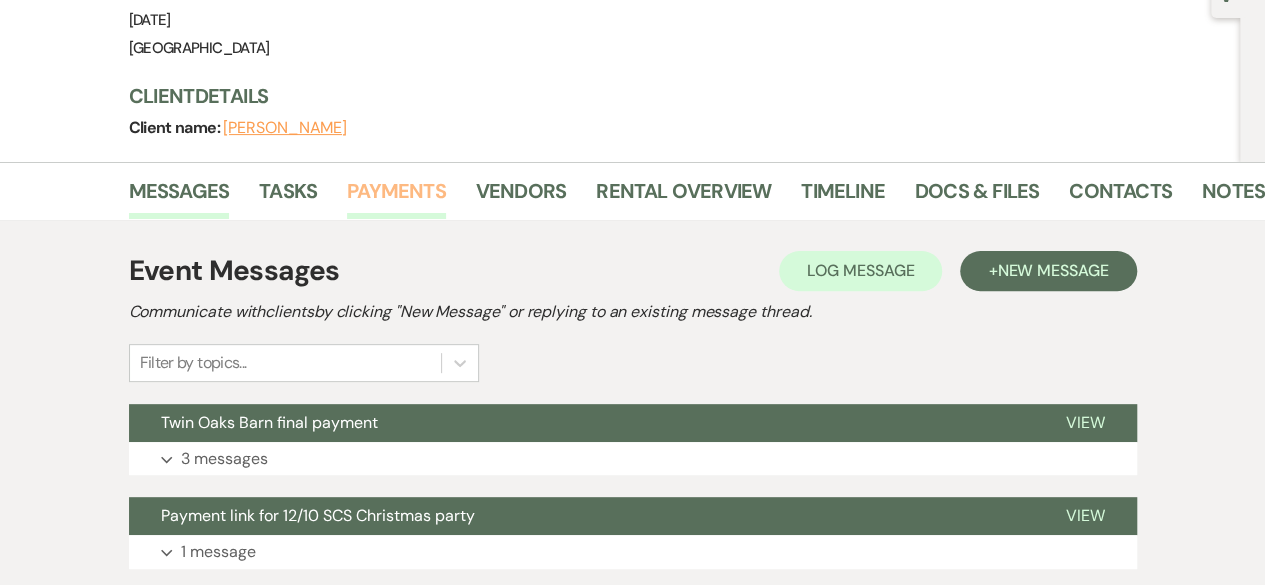 click on "Payments" at bounding box center [396, 197] 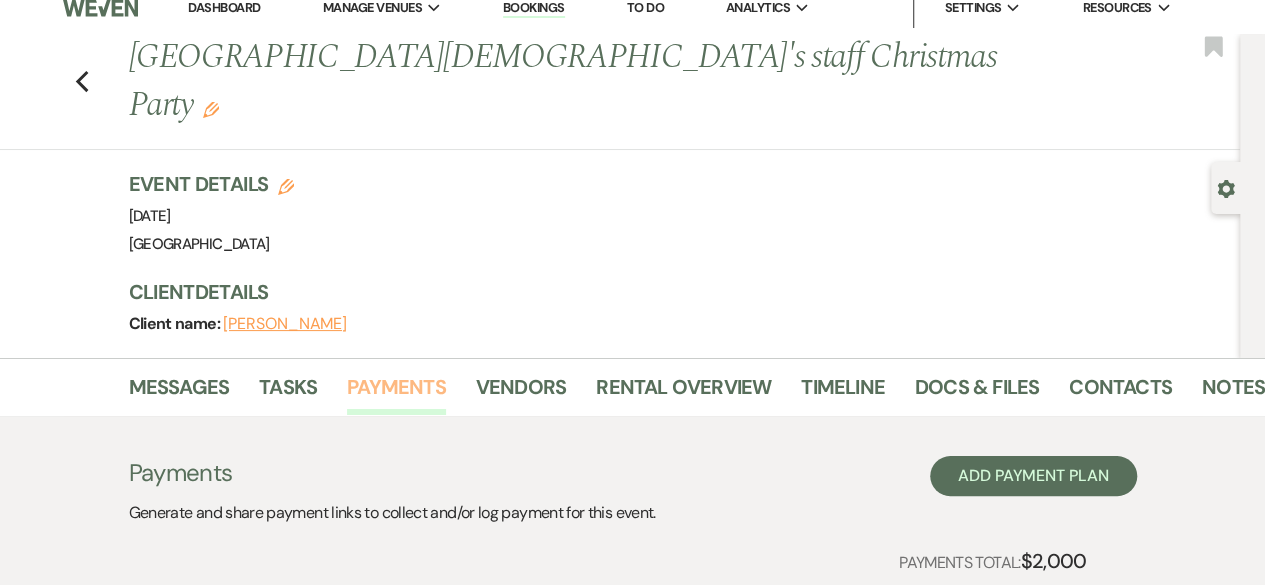 scroll, scrollTop: 0, scrollLeft: 0, axis: both 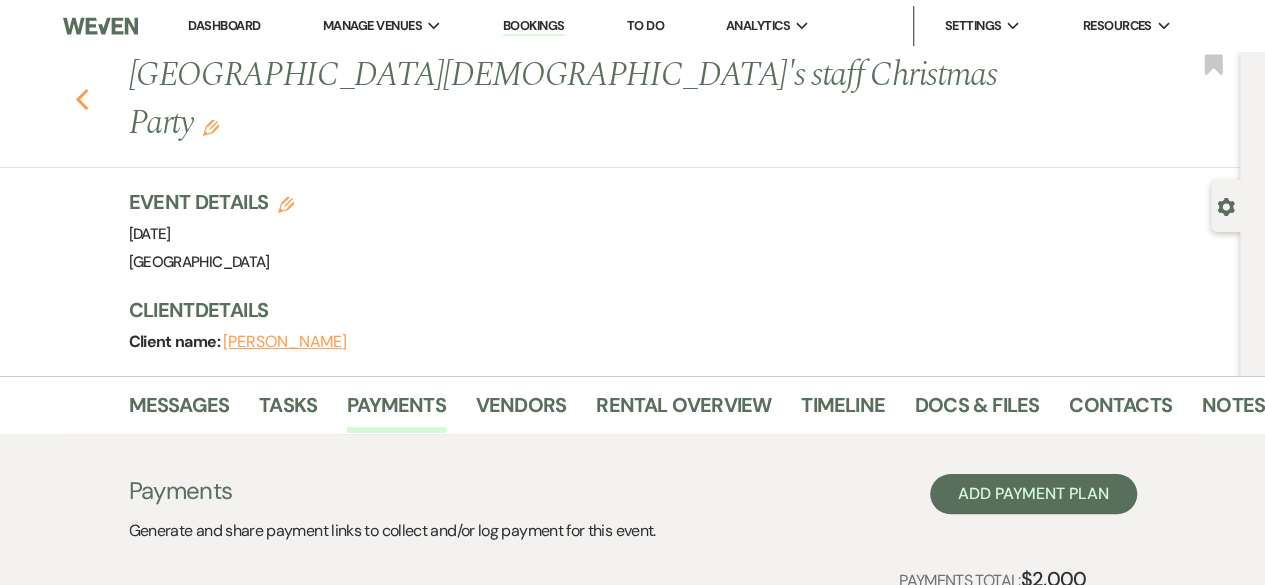 click on "Previous" 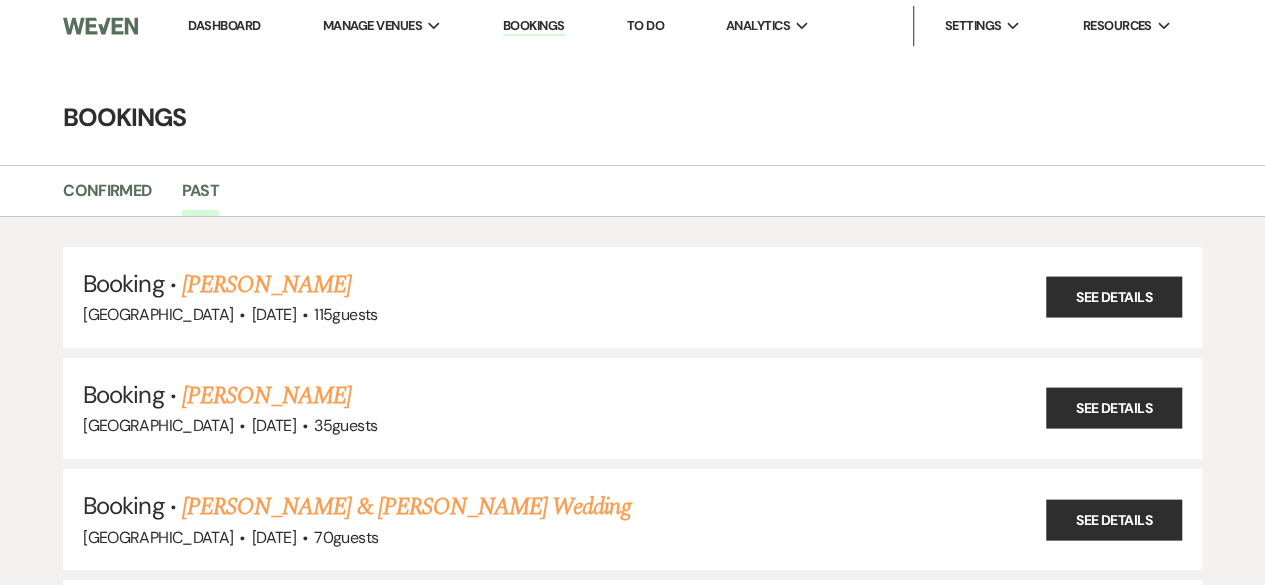 scroll, scrollTop: 22178, scrollLeft: 0, axis: vertical 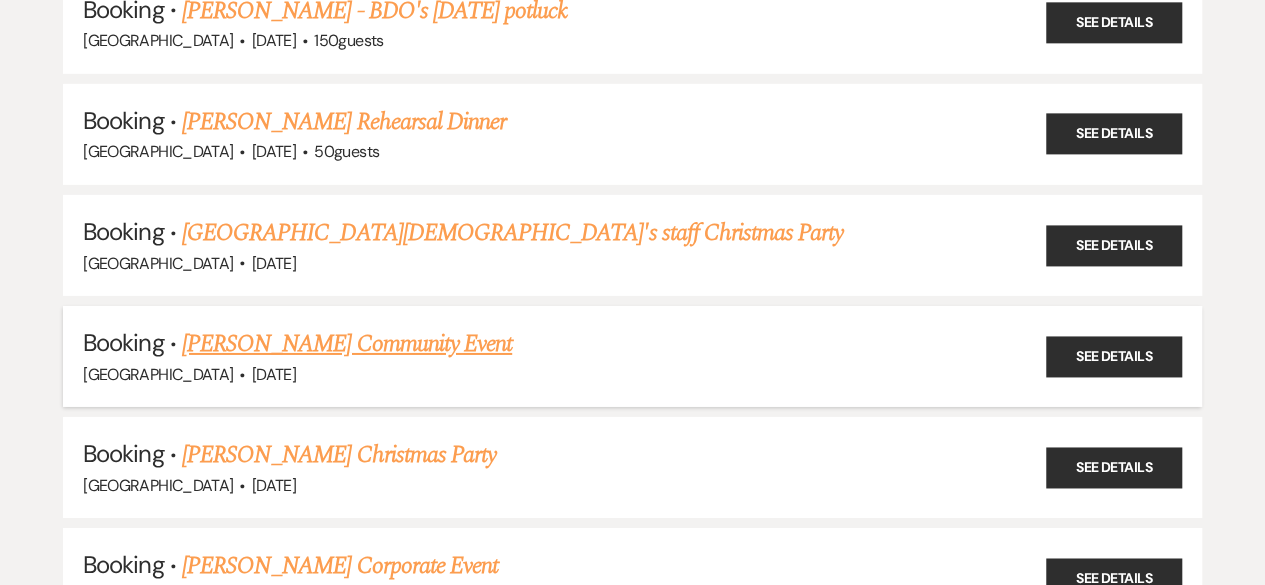 click on "[PERSON_NAME] Community Event" at bounding box center (347, 344) 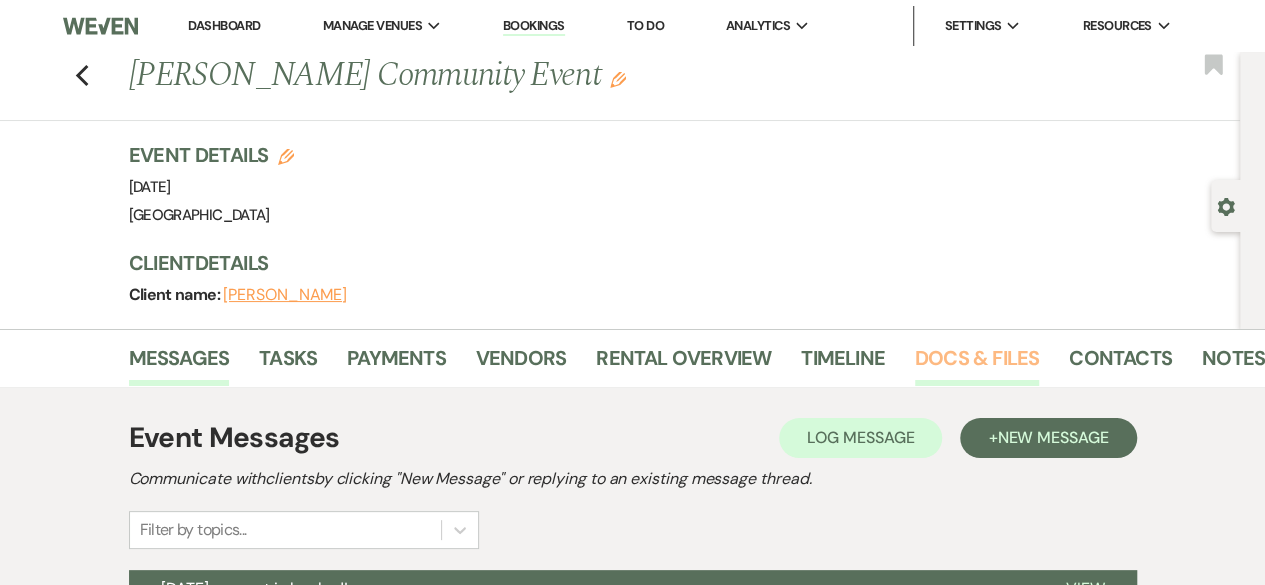 click on "Docs & Files" at bounding box center (977, 364) 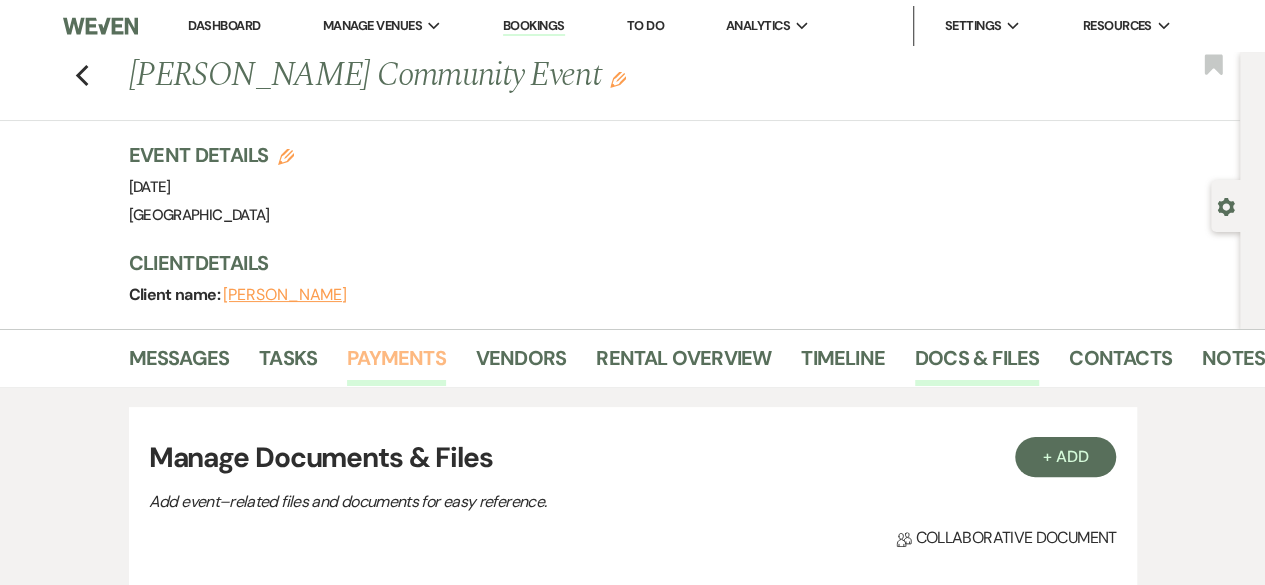 click on "Payments" at bounding box center [396, 364] 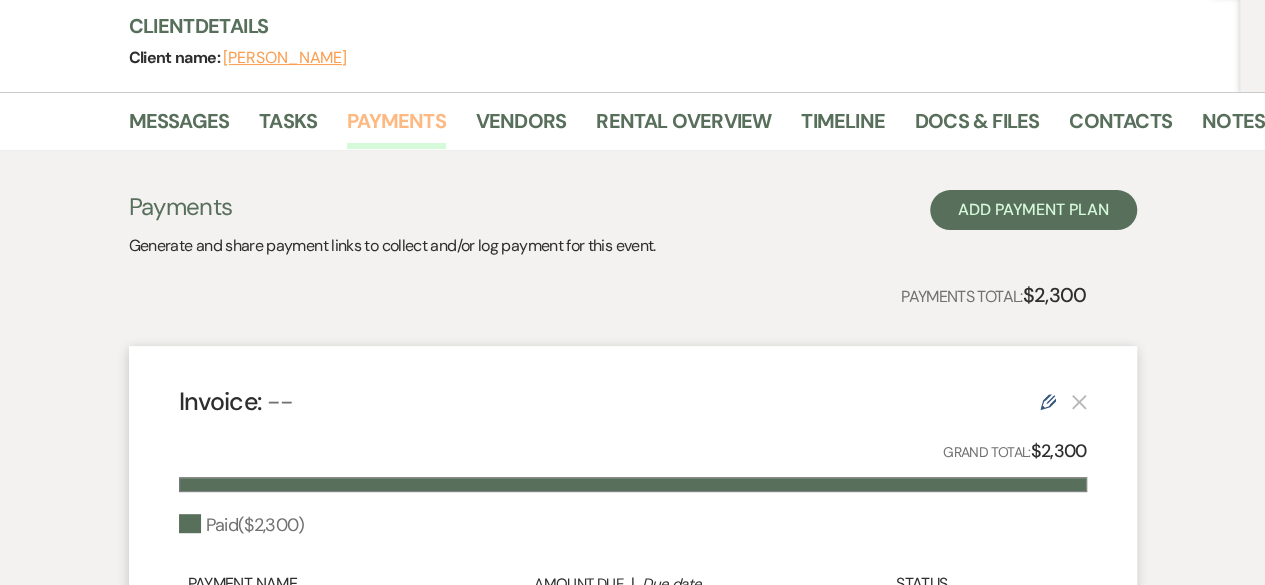 scroll, scrollTop: 234, scrollLeft: 0, axis: vertical 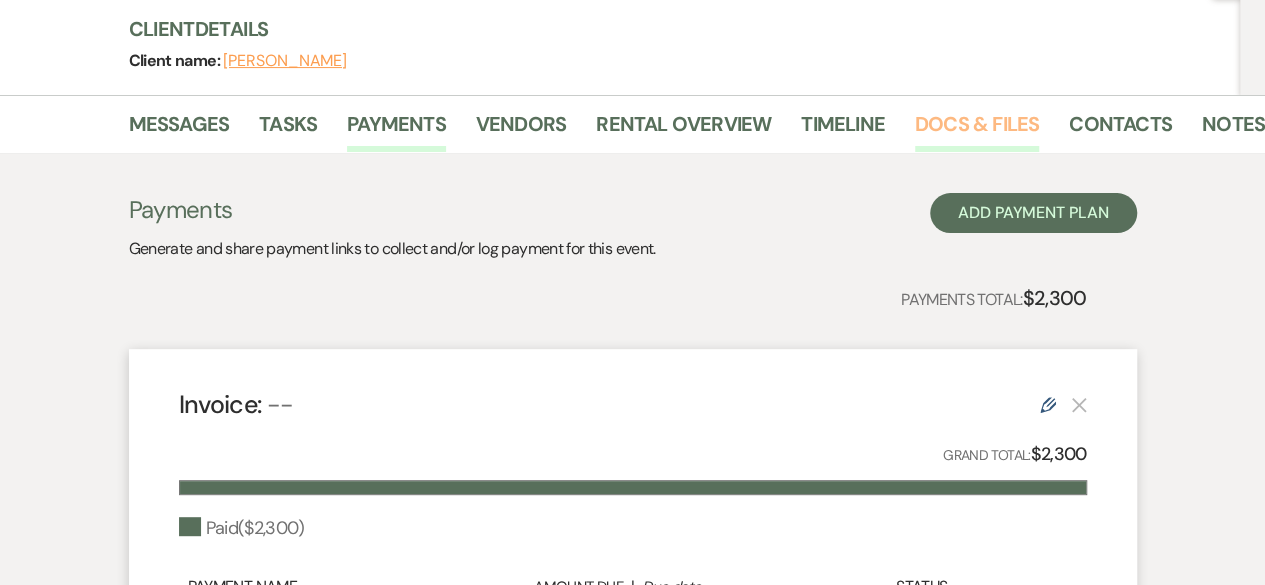 click on "Docs & Files" at bounding box center (977, 130) 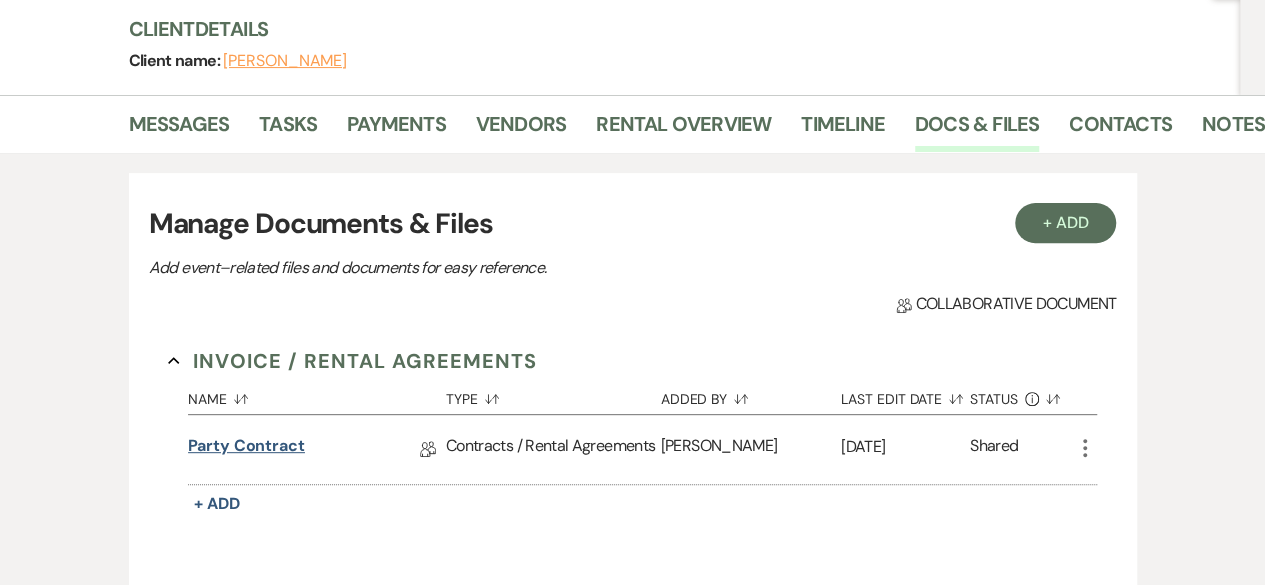 click on "Party contract" at bounding box center [246, 449] 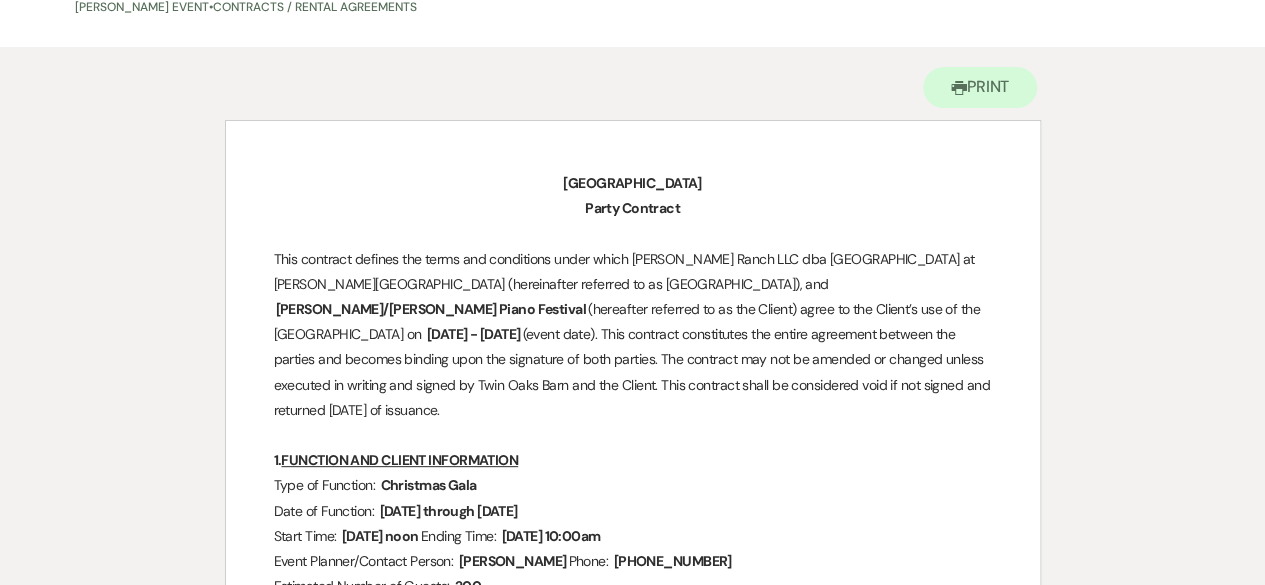 scroll, scrollTop: 0, scrollLeft: 0, axis: both 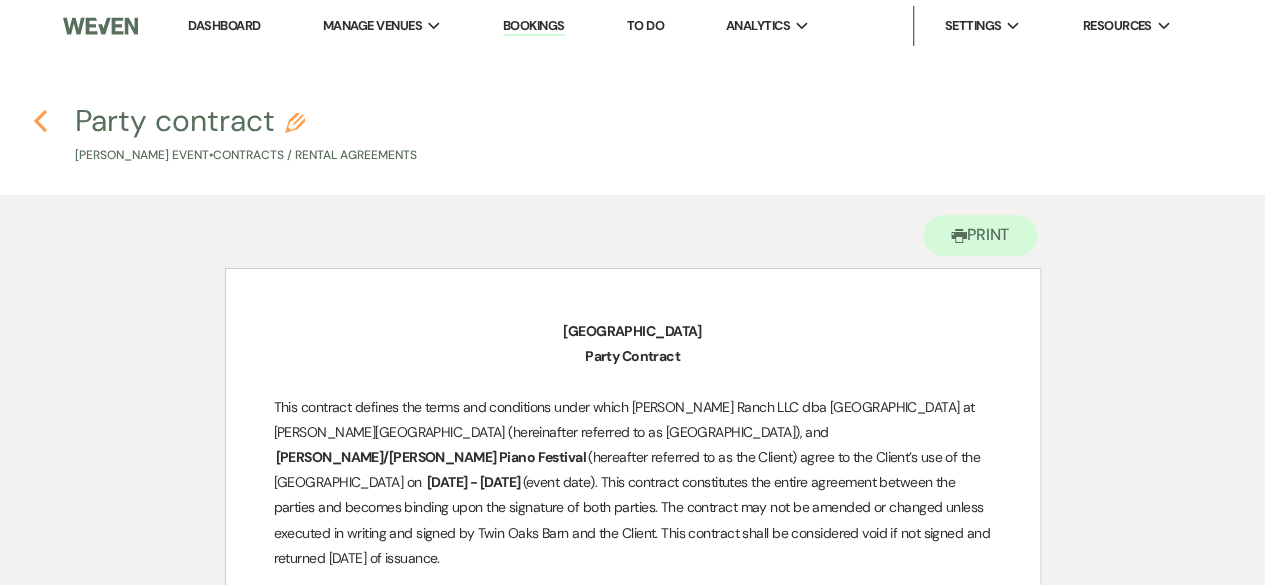 click on "Previous" 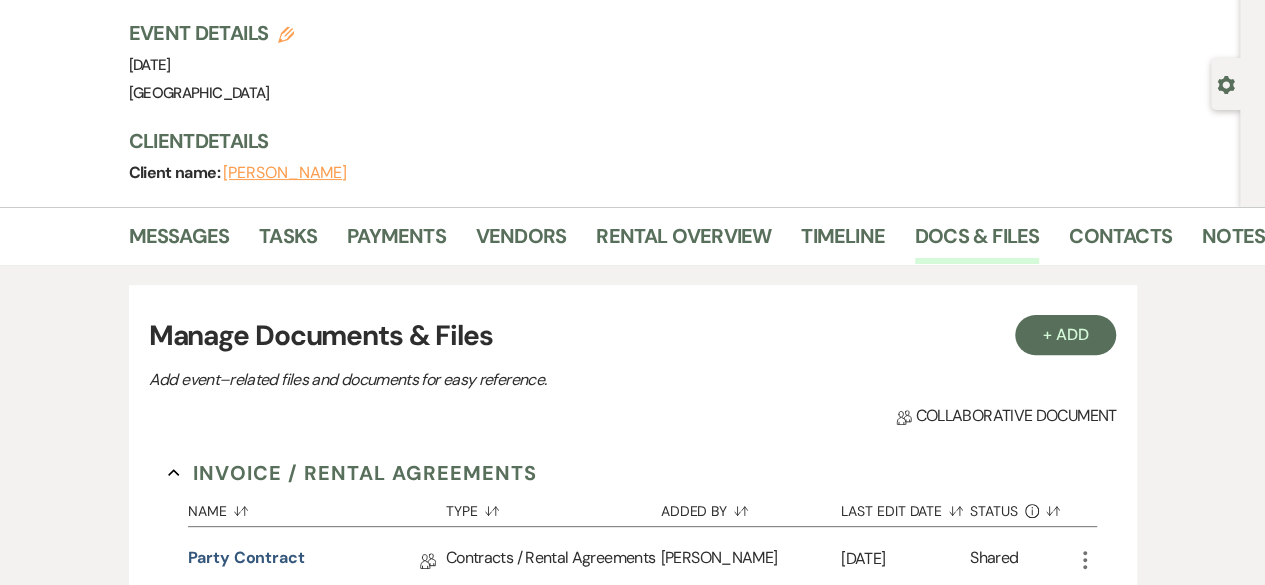 scroll, scrollTop: 0, scrollLeft: 0, axis: both 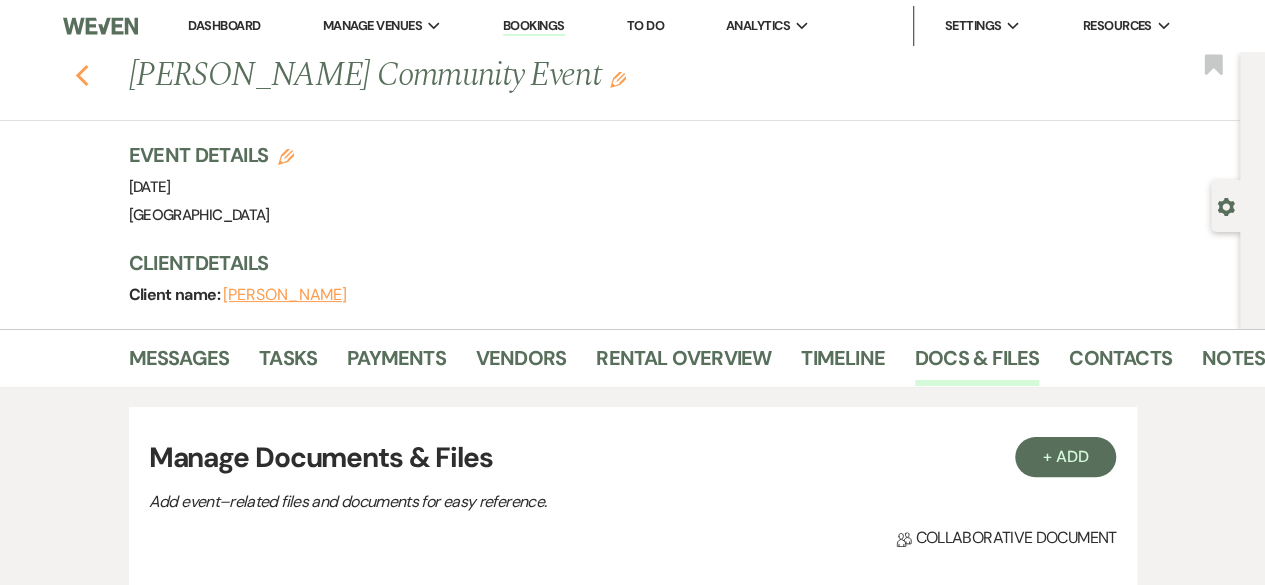 click 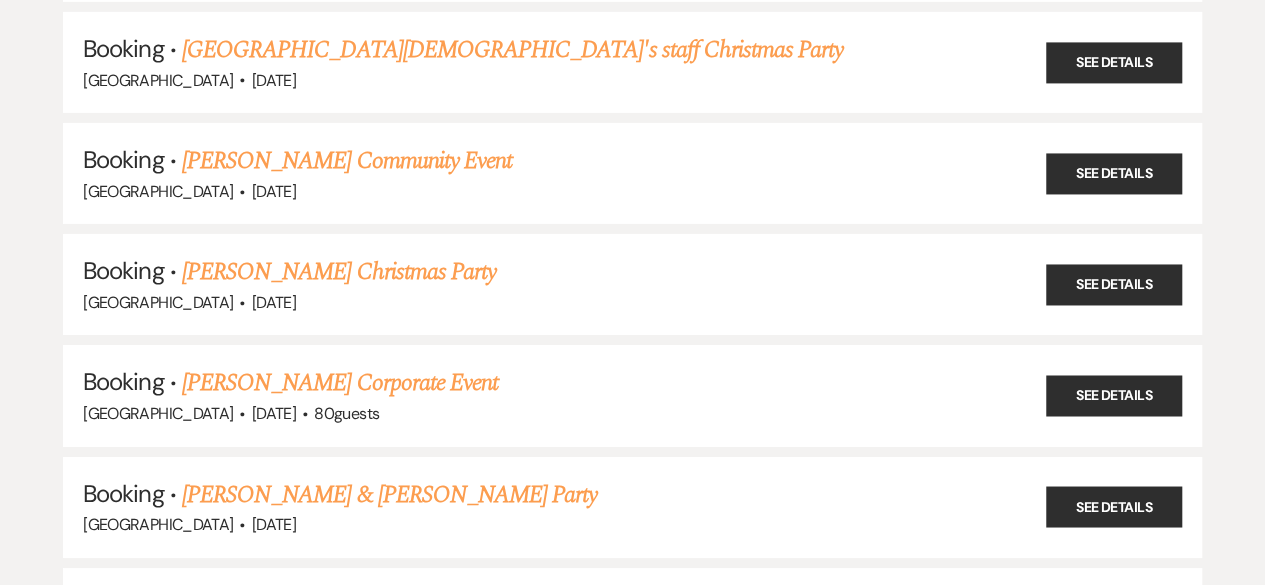 scroll, scrollTop: 22362, scrollLeft: 0, axis: vertical 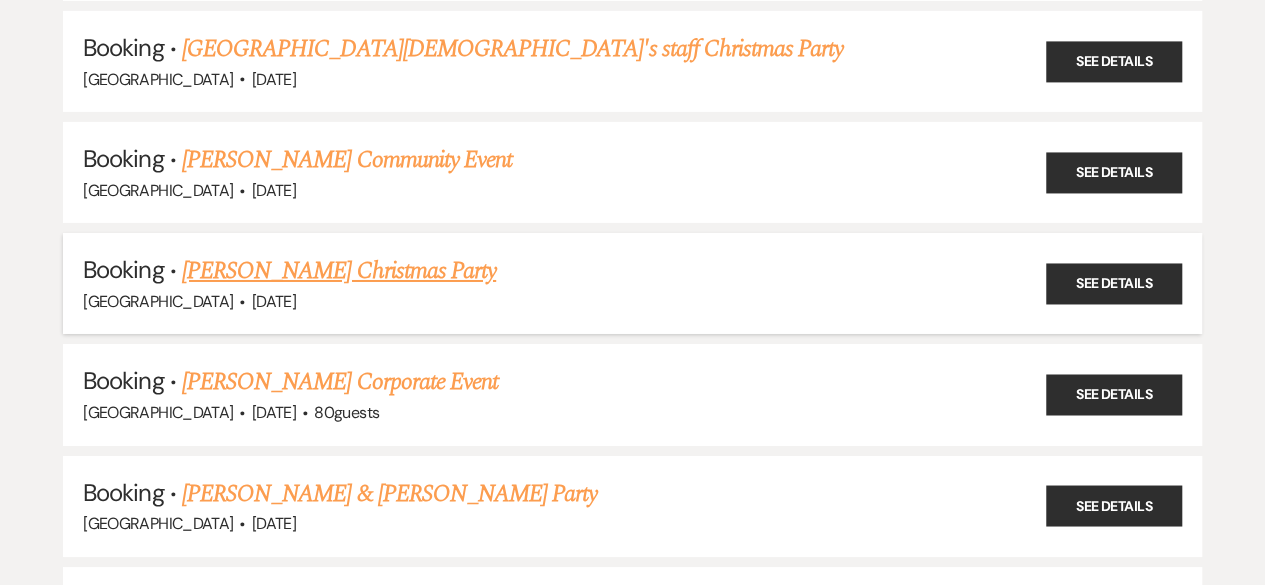 click on "[PERSON_NAME] Christmas Party" at bounding box center [339, 271] 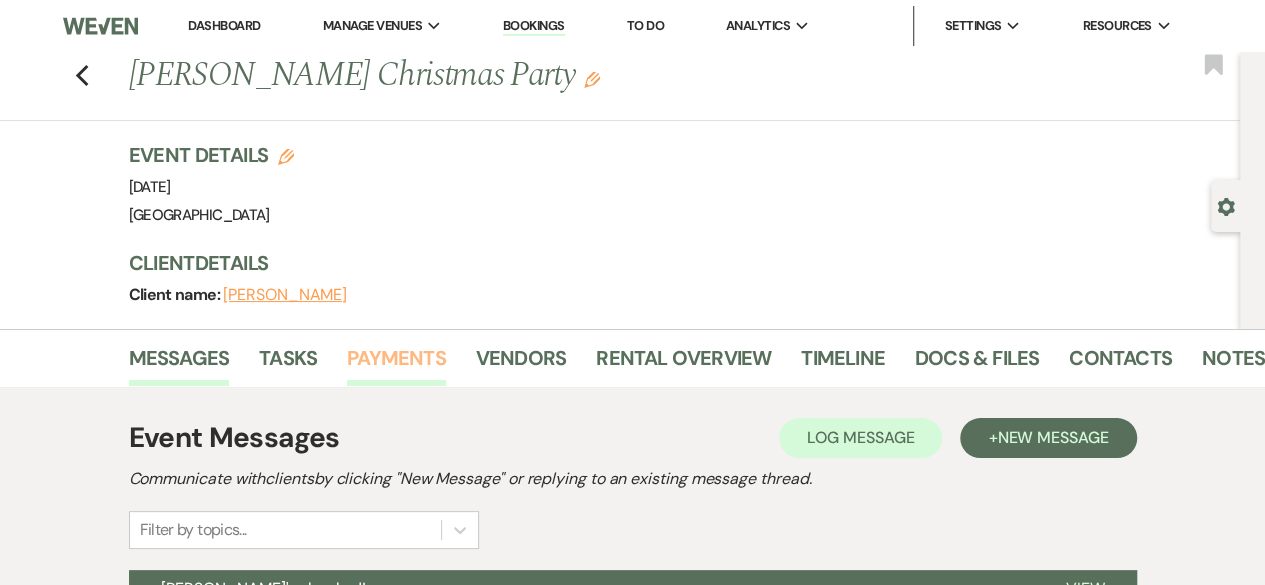 click on "Payments" at bounding box center (396, 364) 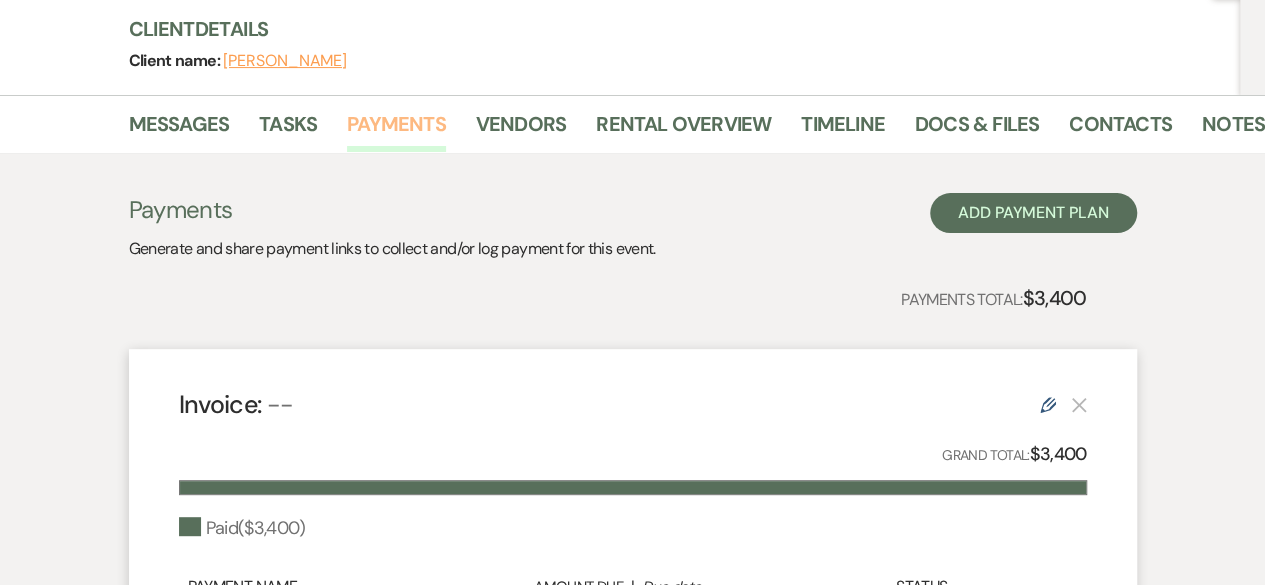 scroll, scrollTop: 0, scrollLeft: 0, axis: both 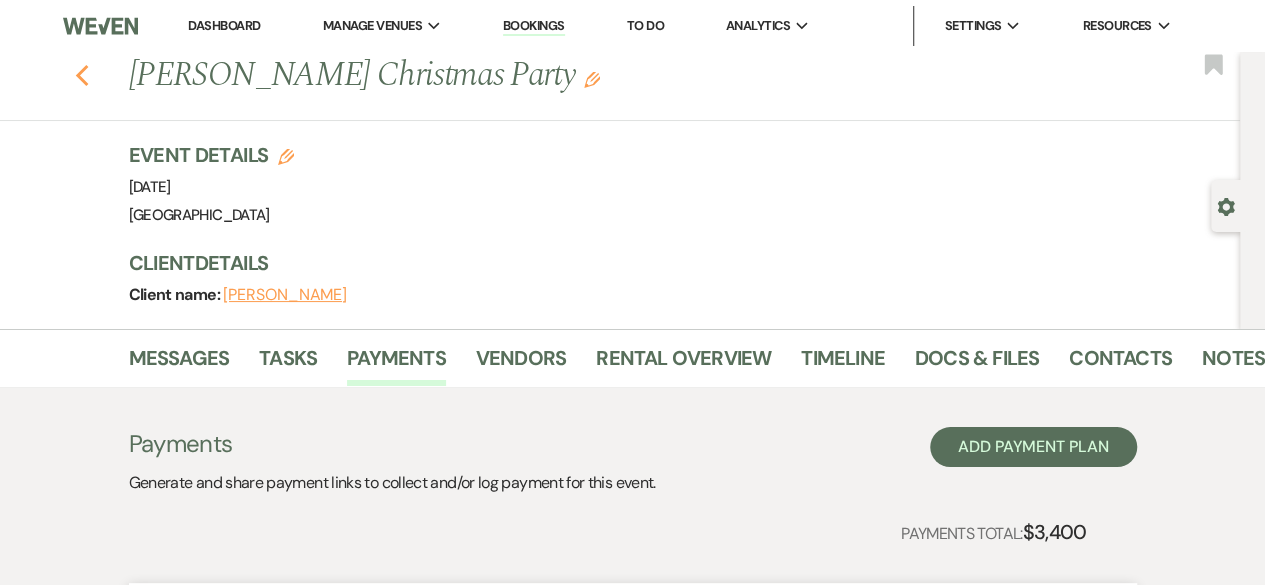 click on "Previous" 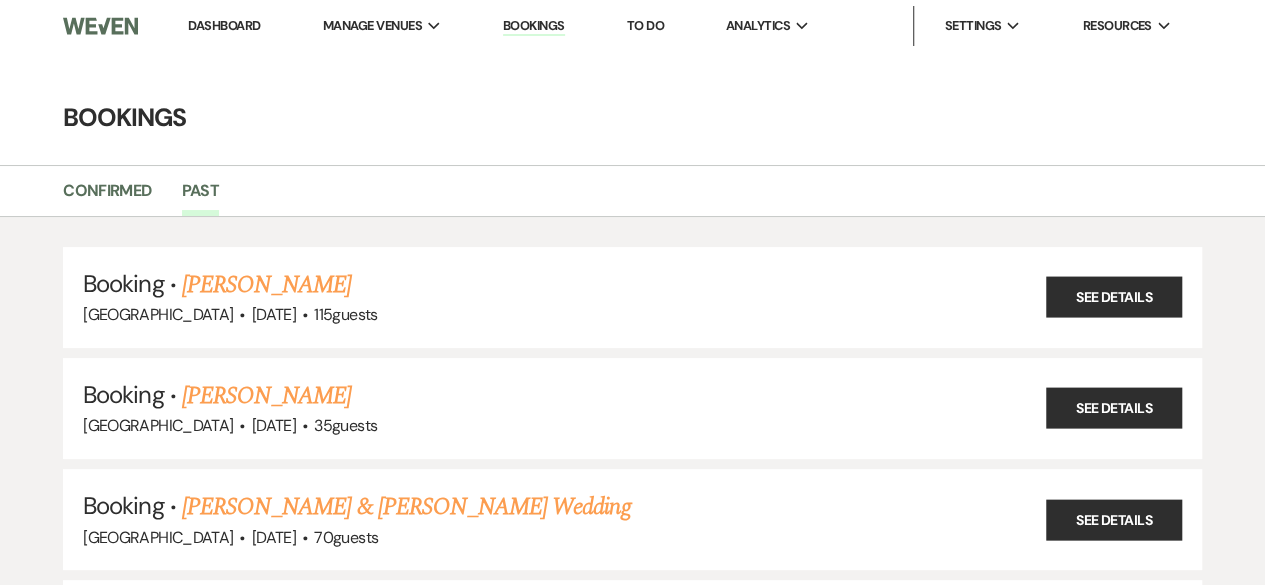 scroll, scrollTop: 22362, scrollLeft: 0, axis: vertical 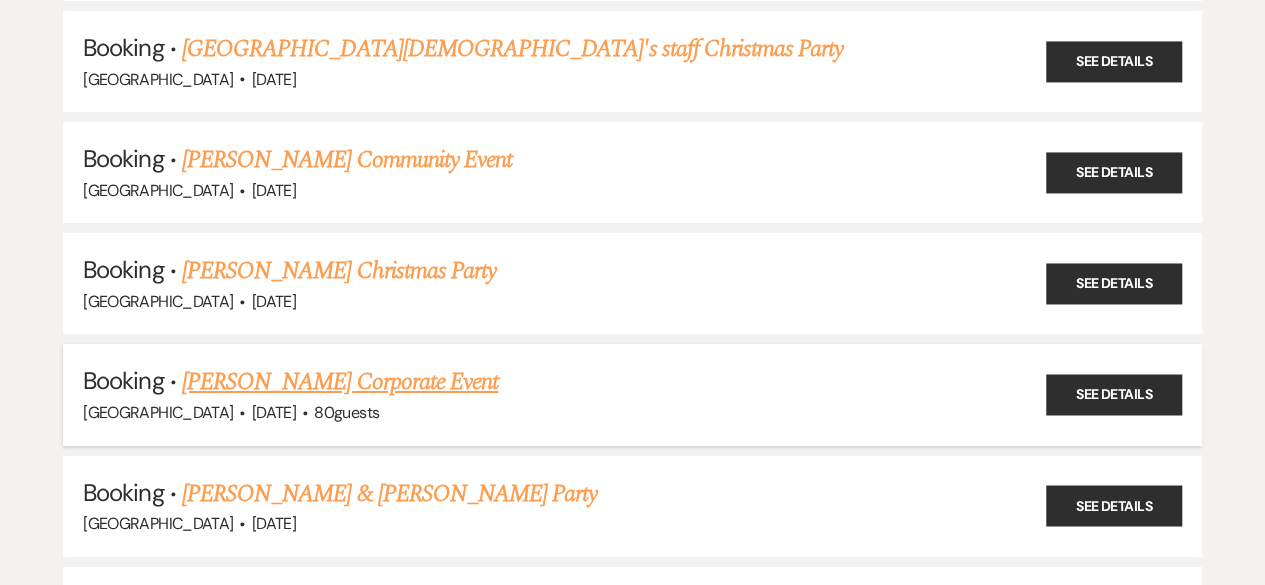 click on "[PERSON_NAME] Corporate Event" at bounding box center [340, 382] 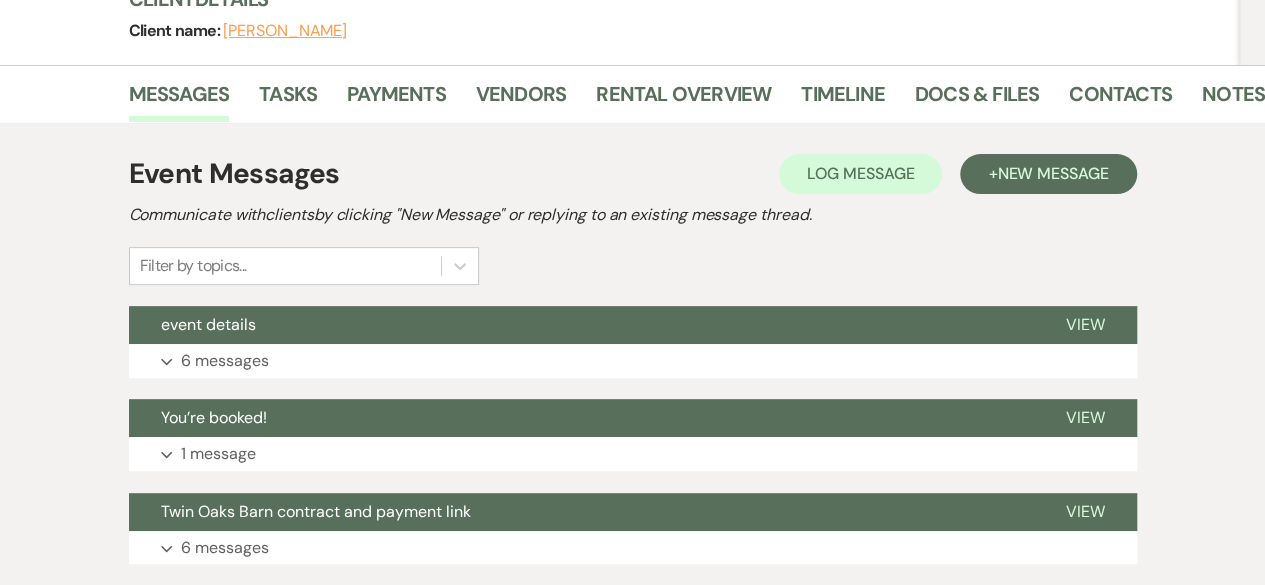 scroll, scrollTop: 270, scrollLeft: 0, axis: vertical 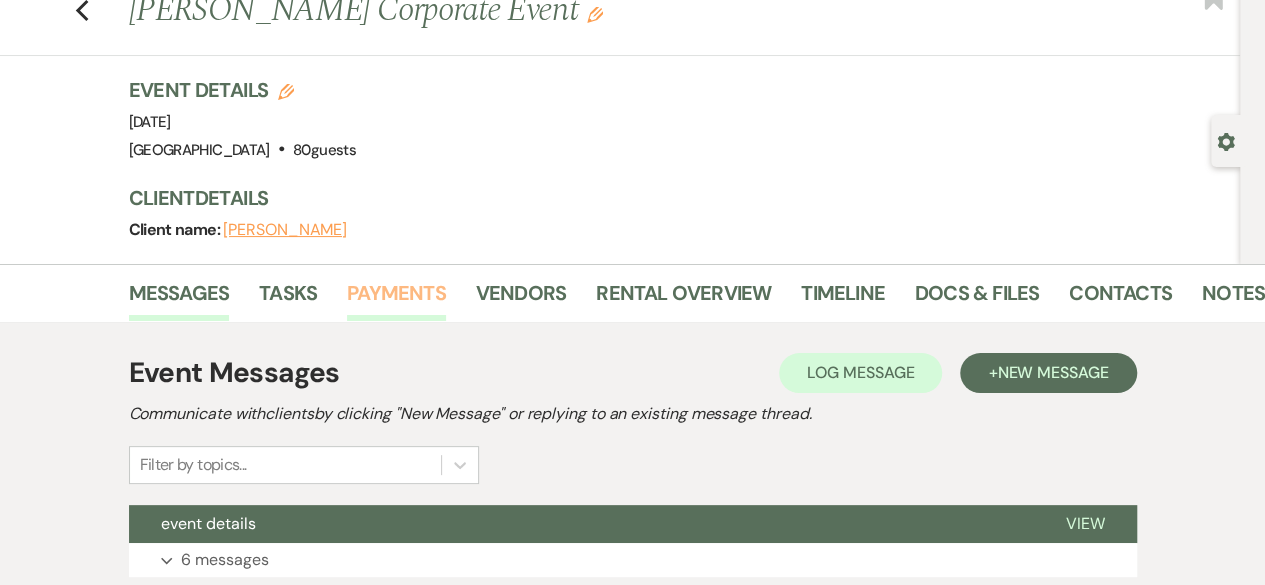 click on "Payments" at bounding box center [396, 299] 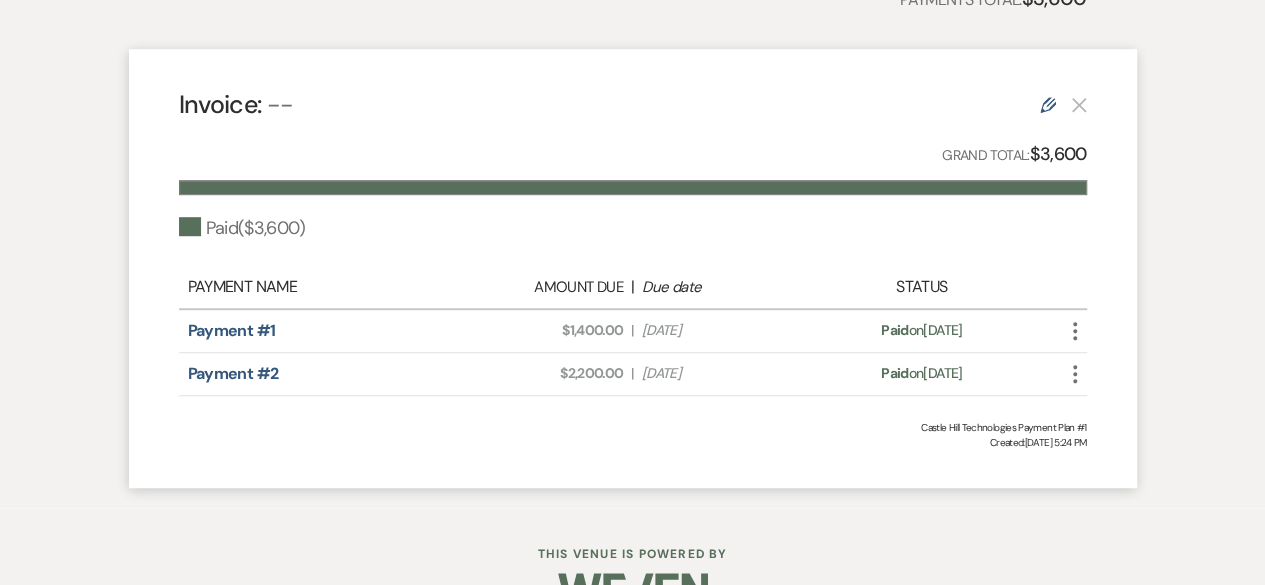 scroll, scrollTop: 584, scrollLeft: 0, axis: vertical 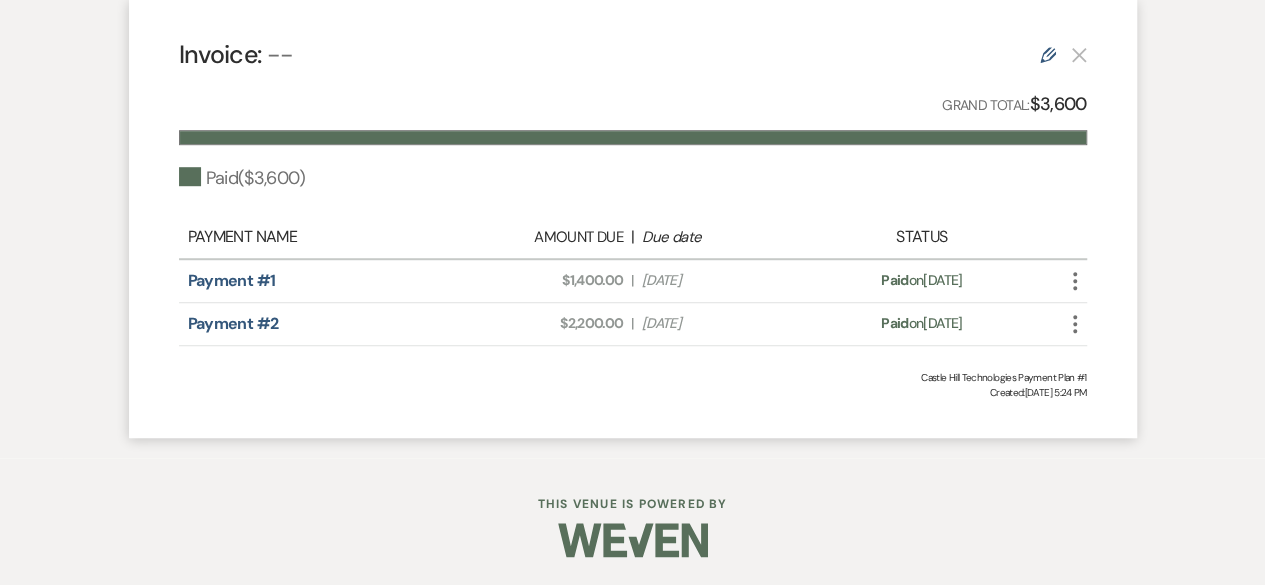 click 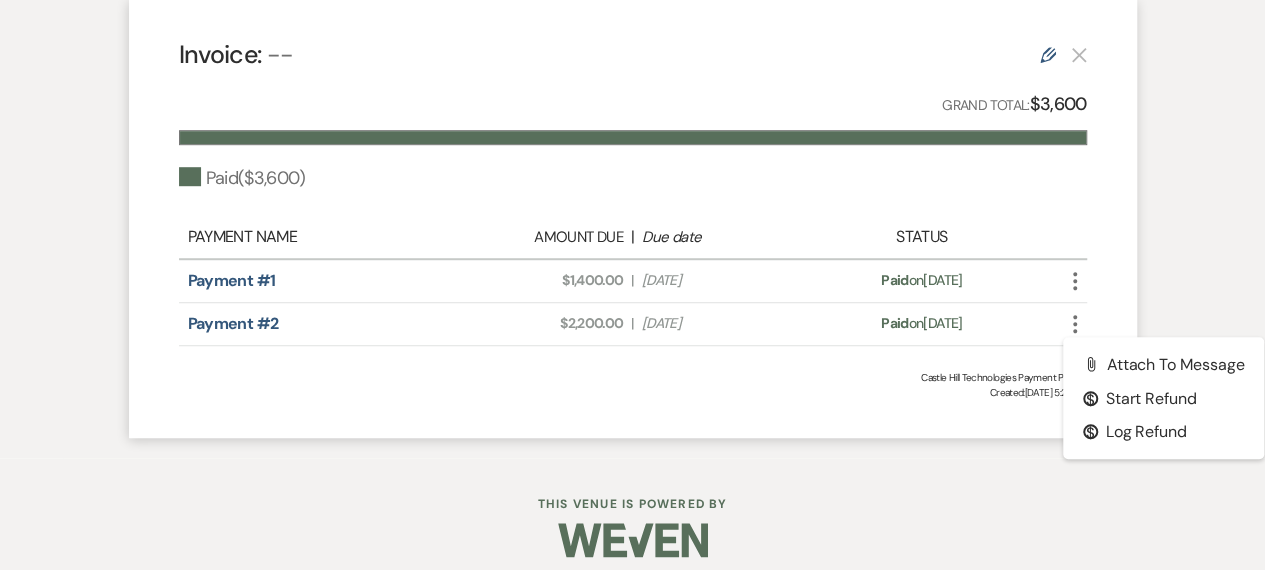 click on "Payments Generate and share payment links to collect and/or log payment for this event. Add Payment Plan Payments Total:  $3,600 Invoice:   -- Edit Grand Total:  $3,600 Paid  ( $3,600 ) Payment Name Amount Due | Due date Status Payment #1 Amount Due:   $1,400.00 | Due Date   [DATE] Payment status:   Paid  on  [DATE] More Payment #2 Amount Due:   $2,200.00 | Due Date   [DATE] Payment status:   Paid  on  [DATE] More Attach File Attach to Message $ Start Refund $ Log Refund Castle Hill Technologies Payment Plan #1 Created:  [DATE] 5:24 PM" at bounding box center [633, 130] 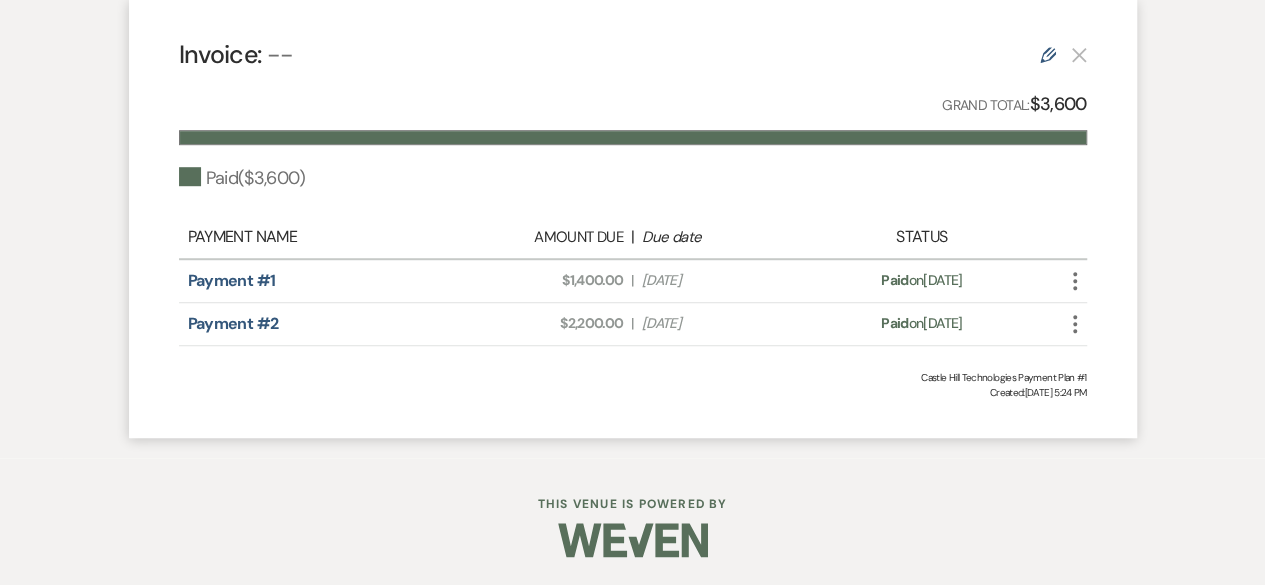 click 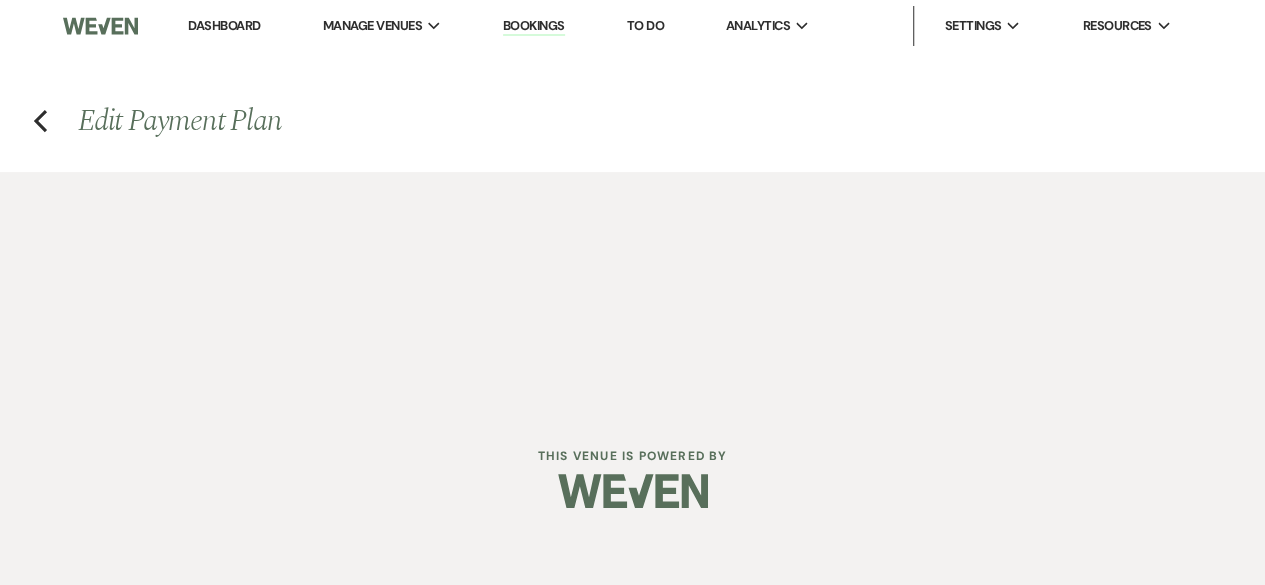 select on "1" 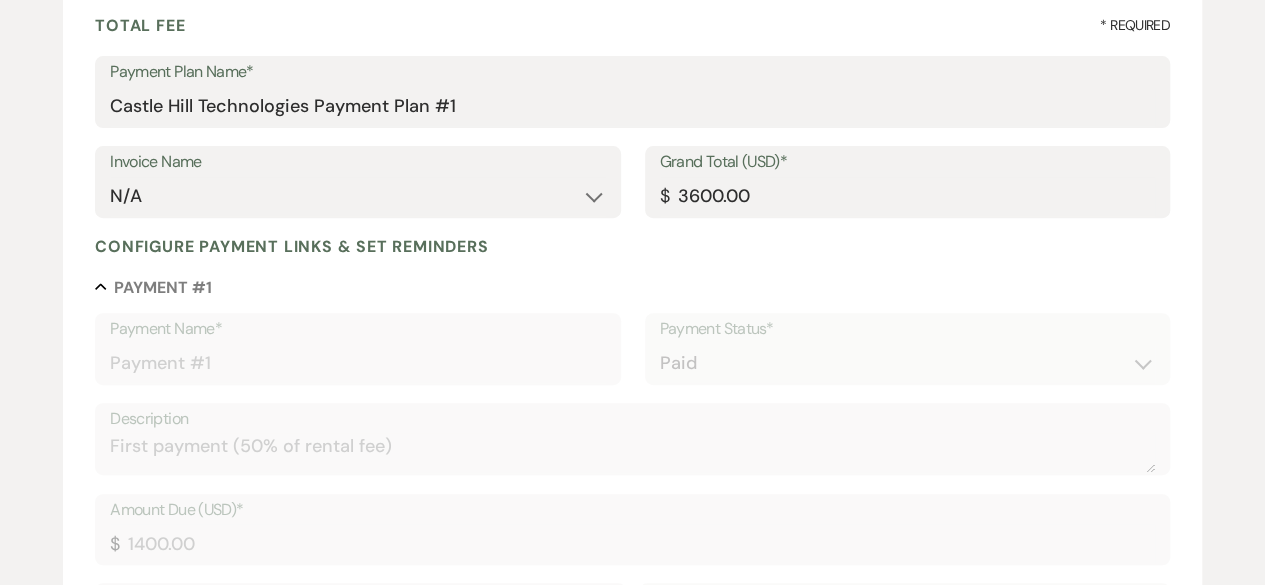 scroll, scrollTop: 0, scrollLeft: 0, axis: both 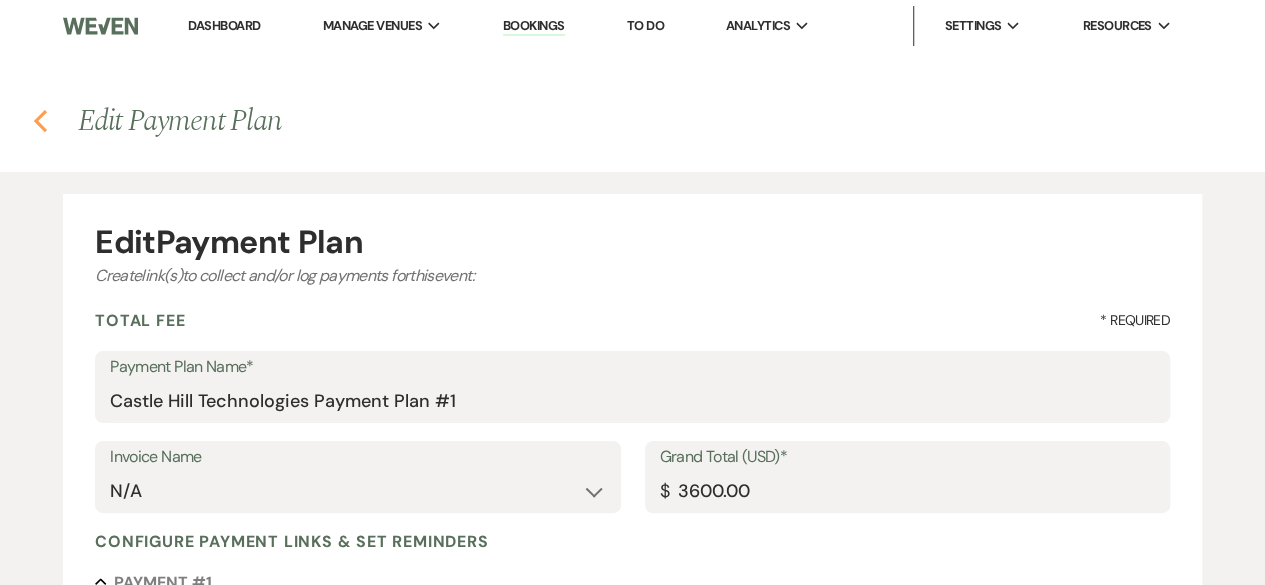 click on "Previous" 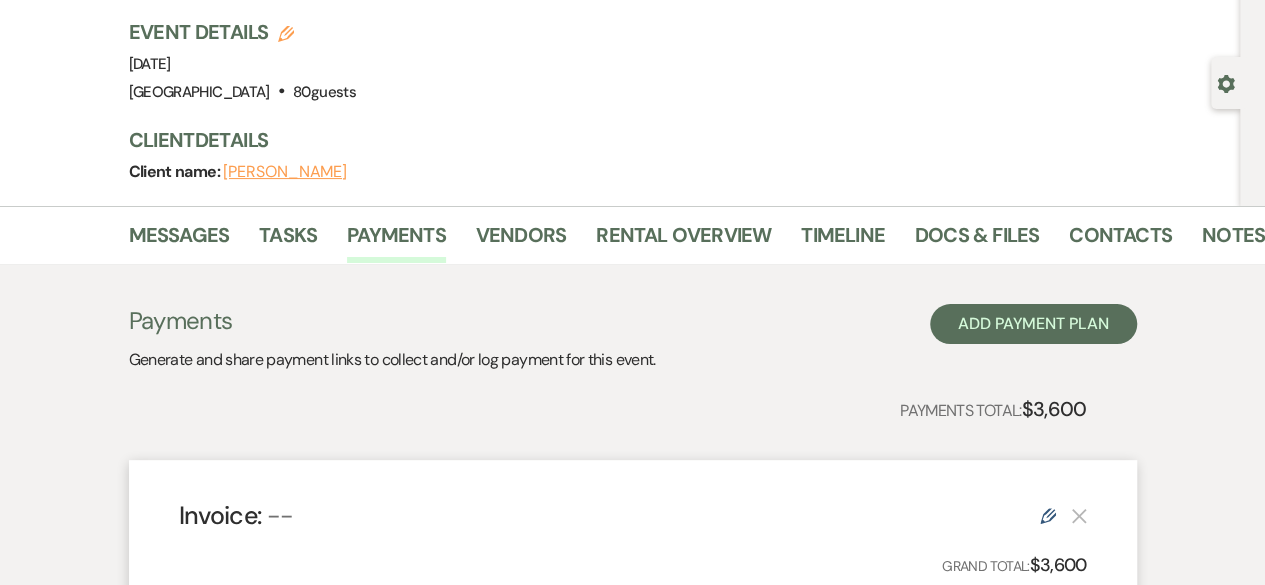 scroll, scrollTop: 0, scrollLeft: 0, axis: both 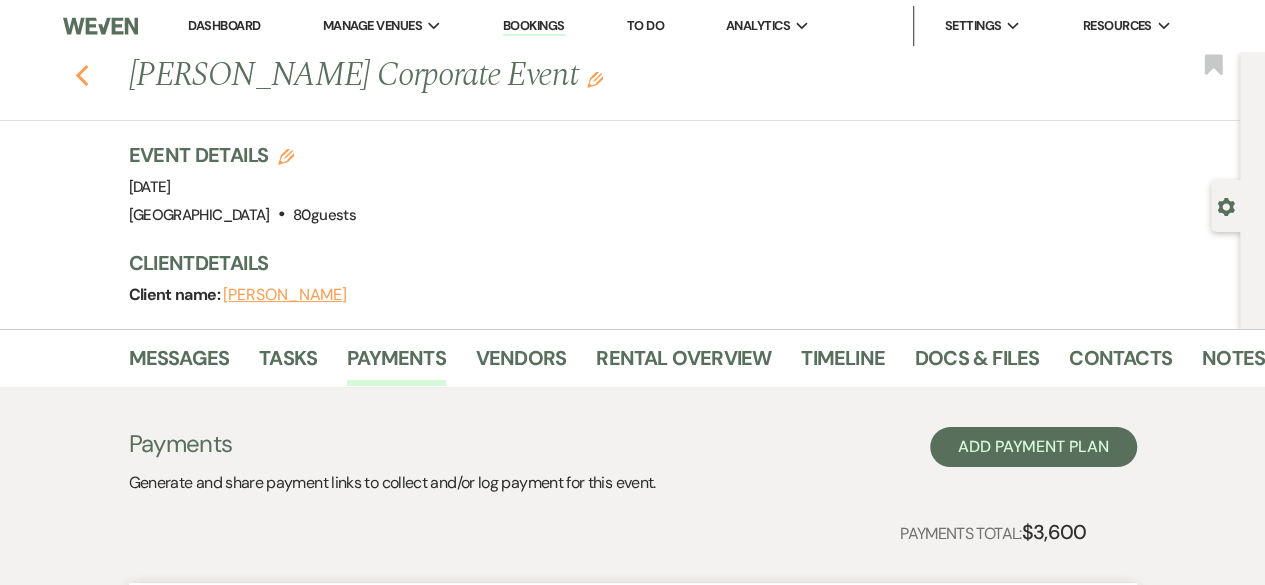 click 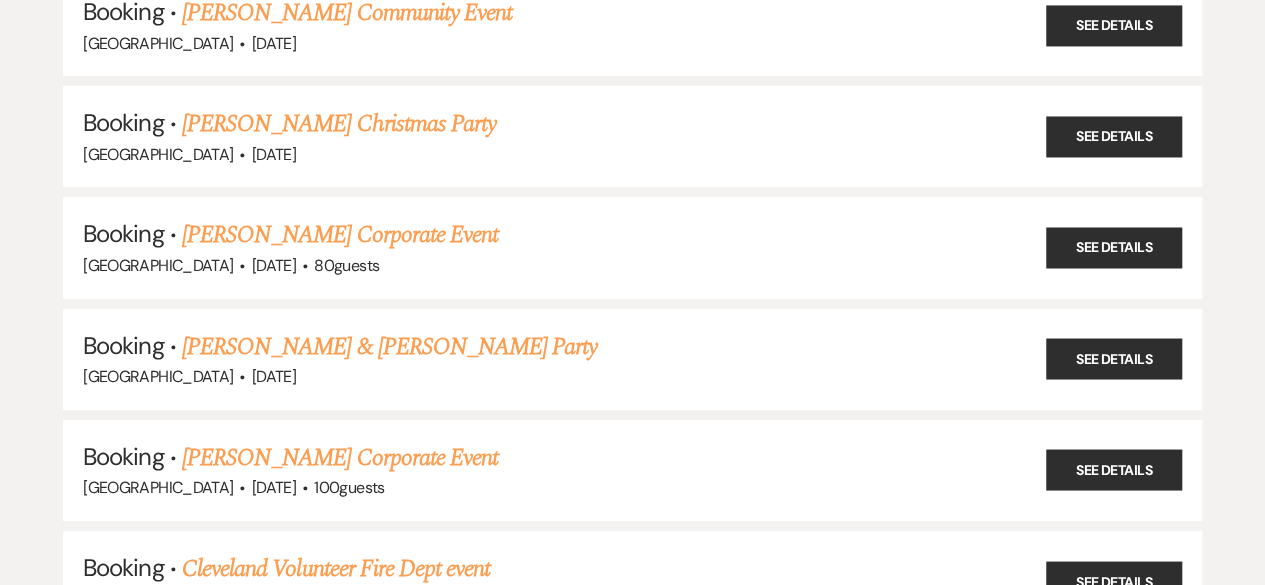 scroll, scrollTop: 22510, scrollLeft: 0, axis: vertical 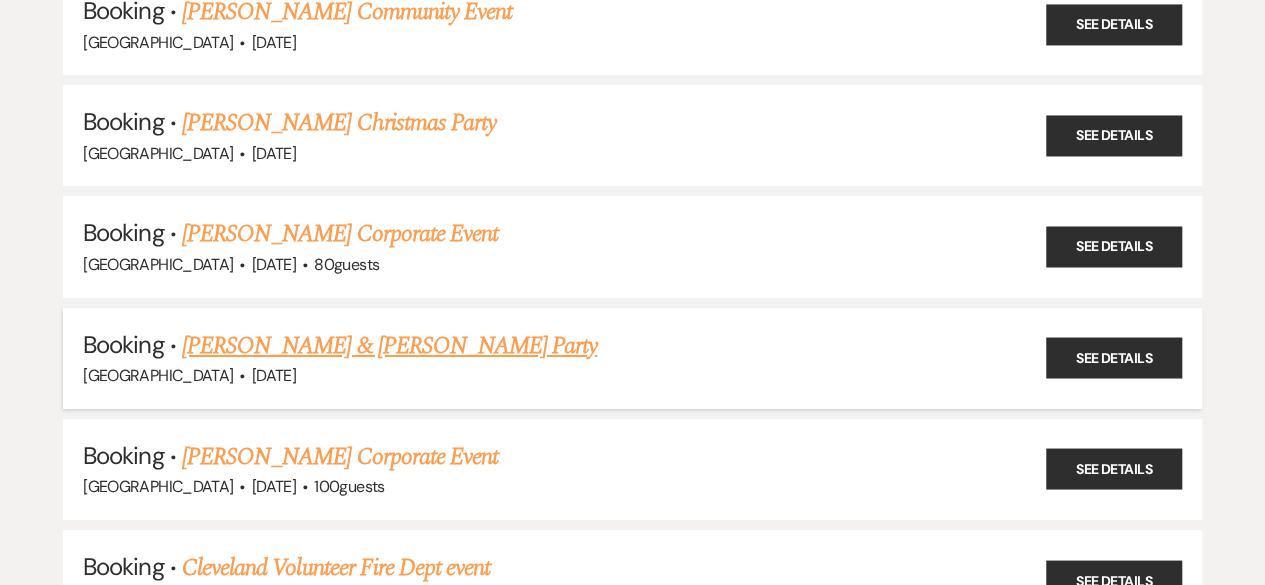 click on "[PERSON_NAME] & [PERSON_NAME] Party" at bounding box center (389, 346) 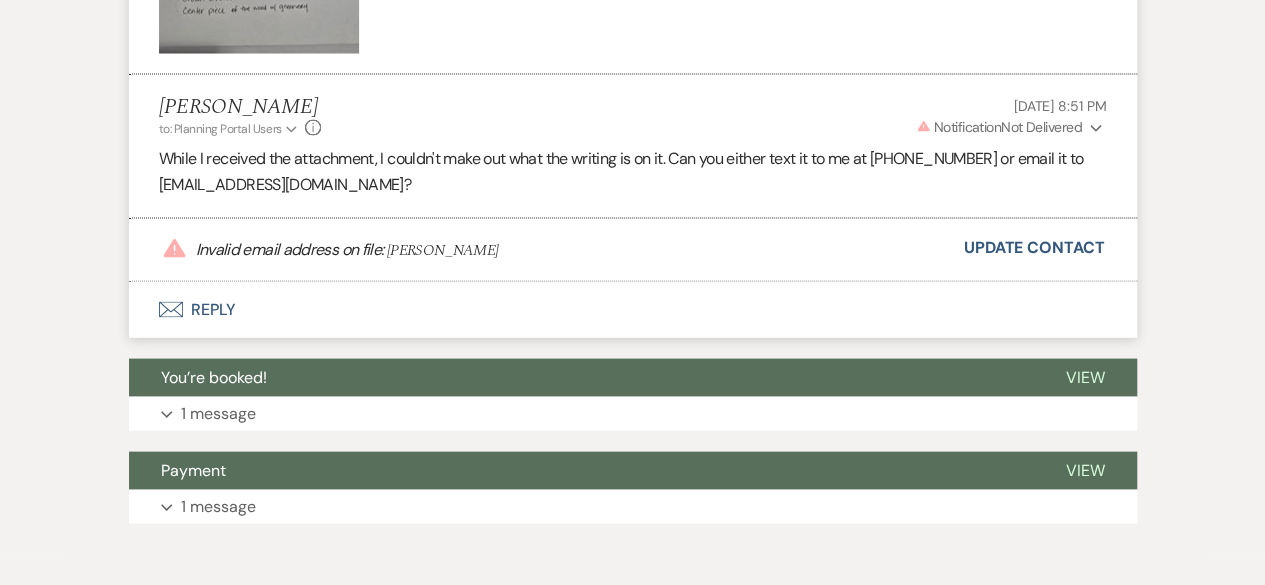 scroll, scrollTop: 1945, scrollLeft: 0, axis: vertical 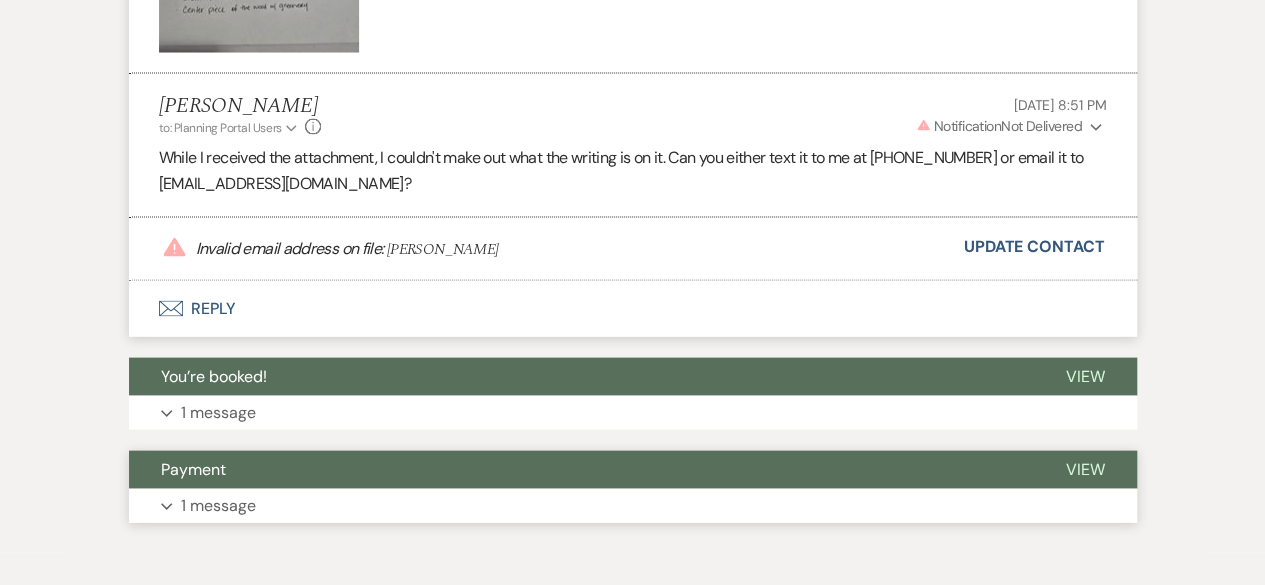 click on "1 message" at bounding box center (218, 506) 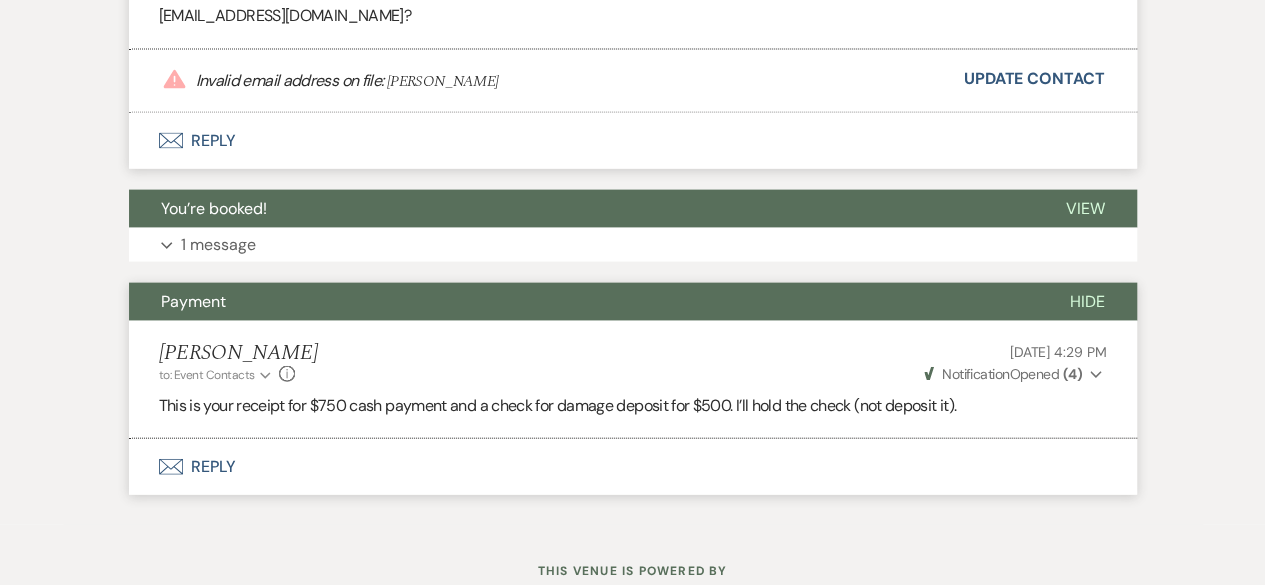 scroll, scrollTop: 2178, scrollLeft: 0, axis: vertical 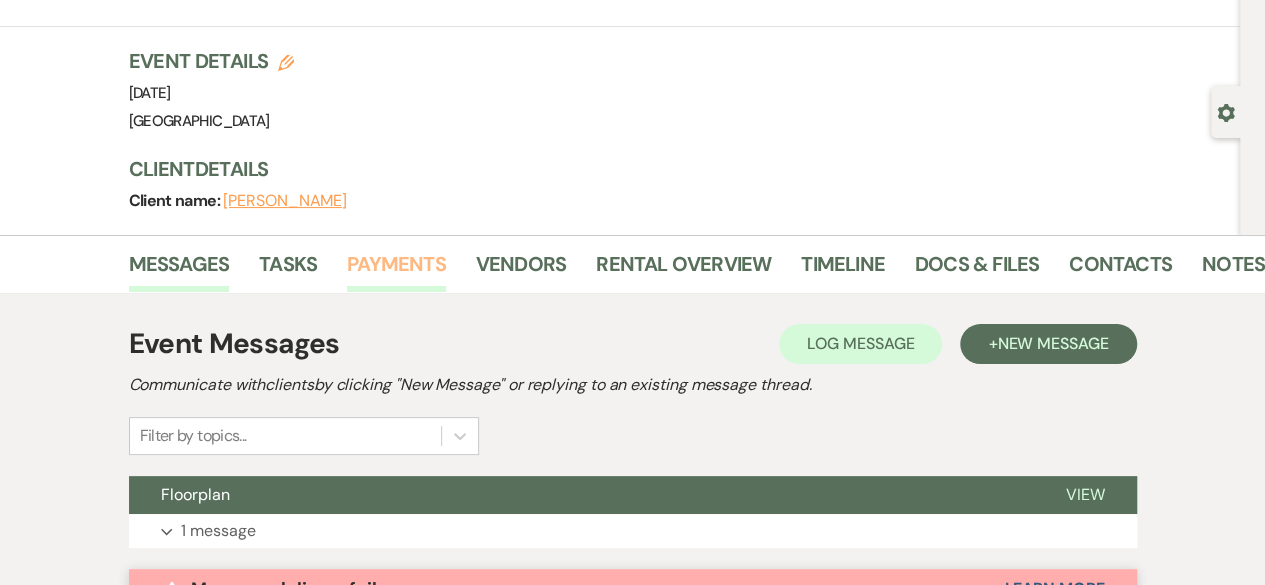 click on "Payments" at bounding box center (396, 270) 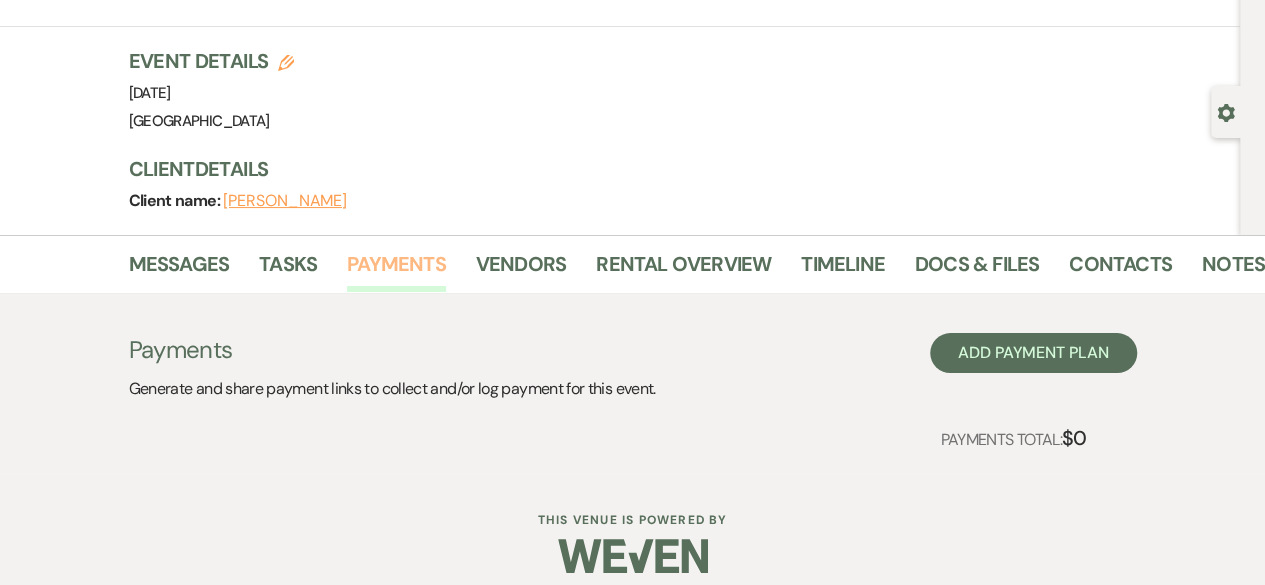 scroll, scrollTop: 110, scrollLeft: 0, axis: vertical 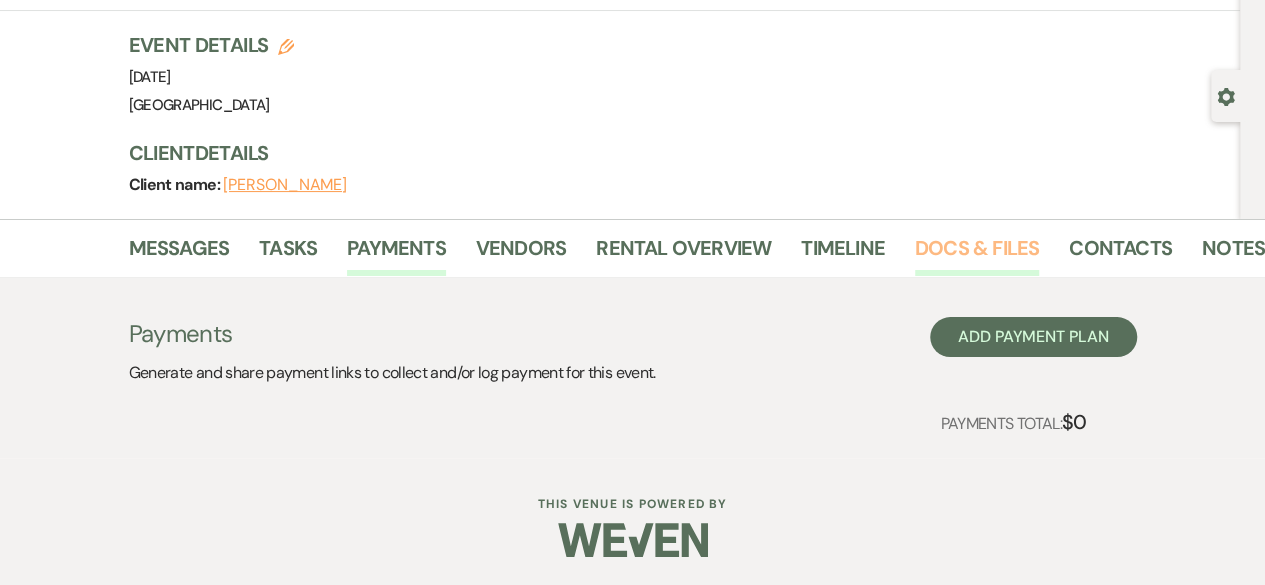 click on "Docs & Files" at bounding box center [977, 254] 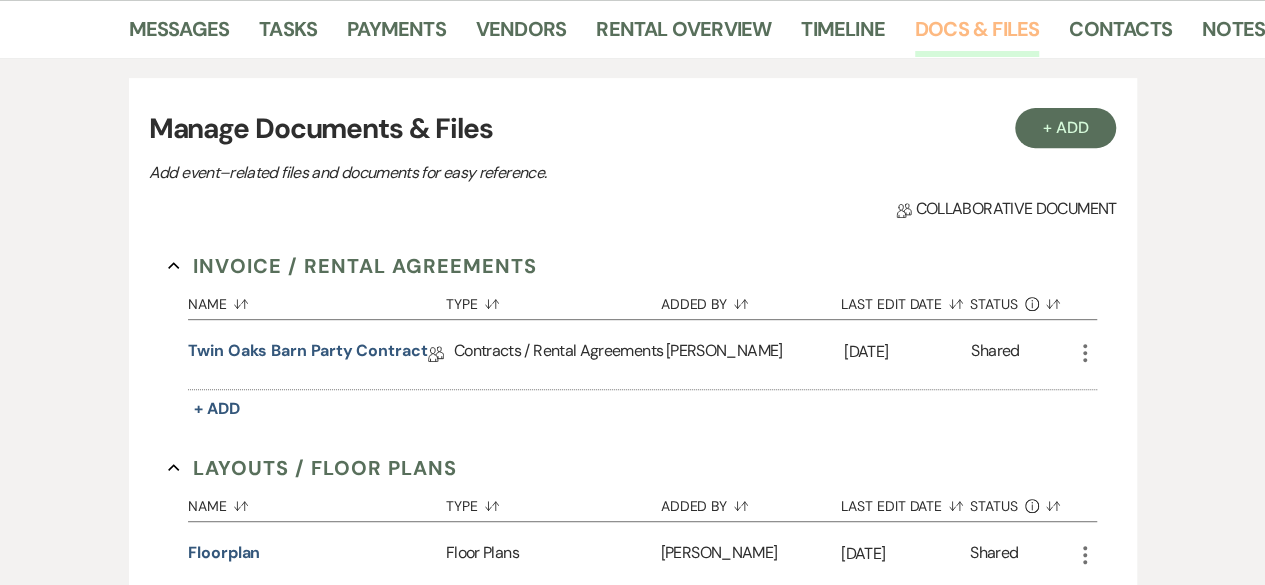 scroll, scrollTop: 332, scrollLeft: 0, axis: vertical 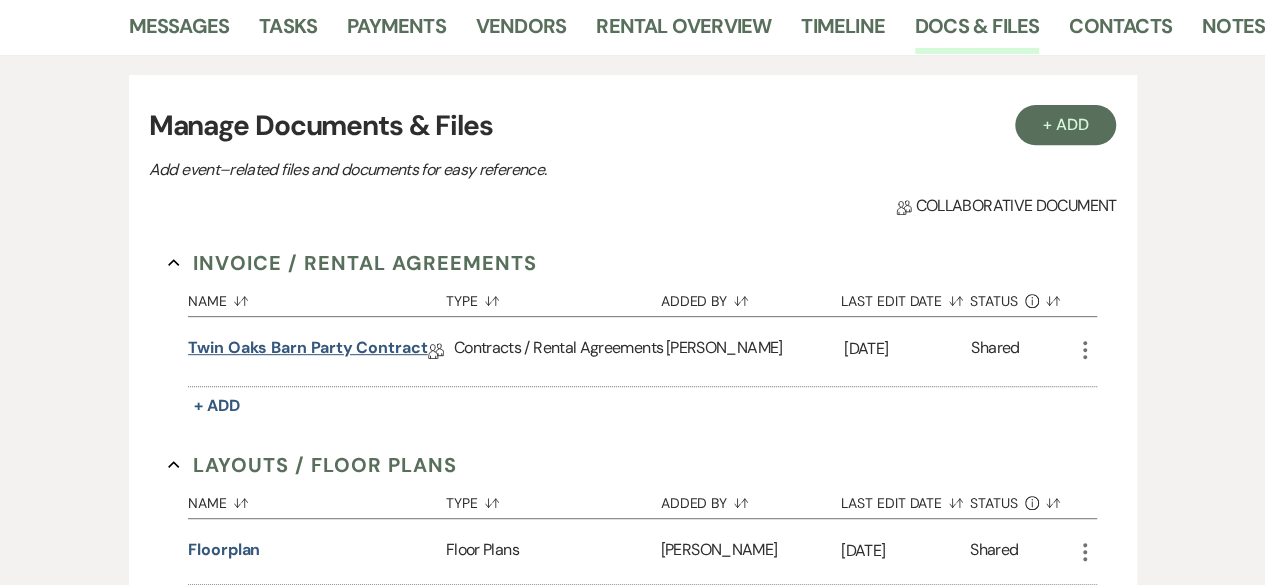 click on "Twin Oaks Barn Party contract" at bounding box center (308, 351) 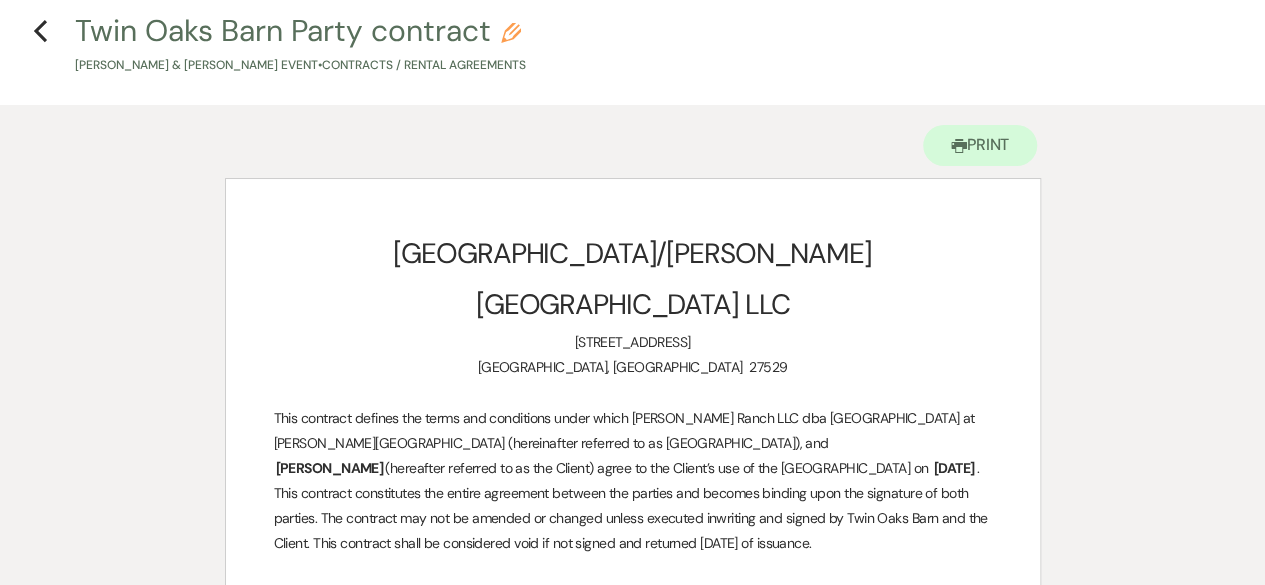 scroll, scrollTop: 0, scrollLeft: 0, axis: both 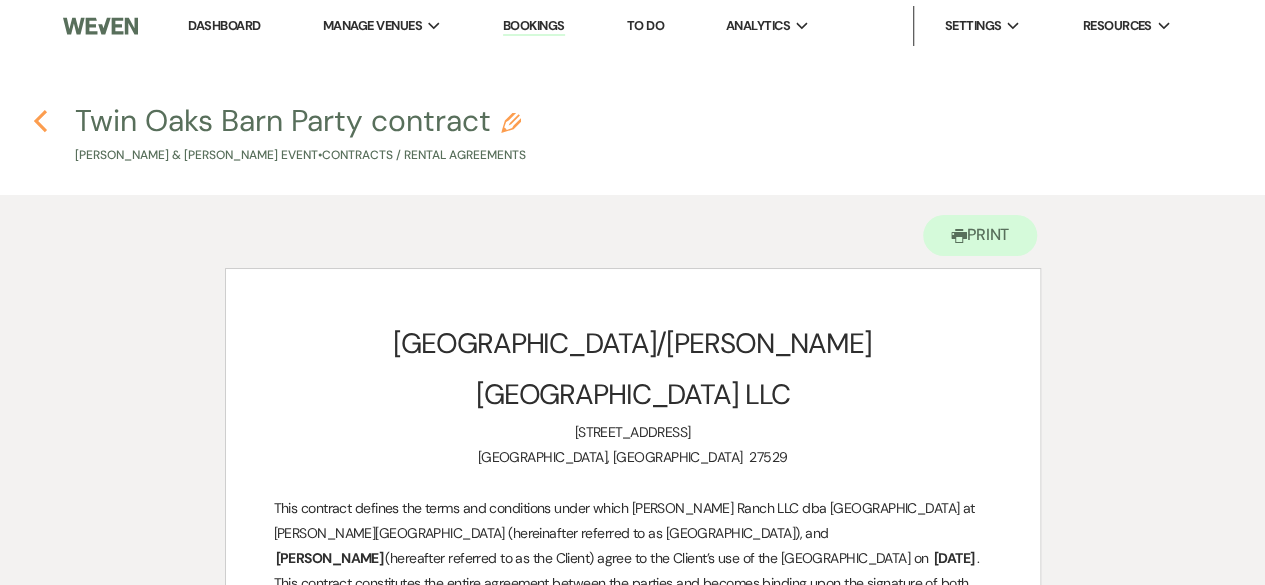 click on "Previous" 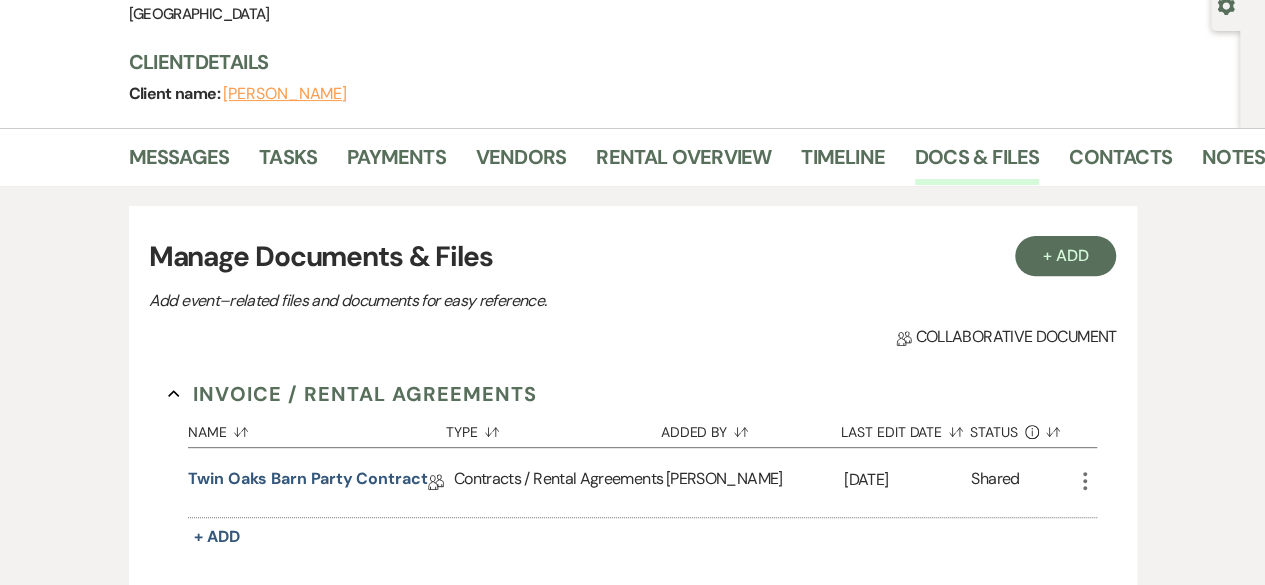 scroll, scrollTop: 0, scrollLeft: 0, axis: both 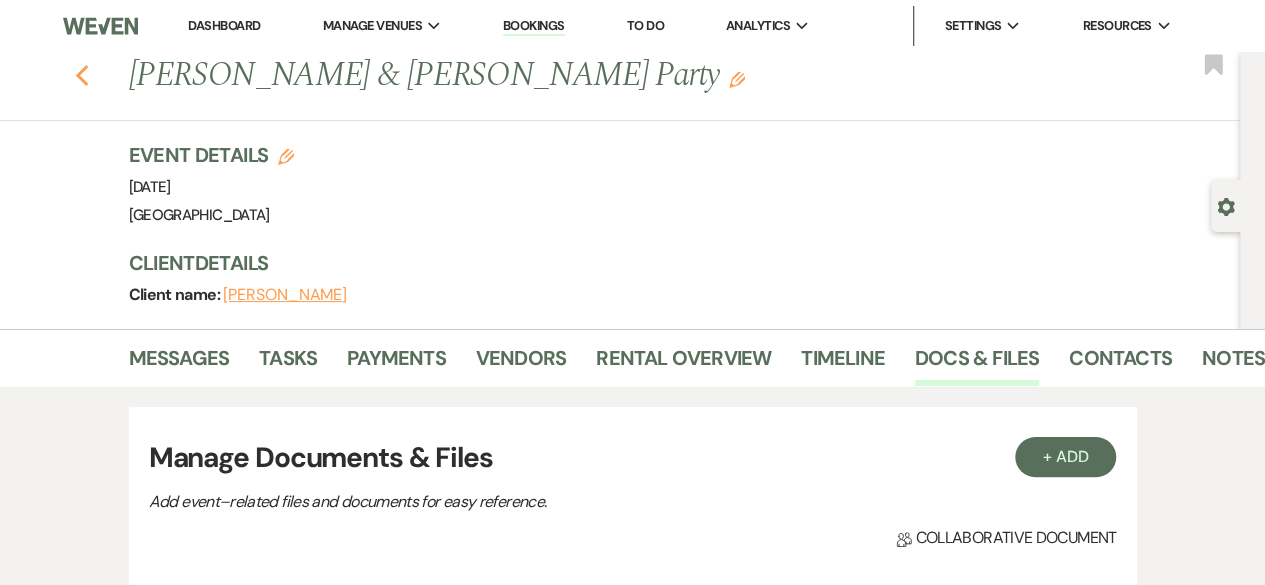 click 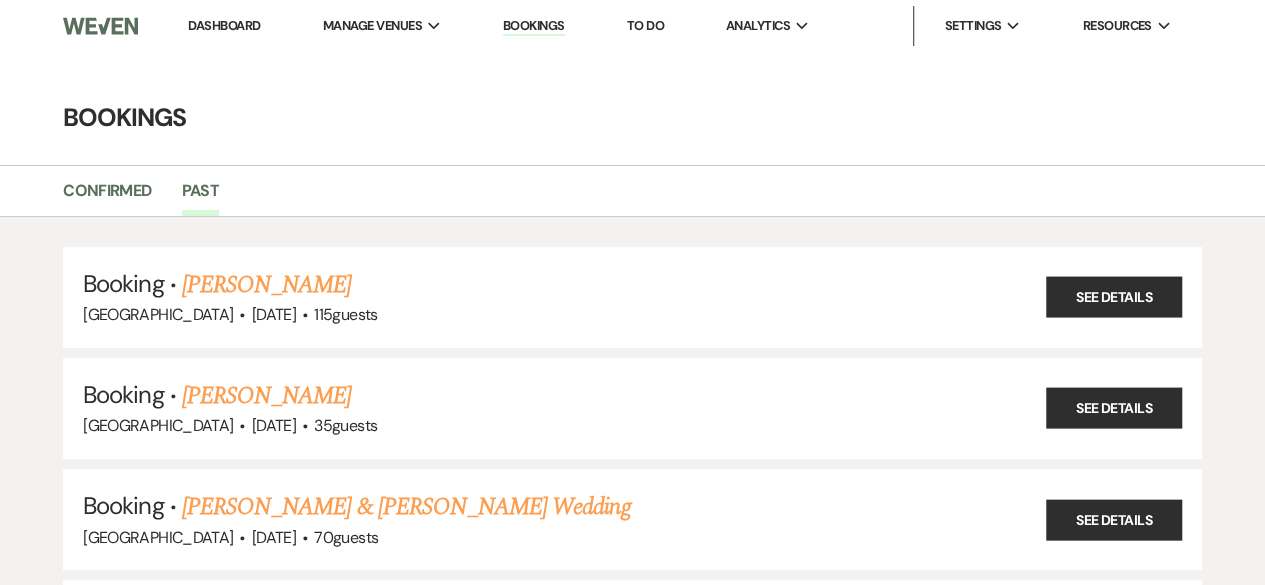 scroll, scrollTop: 22510, scrollLeft: 0, axis: vertical 